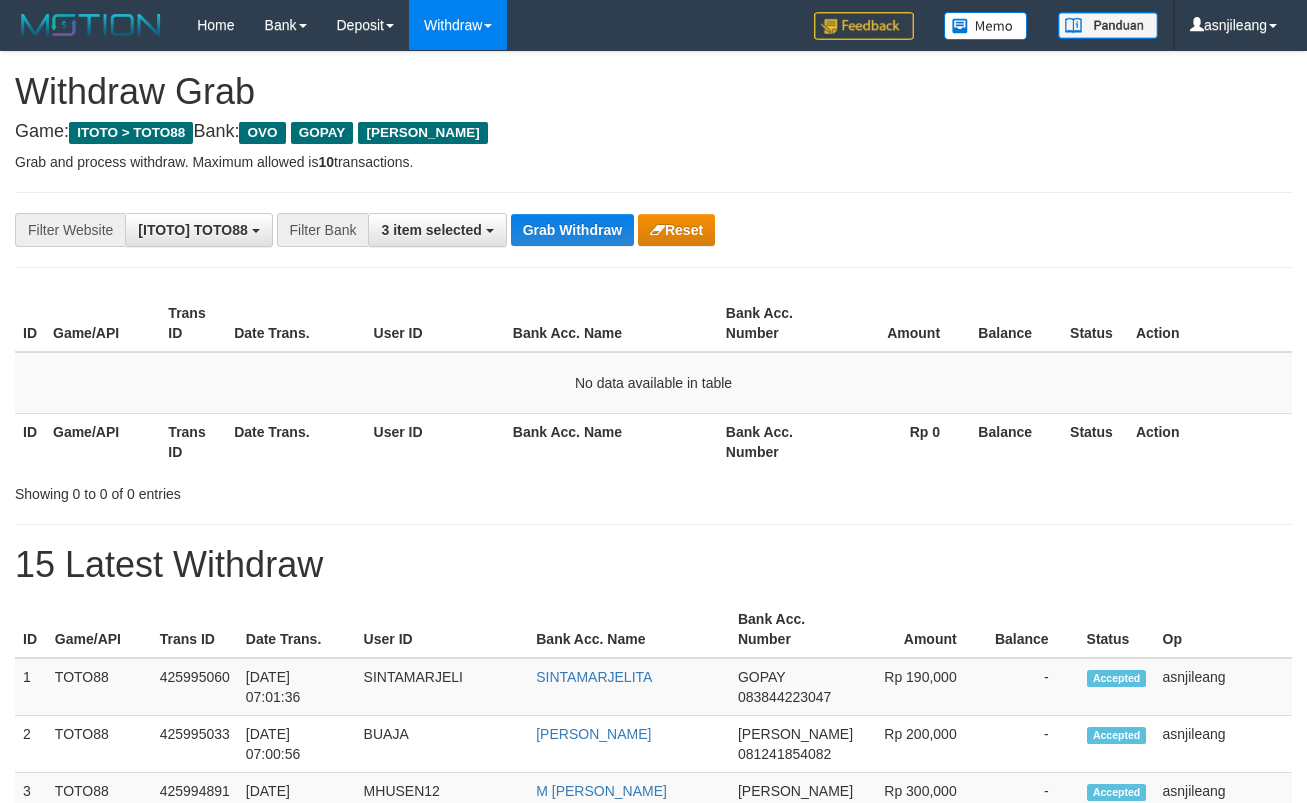 scroll, scrollTop: 0, scrollLeft: 0, axis: both 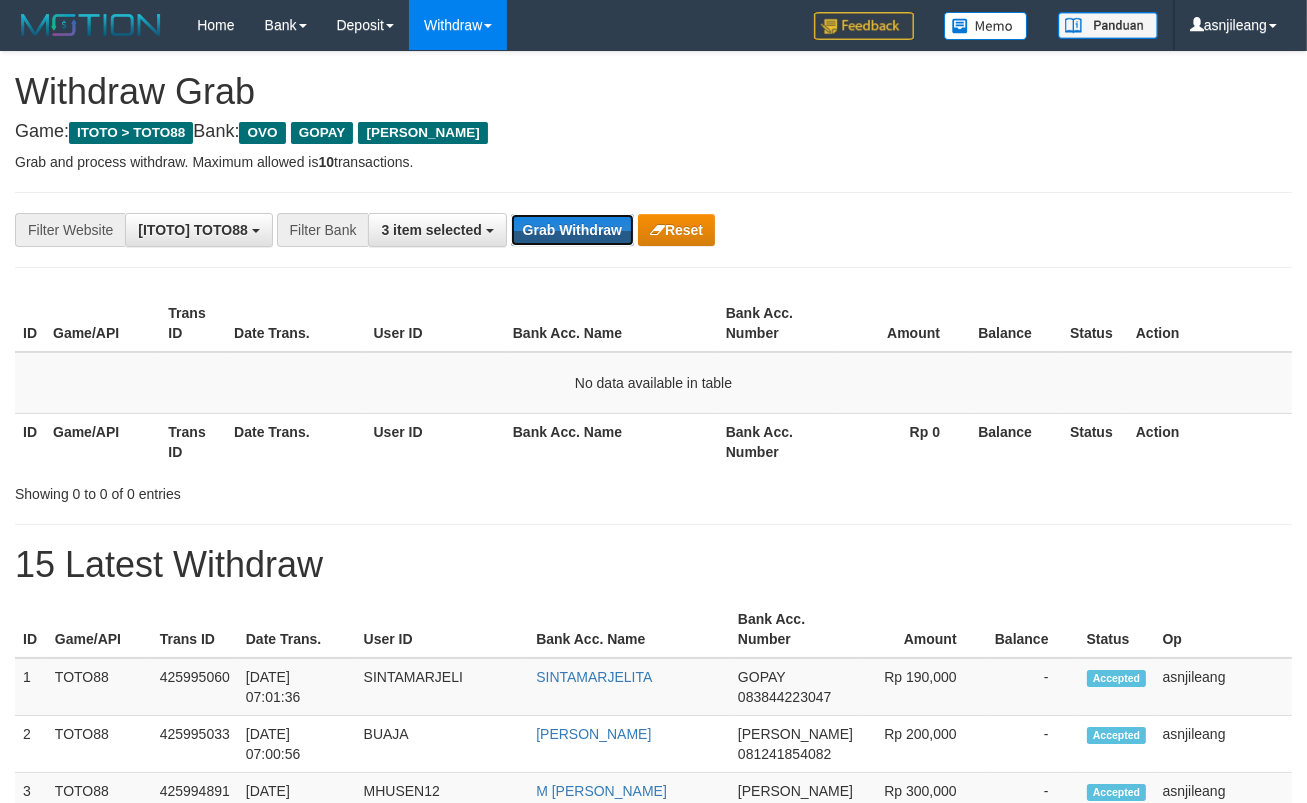 click on "Grab Withdraw" at bounding box center (572, 230) 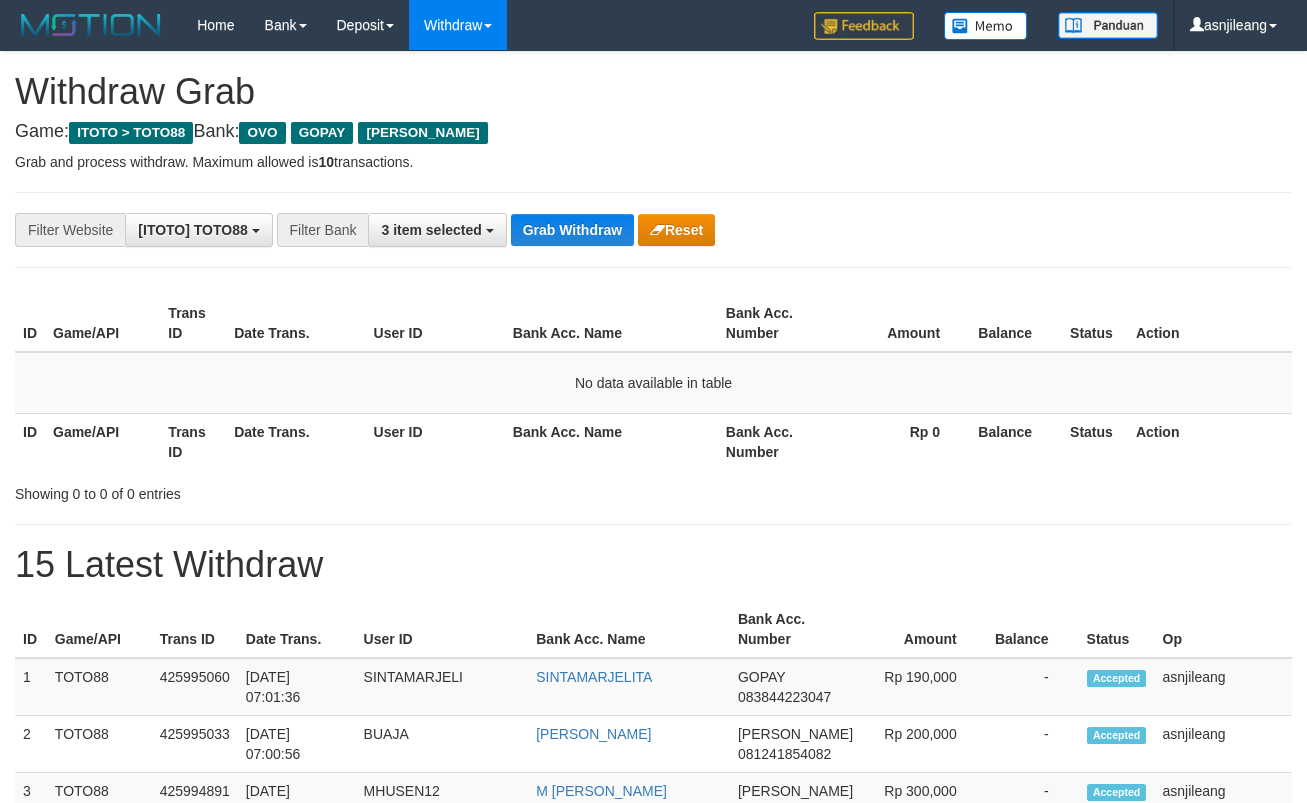 scroll, scrollTop: 0, scrollLeft: 0, axis: both 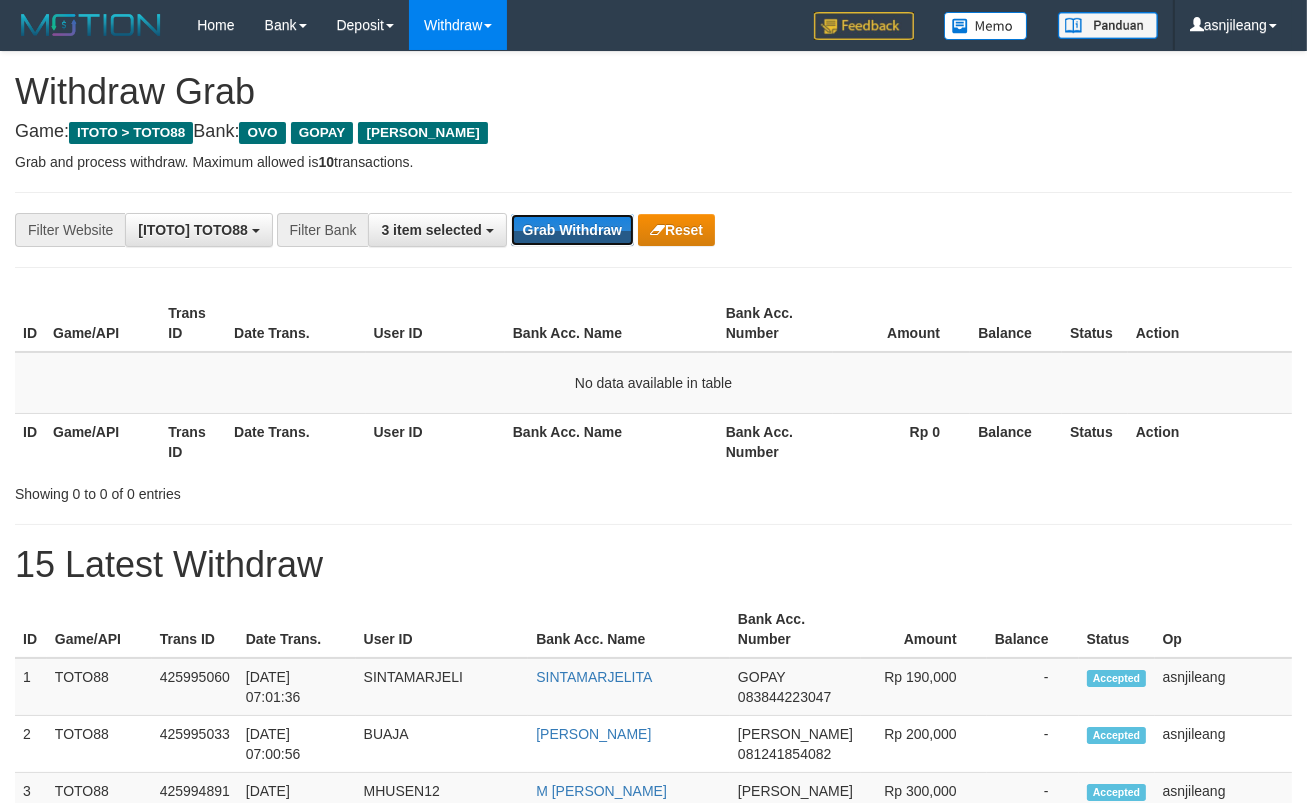 click on "Grab Withdraw" at bounding box center (572, 230) 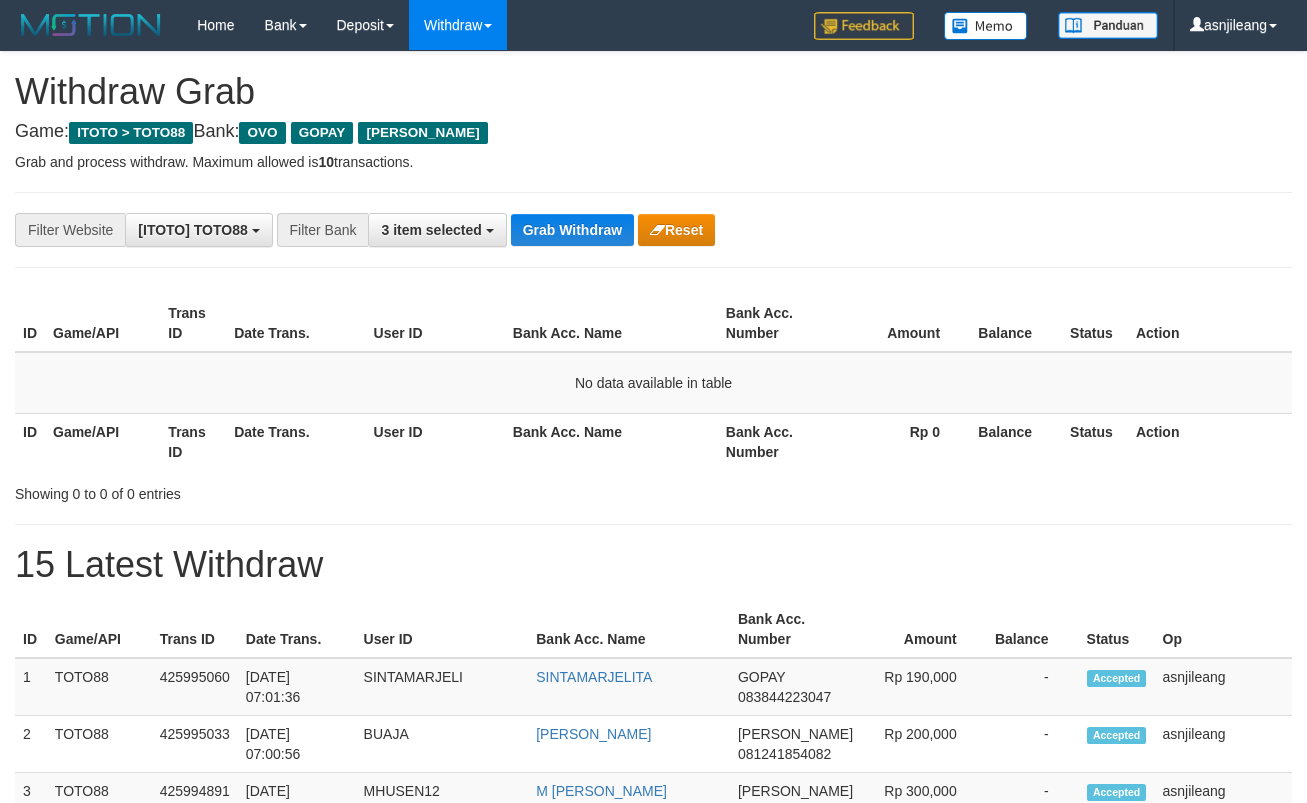 scroll, scrollTop: 0, scrollLeft: 0, axis: both 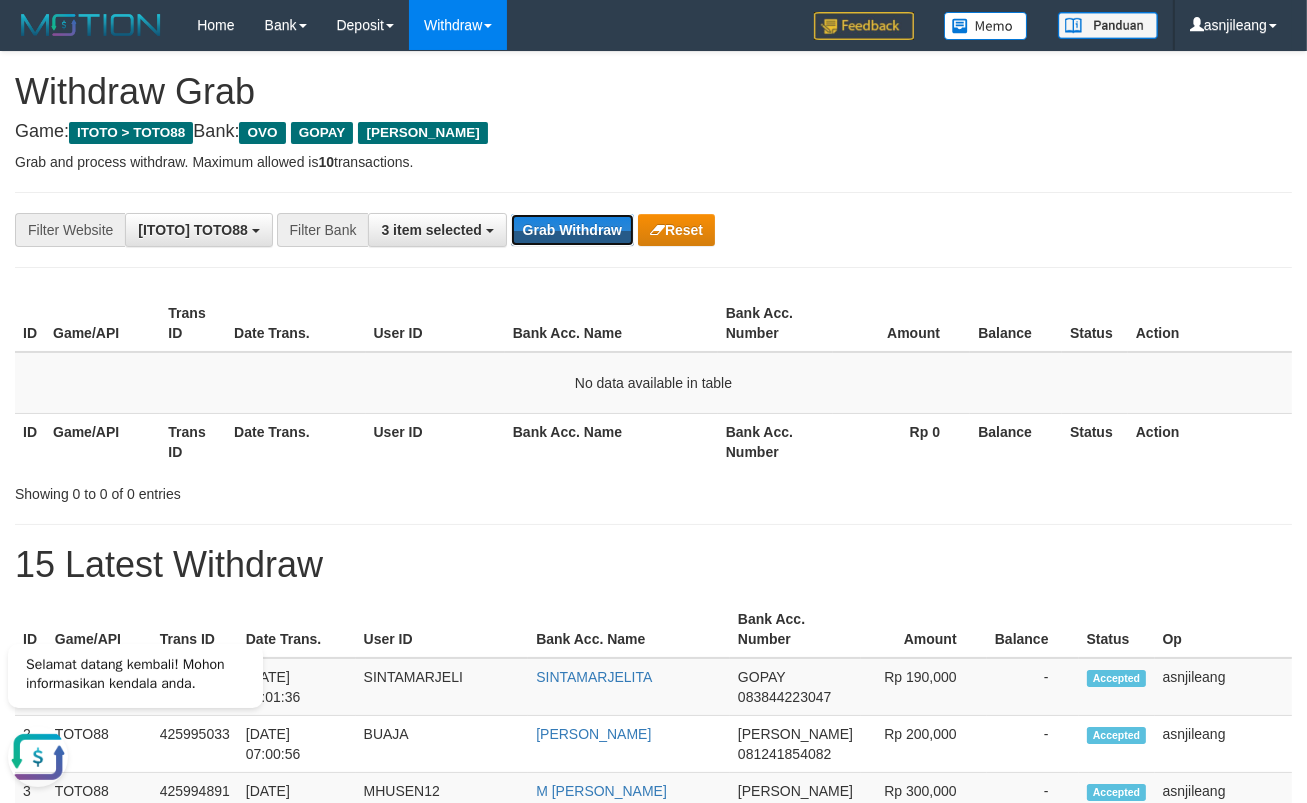click on "Grab Withdraw" at bounding box center (572, 230) 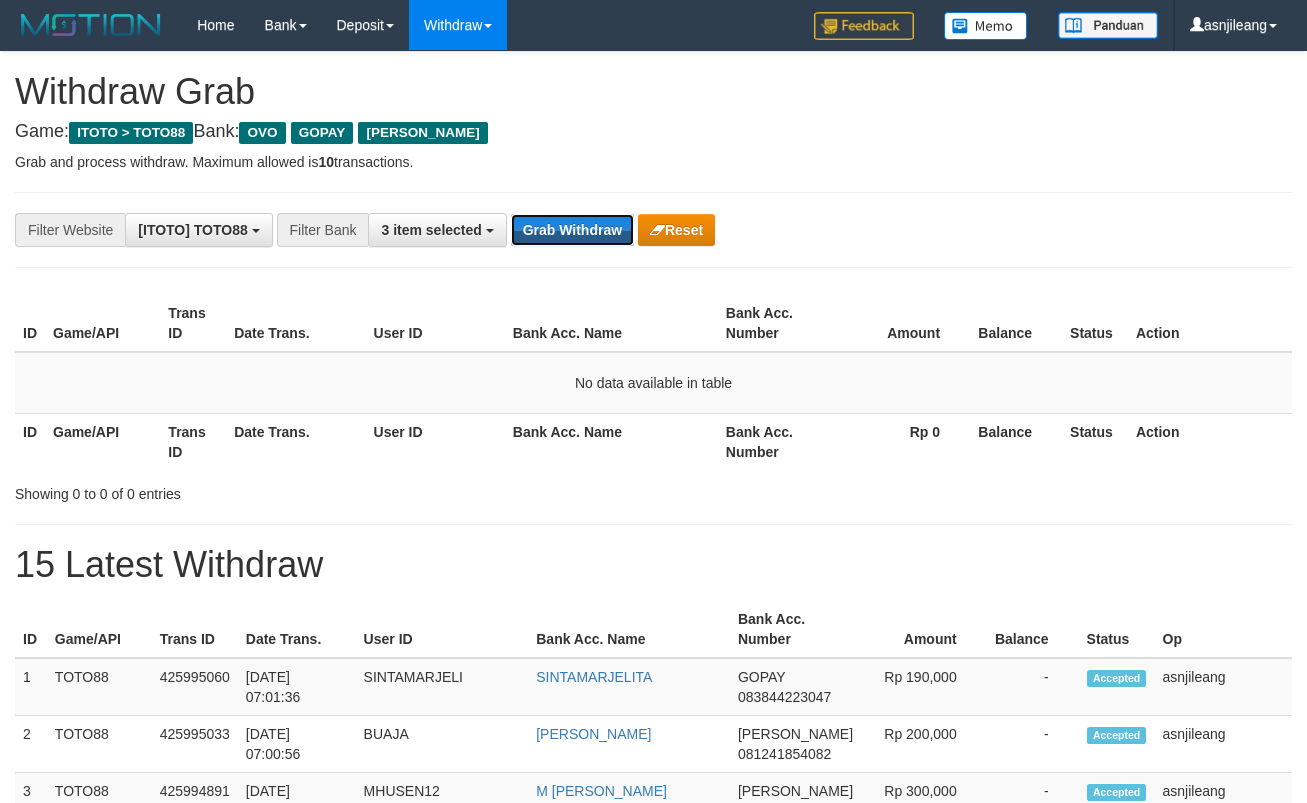scroll, scrollTop: 0, scrollLeft: 0, axis: both 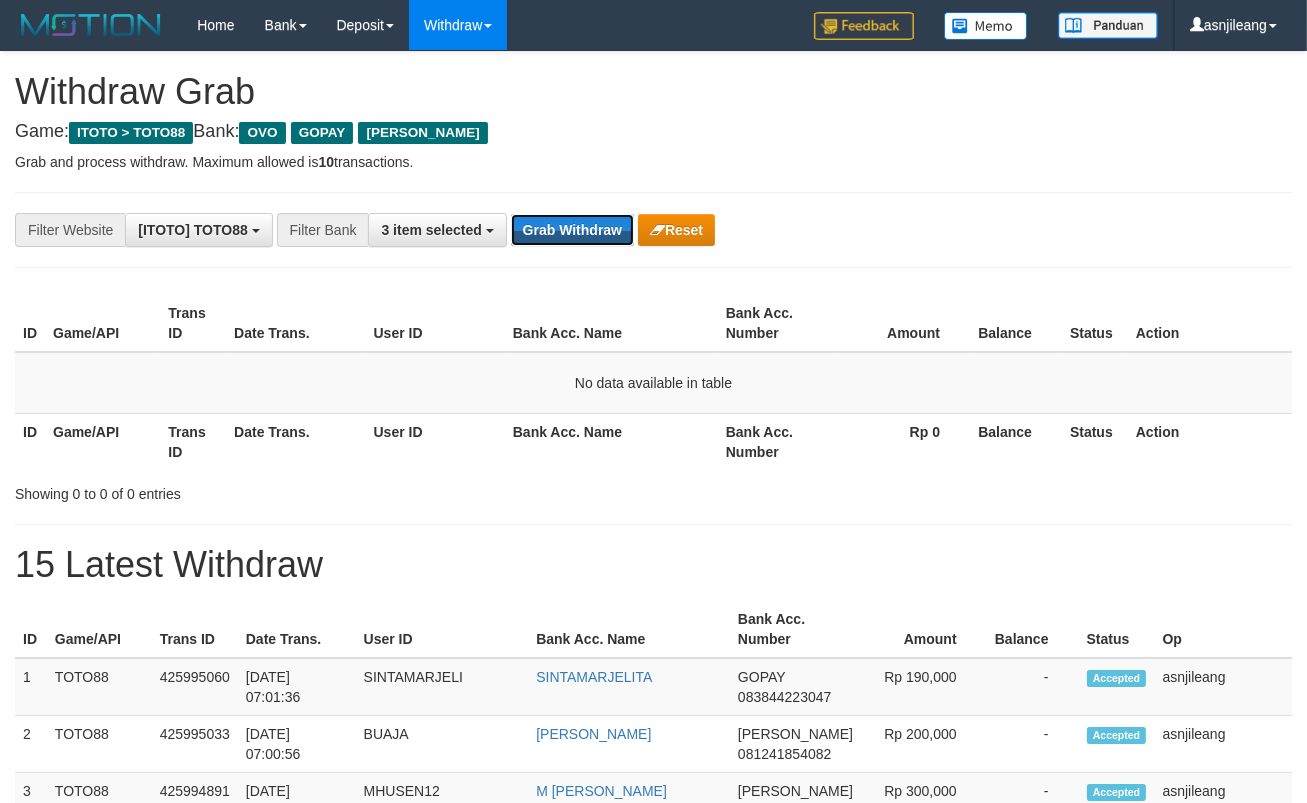 click on "Grab Withdraw" at bounding box center [572, 230] 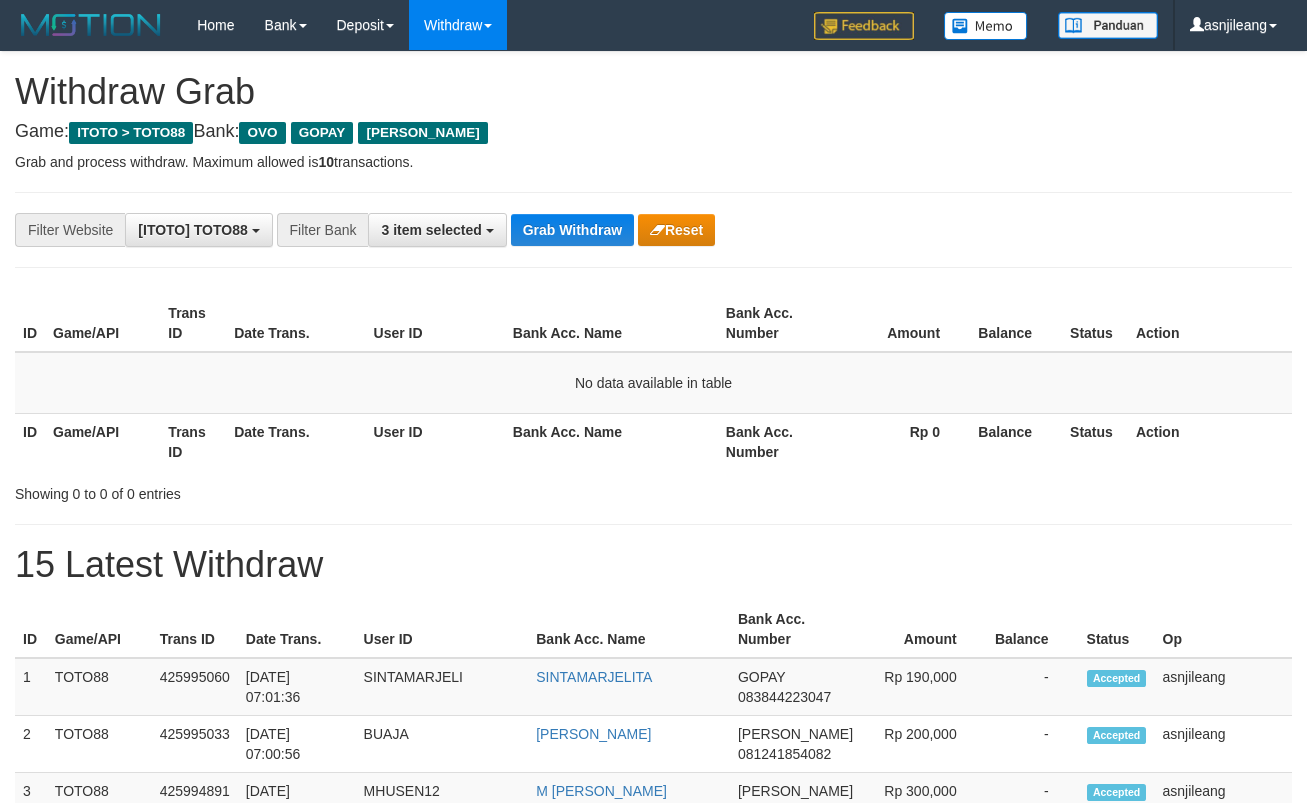 scroll, scrollTop: 0, scrollLeft: 0, axis: both 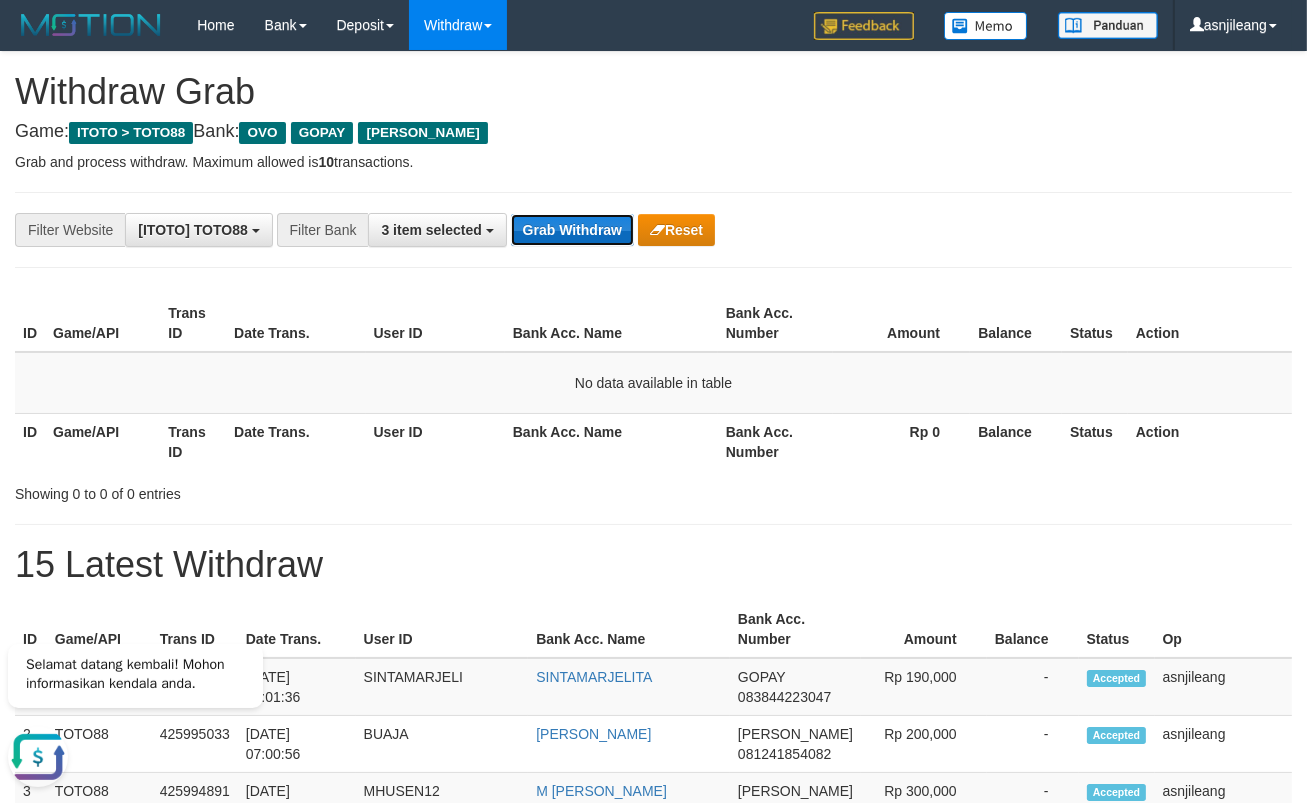 click on "Grab Withdraw" at bounding box center [572, 230] 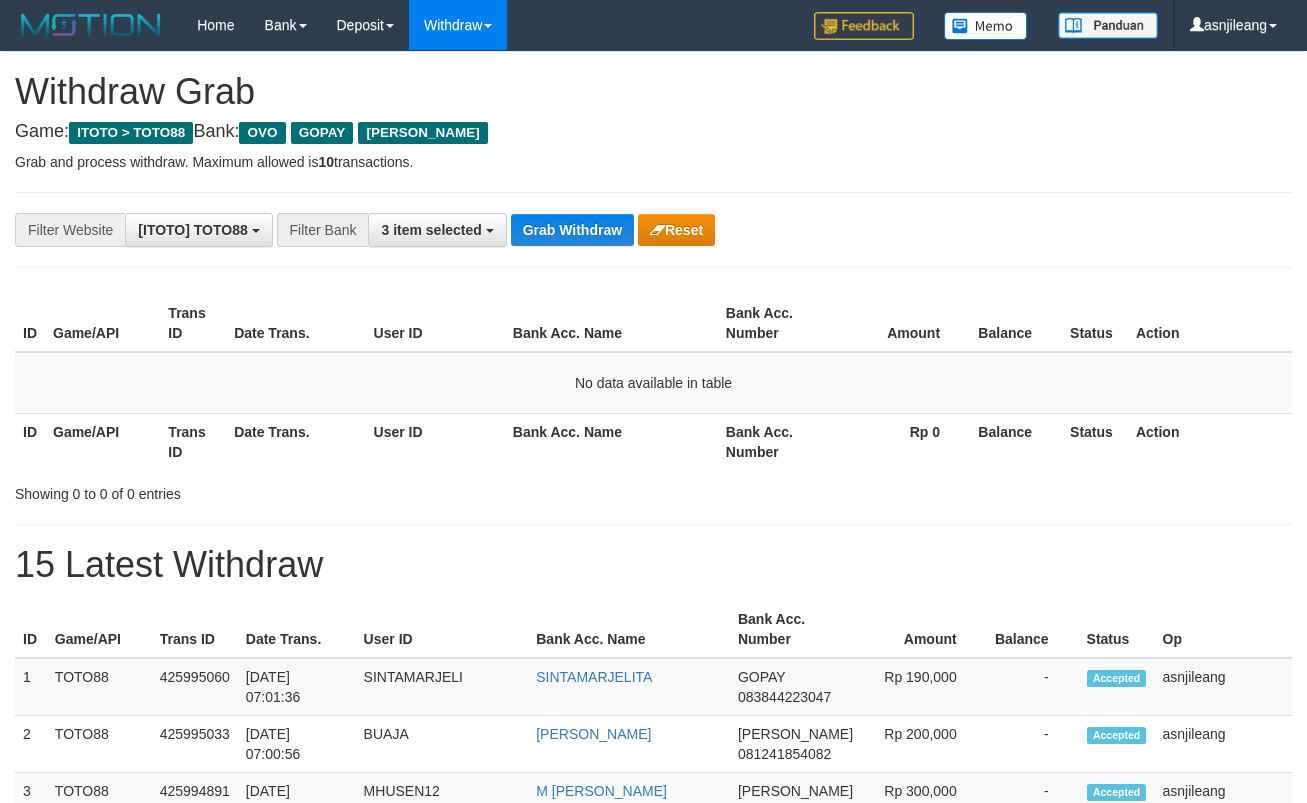 scroll, scrollTop: 0, scrollLeft: 0, axis: both 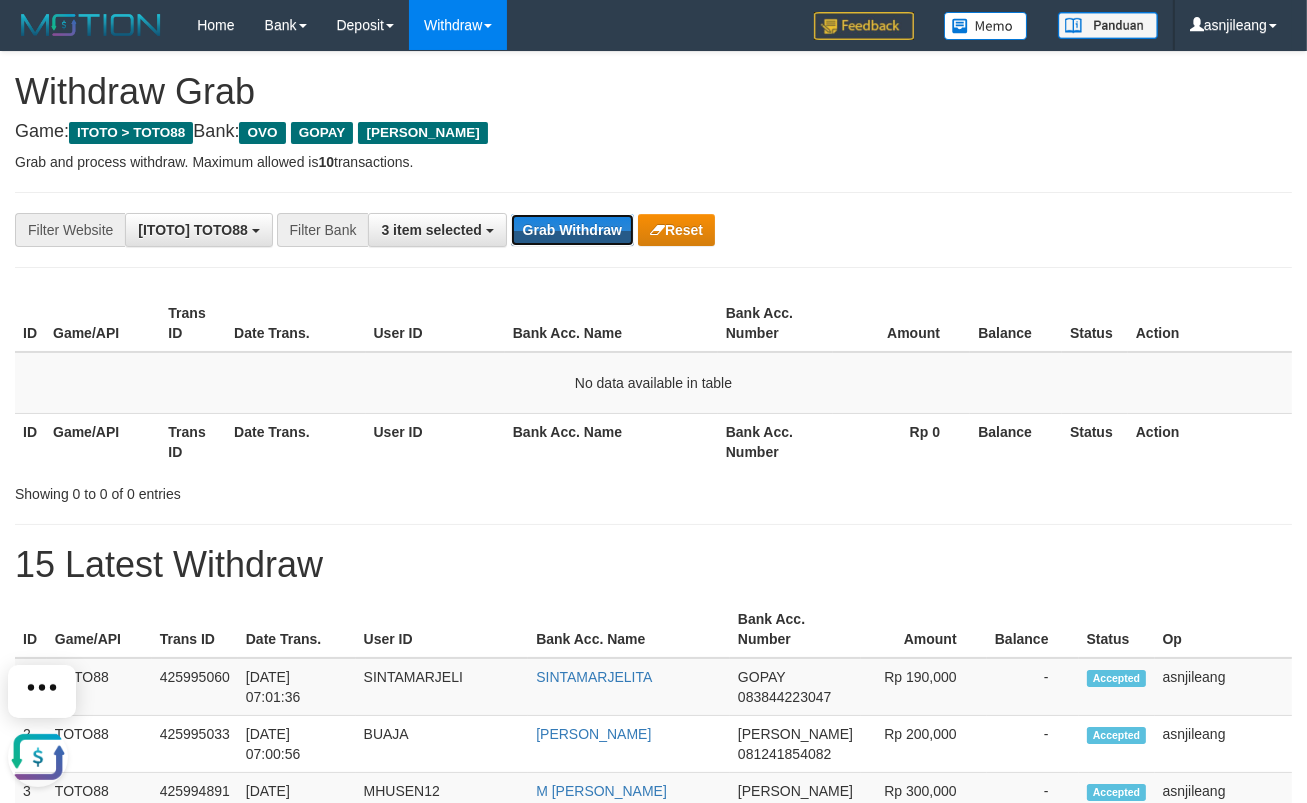click on "Grab Withdraw" at bounding box center [572, 230] 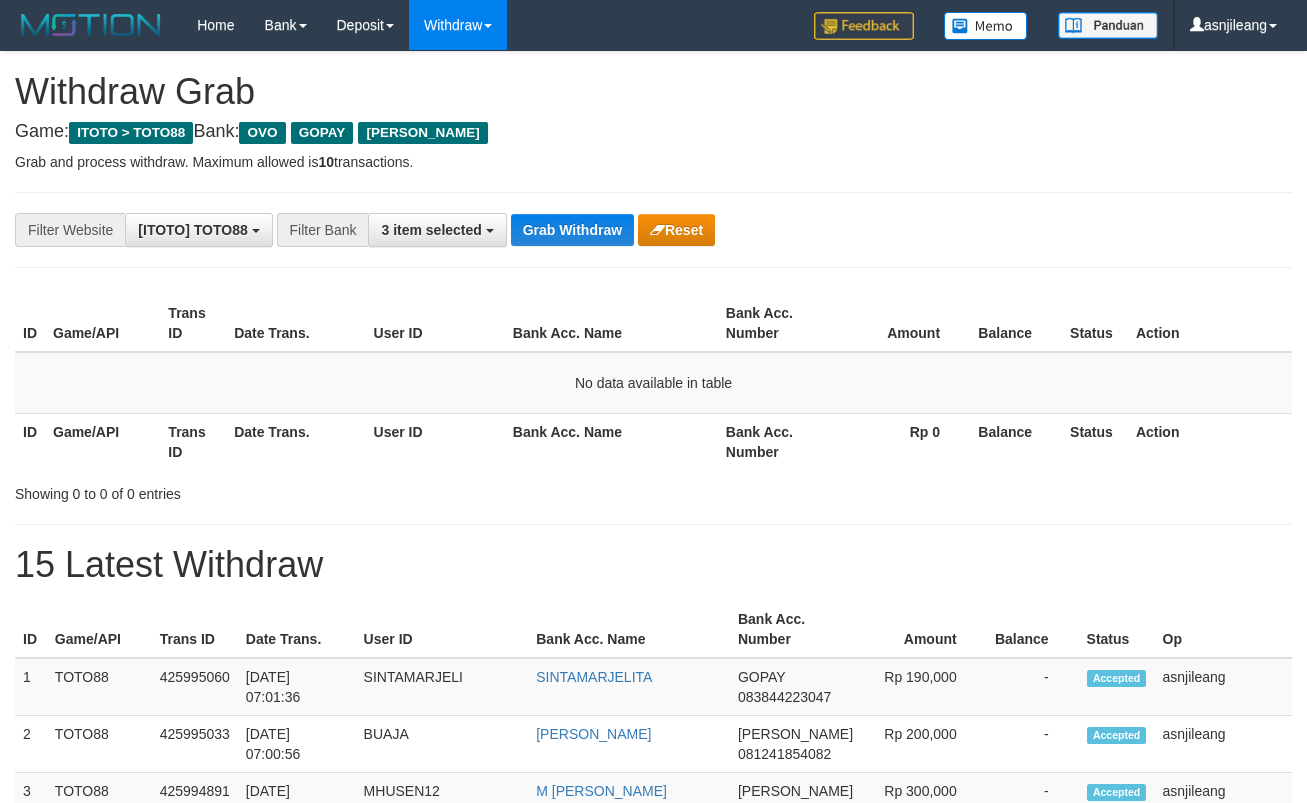click on "Grab Withdraw" at bounding box center [572, 230] 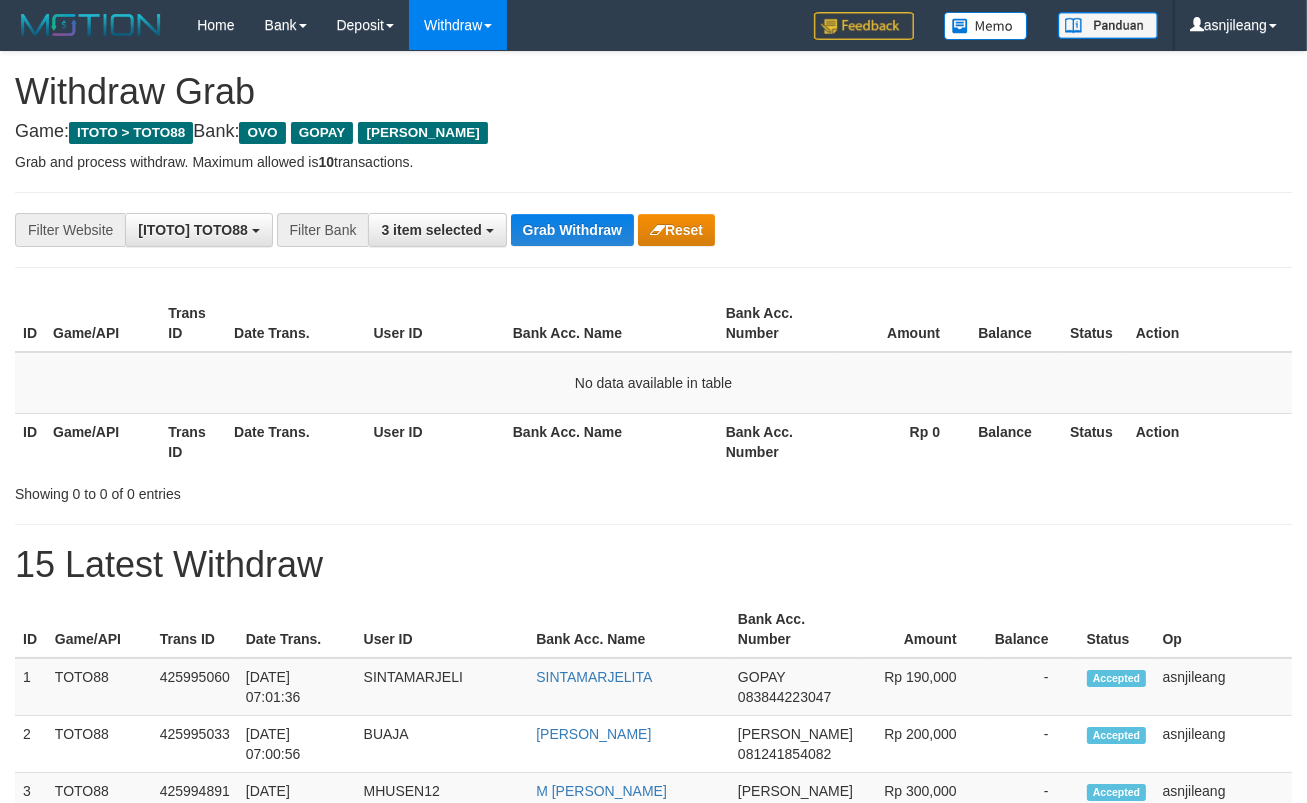 scroll, scrollTop: 17, scrollLeft: 0, axis: vertical 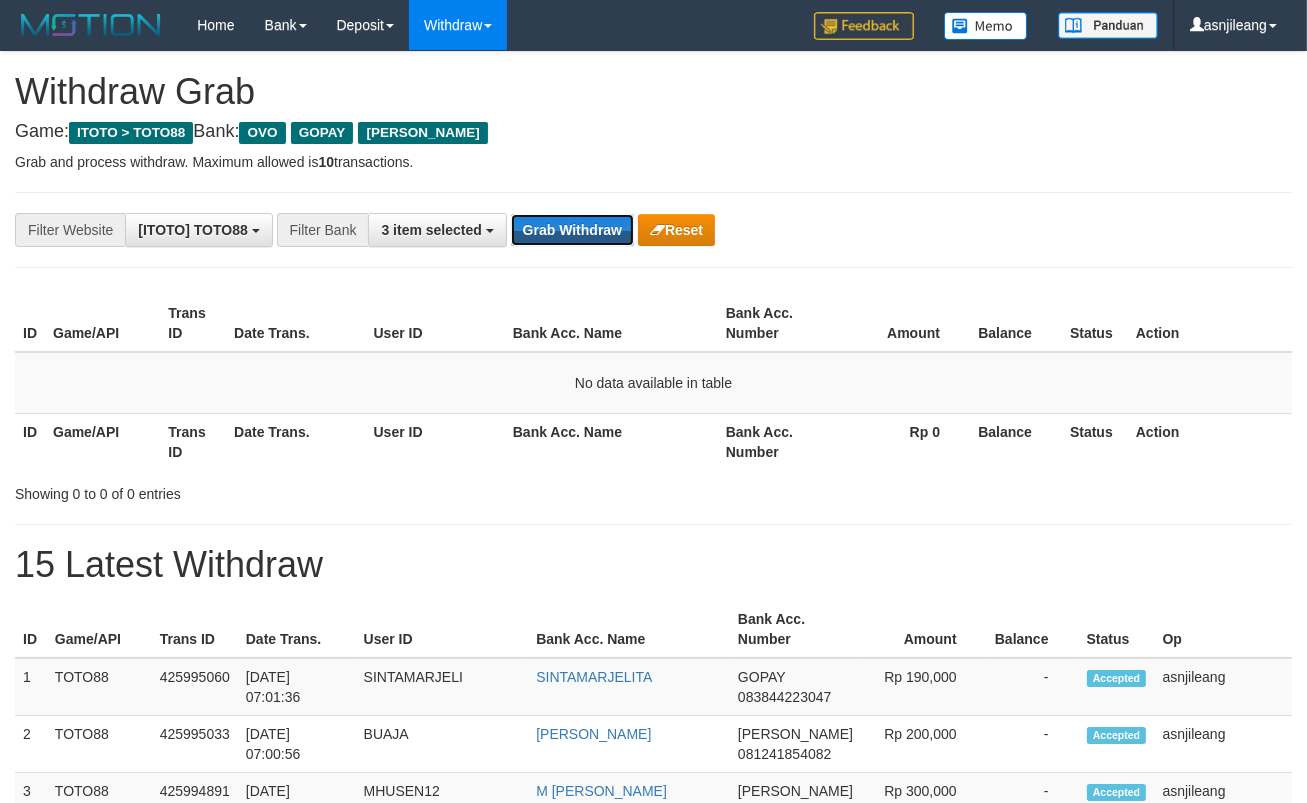 click on "Grab Withdraw" at bounding box center (572, 230) 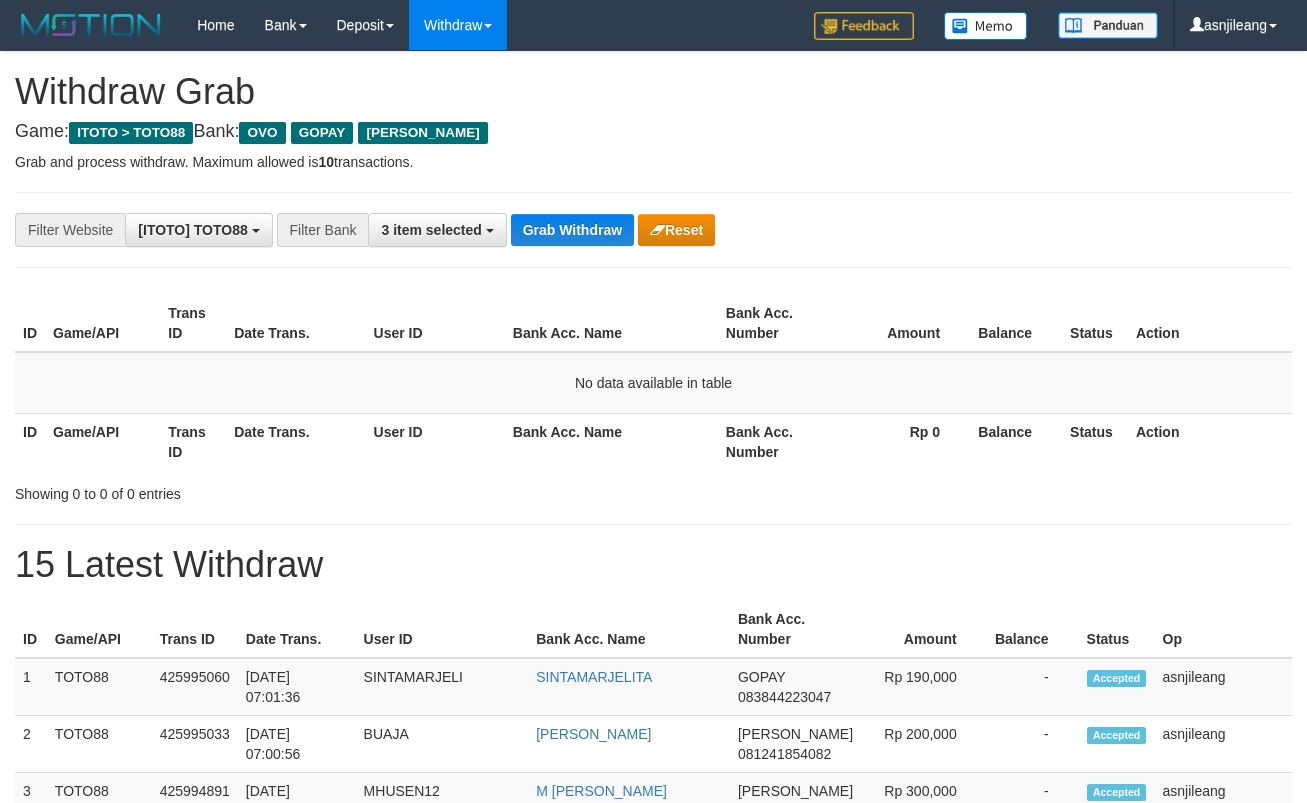 scroll, scrollTop: 0, scrollLeft: 0, axis: both 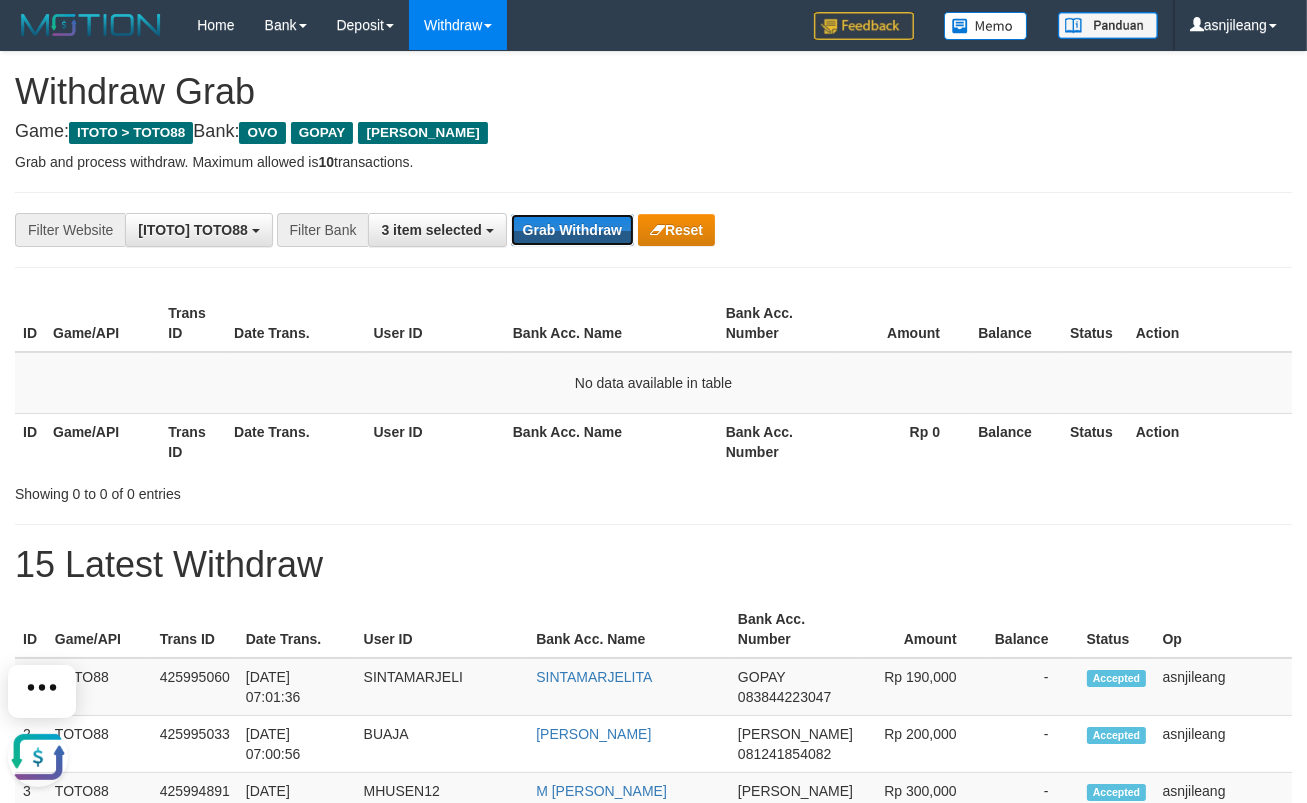 click on "Grab Withdraw" at bounding box center [572, 230] 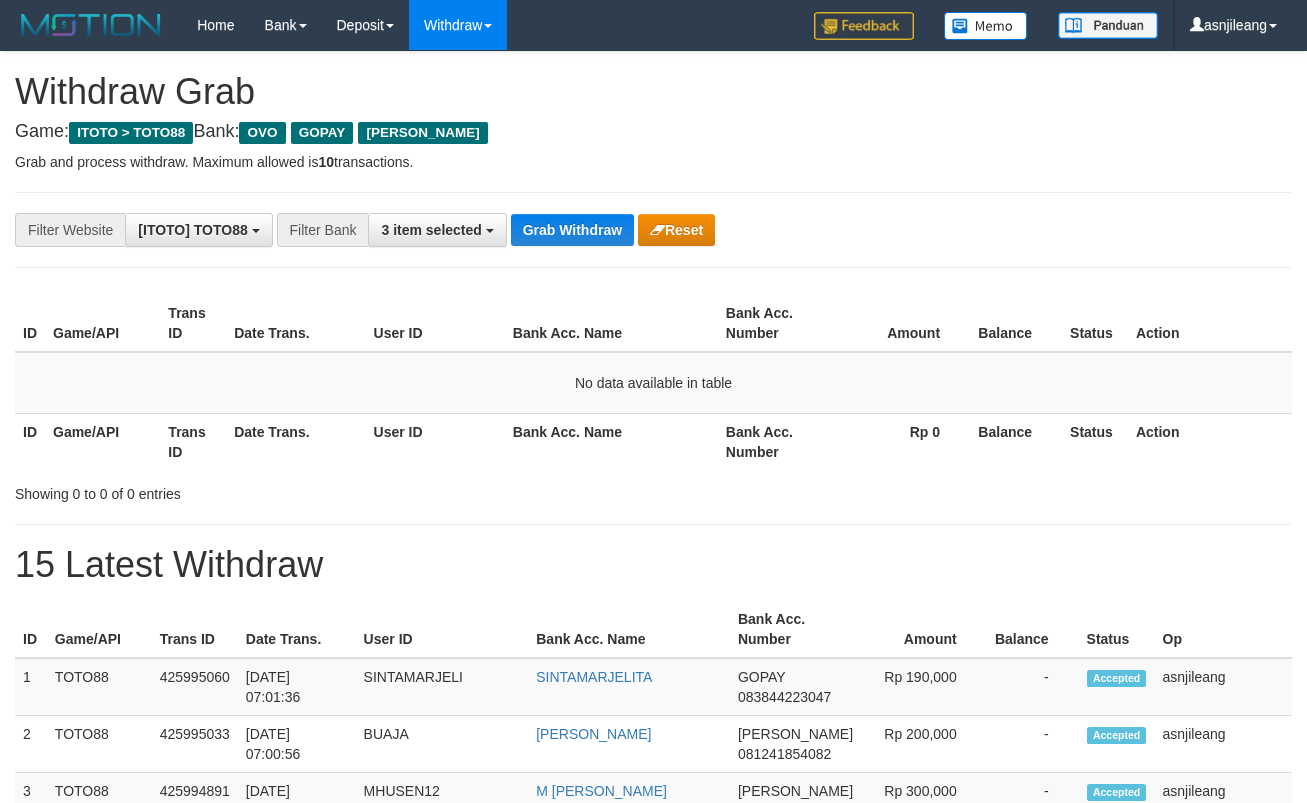 scroll, scrollTop: 0, scrollLeft: 0, axis: both 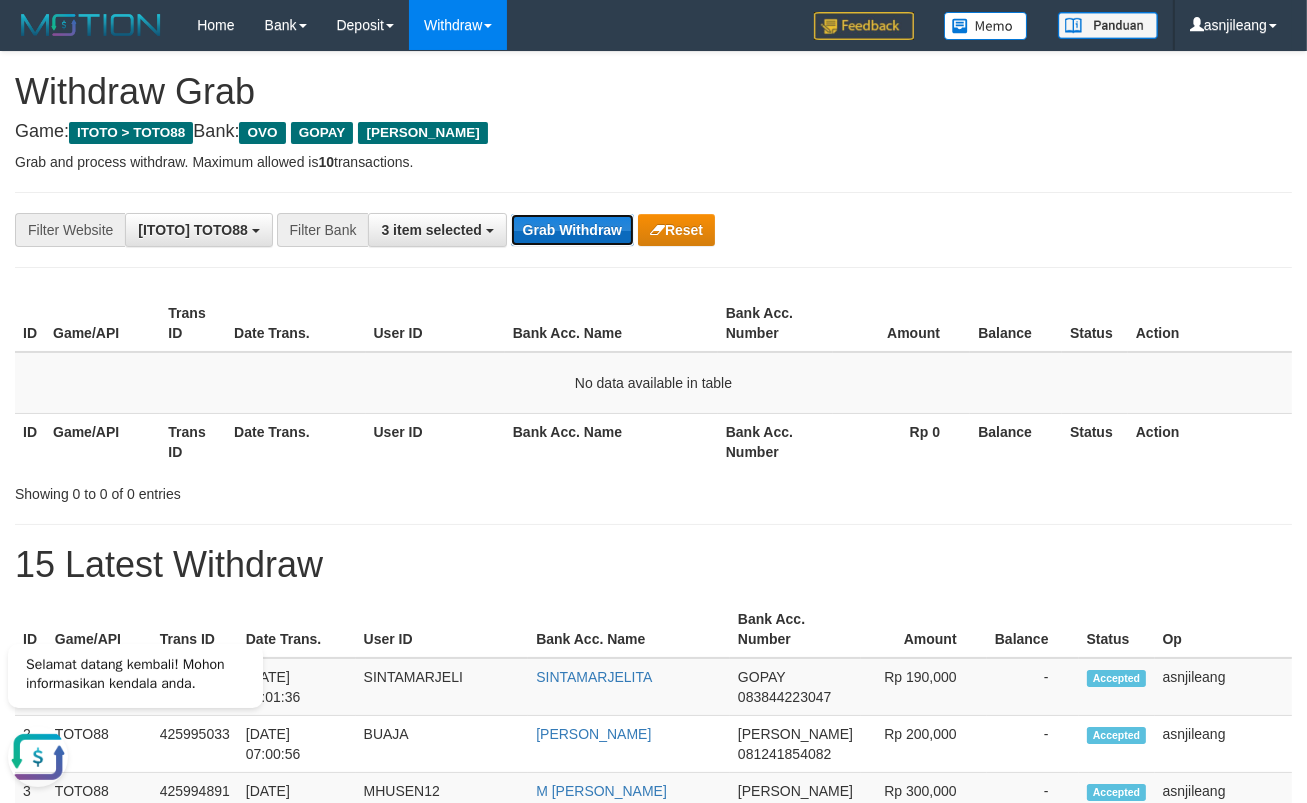 click on "Grab Withdraw" at bounding box center [572, 230] 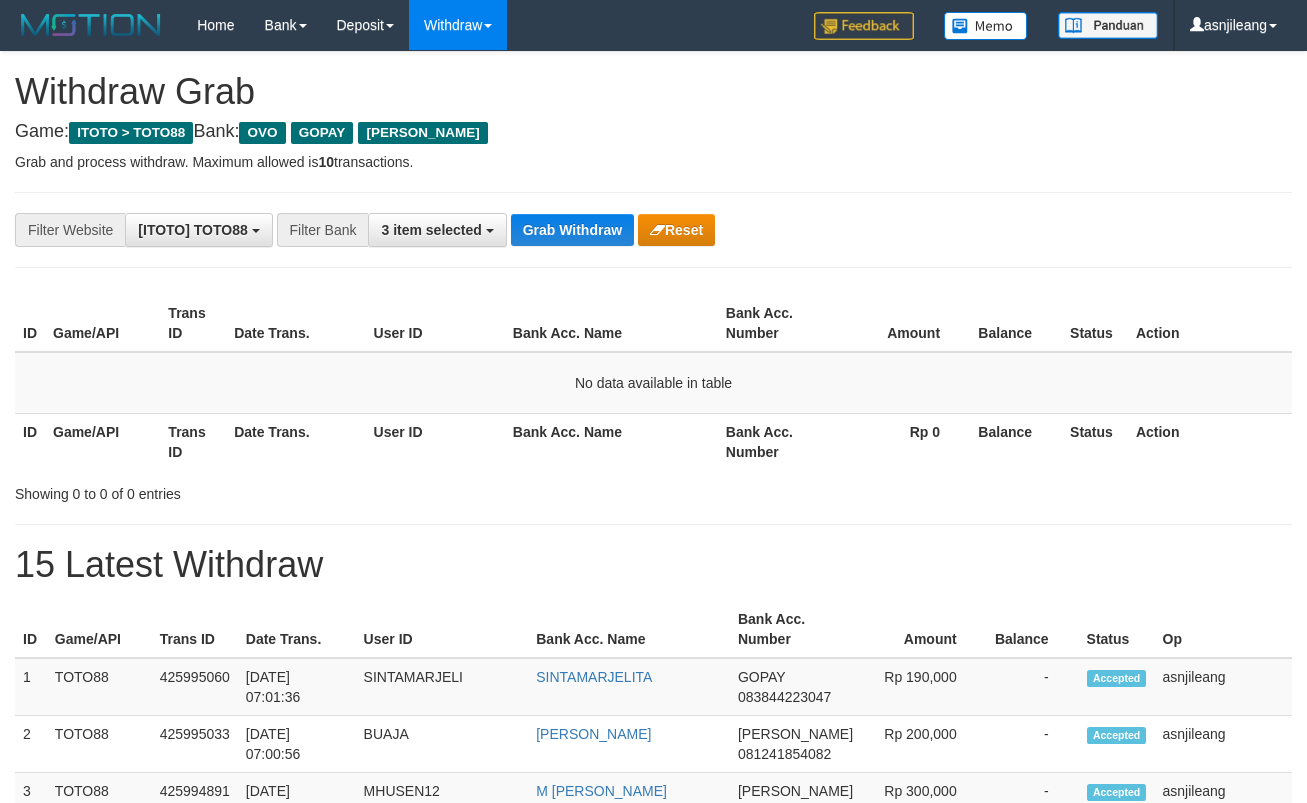 scroll, scrollTop: 0, scrollLeft: 0, axis: both 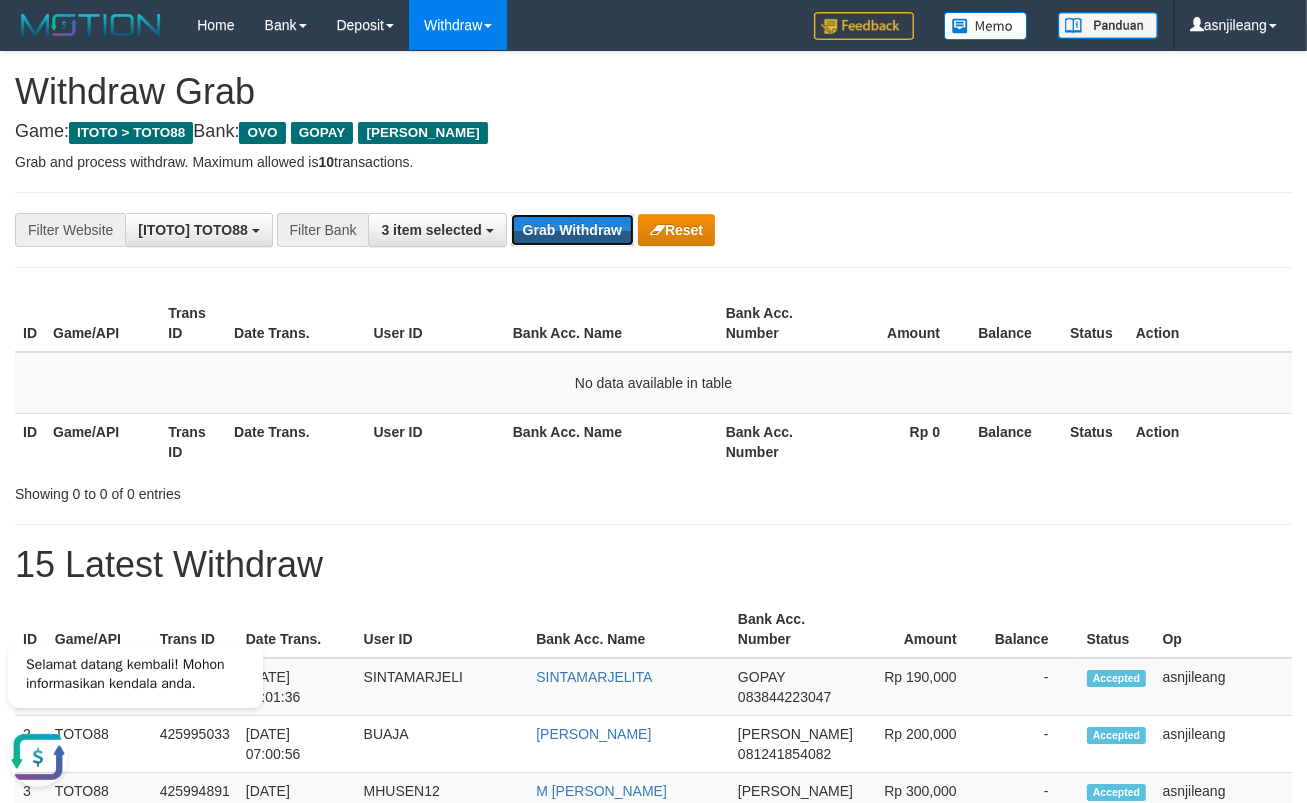 click on "Grab Withdraw" at bounding box center [572, 230] 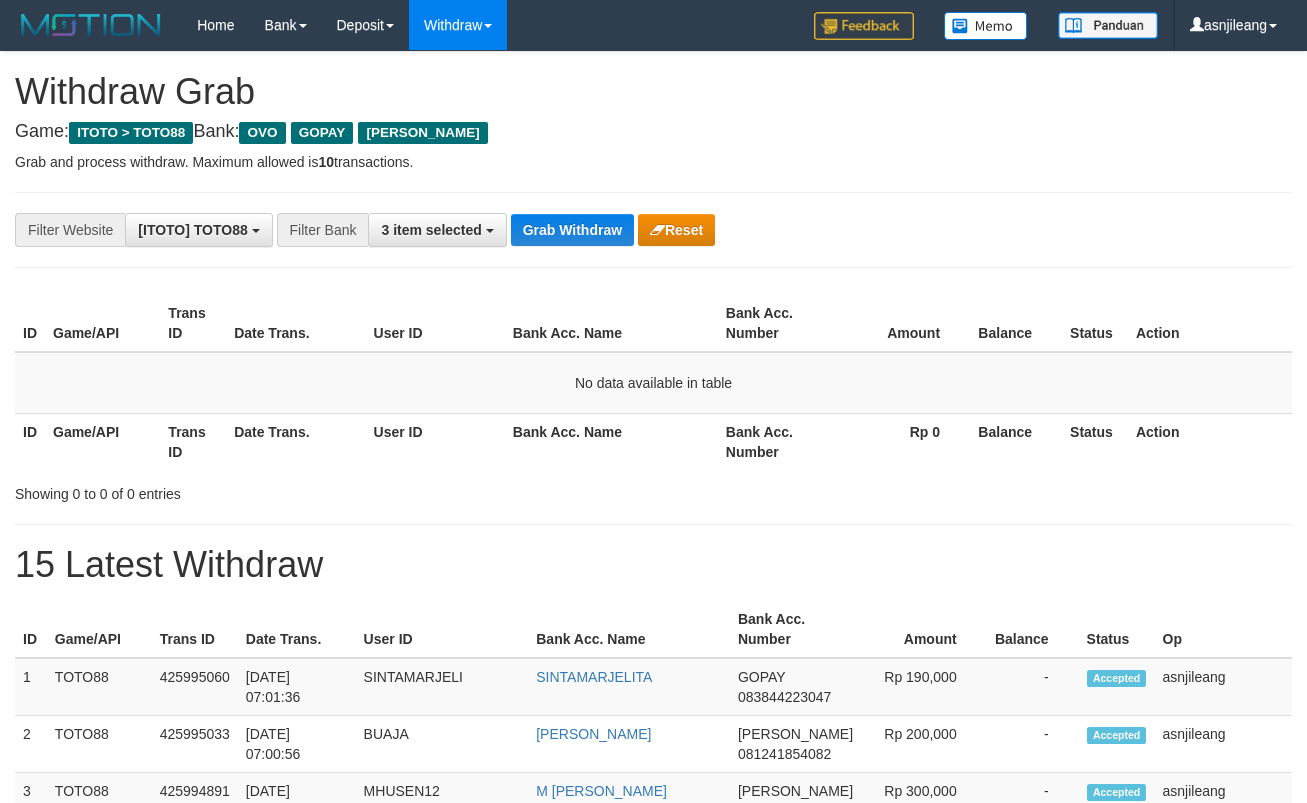 scroll, scrollTop: 0, scrollLeft: 0, axis: both 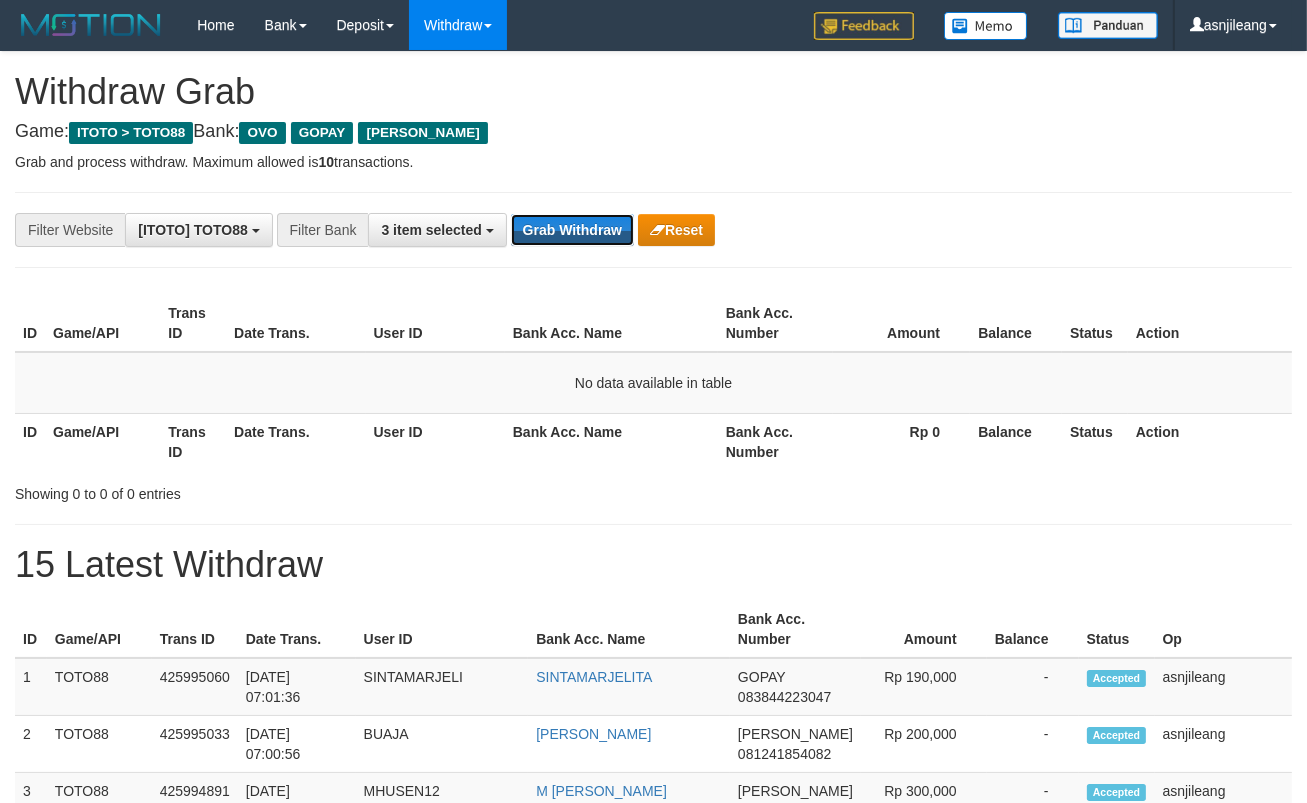 click on "Grab Withdraw" at bounding box center (572, 230) 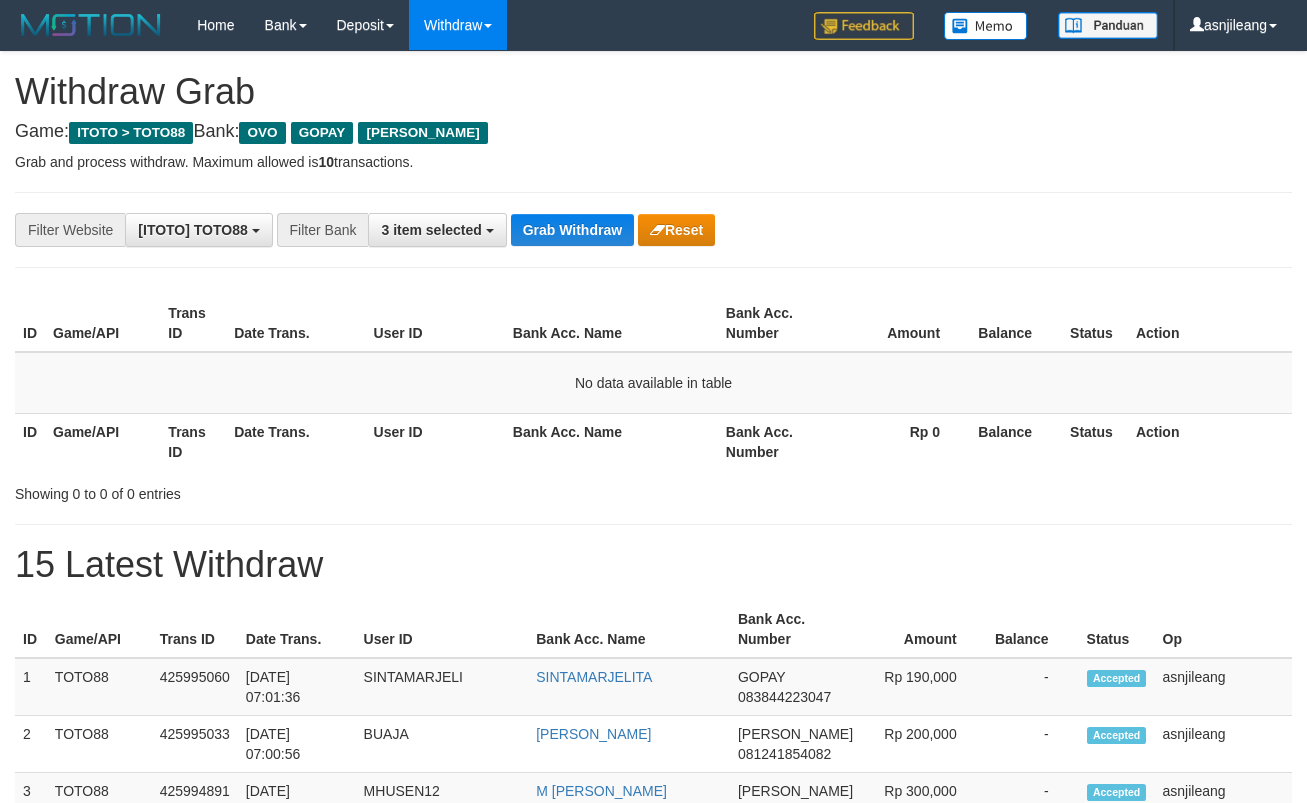 scroll, scrollTop: 0, scrollLeft: 0, axis: both 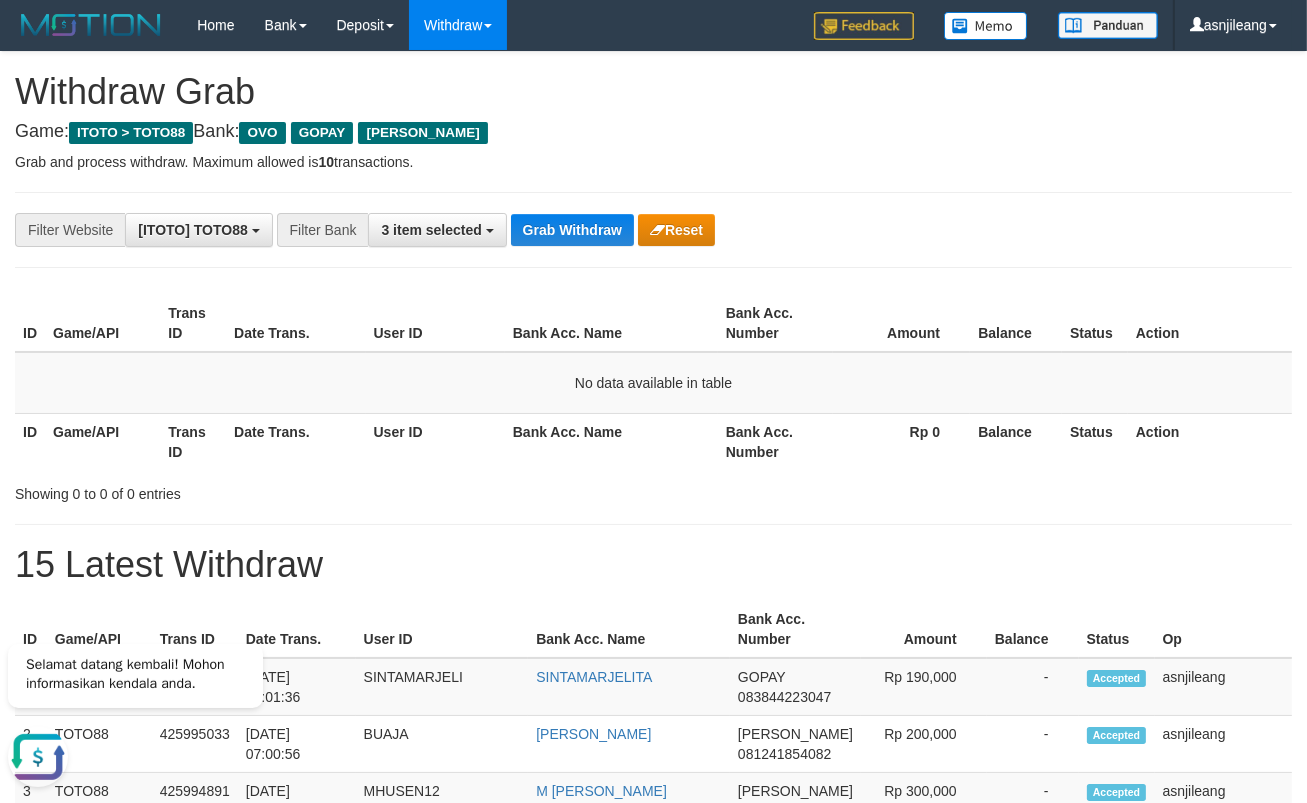 click on "**********" at bounding box center [653, 1113] 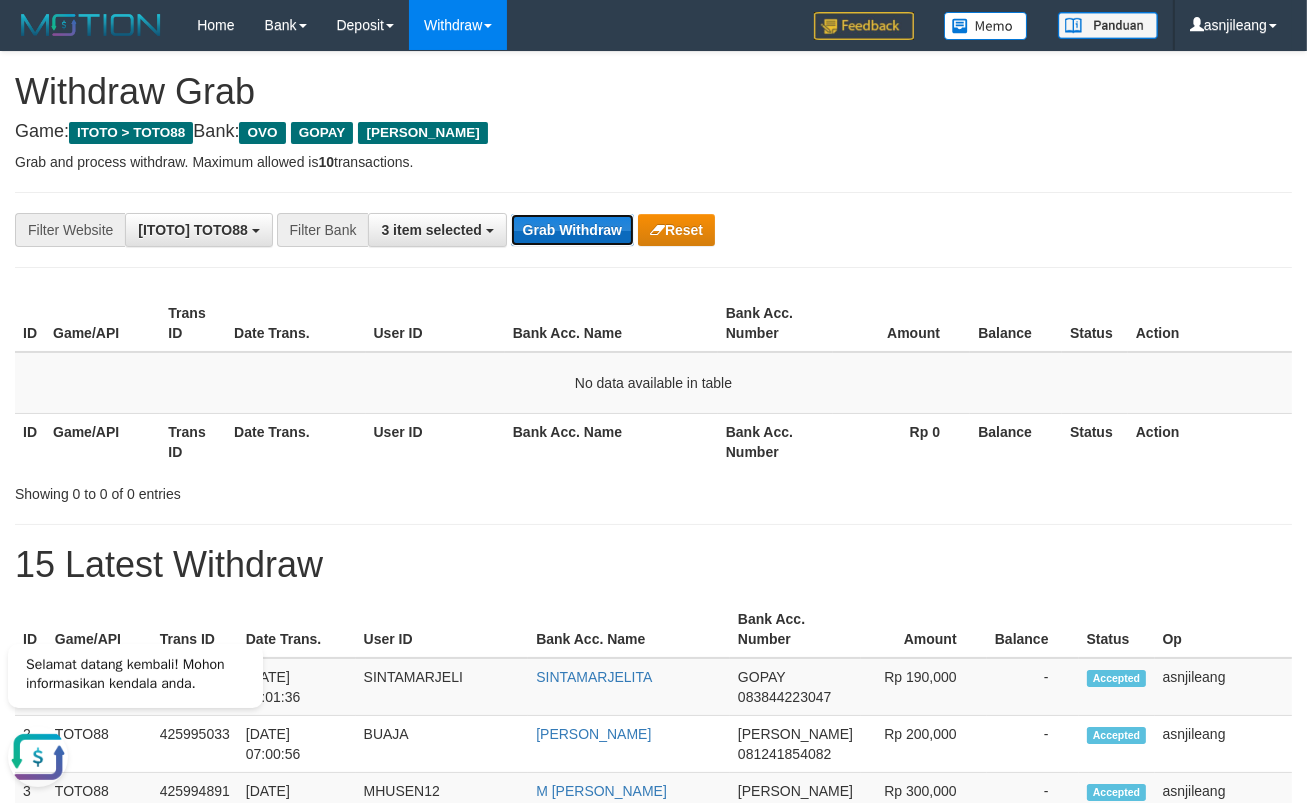 click on "Grab Withdraw" at bounding box center [572, 230] 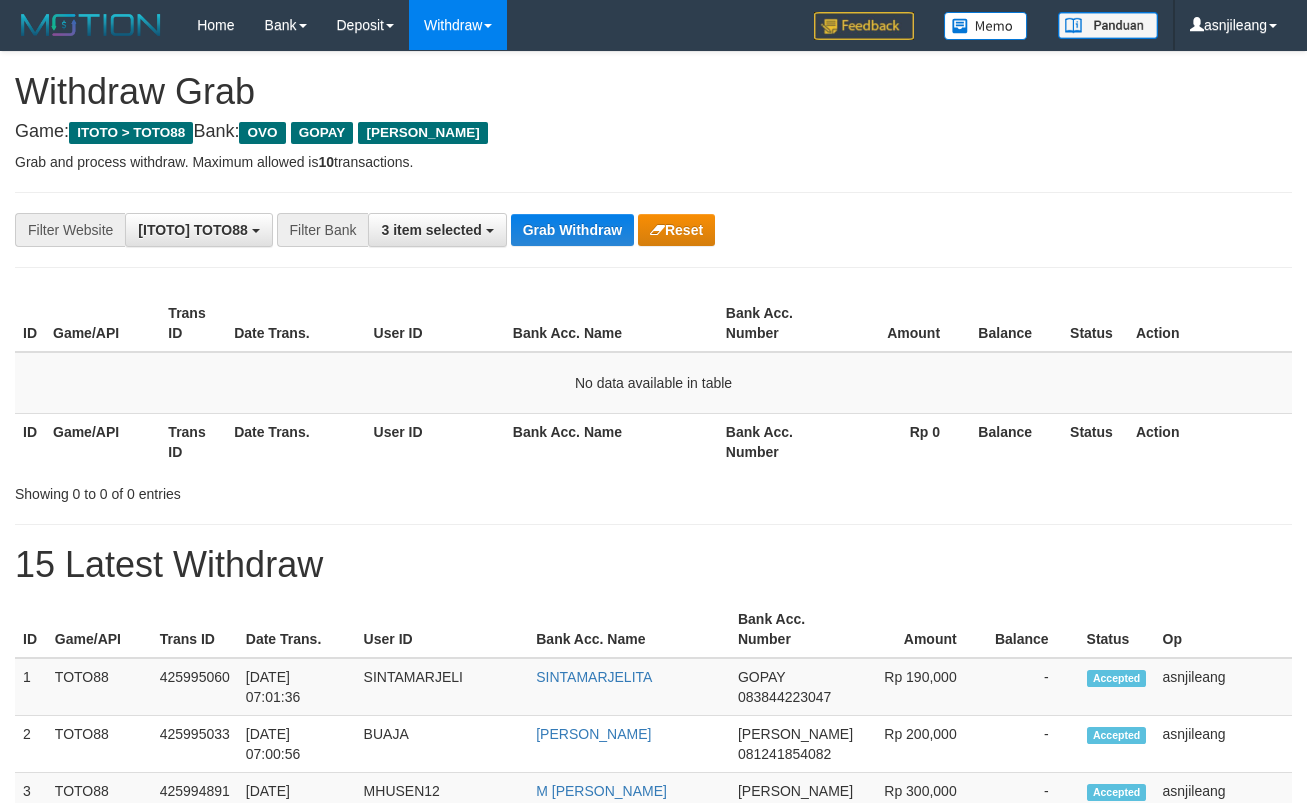 scroll, scrollTop: 0, scrollLeft: 0, axis: both 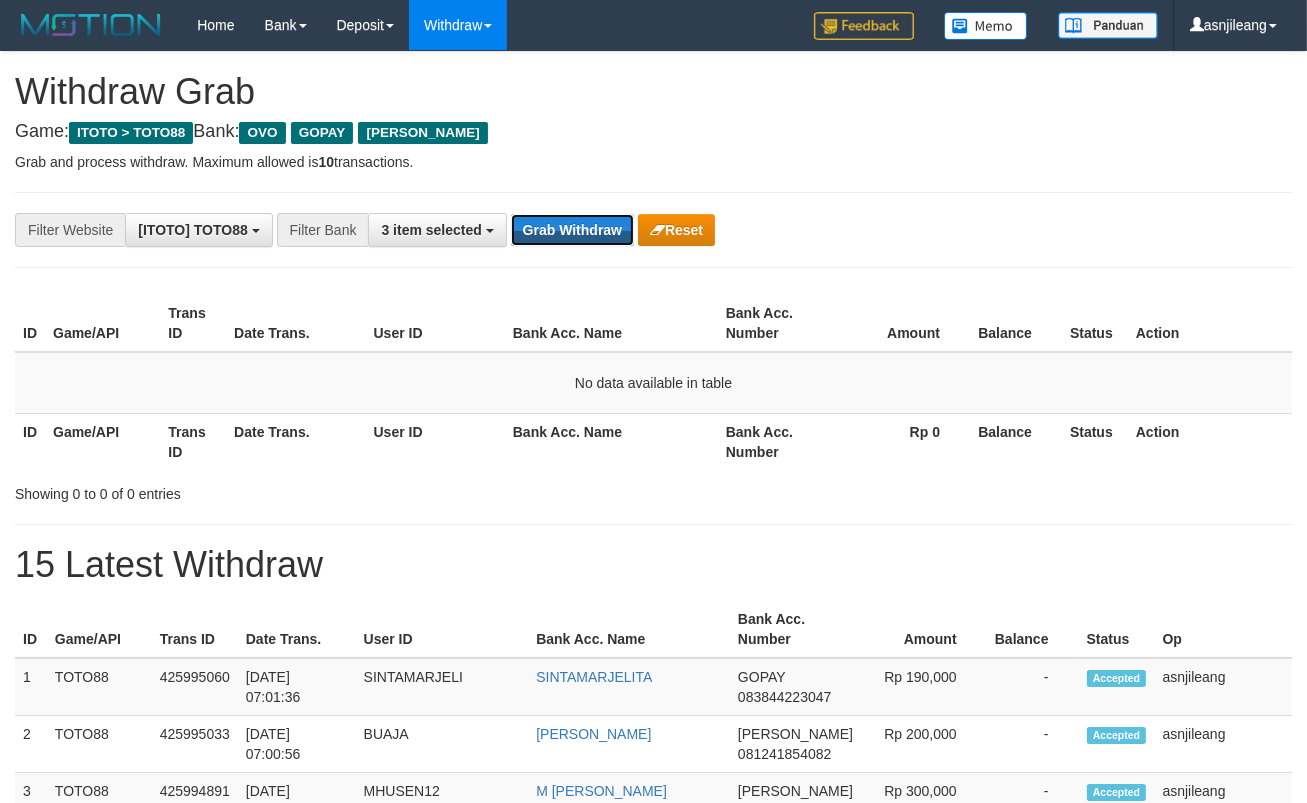 click on "Grab Withdraw" at bounding box center [572, 230] 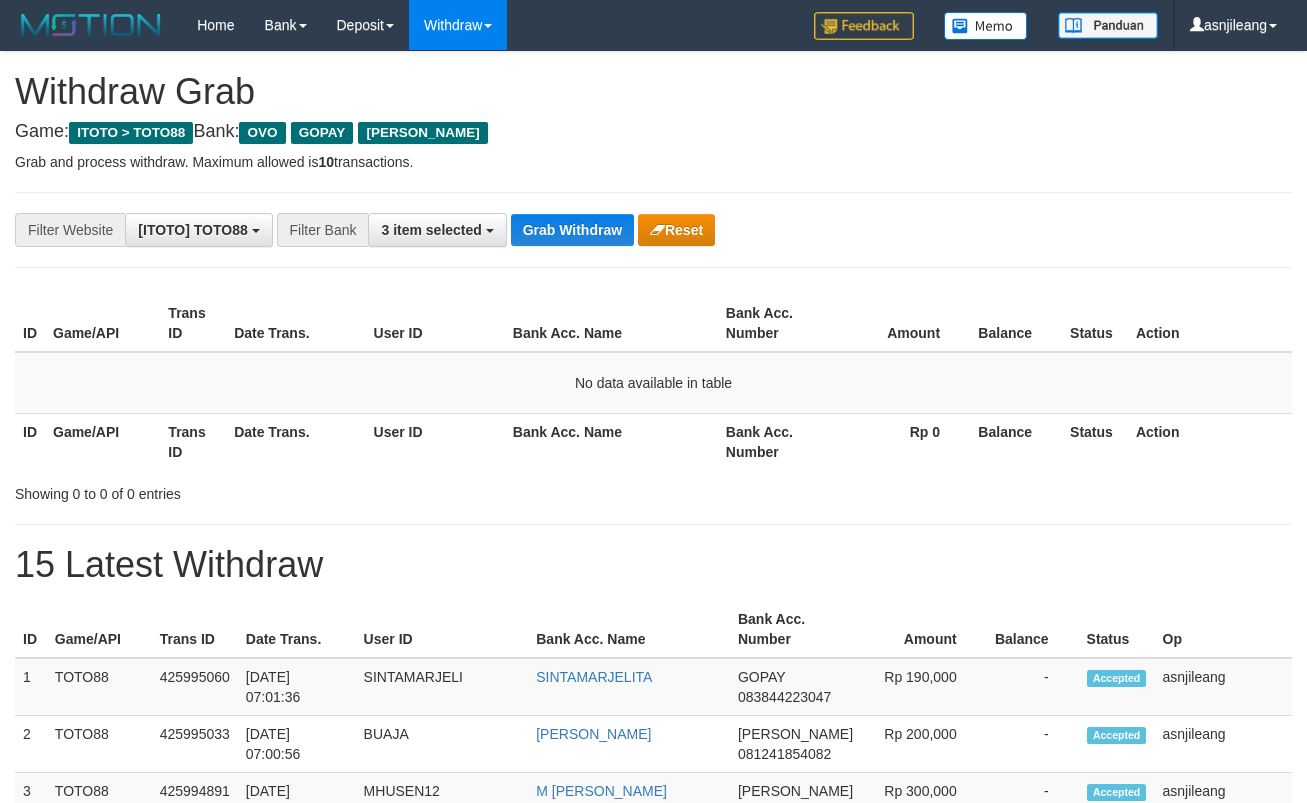 scroll, scrollTop: 0, scrollLeft: 0, axis: both 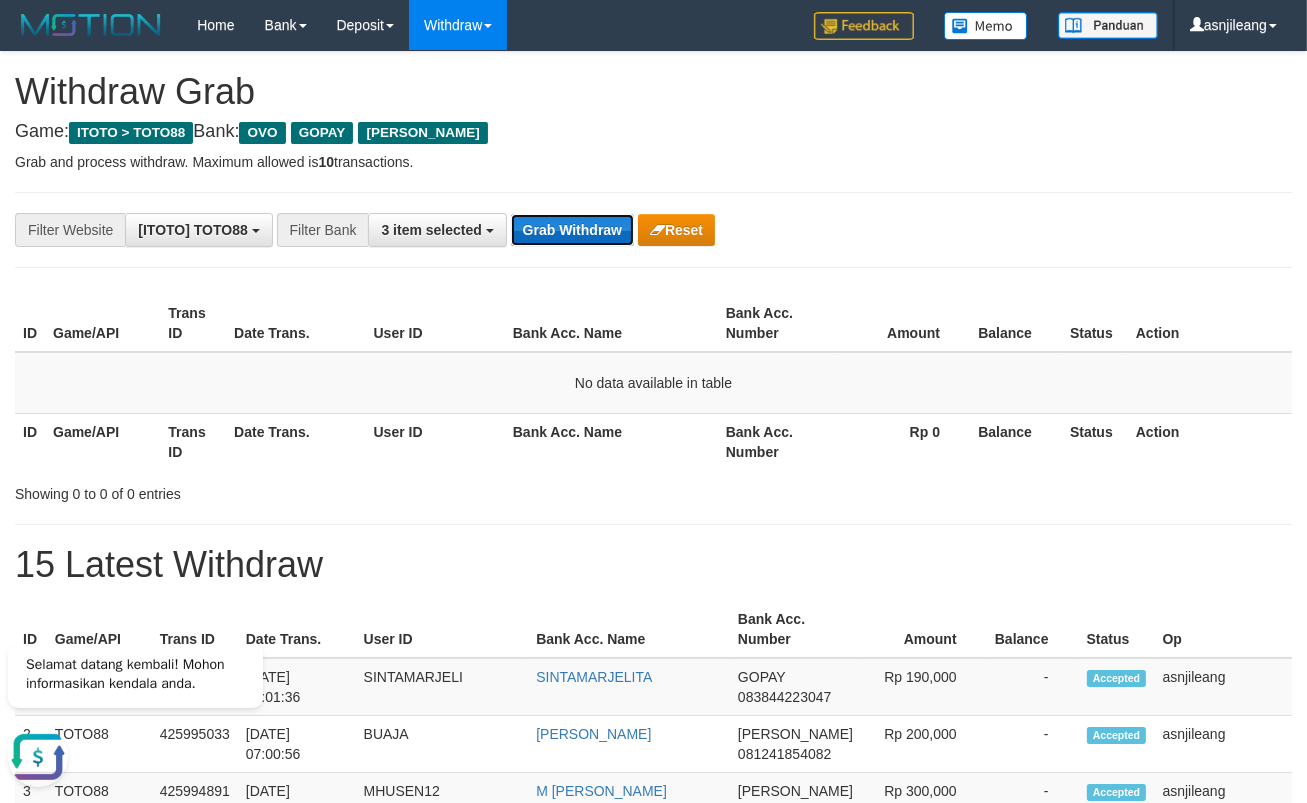 click on "Grab Withdraw" at bounding box center (572, 230) 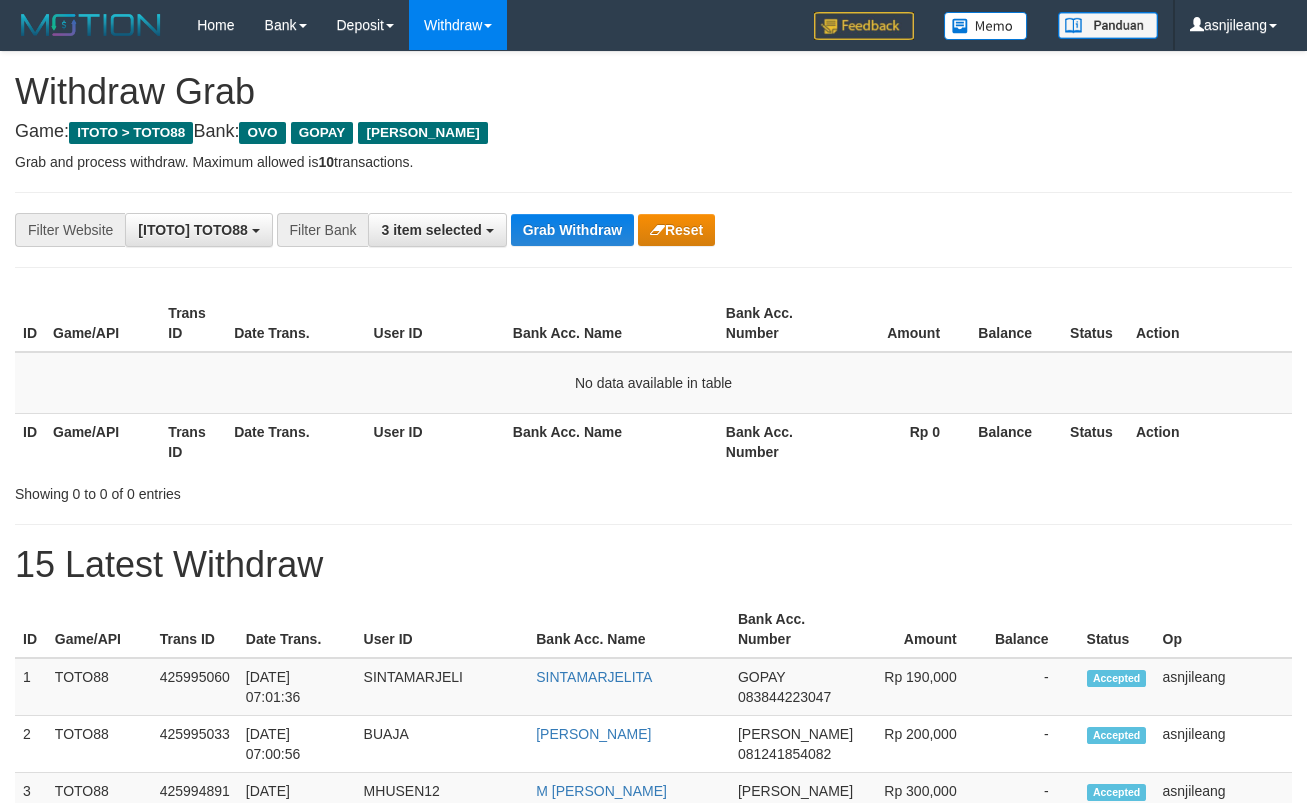 click on "Grab Withdraw" at bounding box center (572, 230) 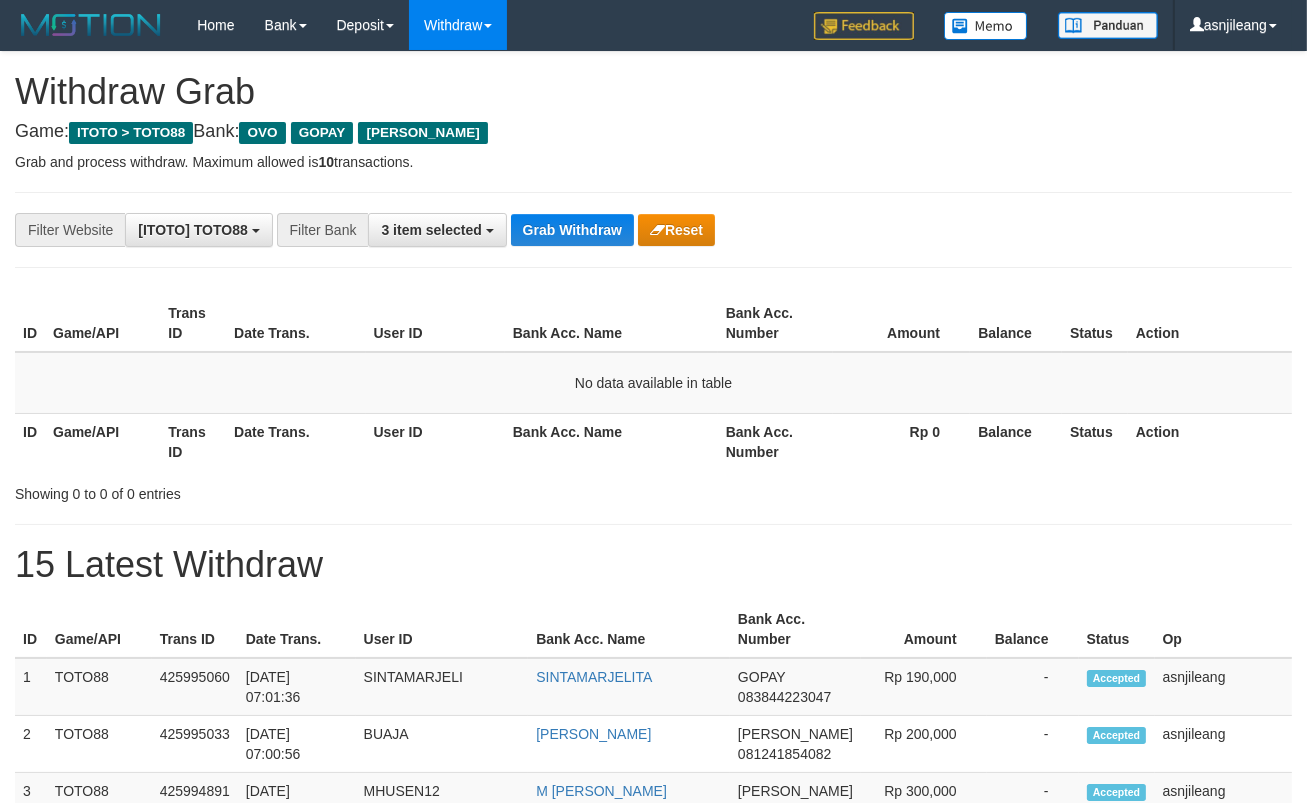 scroll, scrollTop: 17, scrollLeft: 0, axis: vertical 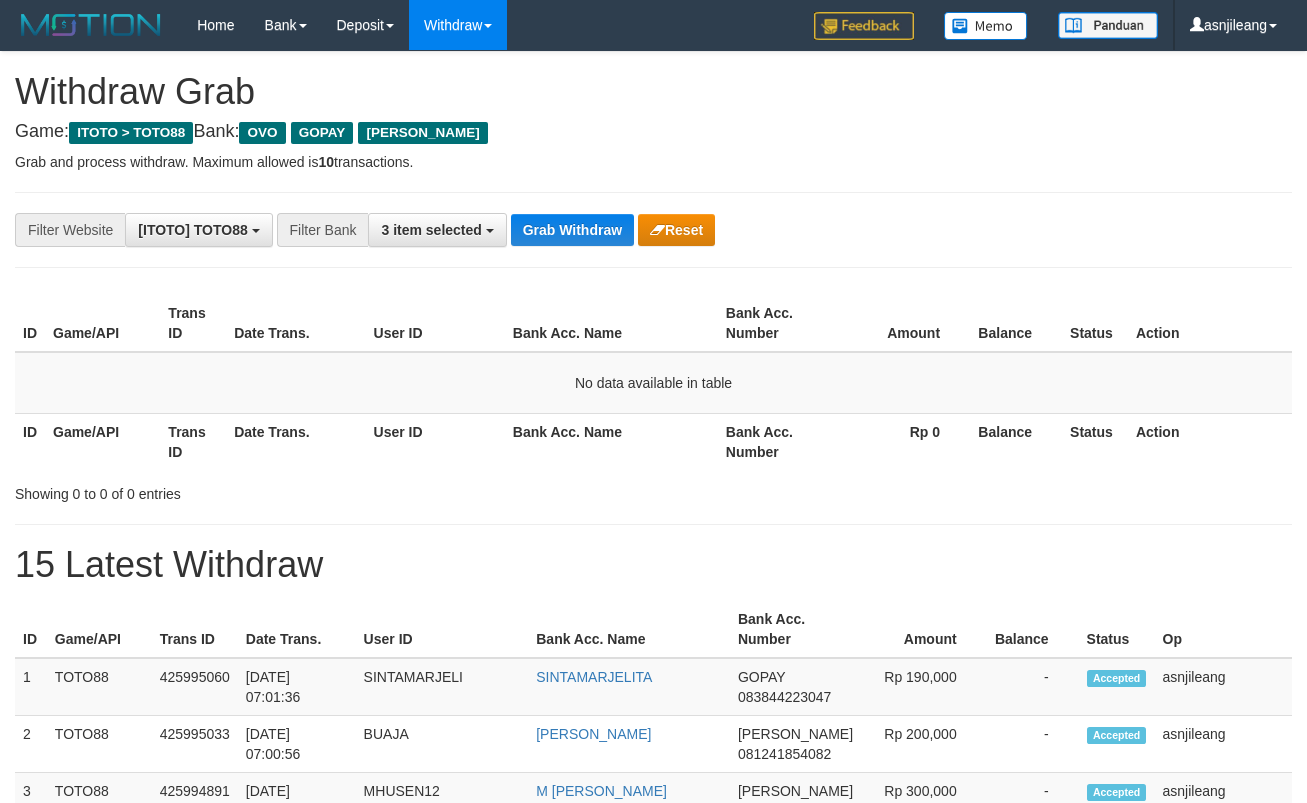 click on "Grab Withdraw" at bounding box center (572, 230) 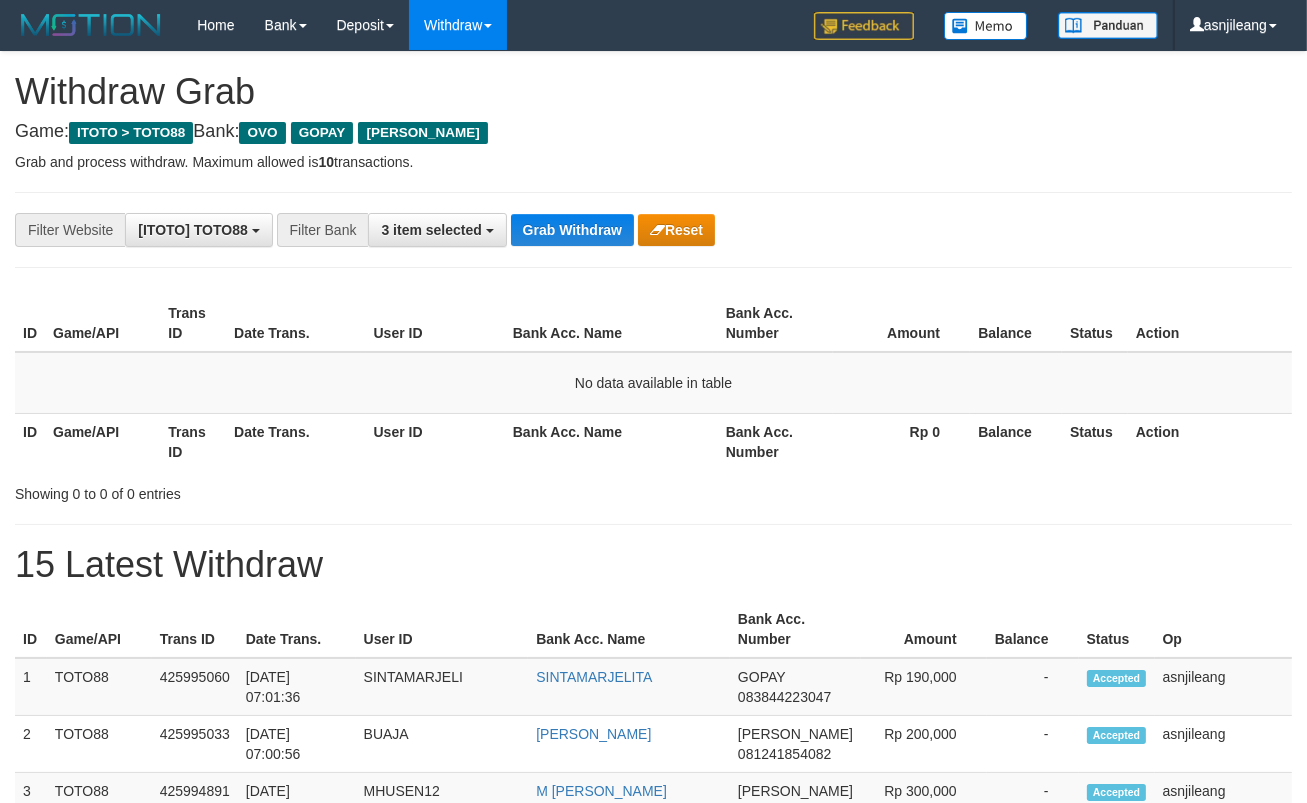 scroll, scrollTop: 17, scrollLeft: 0, axis: vertical 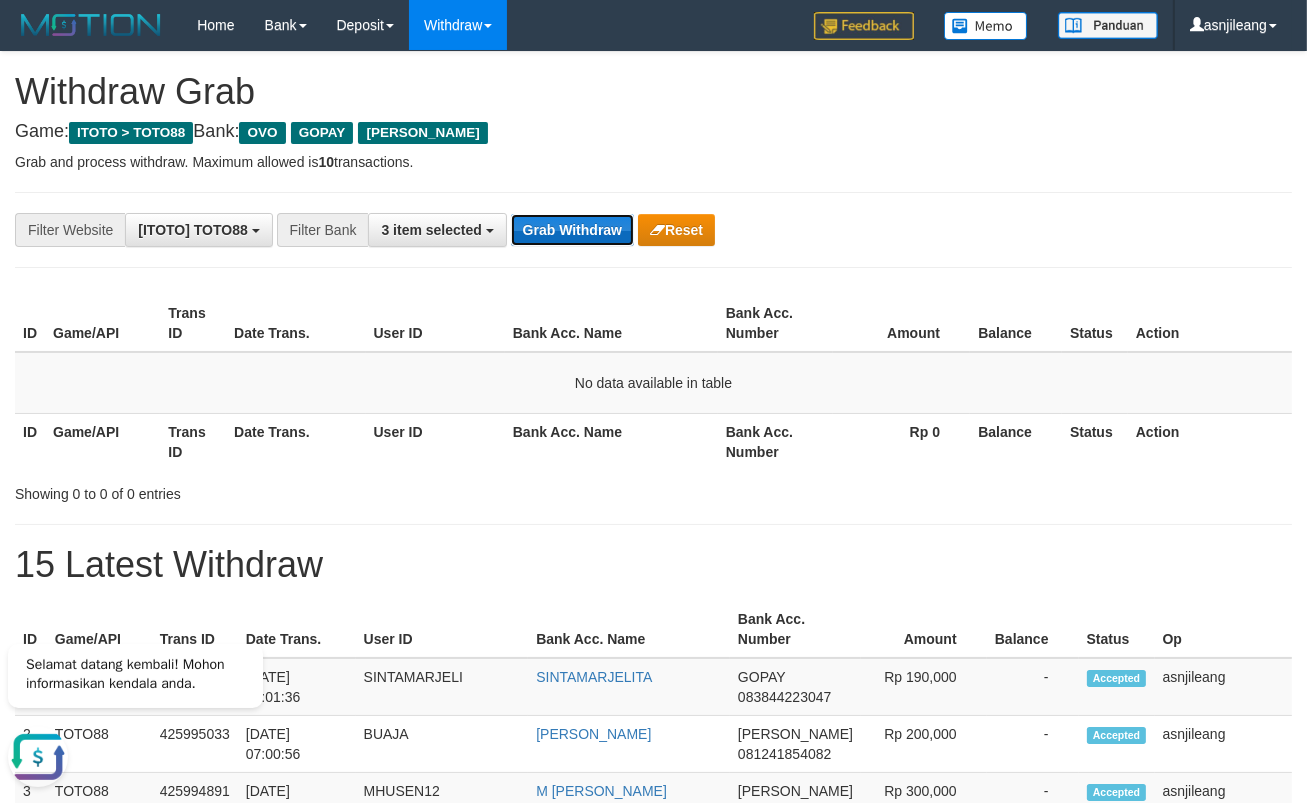 click on "Grab Withdraw" at bounding box center [572, 230] 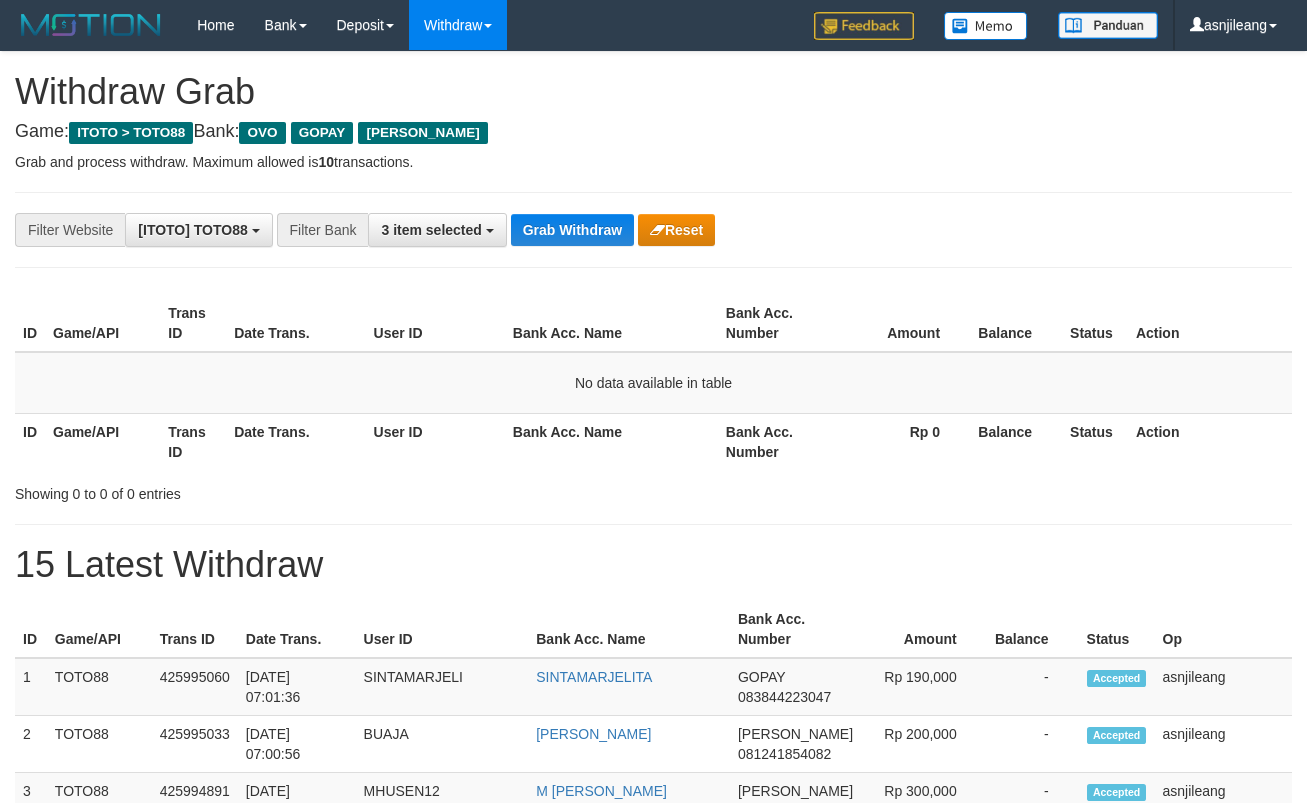 scroll, scrollTop: 0, scrollLeft: 0, axis: both 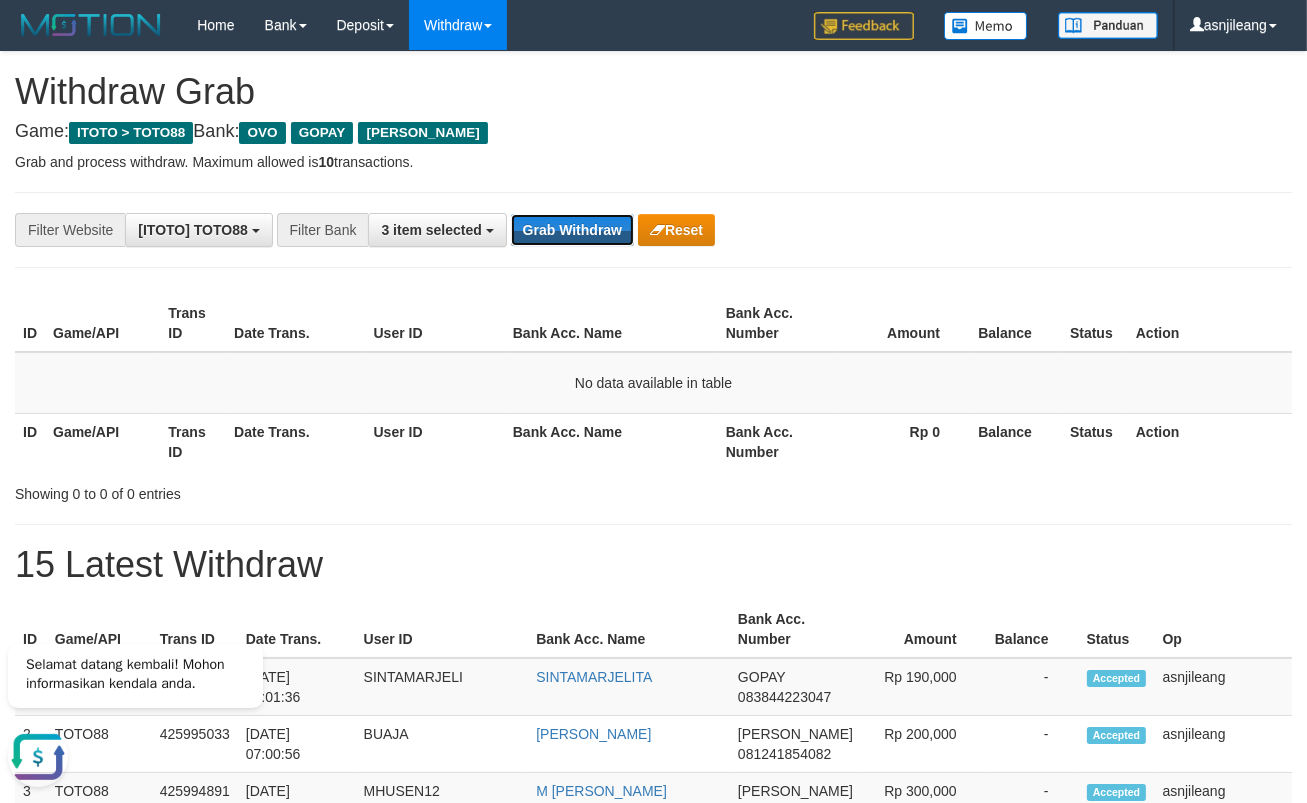 click on "Grab Withdraw" at bounding box center (572, 230) 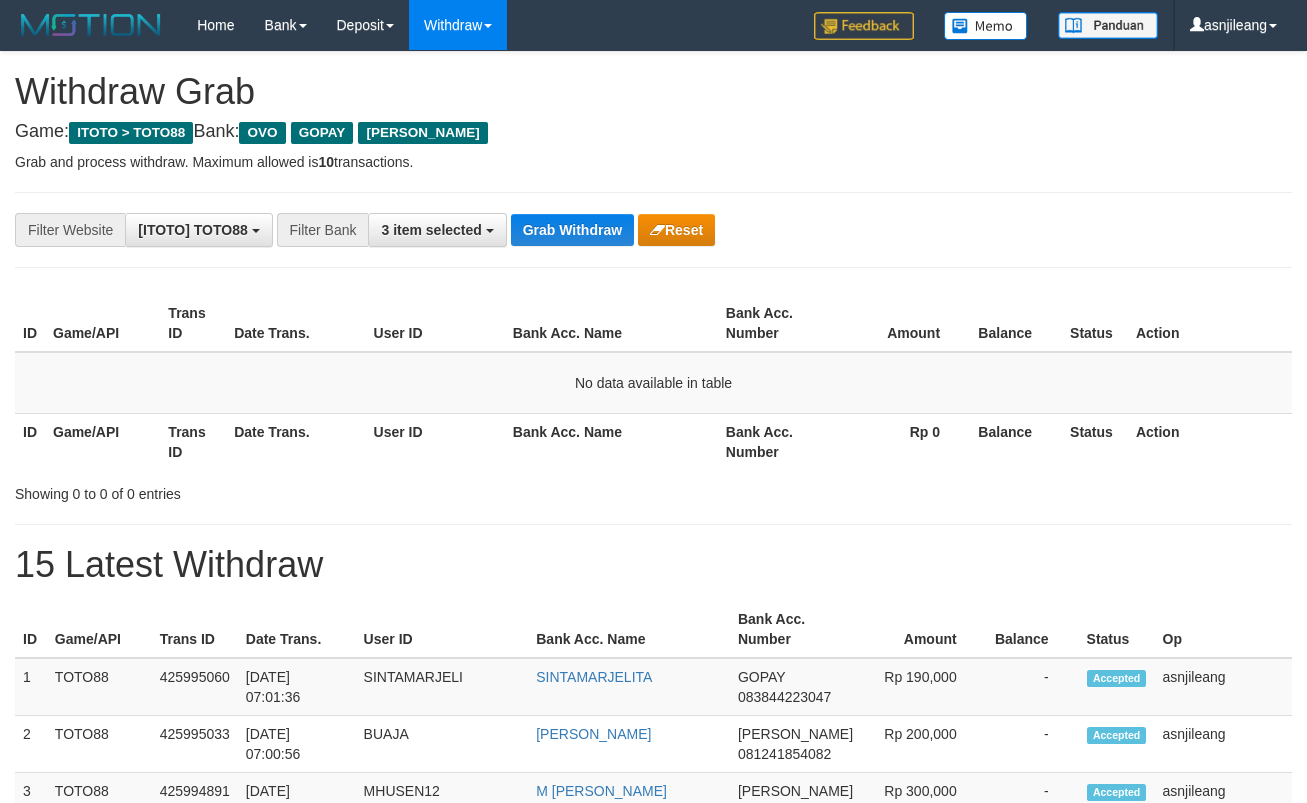 scroll, scrollTop: 0, scrollLeft: 0, axis: both 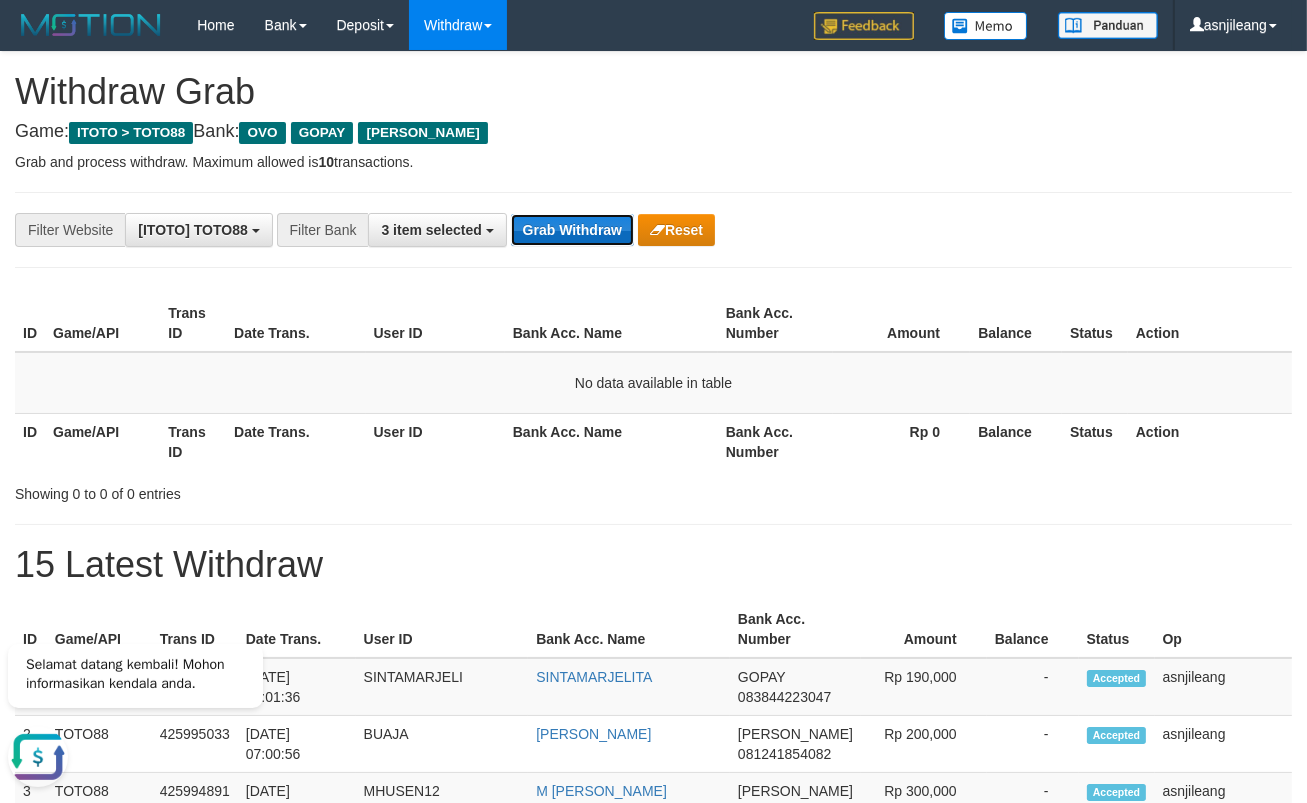 click on "Grab Withdraw" at bounding box center [572, 230] 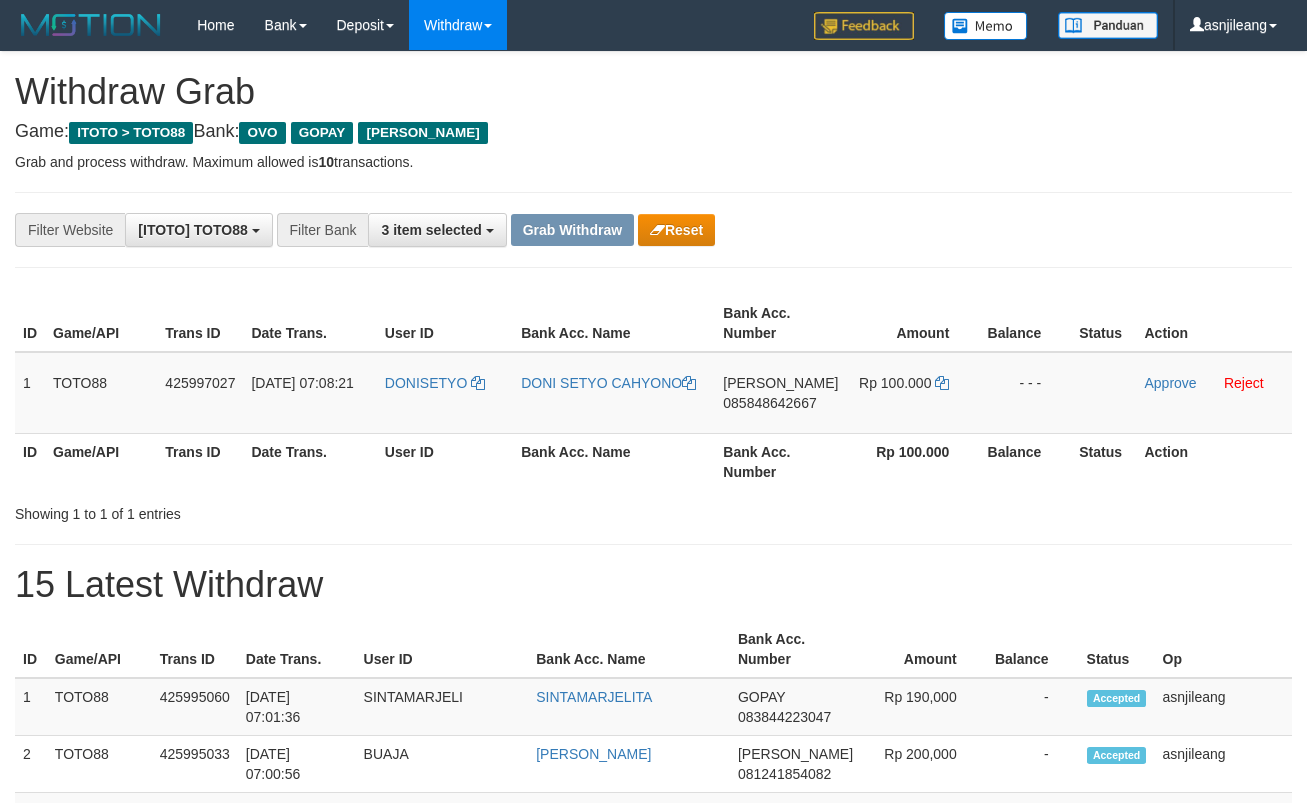 scroll, scrollTop: 0, scrollLeft: 0, axis: both 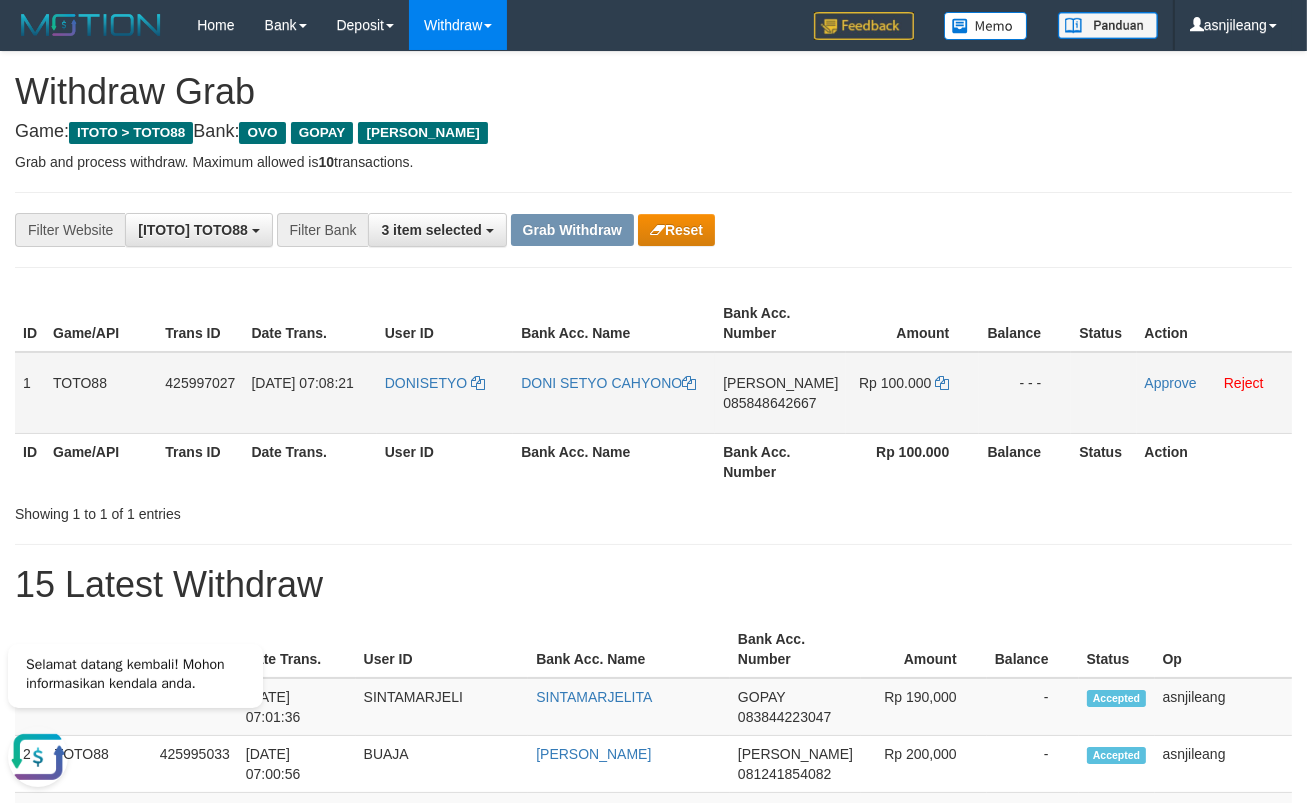 click on "DANA
085848642667" at bounding box center (780, 393) 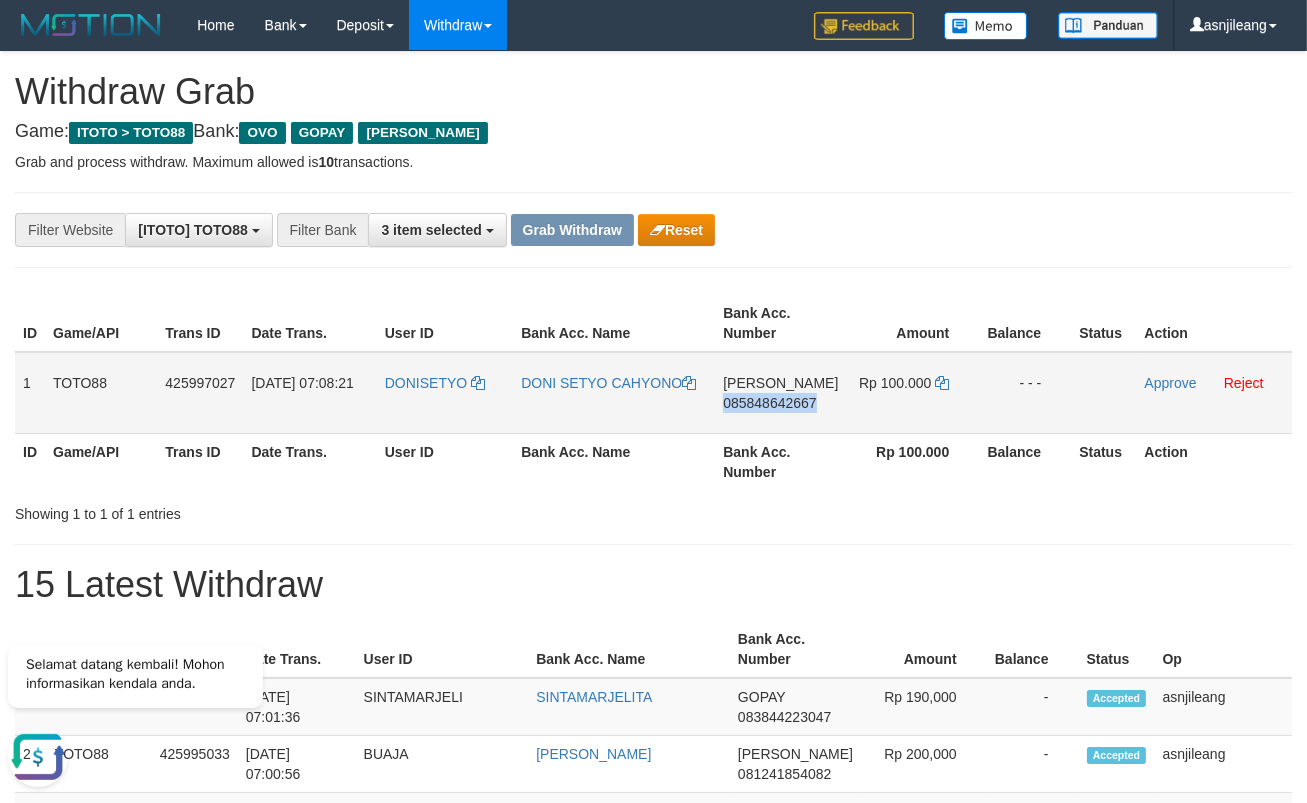 click on "DANA
085848642667" at bounding box center [780, 393] 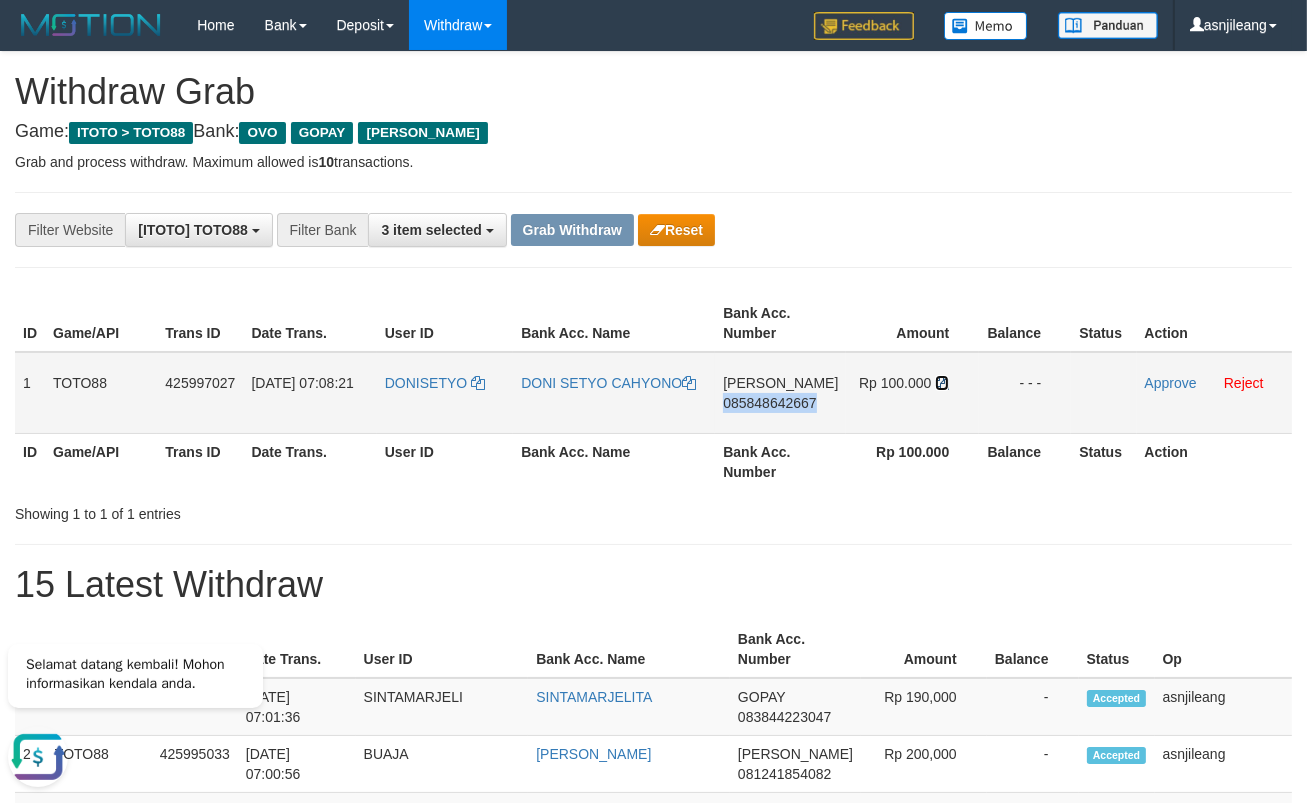 click at bounding box center (942, 383) 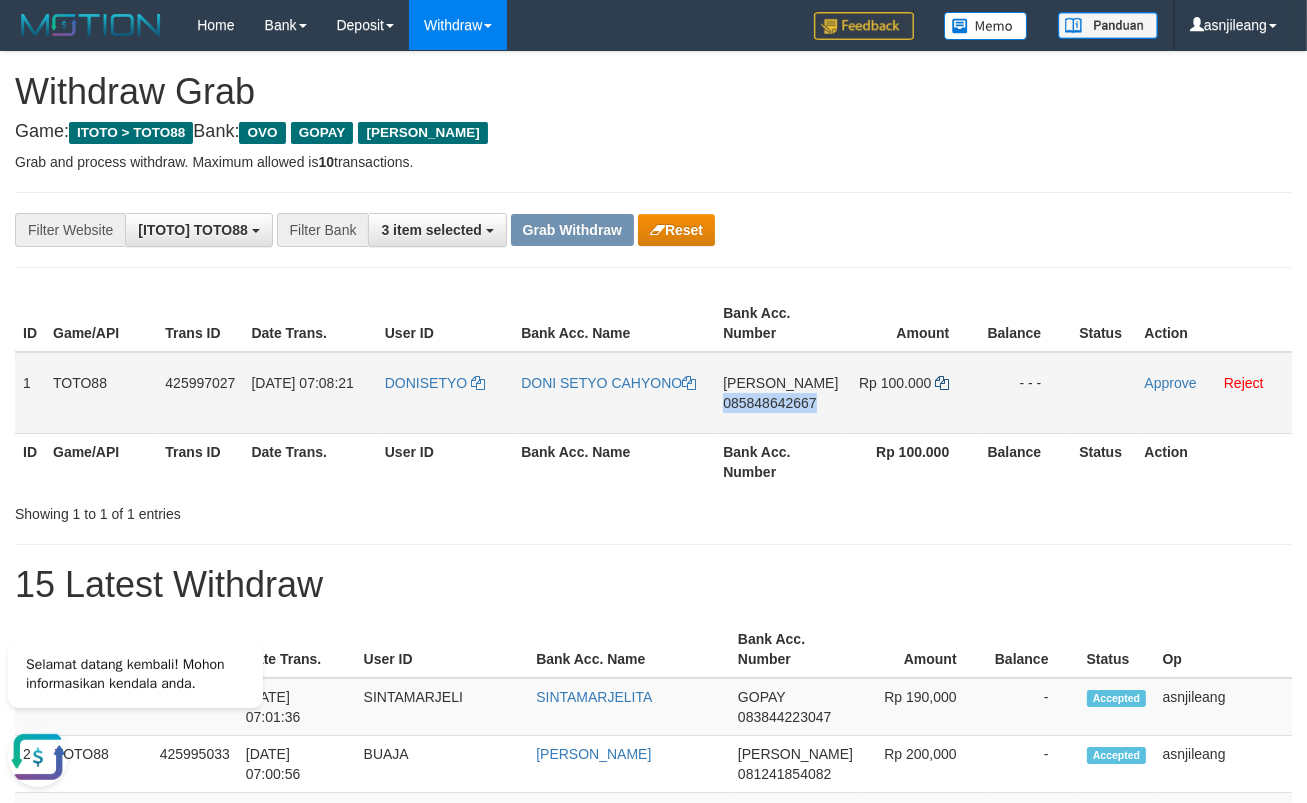 copy on "085848642667" 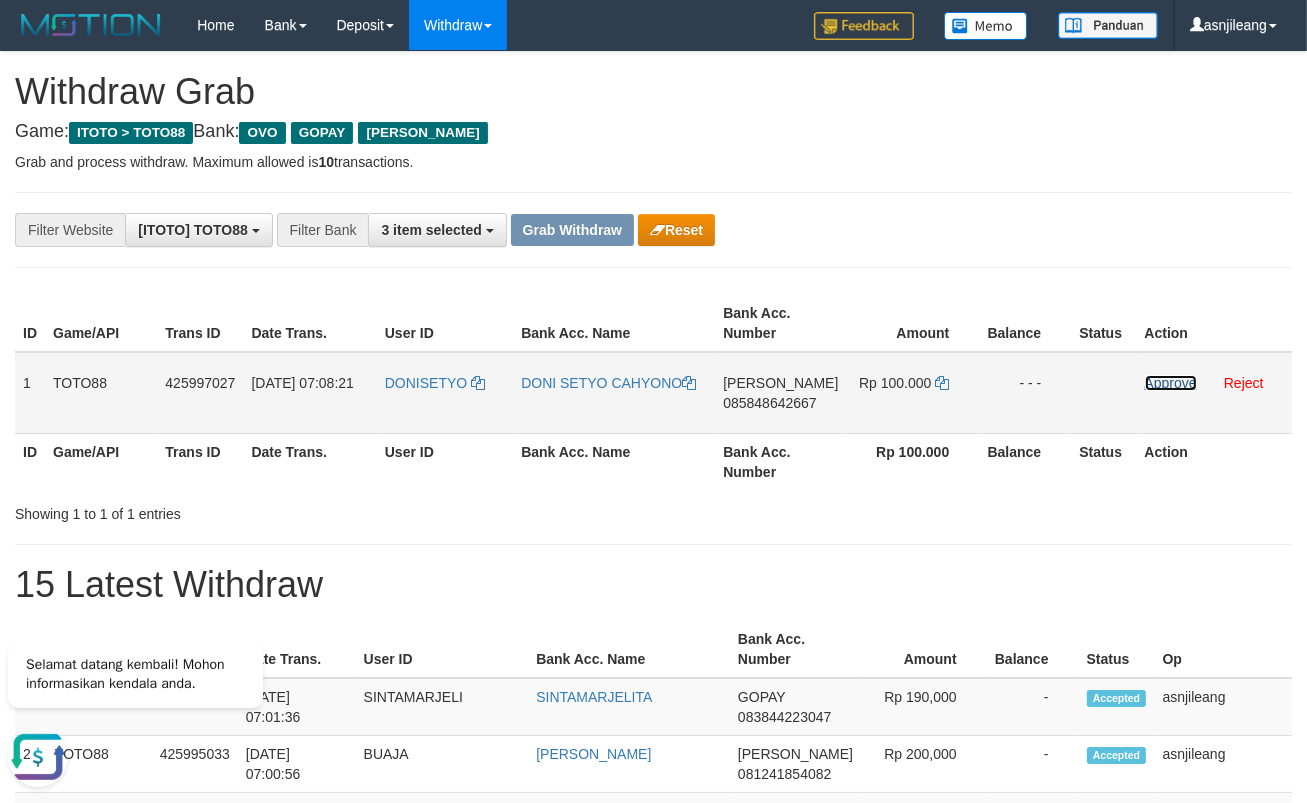 click on "Approve" at bounding box center [1171, 383] 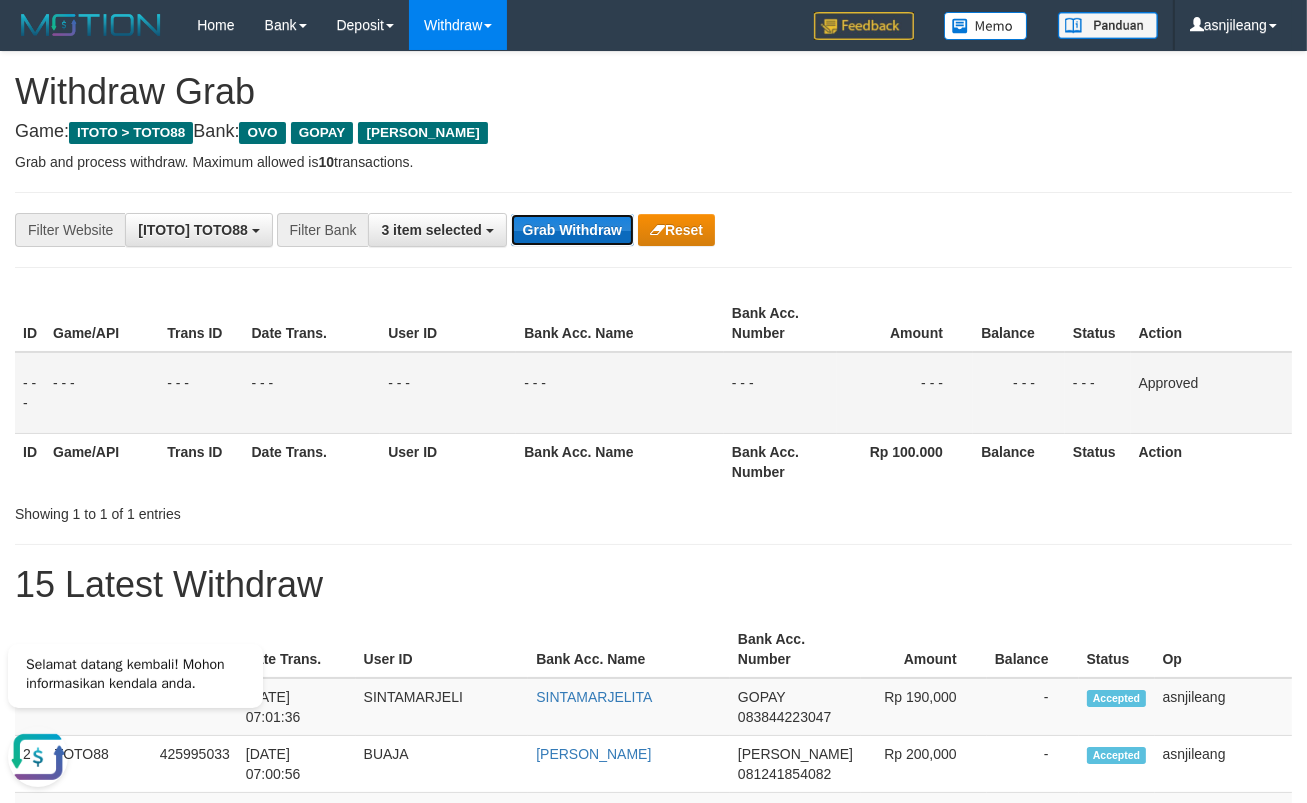 click on "Grab Withdraw" at bounding box center (572, 230) 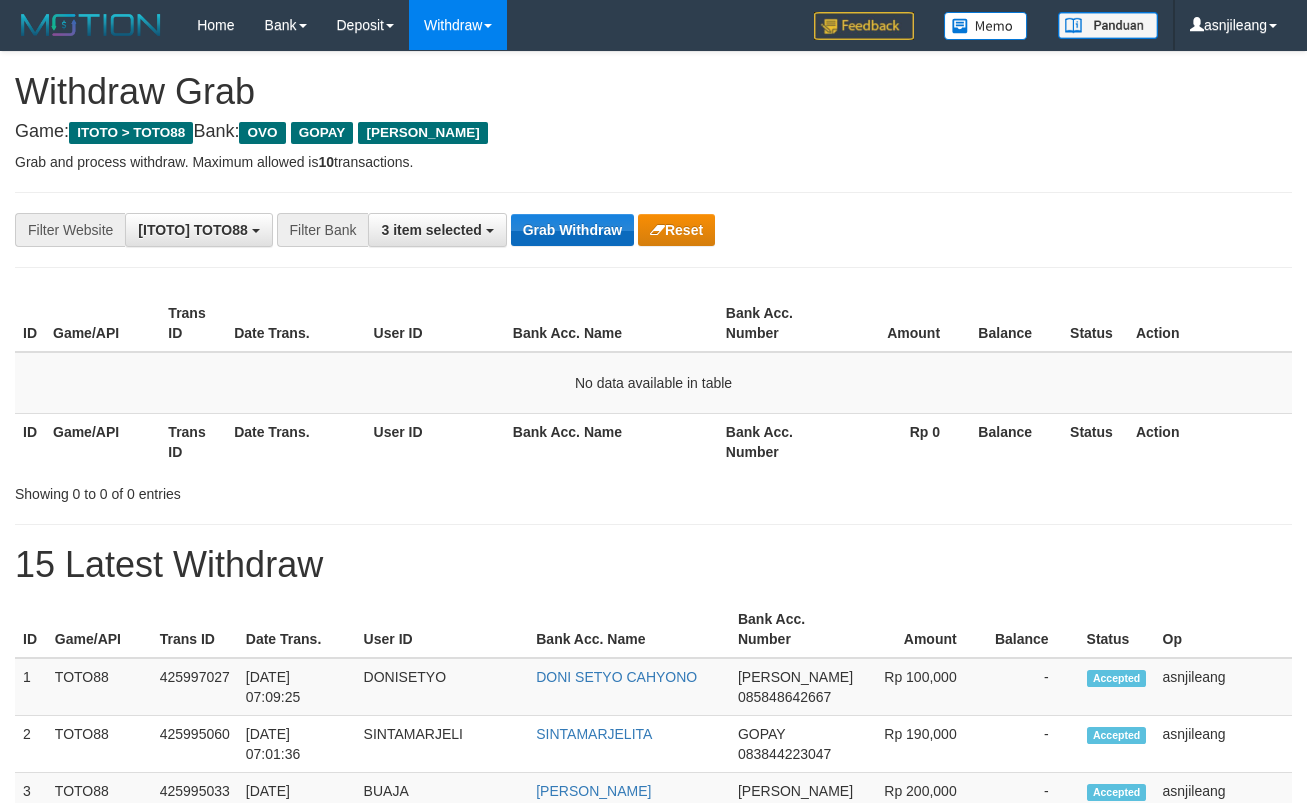 scroll, scrollTop: 0, scrollLeft: 0, axis: both 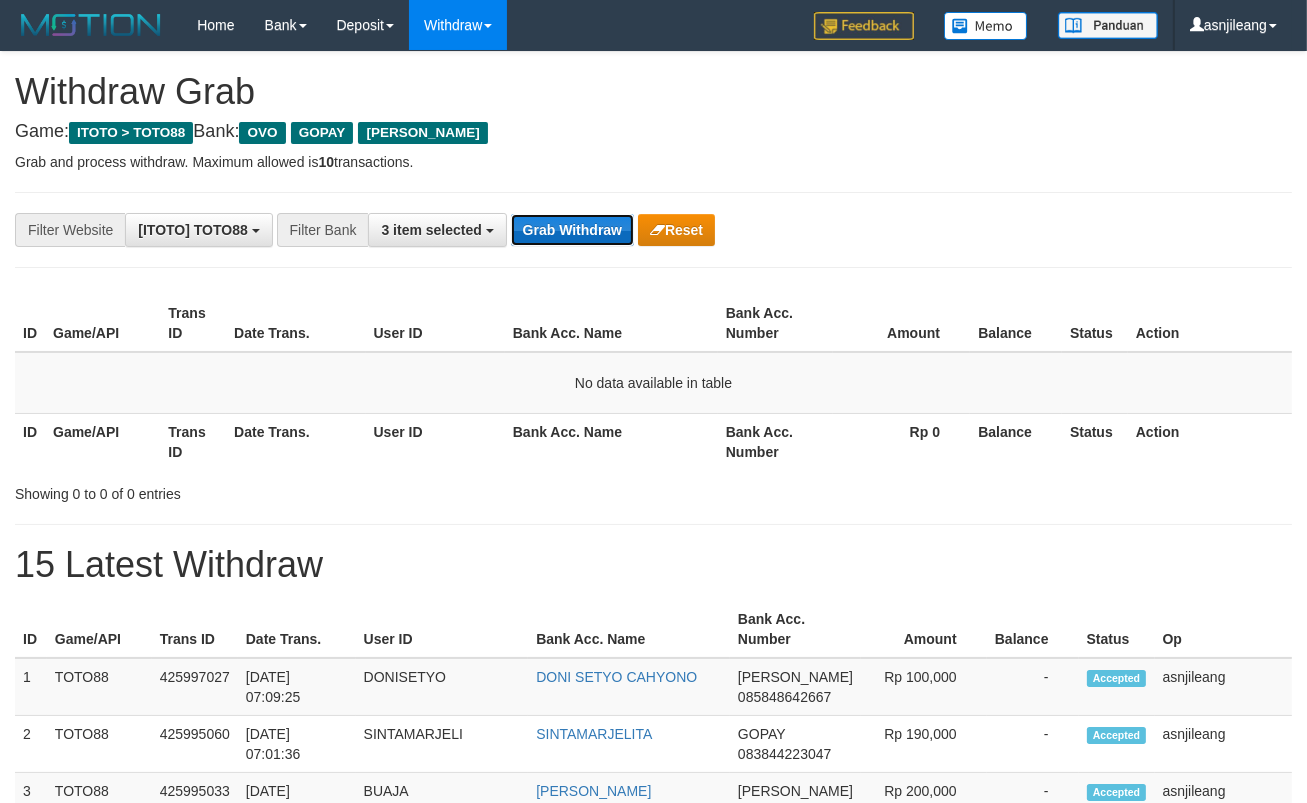 click on "Grab Withdraw" at bounding box center [572, 230] 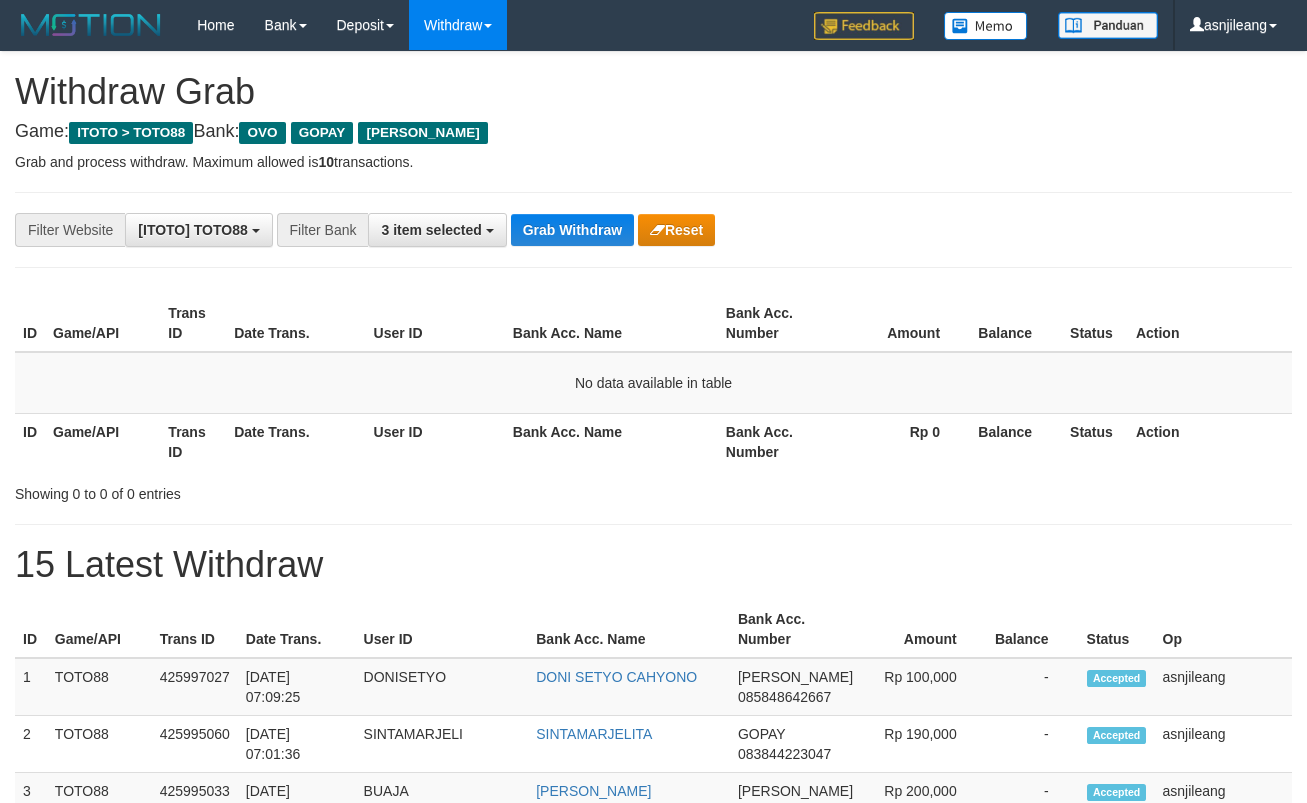 scroll, scrollTop: 0, scrollLeft: 0, axis: both 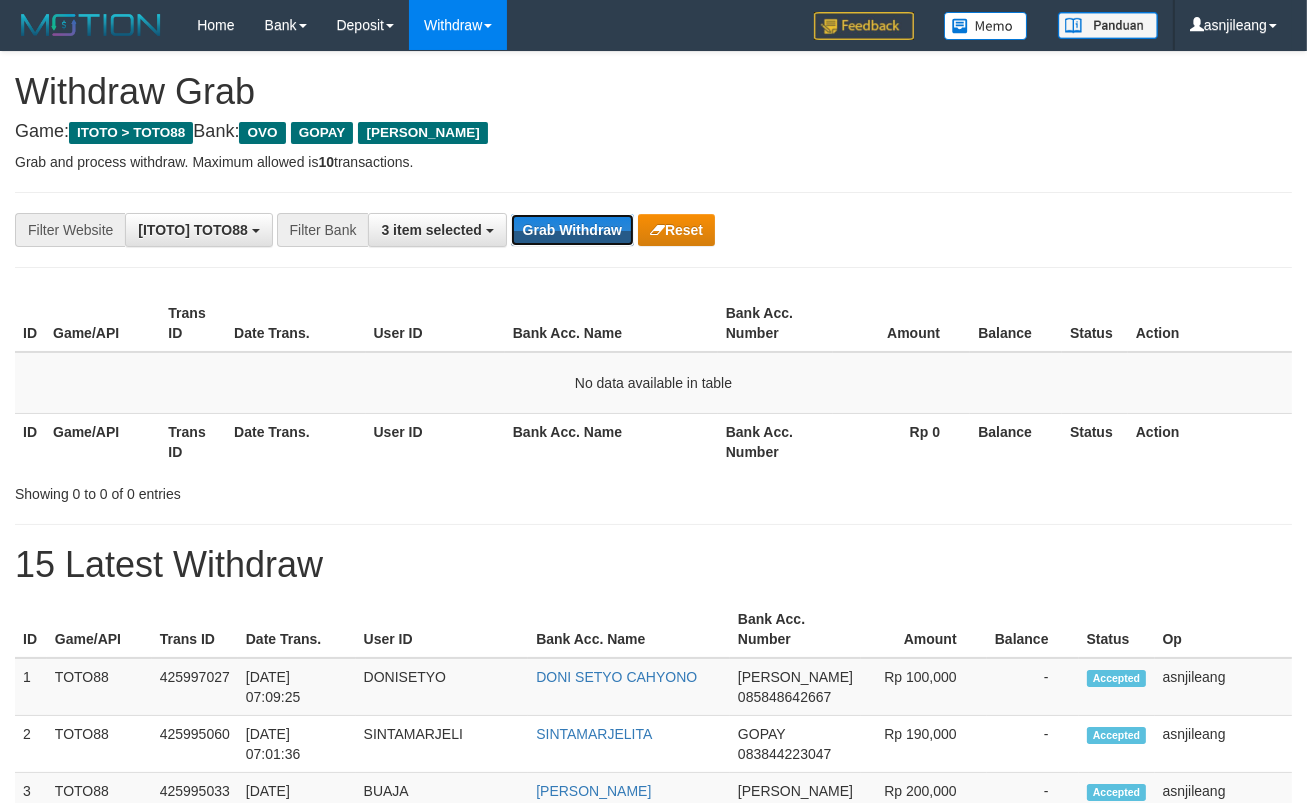 click on "Grab Withdraw" at bounding box center (572, 230) 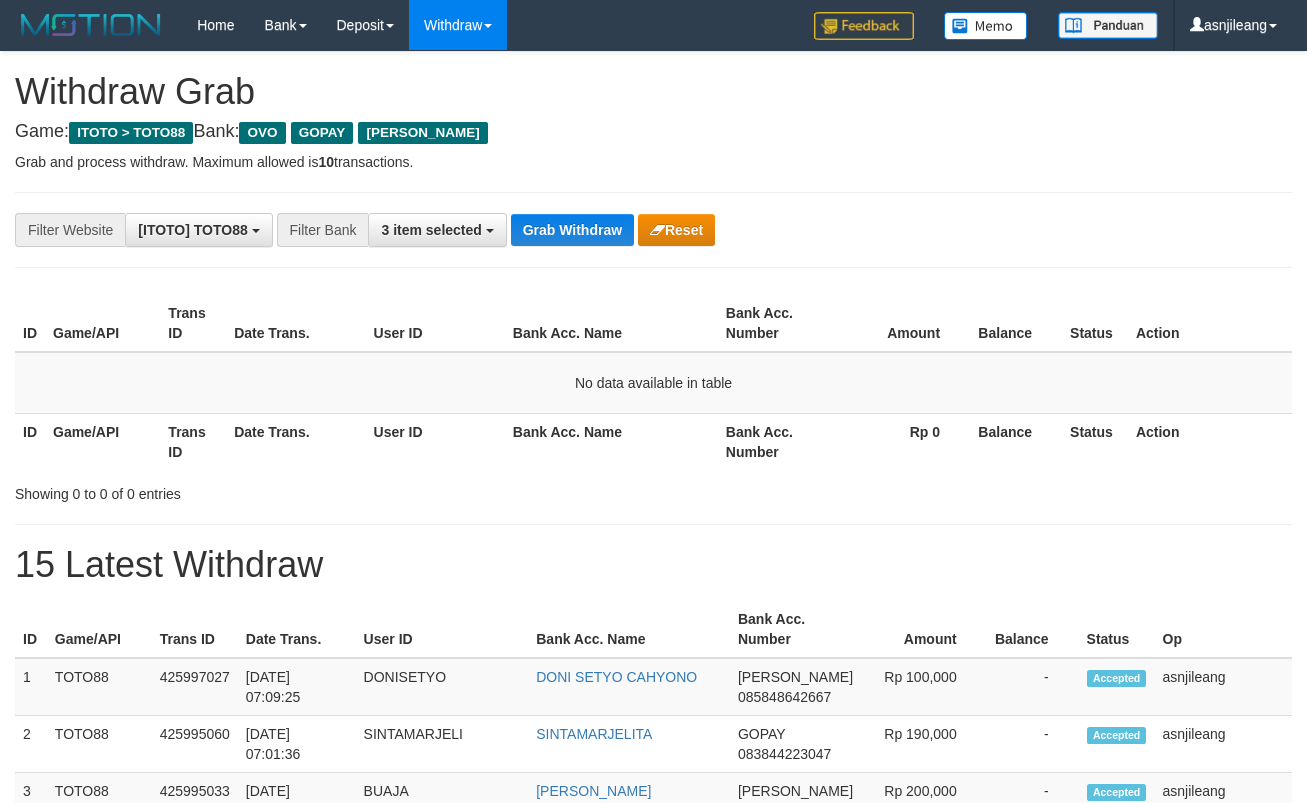 scroll, scrollTop: 0, scrollLeft: 0, axis: both 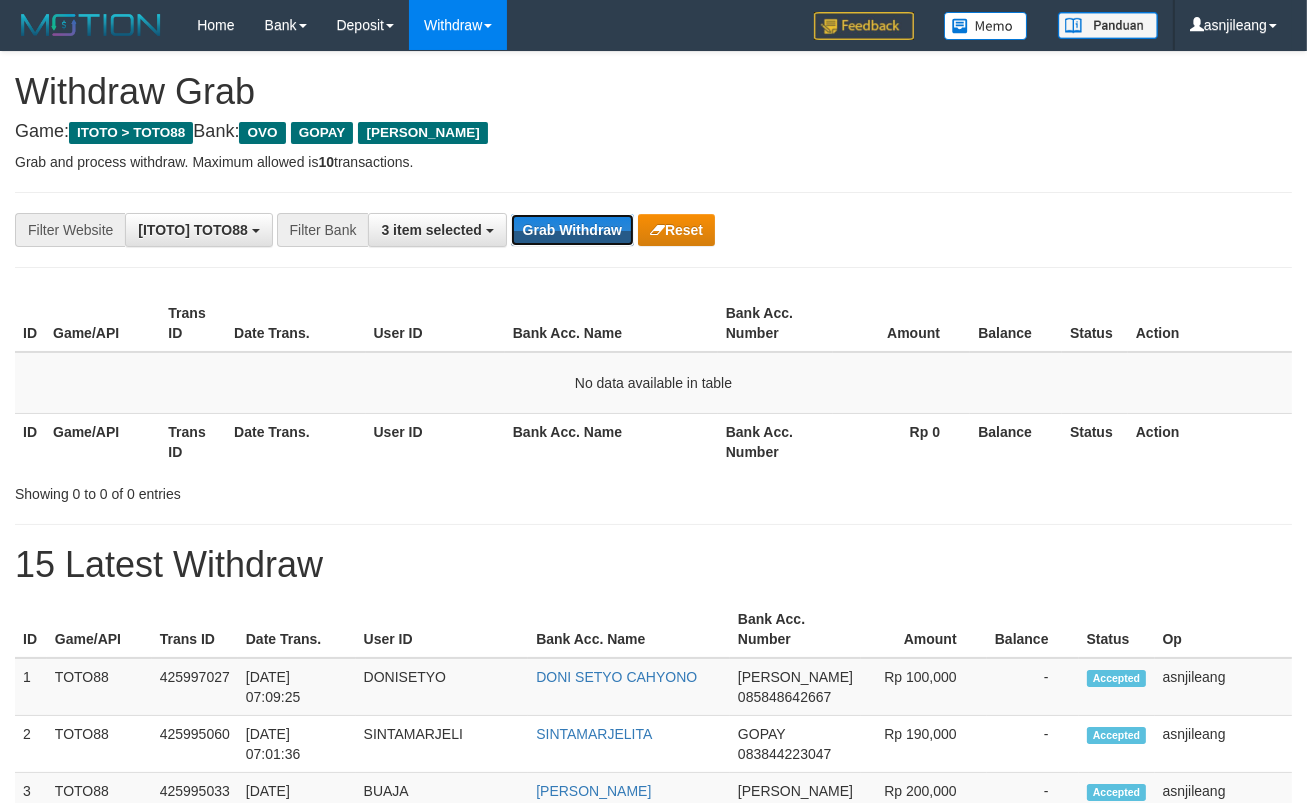 click on "Grab Withdraw" at bounding box center [572, 230] 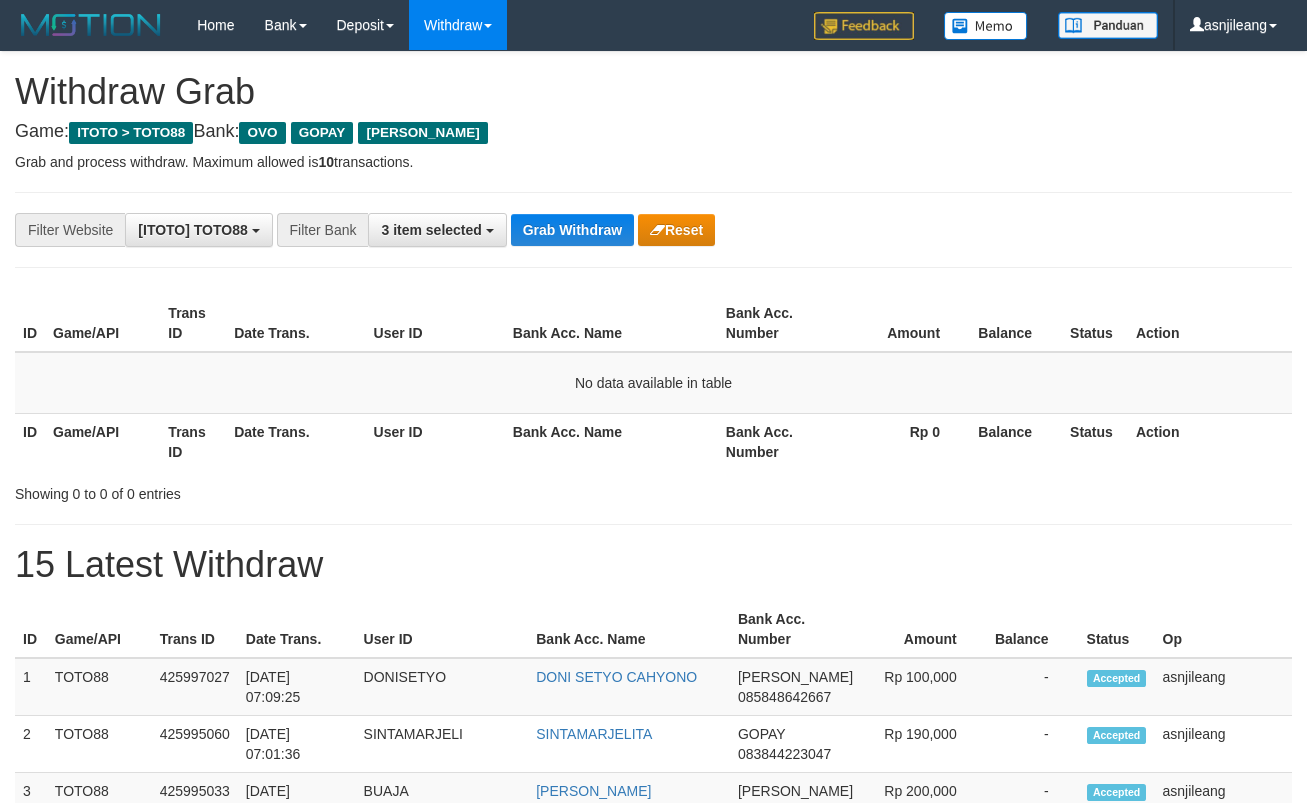 scroll, scrollTop: 0, scrollLeft: 0, axis: both 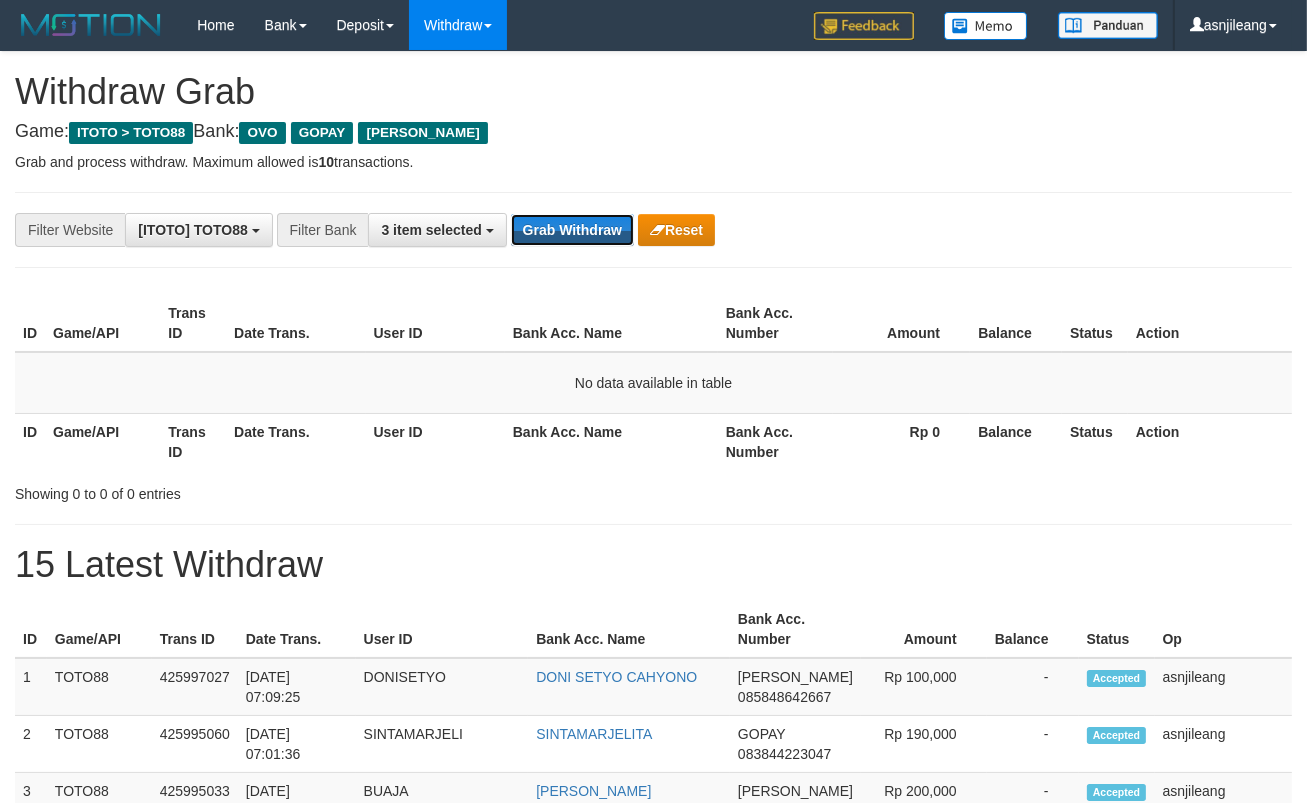 click on "Grab Withdraw" at bounding box center [572, 230] 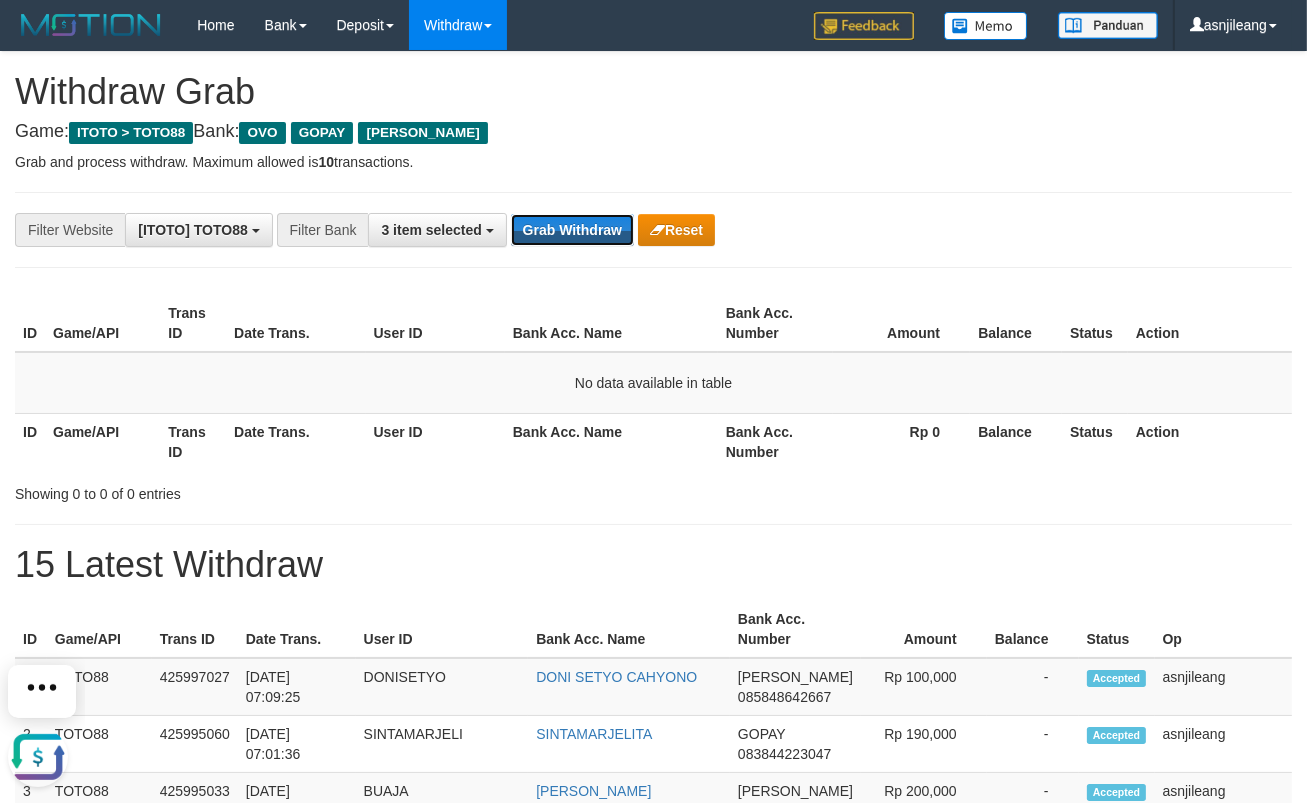scroll, scrollTop: 0, scrollLeft: 0, axis: both 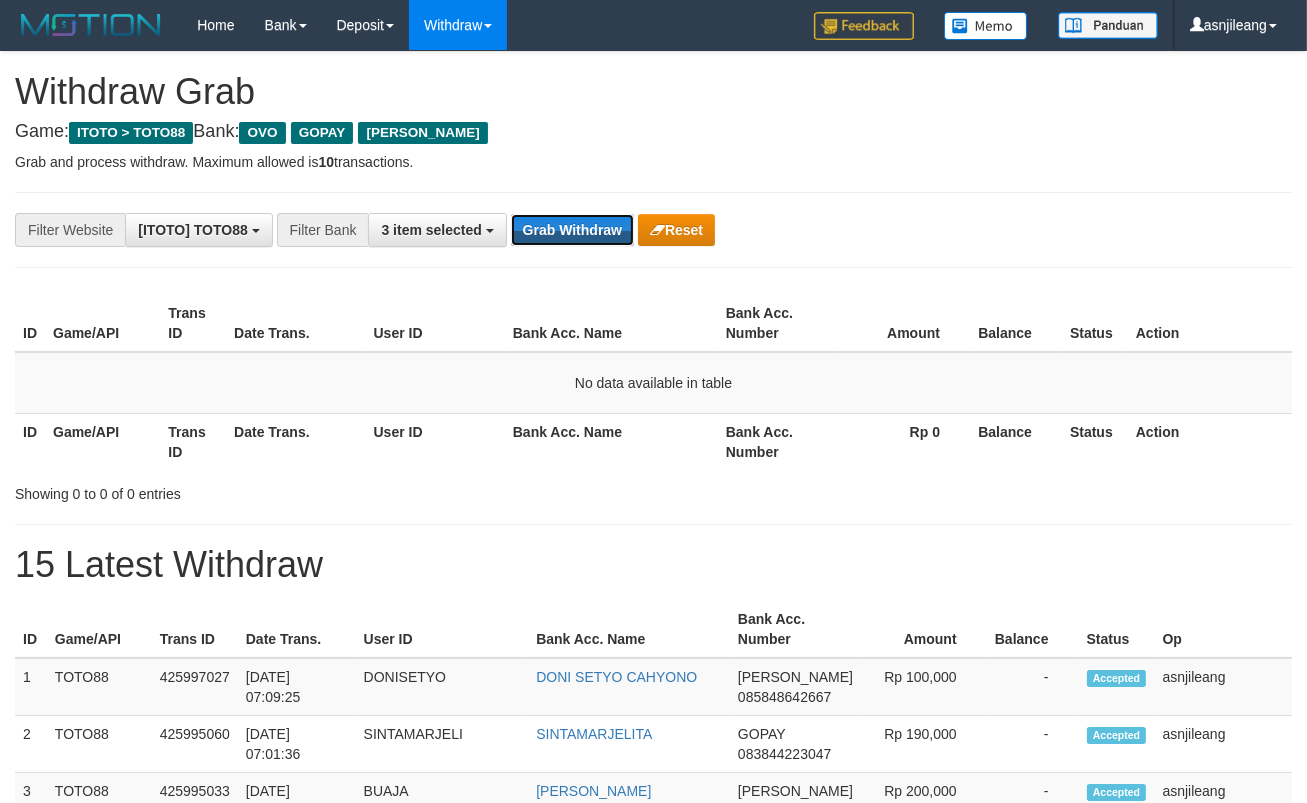 click on "Grab Withdraw" at bounding box center [572, 230] 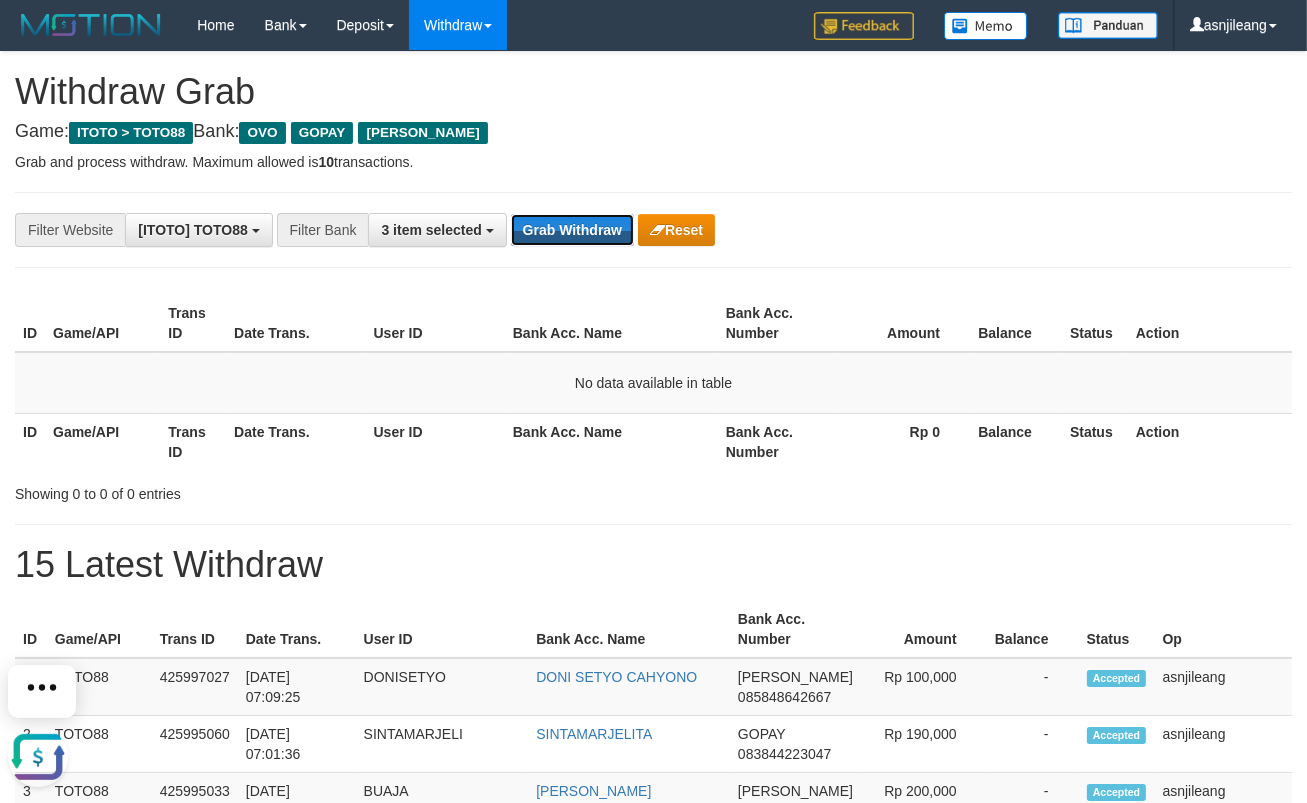 scroll, scrollTop: 0, scrollLeft: 0, axis: both 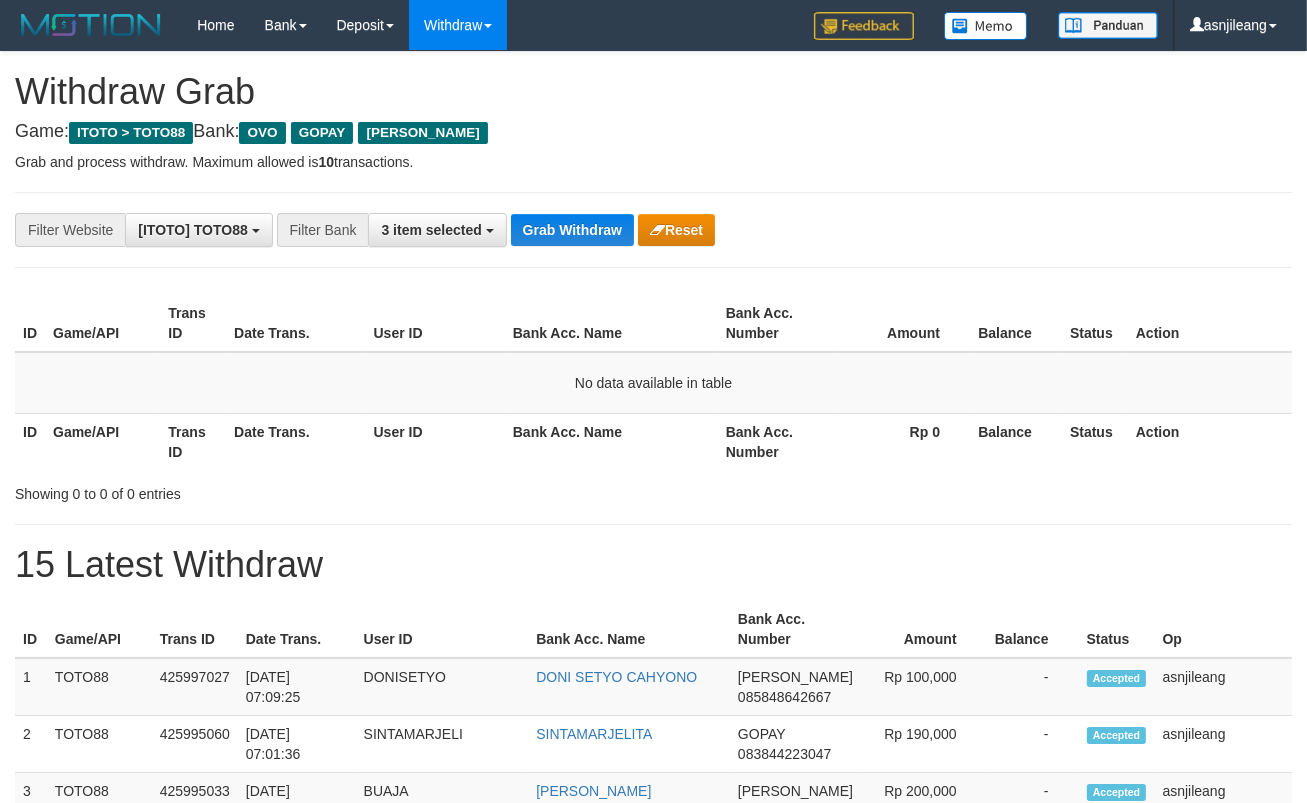 click on "Grab Withdraw" at bounding box center (572, 230) 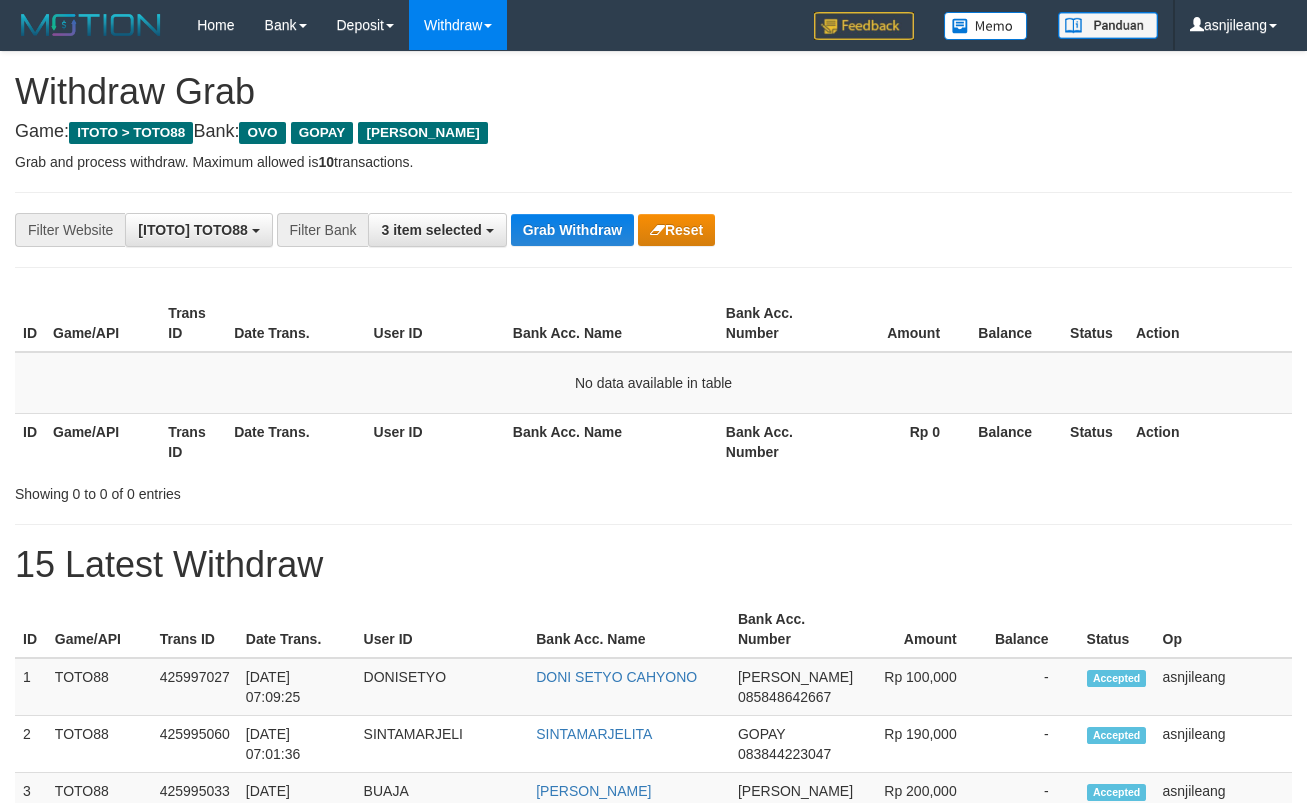 scroll, scrollTop: 0, scrollLeft: 0, axis: both 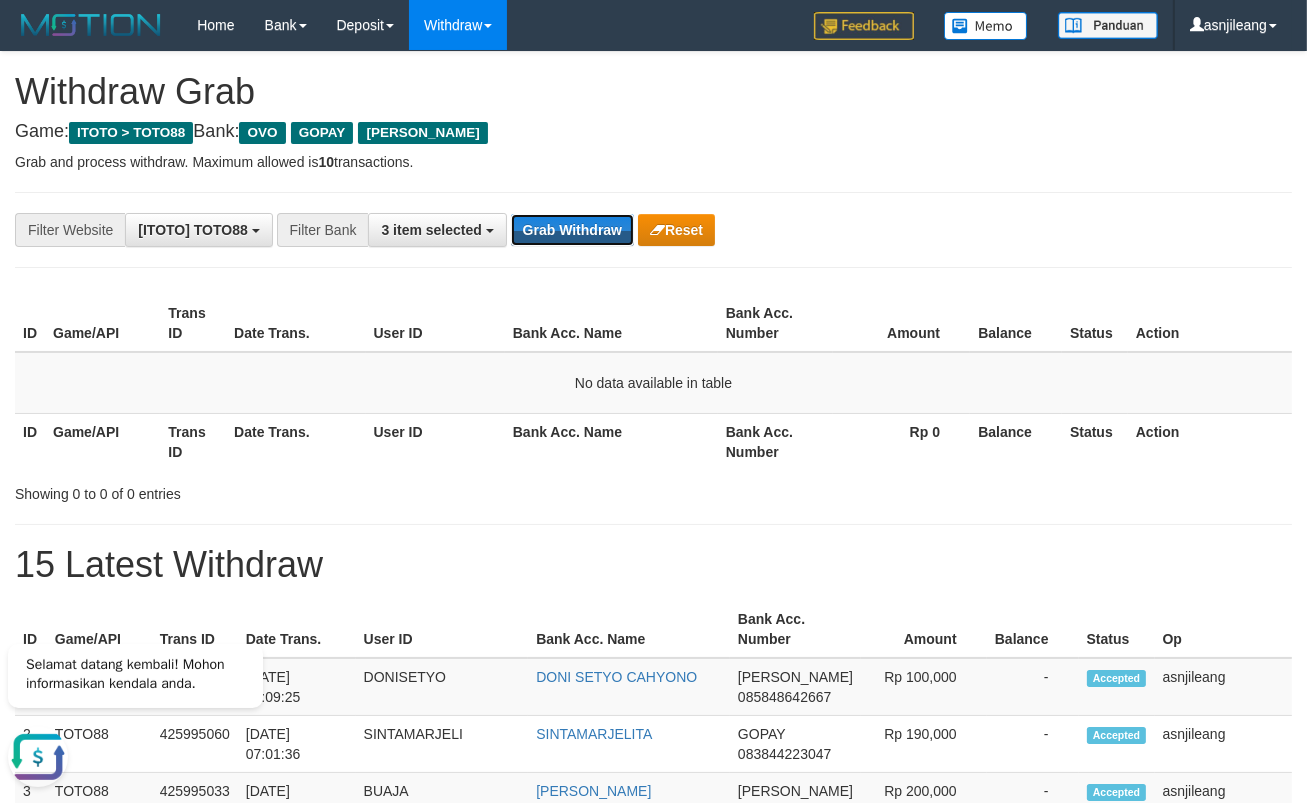 click on "Grab Withdraw" at bounding box center (572, 230) 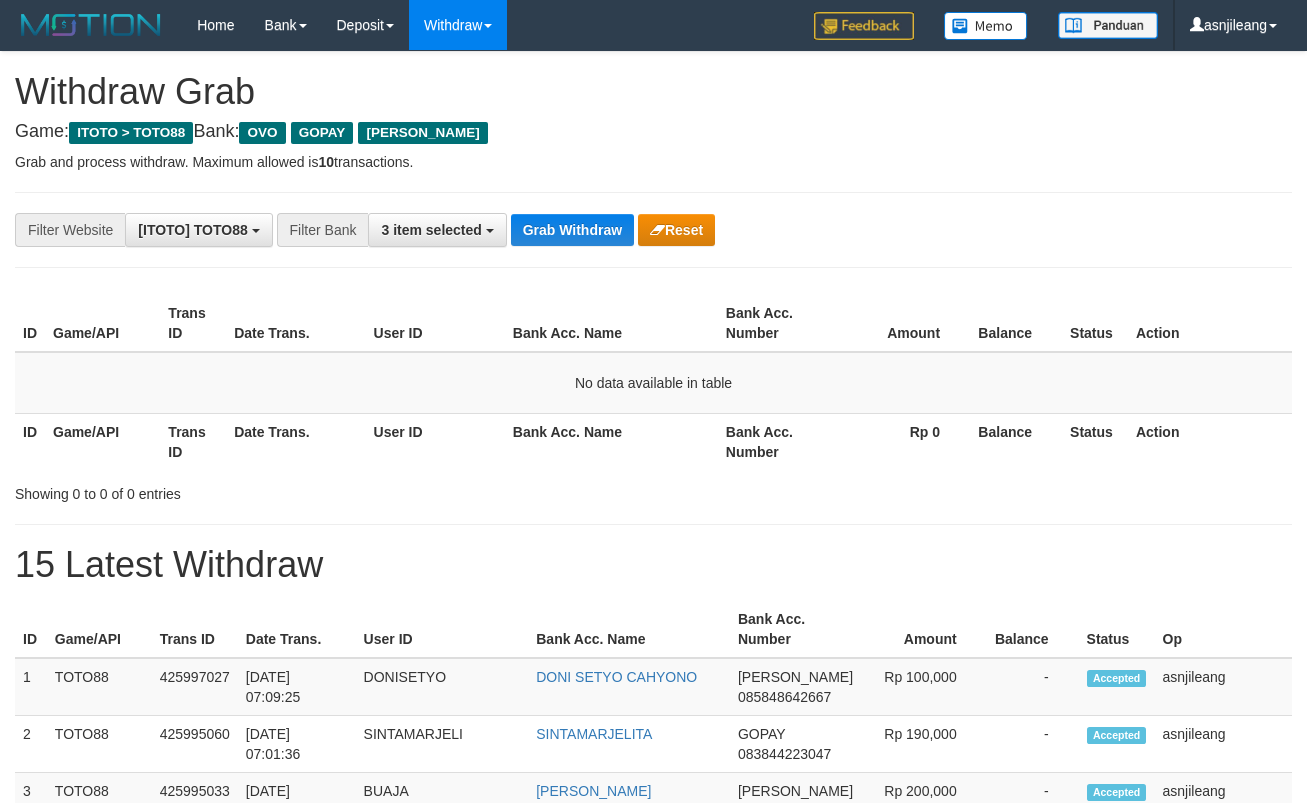 scroll, scrollTop: 0, scrollLeft: 0, axis: both 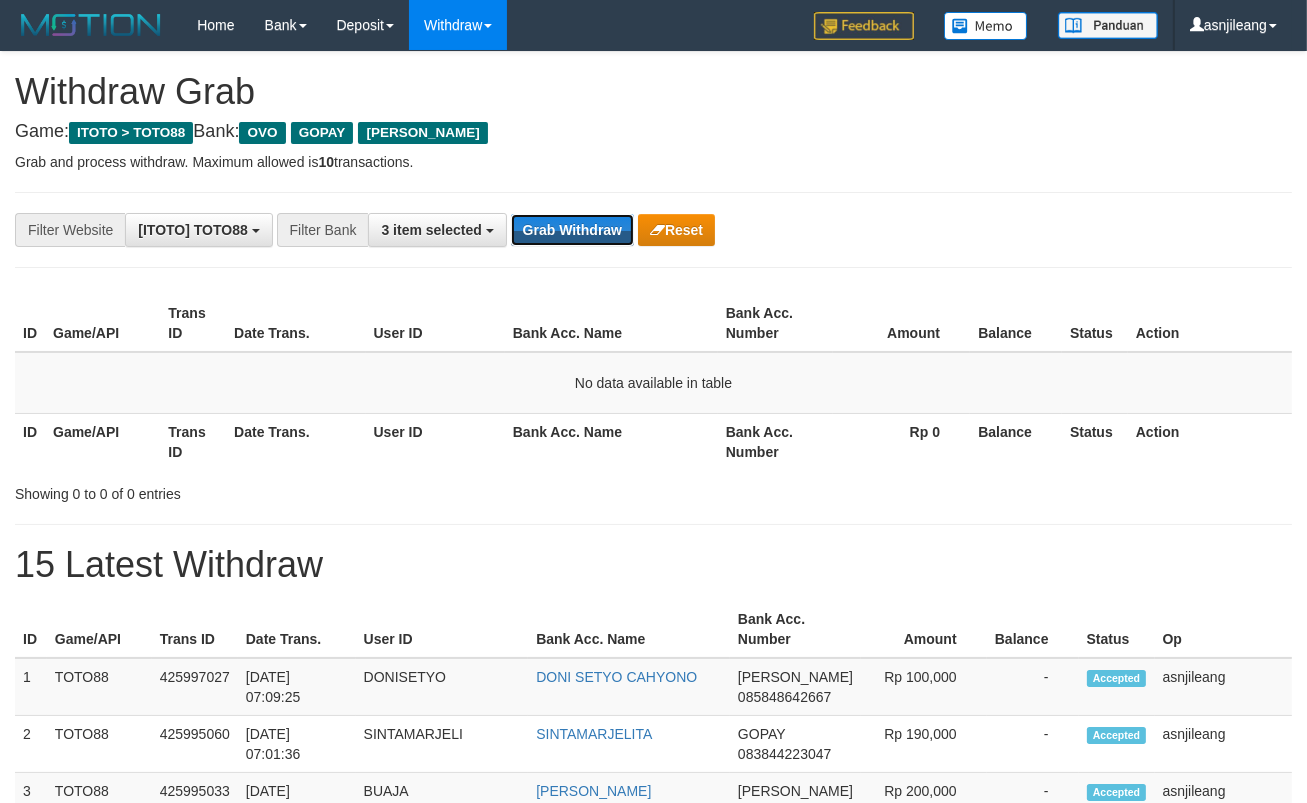 click on "Grab Withdraw" at bounding box center (572, 230) 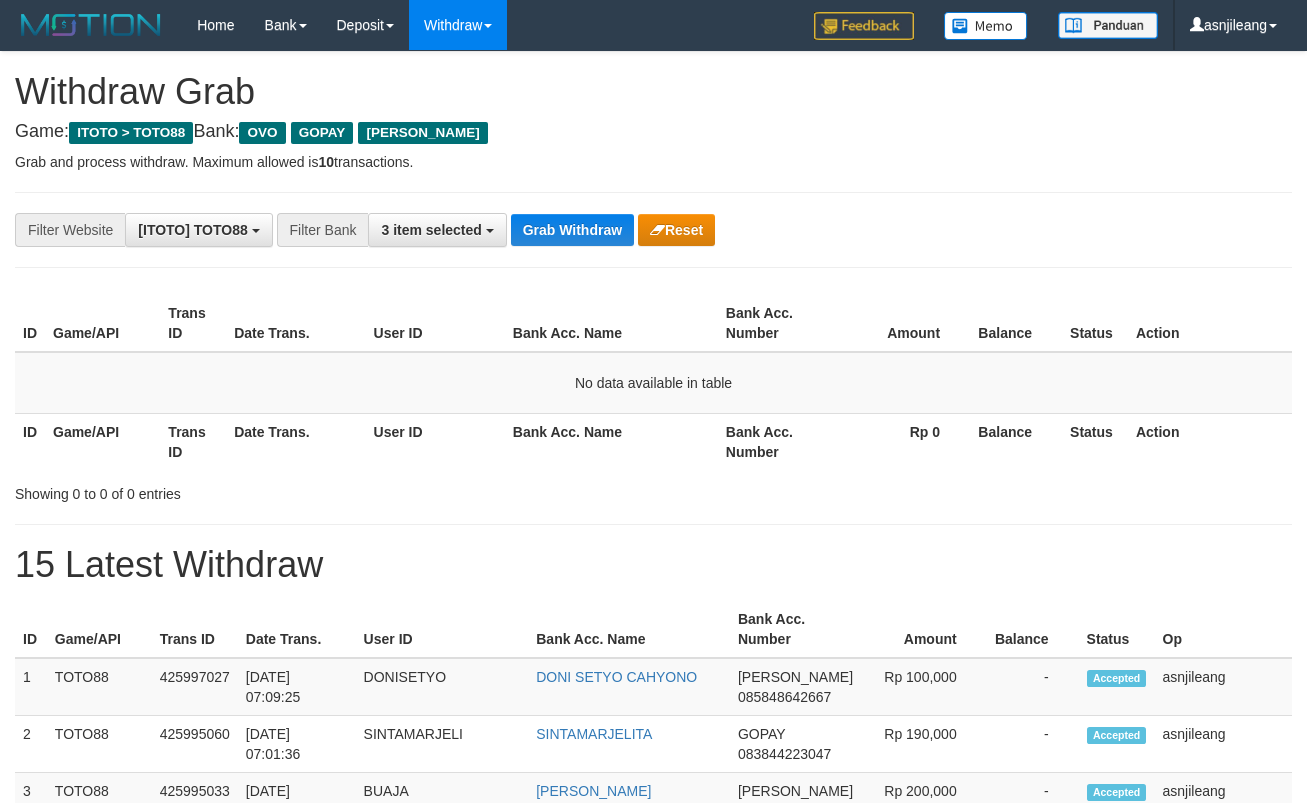scroll, scrollTop: 0, scrollLeft: 0, axis: both 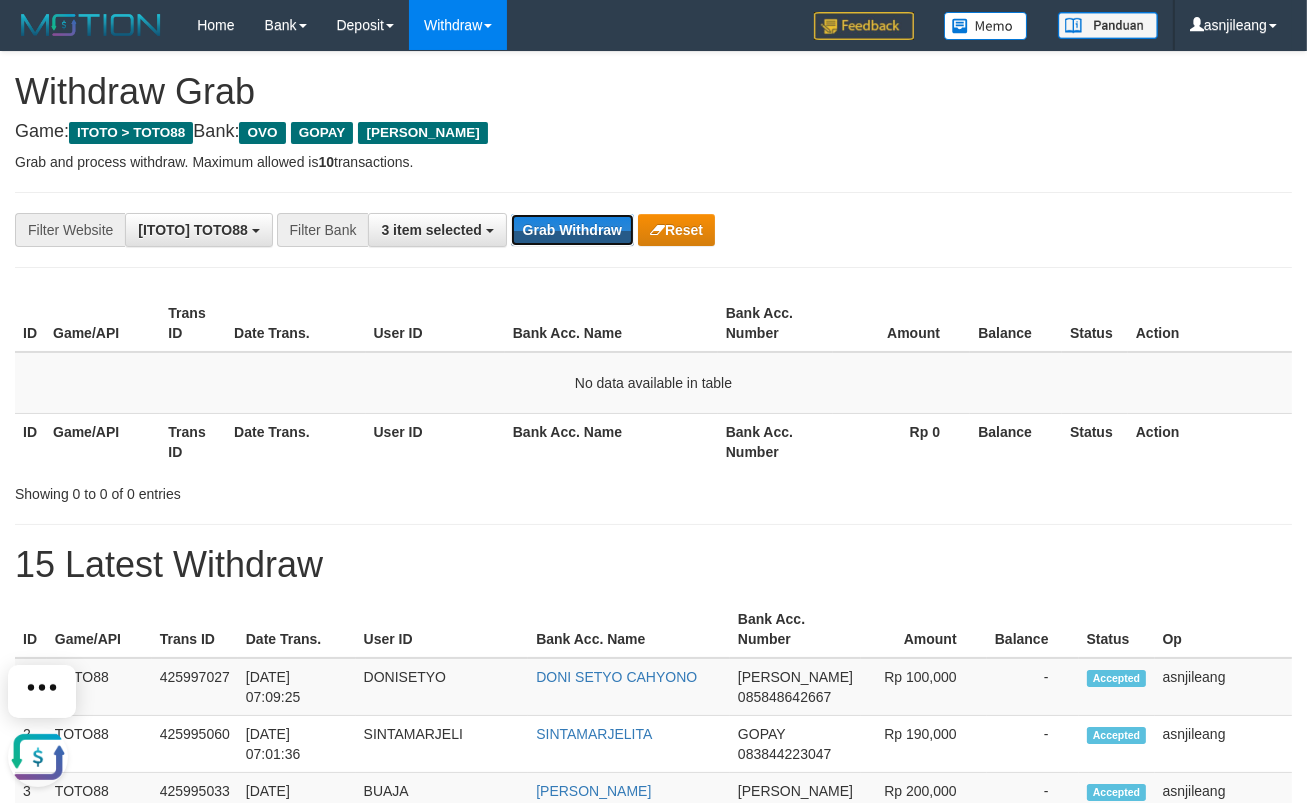 click on "Grab Withdraw" at bounding box center (572, 230) 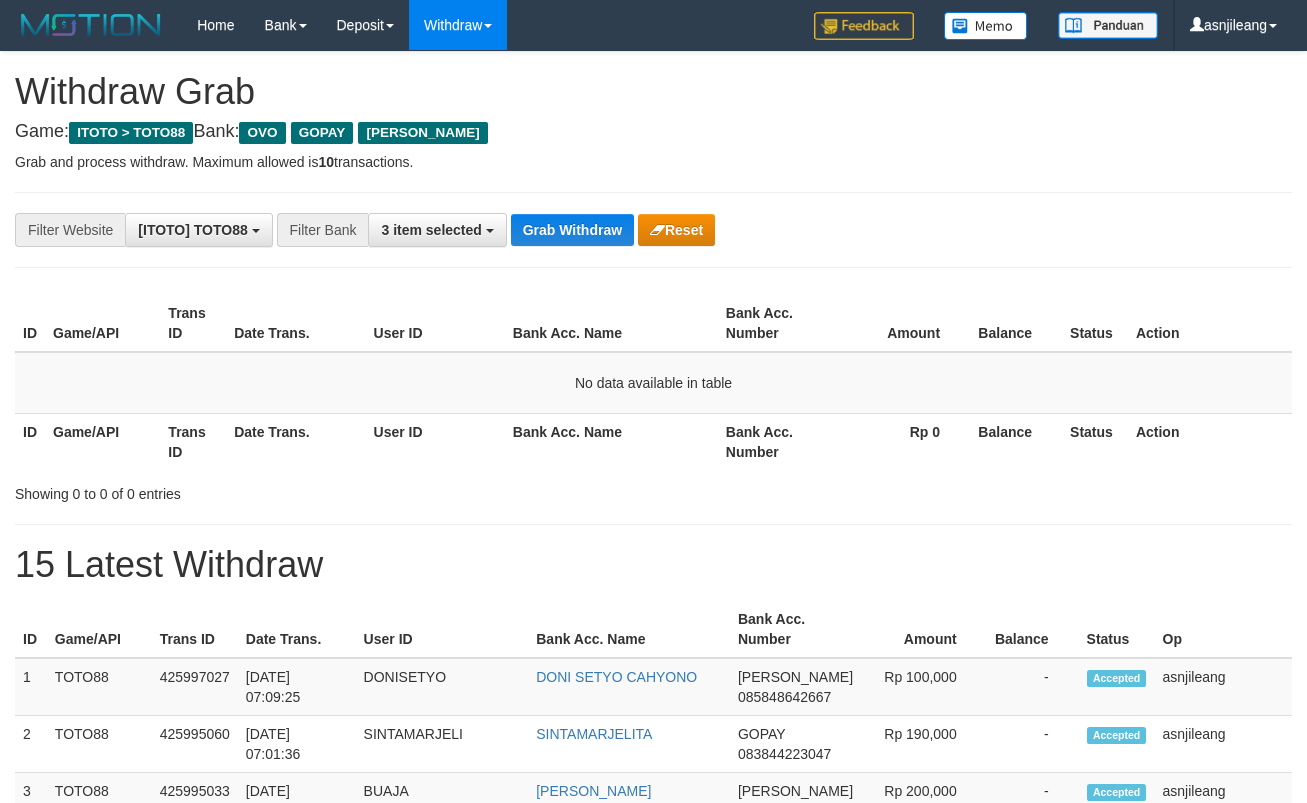 scroll, scrollTop: 0, scrollLeft: 0, axis: both 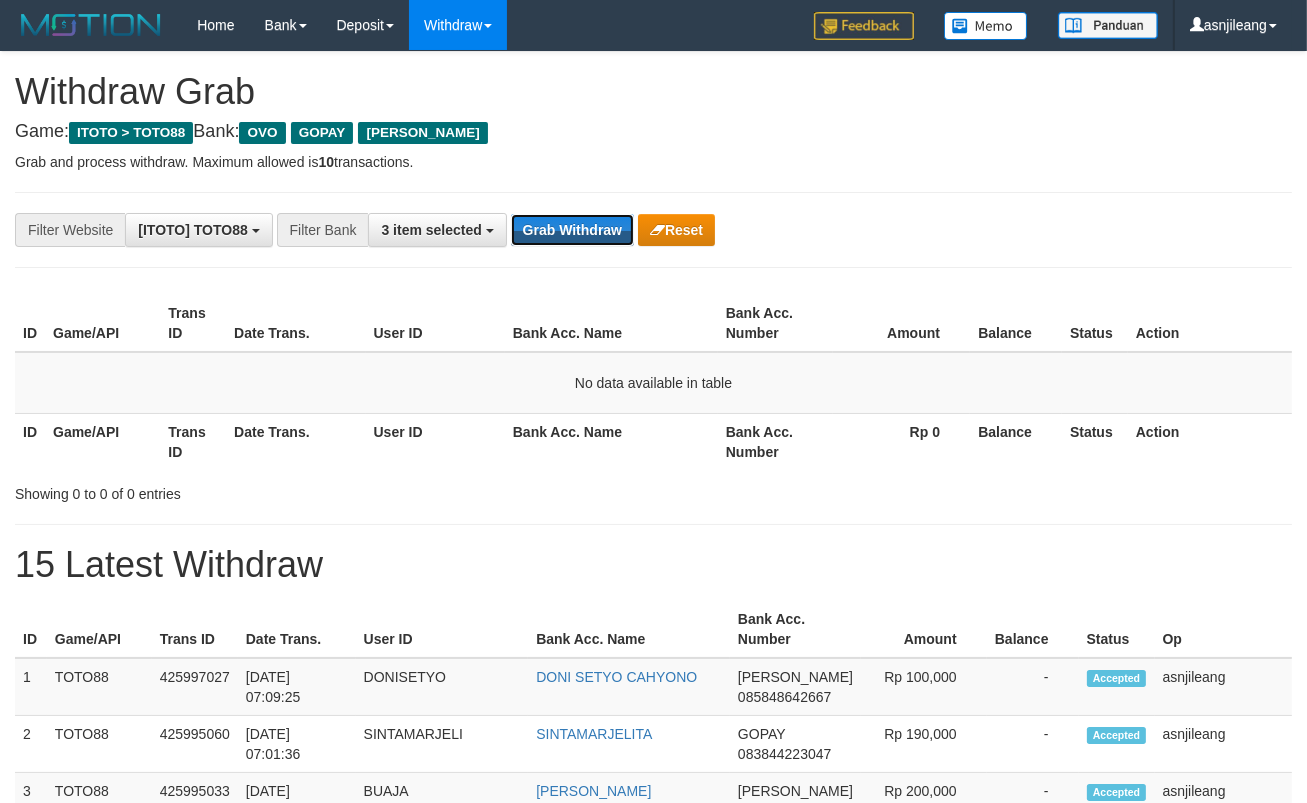 click on "Grab Withdraw" at bounding box center [572, 230] 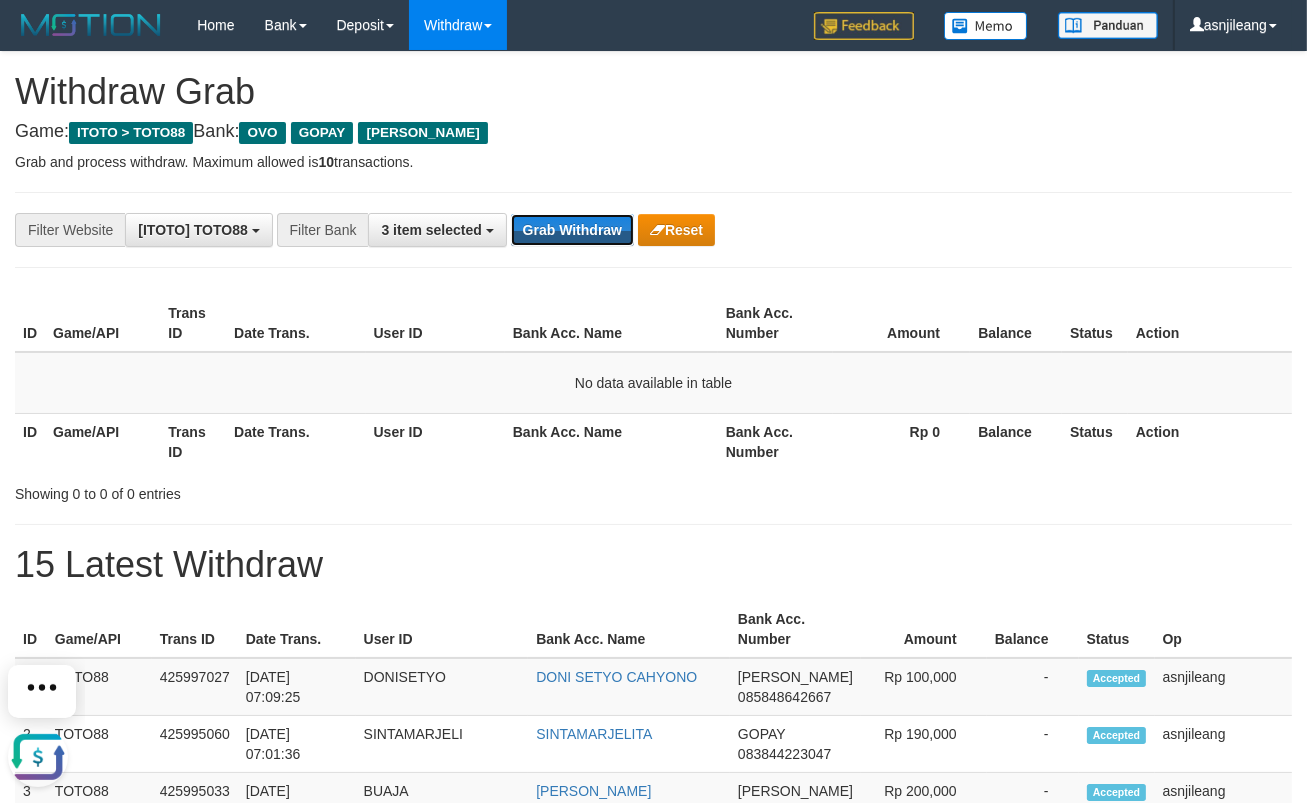 scroll, scrollTop: 0, scrollLeft: 0, axis: both 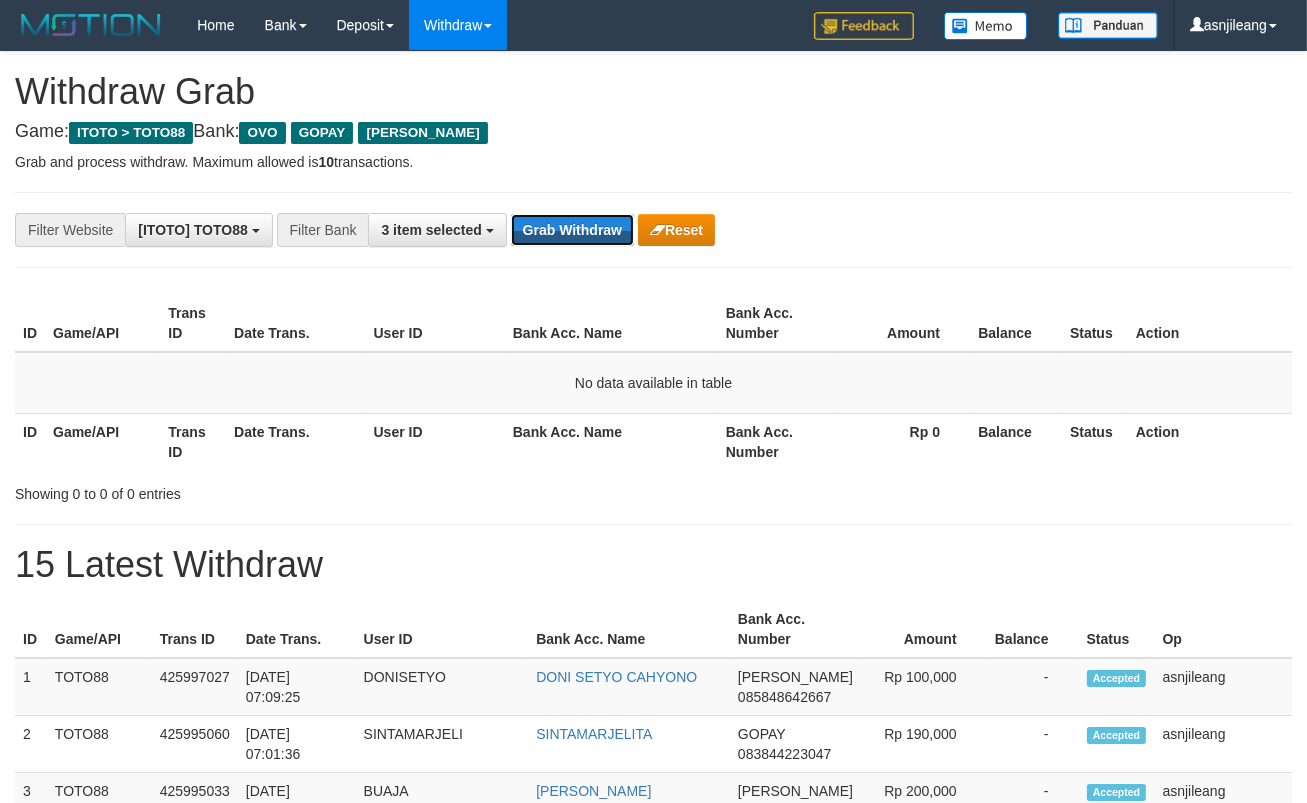 click on "Grab Withdraw" at bounding box center [572, 230] 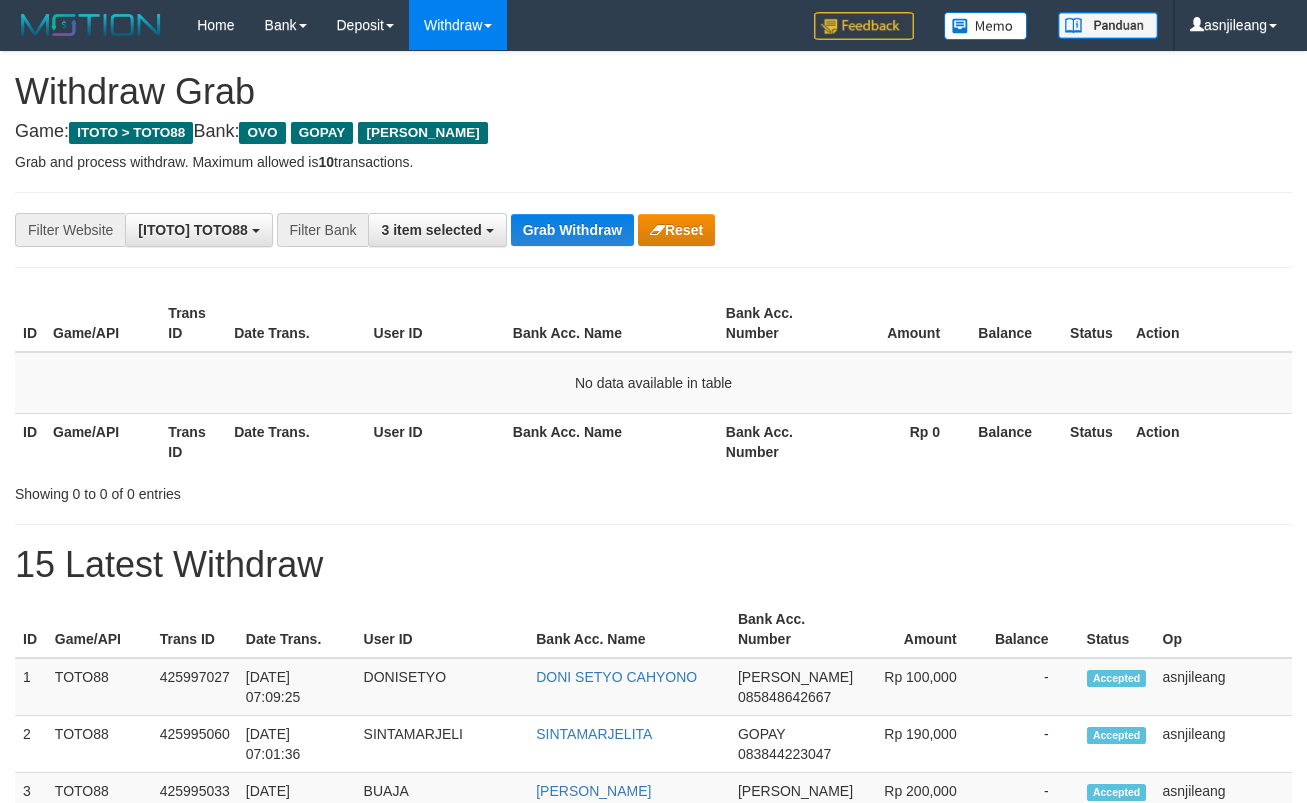 scroll, scrollTop: 0, scrollLeft: 0, axis: both 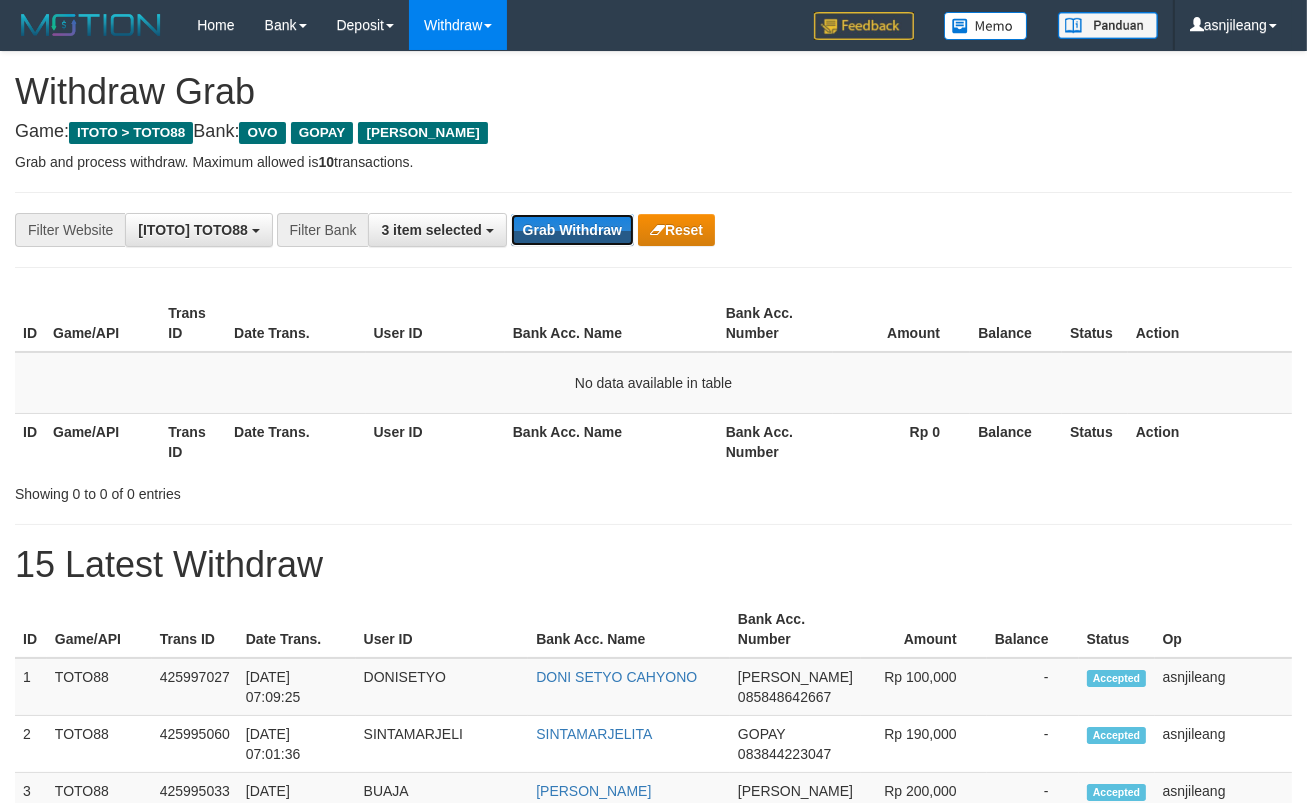 click on "Grab Withdraw" at bounding box center (572, 230) 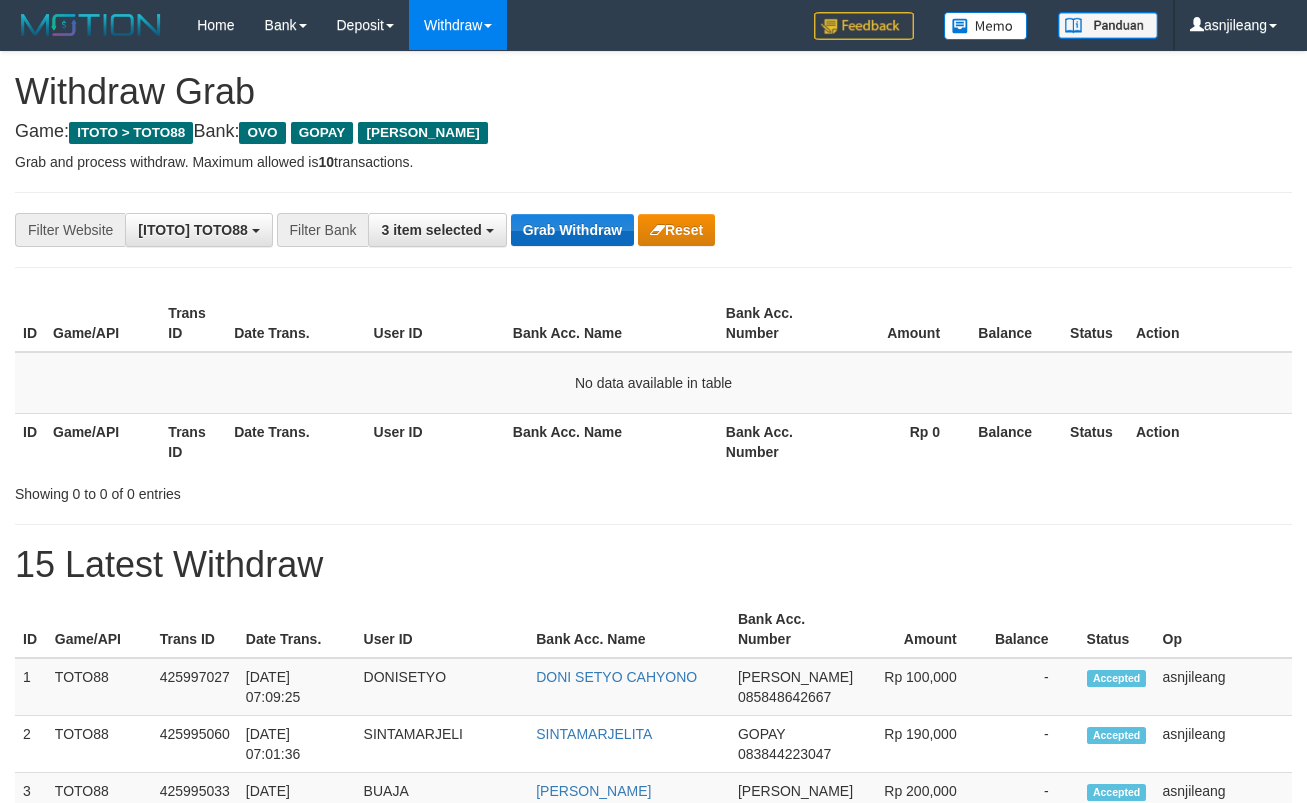 scroll, scrollTop: 0, scrollLeft: 0, axis: both 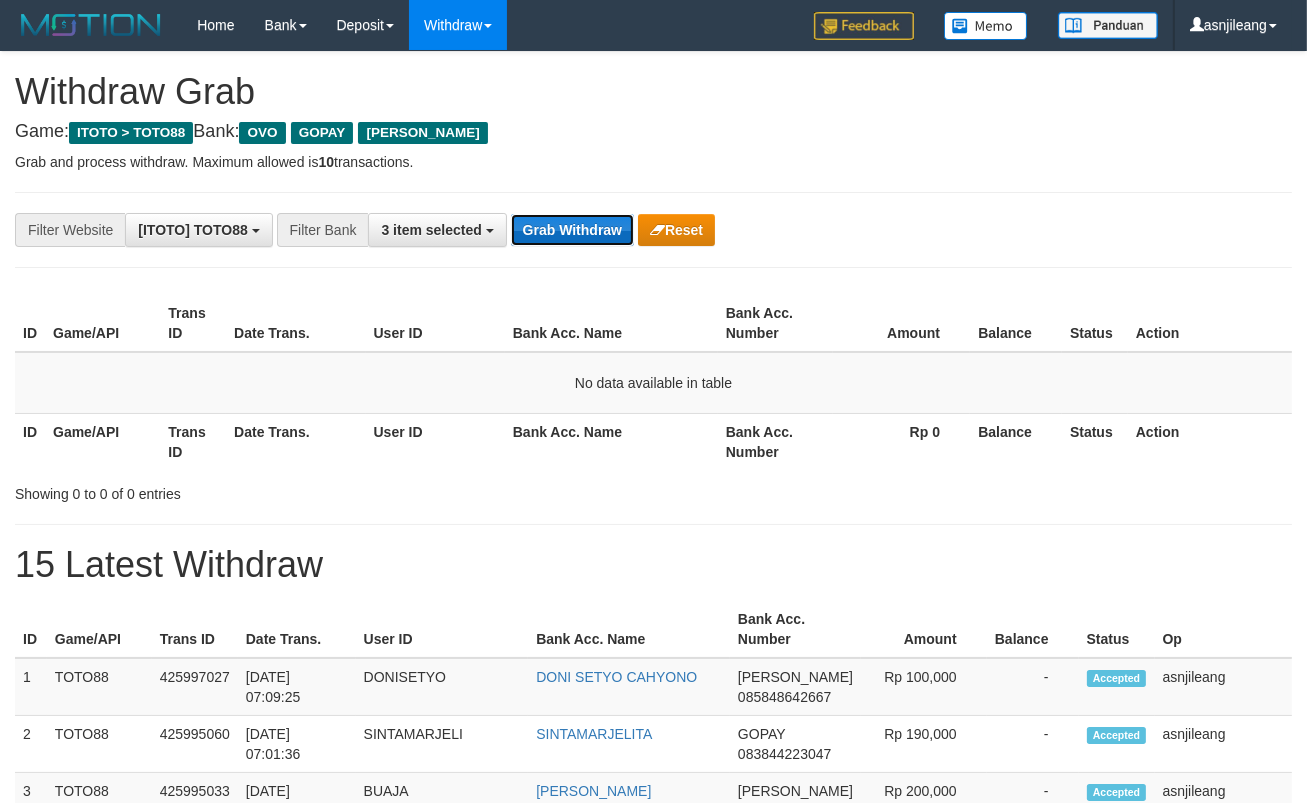 click on "Grab Withdraw" at bounding box center (572, 230) 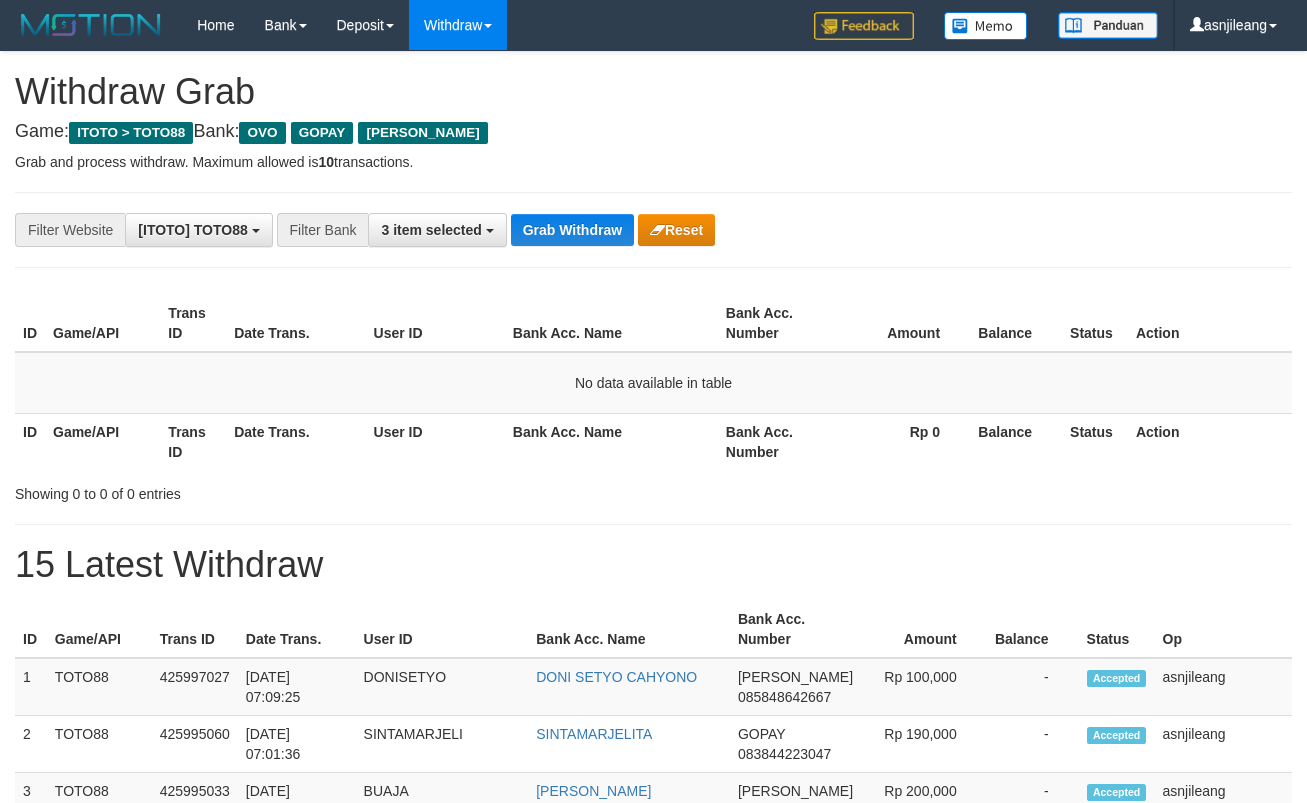 scroll, scrollTop: 0, scrollLeft: 0, axis: both 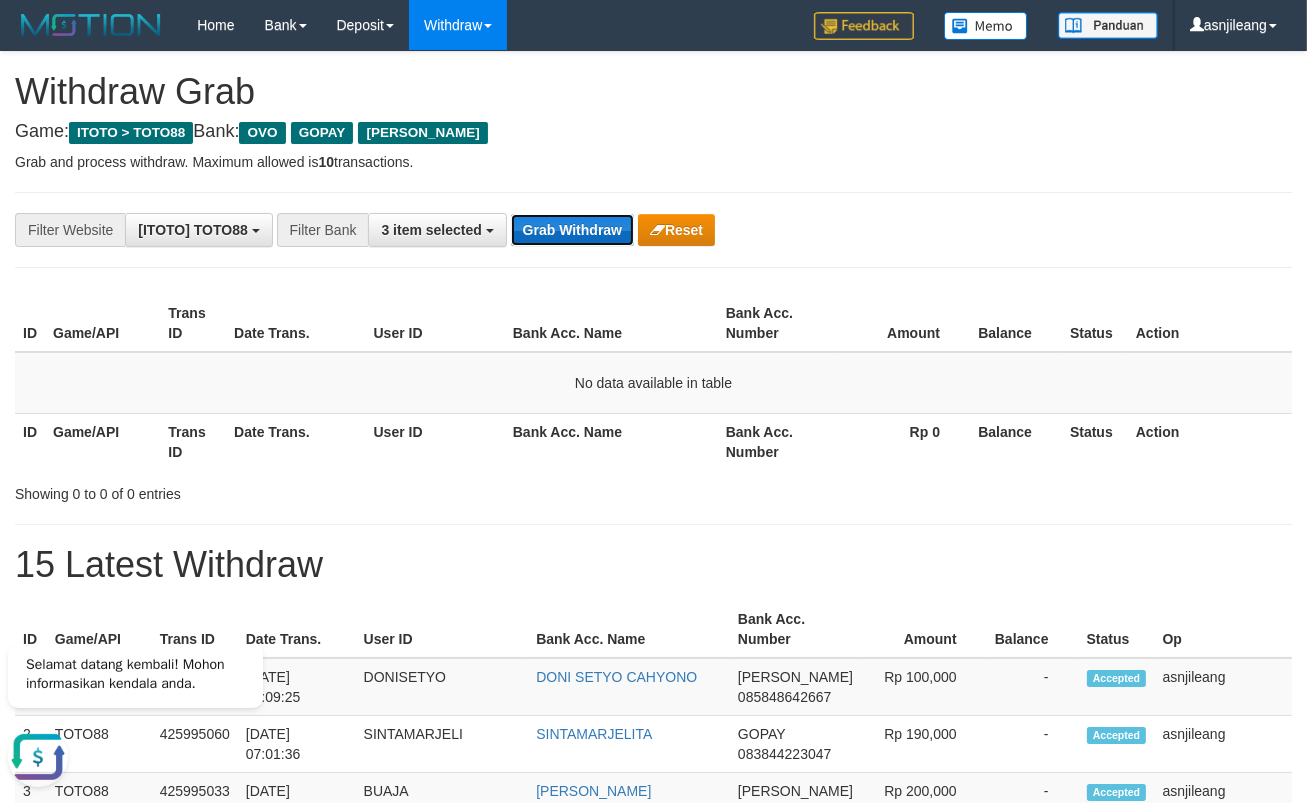 click on "Grab Withdraw" at bounding box center [572, 230] 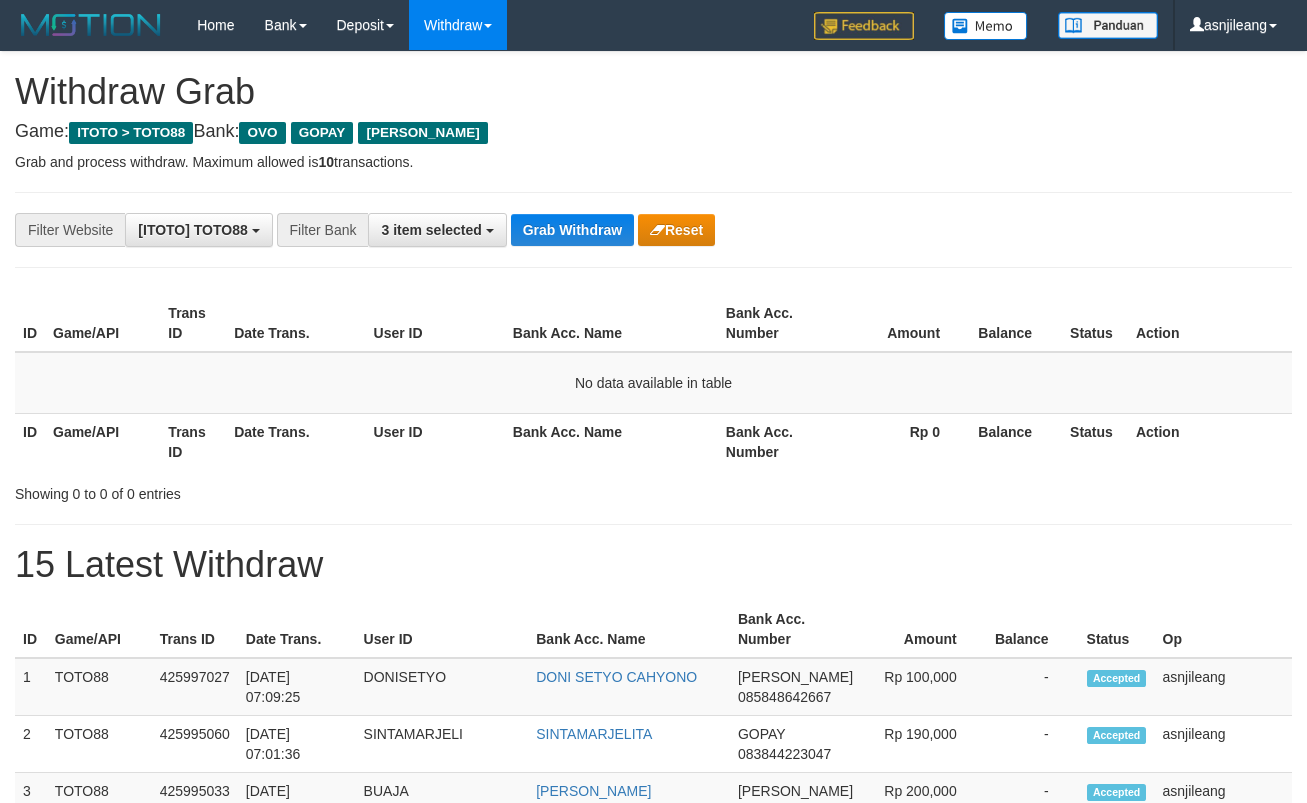 scroll, scrollTop: 0, scrollLeft: 0, axis: both 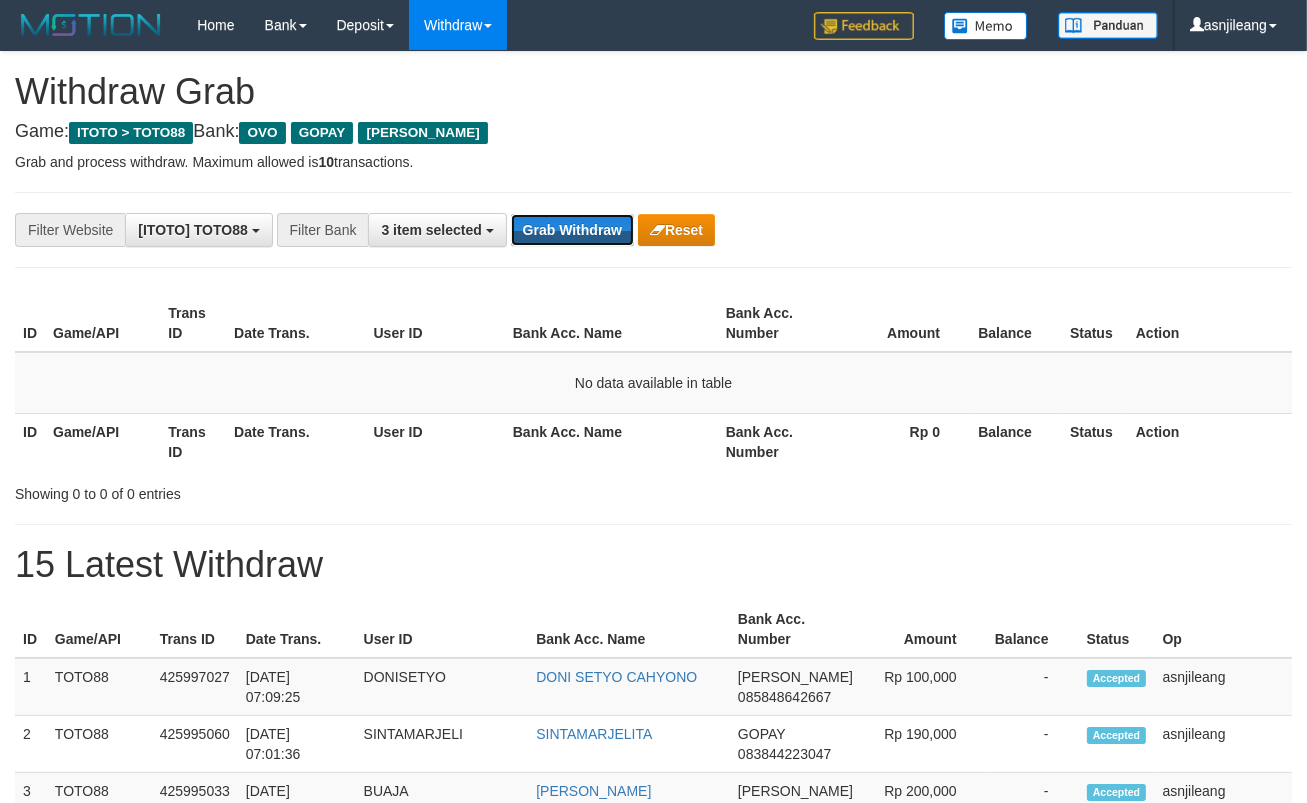 click on "Grab Withdraw" at bounding box center (572, 230) 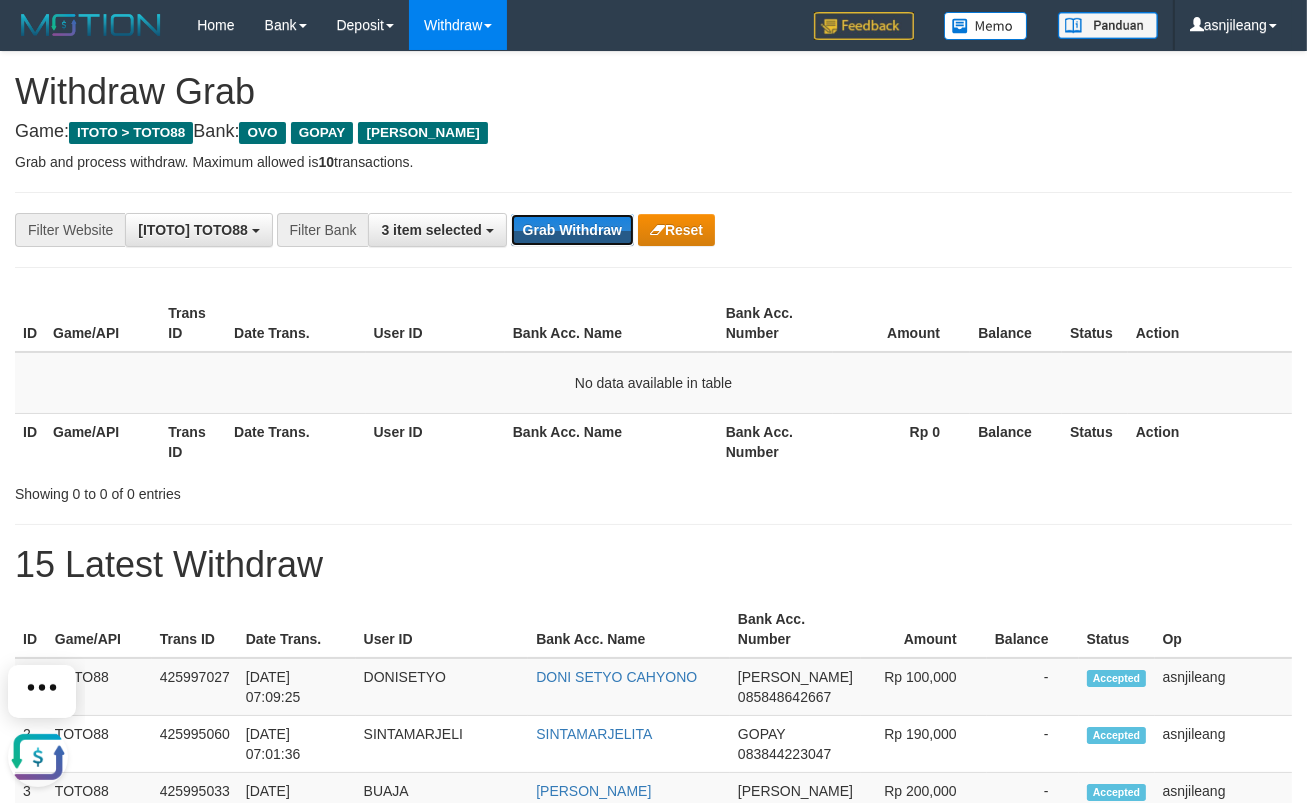 scroll, scrollTop: 0, scrollLeft: 0, axis: both 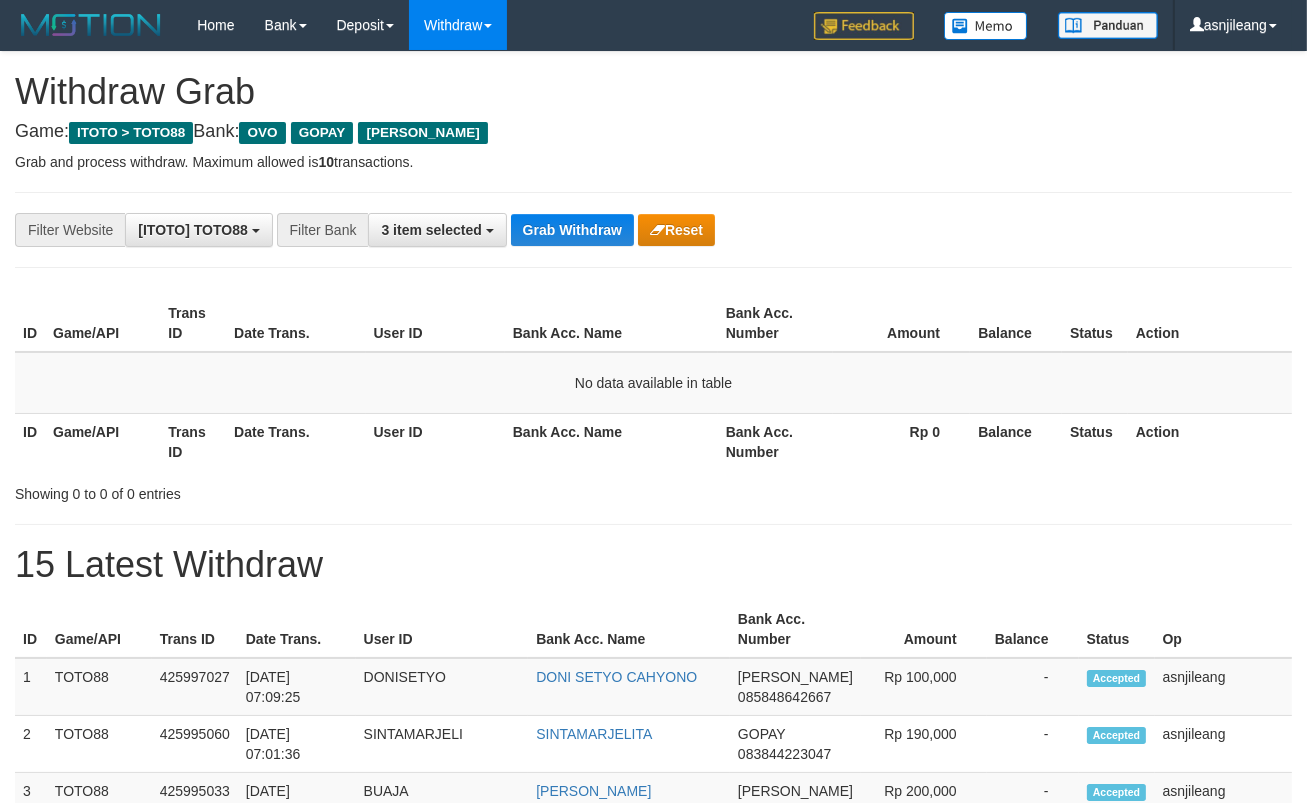 click on "Grab Withdraw" at bounding box center (572, 230) 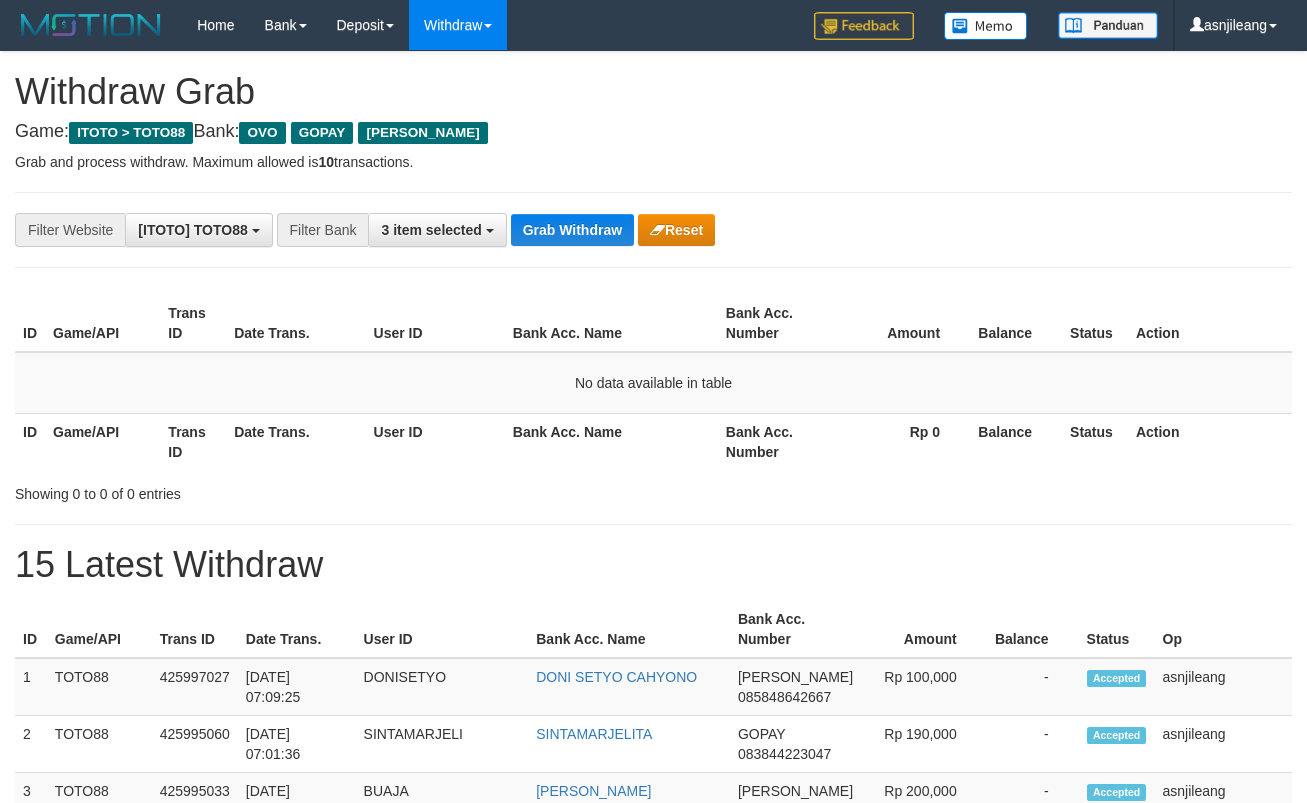 scroll, scrollTop: 0, scrollLeft: 0, axis: both 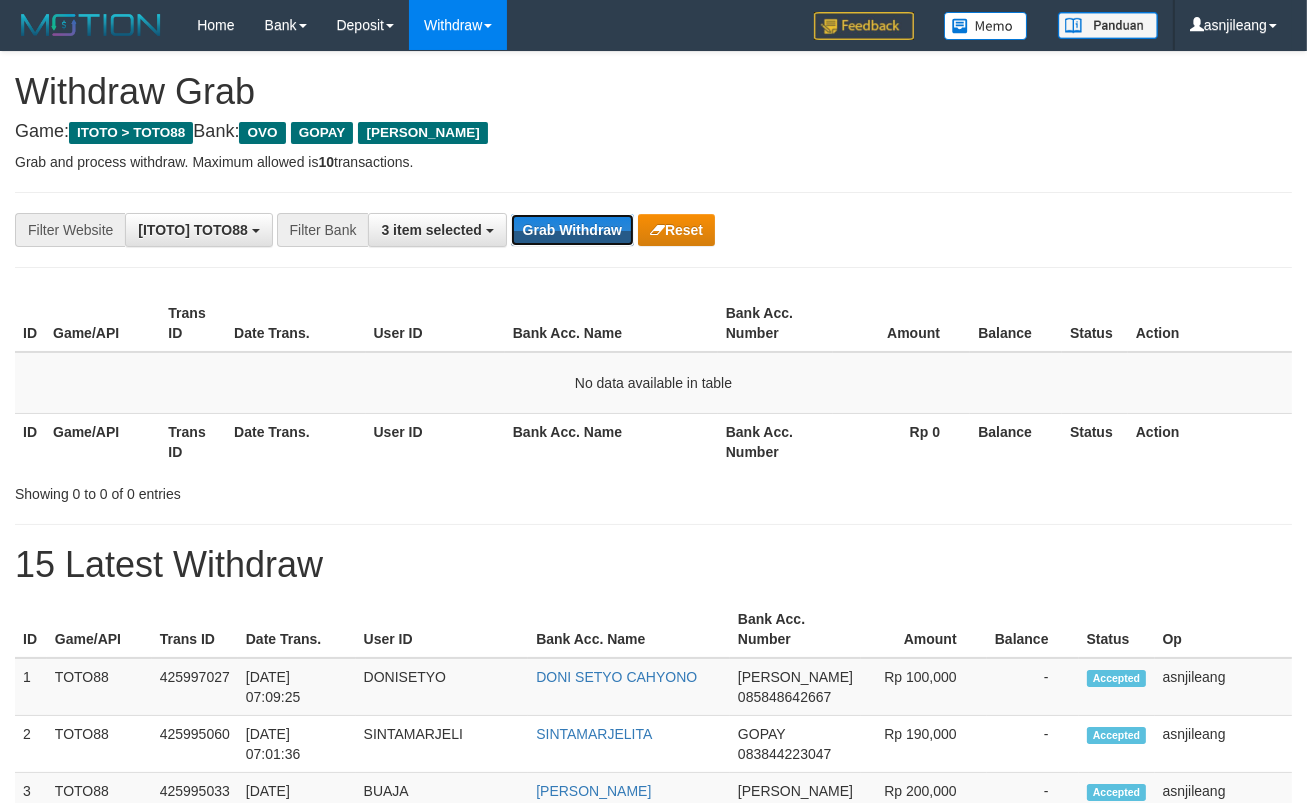 click on "Grab Withdraw" at bounding box center [572, 230] 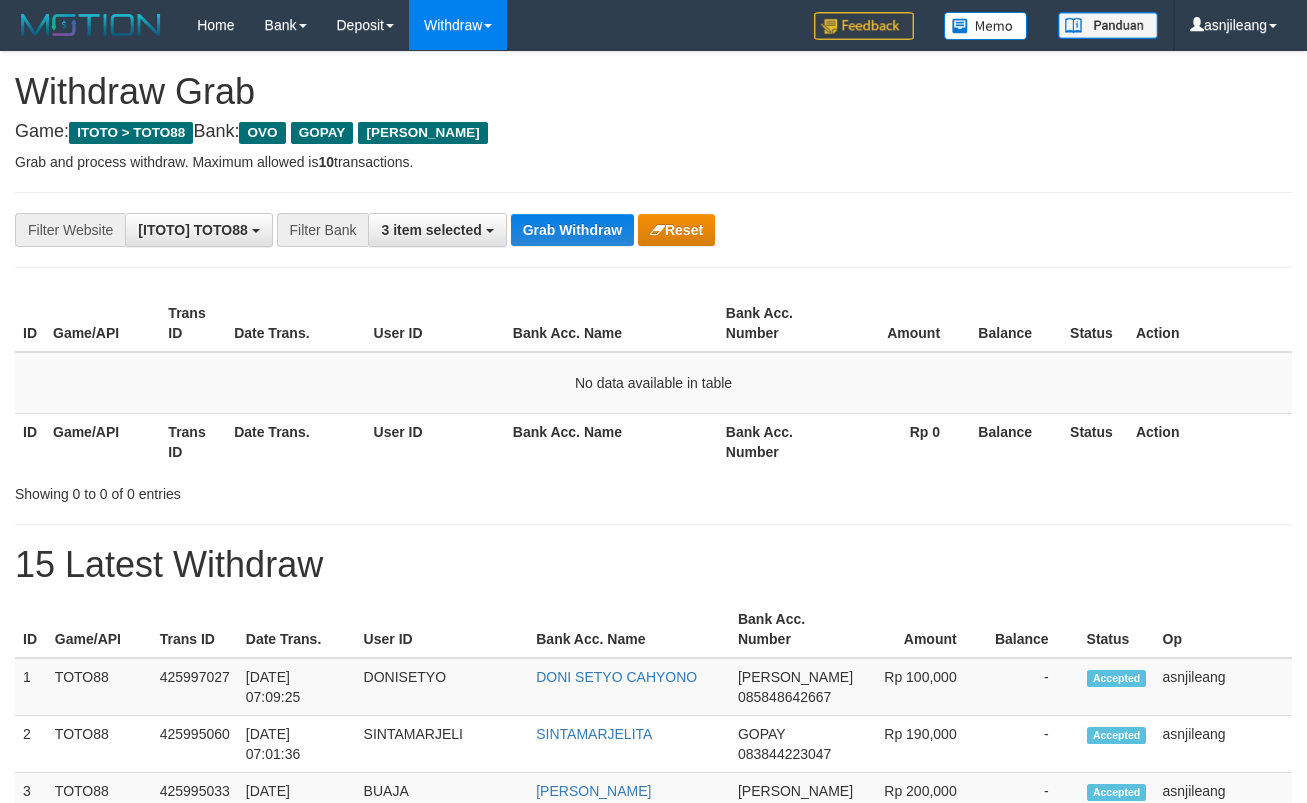 scroll, scrollTop: 0, scrollLeft: 0, axis: both 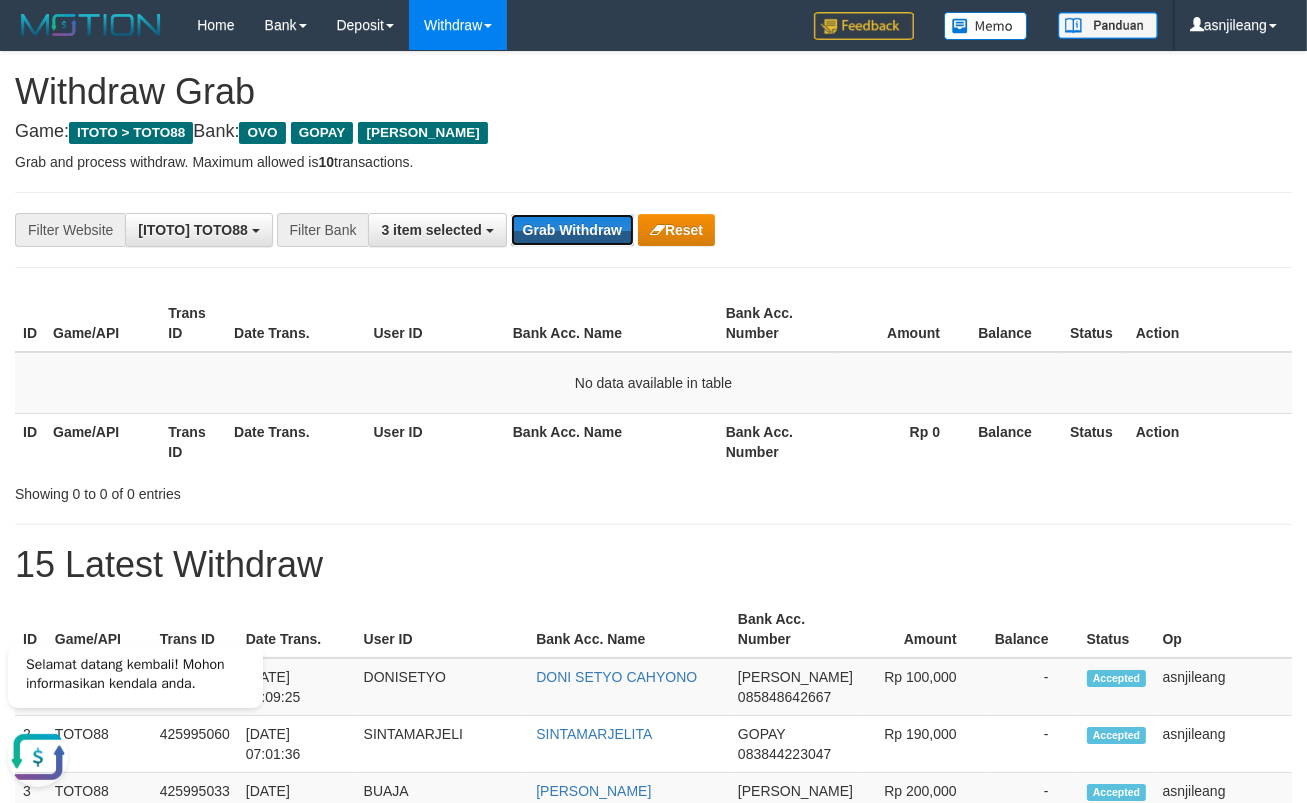 click on "Grab Withdraw" at bounding box center (572, 230) 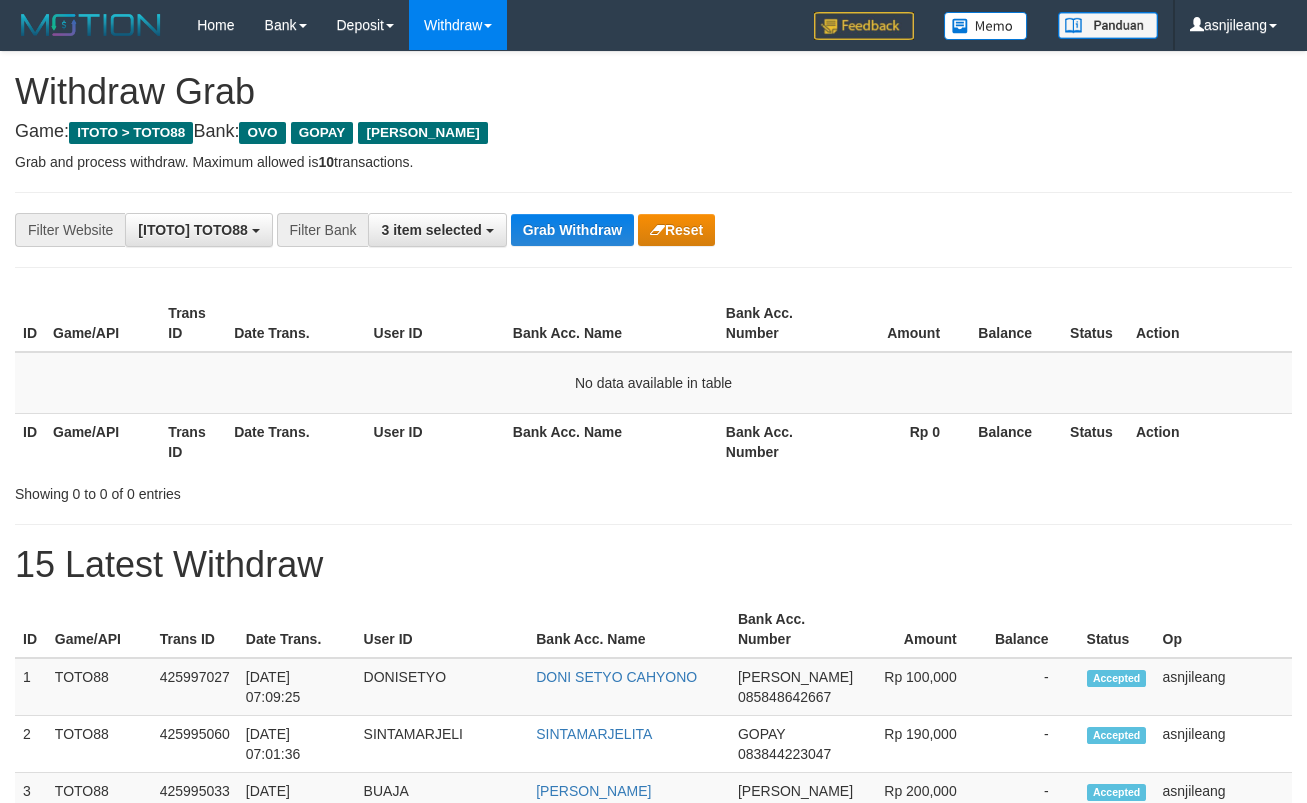 scroll, scrollTop: 0, scrollLeft: 0, axis: both 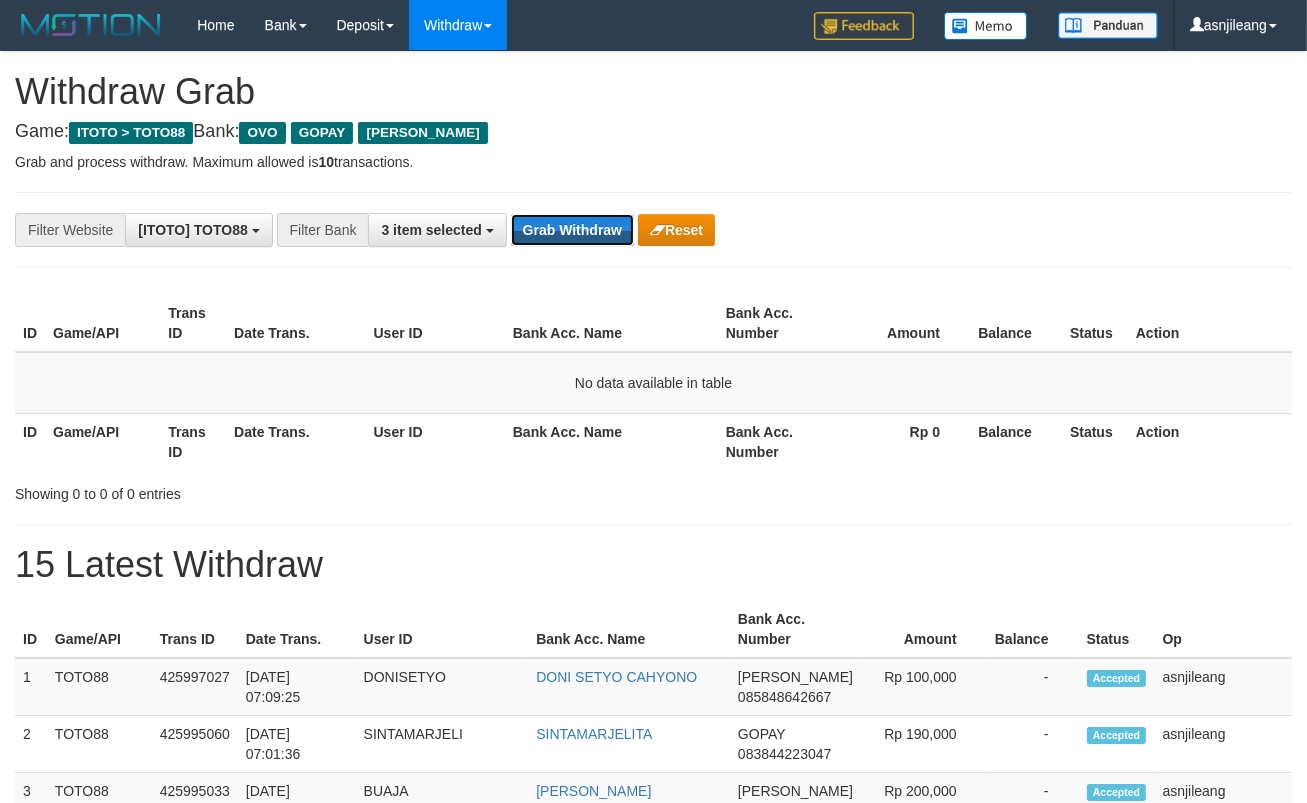 click on "Grab Withdraw" at bounding box center [572, 230] 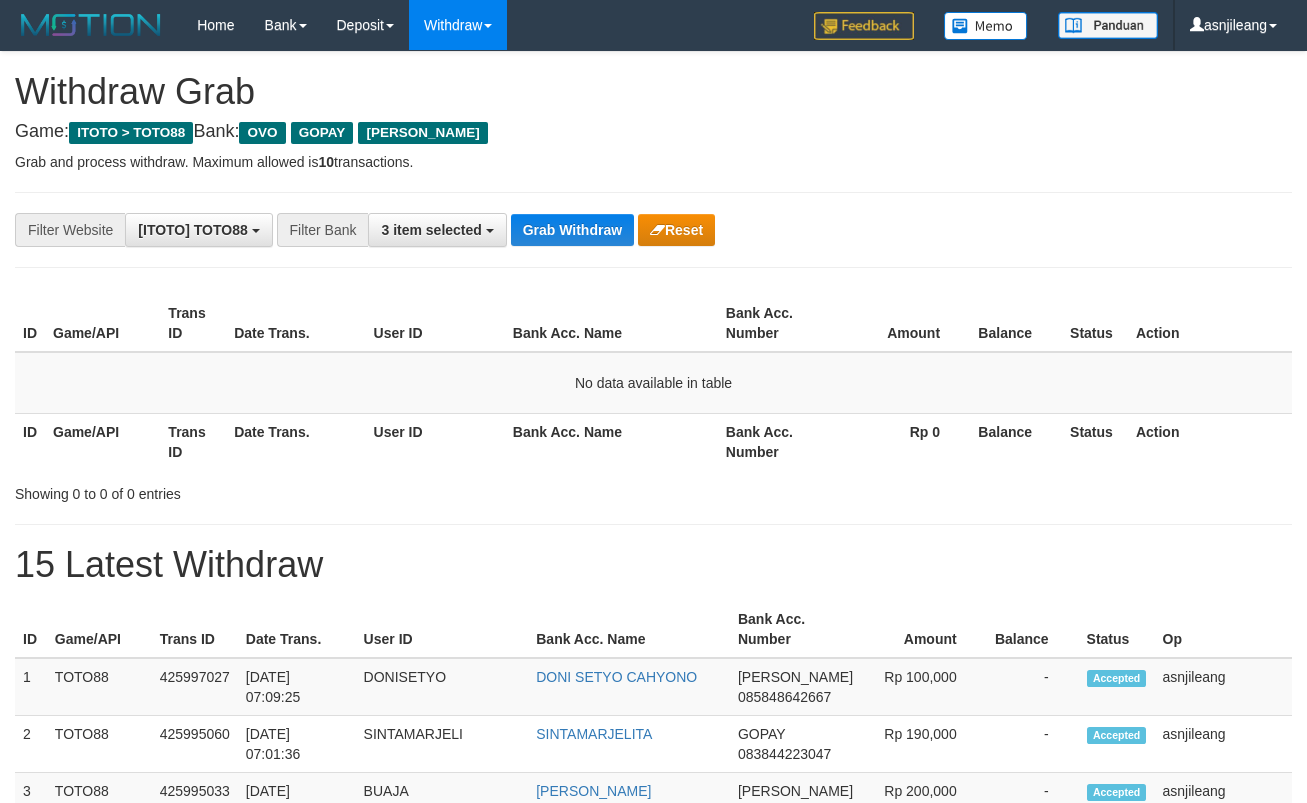 scroll, scrollTop: 0, scrollLeft: 0, axis: both 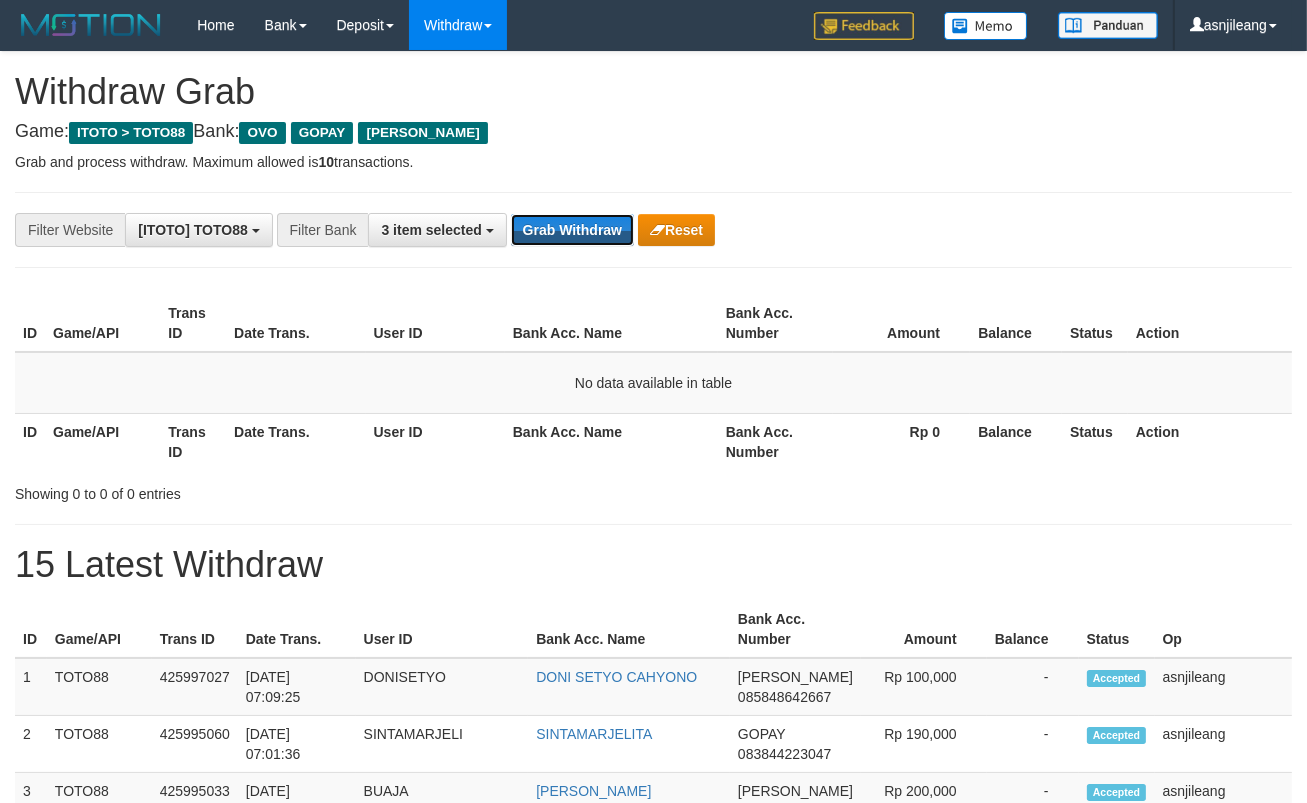 click on "Grab Withdraw" at bounding box center (572, 230) 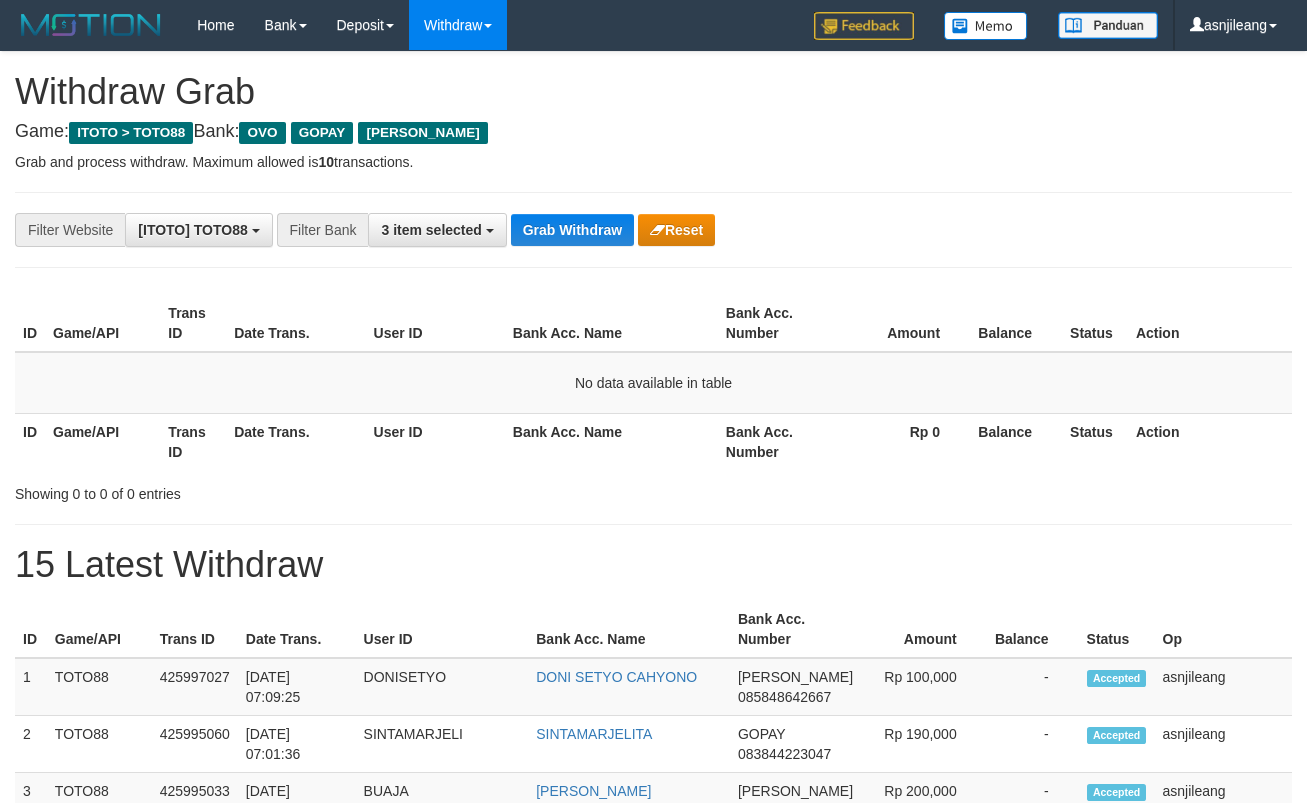 scroll, scrollTop: 0, scrollLeft: 0, axis: both 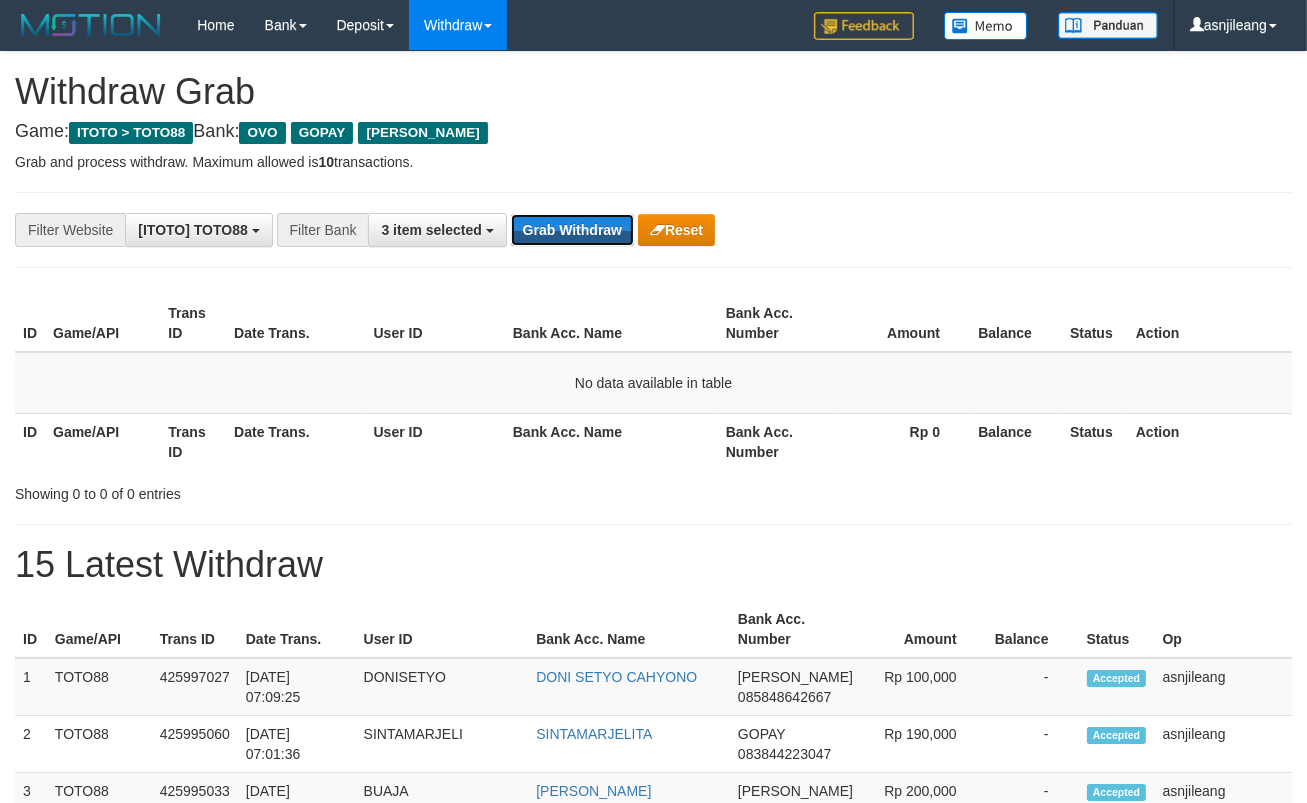 click on "Grab Withdraw" at bounding box center (572, 230) 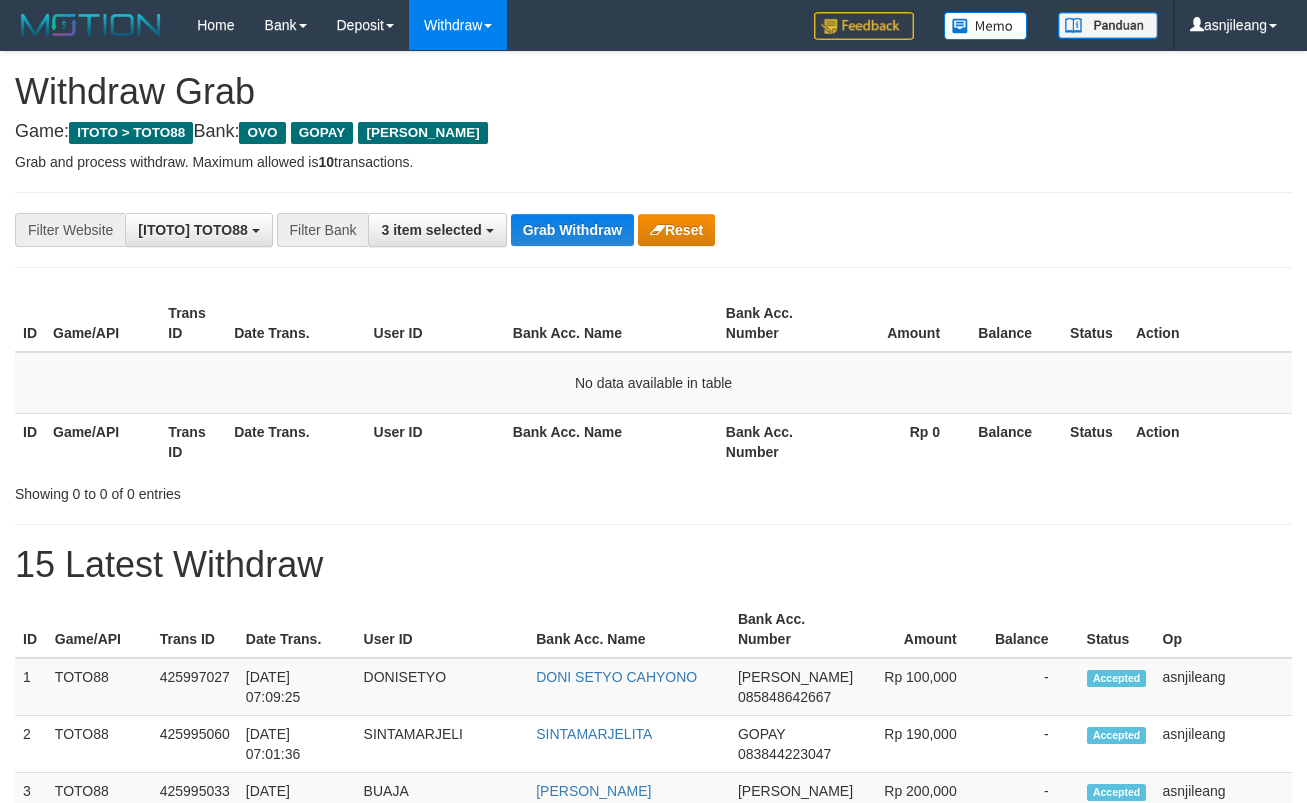 scroll, scrollTop: 0, scrollLeft: 0, axis: both 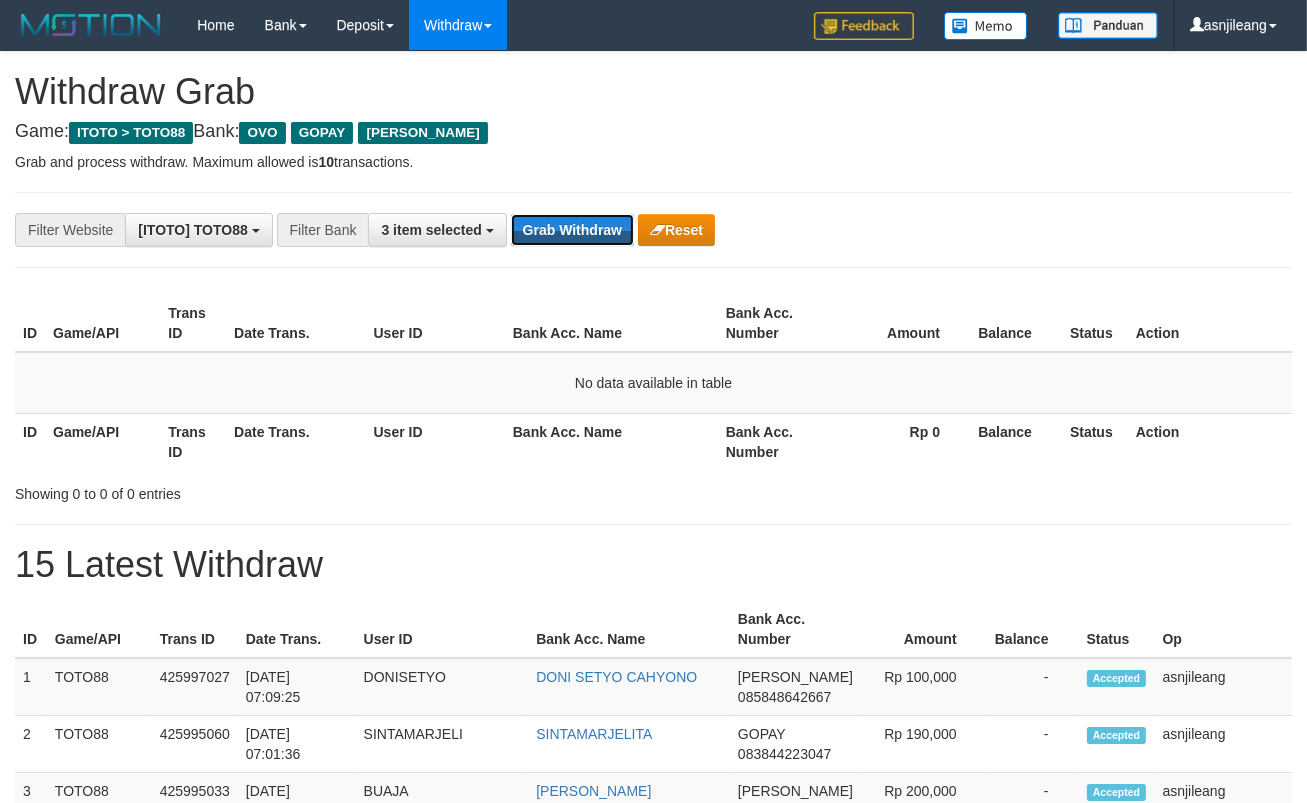click on "Grab Withdraw" at bounding box center [572, 230] 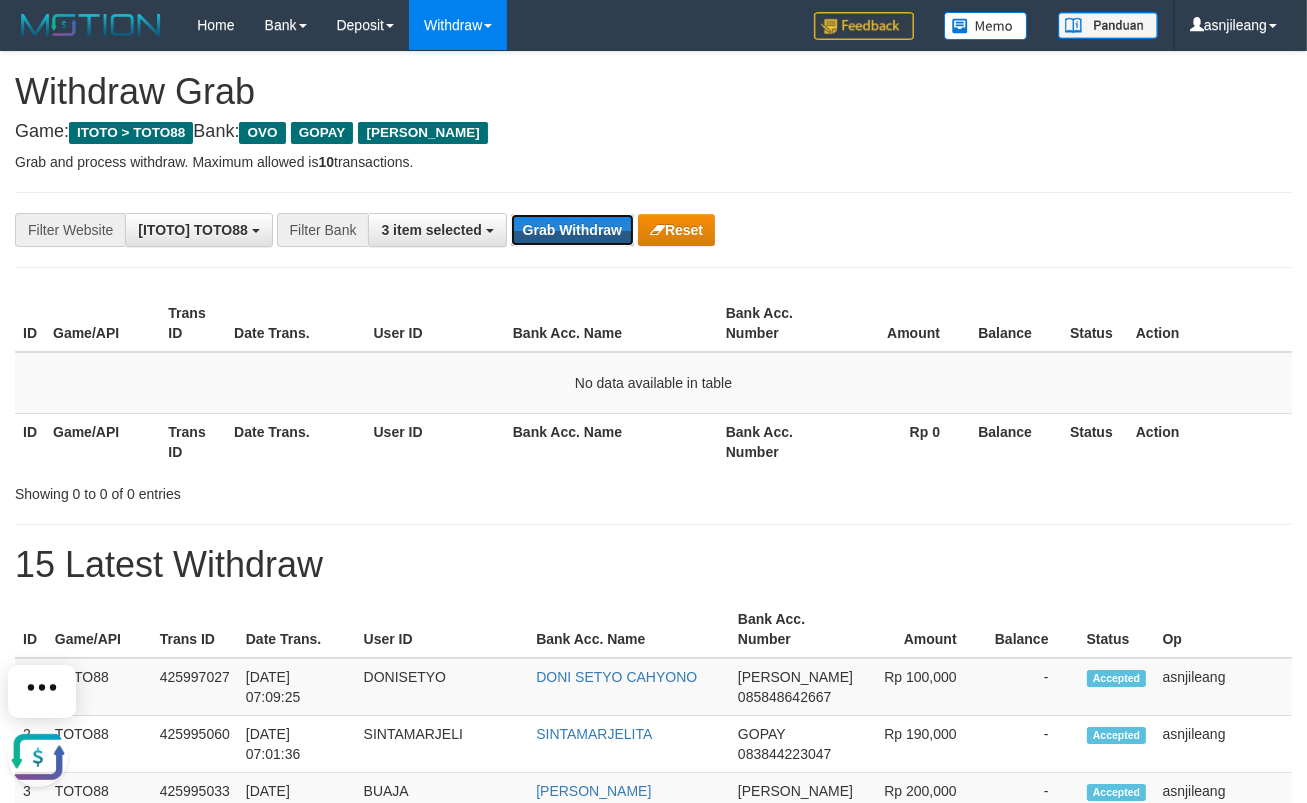 scroll, scrollTop: 0, scrollLeft: 0, axis: both 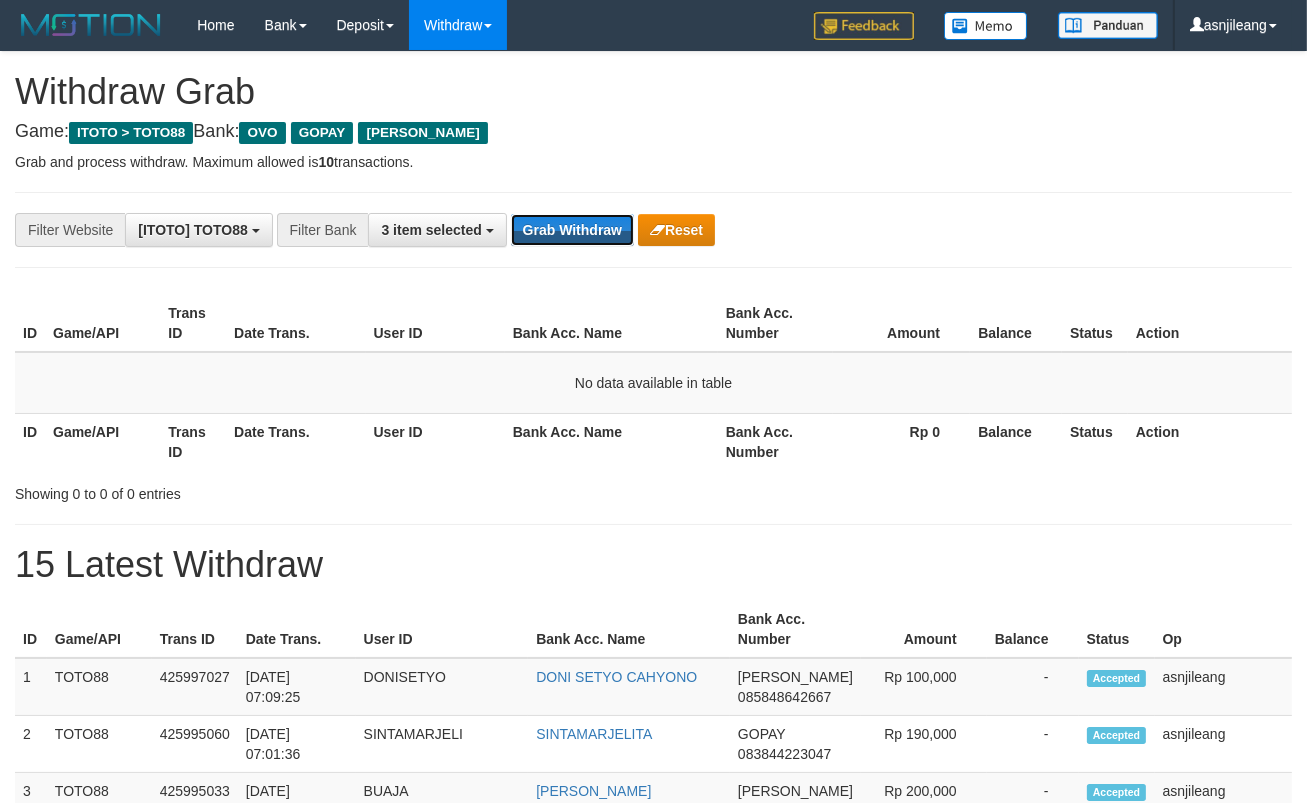 click on "Grab Withdraw" at bounding box center [572, 230] 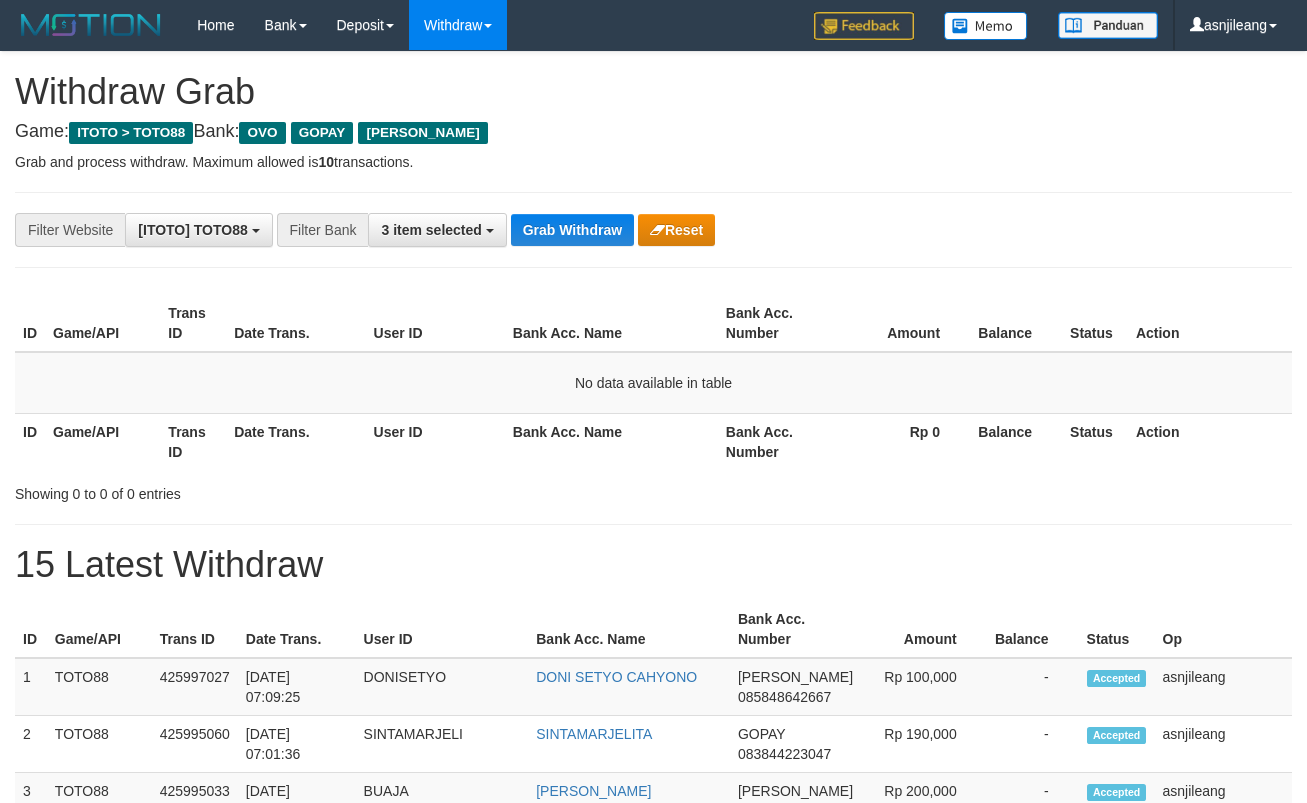 scroll, scrollTop: 0, scrollLeft: 0, axis: both 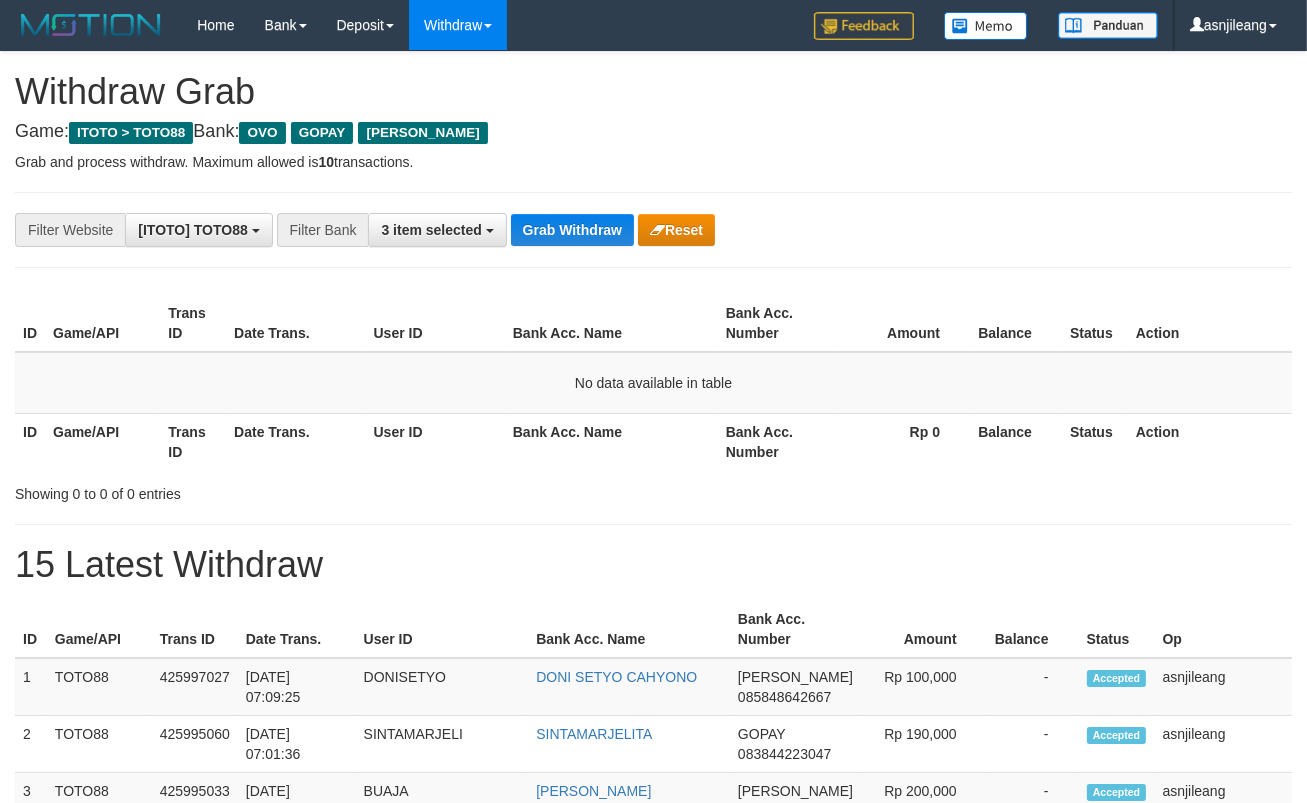 click on "Grab Withdraw" at bounding box center [572, 230] 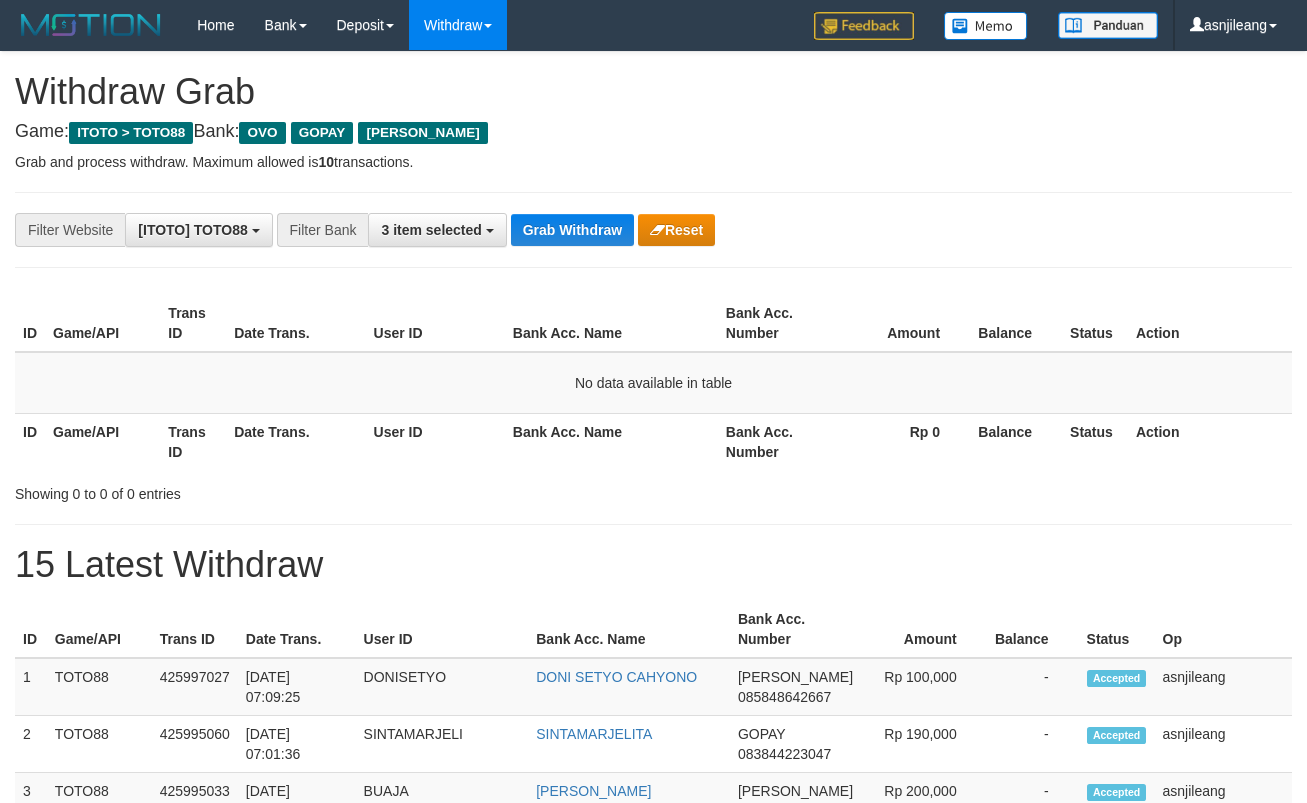 scroll, scrollTop: 0, scrollLeft: 0, axis: both 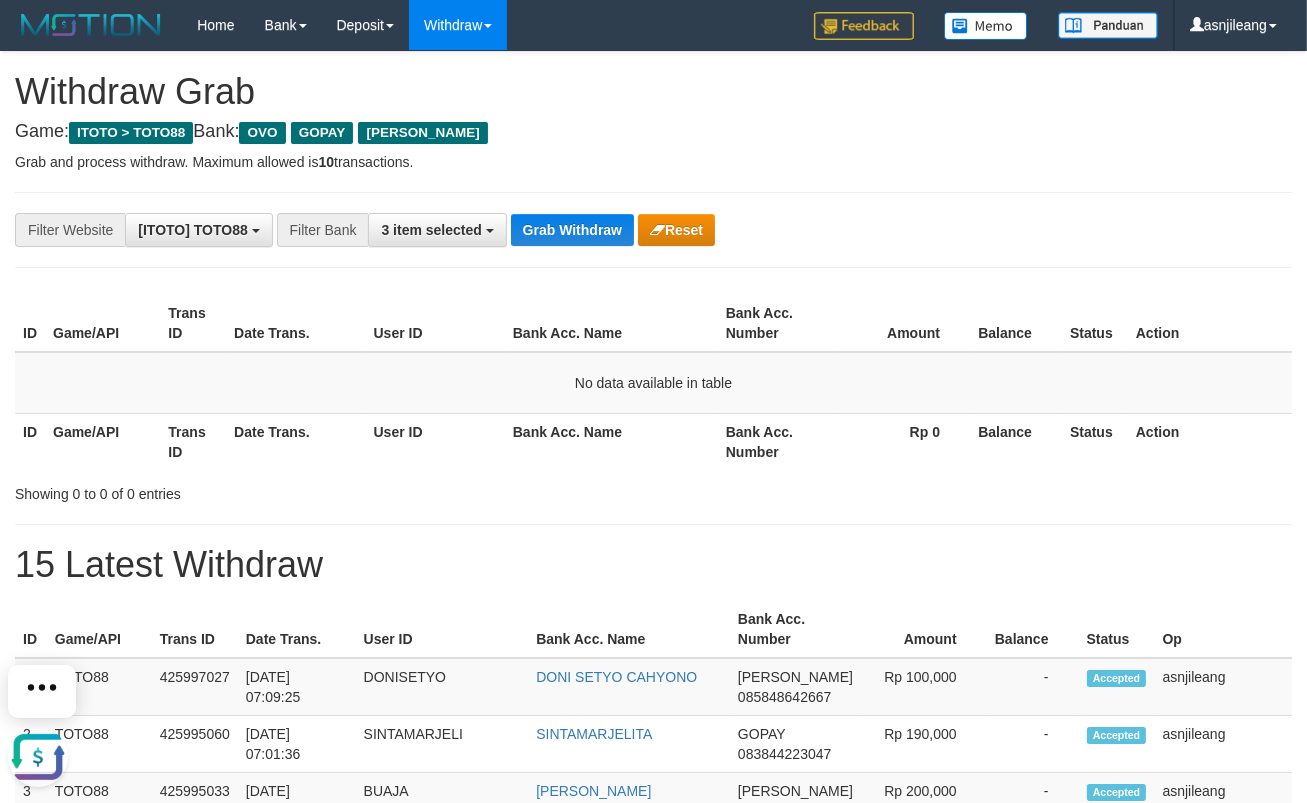 click on "**********" at bounding box center [653, 1113] 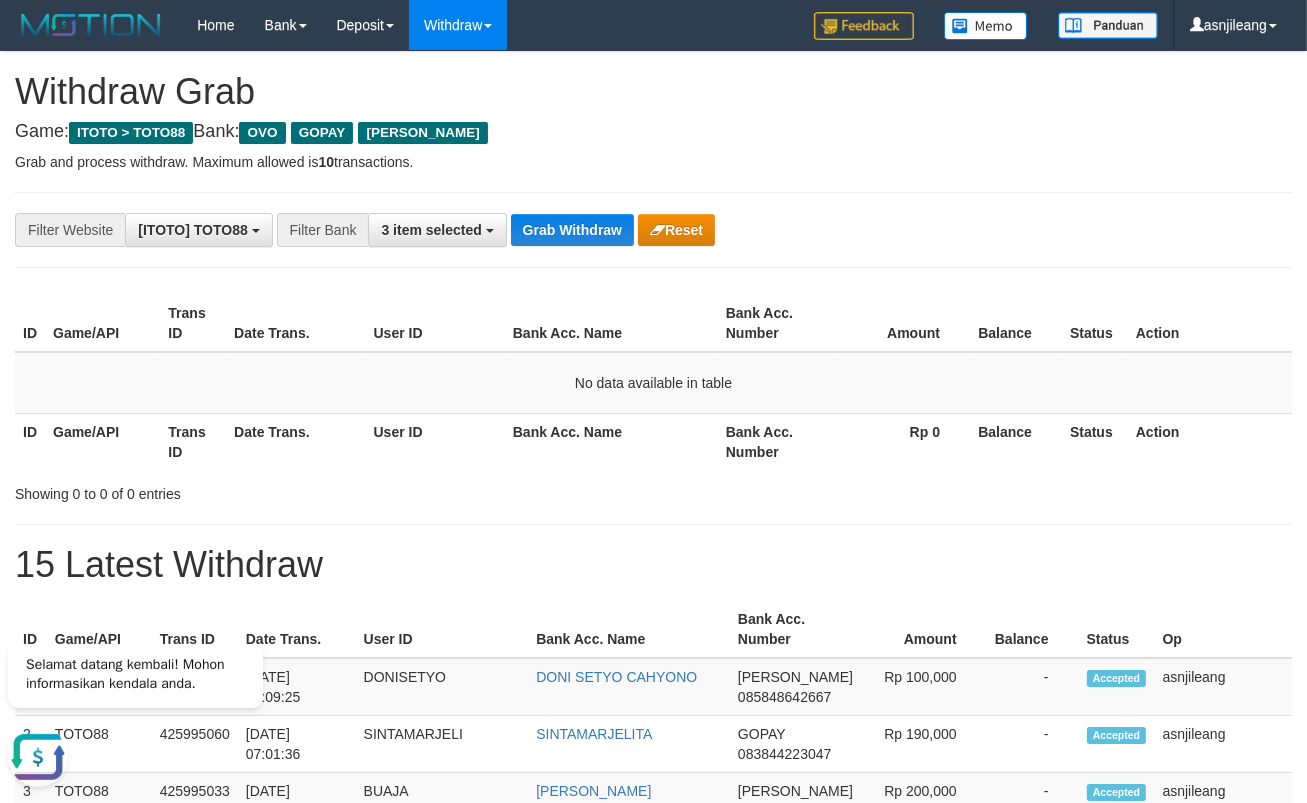 click on "**********" at bounding box center [653, 1113] 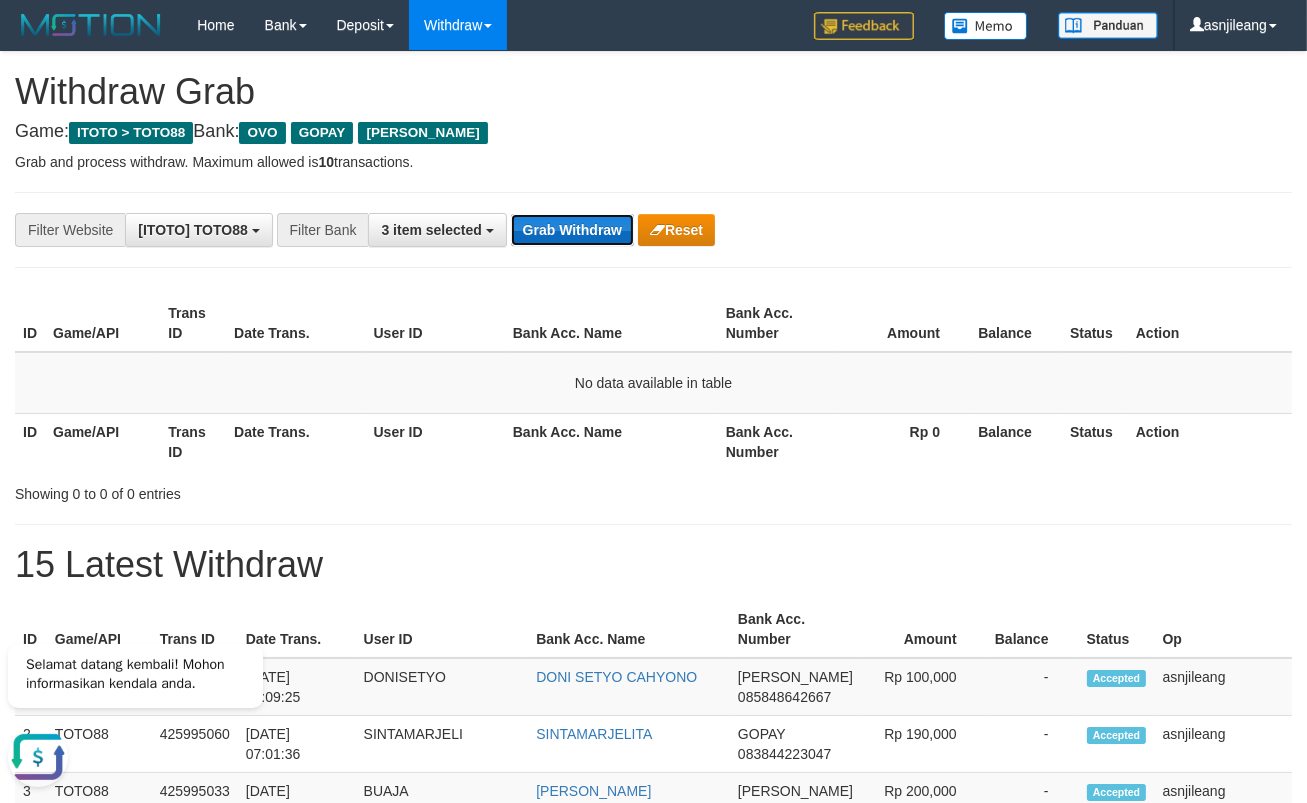 click on "Grab Withdraw" at bounding box center [572, 230] 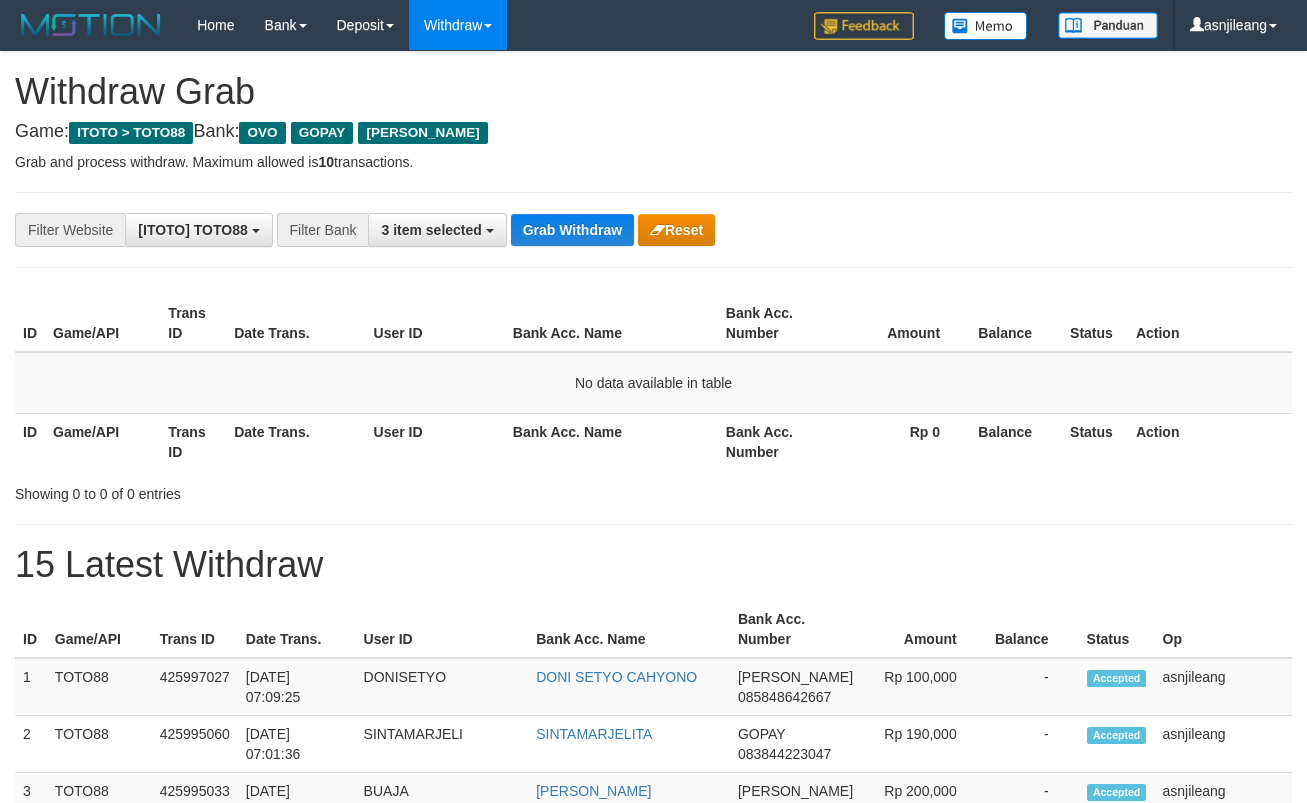 scroll, scrollTop: 0, scrollLeft: 0, axis: both 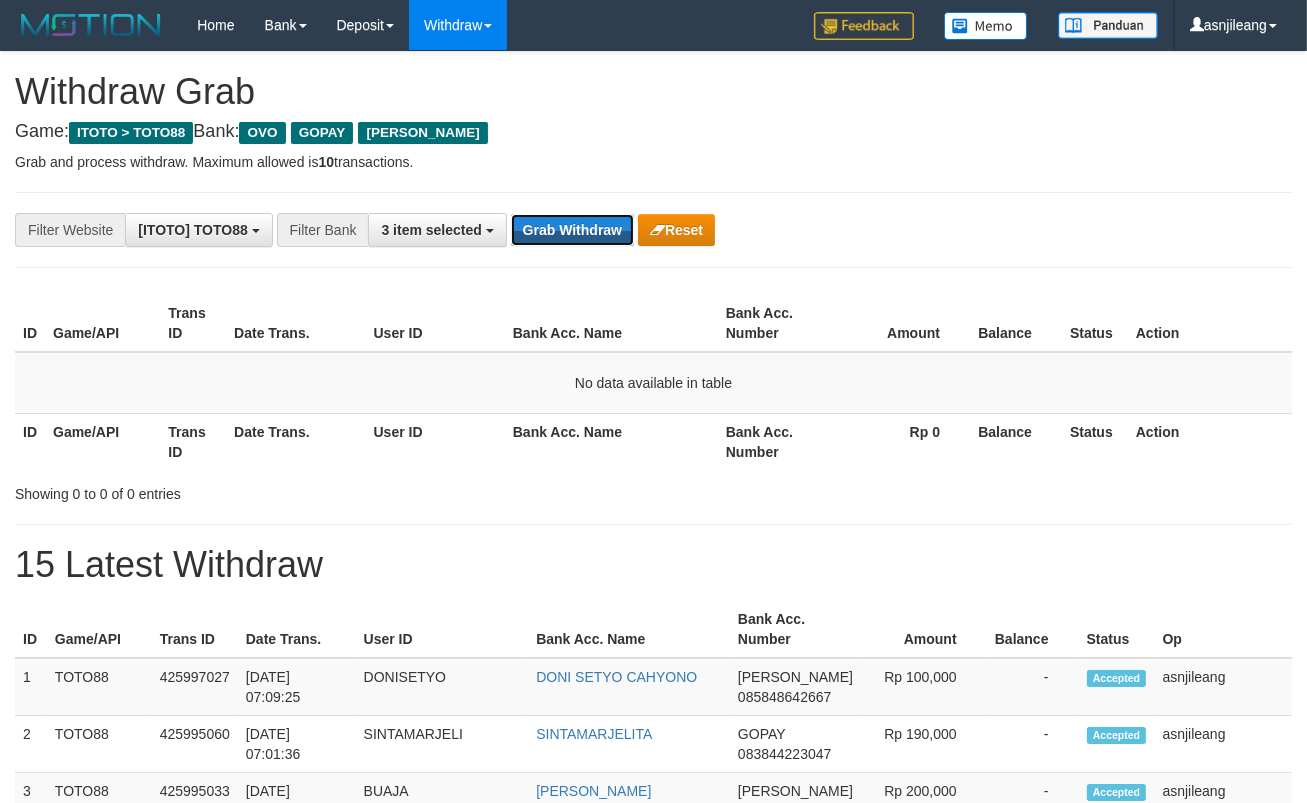 click on "Grab Withdraw" at bounding box center (572, 230) 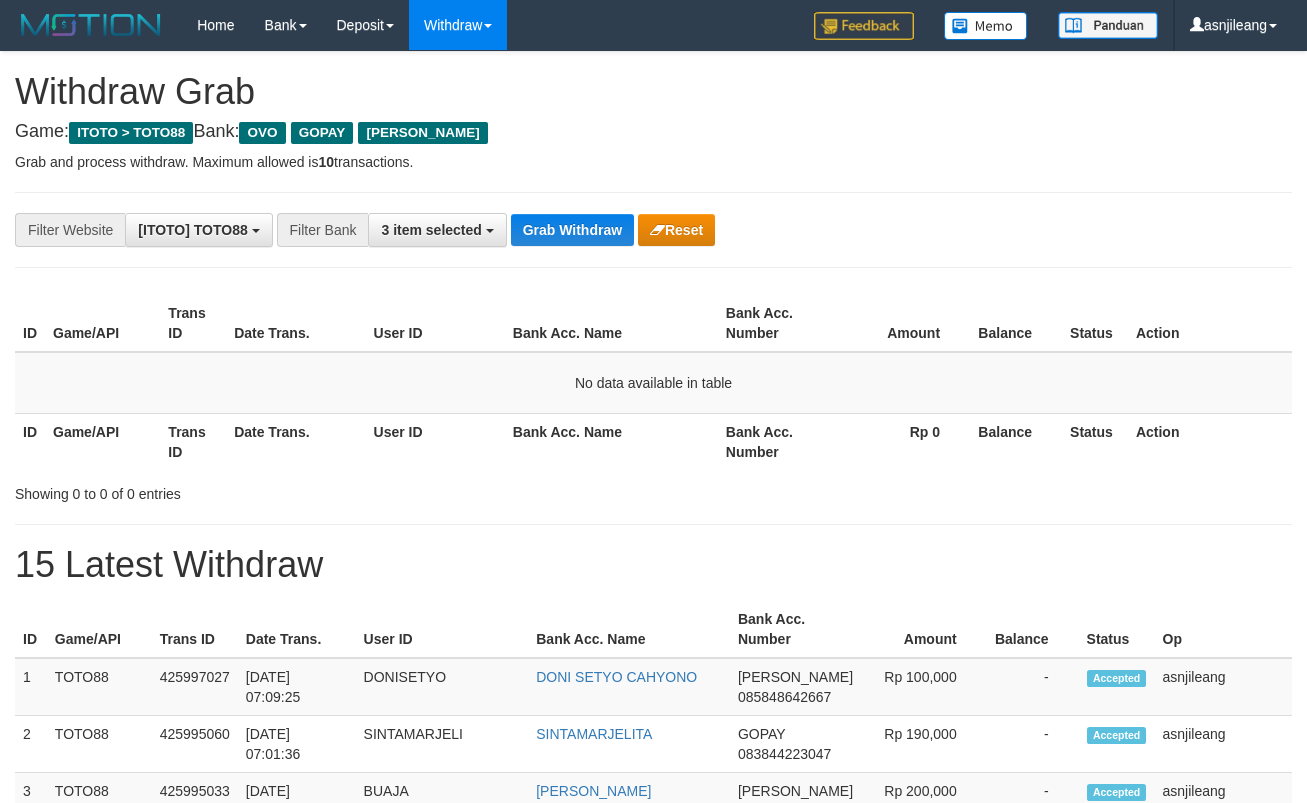 scroll, scrollTop: 0, scrollLeft: 0, axis: both 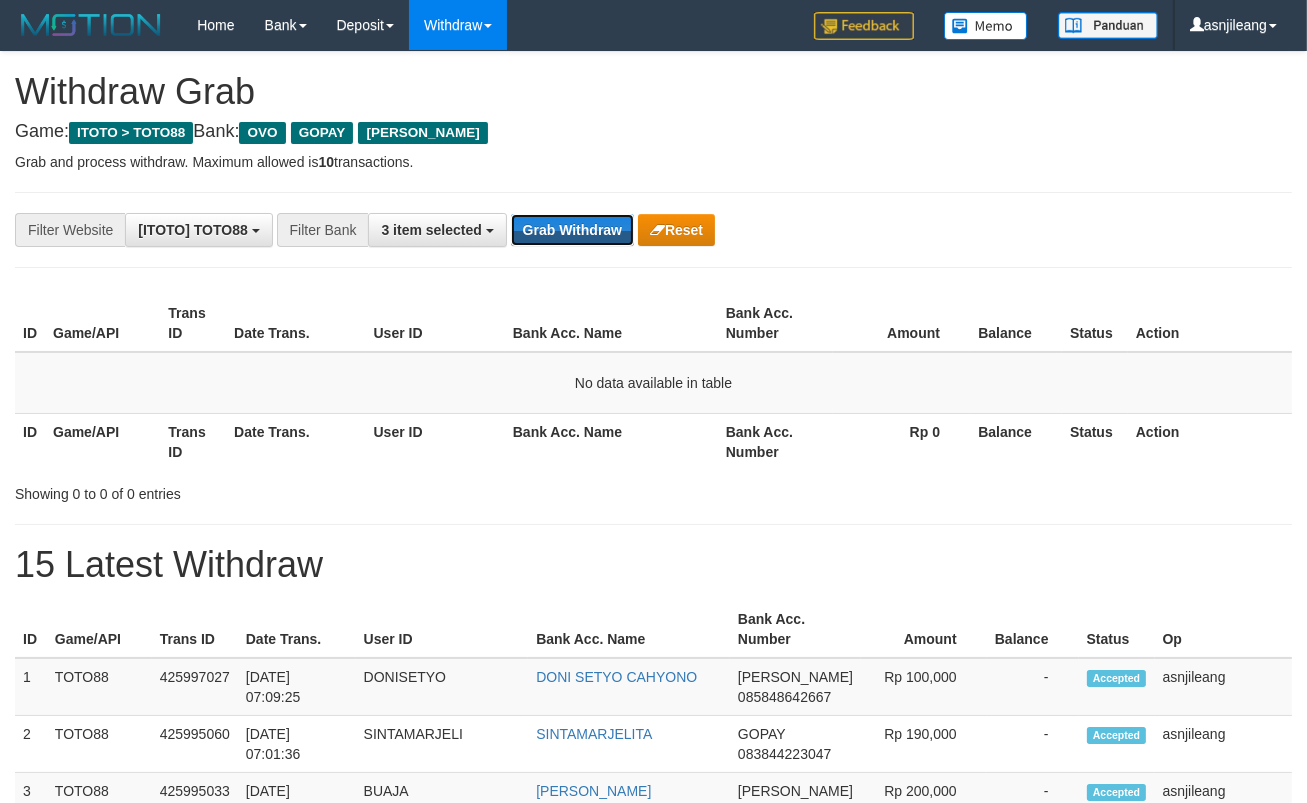 click on "Grab Withdraw" at bounding box center (572, 230) 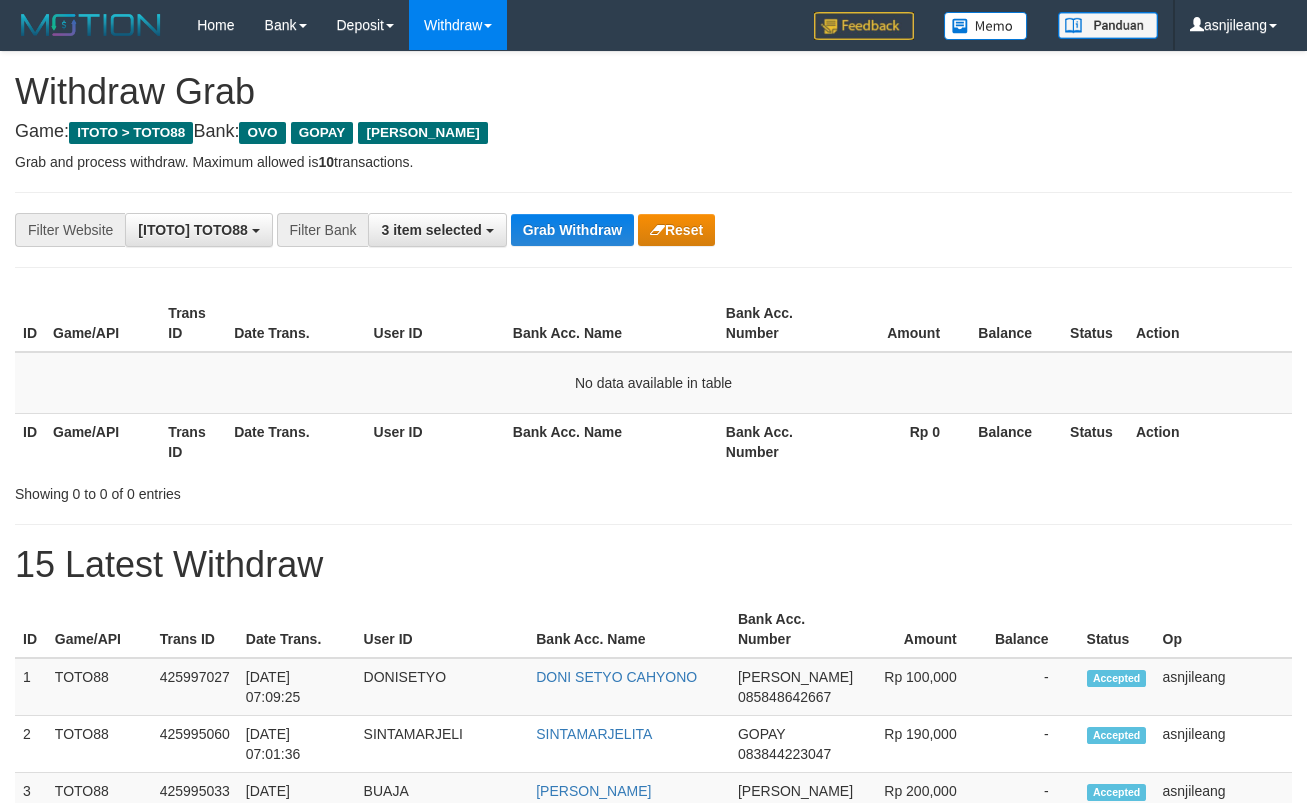 scroll, scrollTop: 0, scrollLeft: 0, axis: both 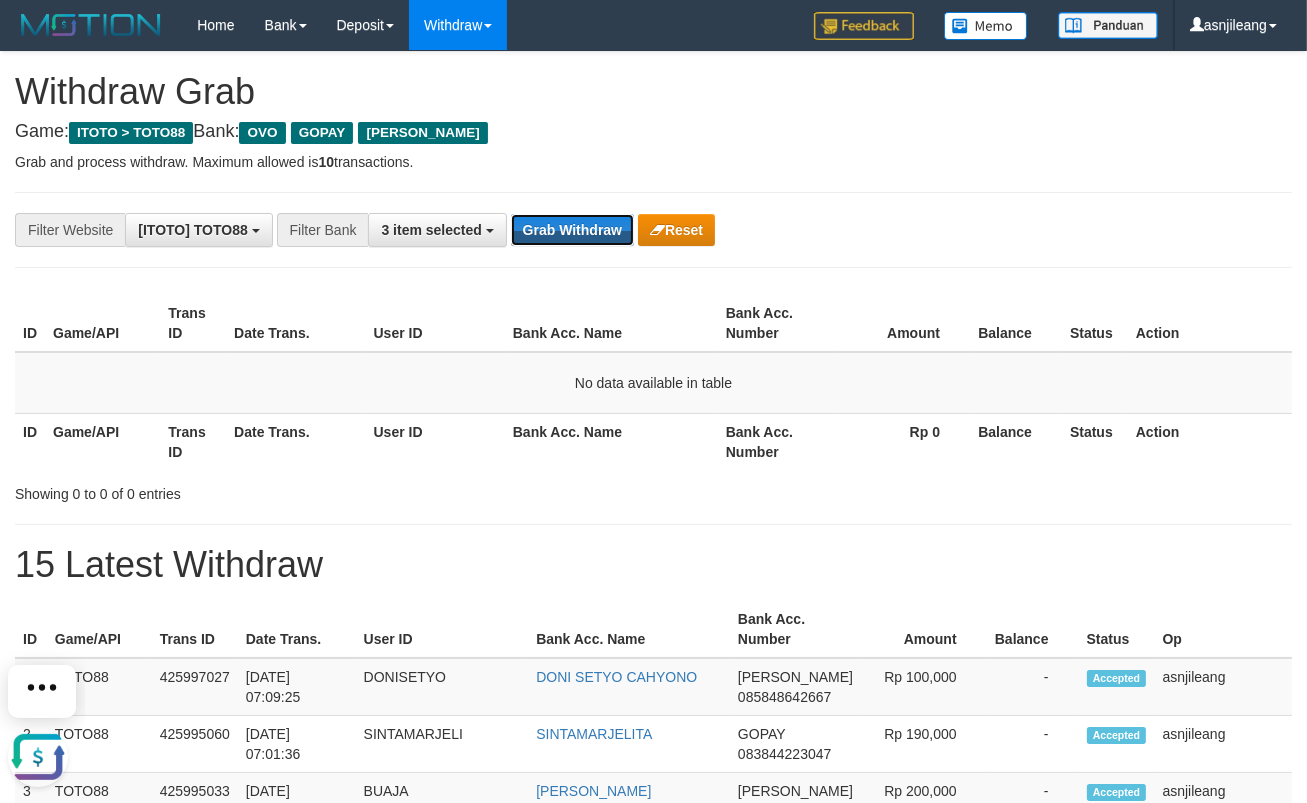 click on "Grab Withdraw" at bounding box center [572, 230] 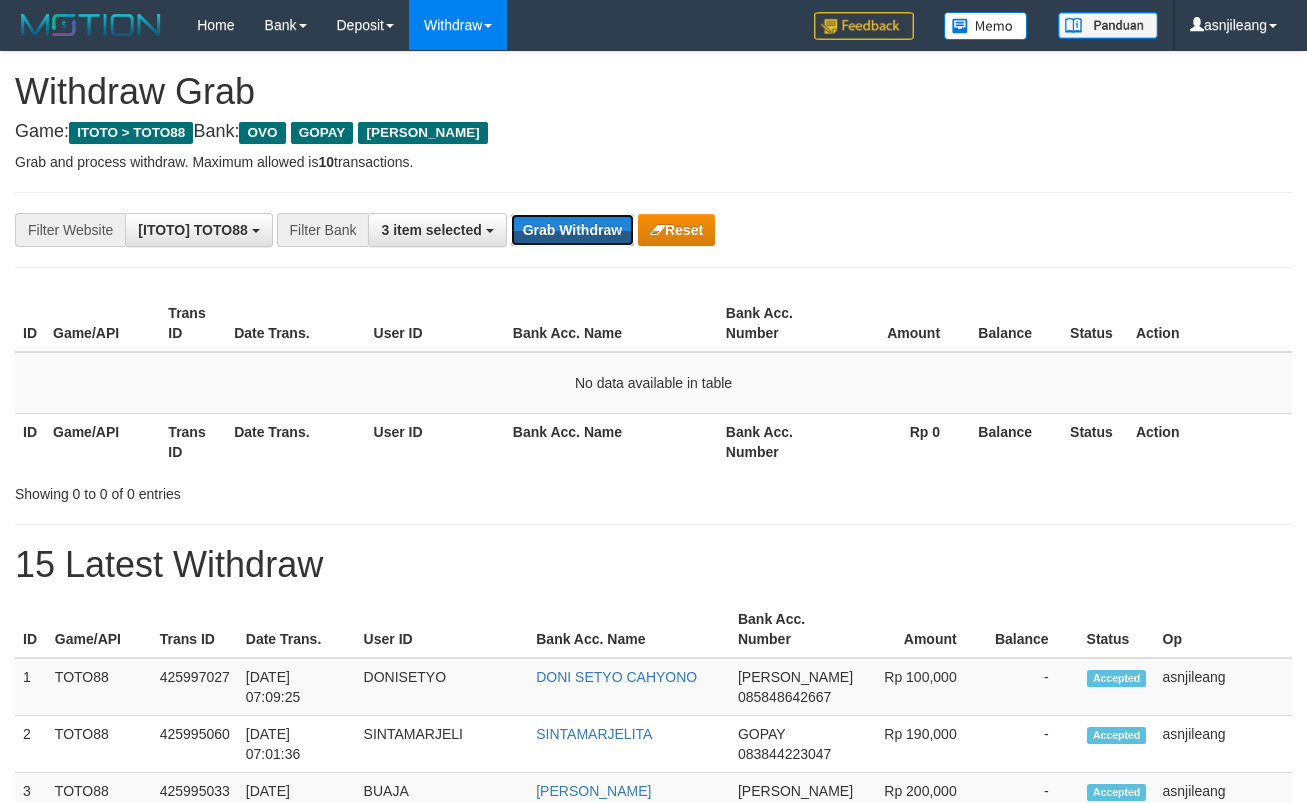 scroll, scrollTop: 0, scrollLeft: 0, axis: both 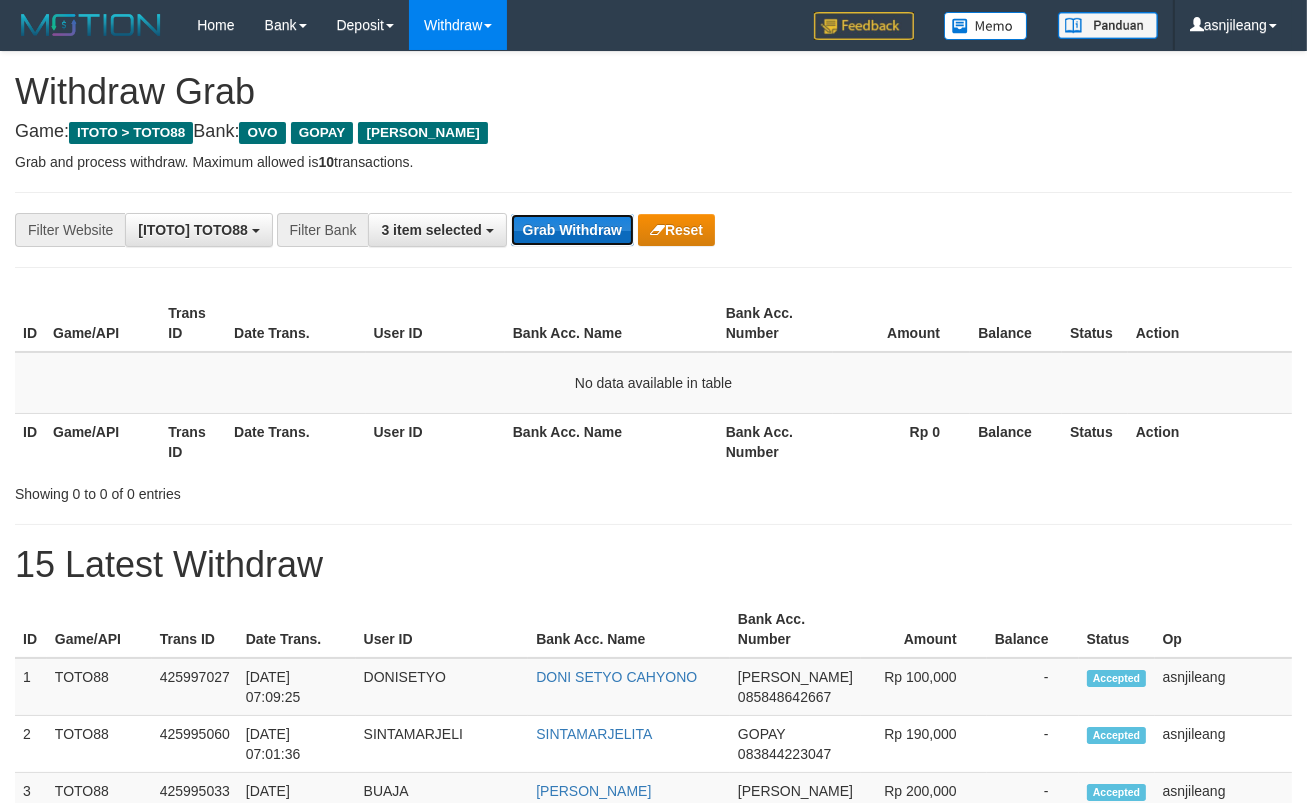 drag, startPoint x: 0, startPoint y: 0, endPoint x: 571, endPoint y: 222, distance: 612.63776 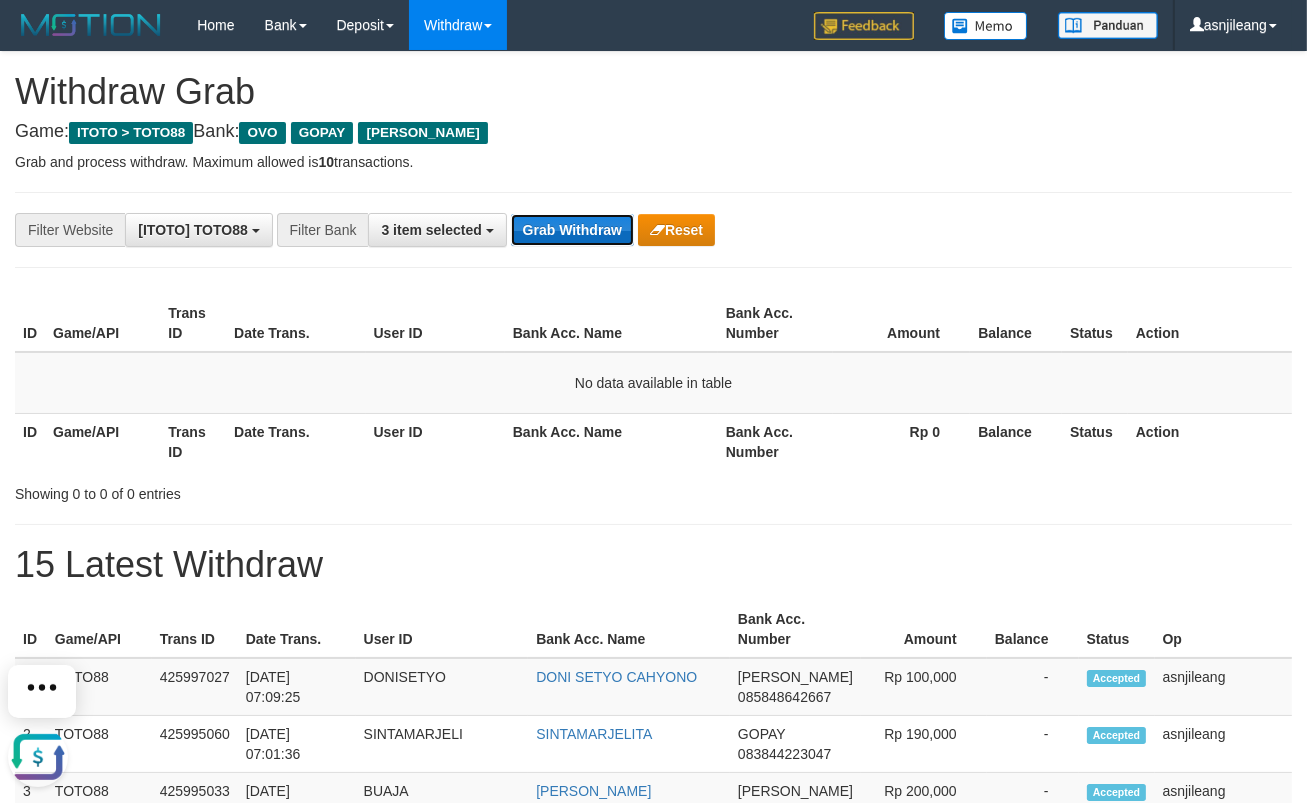 scroll, scrollTop: 0, scrollLeft: 0, axis: both 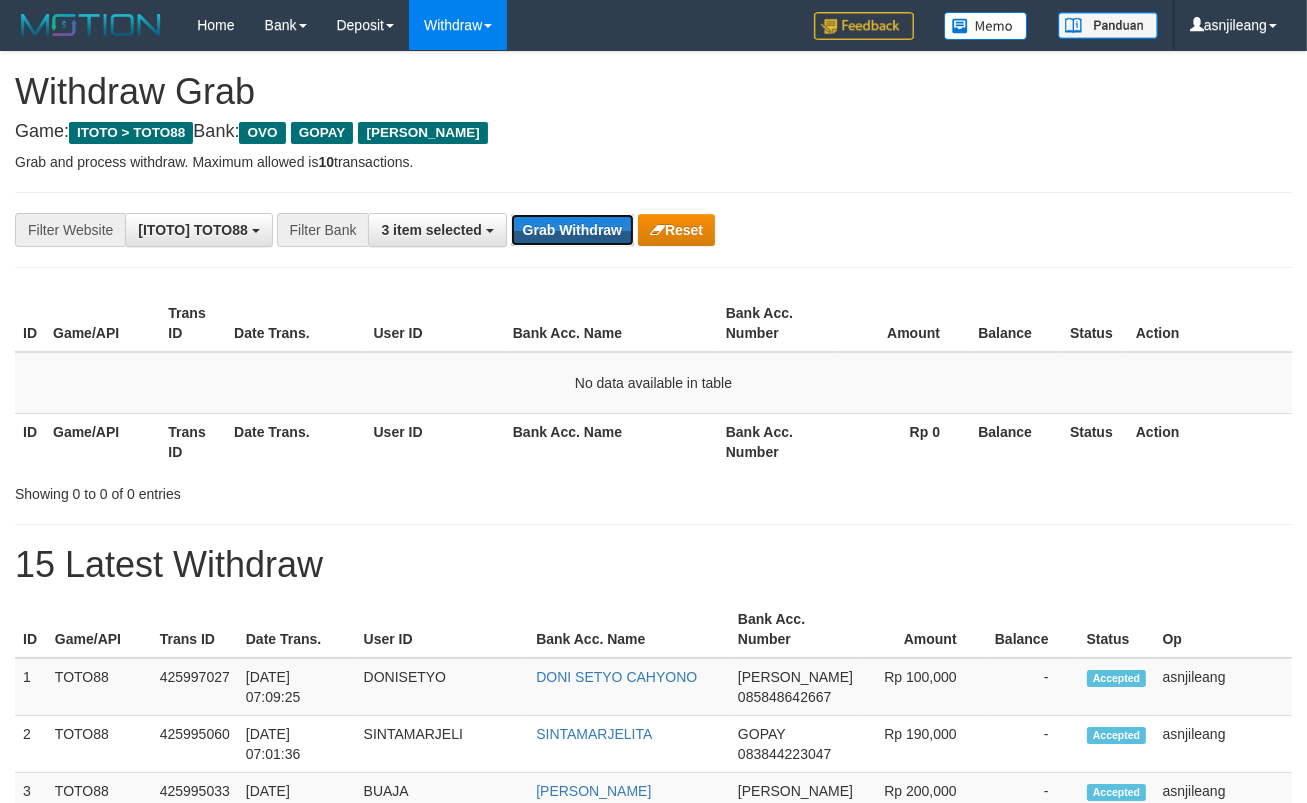 click on "Grab Withdraw" at bounding box center (572, 230) 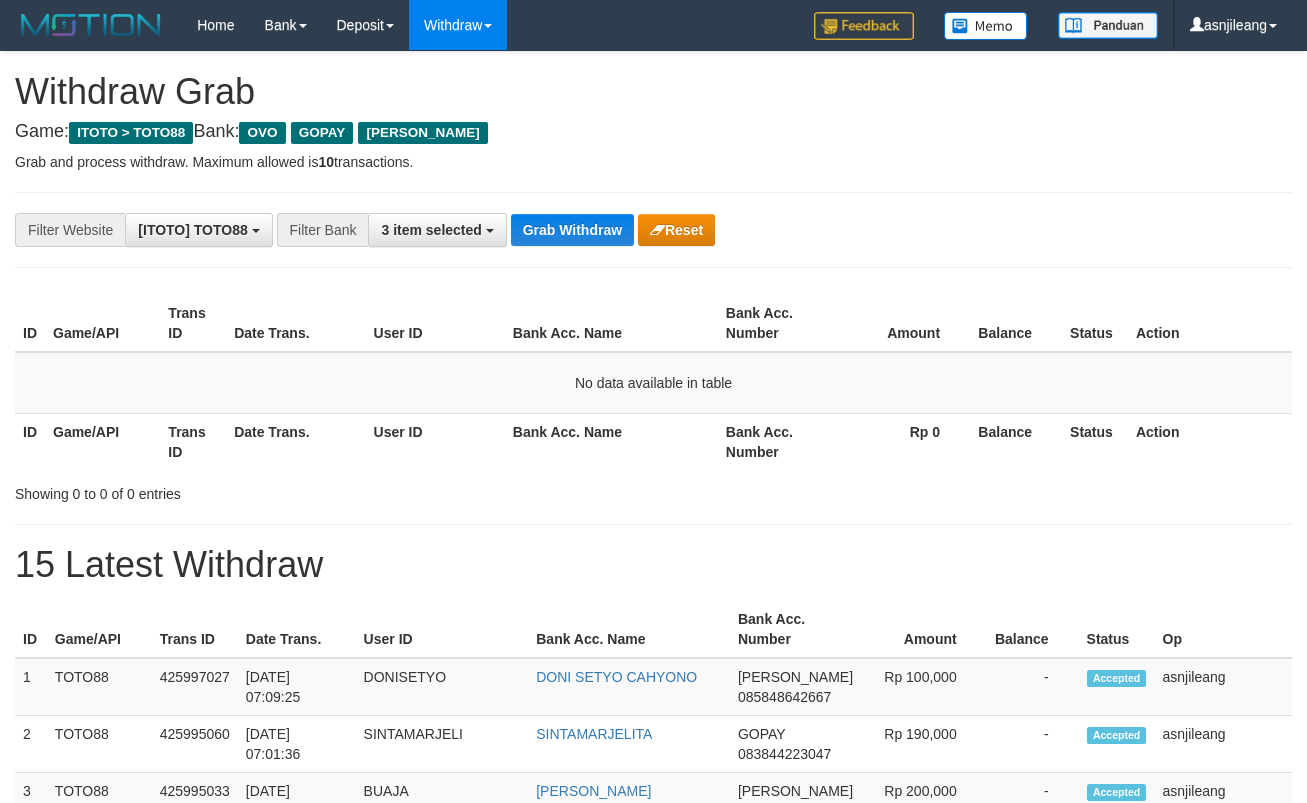 scroll, scrollTop: 0, scrollLeft: 0, axis: both 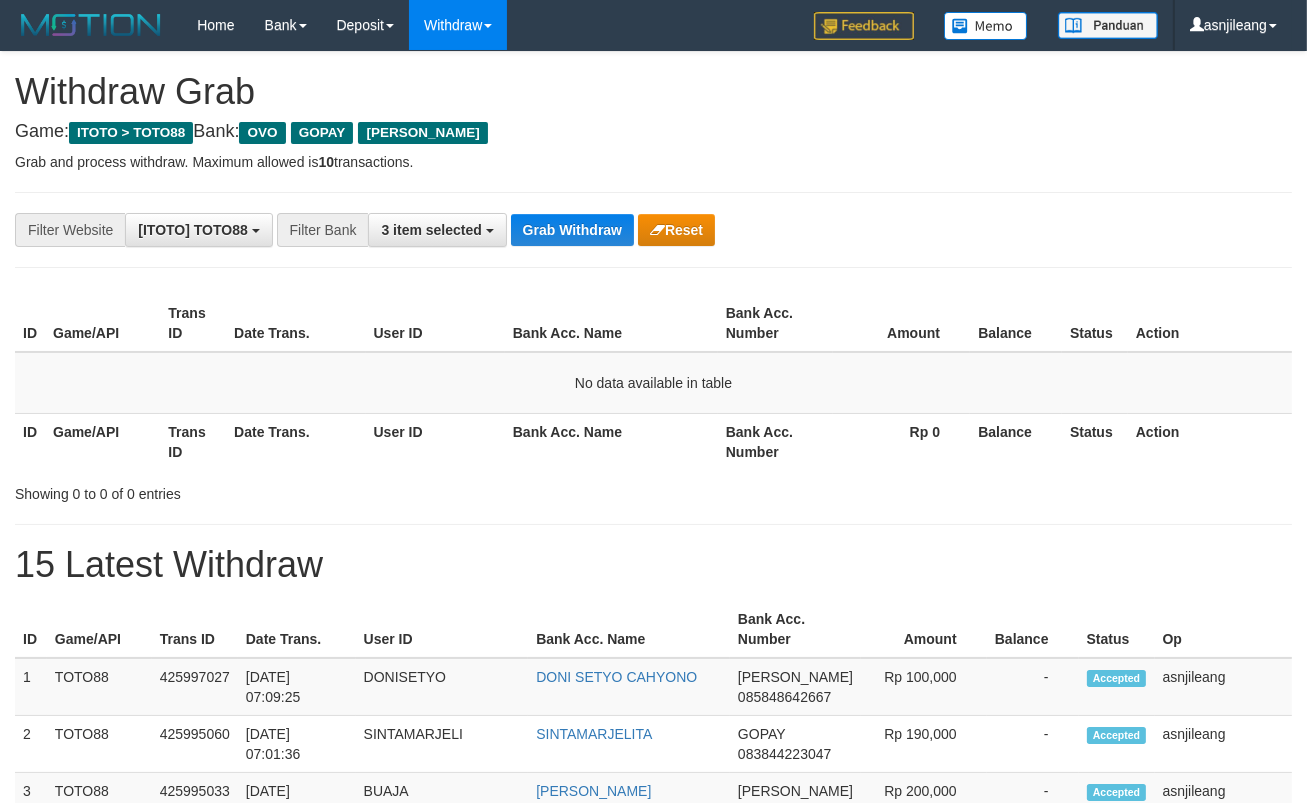 click on "Grab Withdraw" at bounding box center (572, 230) 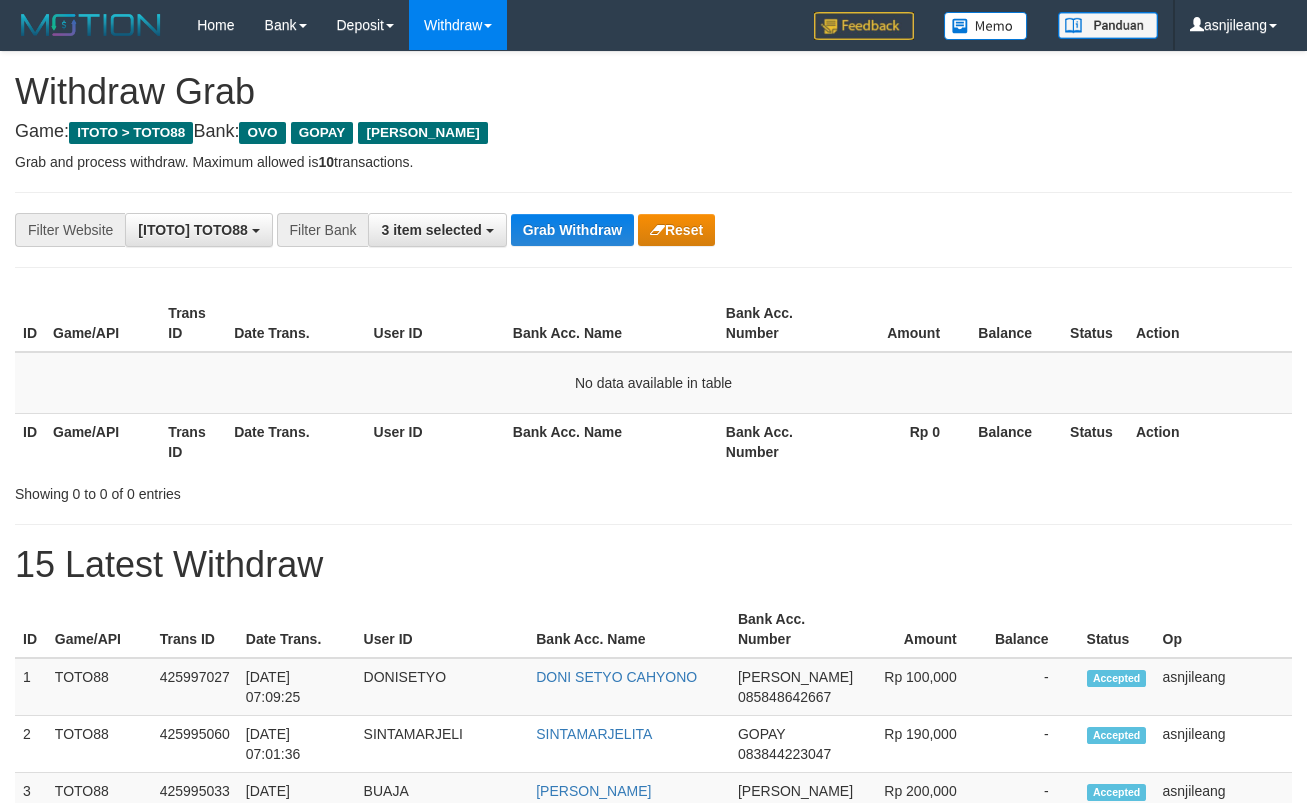scroll, scrollTop: 0, scrollLeft: 0, axis: both 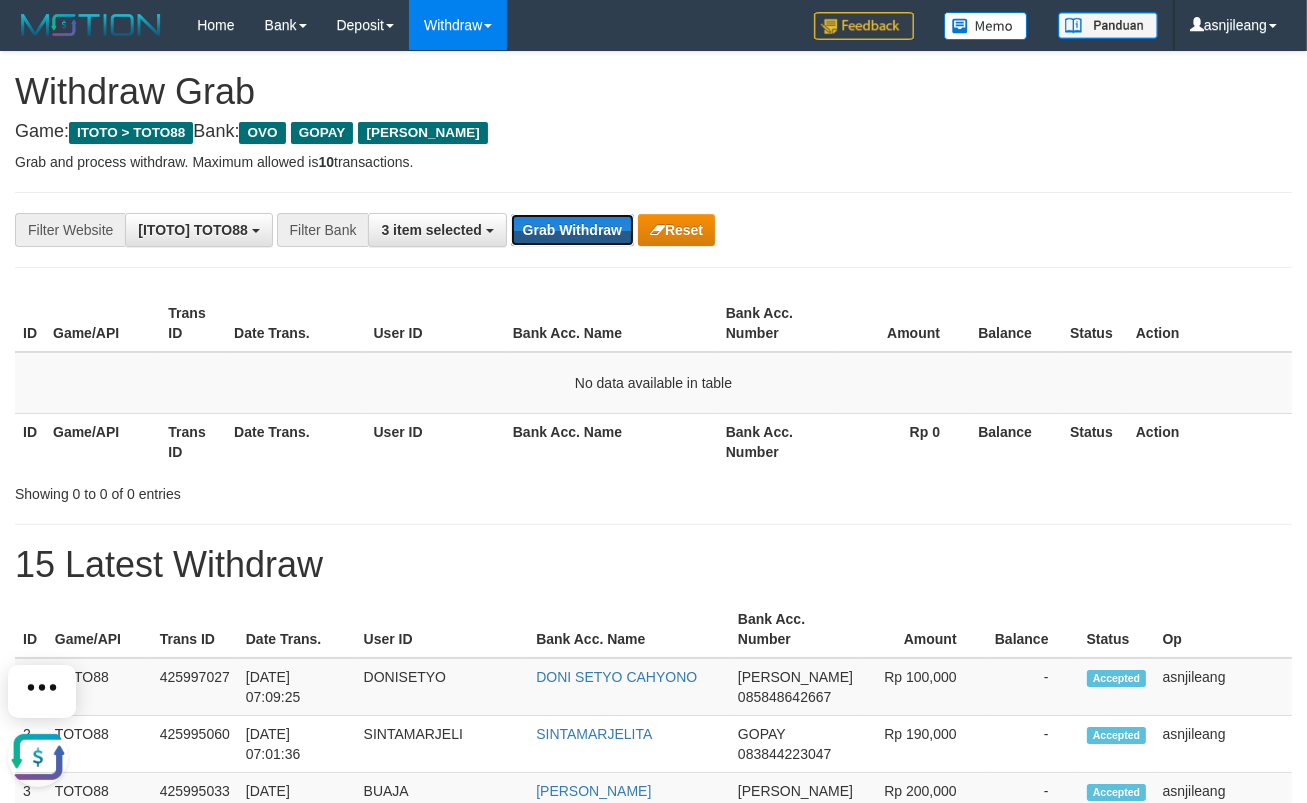 click on "Grab Withdraw" at bounding box center (572, 230) 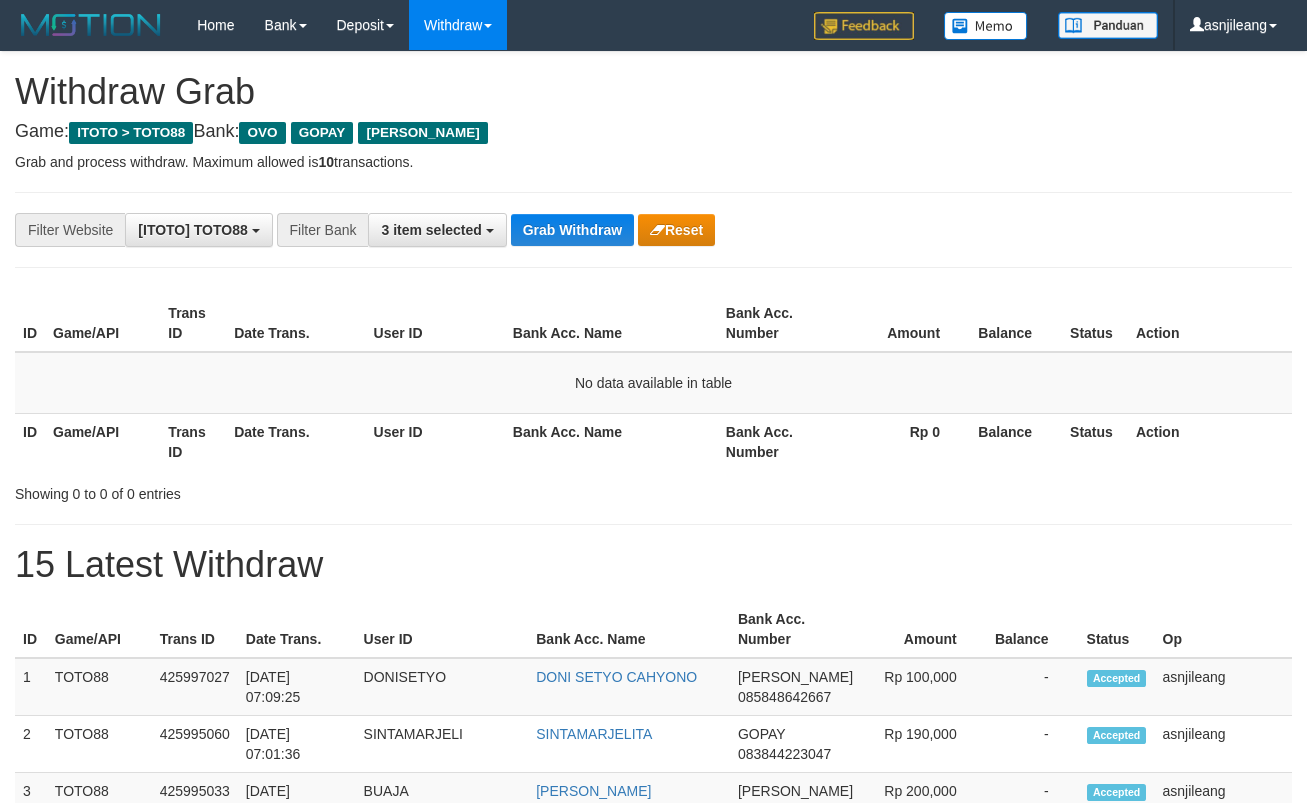scroll, scrollTop: 0, scrollLeft: 0, axis: both 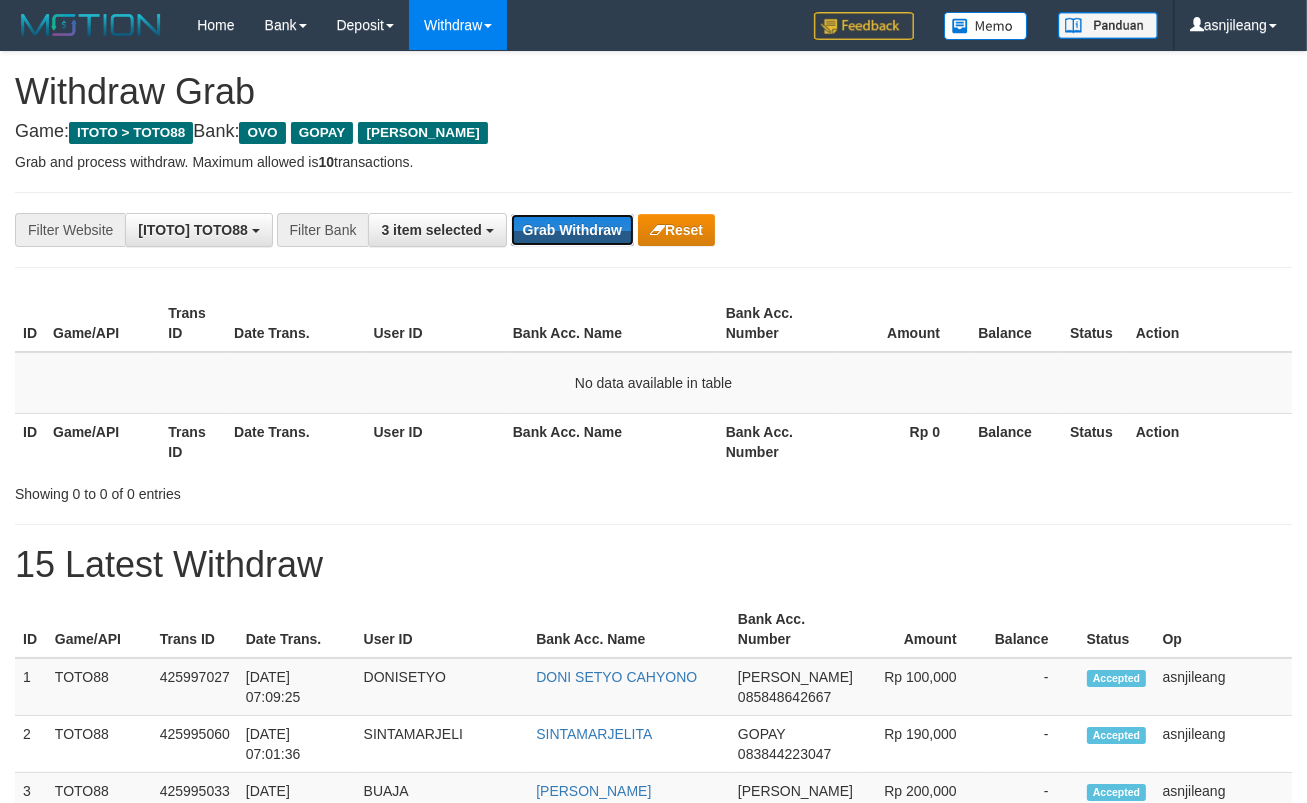 click on "Grab Withdraw" at bounding box center [572, 230] 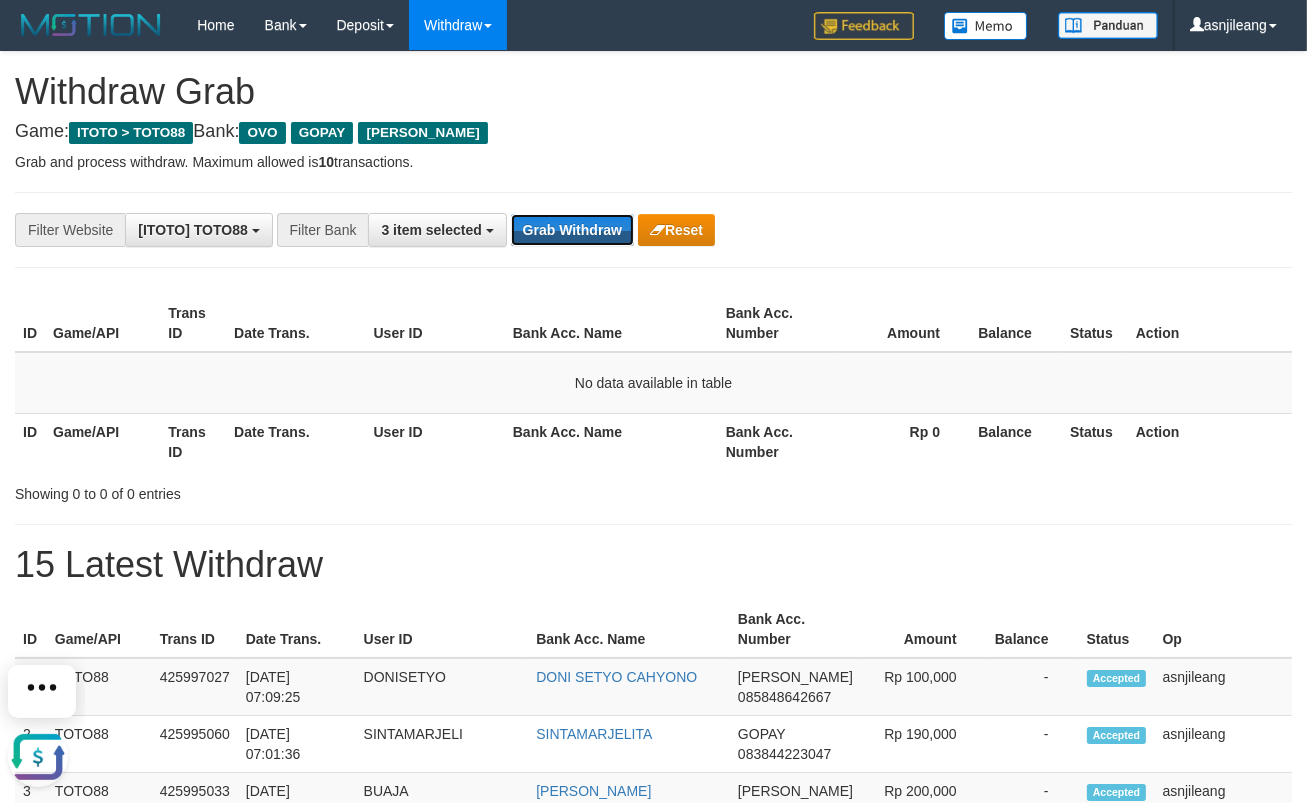 scroll, scrollTop: 0, scrollLeft: 0, axis: both 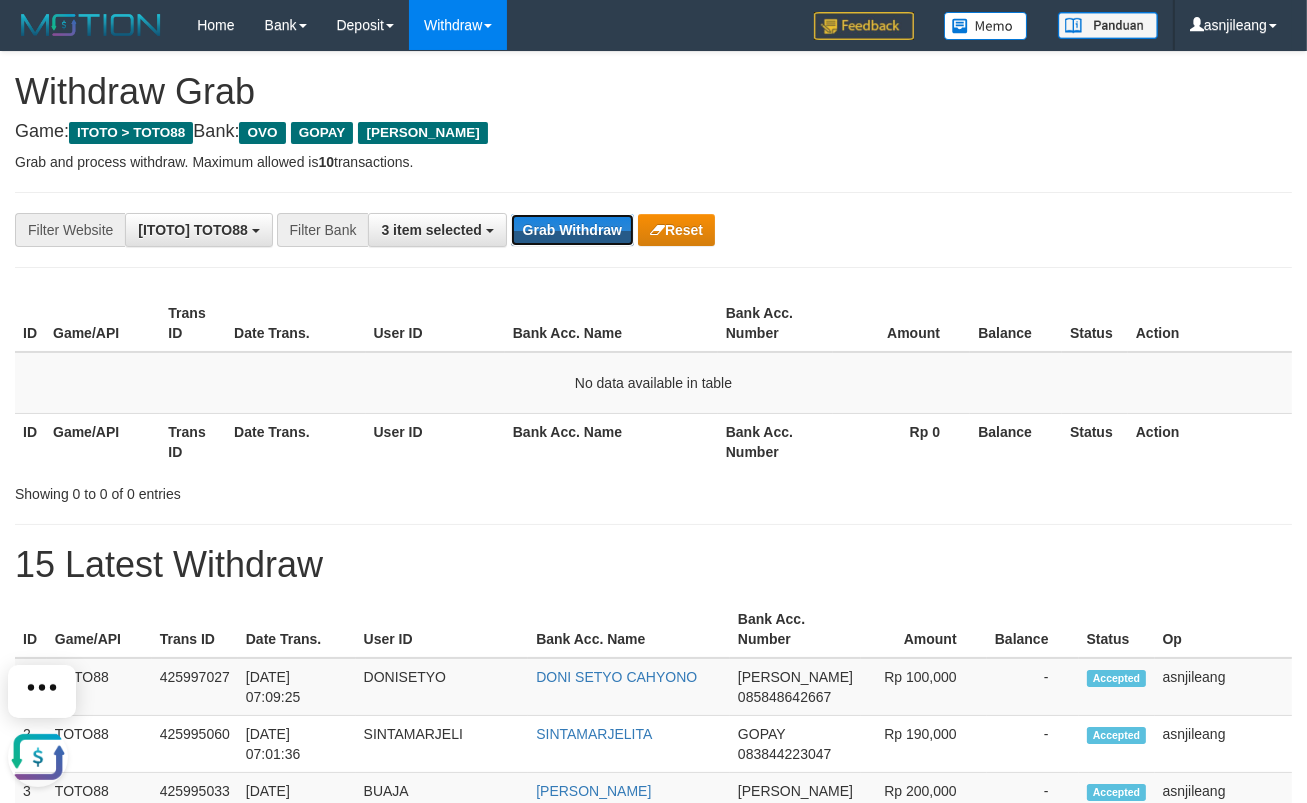 click on "Grab Withdraw" at bounding box center [572, 230] 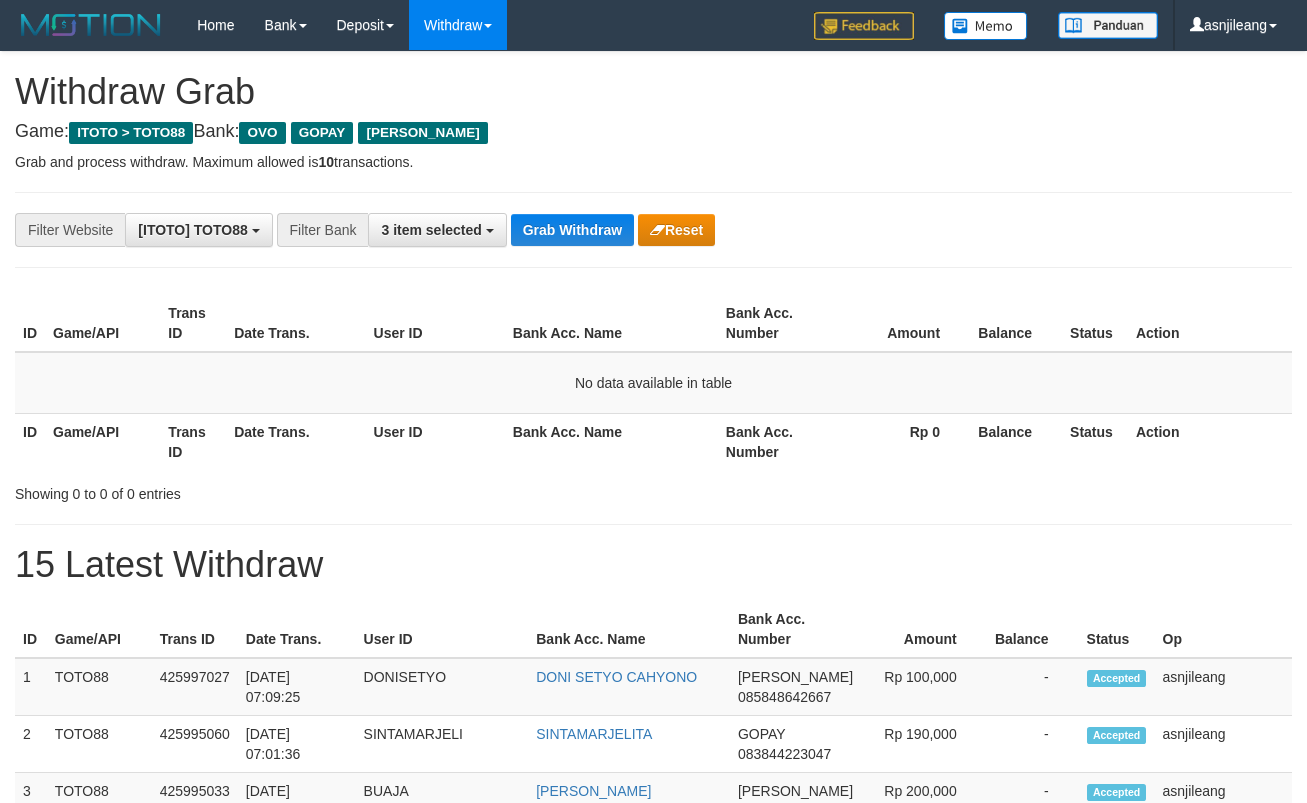 scroll, scrollTop: 0, scrollLeft: 0, axis: both 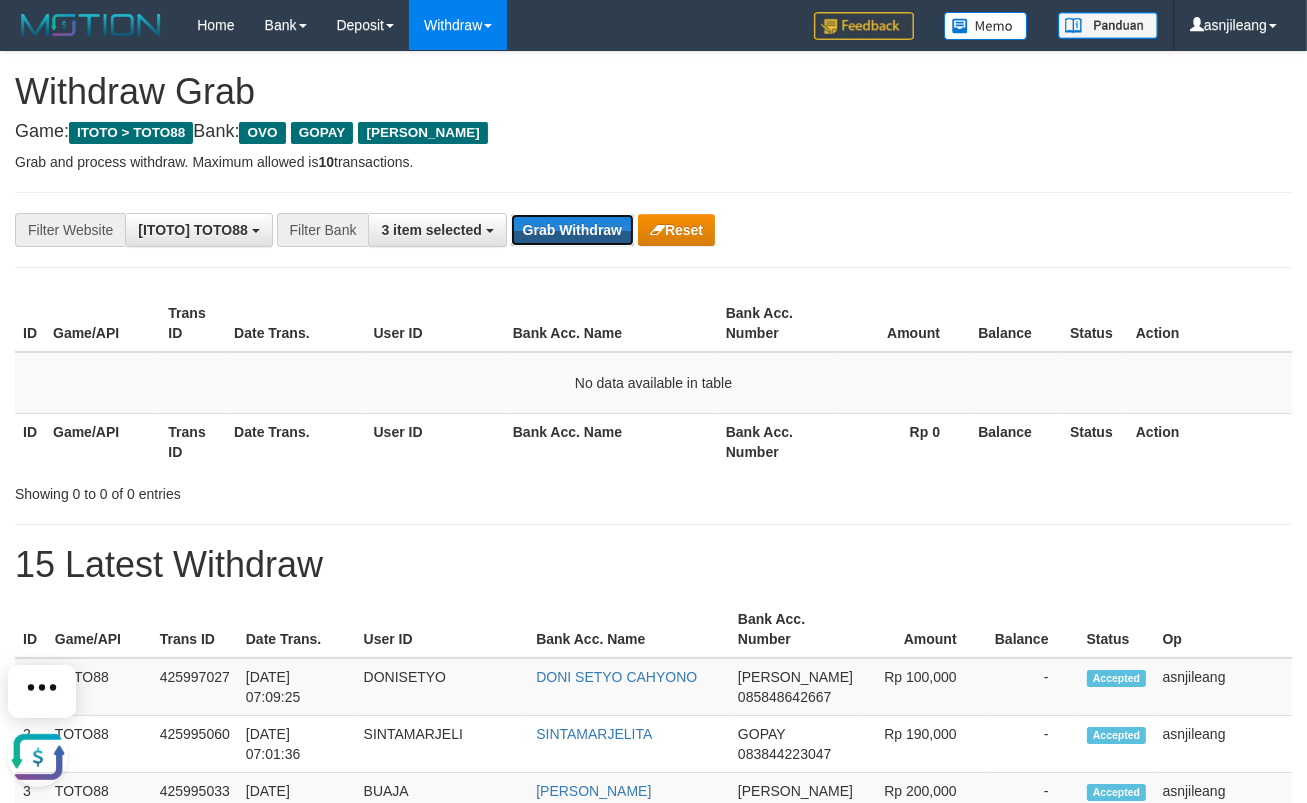 click on "Grab Withdraw" at bounding box center (572, 230) 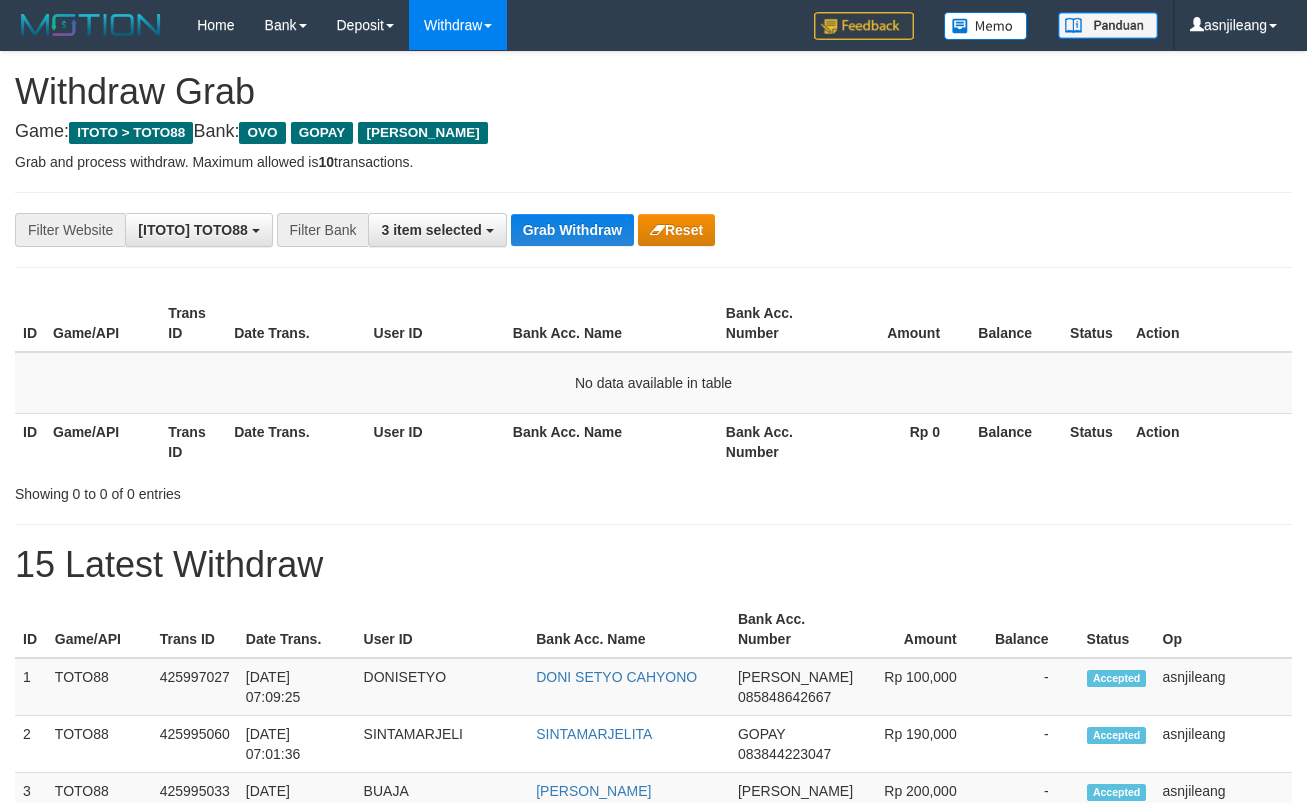scroll, scrollTop: 0, scrollLeft: 0, axis: both 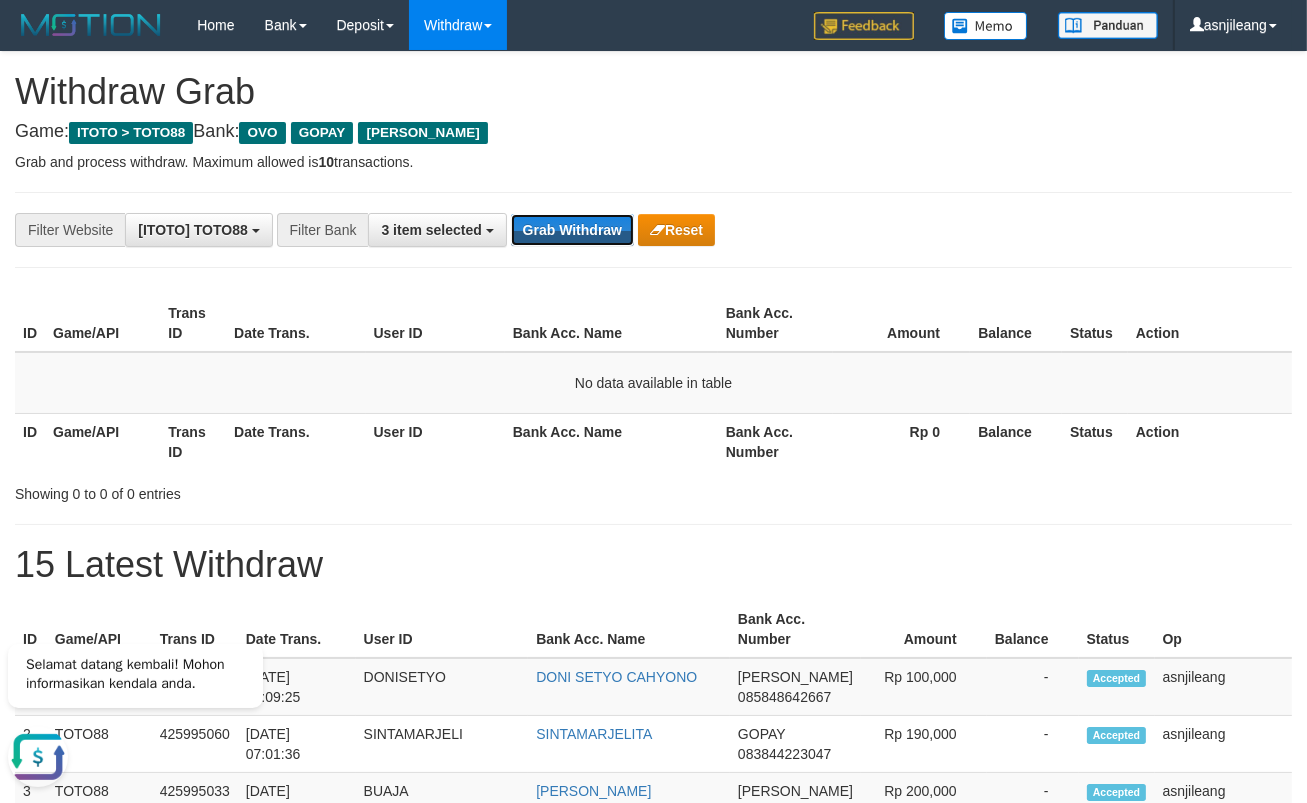 click on "Grab Withdraw" at bounding box center (572, 230) 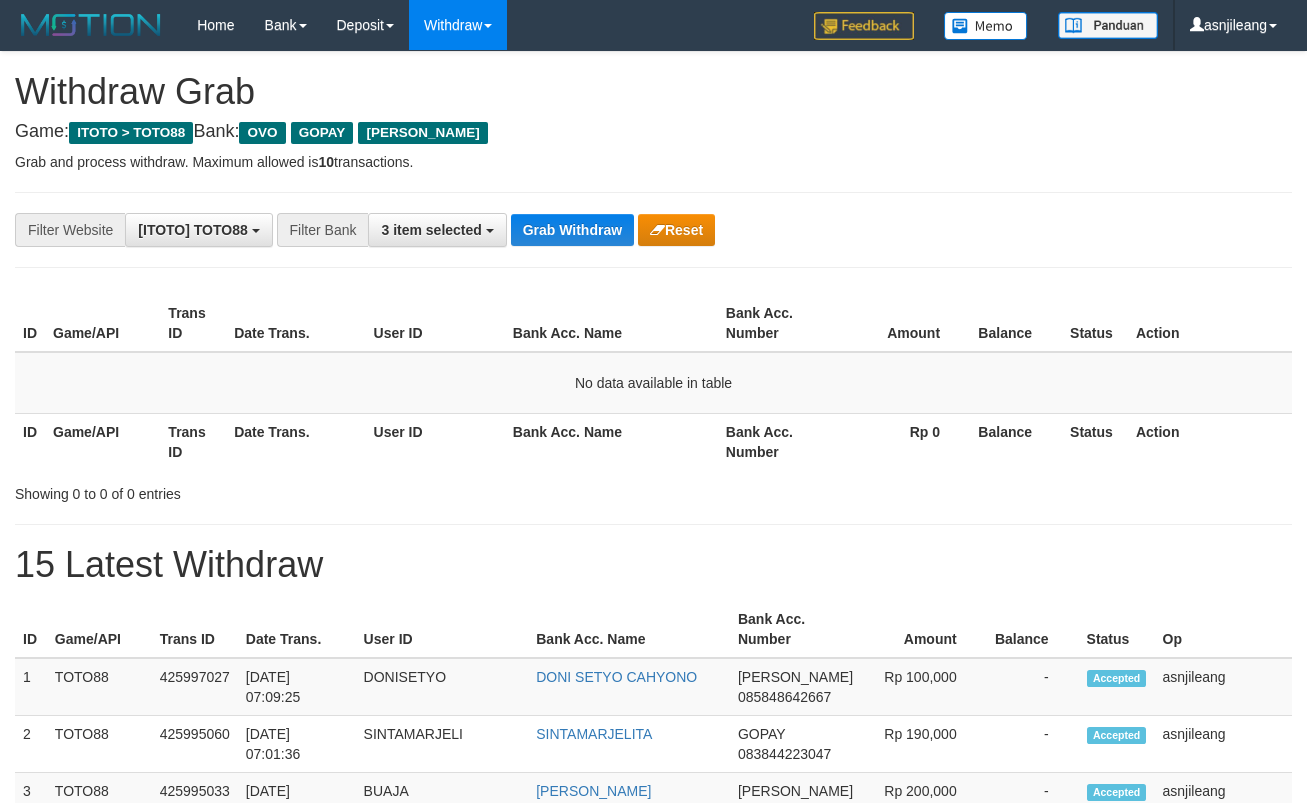 scroll, scrollTop: 0, scrollLeft: 0, axis: both 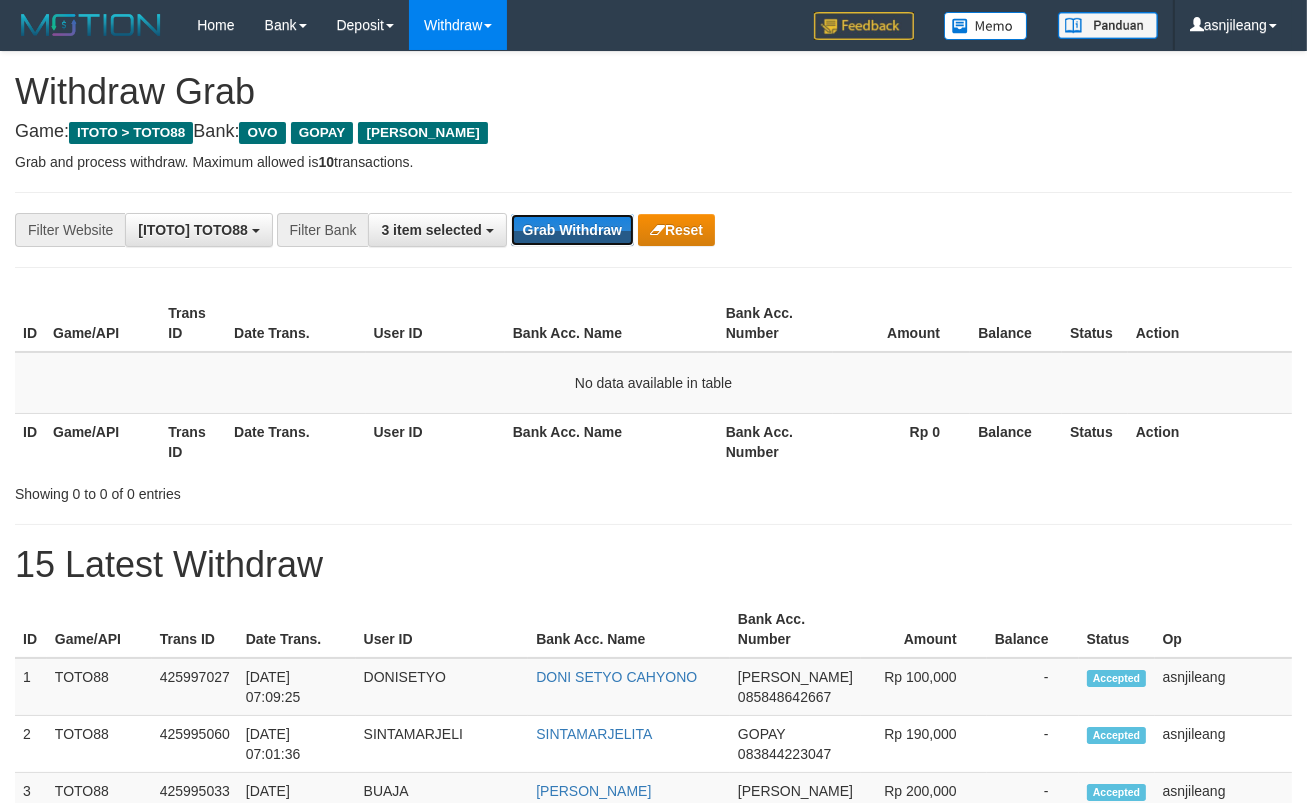 click on "Grab Withdraw" at bounding box center [572, 230] 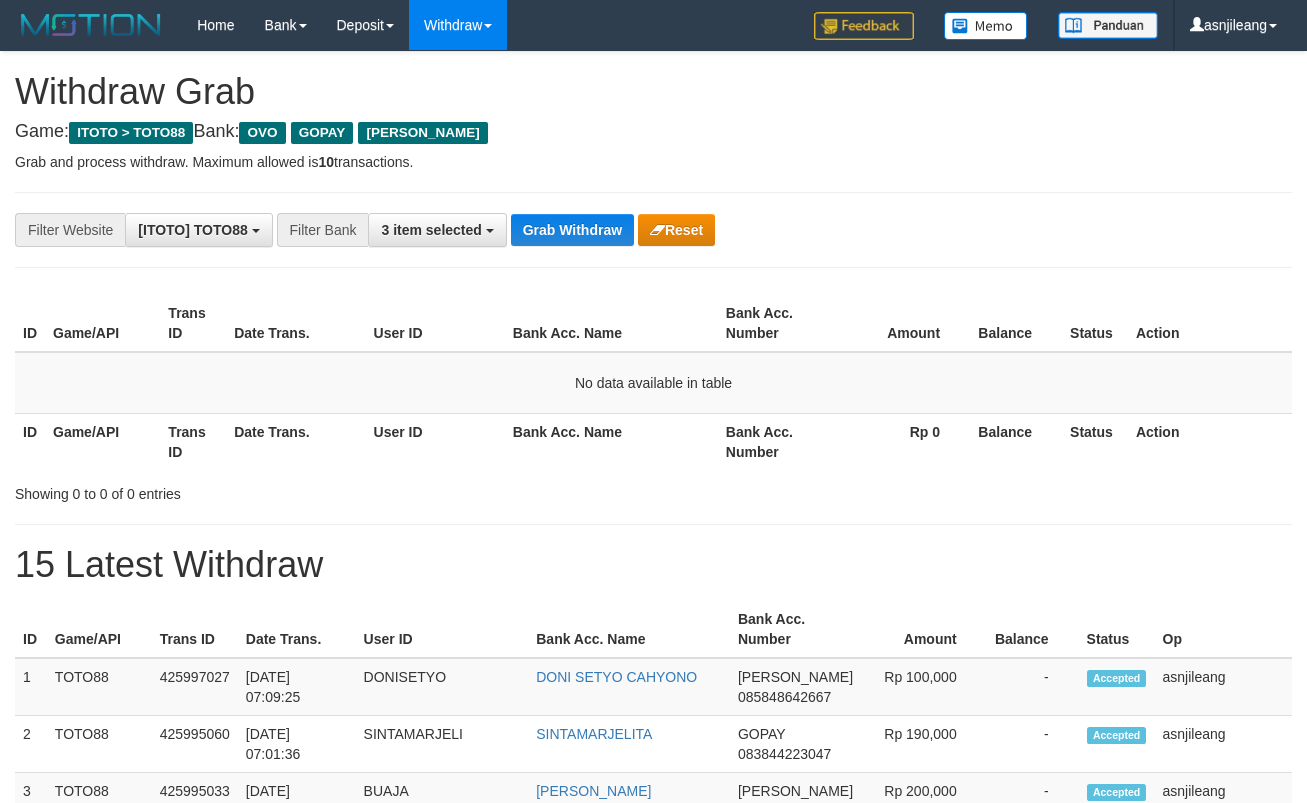 scroll, scrollTop: 0, scrollLeft: 0, axis: both 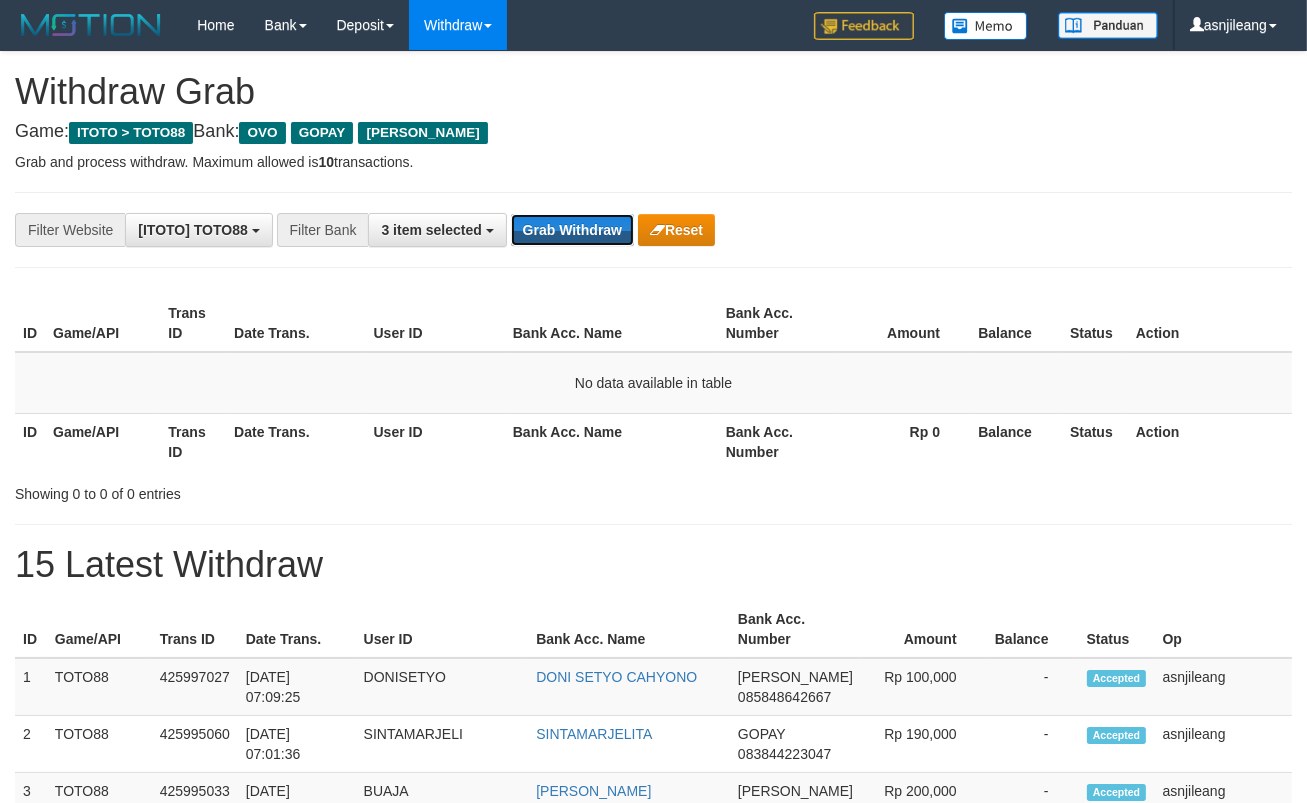 click on "Grab Withdraw" at bounding box center (572, 230) 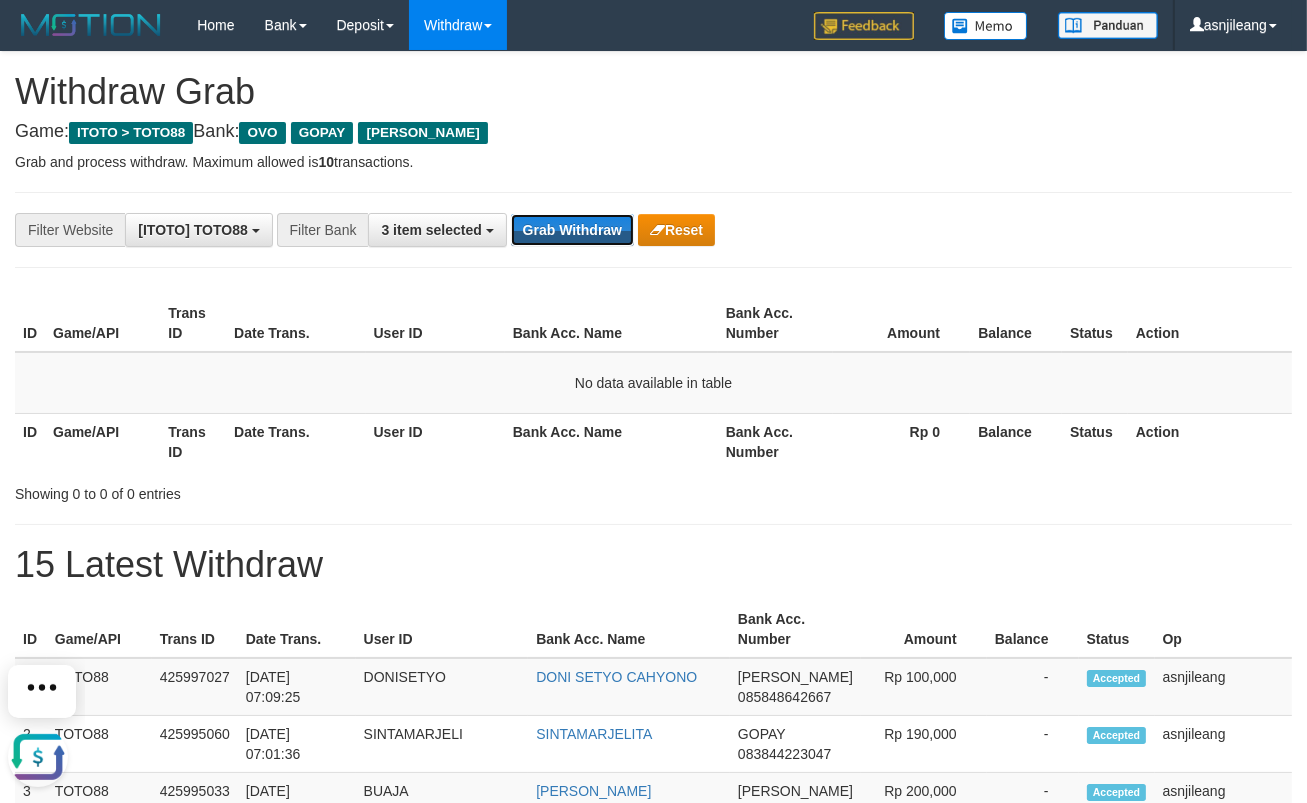 scroll, scrollTop: 0, scrollLeft: 0, axis: both 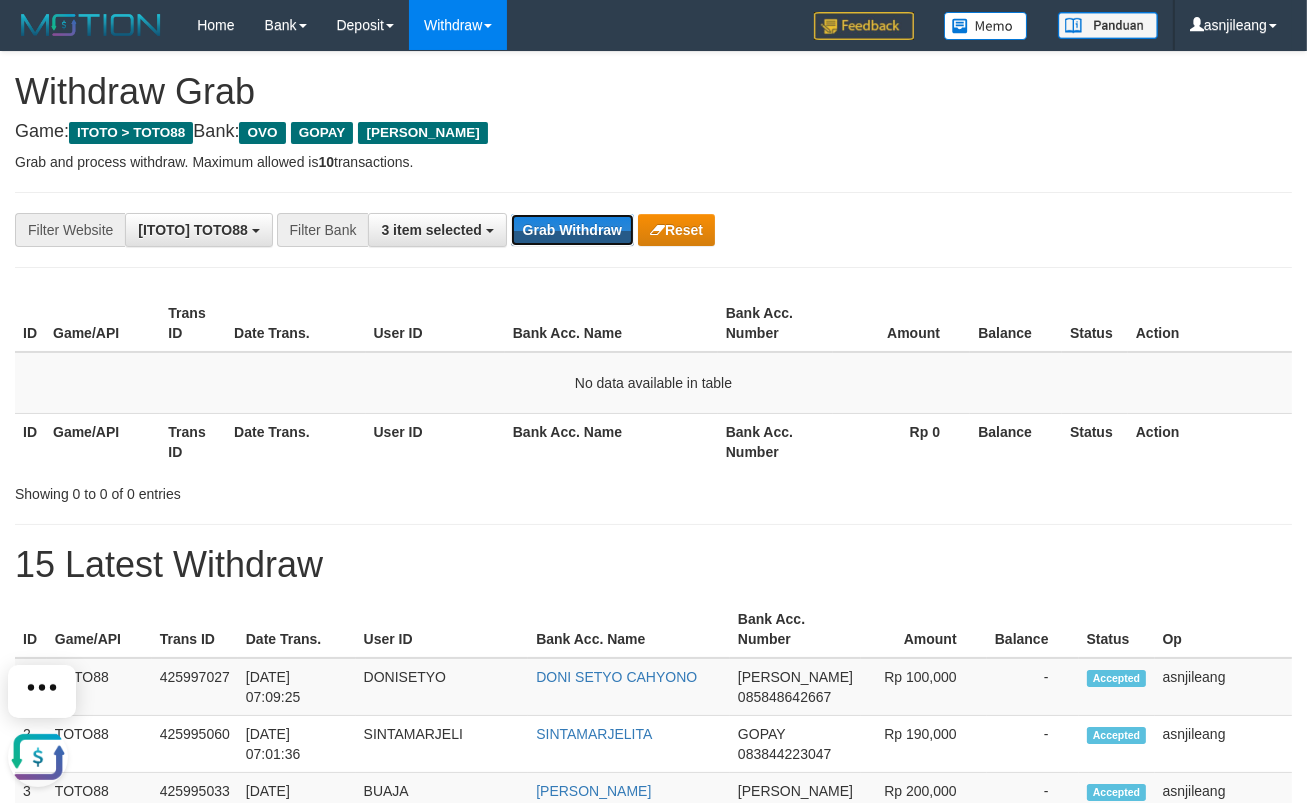 click on "Grab Withdraw" at bounding box center (572, 230) 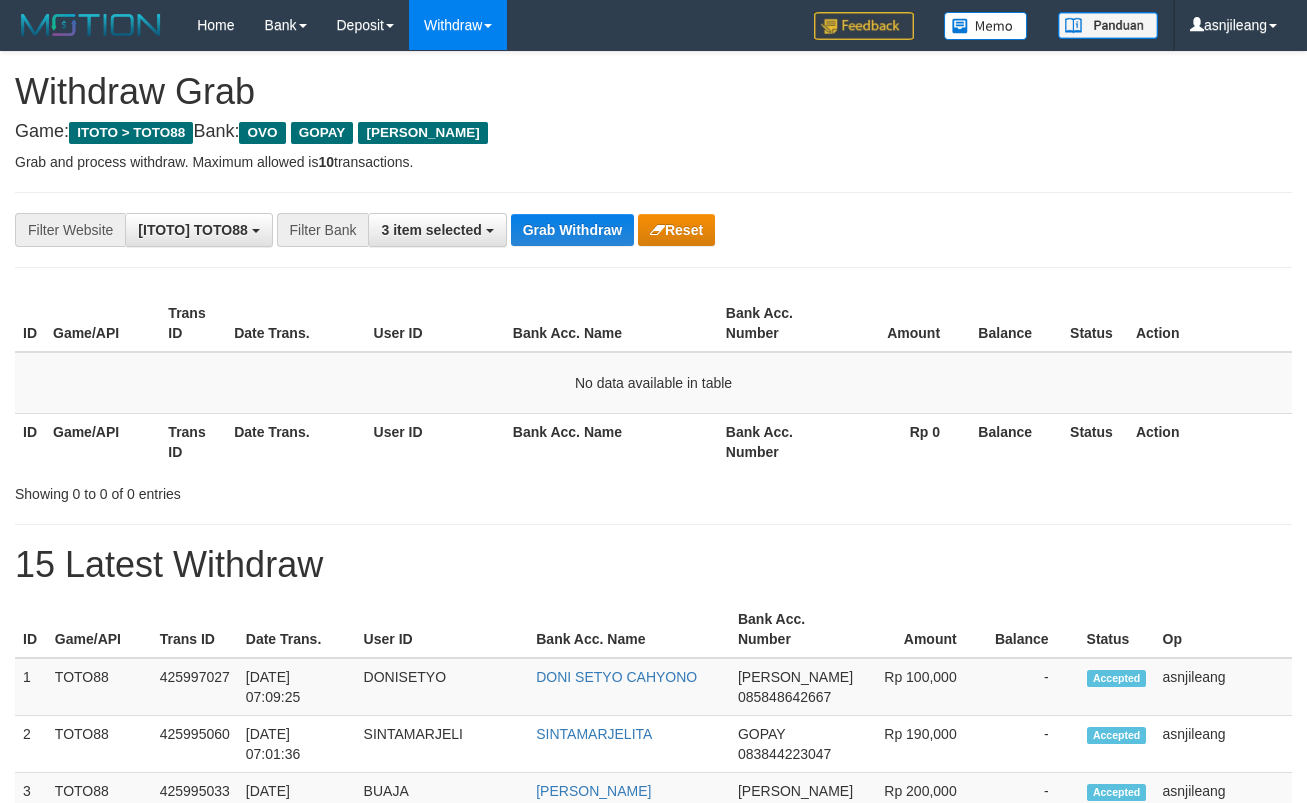 scroll, scrollTop: 0, scrollLeft: 0, axis: both 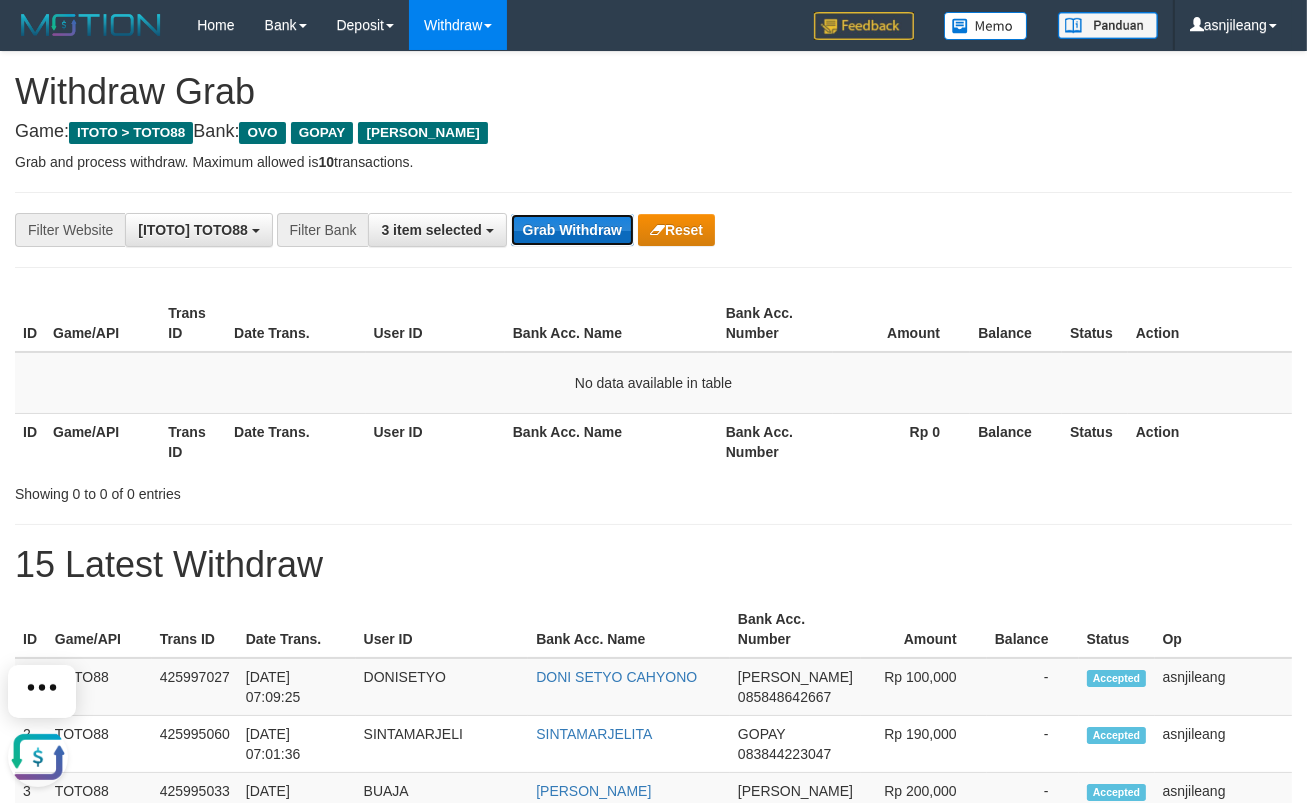 click on "Grab Withdraw" at bounding box center [572, 230] 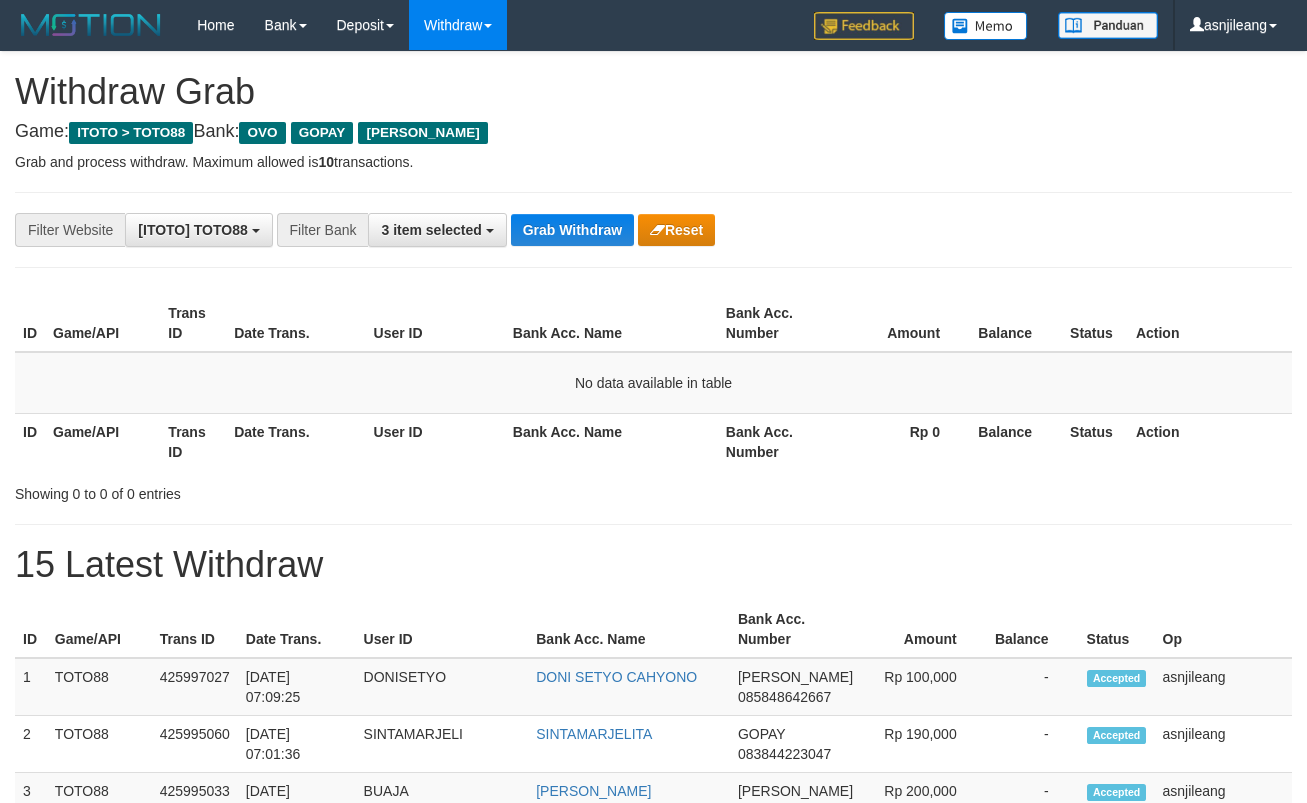scroll, scrollTop: 0, scrollLeft: 0, axis: both 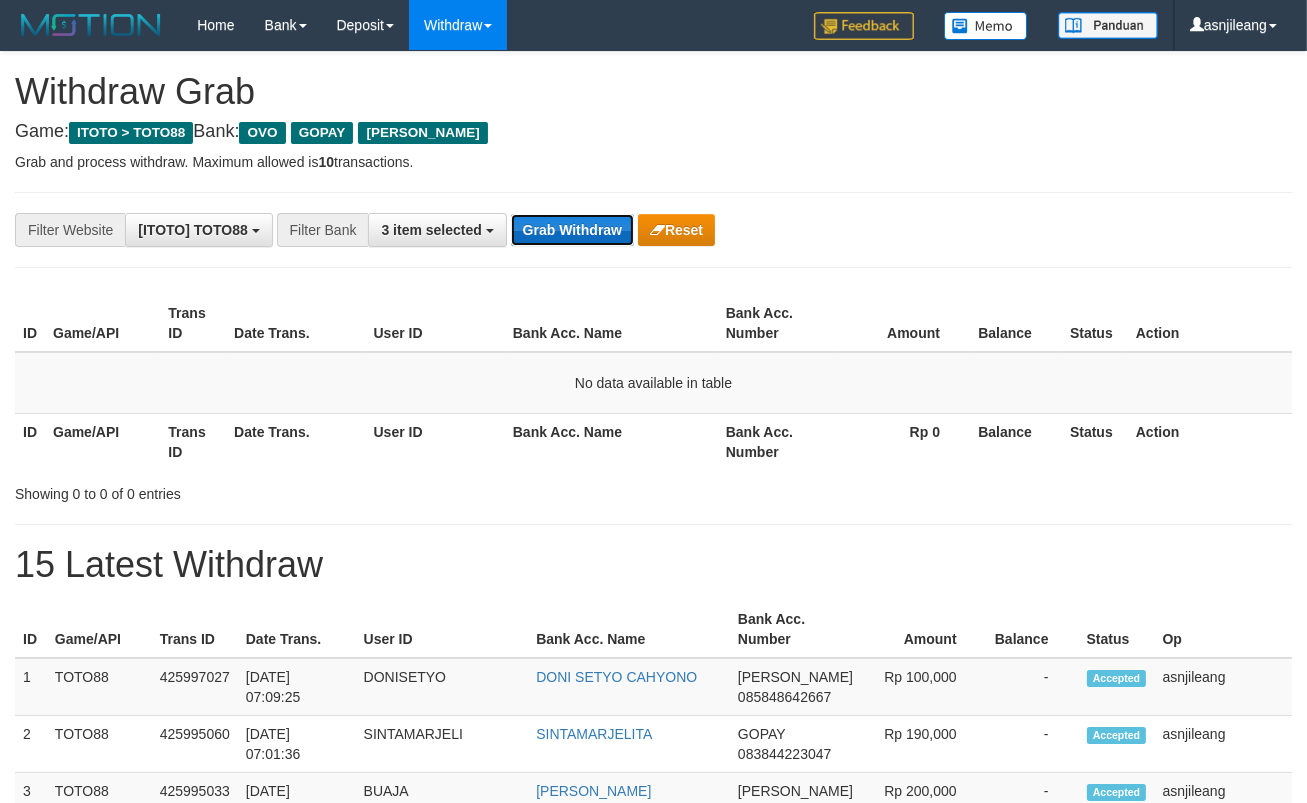 click on "Grab Withdraw" at bounding box center (572, 230) 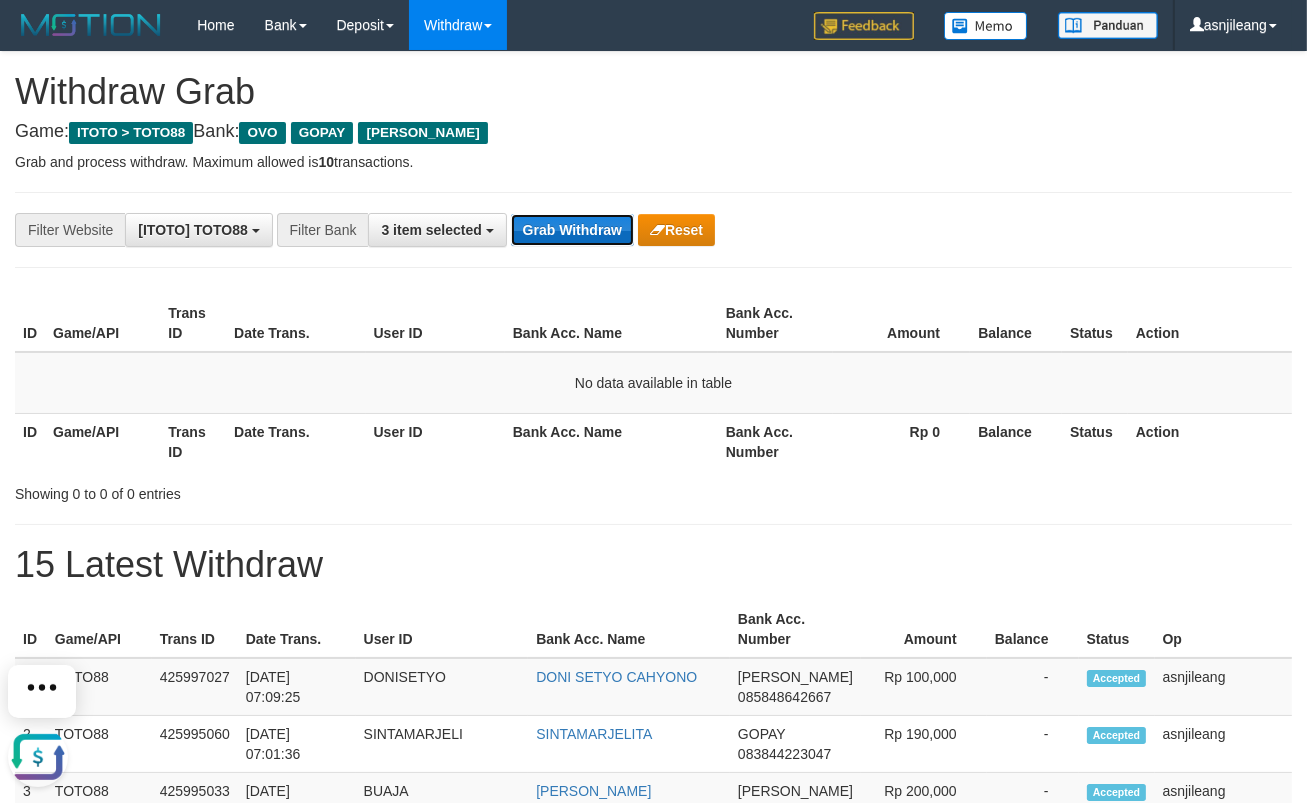scroll, scrollTop: 0, scrollLeft: 0, axis: both 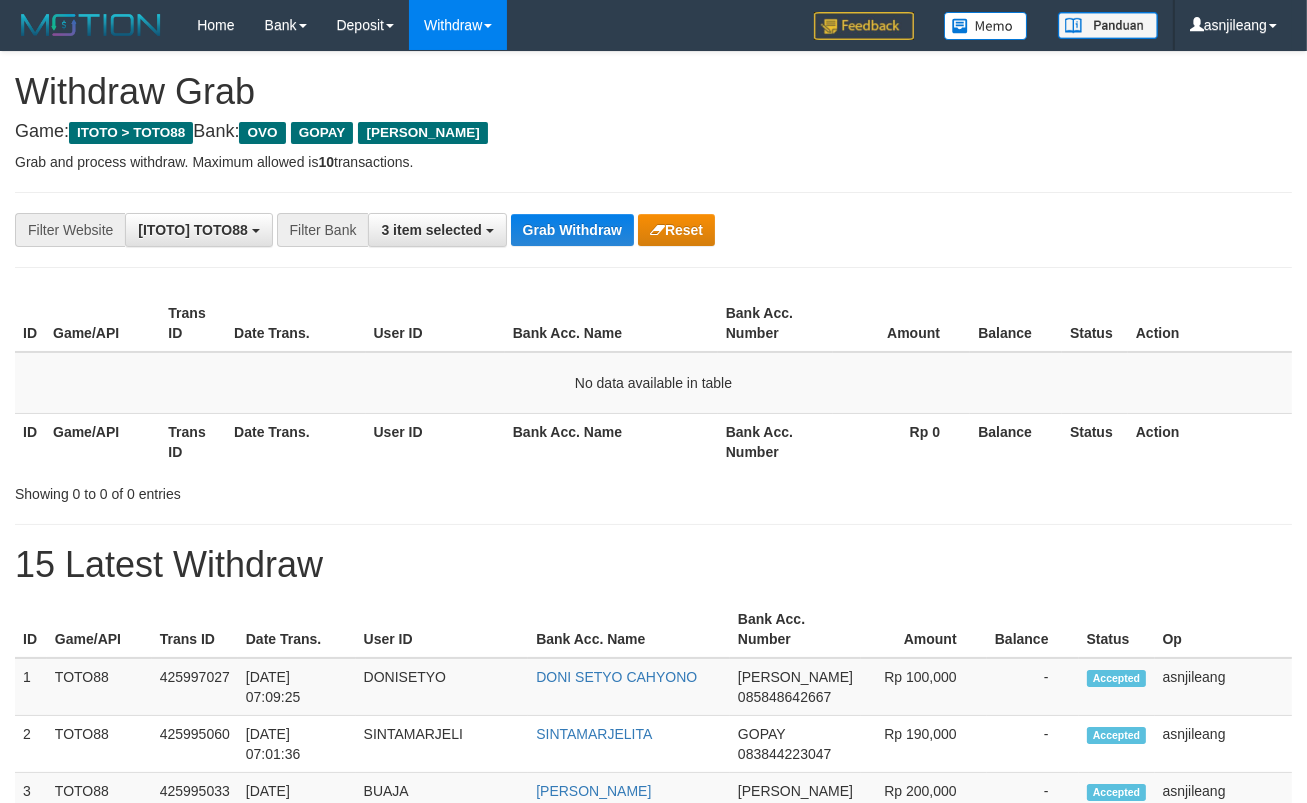 click on "Grab Withdraw" at bounding box center [572, 230] 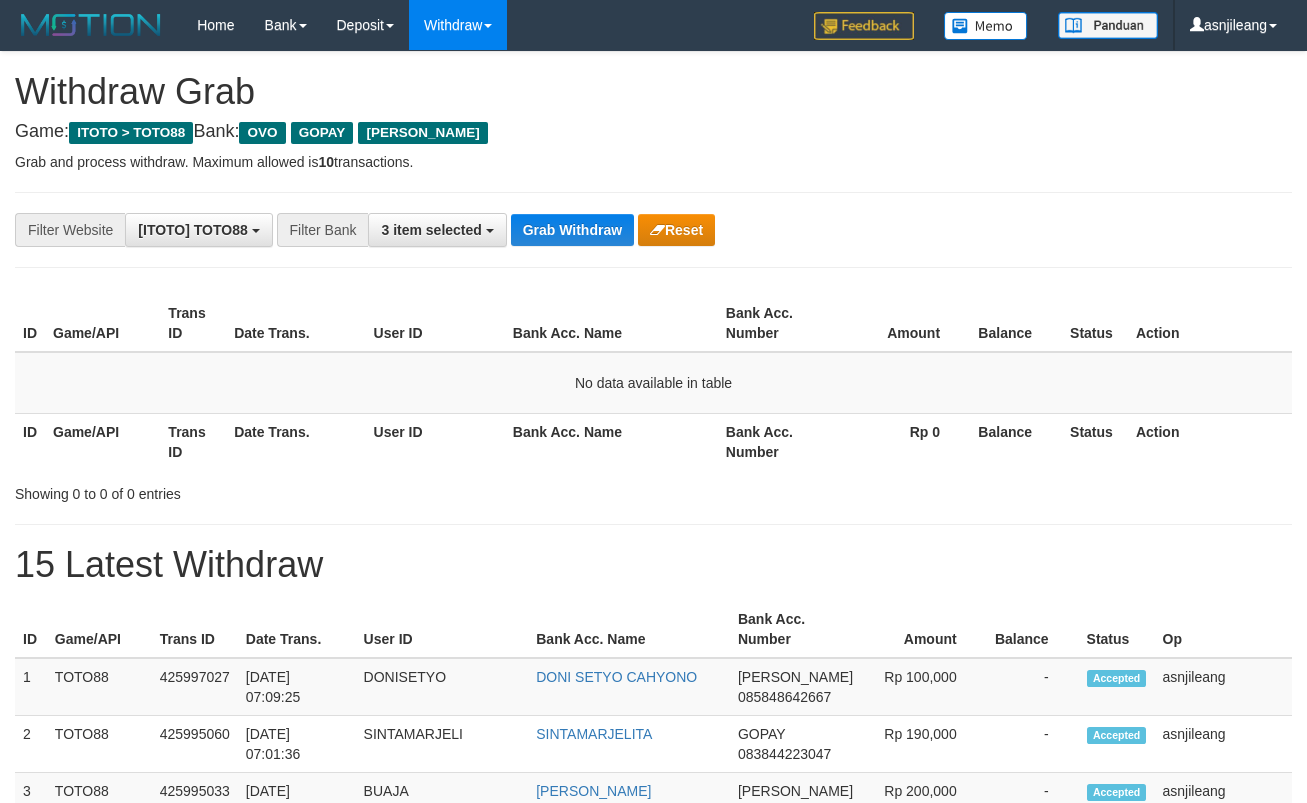 scroll, scrollTop: 0, scrollLeft: 0, axis: both 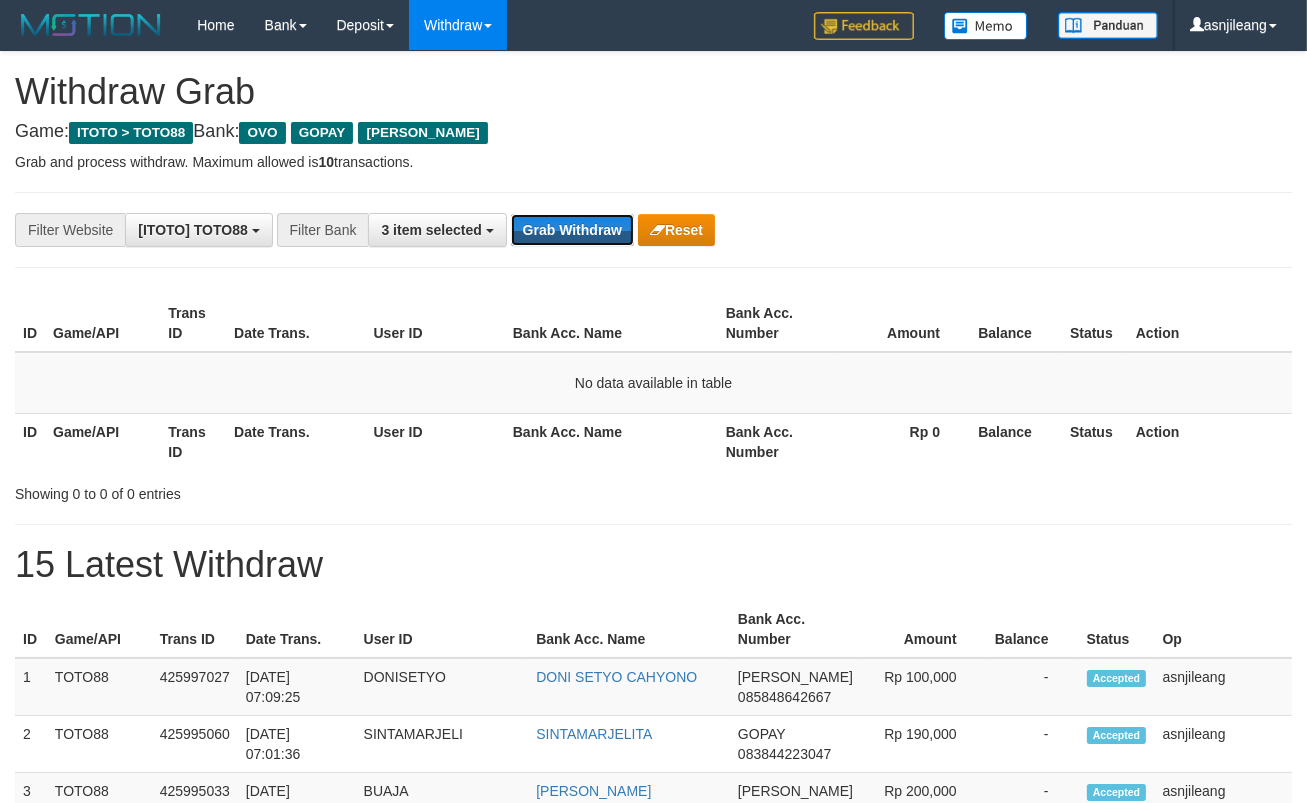 click on "Grab Withdraw" at bounding box center [572, 230] 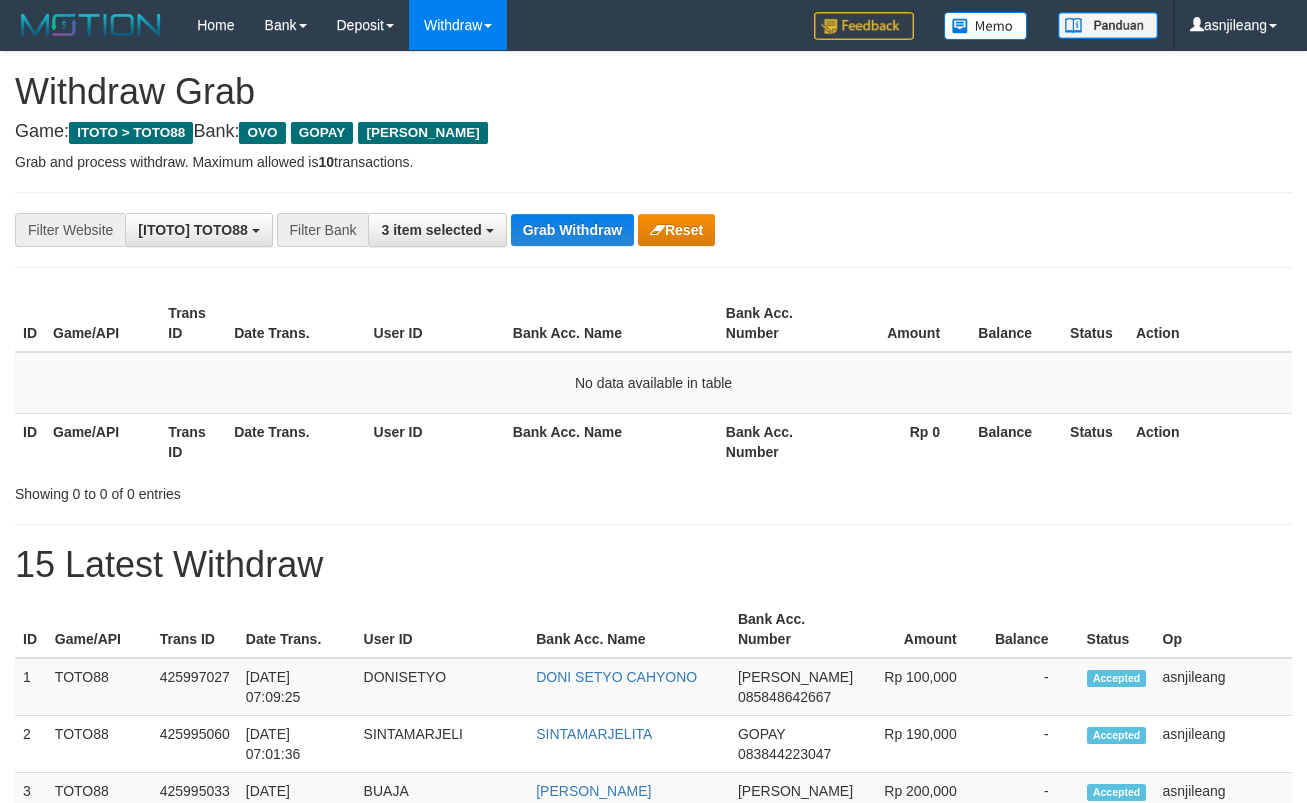 scroll, scrollTop: 0, scrollLeft: 0, axis: both 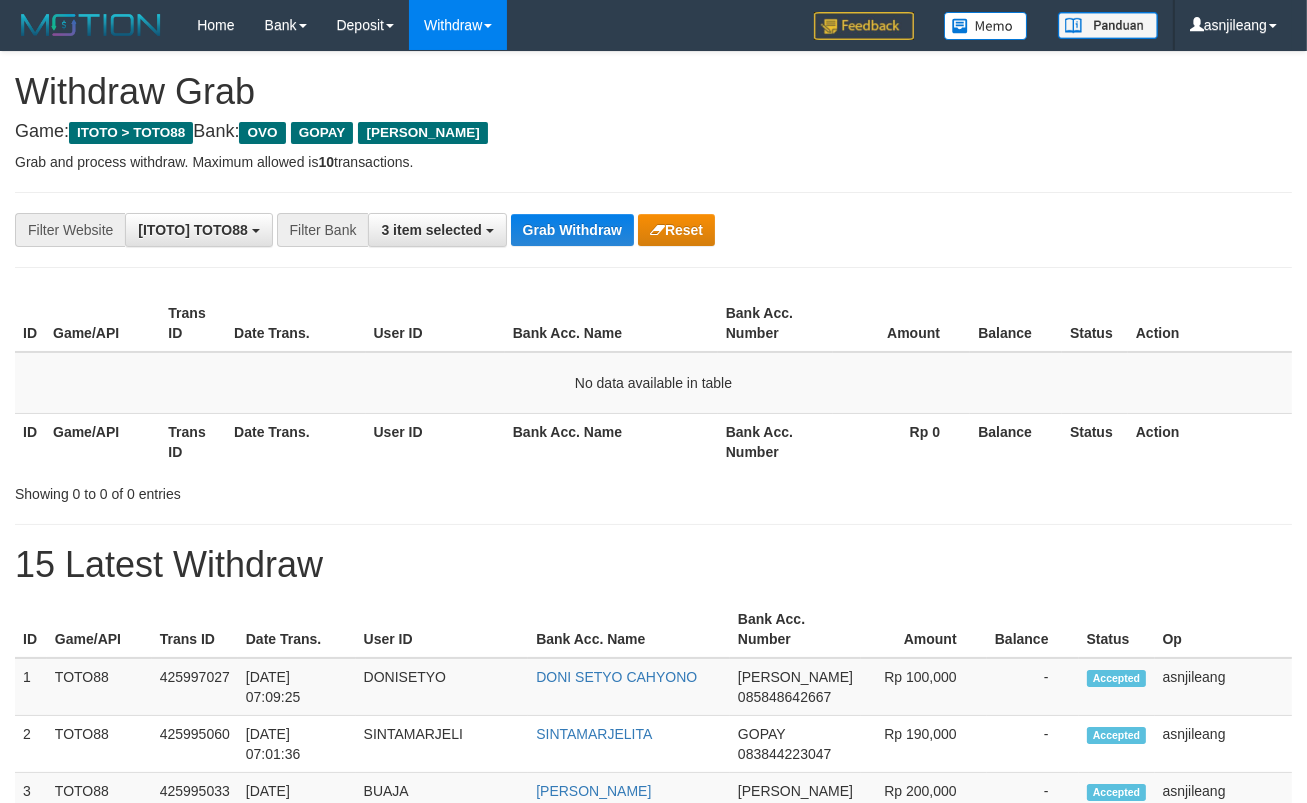 click on "Grab Withdraw" at bounding box center (572, 230) 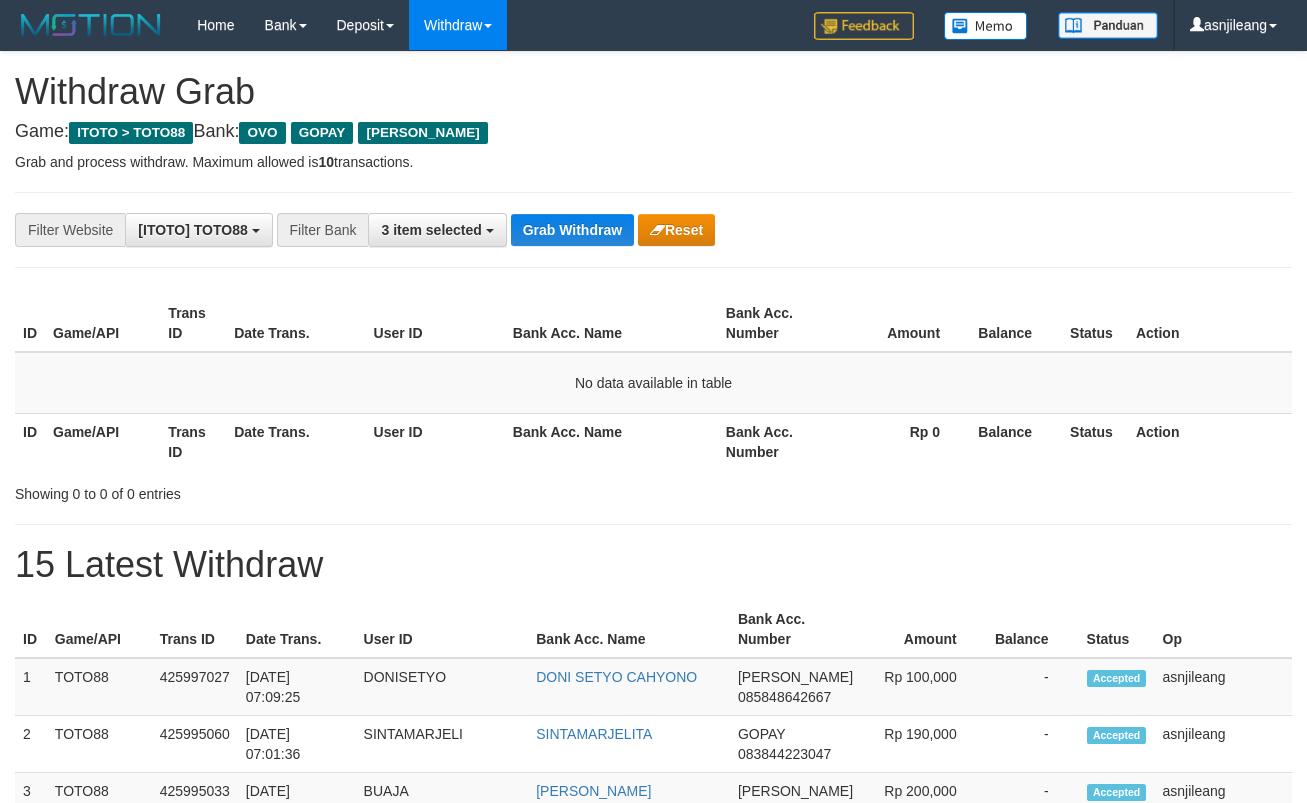 click on "Grab Withdraw" at bounding box center (572, 230) 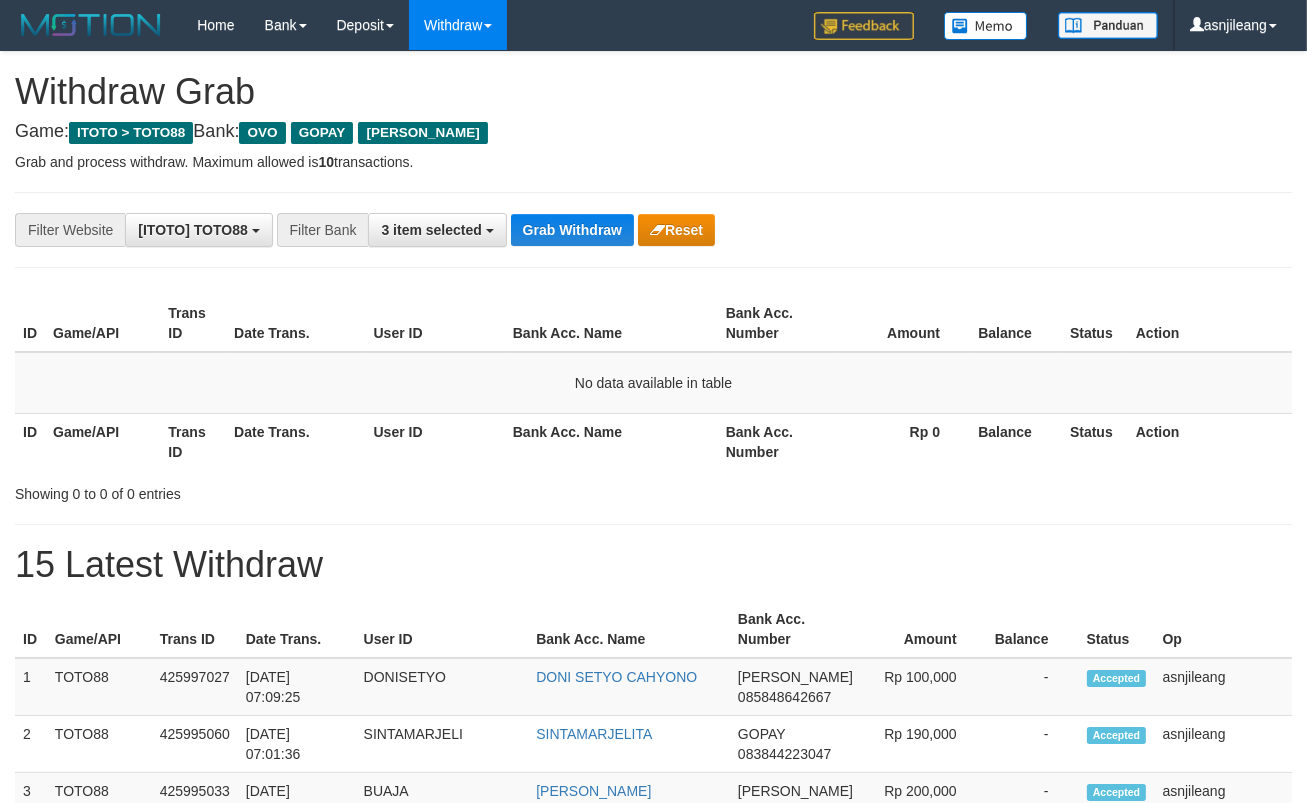 scroll, scrollTop: 17, scrollLeft: 0, axis: vertical 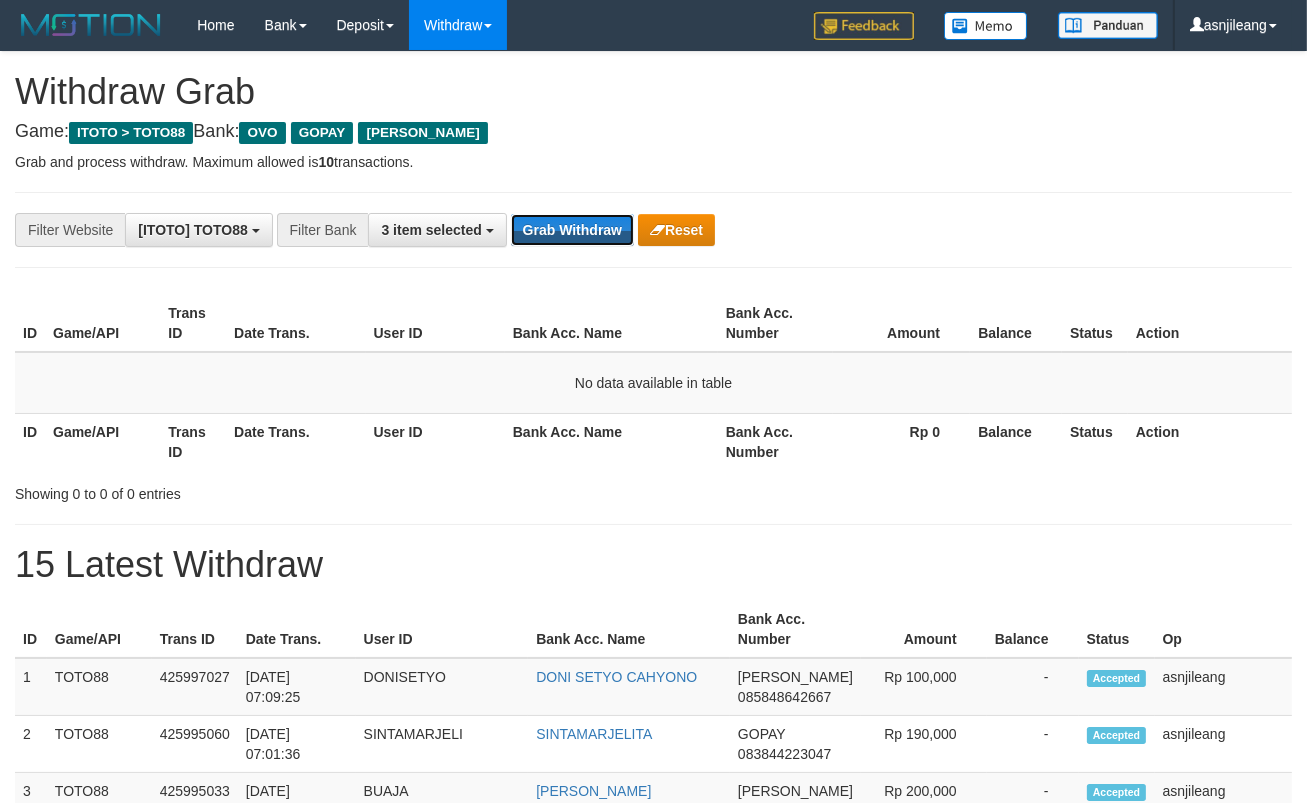 click on "Grab Withdraw" at bounding box center [572, 230] 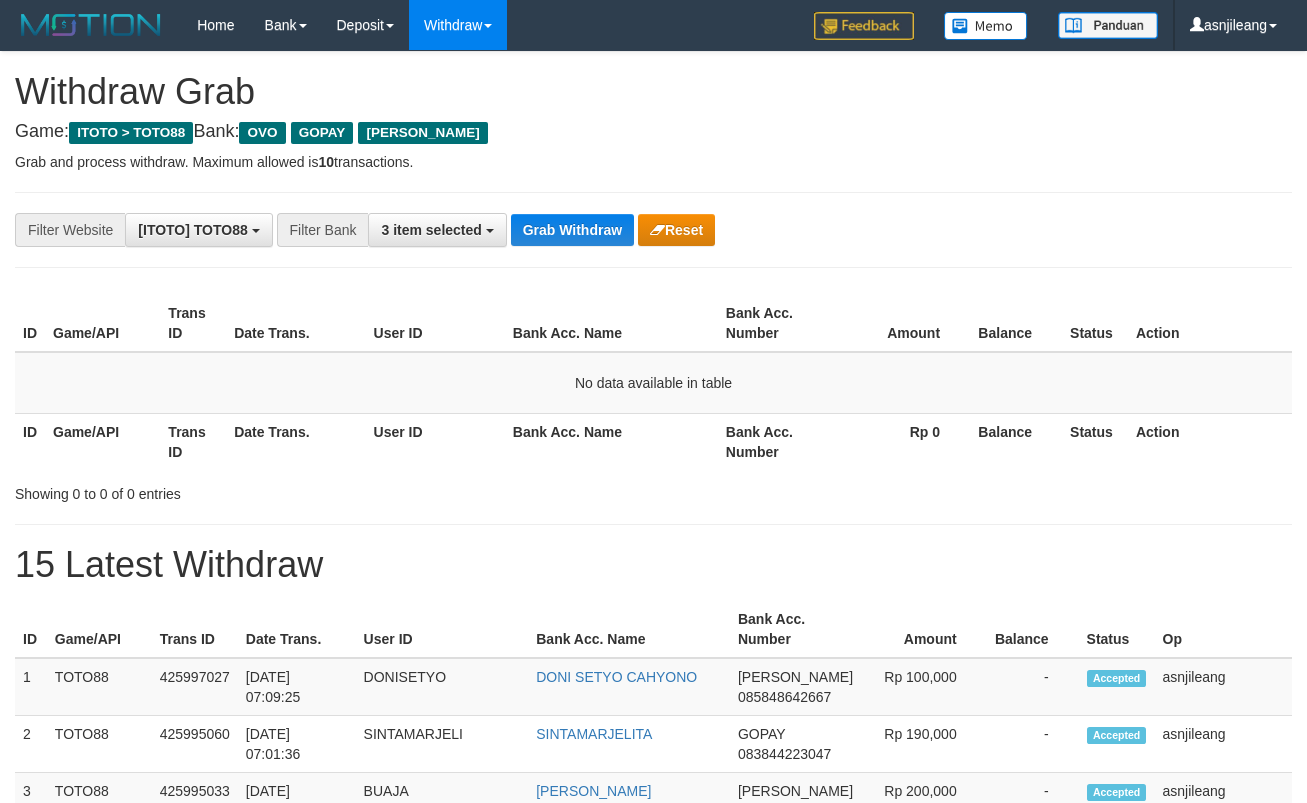 scroll, scrollTop: 0, scrollLeft: 0, axis: both 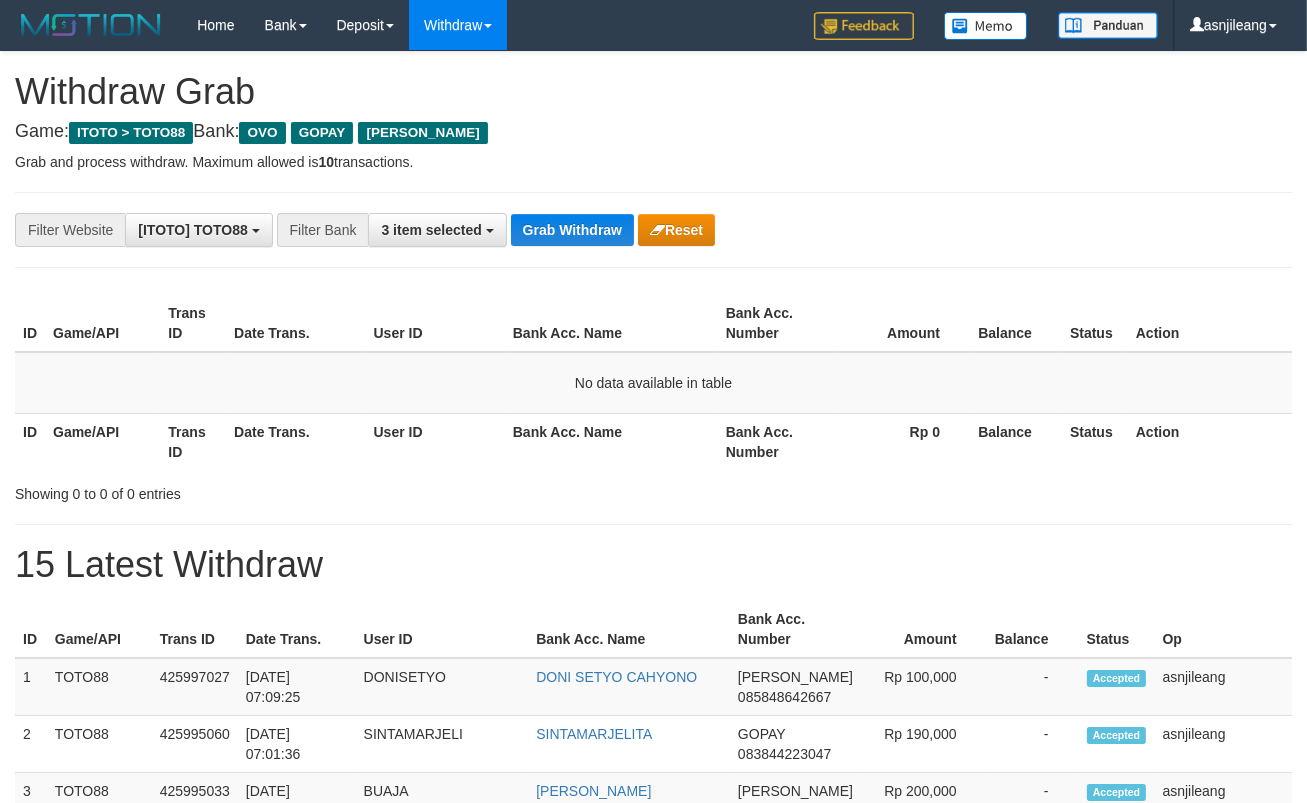 click on "Grab Withdraw" at bounding box center (572, 230) 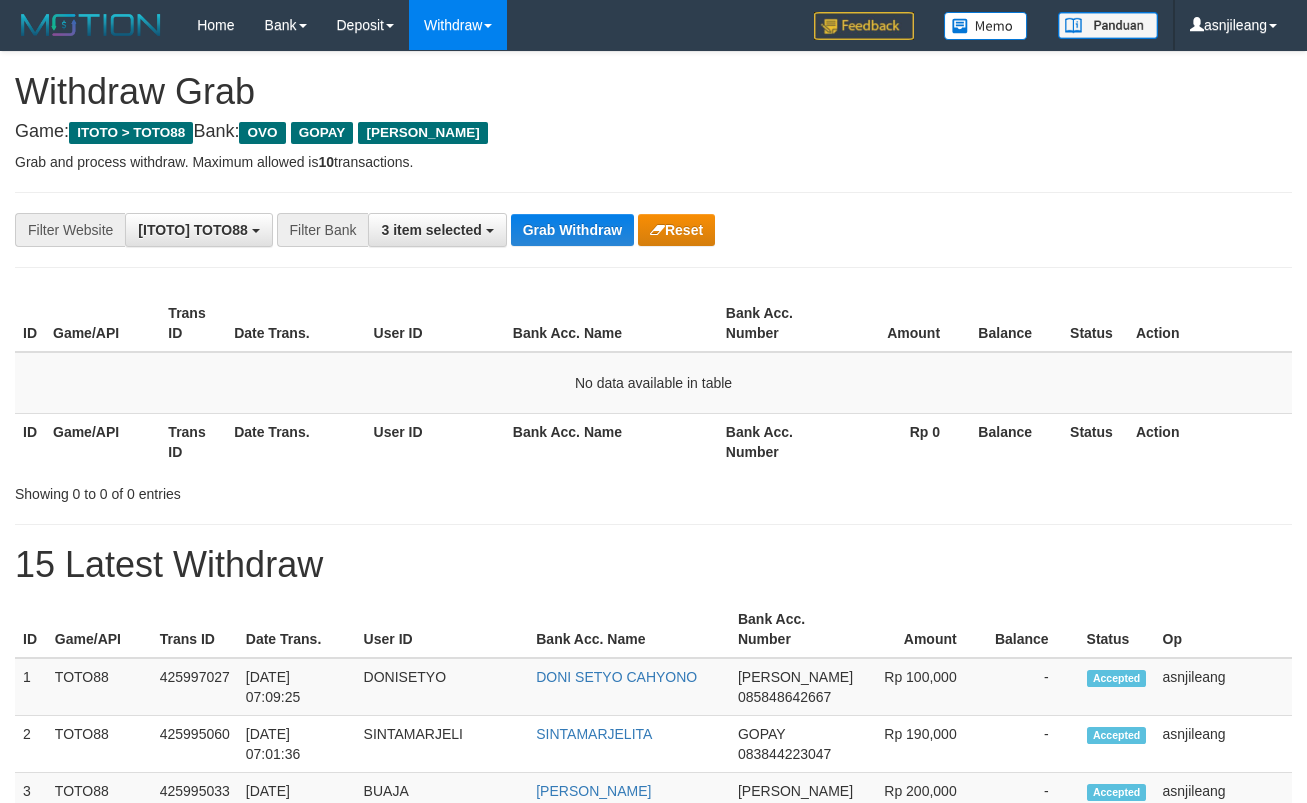 scroll, scrollTop: 0, scrollLeft: 0, axis: both 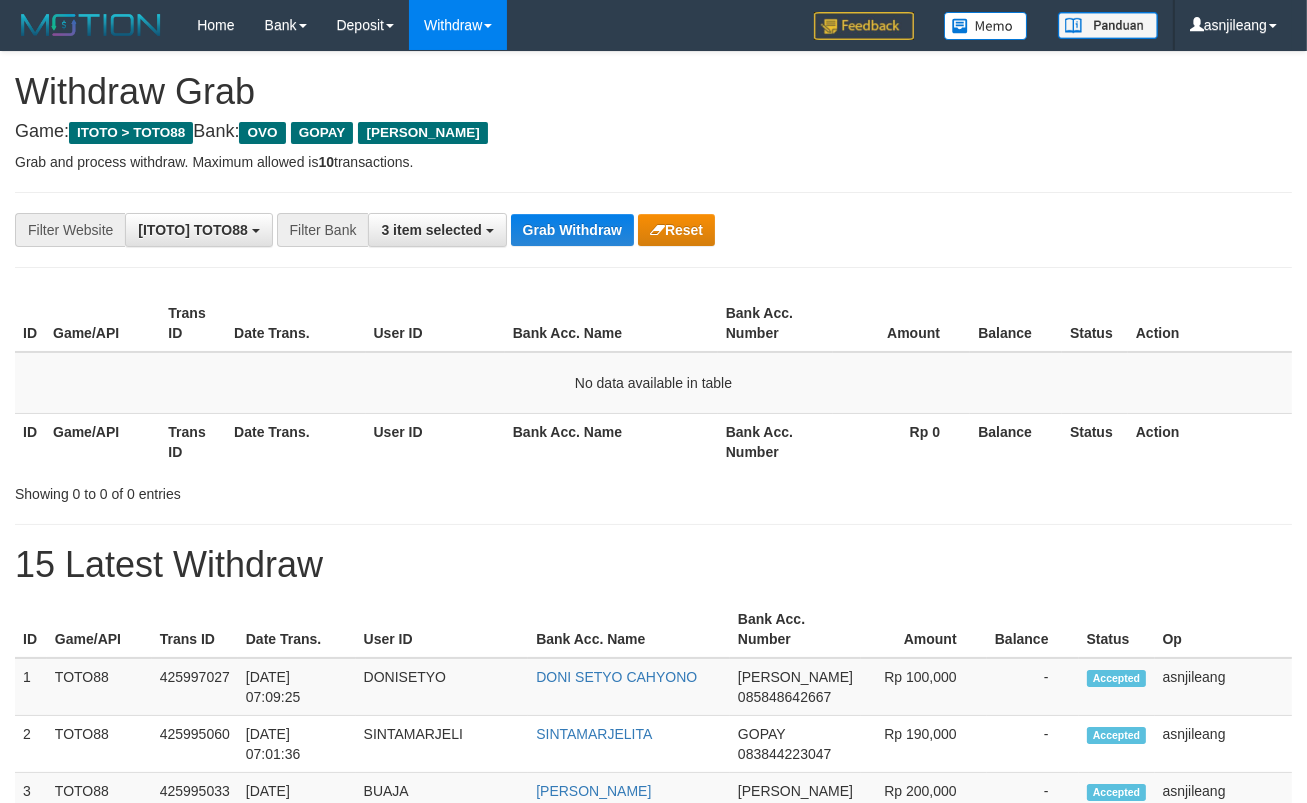 click on "**********" at bounding box center (653, 1113) 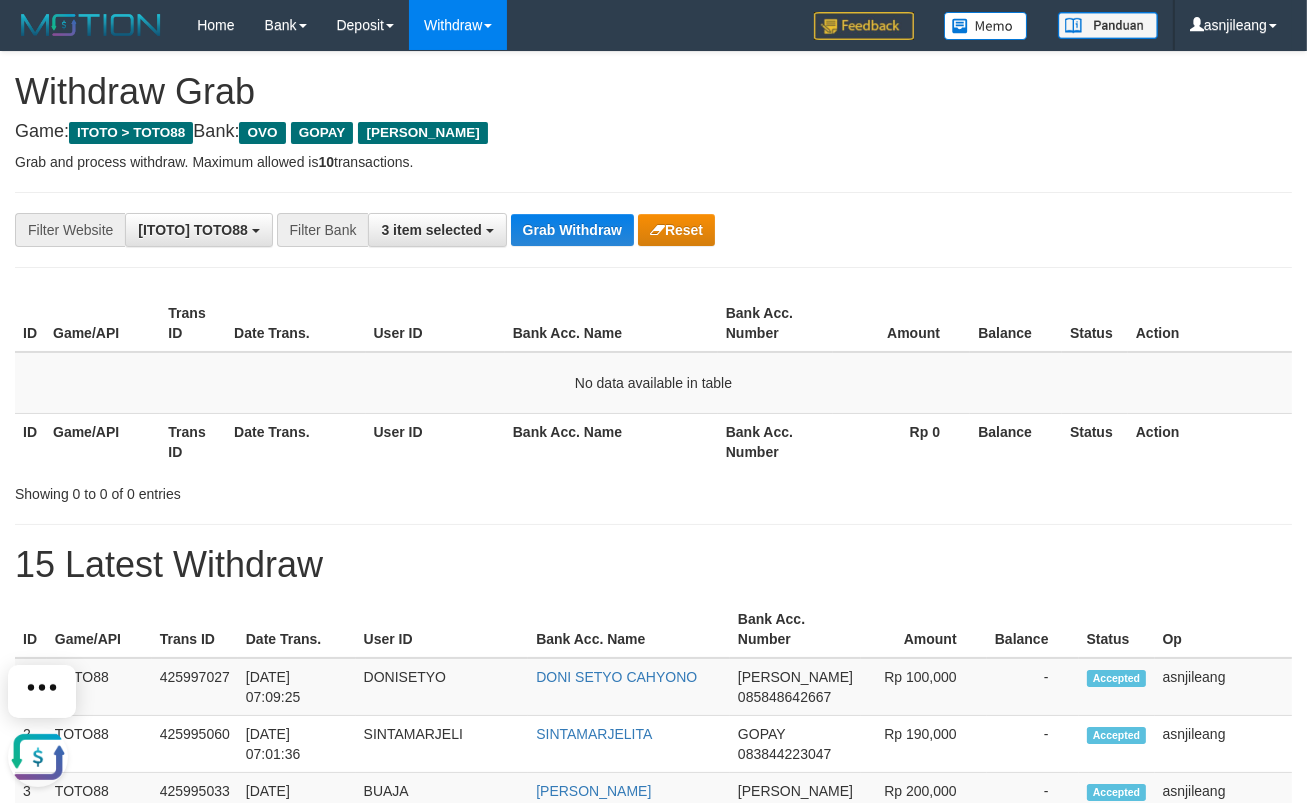scroll, scrollTop: 0, scrollLeft: 0, axis: both 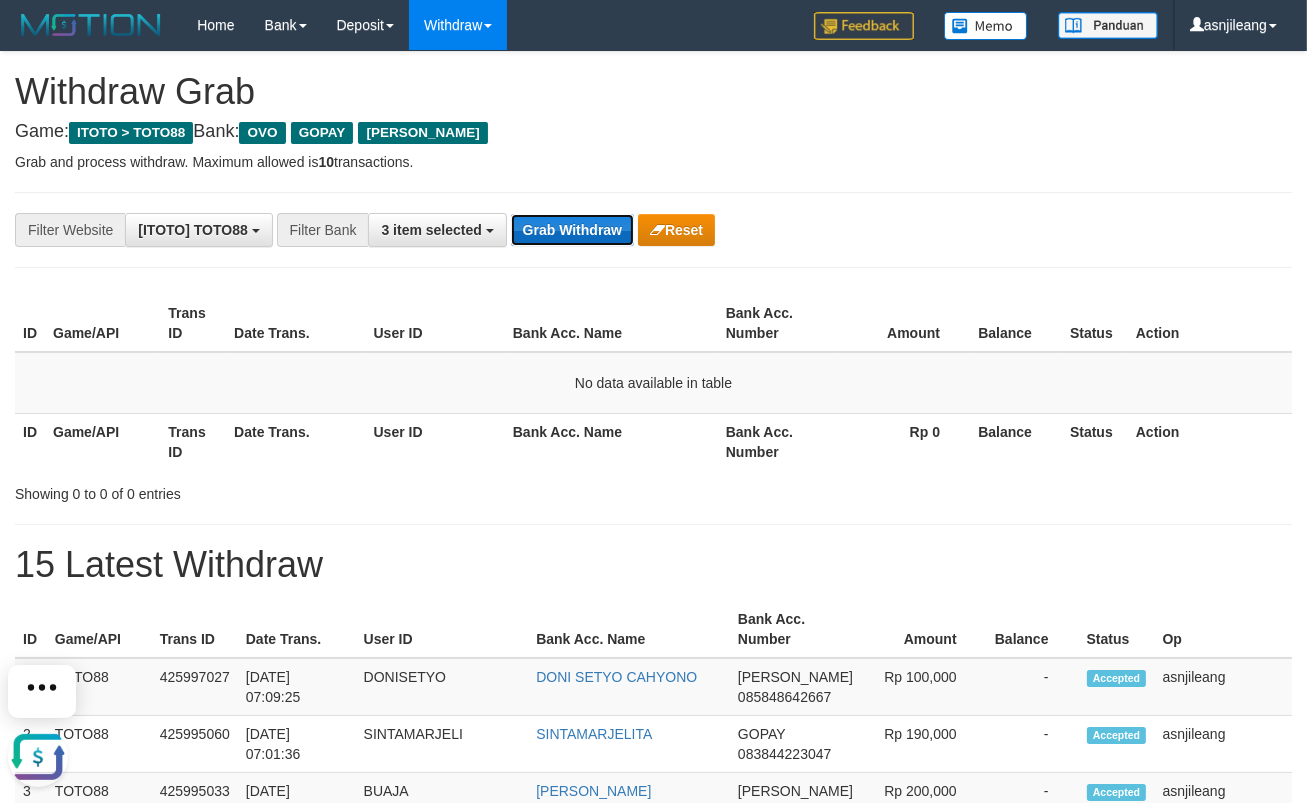 click on "Grab Withdraw" at bounding box center (572, 230) 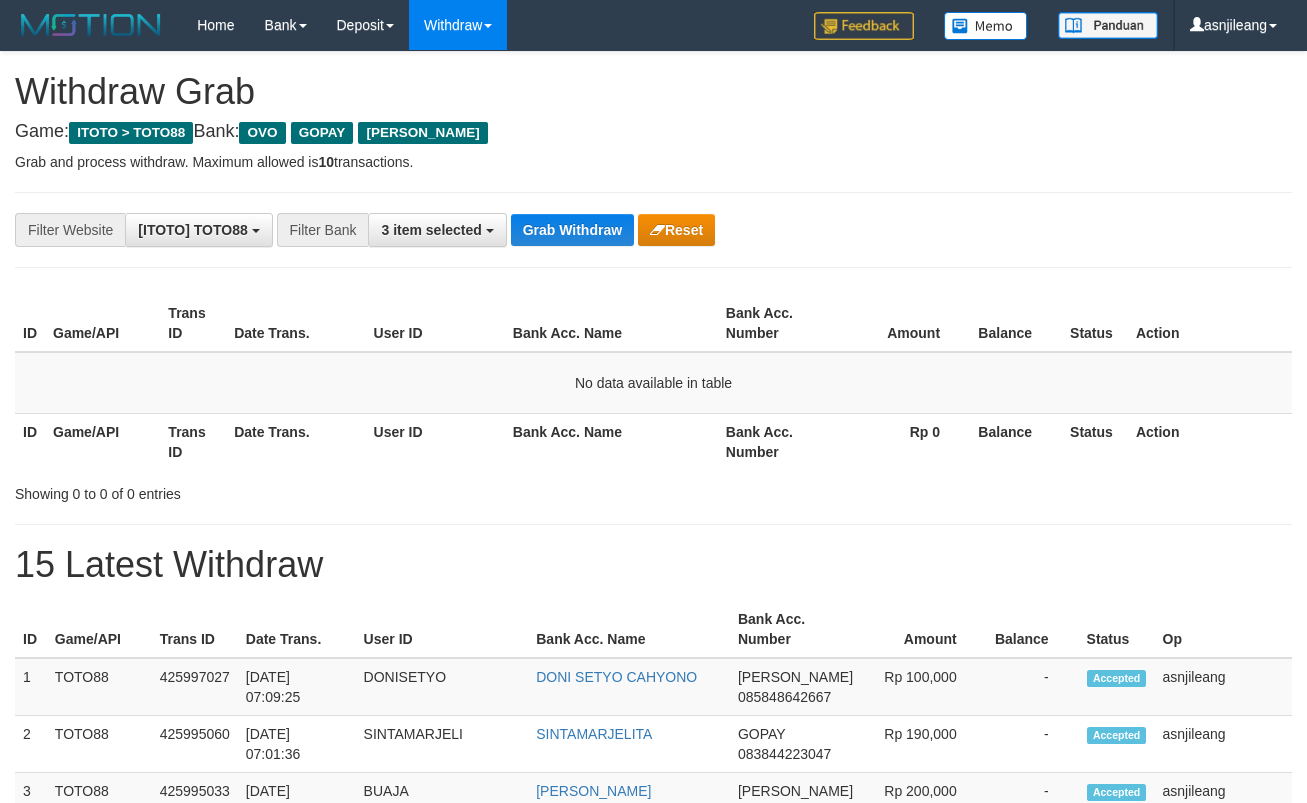 scroll, scrollTop: 0, scrollLeft: 0, axis: both 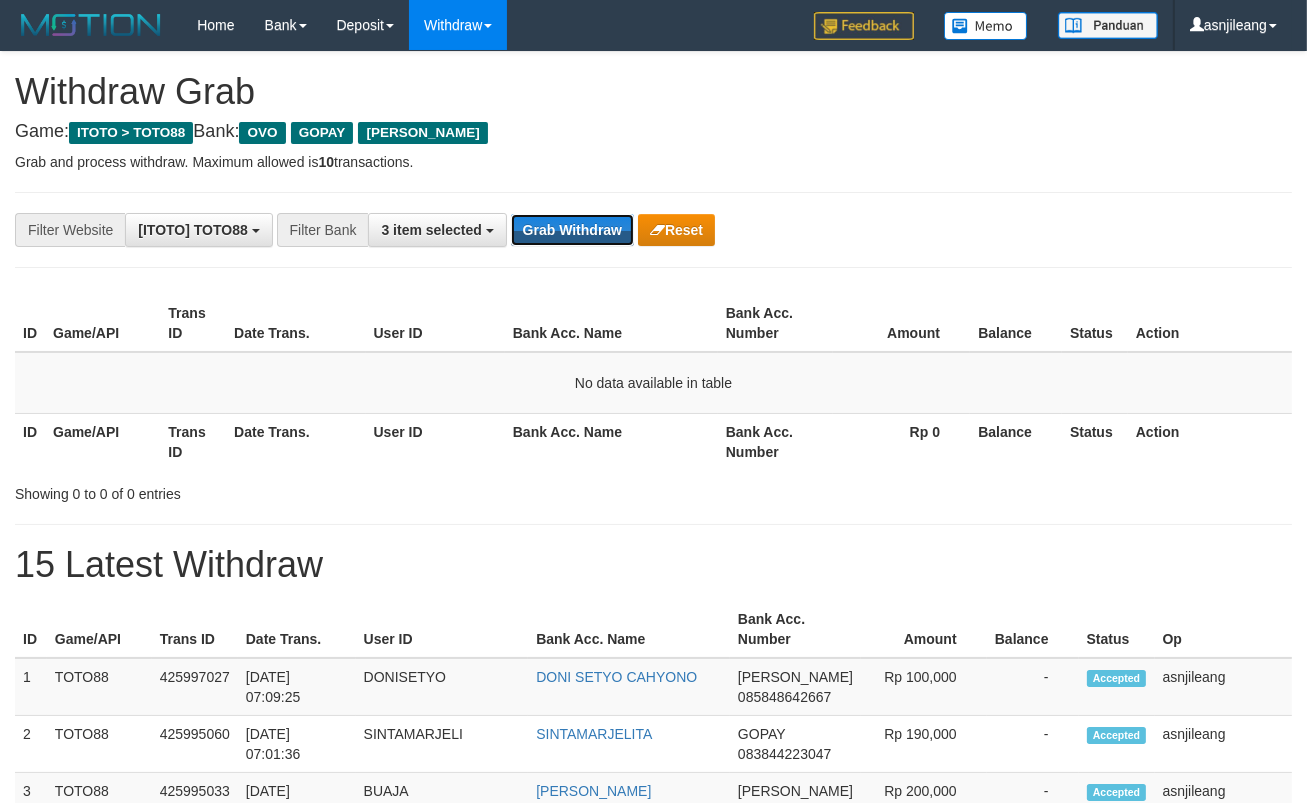 click on "Grab Withdraw" at bounding box center (572, 230) 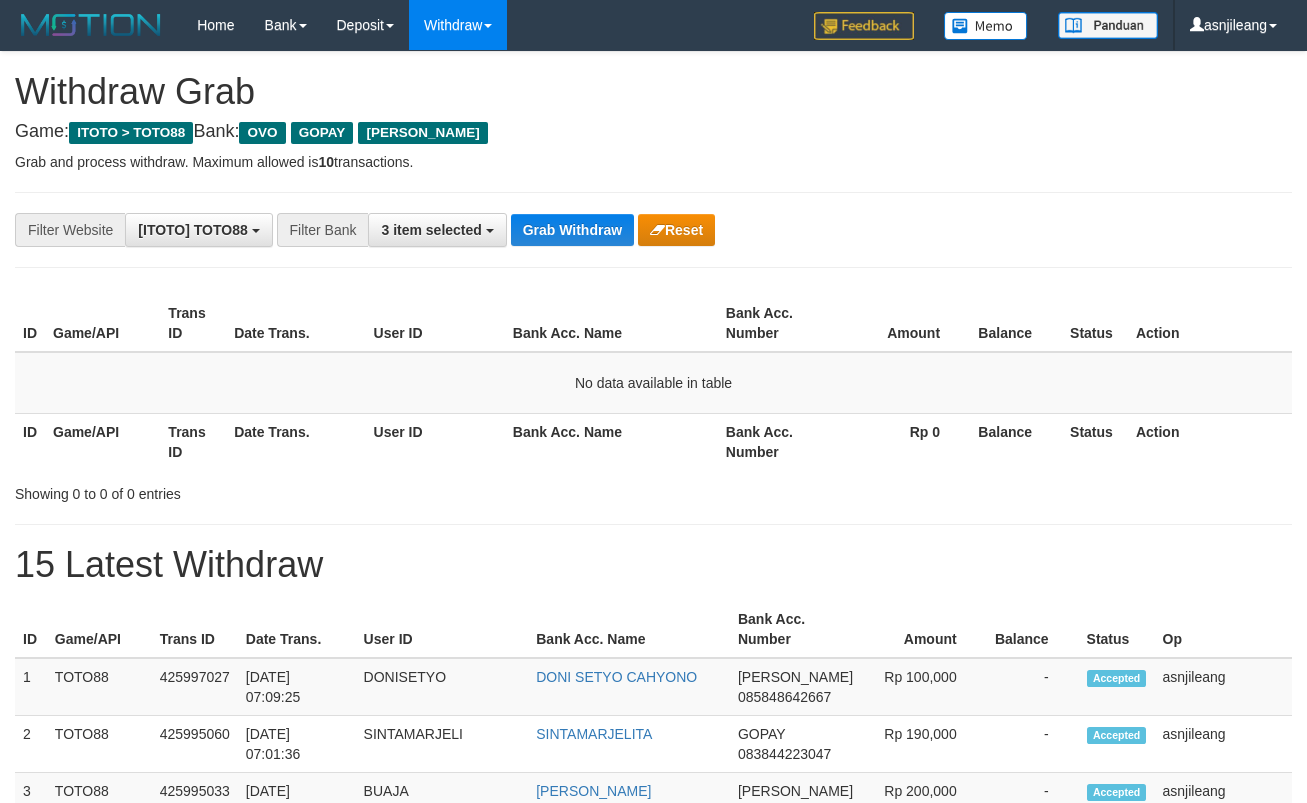 scroll, scrollTop: 0, scrollLeft: 0, axis: both 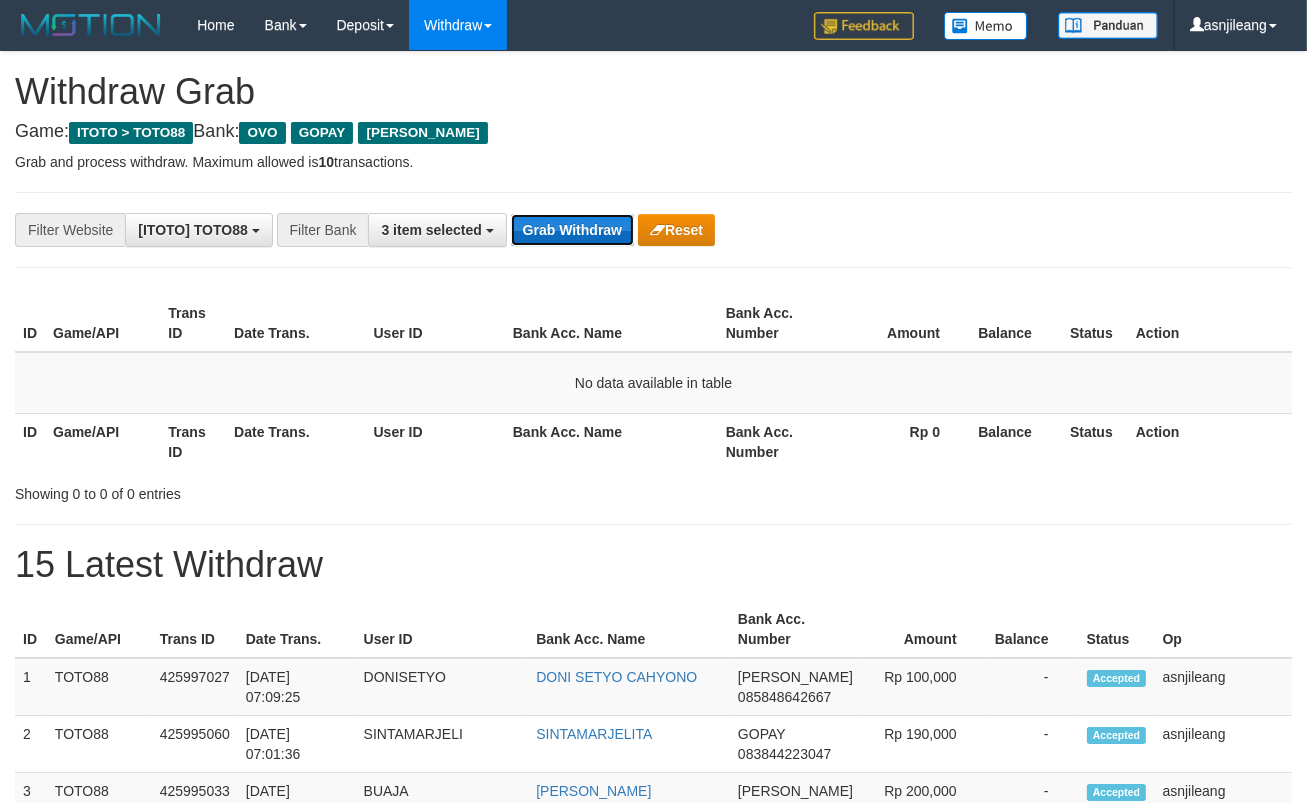 click on "Grab Withdraw" at bounding box center (572, 230) 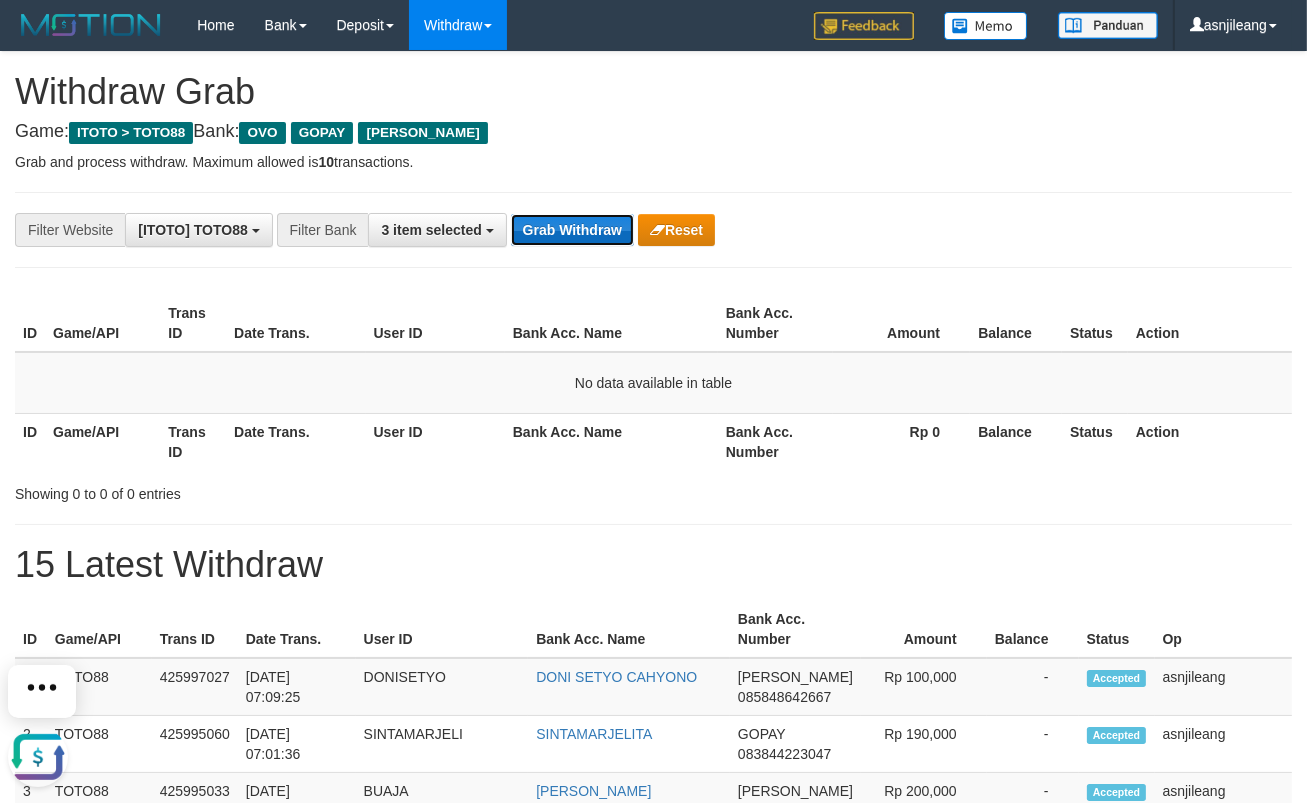 scroll, scrollTop: 0, scrollLeft: 0, axis: both 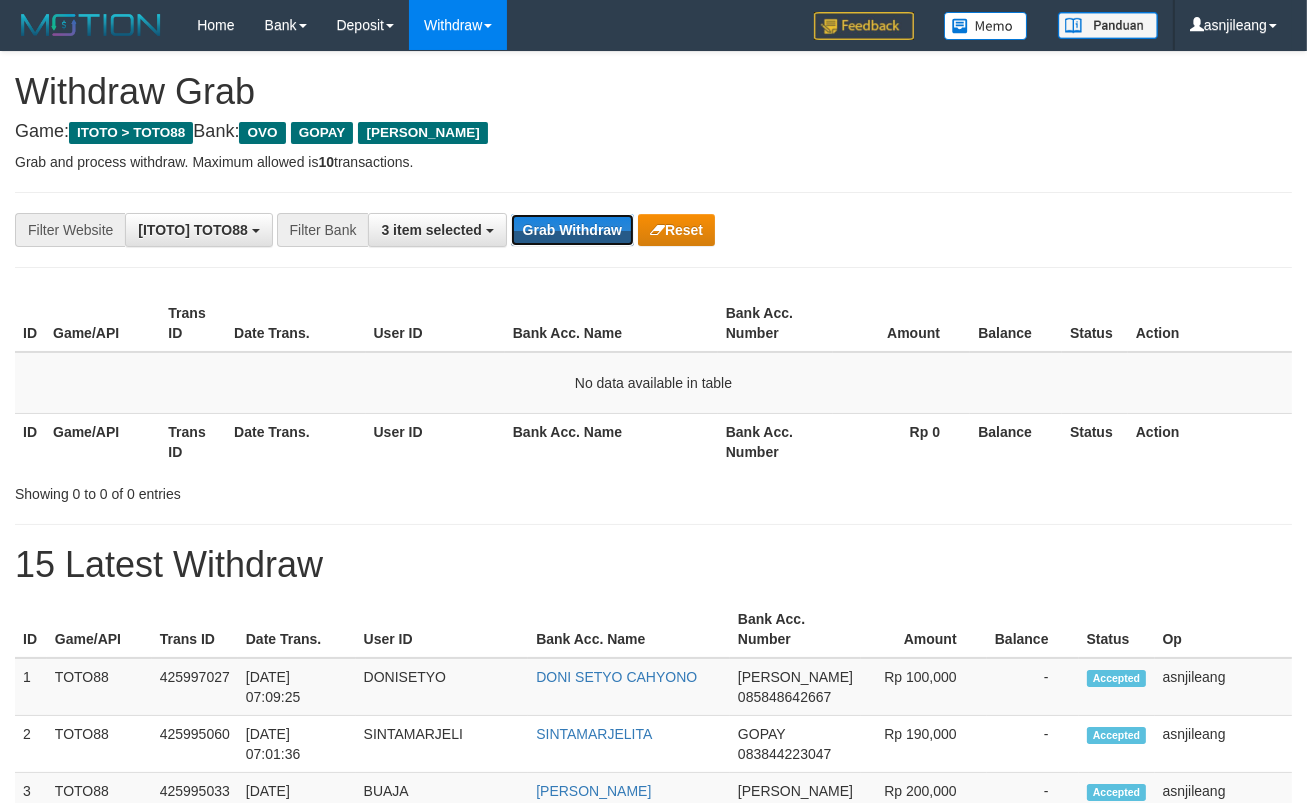 click on "Grab Withdraw" at bounding box center (572, 230) 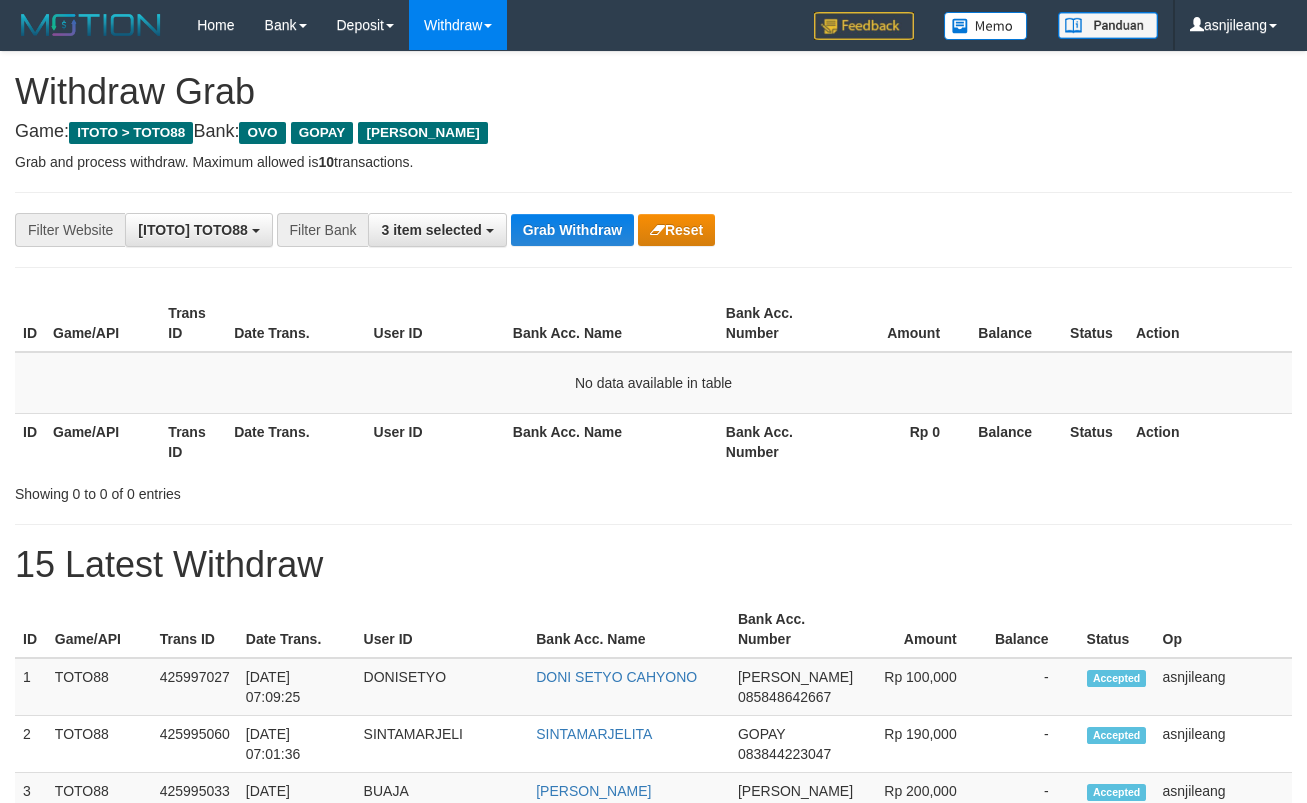scroll, scrollTop: 0, scrollLeft: 0, axis: both 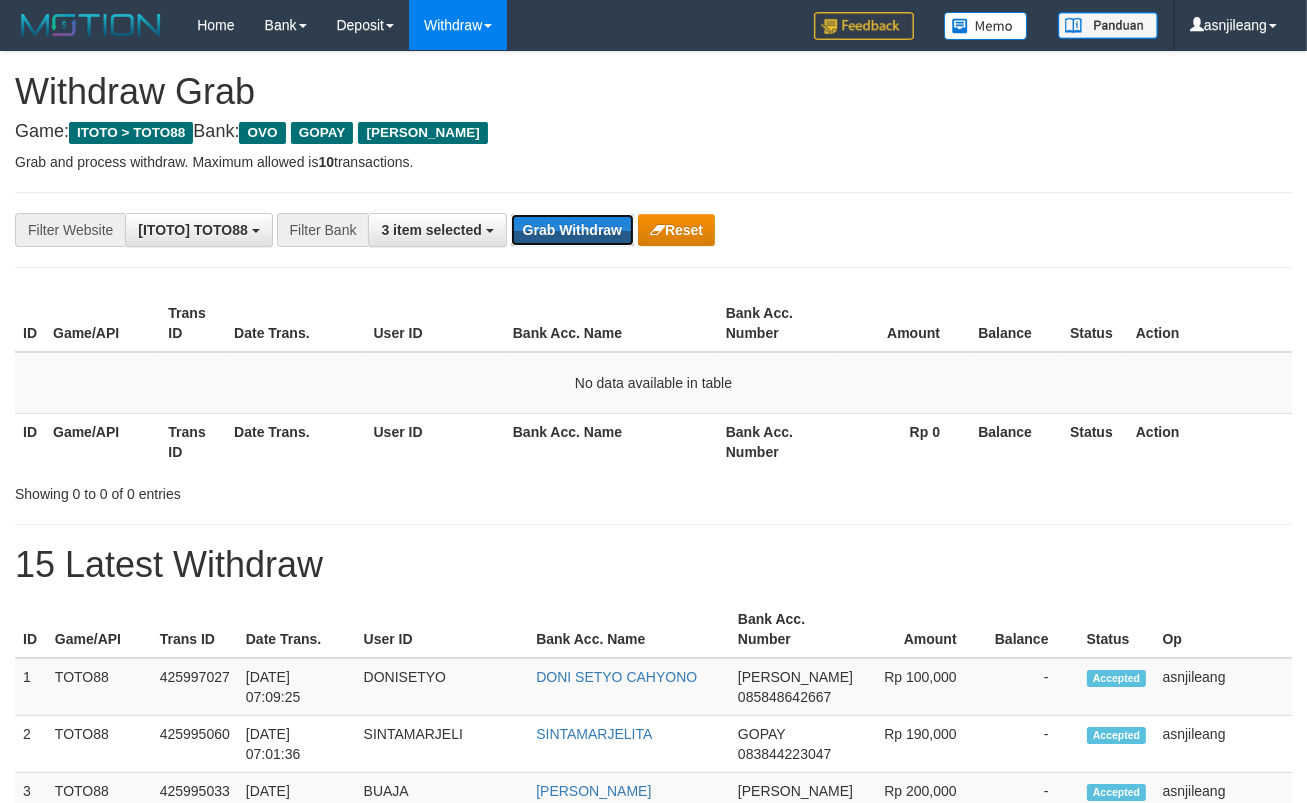 click on "Grab Withdraw" at bounding box center [572, 230] 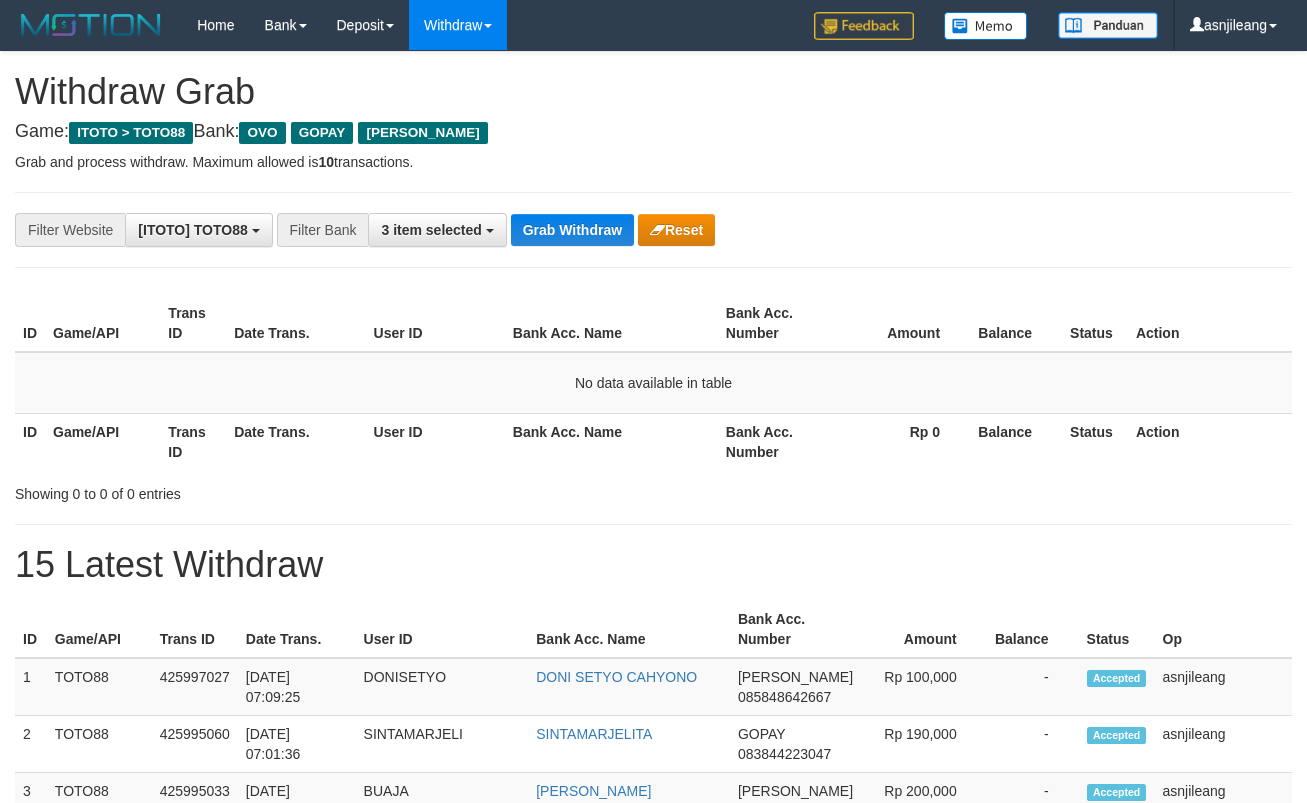 scroll, scrollTop: 0, scrollLeft: 0, axis: both 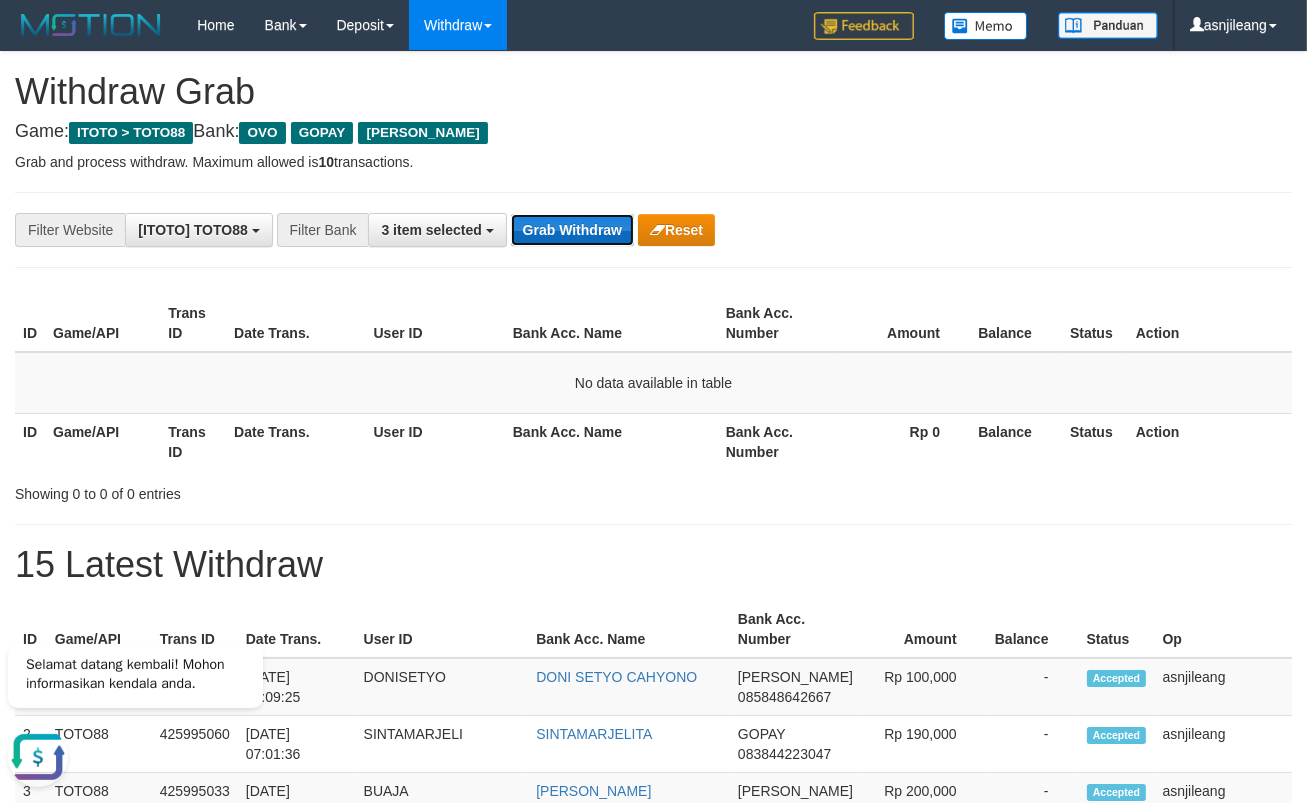 click on "Grab Withdraw" at bounding box center [572, 230] 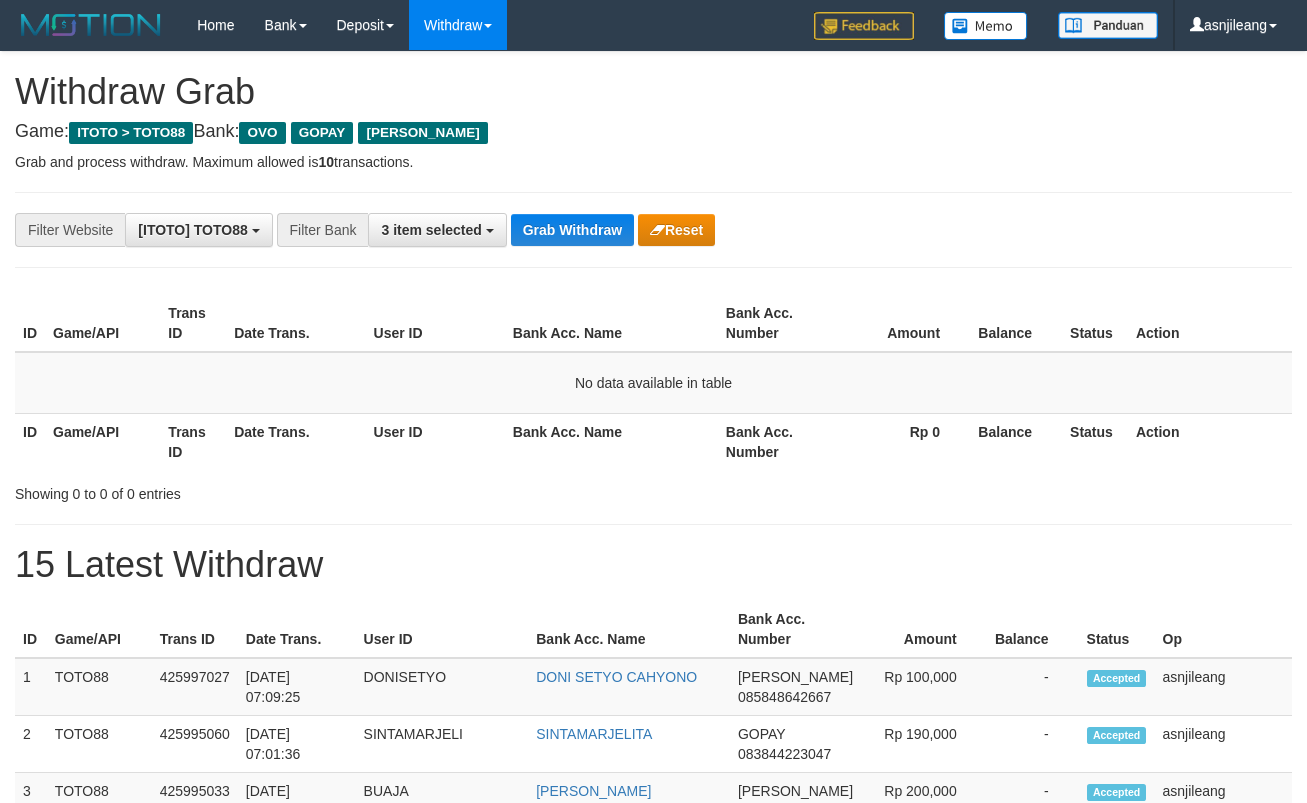 scroll, scrollTop: 0, scrollLeft: 0, axis: both 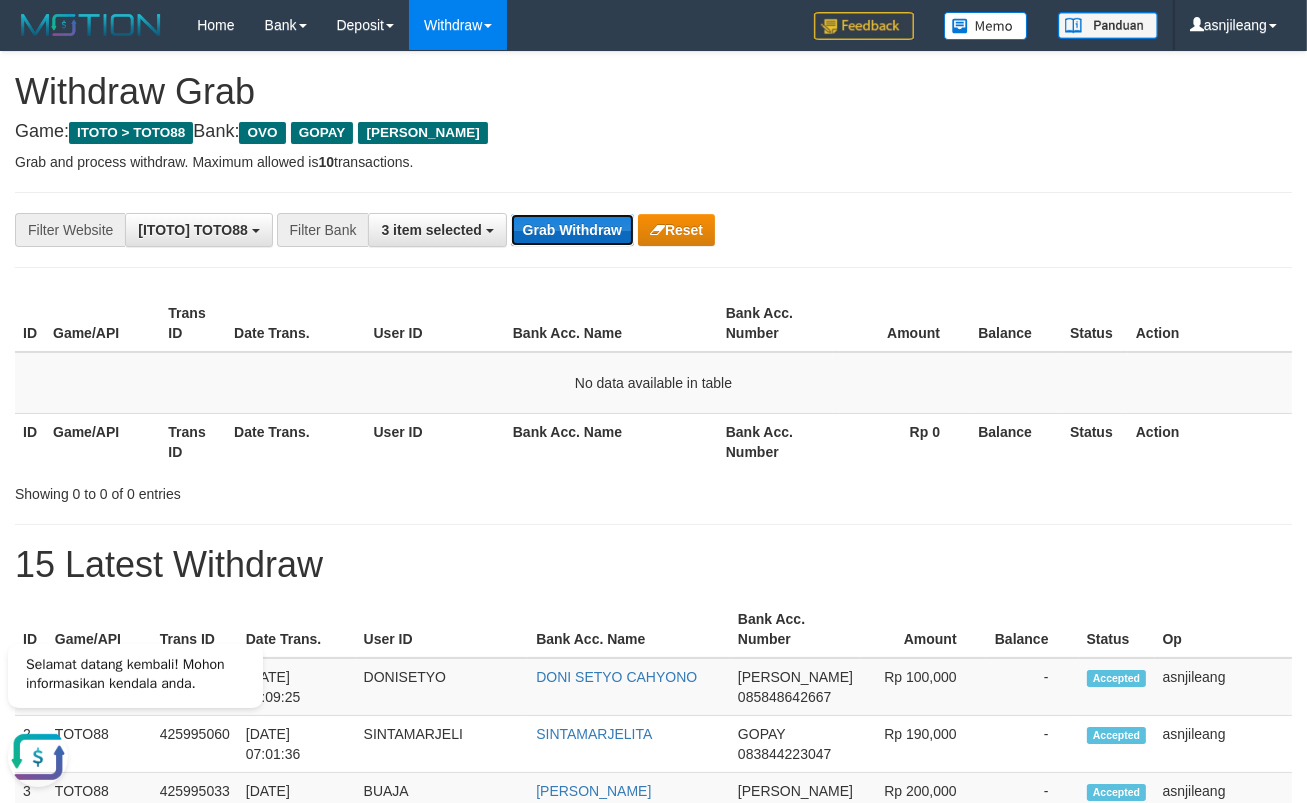 click on "Grab Withdraw" at bounding box center (572, 230) 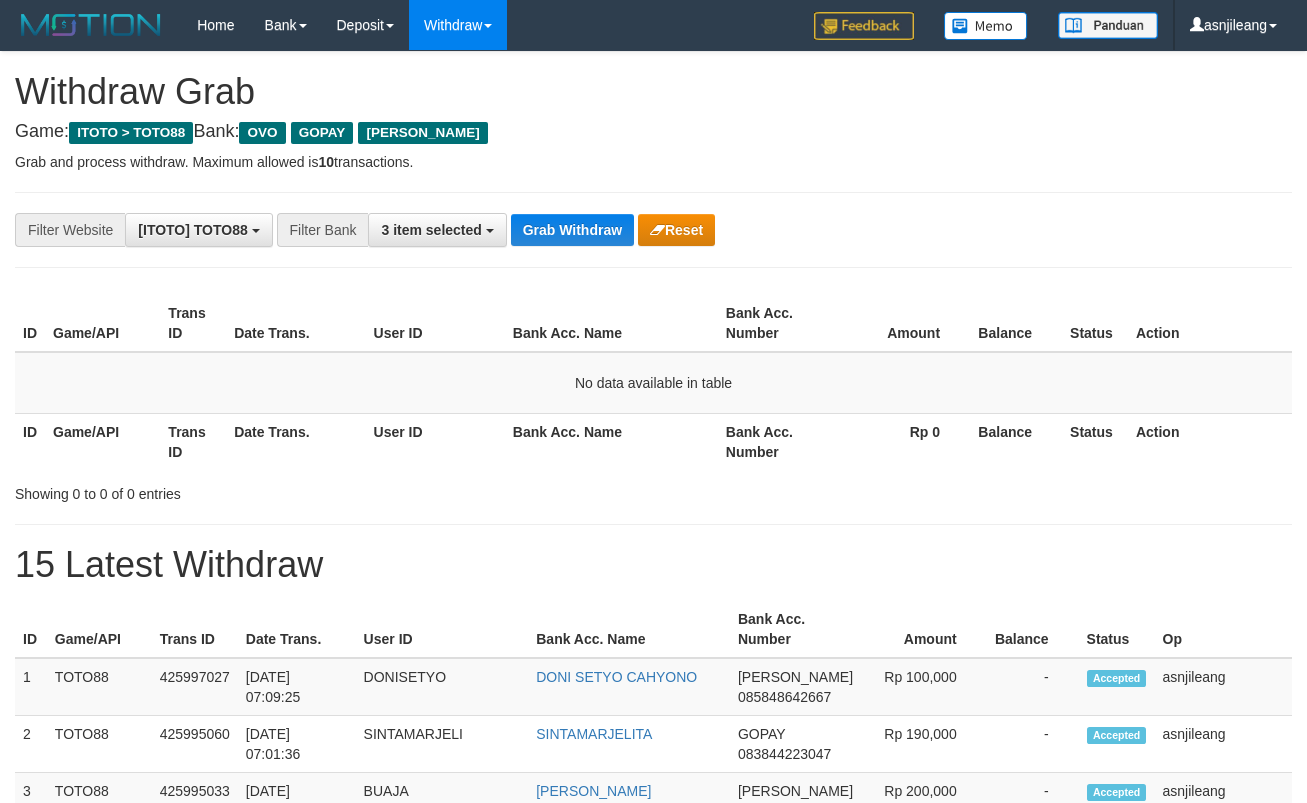 scroll, scrollTop: 0, scrollLeft: 0, axis: both 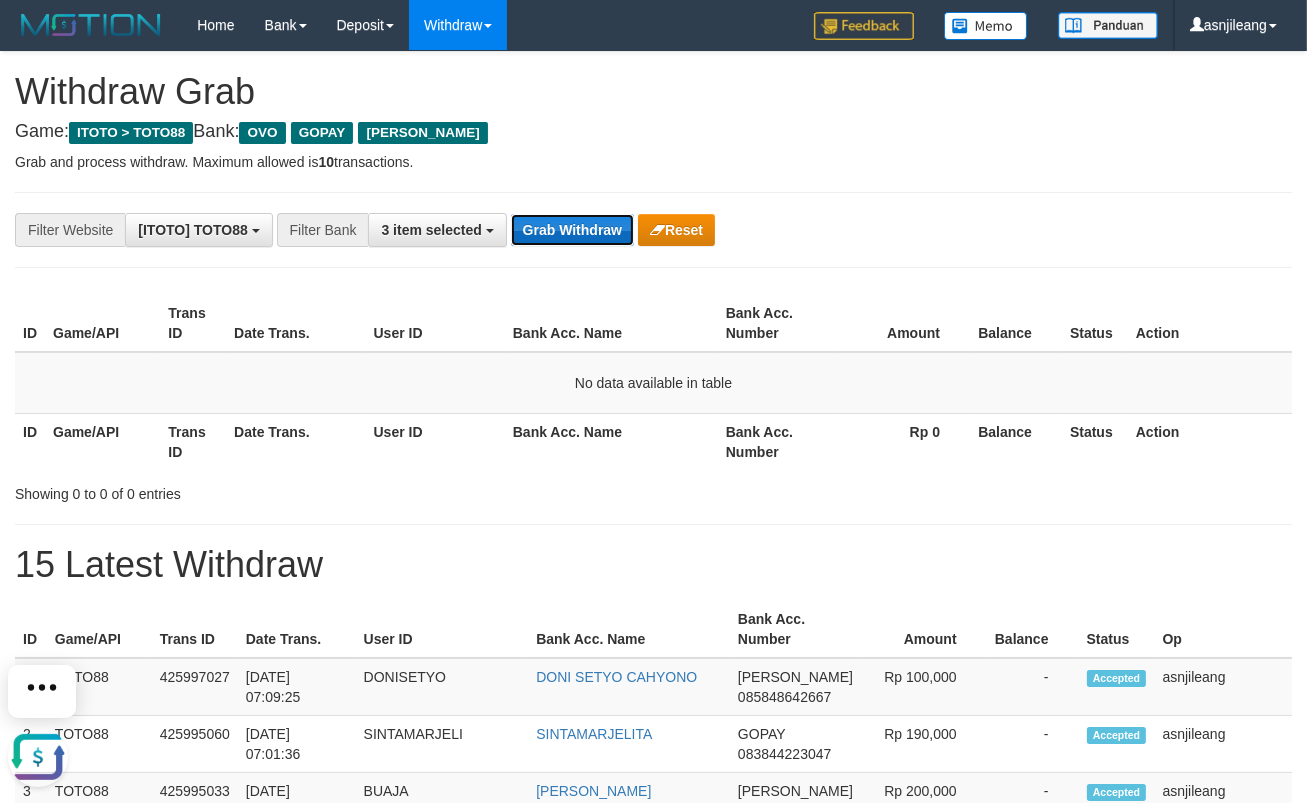 click on "Grab Withdraw" at bounding box center [572, 230] 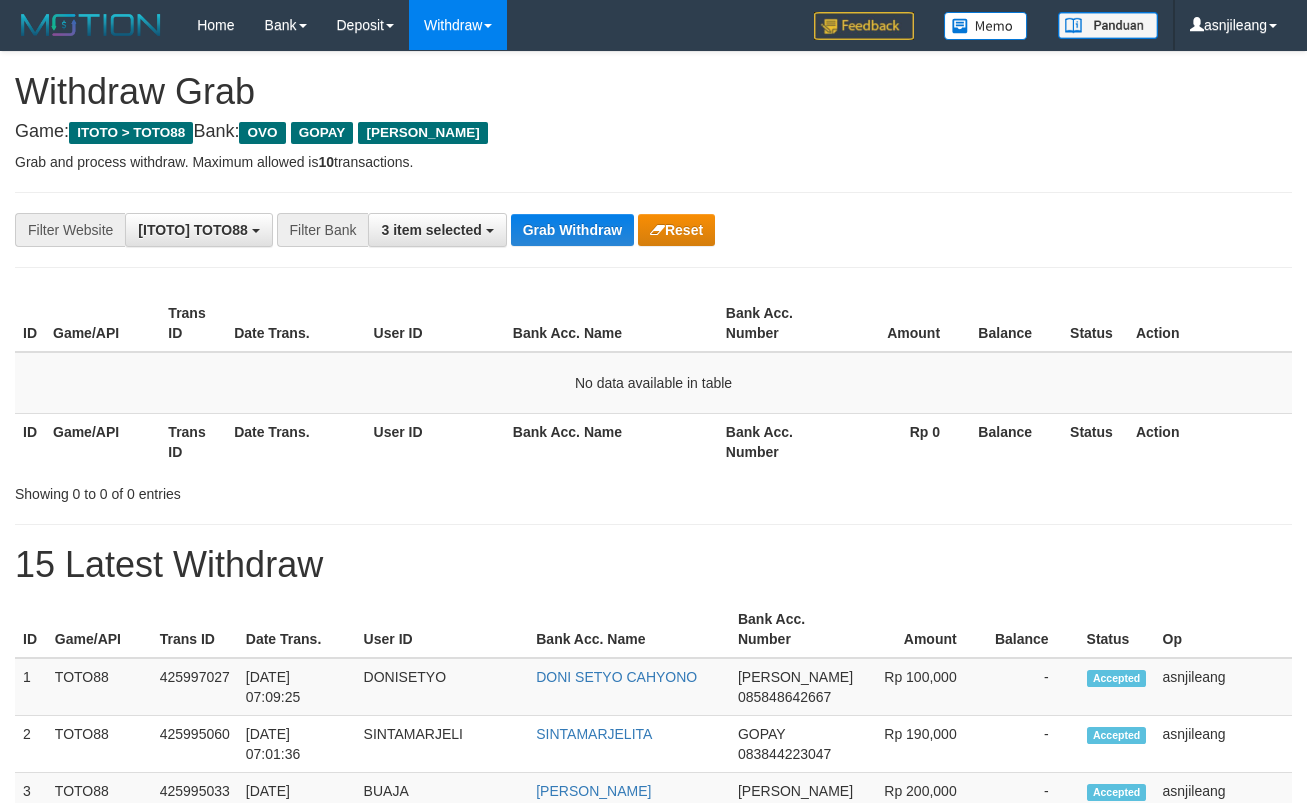 scroll, scrollTop: 0, scrollLeft: 0, axis: both 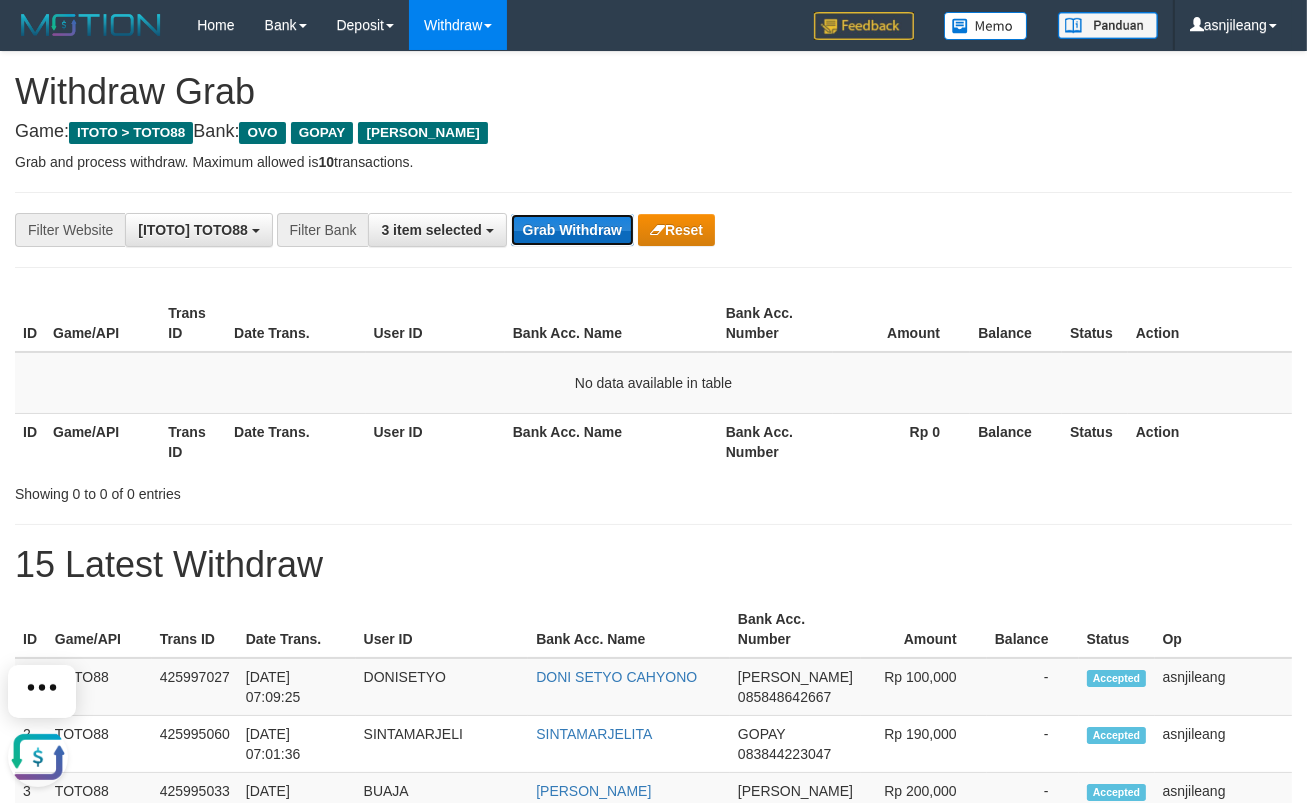 click on "Grab Withdraw" at bounding box center (572, 230) 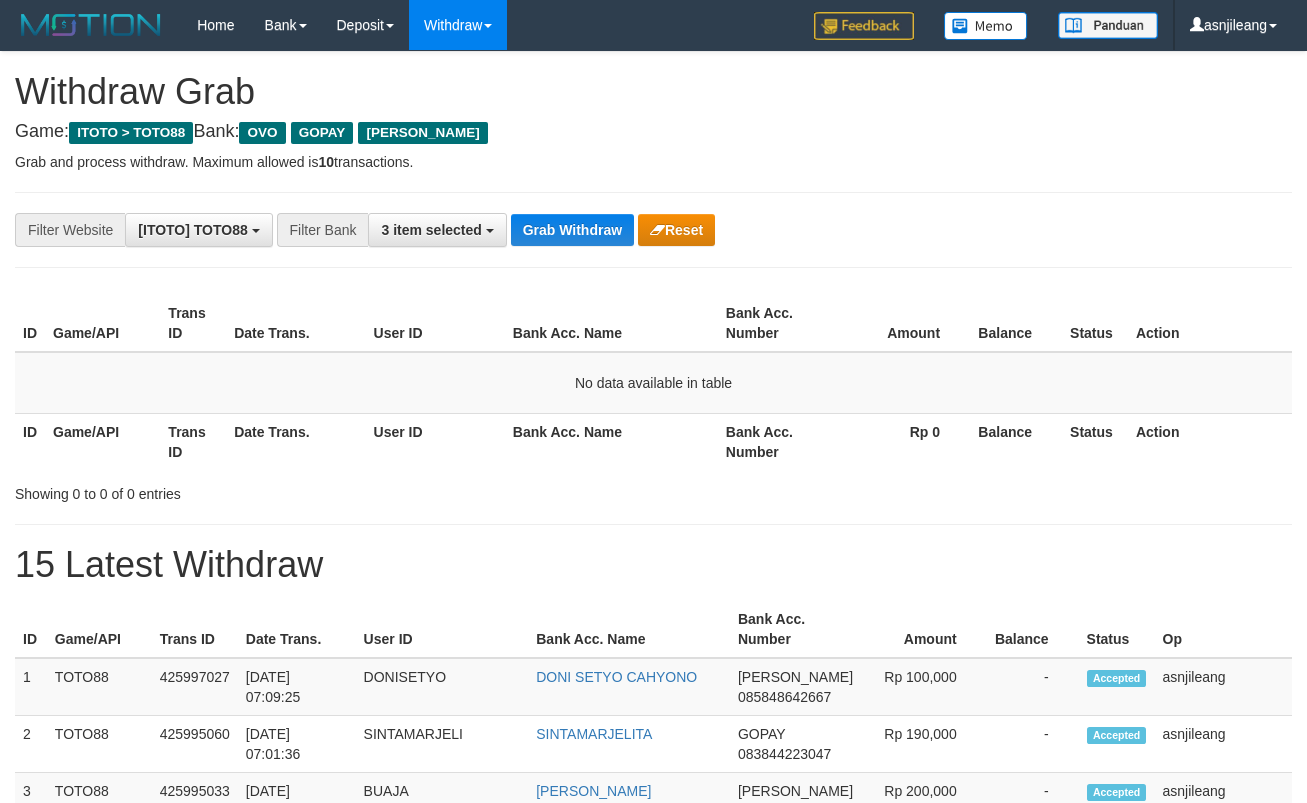 scroll, scrollTop: 0, scrollLeft: 0, axis: both 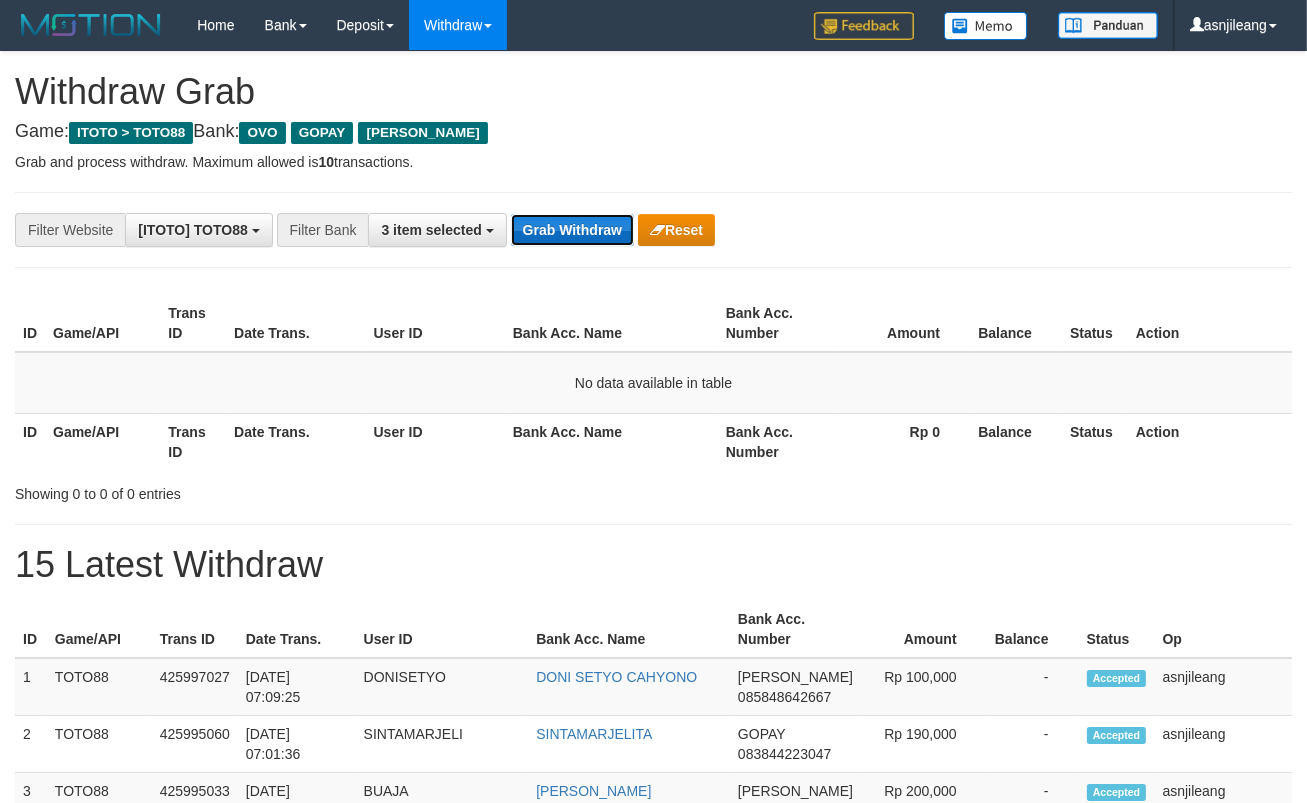 click on "Grab Withdraw" at bounding box center (572, 230) 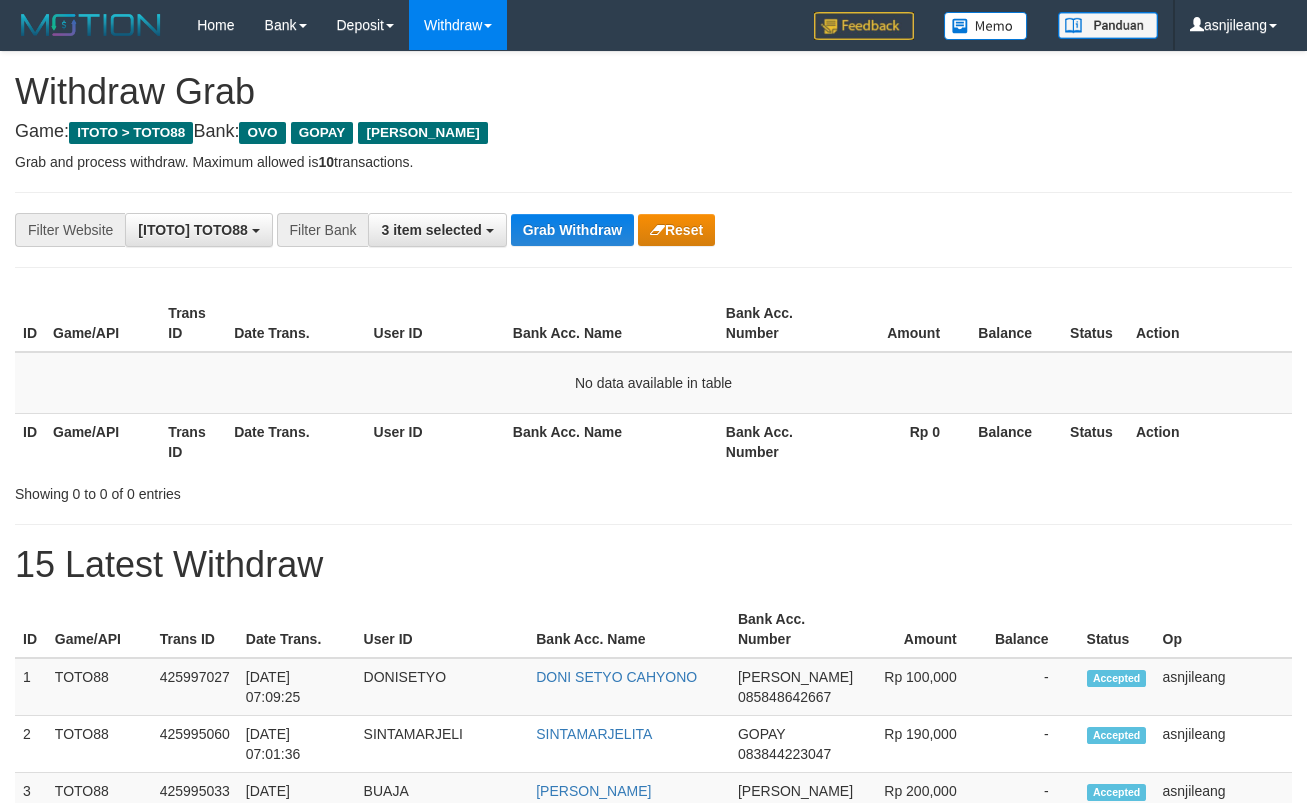 scroll, scrollTop: 0, scrollLeft: 0, axis: both 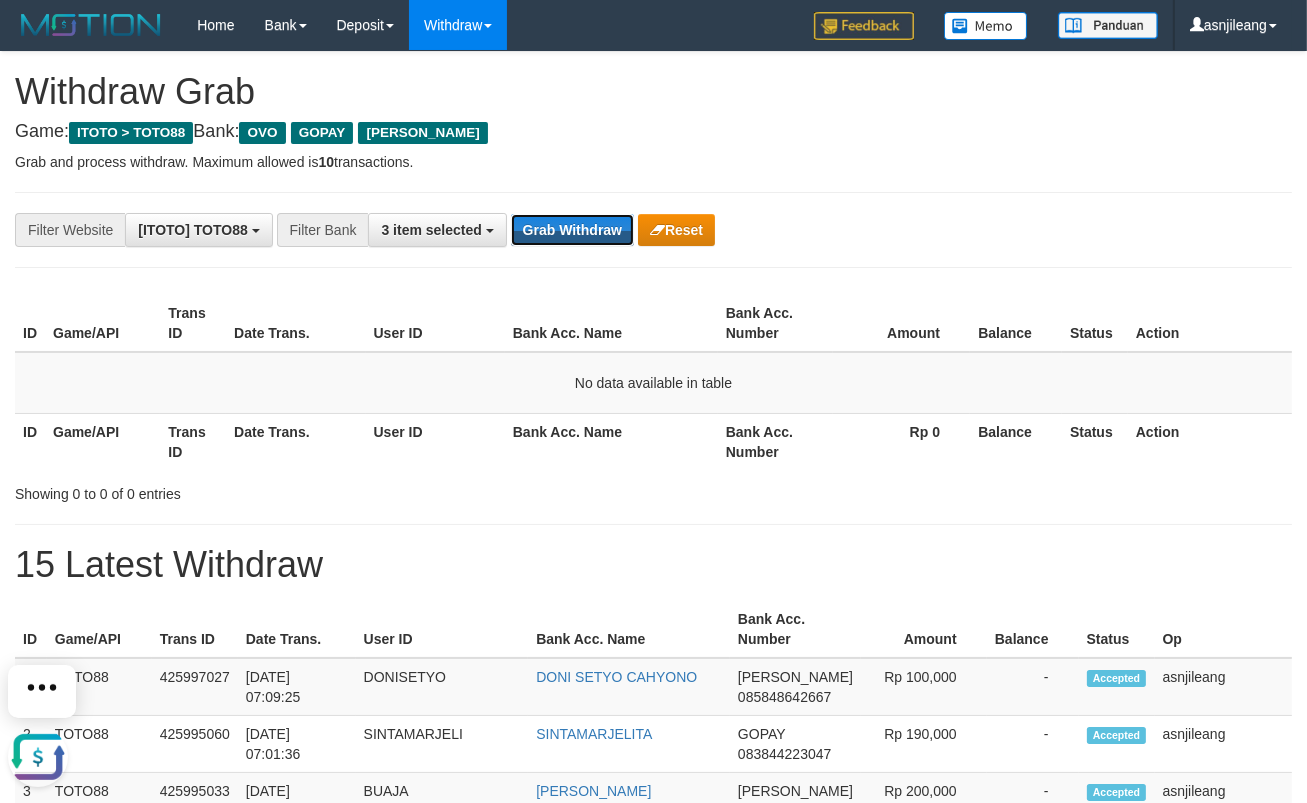 click on "Grab Withdraw" at bounding box center (572, 230) 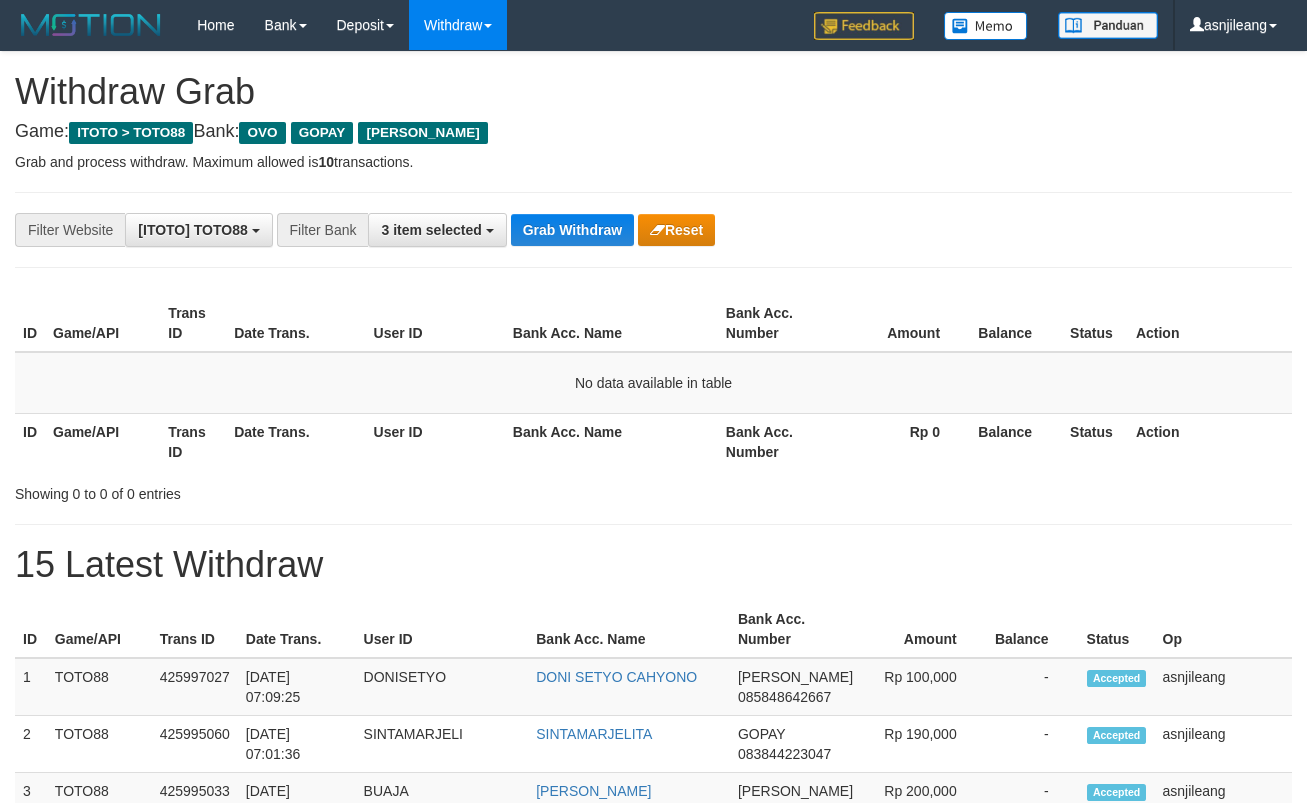 scroll, scrollTop: 0, scrollLeft: 0, axis: both 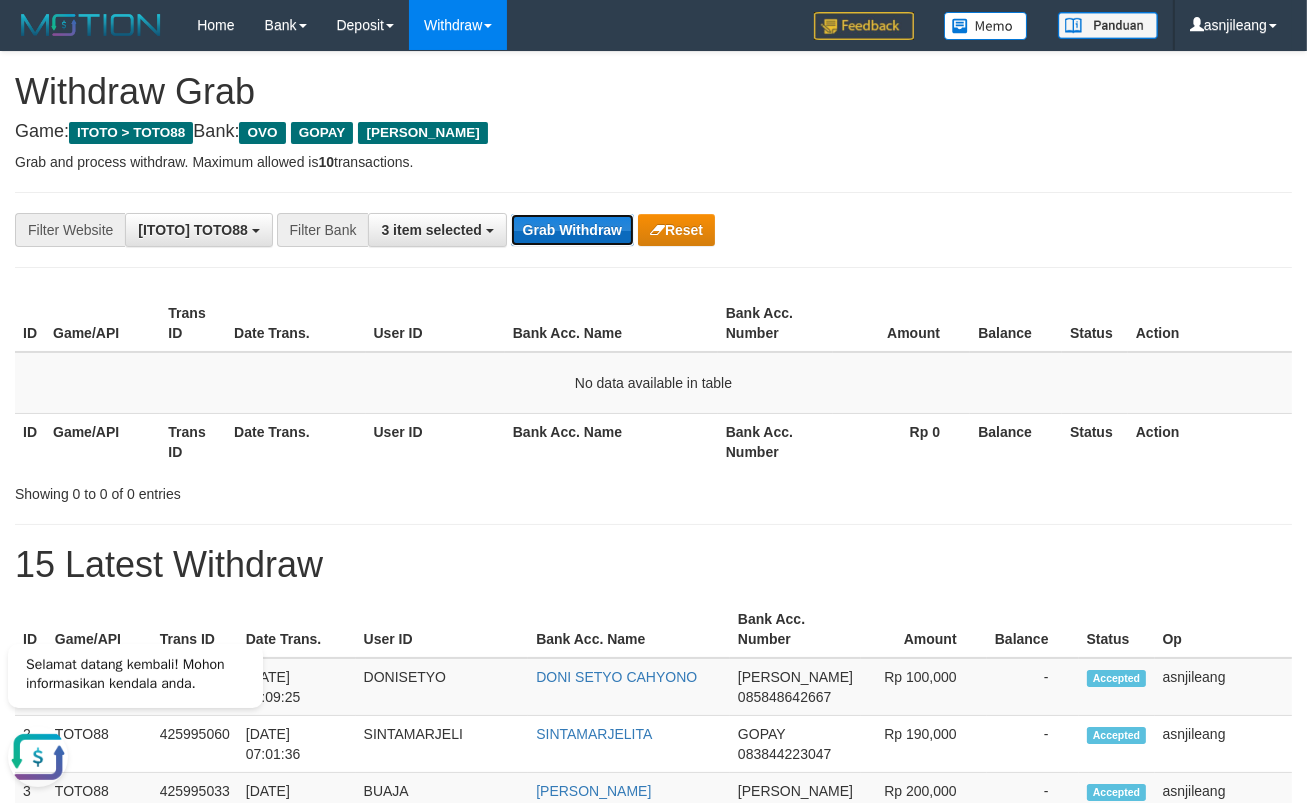 click on "Grab Withdraw" at bounding box center [572, 230] 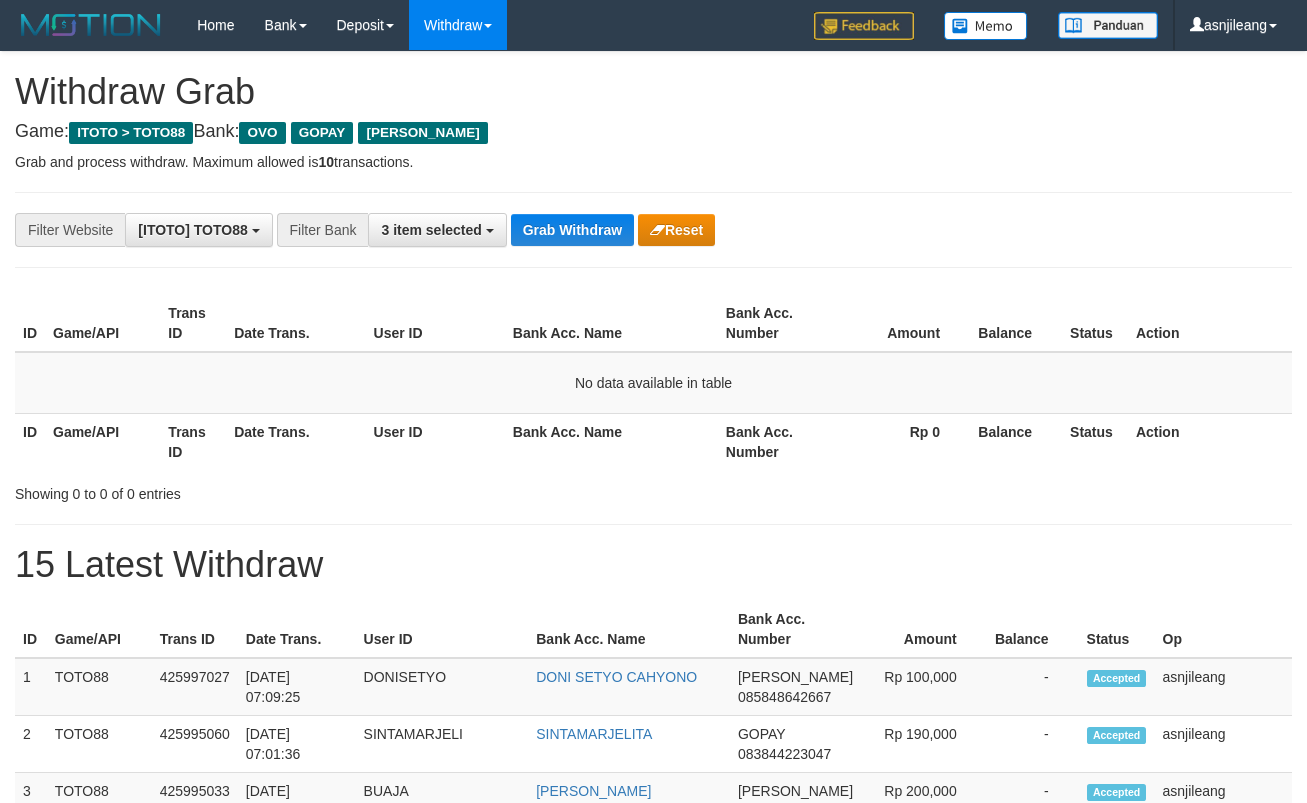 scroll, scrollTop: 0, scrollLeft: 0, axis: both 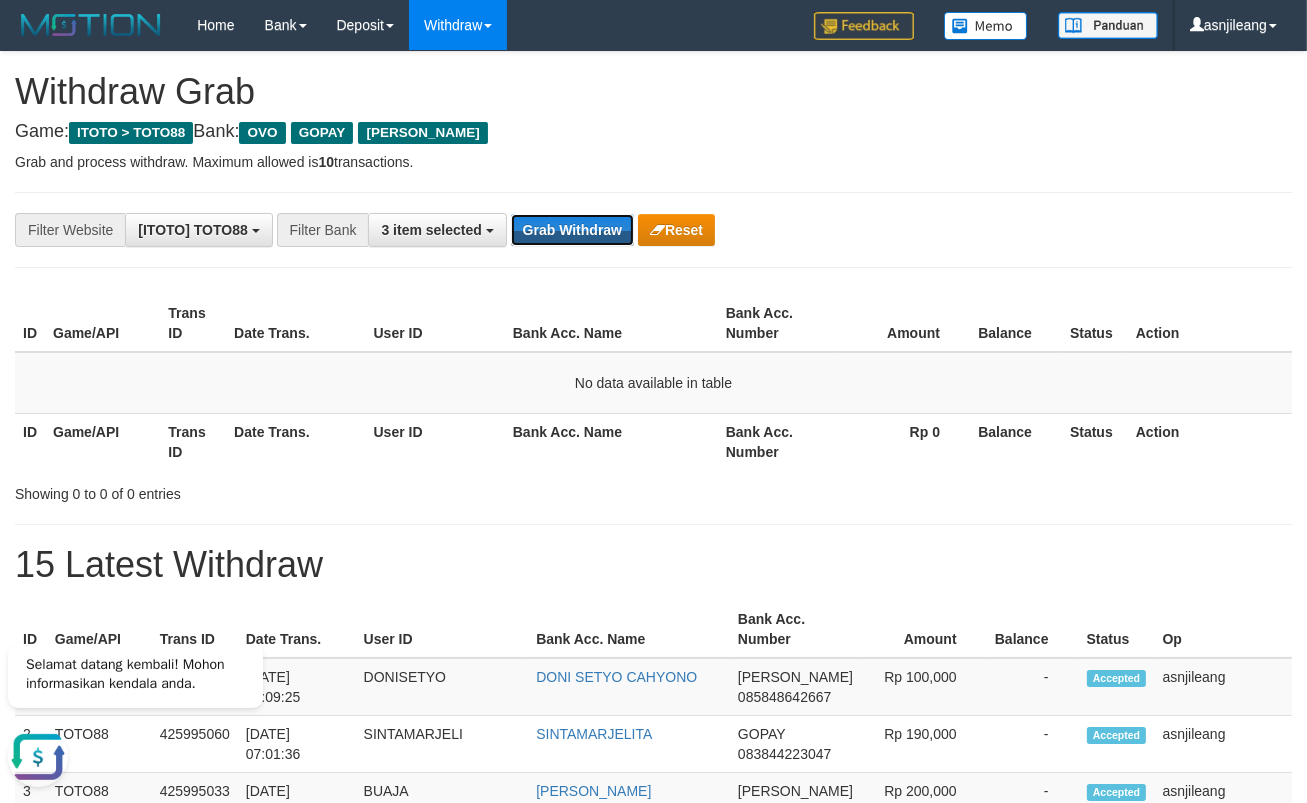click on "Grab Withdraw" at bounding box center (572, 230) 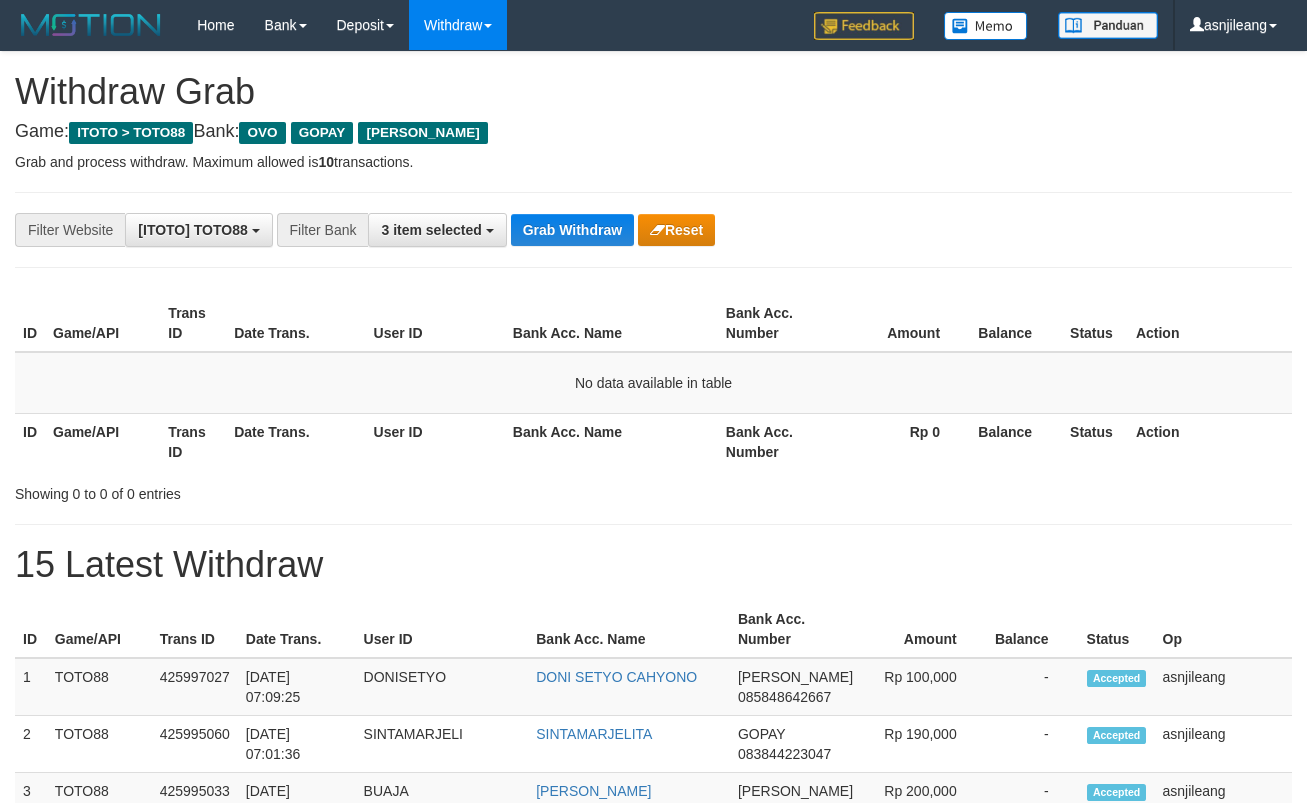 scroll, scrollTop: 0, scrollLeft: 0, axis: both 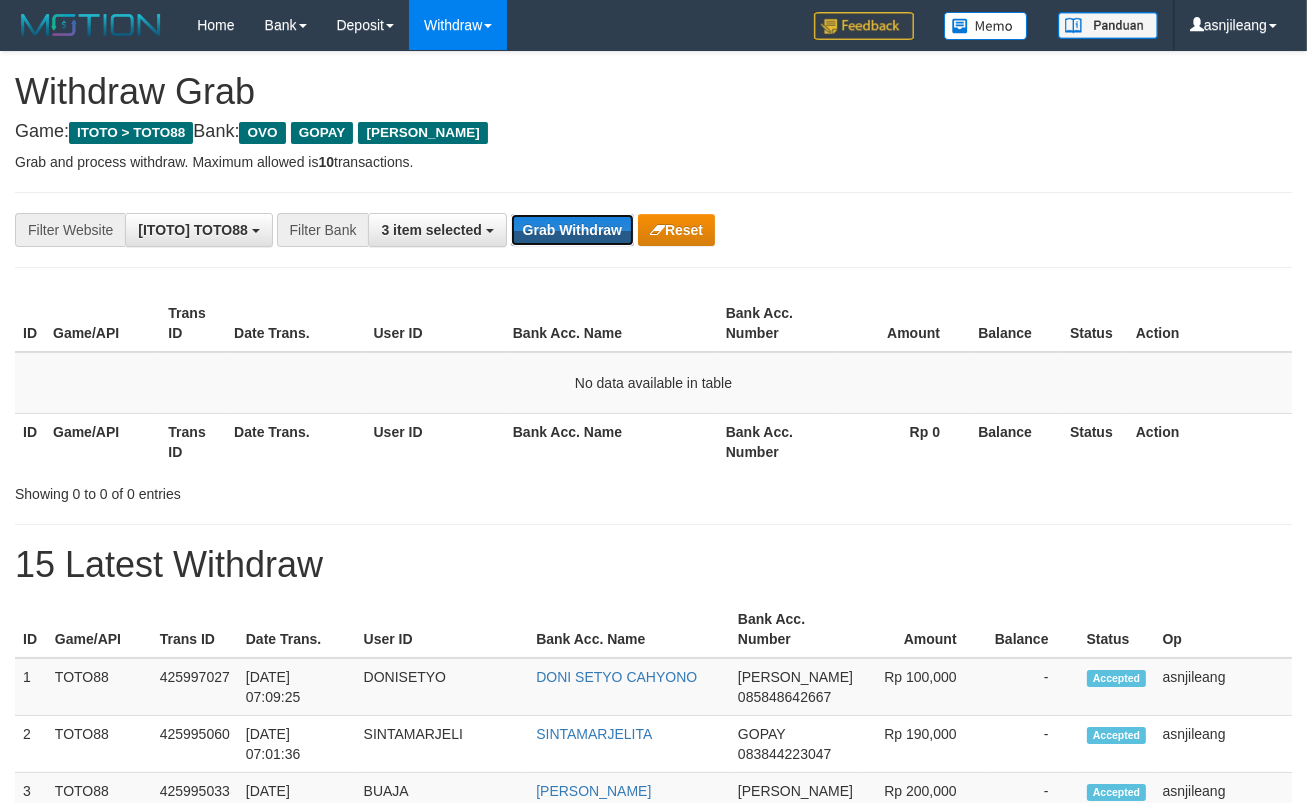 click on "Grab Withdraw" at bounding box center [572, 230] 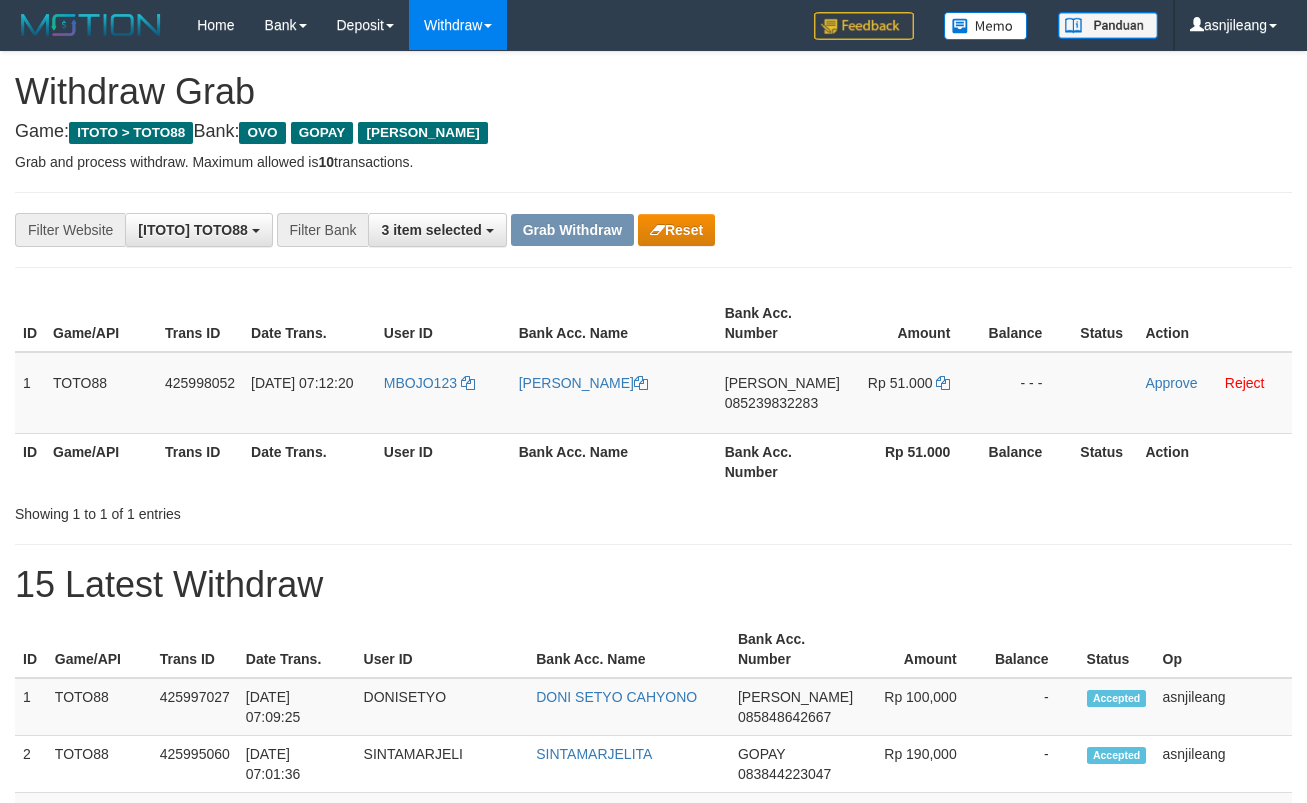 scroll, scrollTop: 0, scrollLeft: 0, axis: both 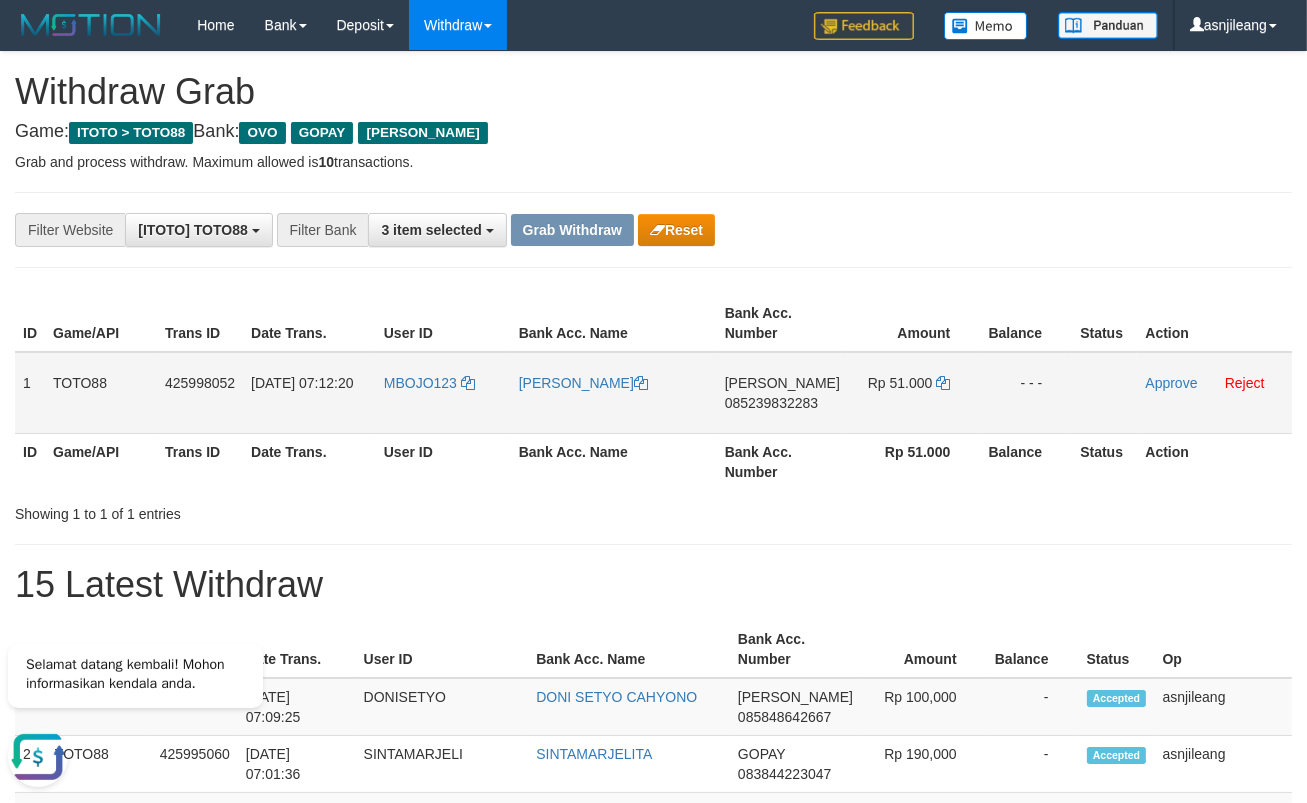 click on "DANA
085239832283" at bounding box center (782, 393) 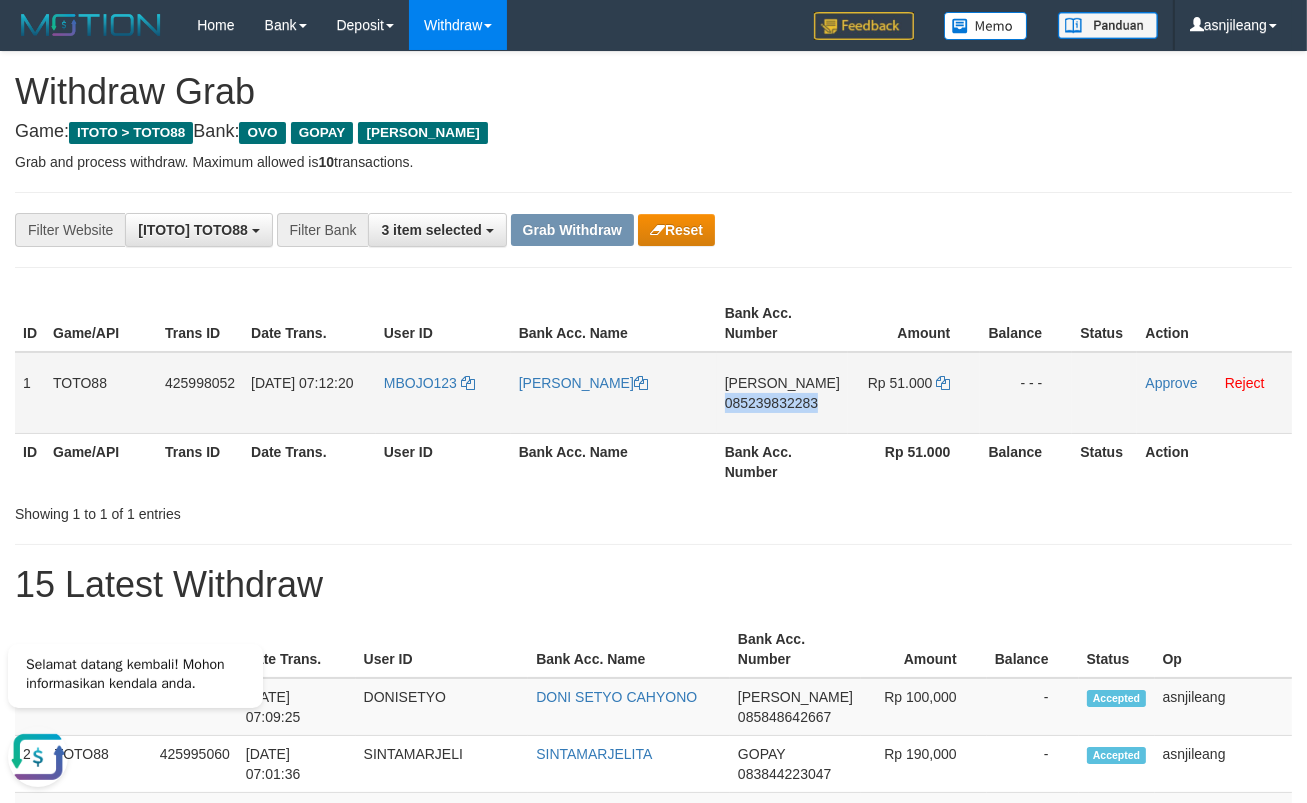 click on "DANA
085239832283" at bounding box center [782, 393] 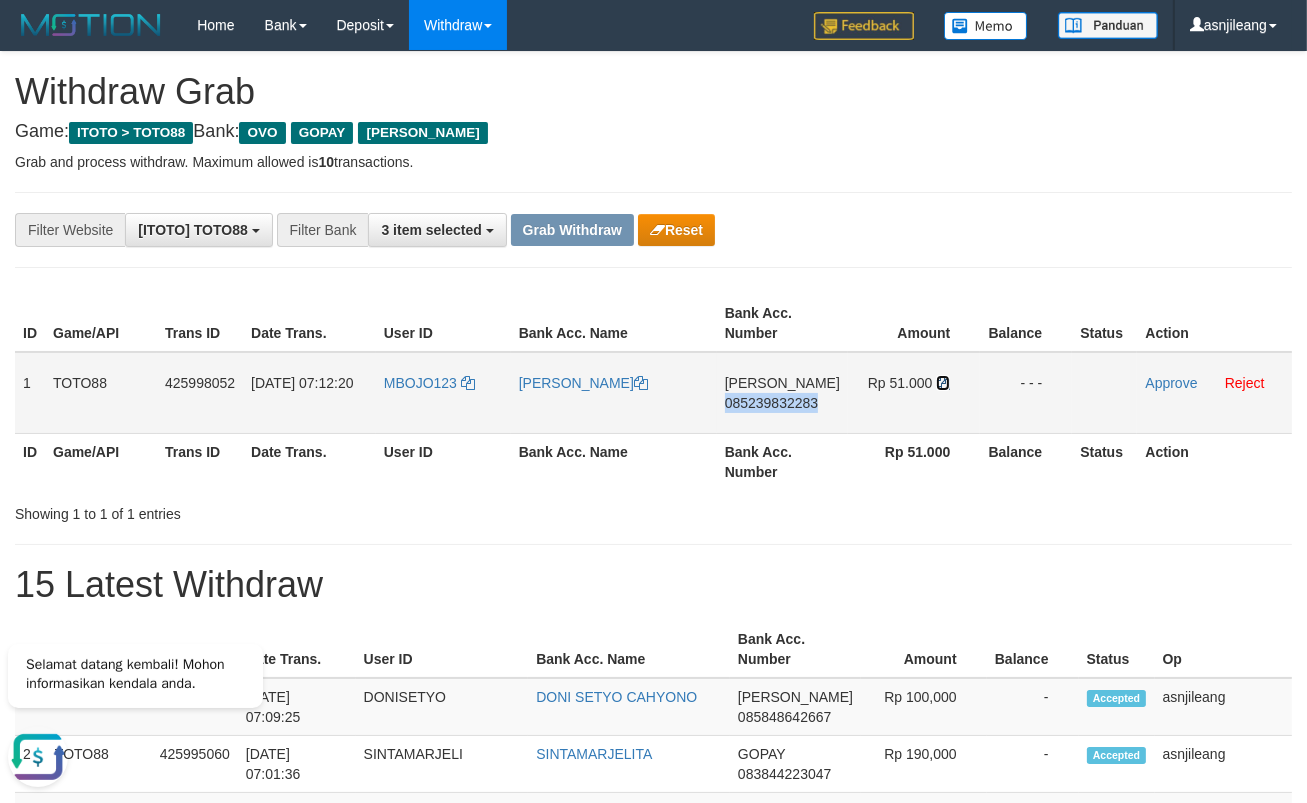 click at bounding box center [943, 383] 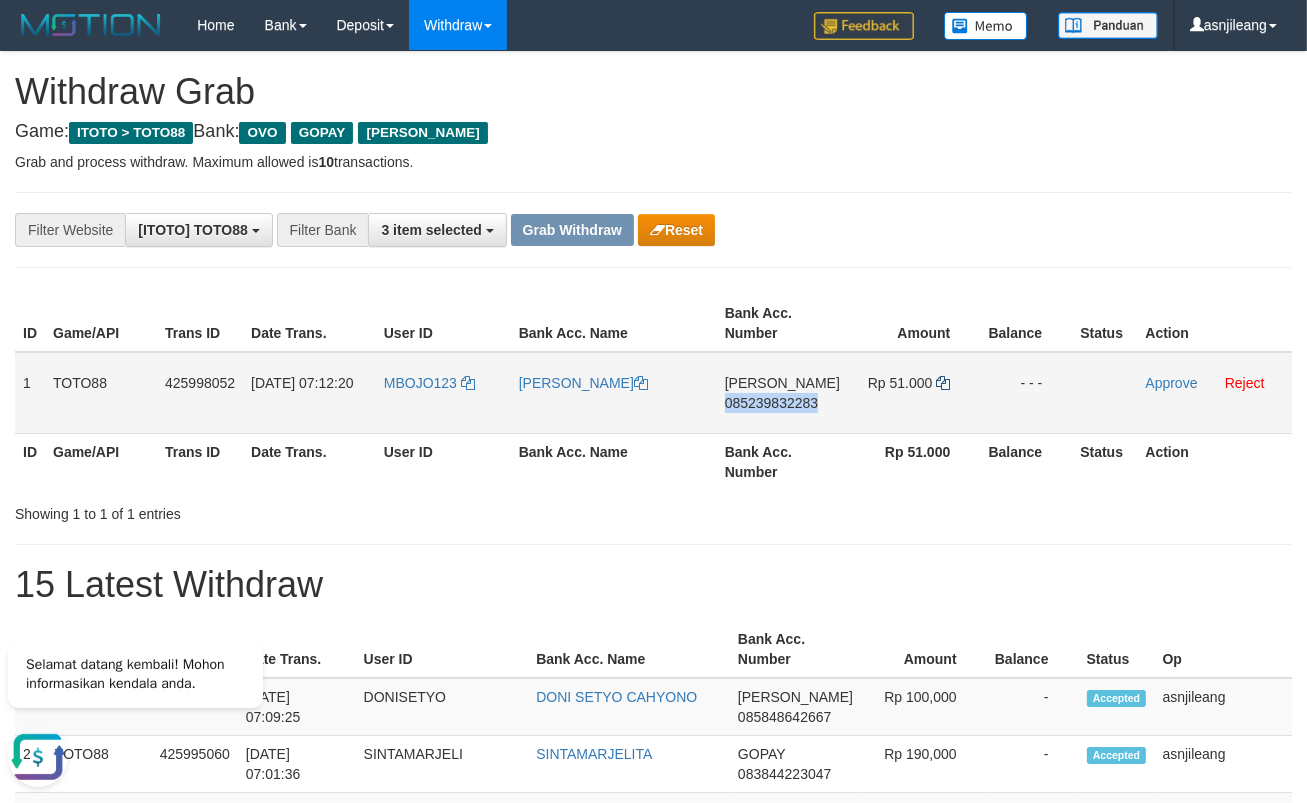 copy on "085239832283" 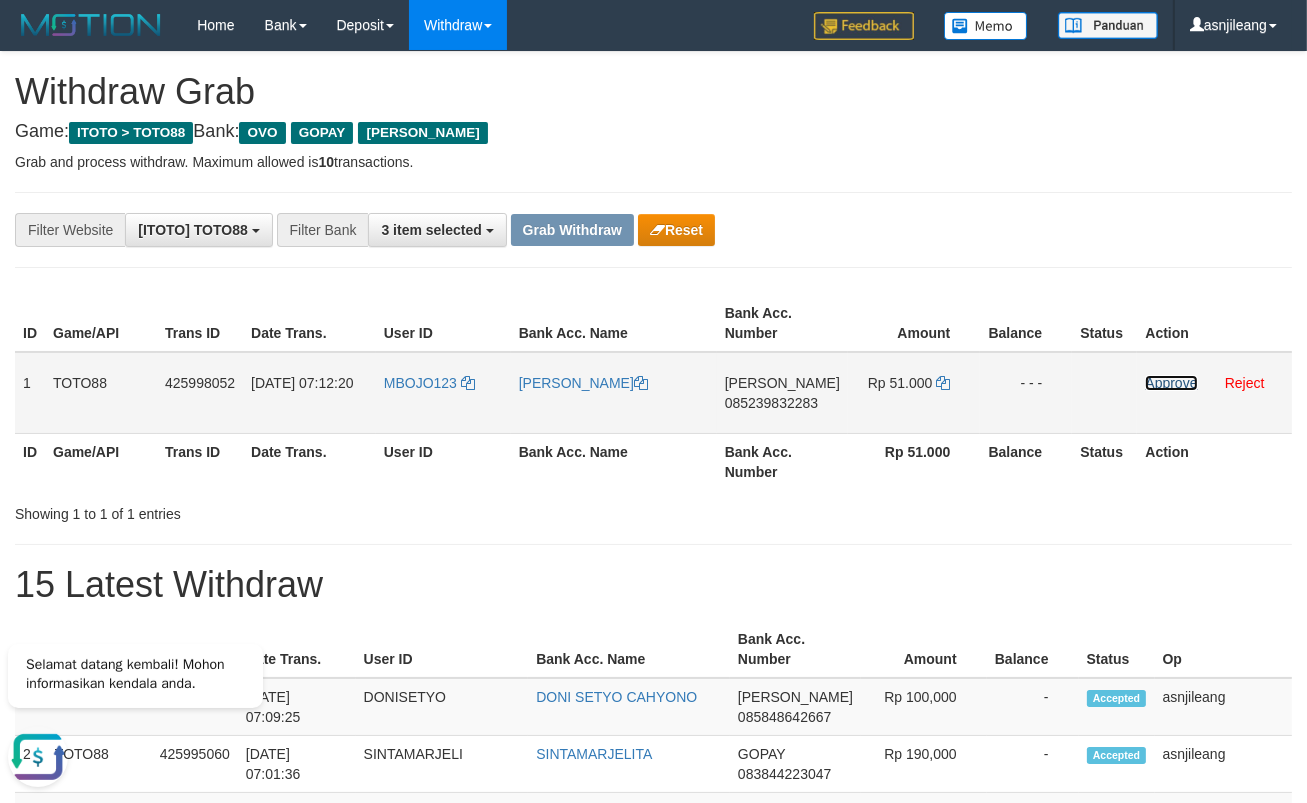 click on "Approve" at bounding box center [1171, 383] 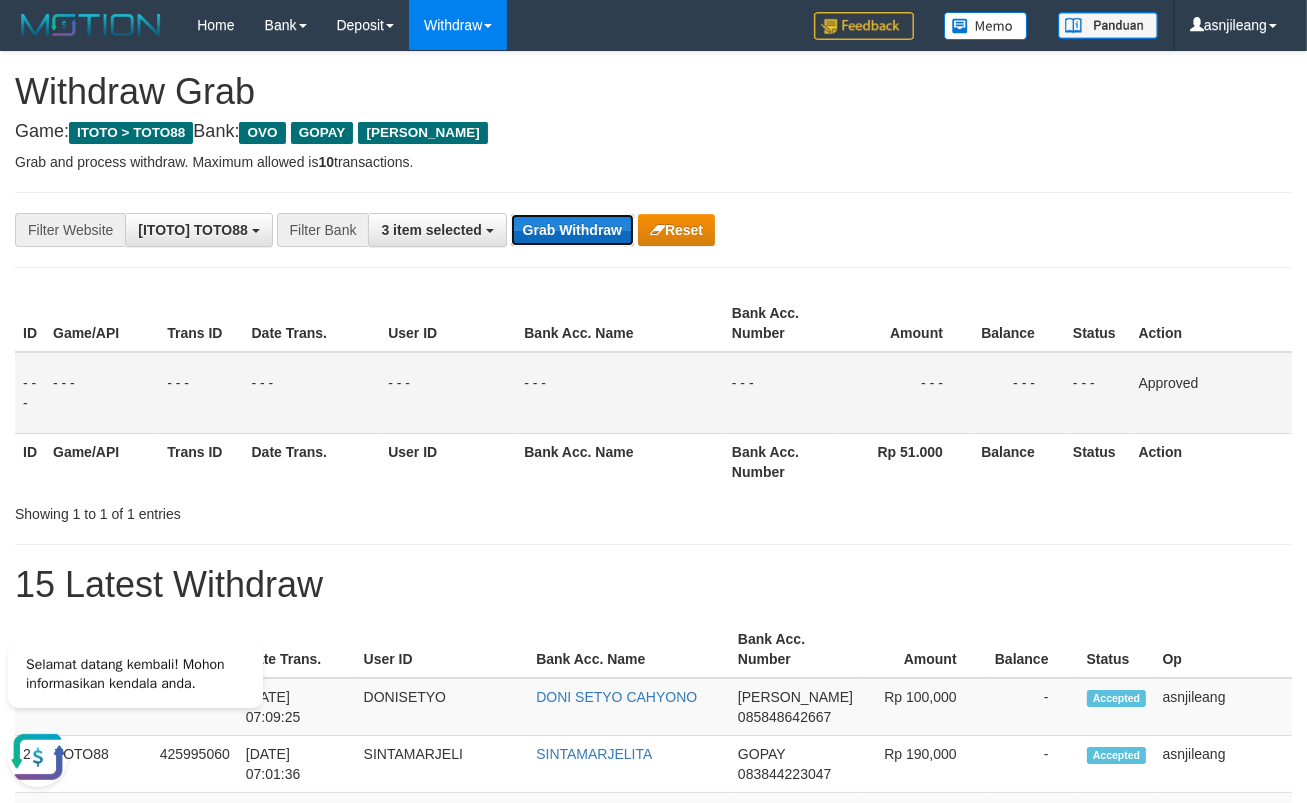 click on "Grab Withdraw" at bounding box center (572, 230) 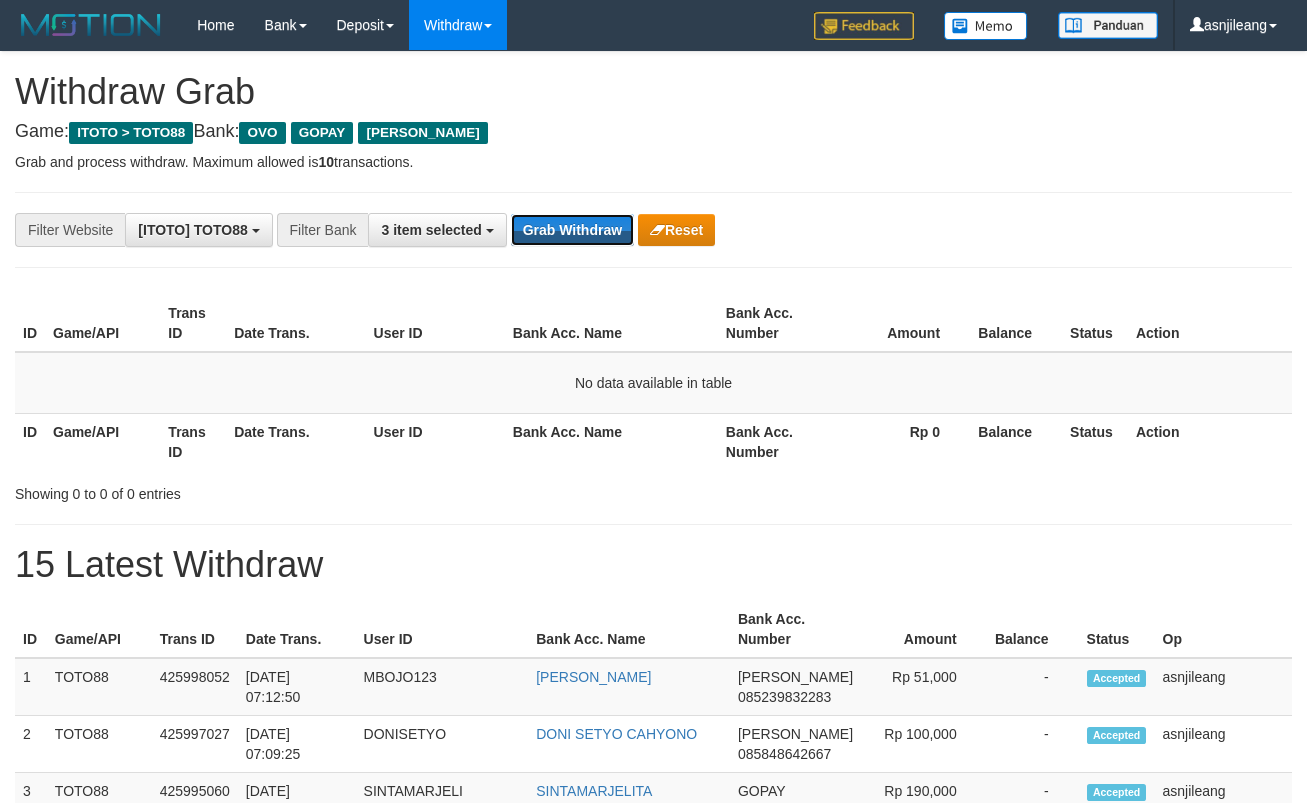 scroll, scrollTop: 0, scrollLeft: 0, axis: both 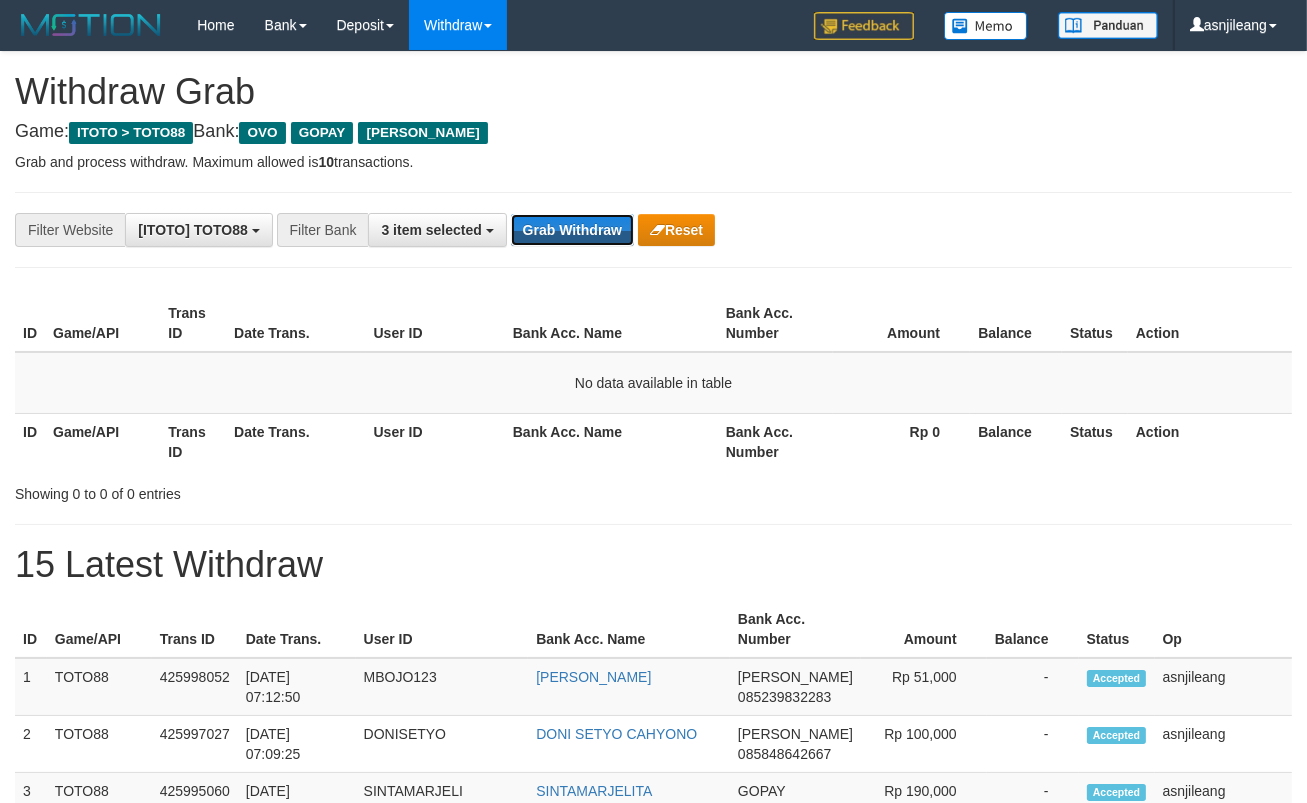 click on "Grab Withdraw" at bounding box center (572, 230) 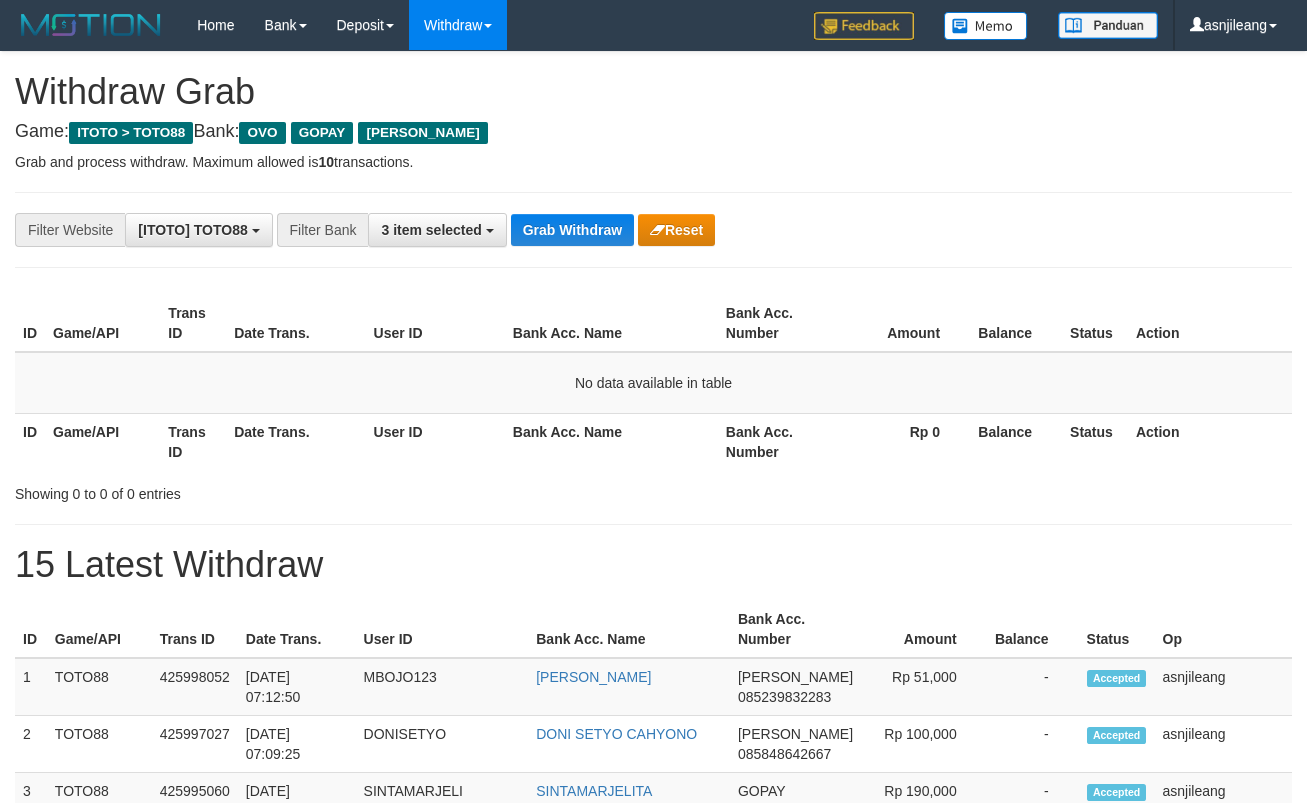 scroll, scrollTop: 0, scrollLeft: 0, axis: both 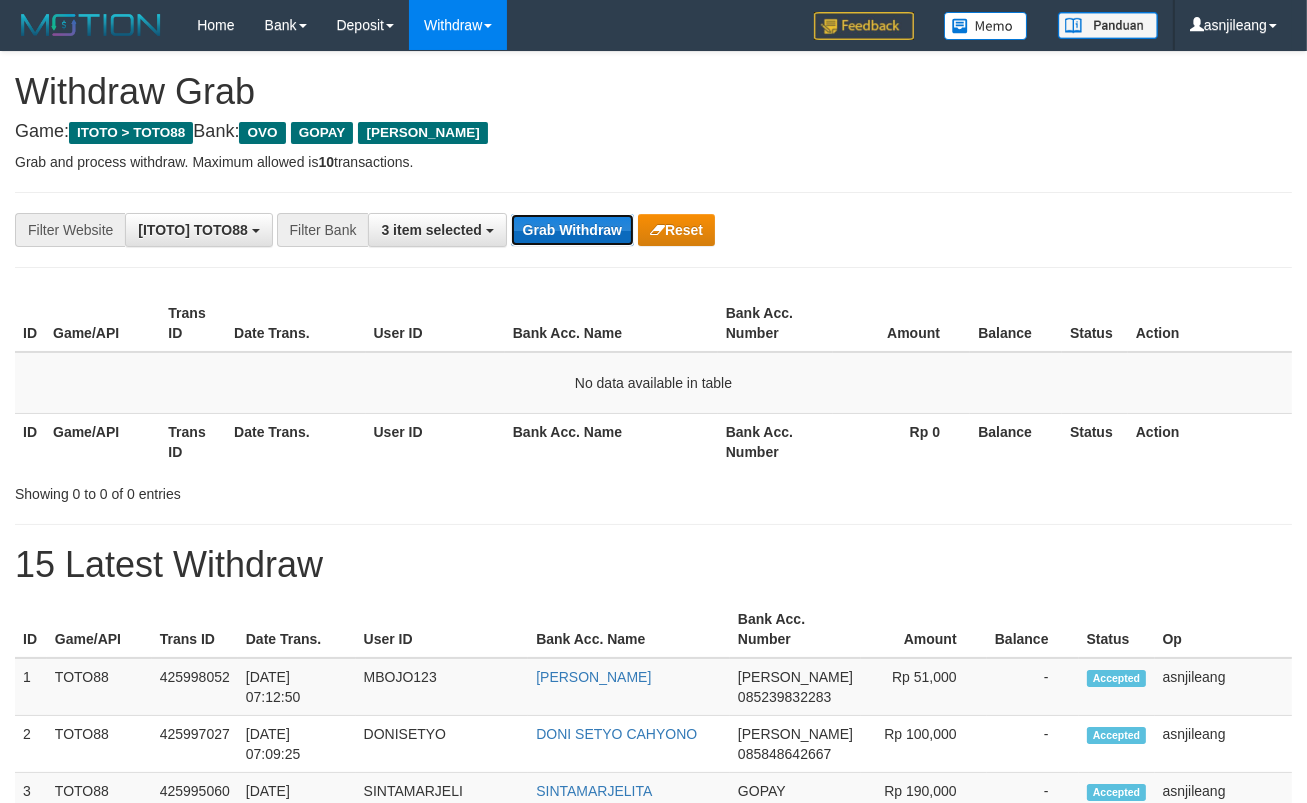 click on "Grab Withdraw" at bounding box center (572, 230) 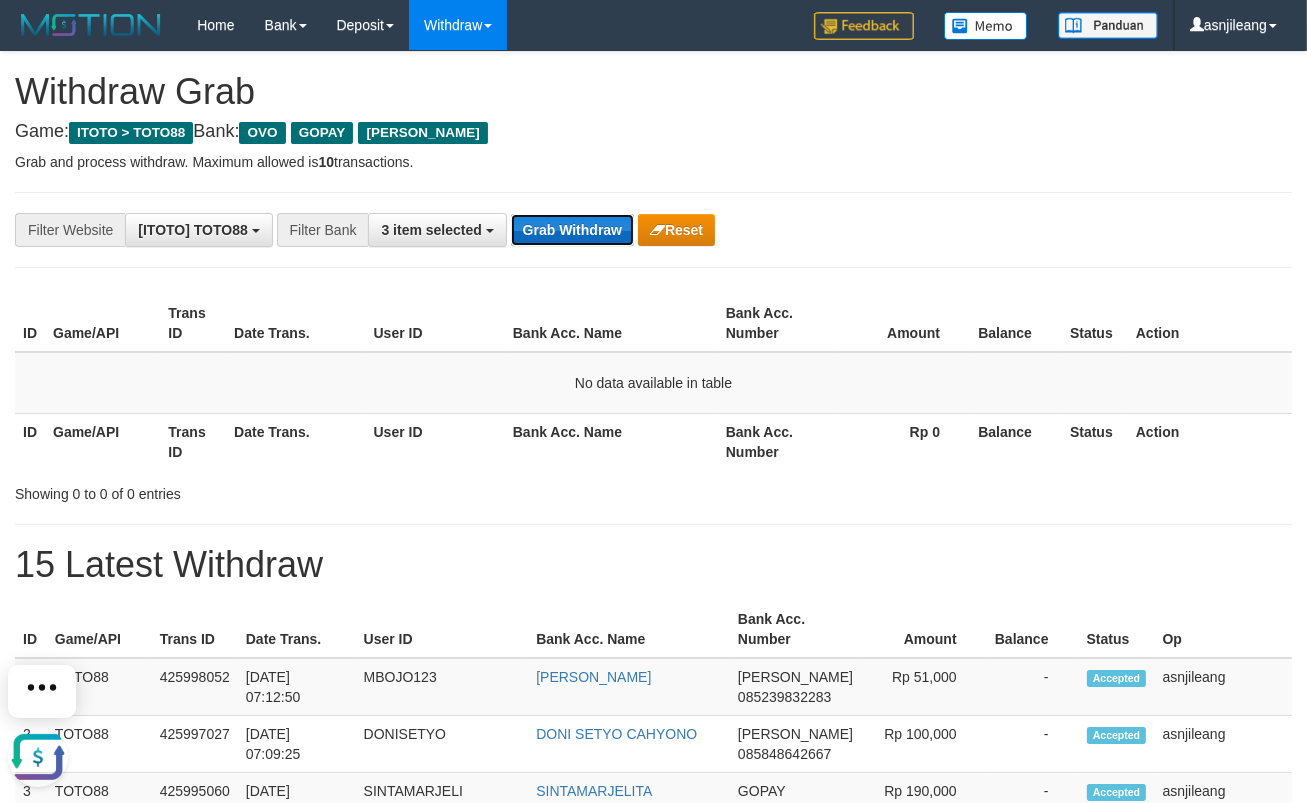 scroll, scrollTop: 0, scrollLeft: 0, axis: both 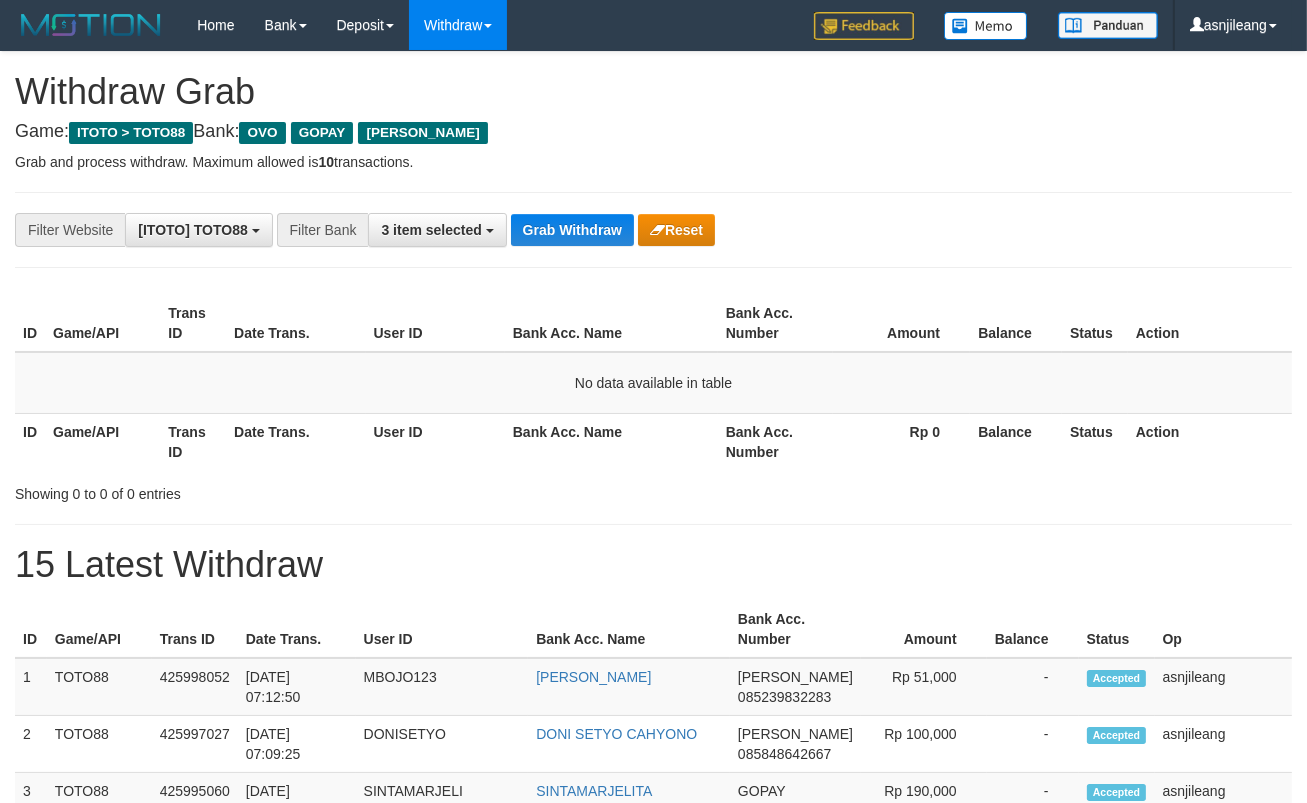 click on "Grab Withdraw" at bounding box center (572, 230) 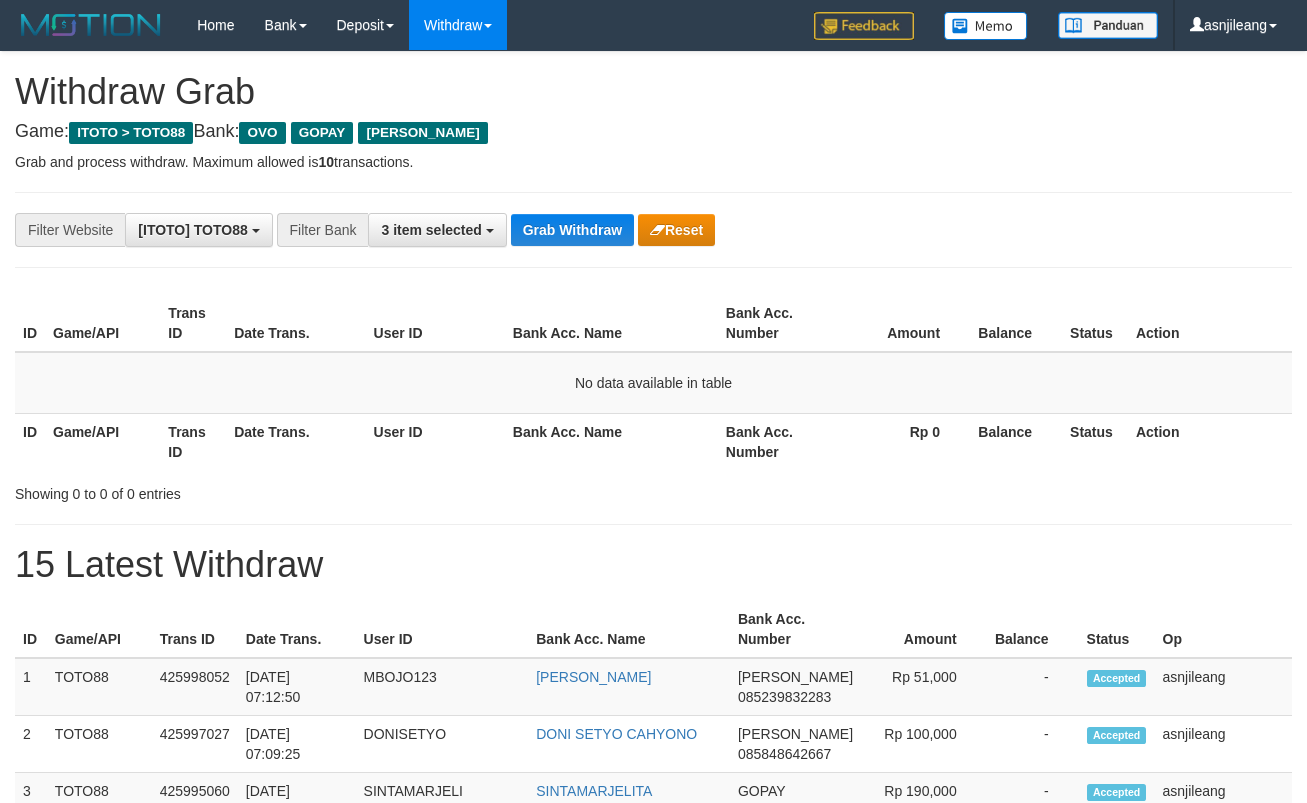 scroll, scrollTop: 0, scrollLeft: 0, axis: both 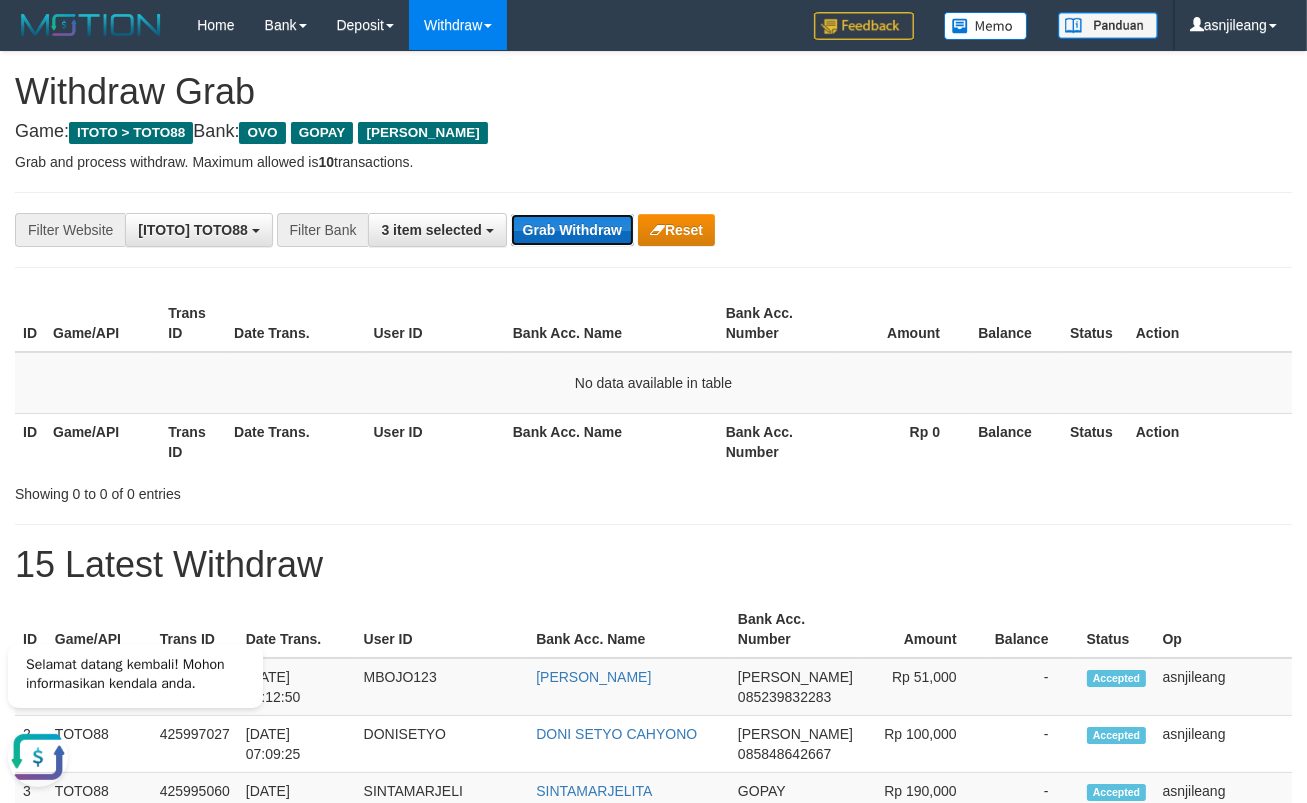 click on "Grab Withdraw" at bounding box center [572, 230] 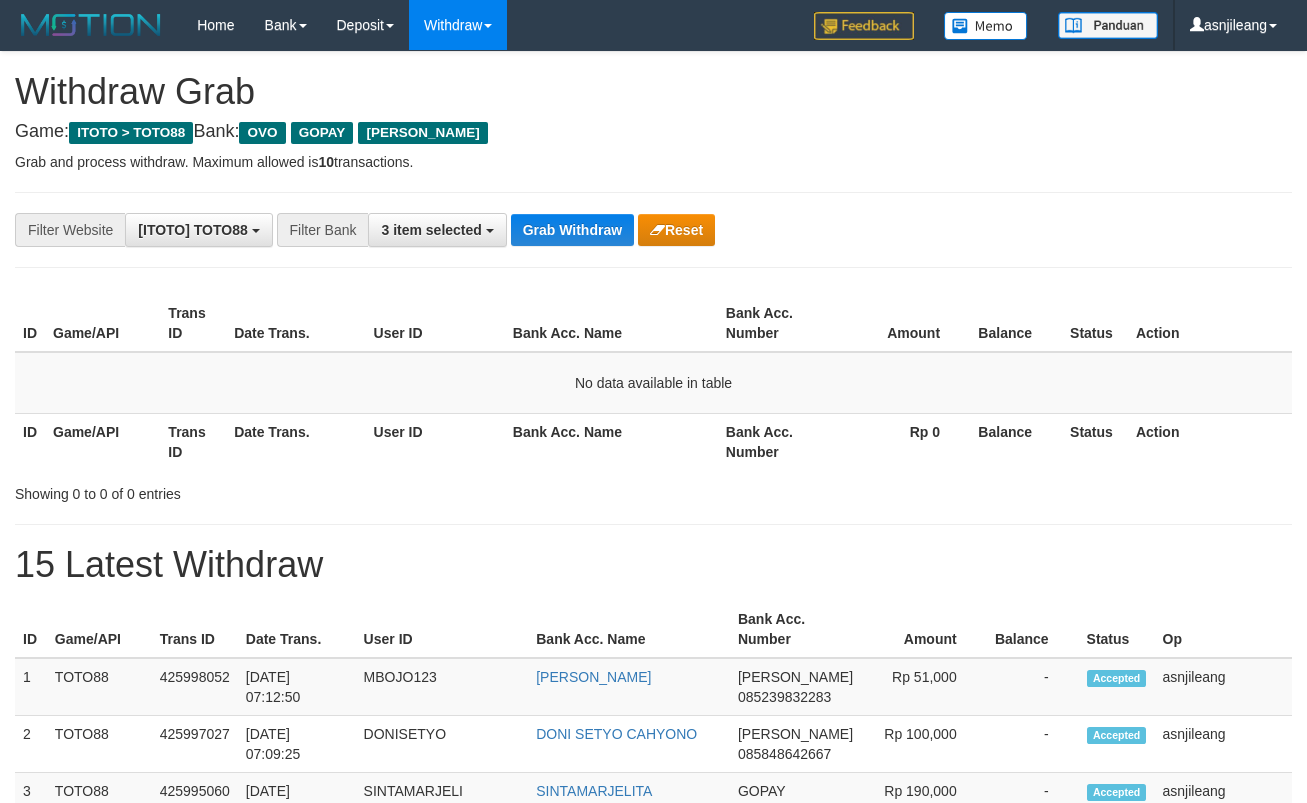 scroll, scrollTop: 0, scrollLeft: 0, axis: both 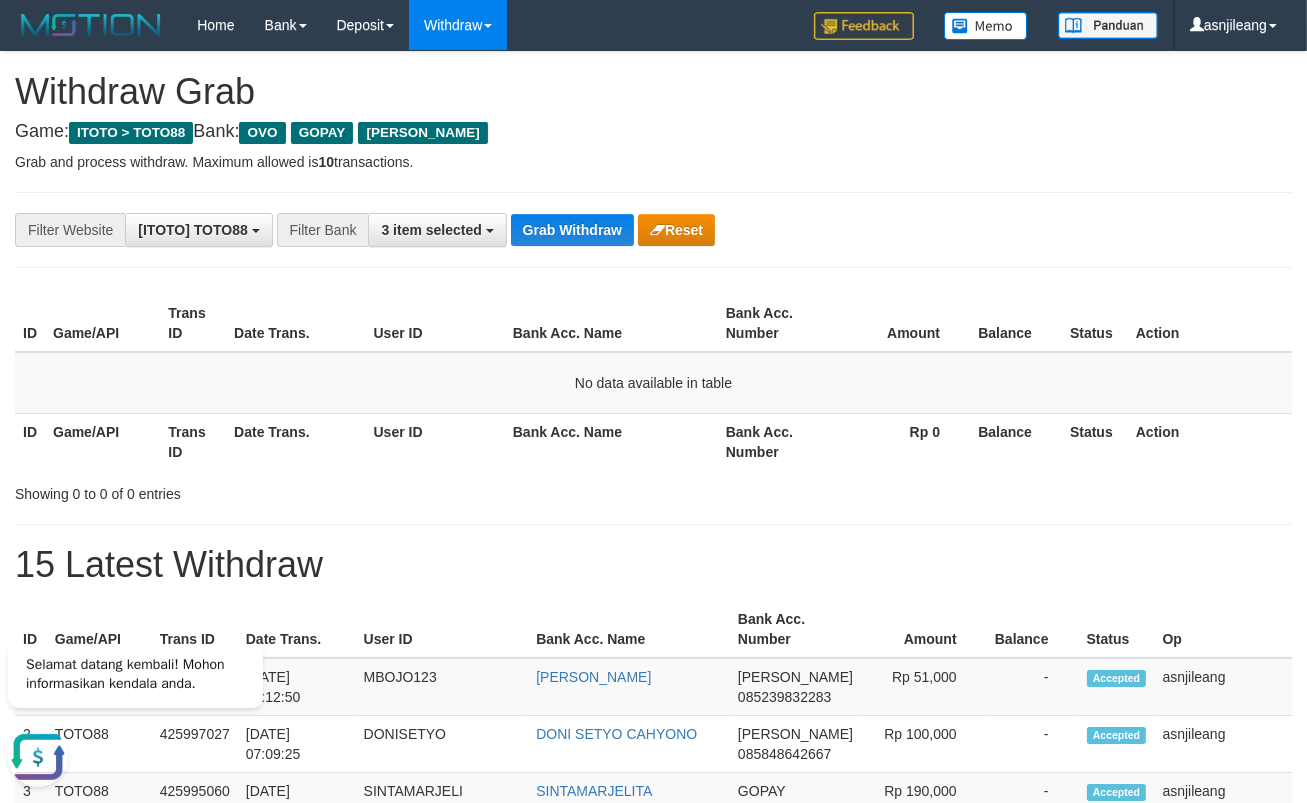 click on "**********" at bounding box center (653, 1113) 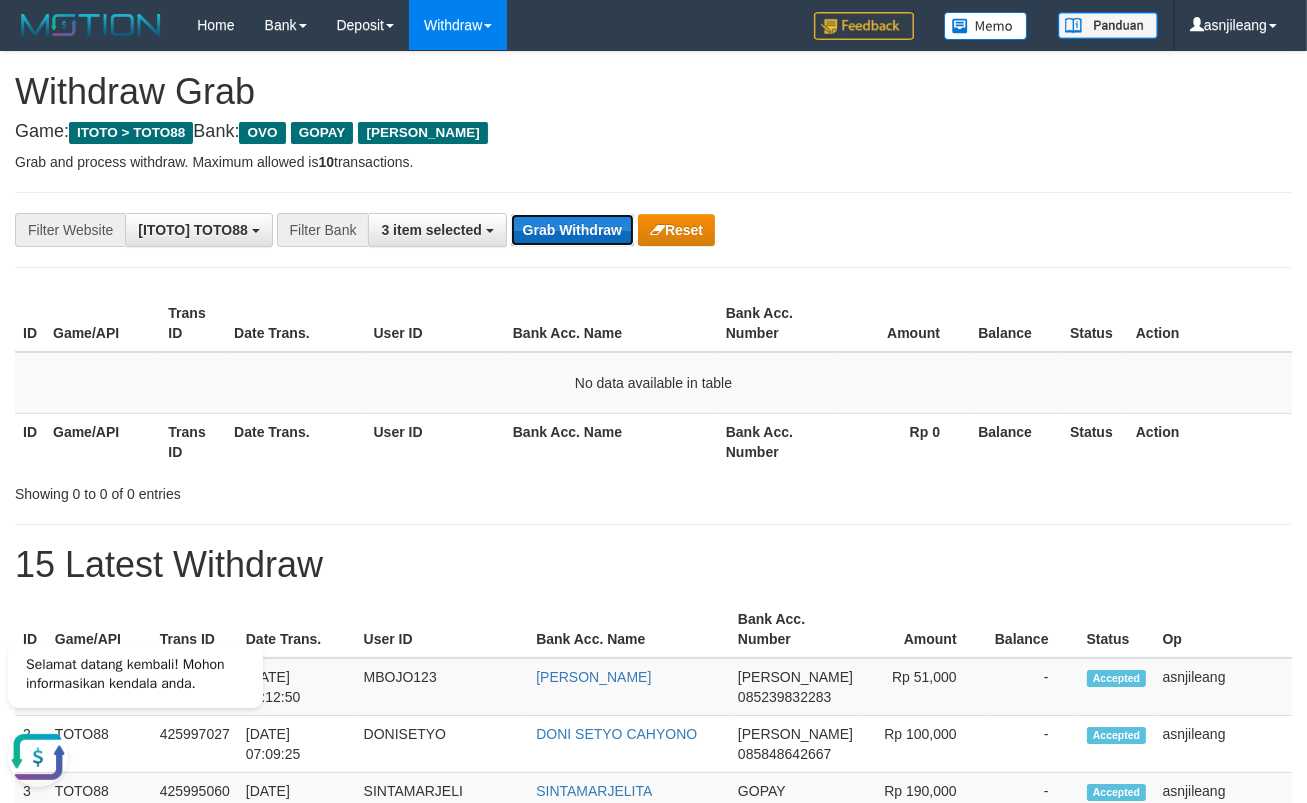 click on "Grab Withdraw" at bounding box center (572, 230) 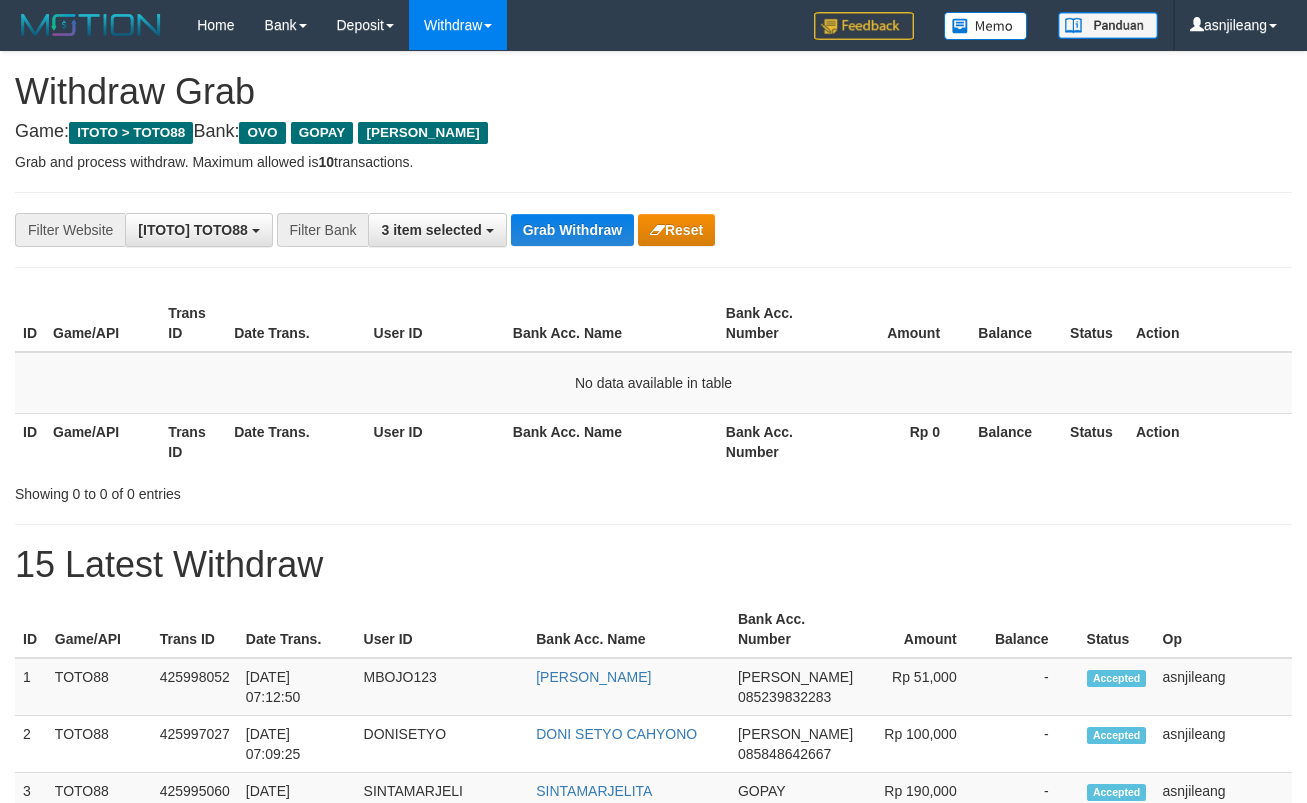 scroll, scrollTop: 0, scrollLeft: 0, axis: both 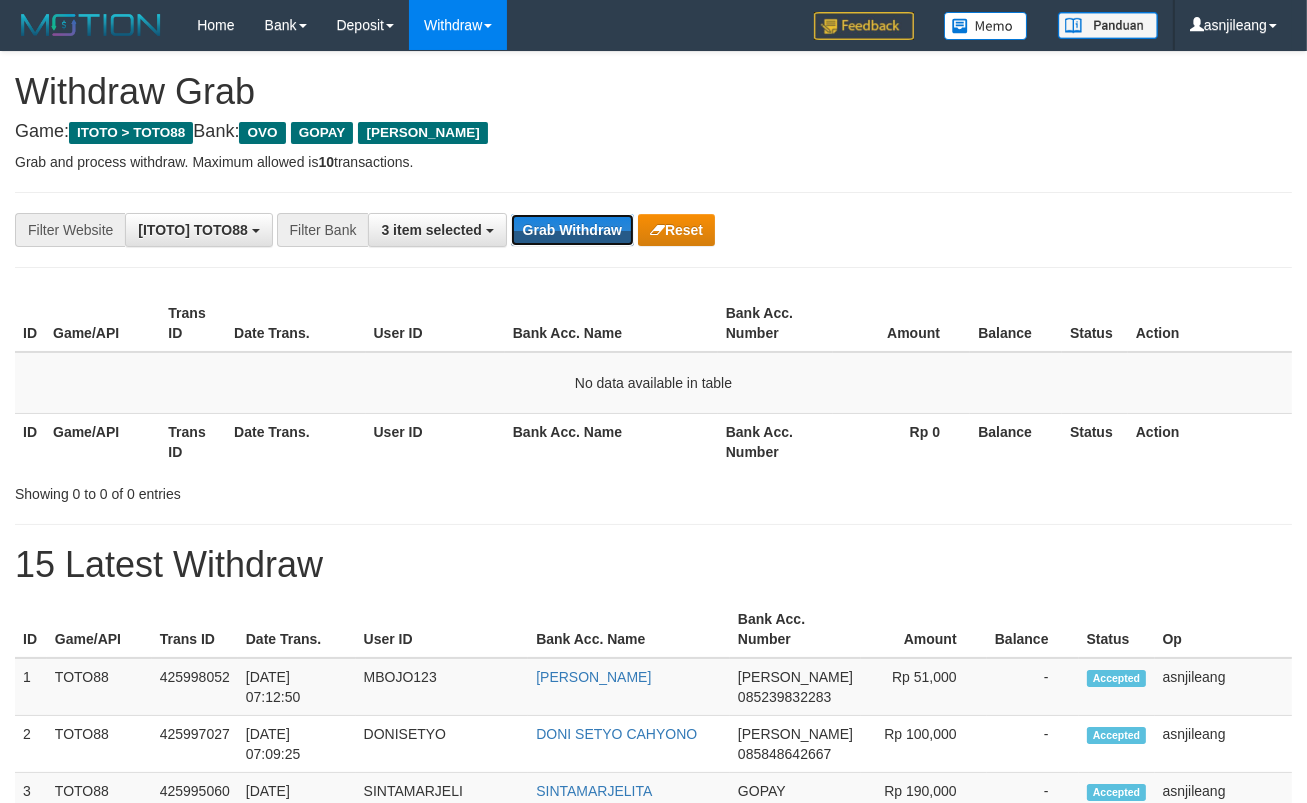 click on "Grab Withdraw" at bounding box center [572, 230] 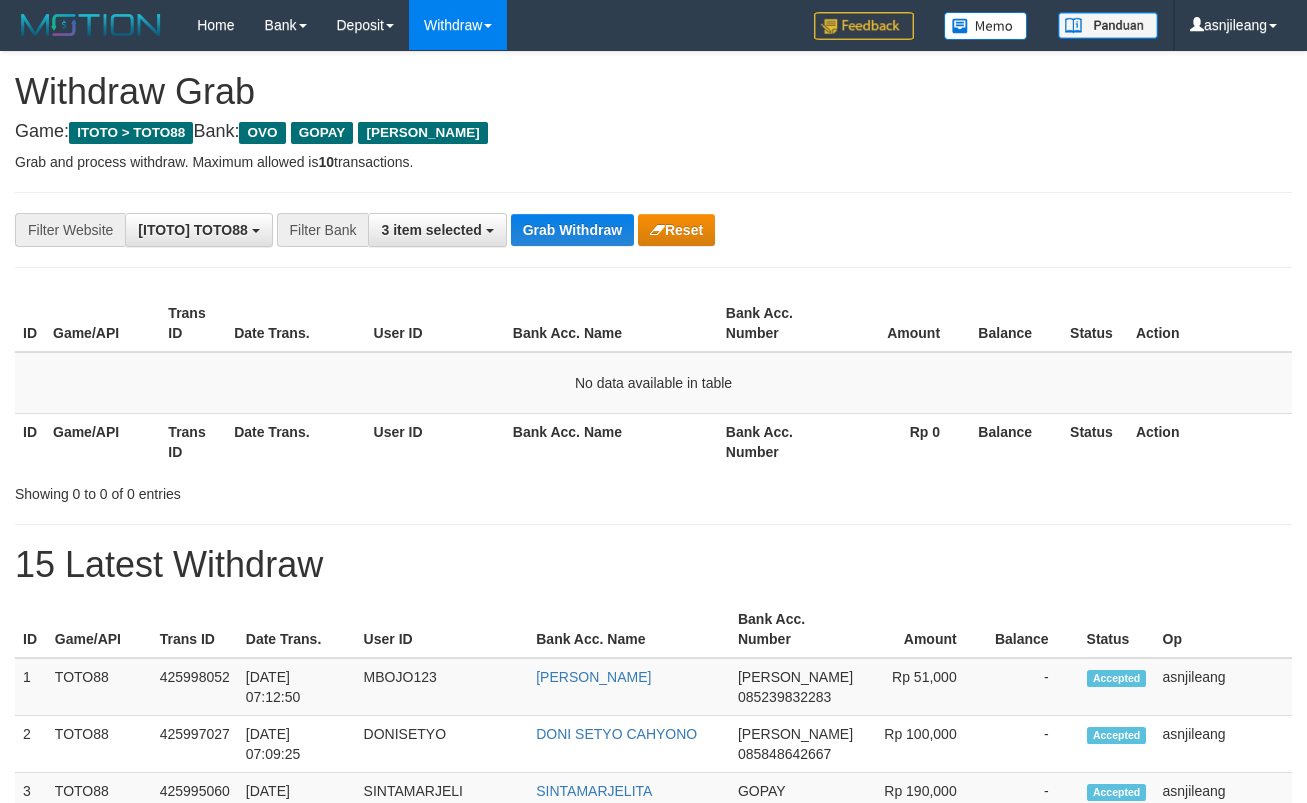 scroll, scrollTop: 0, scrollLeft: 0, axis: both 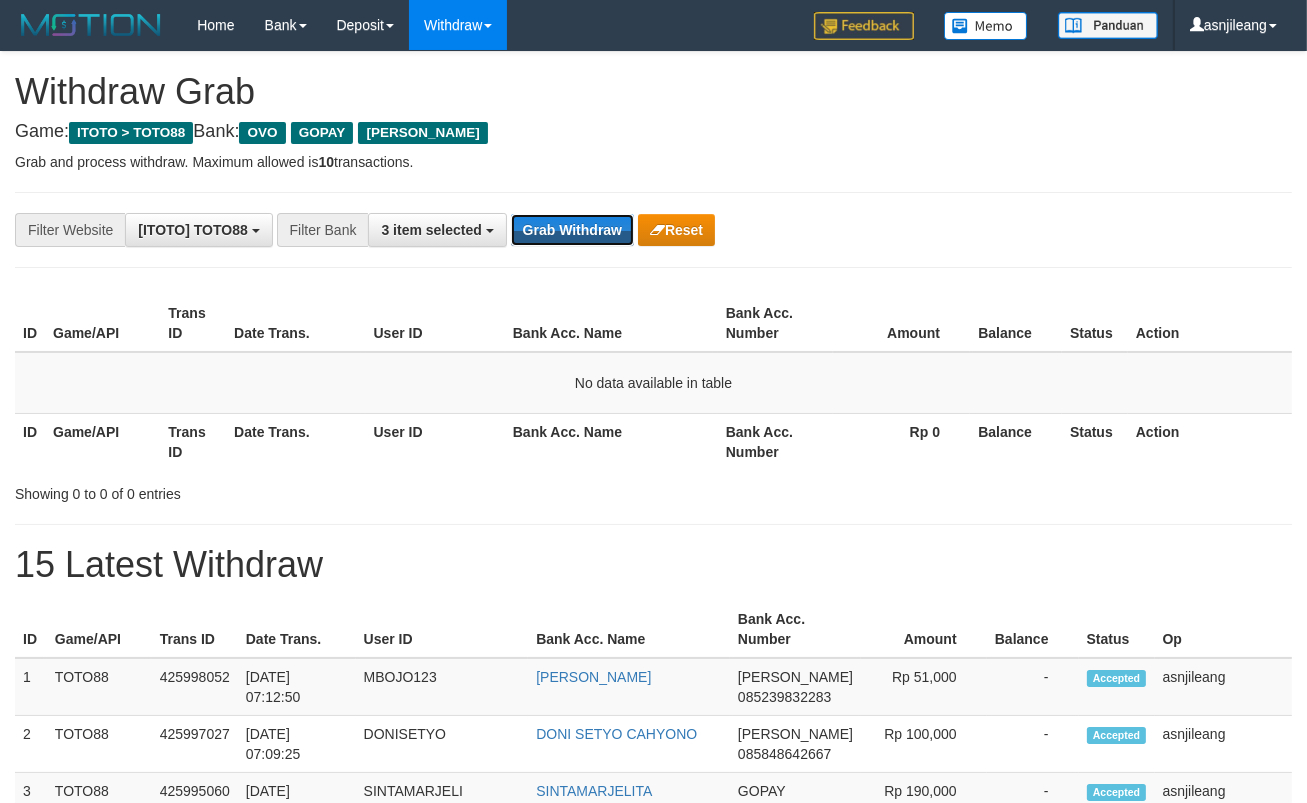 click on "Grab Withdraw" at bounding box center (572, 230) 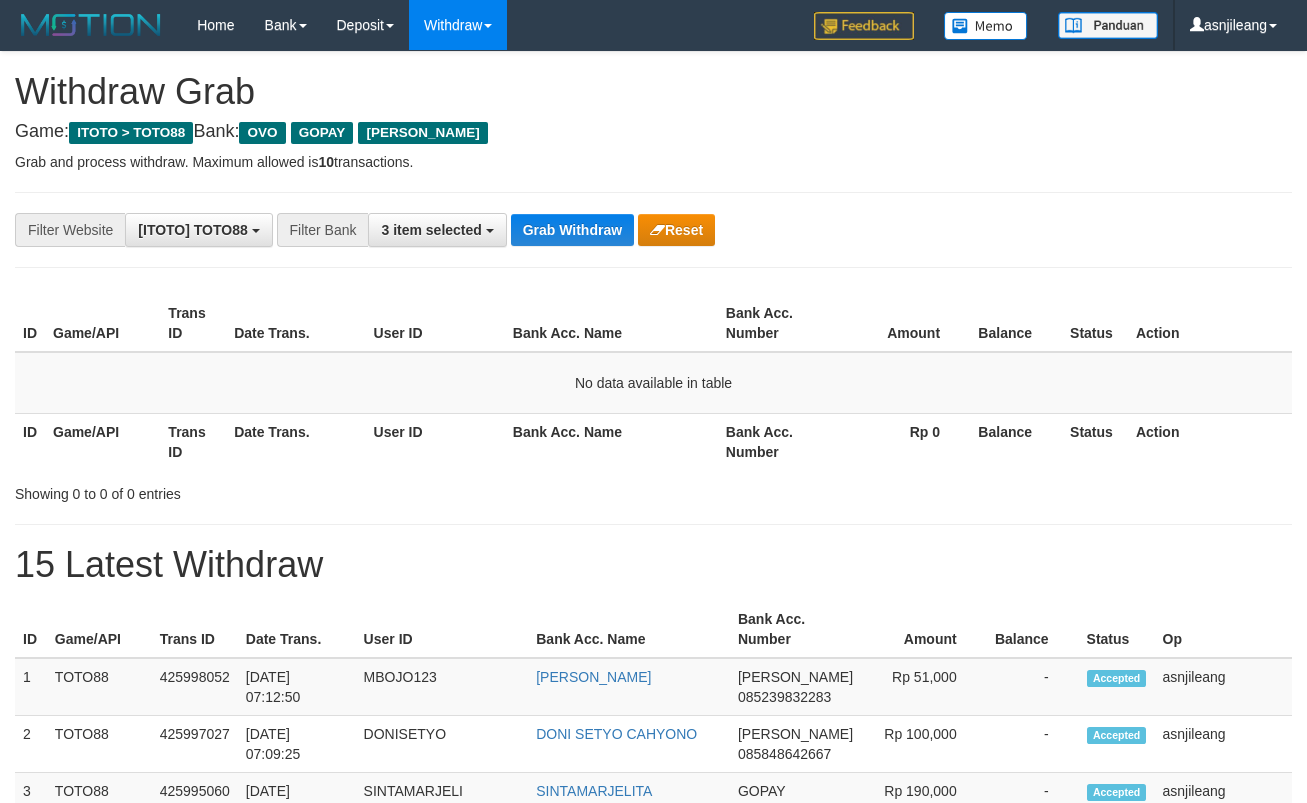 scroll, scrollTop: 0, scrollLeft: 0, axis: both 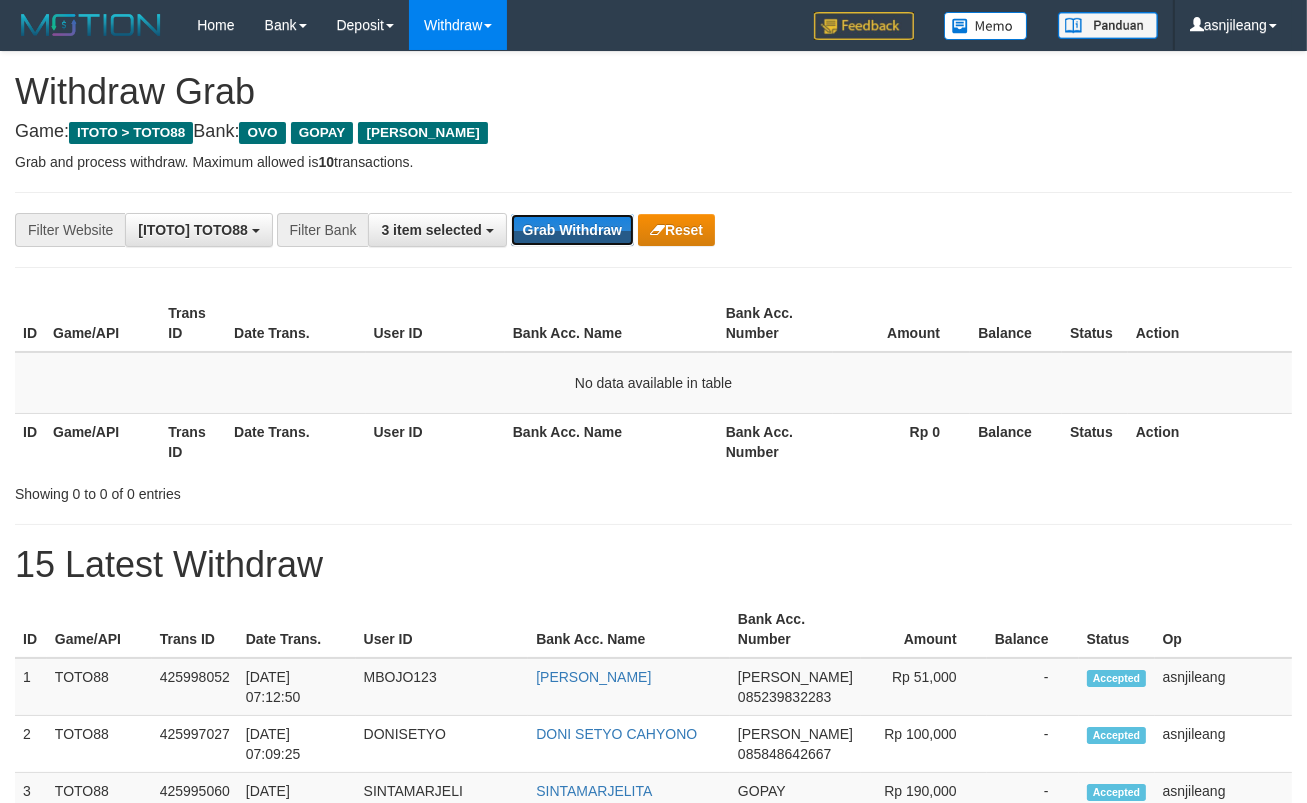 click on "Grab Withdraw" at bounding box center [572, 230] 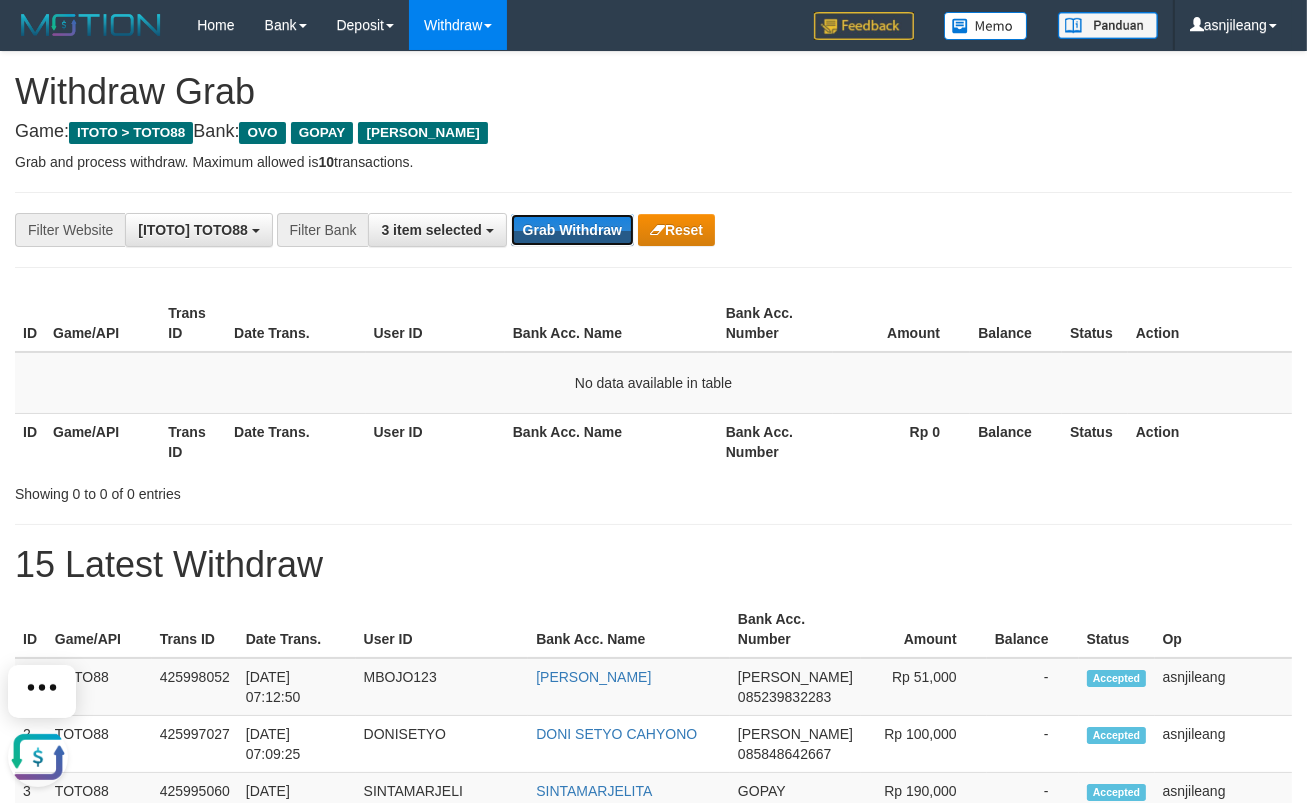 scroll, scrollTop: 0, scrollLeft: 0, axis: both 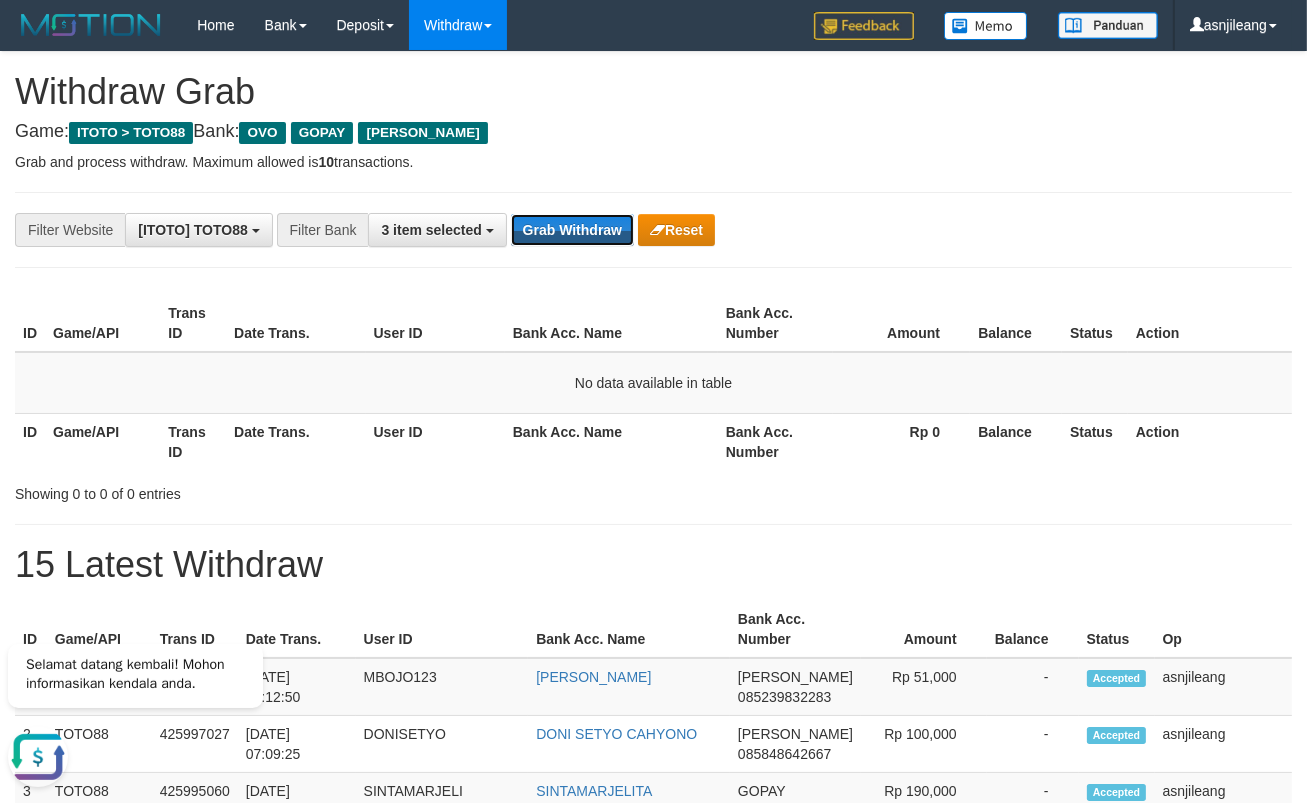 click on "Grab Withdraw" at bounding box center [572, 230] 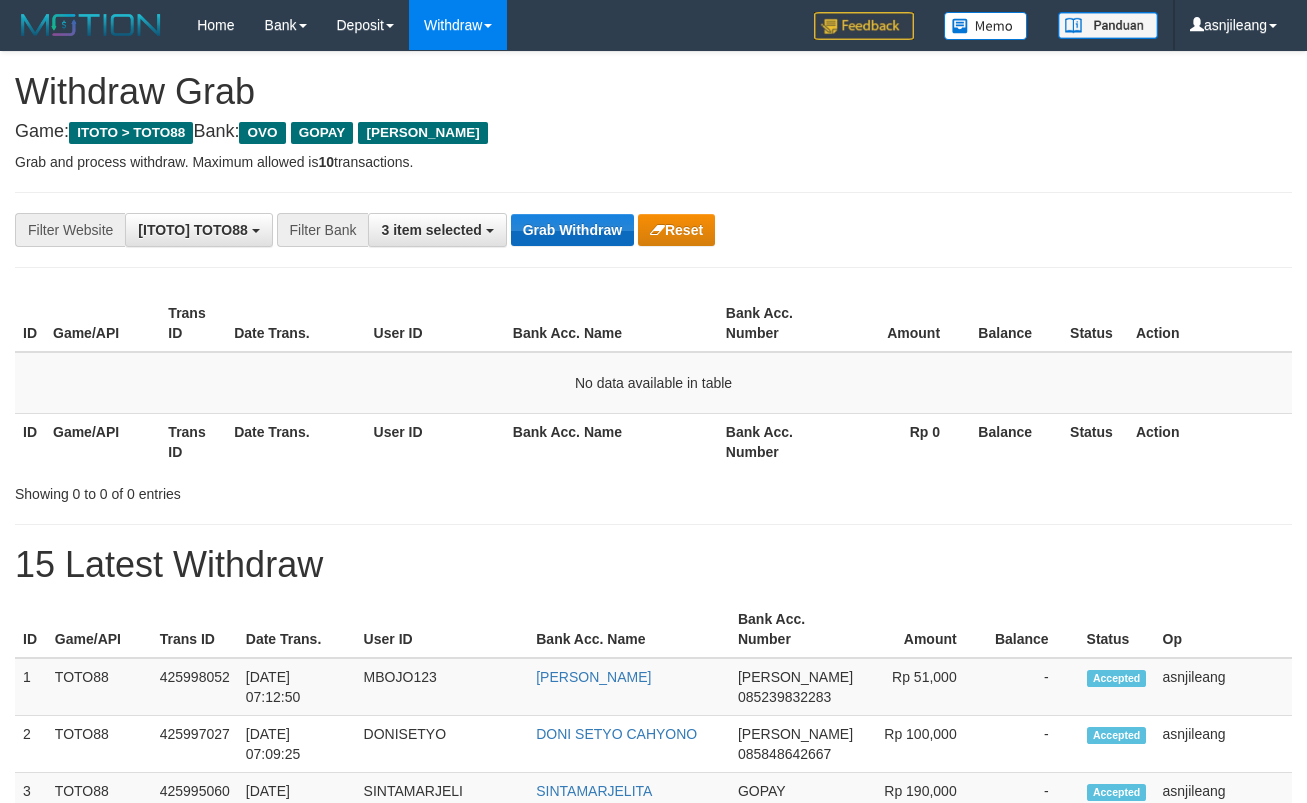 scroll, scrollTop: 0, scrollLeft: 0, axis: both 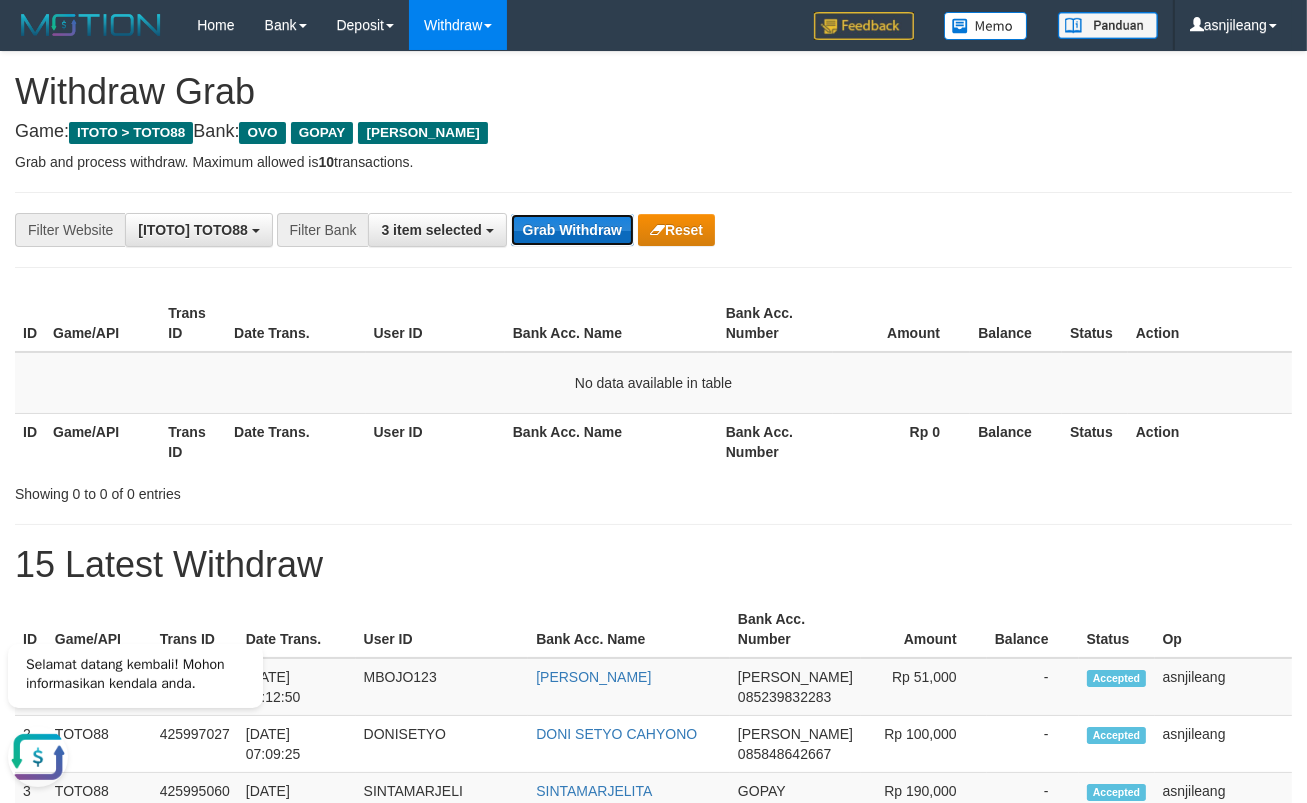 click on "Grab Withdraw" at bounding box center [572, 230] 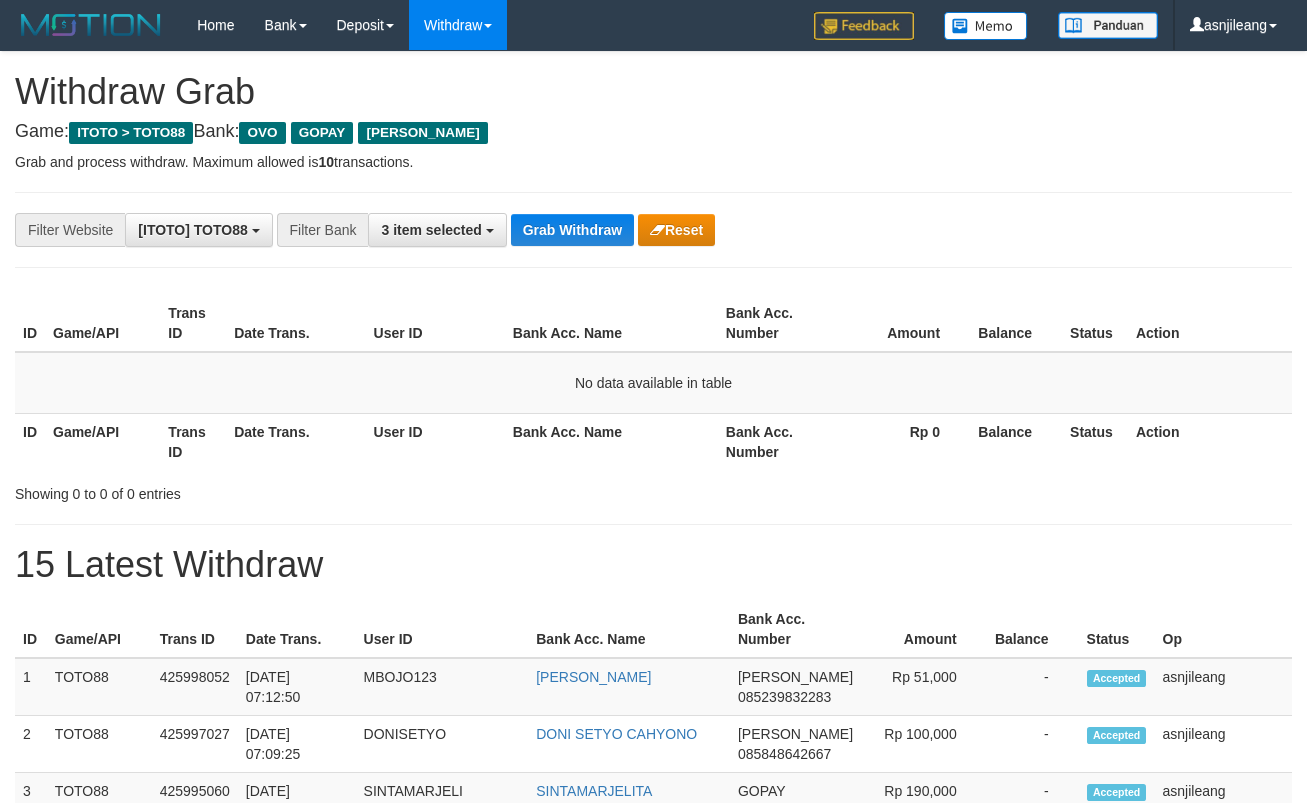 scroll, scrollTop: 0, scrollLeft: 0, axis: both 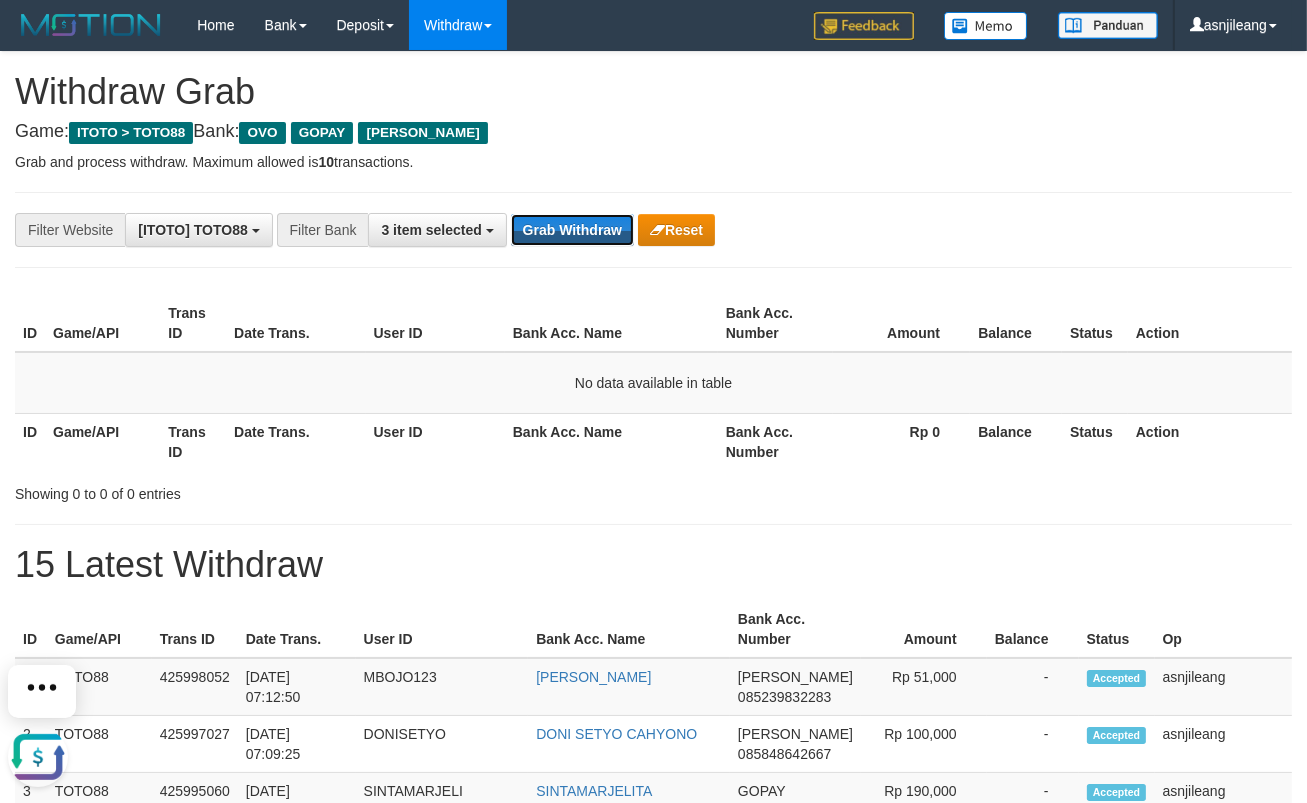 click on "Grab Withdraw" at bounding box center (572, 230) 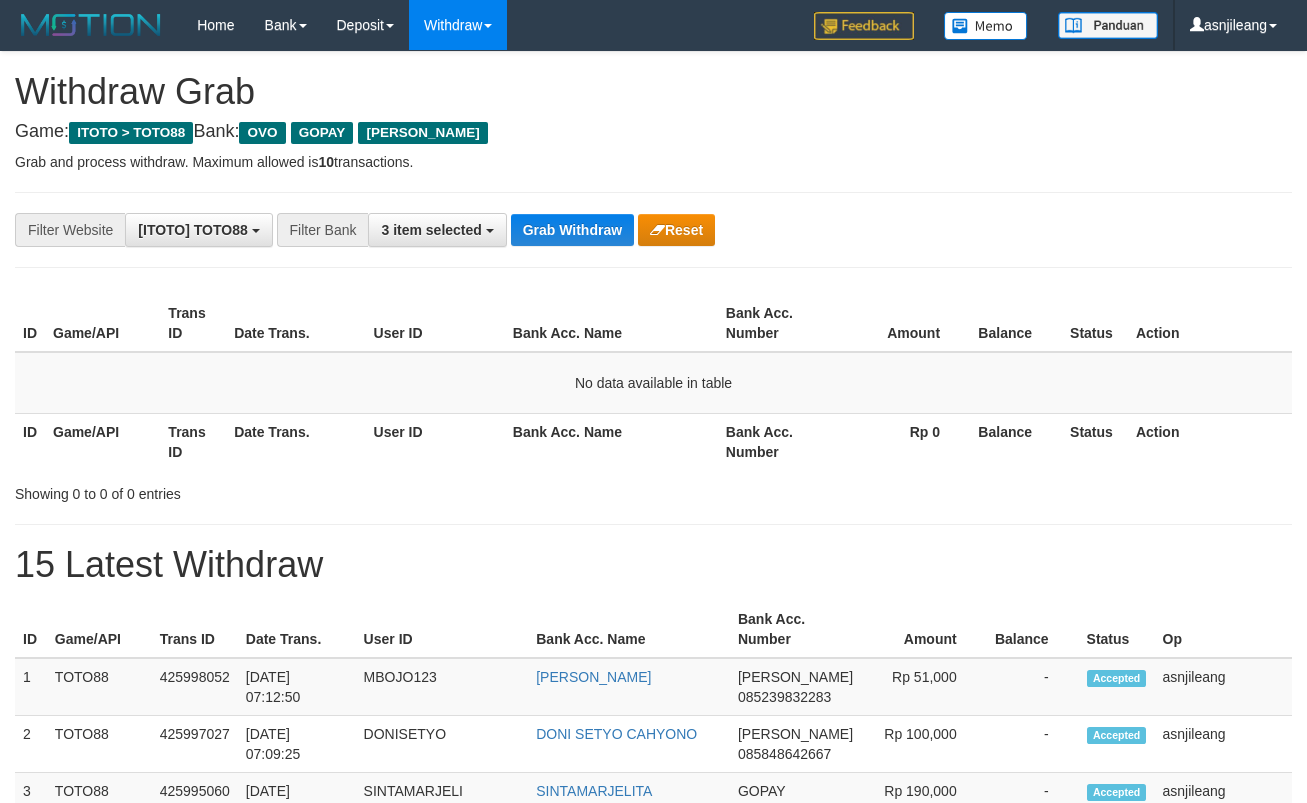 scroll, scrollTop: 0, scrollLeft: 0, axis: both 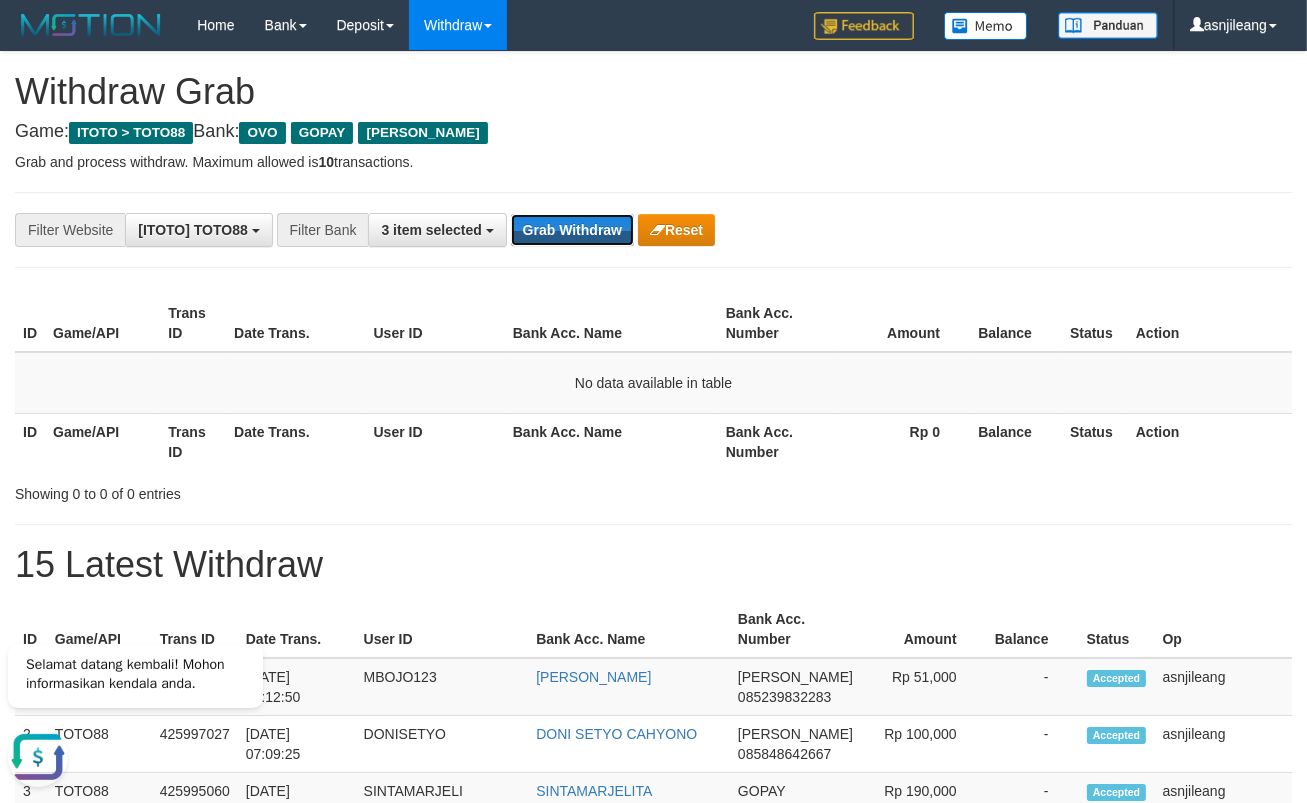 click on "Grab Withdraw" at bounding box center (572, 230) 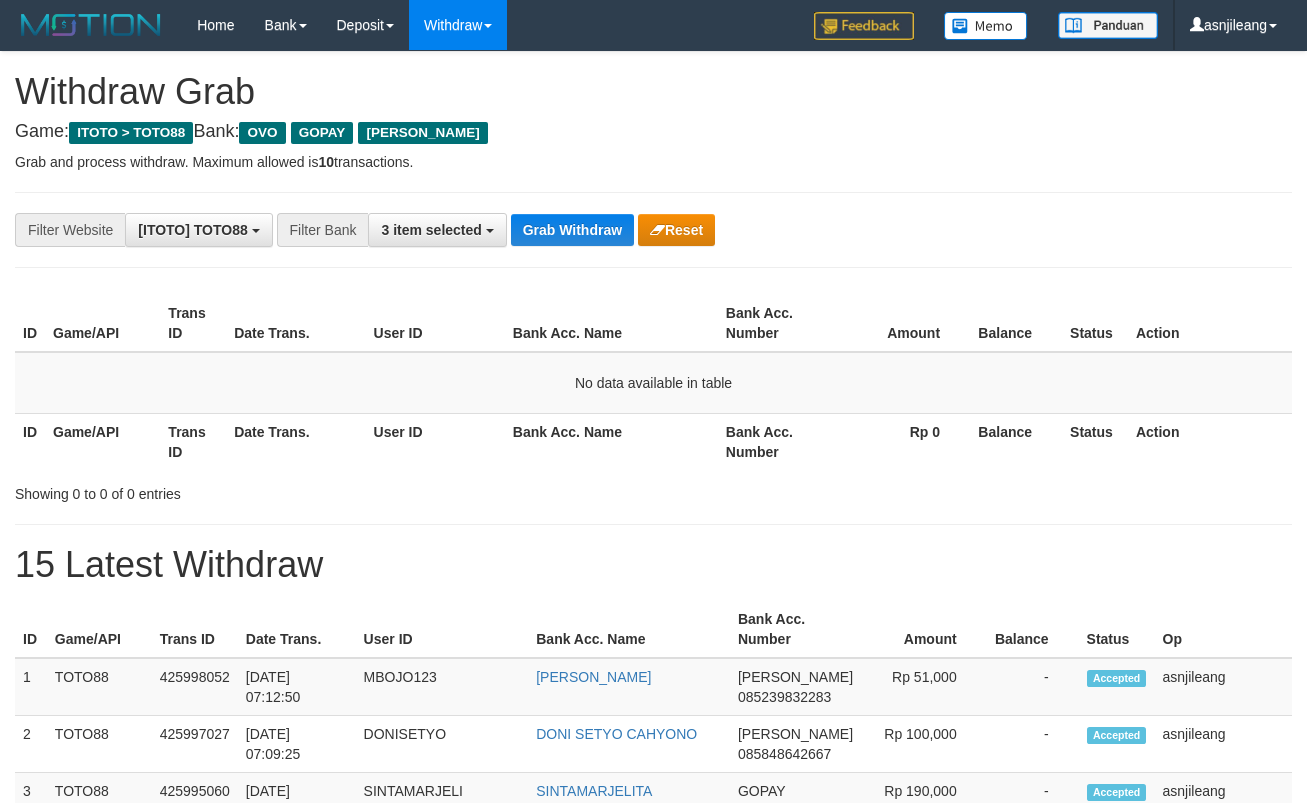 scroll, scrollTop: 0, scrollLeft: 0, axis: both 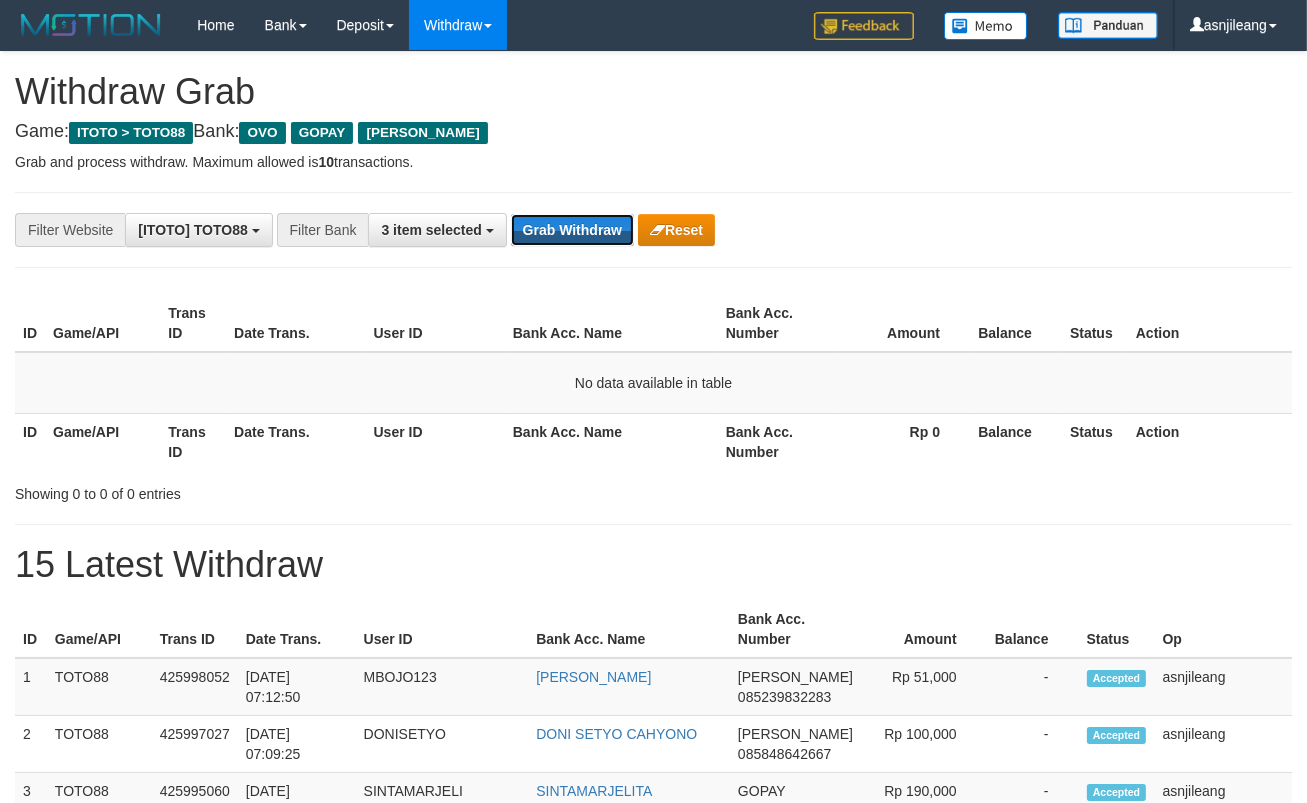 click on "Grab Withdraw" at bounding box center (572, 230) 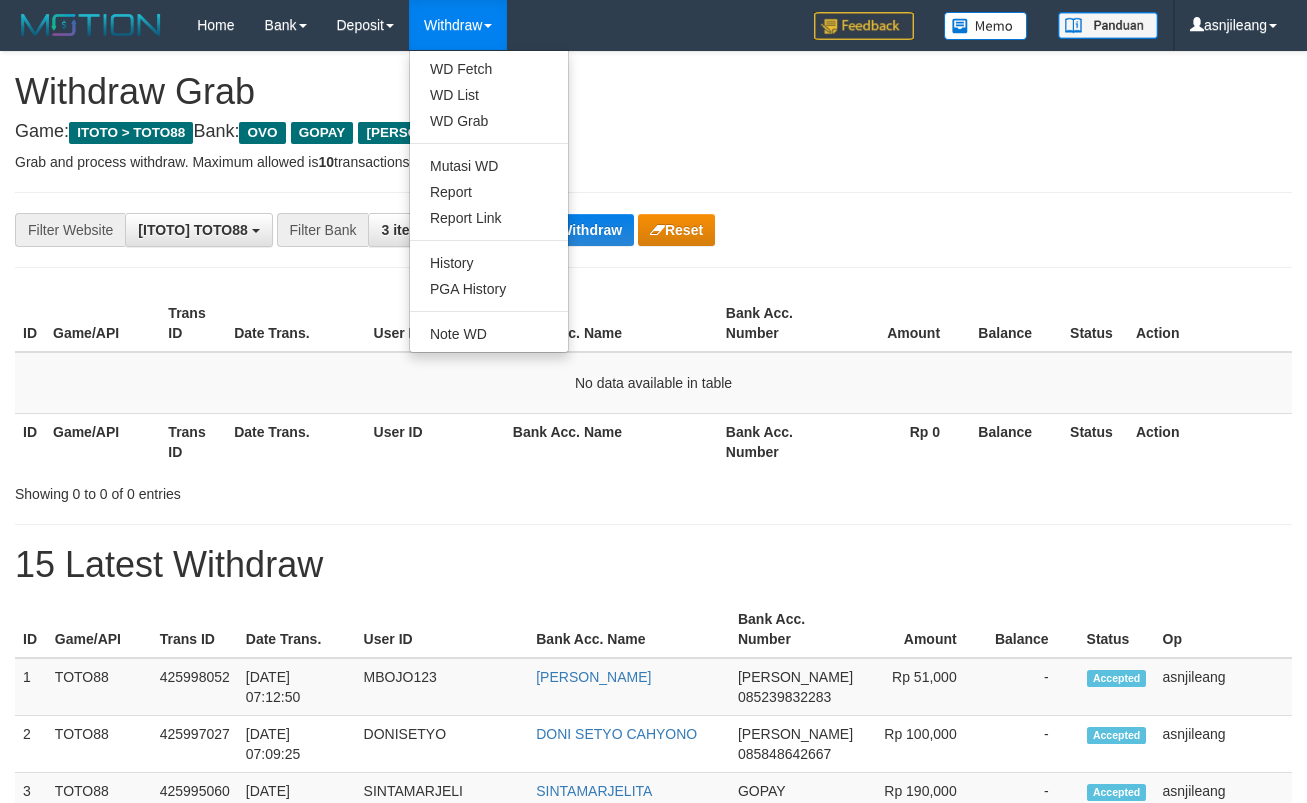 scroll, scrollTop: 0, scrollLeft: 0, axis: both 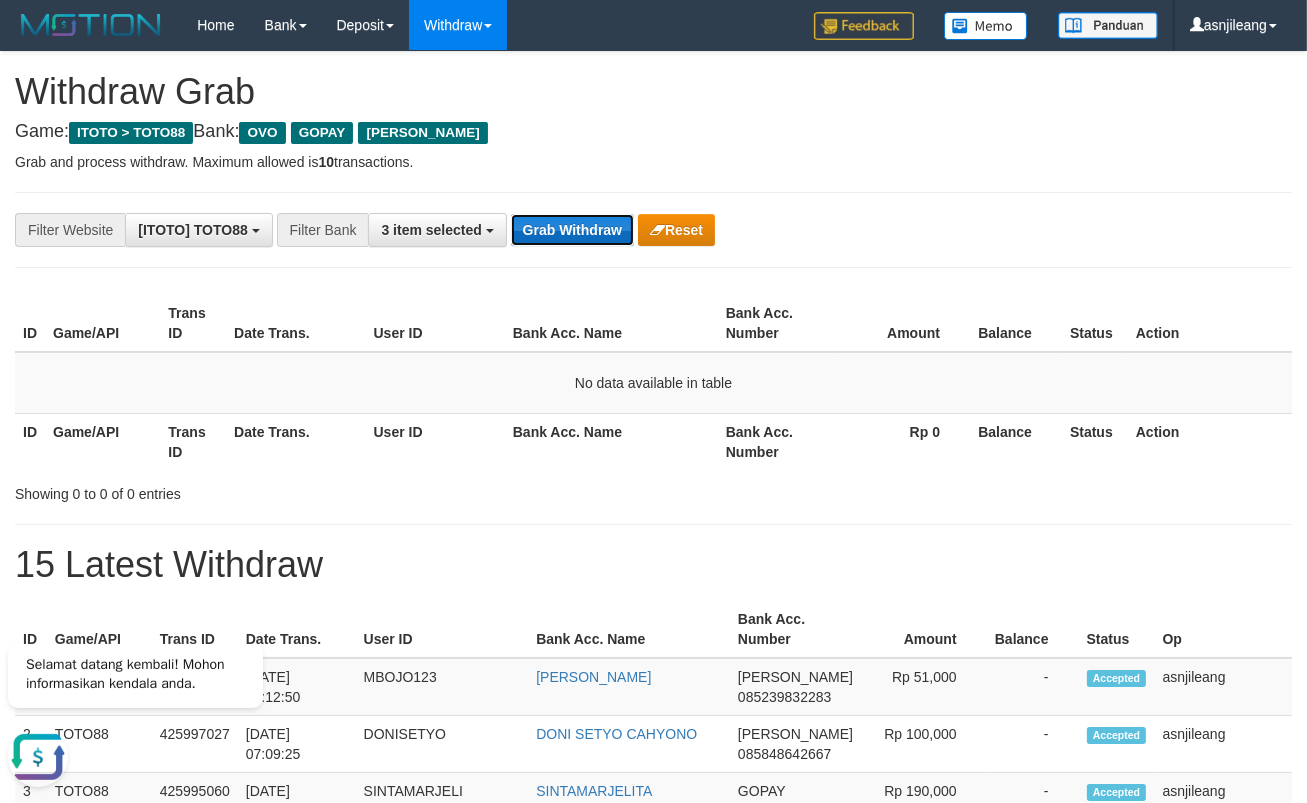click on "Grab Withdraw" at bounding box center (572, 230) 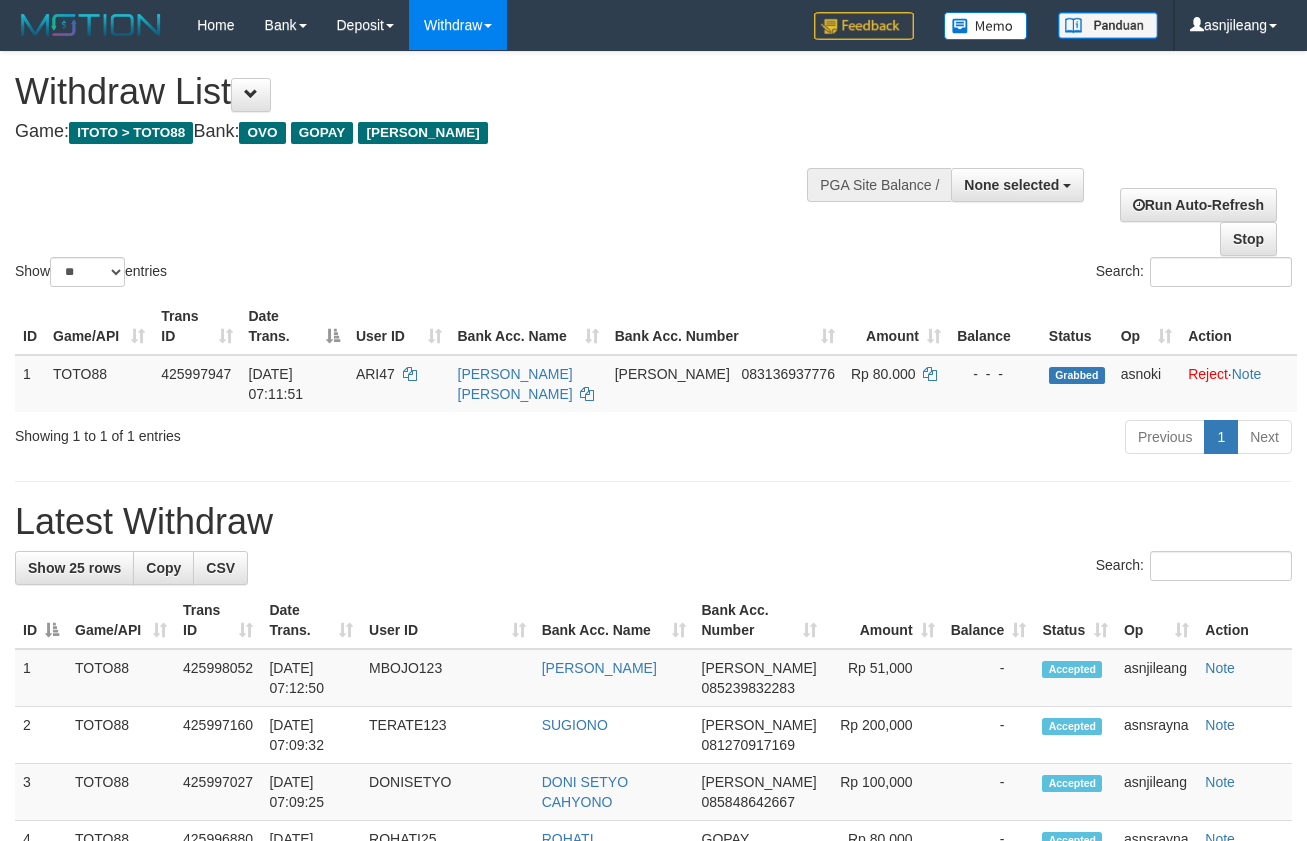 select 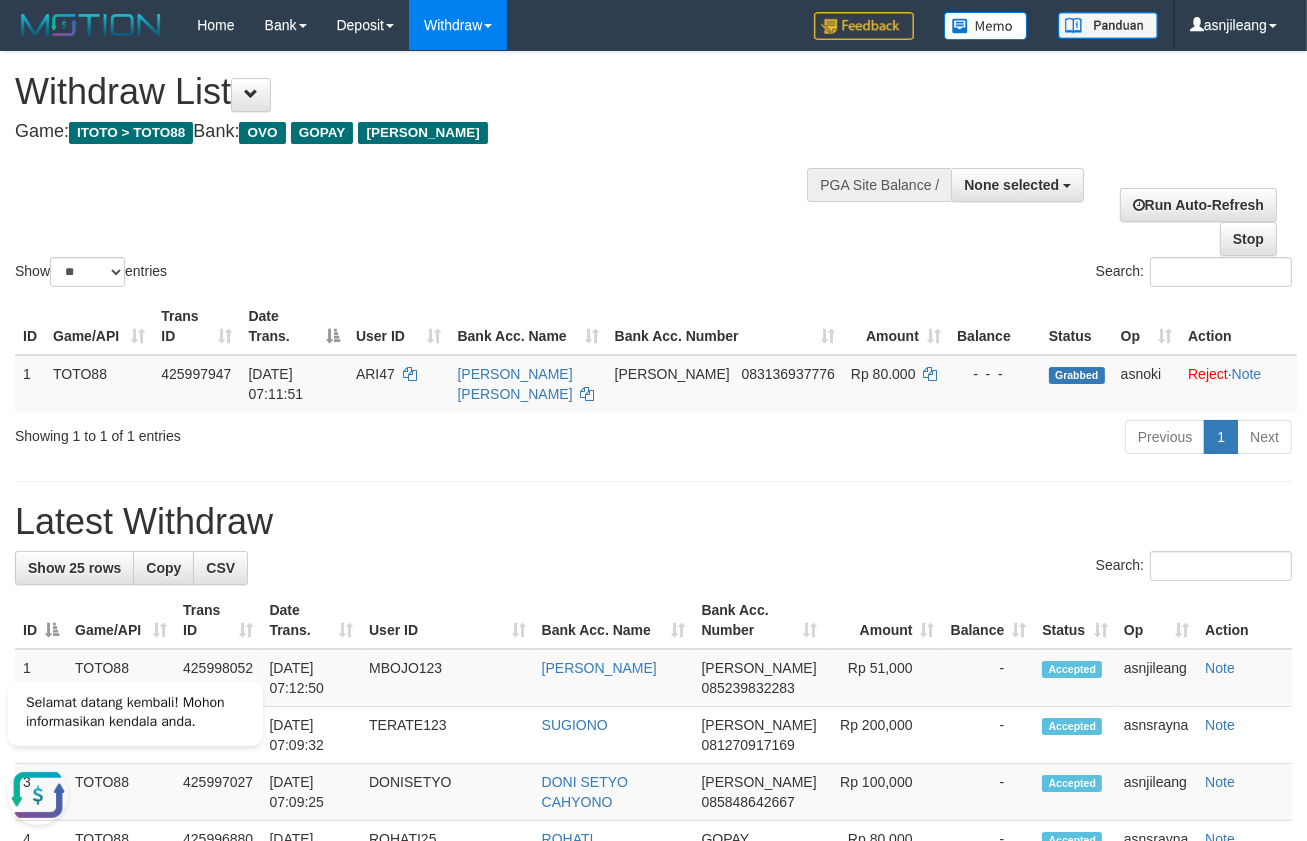 scroll, scrollTop: 0, scrollLeft: 0, axis: both 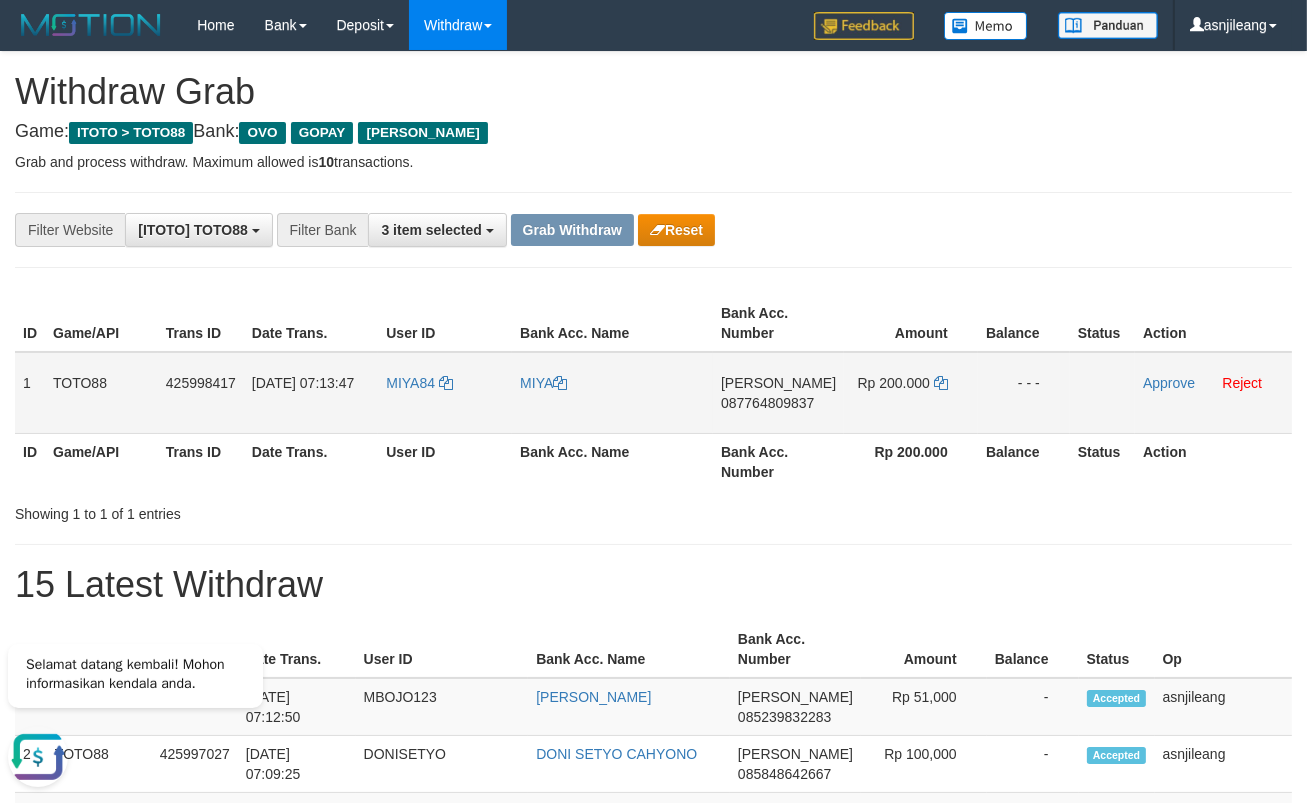 click on "DANA
087764809837" at bounding box center [778, 393] 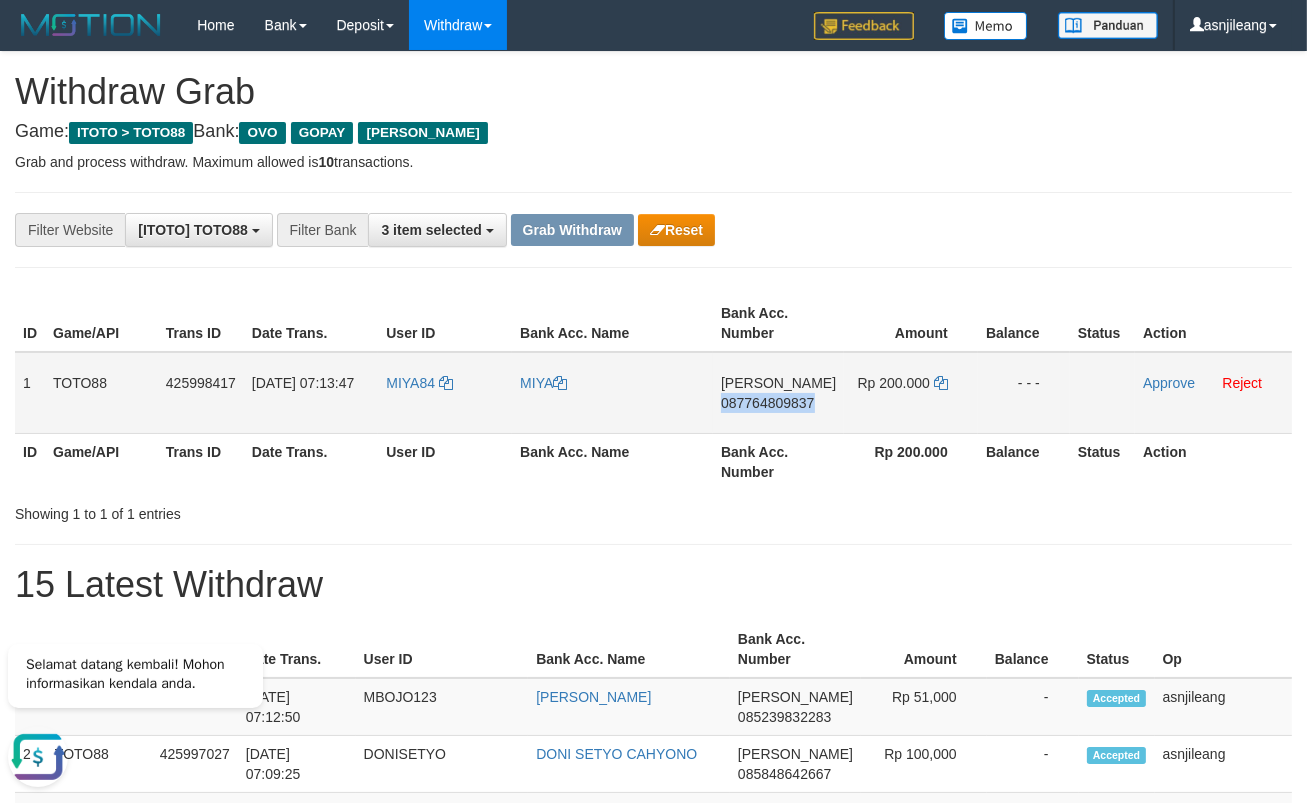 click on "DANA
087764809837" at bounding box center (778, 393) 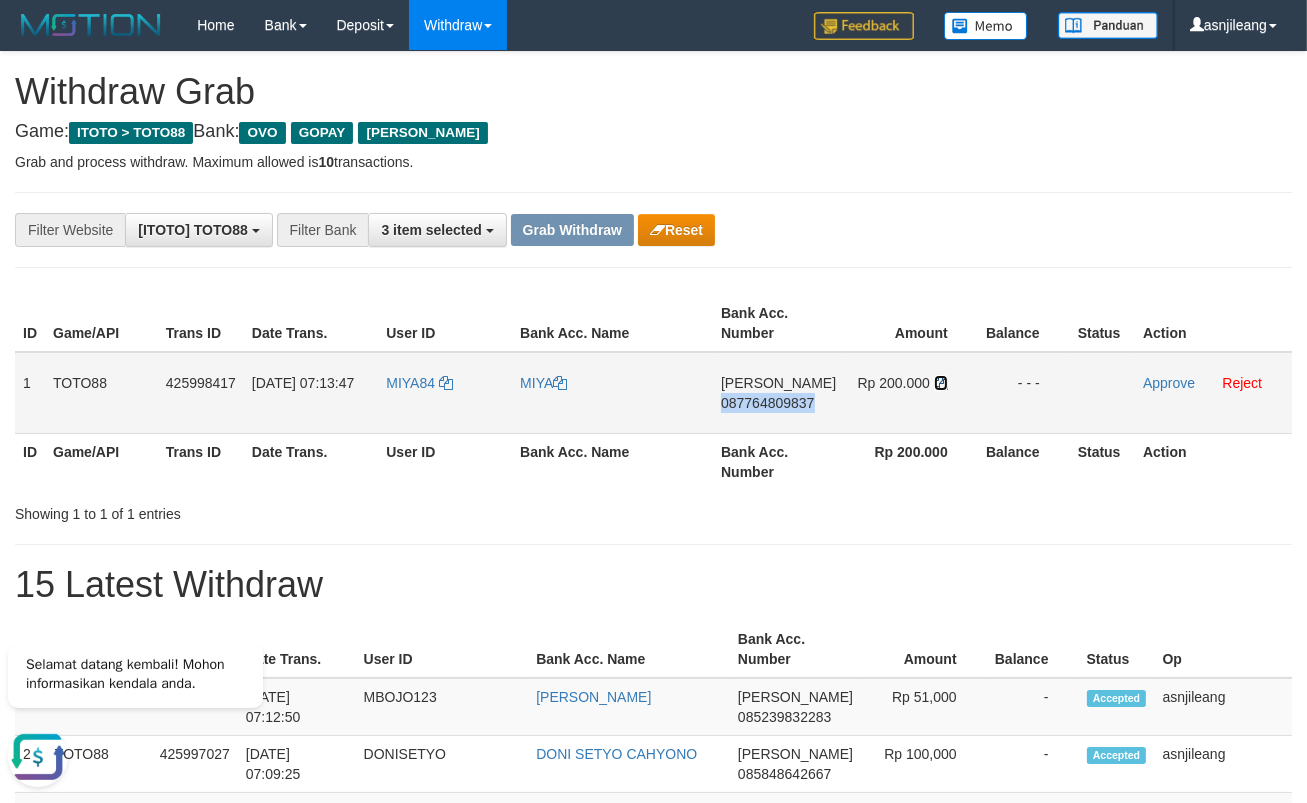 click at bounding box center [941, 383] 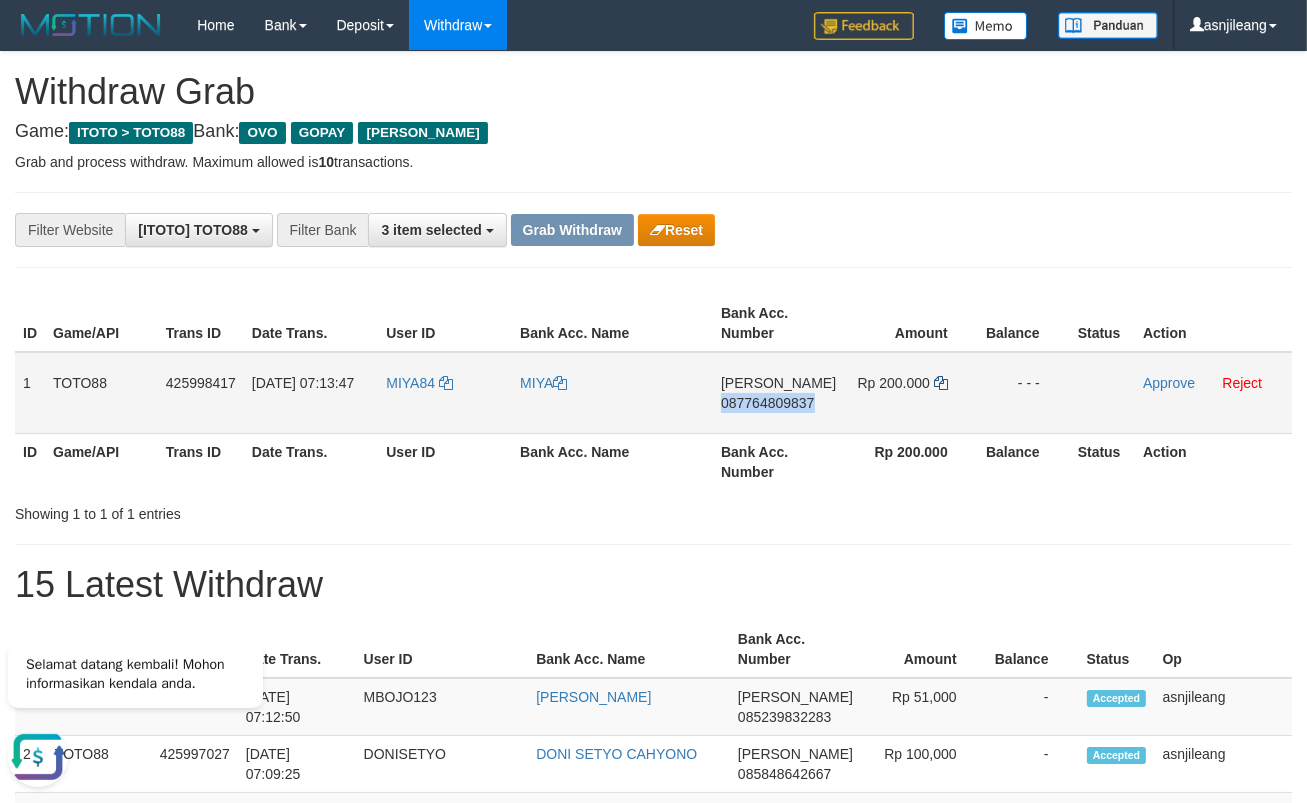 copy on "087764809837" 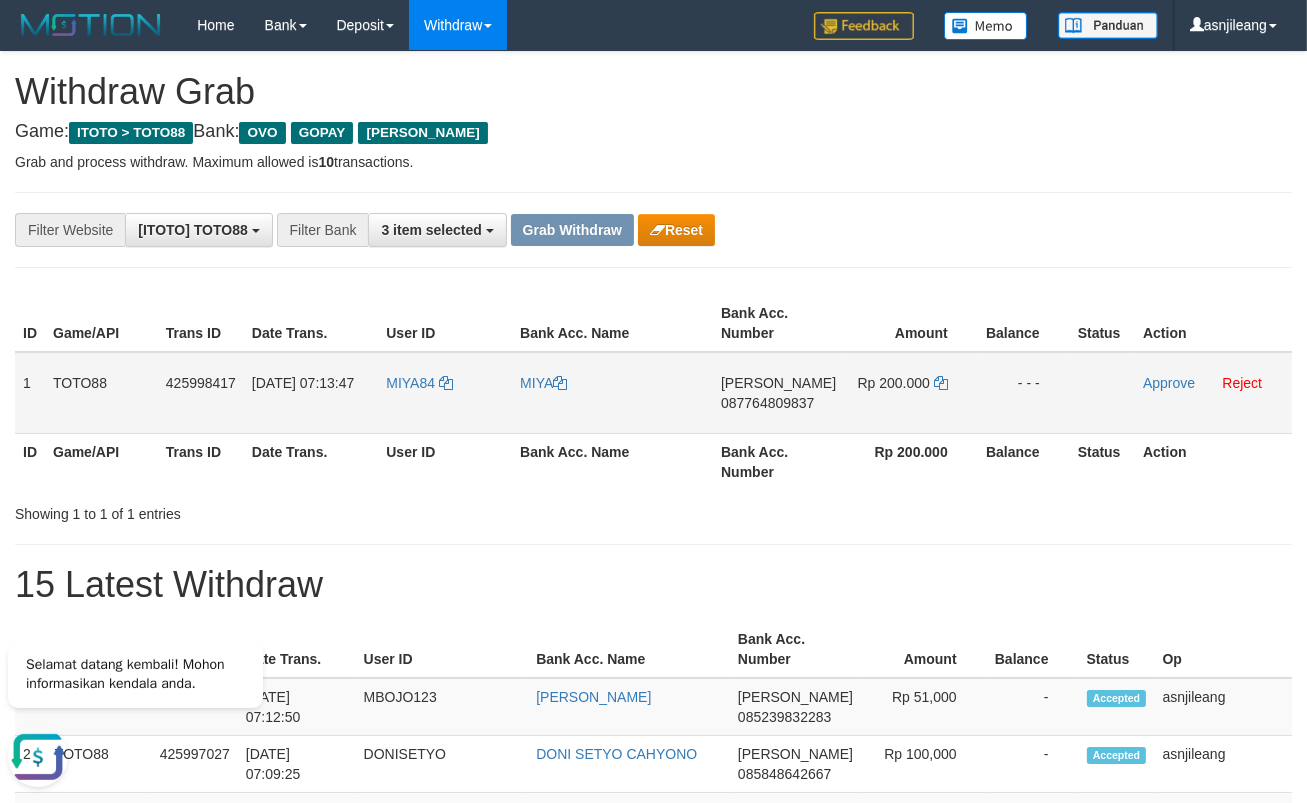 click on "DANA
087764809837" at bounding box center [778, 393] 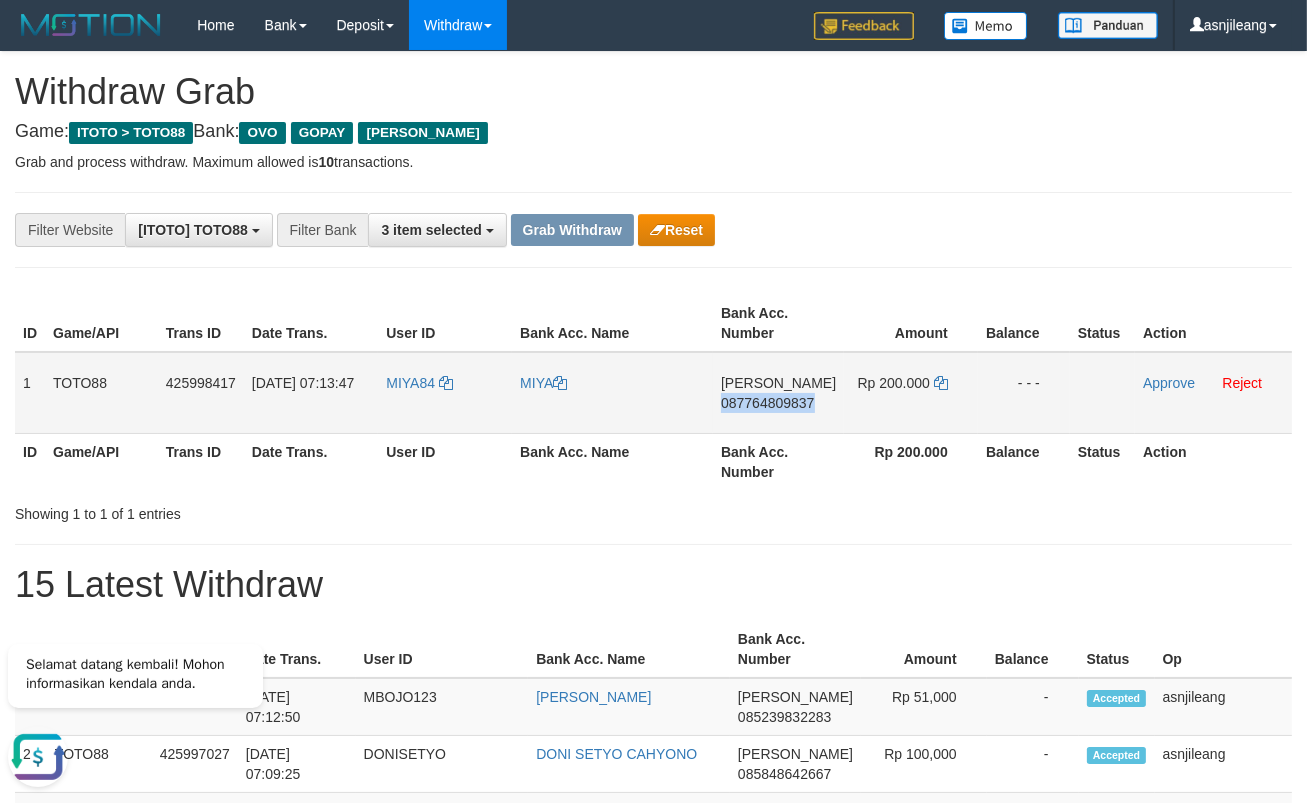 click on "DANA
087764809837" at bounding box center [778, 393] 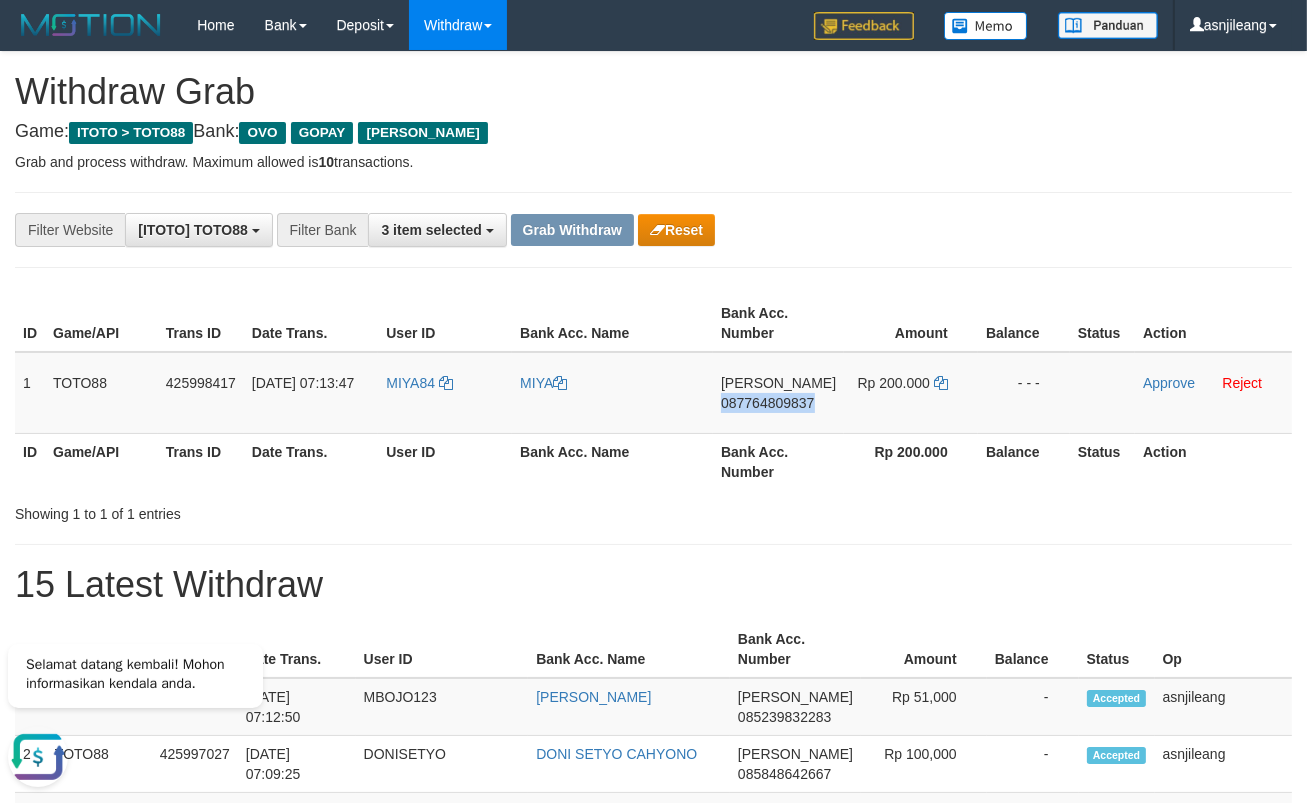 copy on "087764809837" 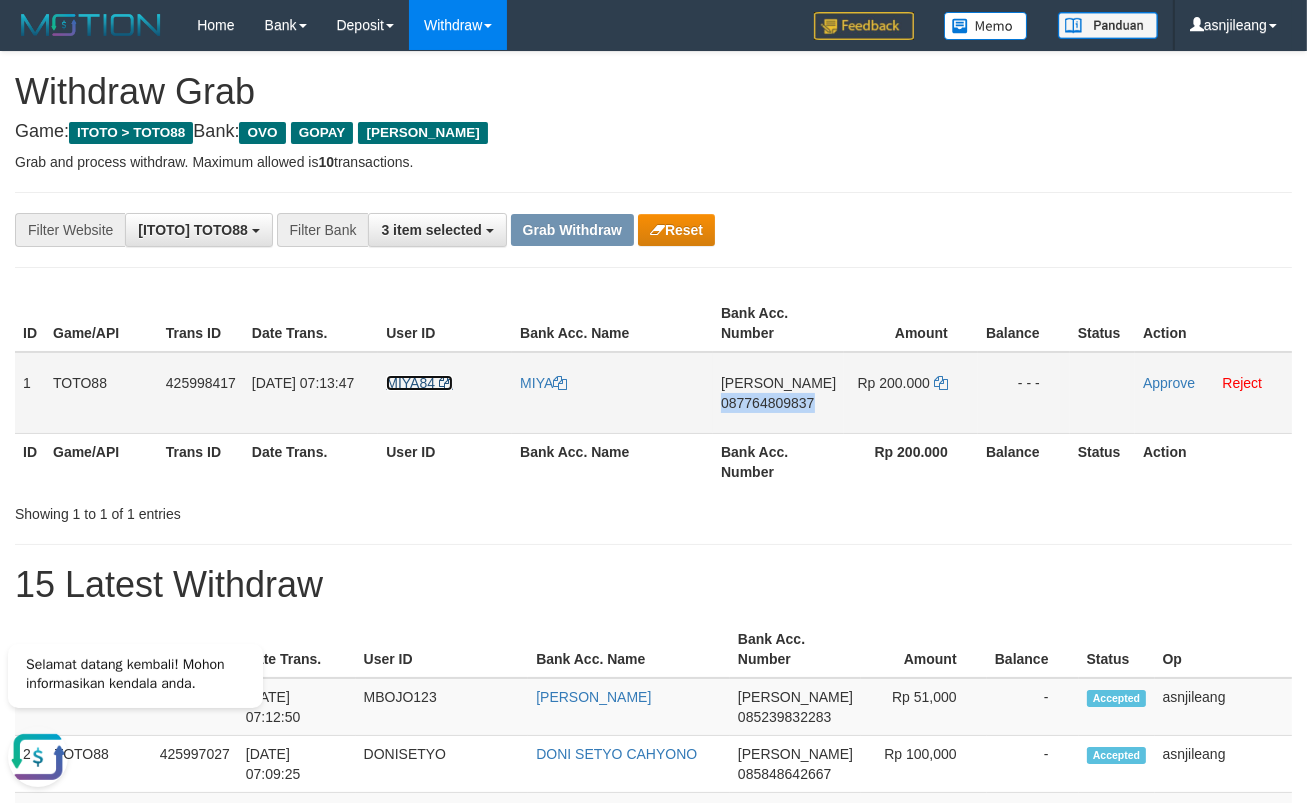 click on "MIYA84" at bounding box center [410, 383] 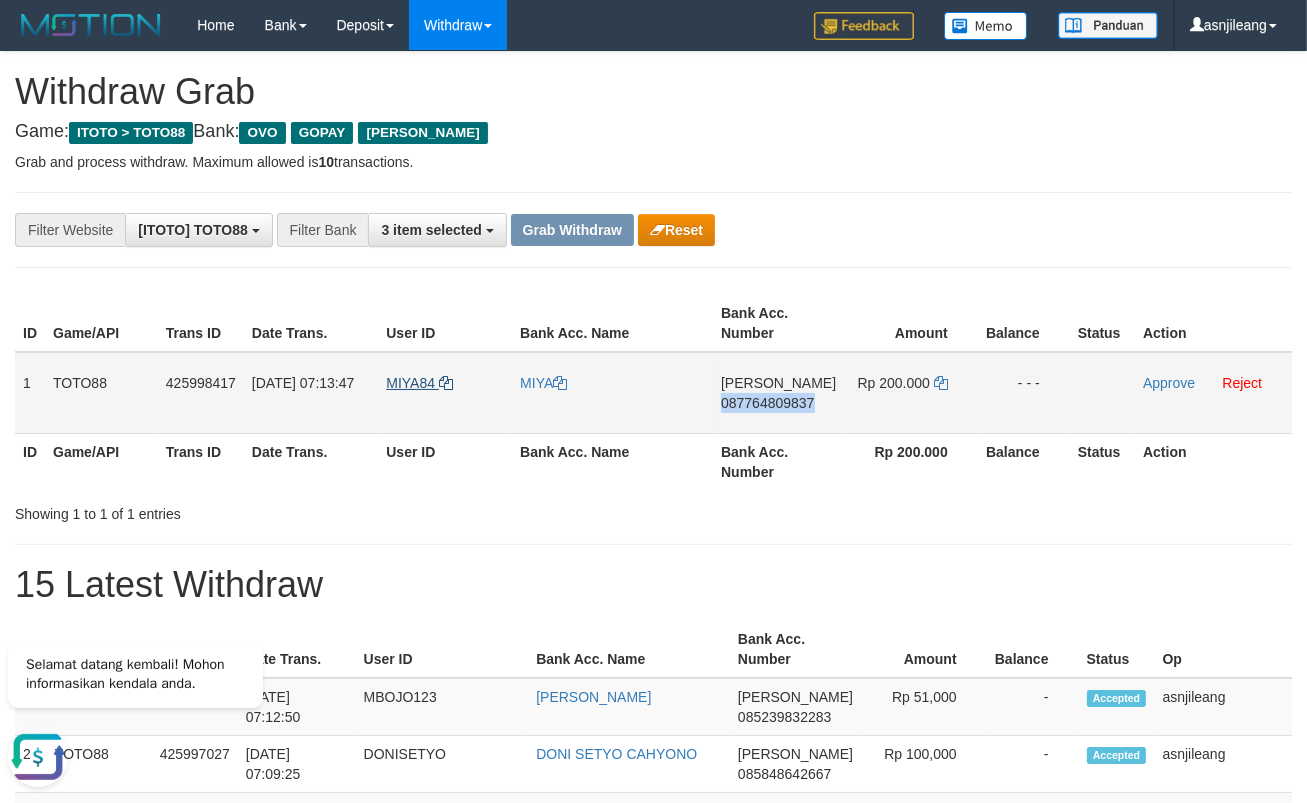 copy on "087764809837" 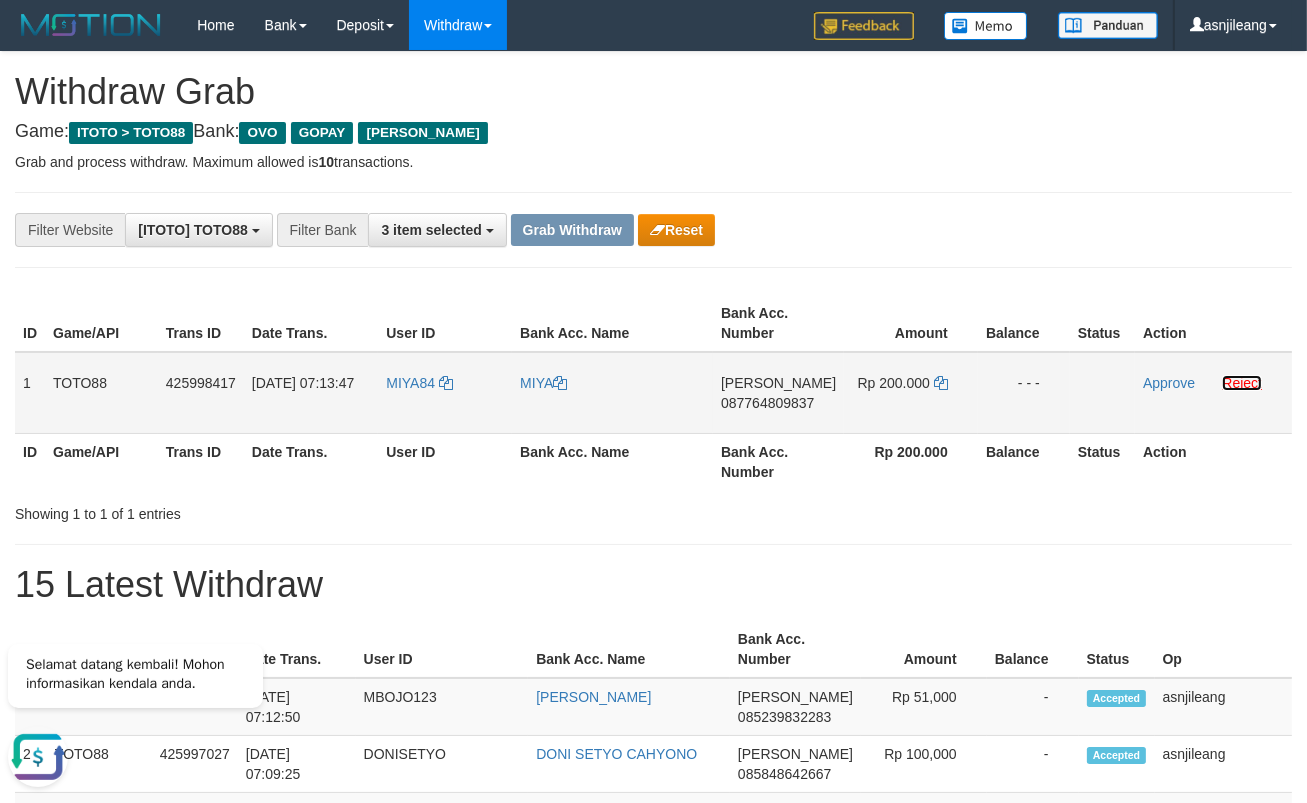 click on "Reject" at bounding box center [1242, 383] 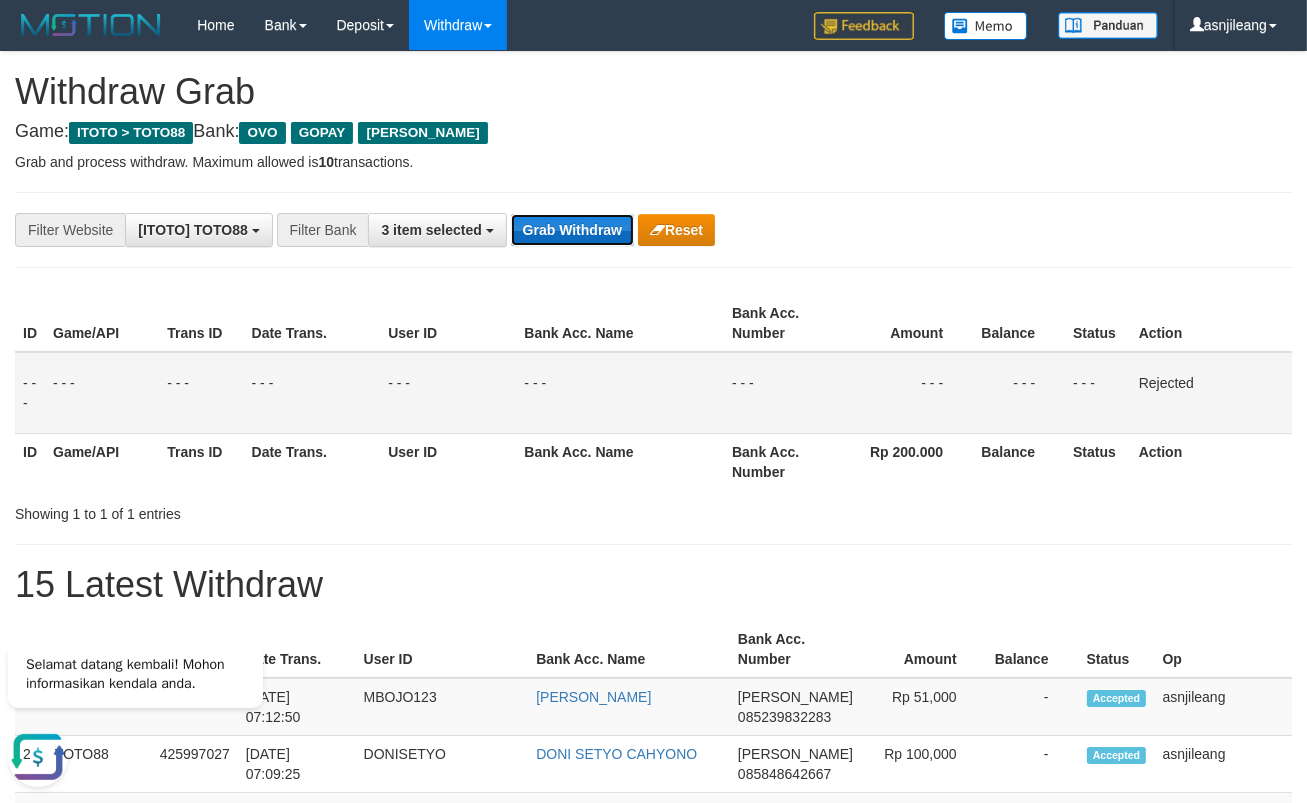 click on "Grab Withdraw" at bounding box center (572, 230) 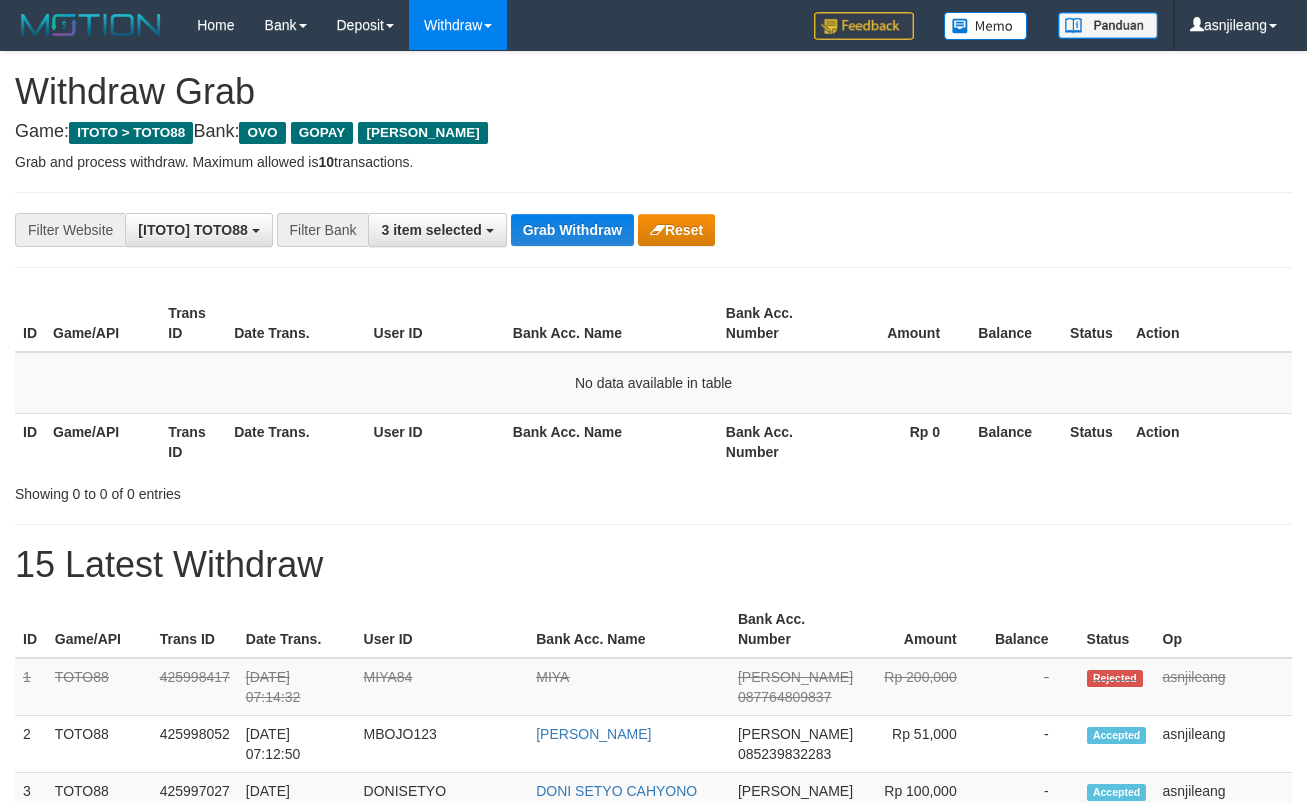 scroll, scrollTop: 0, scrollLeft: 0, axis: both 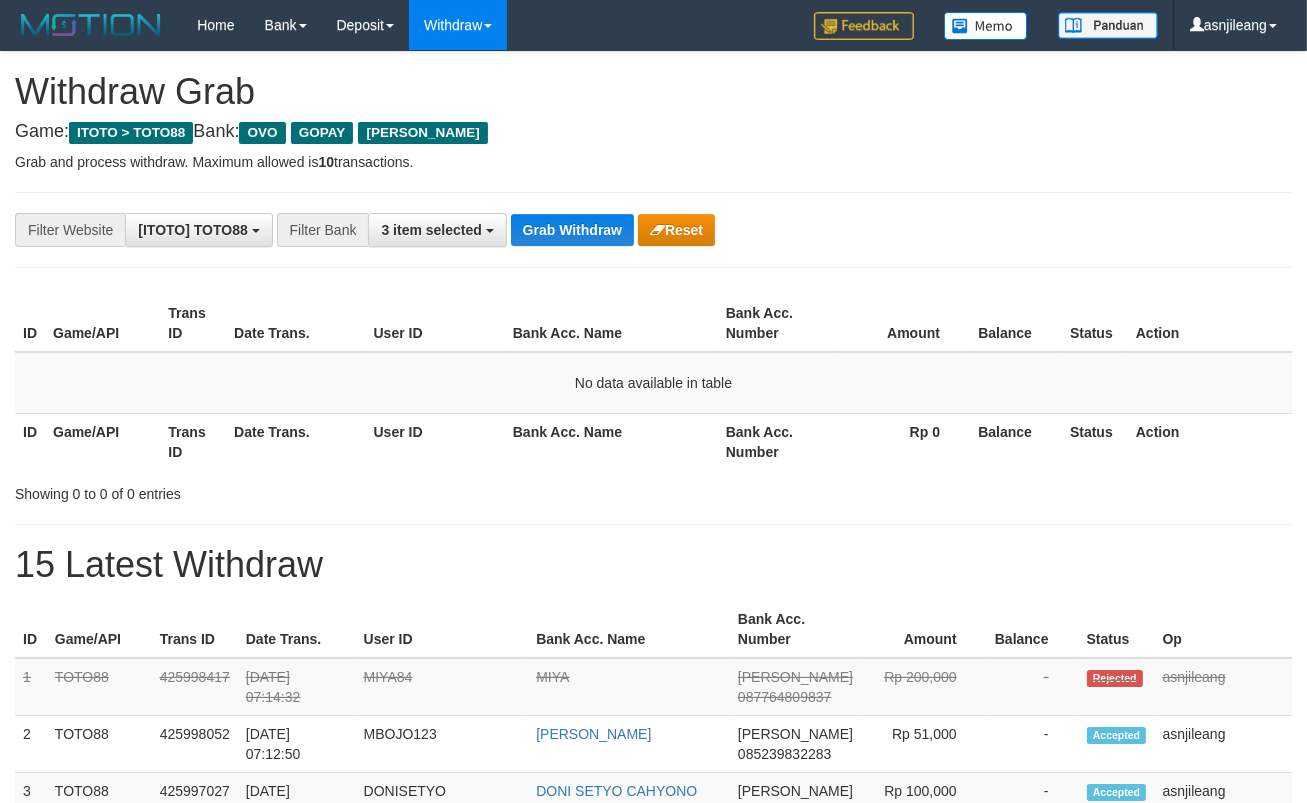click on "Grab Withdraw" at bounding box center [572, 230] 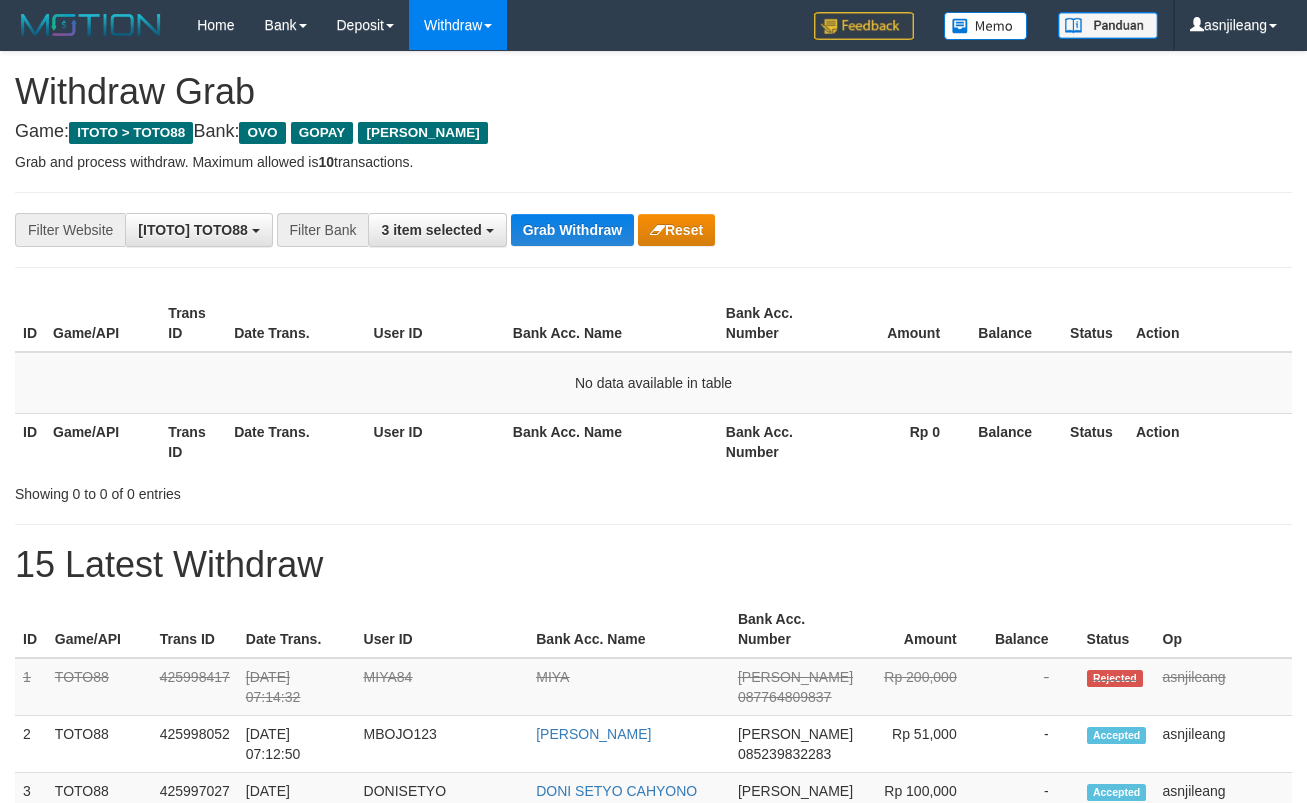 scroll, scrollTop: 0, scrollLeft: 0, axis: both 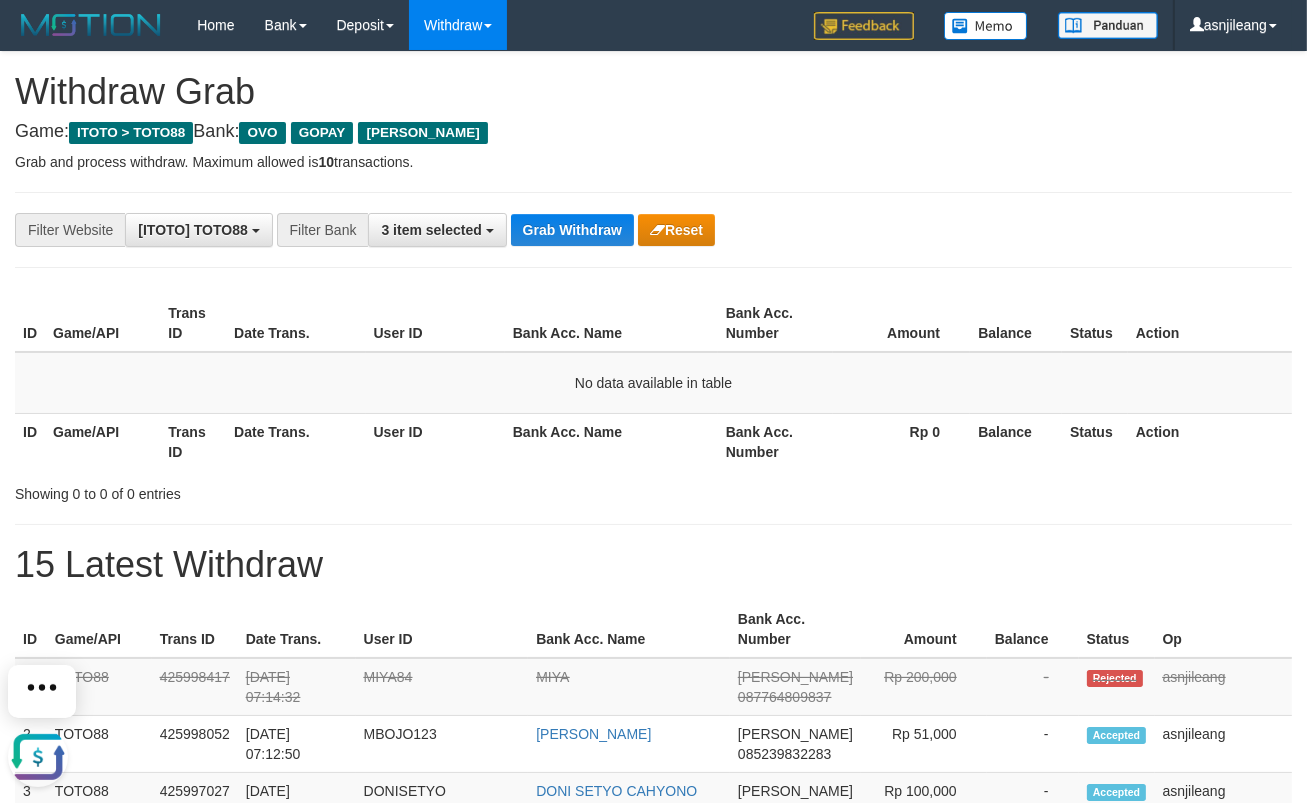 drag, startPoint x: 612, startPoint y: 511, endPoint x: 614, endPoint y: 496, distance: 15.132746 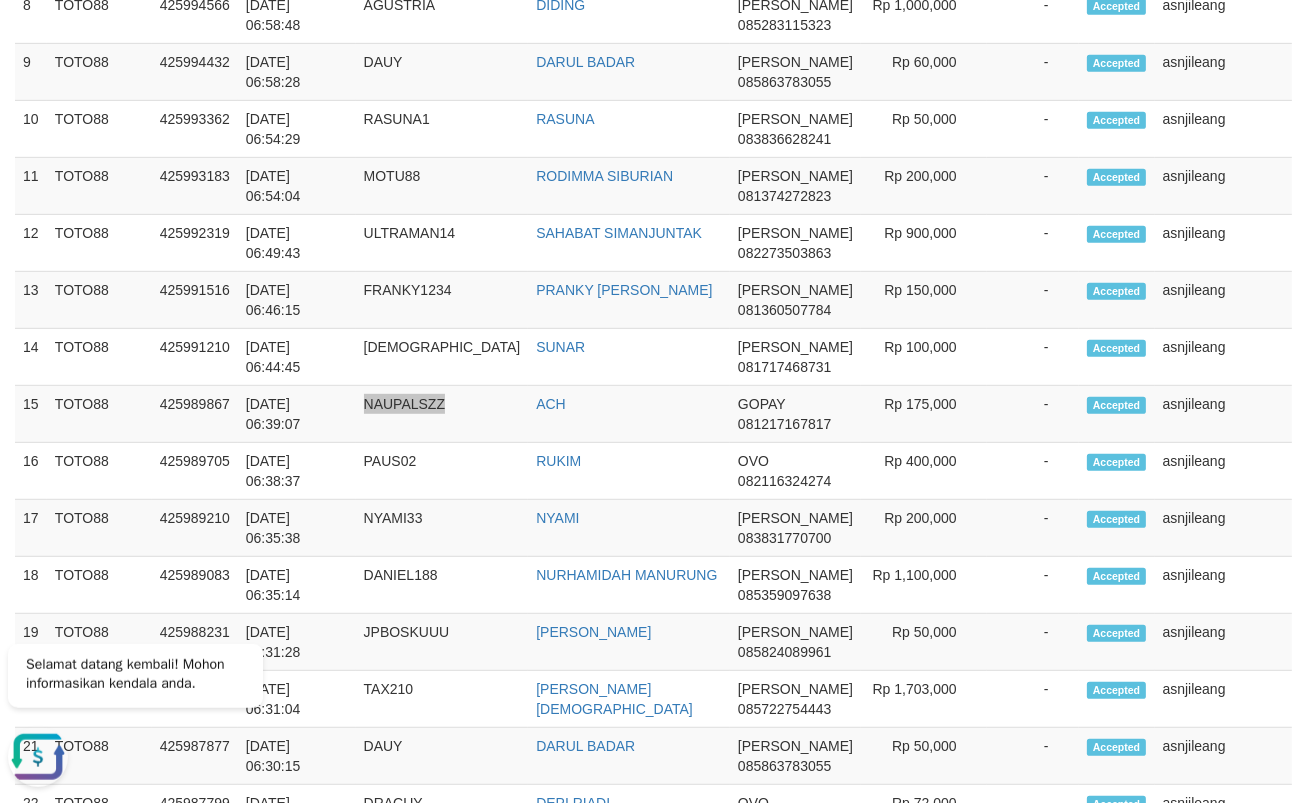 scroll, scrollTop: 0, scrollLeft: 0, axis: both 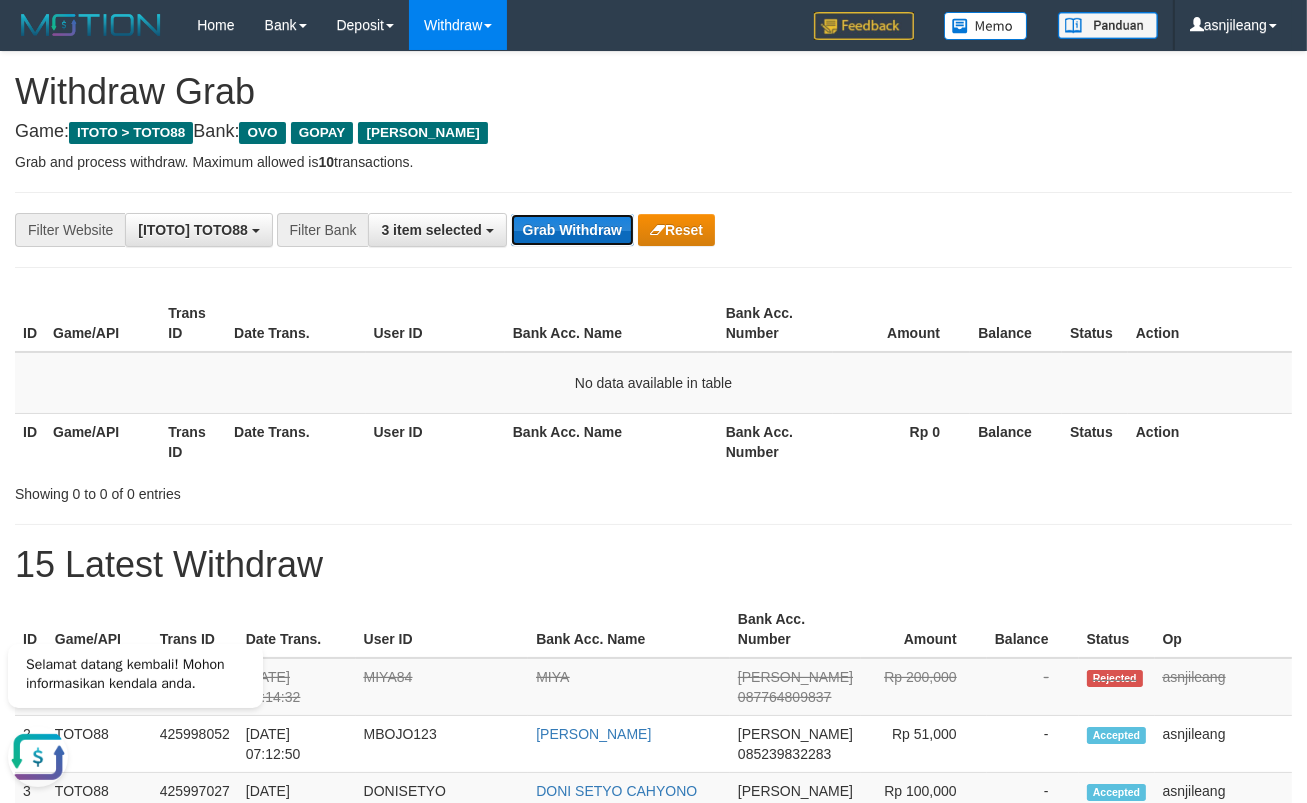 click on "Grab Withdraw" at bounding box center [572, 230] 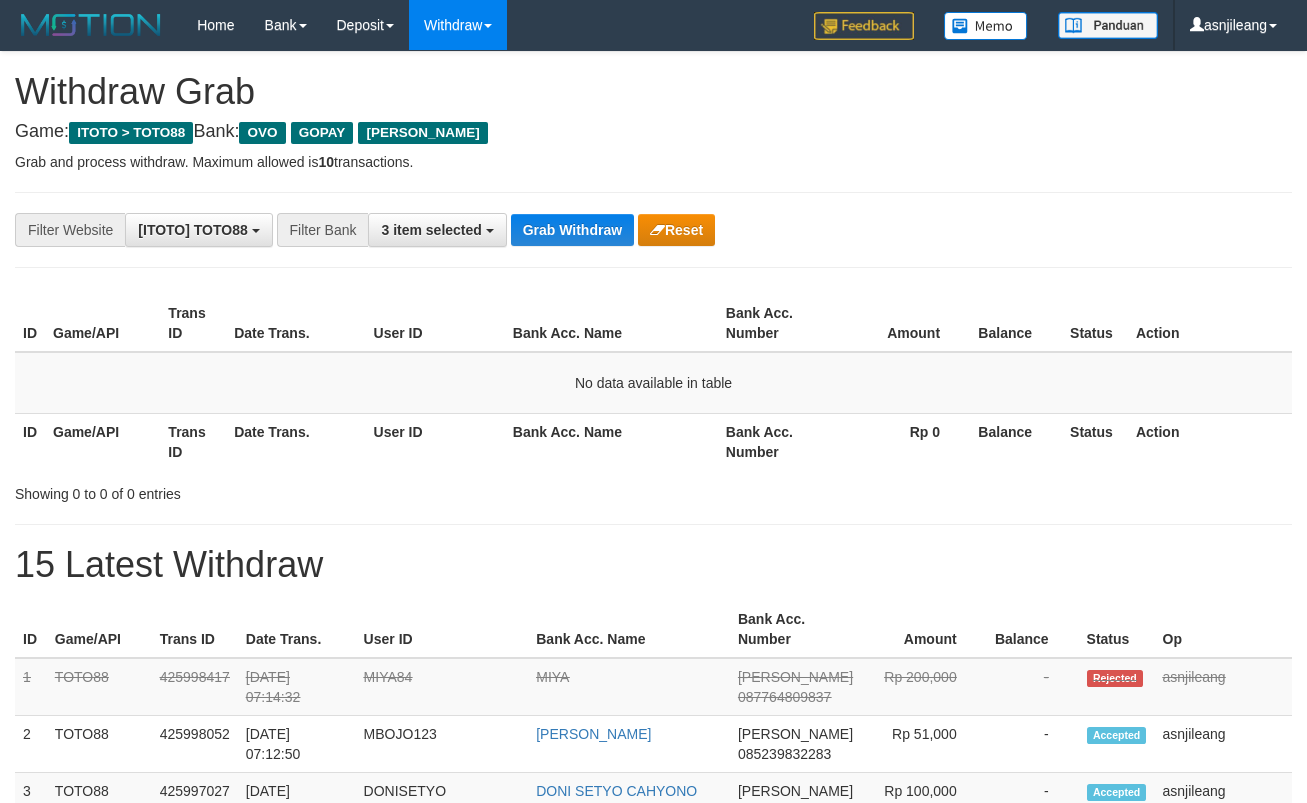 scroll, scrollTop: 0, scrollLeft: 0, axis: both 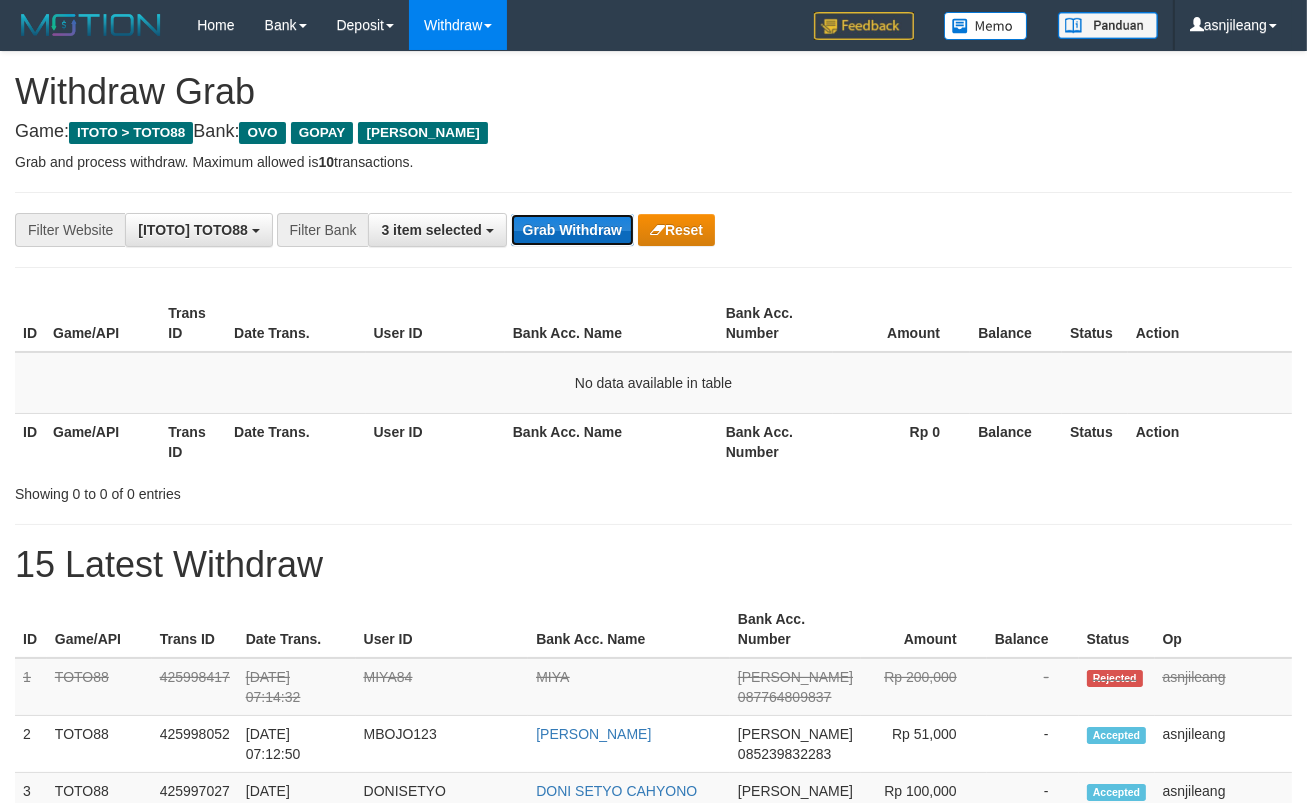 click on "Grab Withdraw" at bounding box center (572, 230) 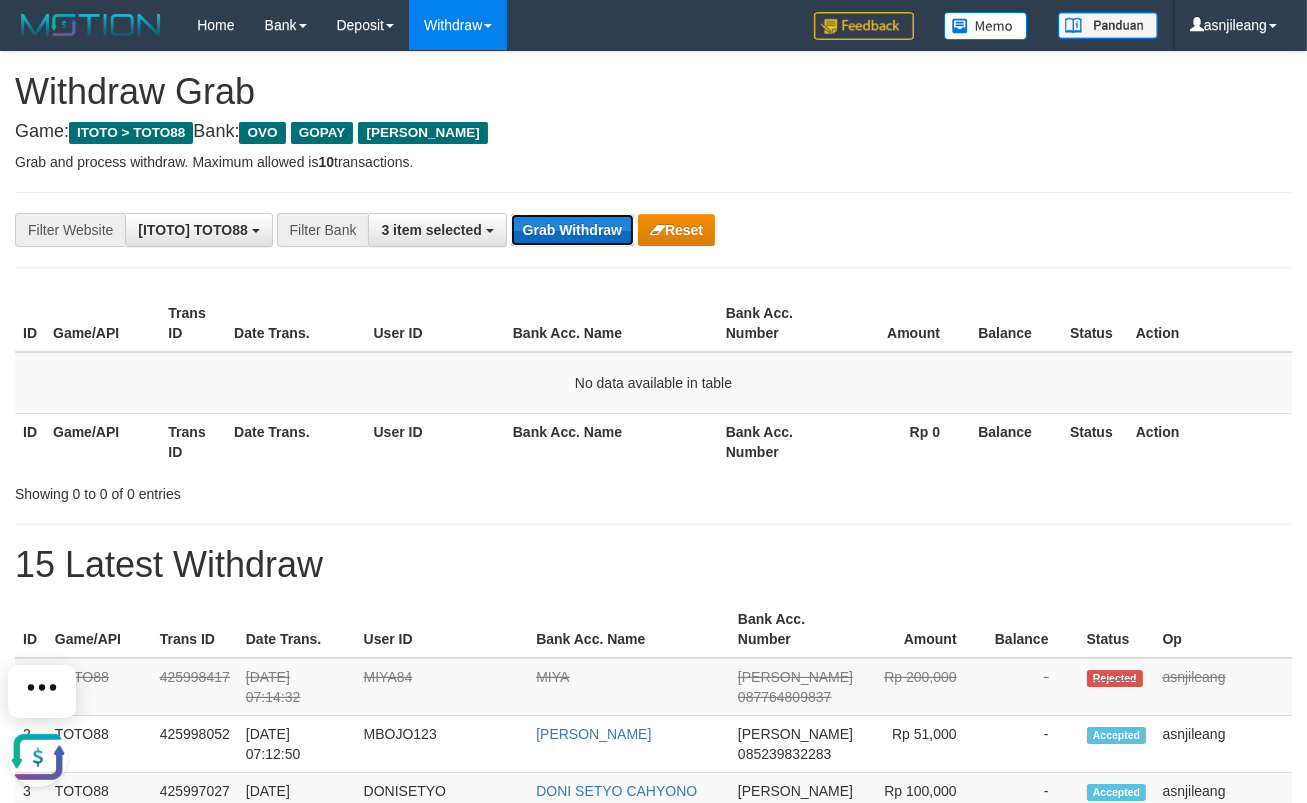 click on "Grab Withdraw" at bounding box center (572, 230) 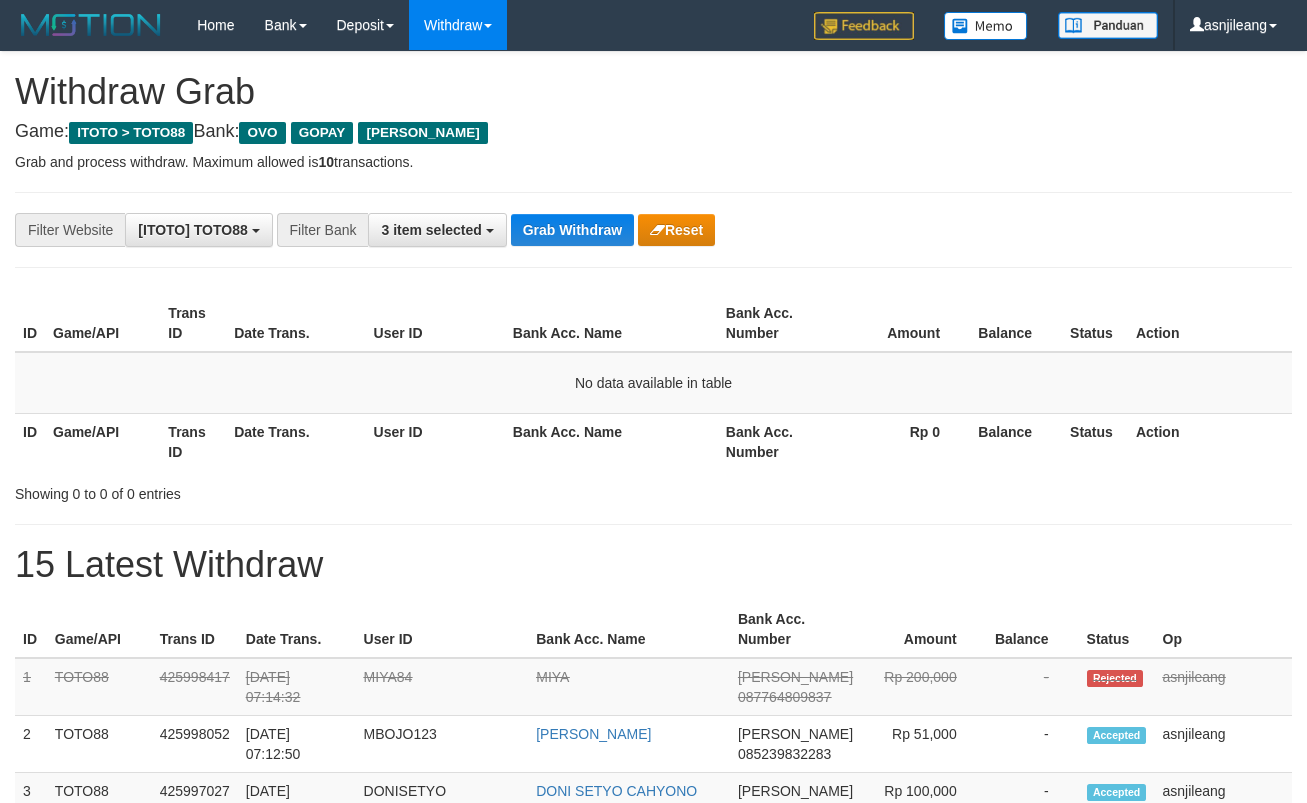 scroll, scrollTop: 0, scrollLeft: 0, axis: both 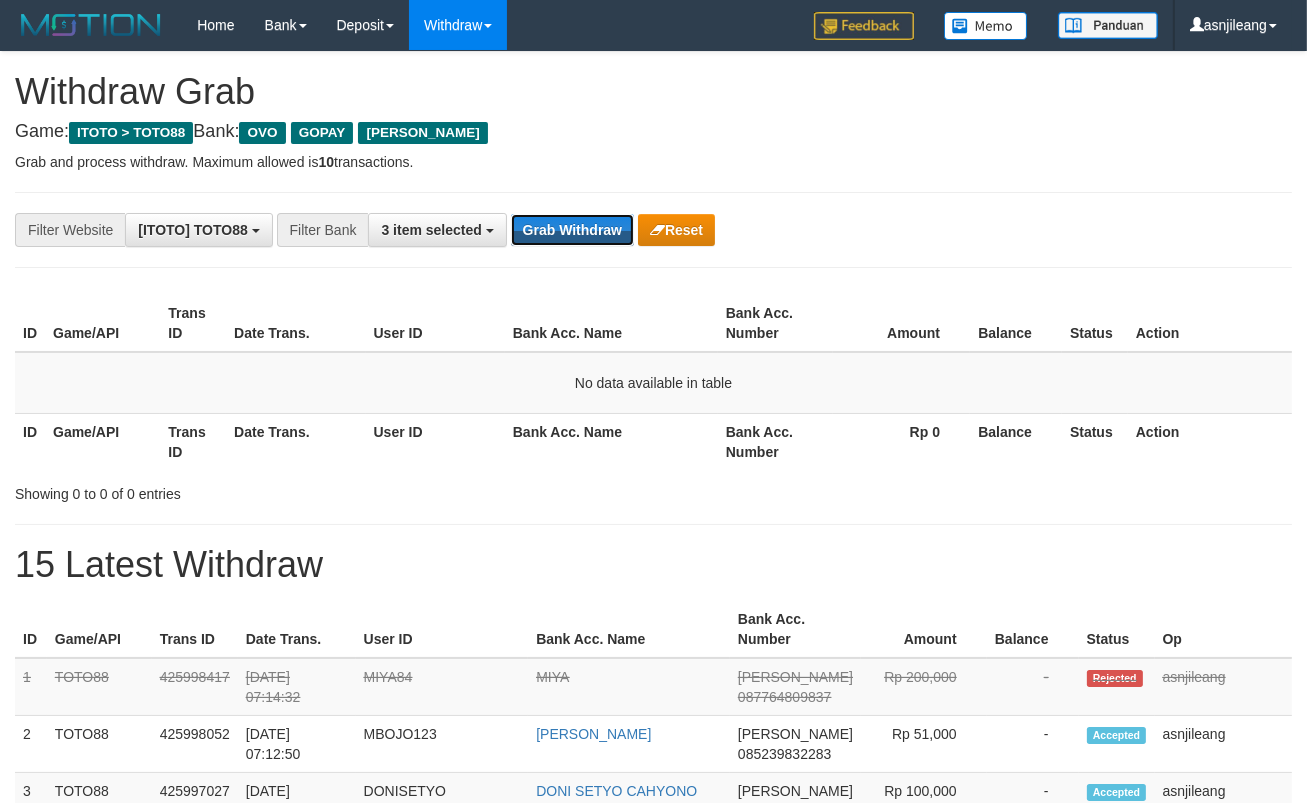 click on "Grab Withdraw" at bounding box center [572, 230] 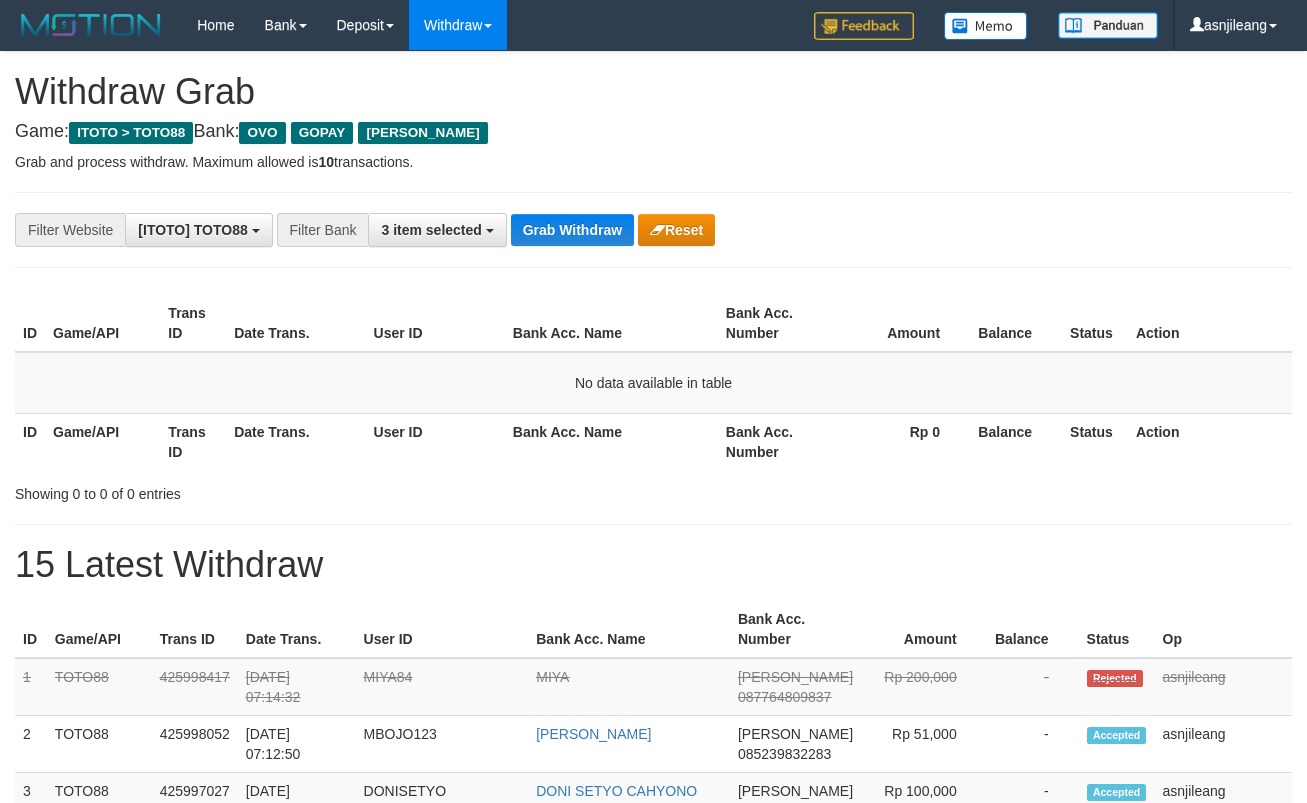 scroll, scrollTop: 0, scrollLeft: 0, axis: both 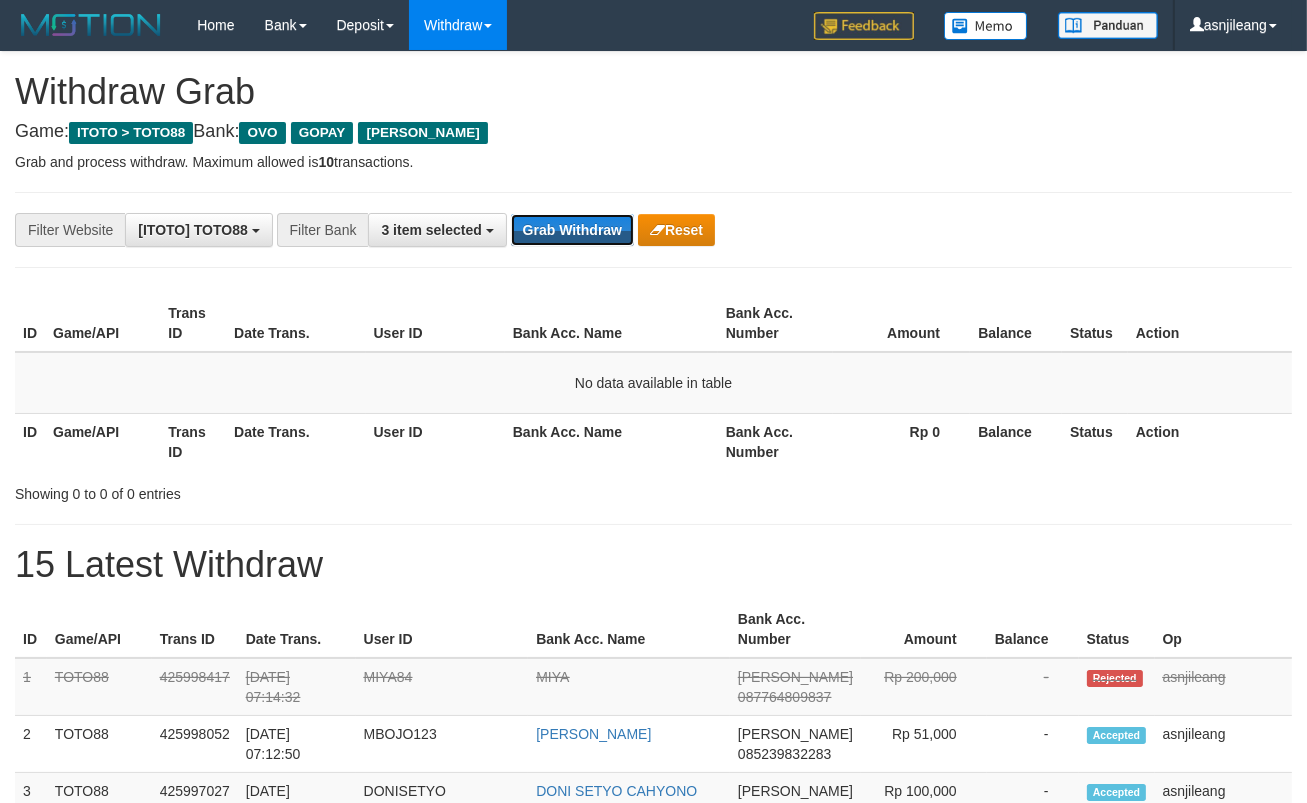 click on "Grab Withdraw" at bounding box center (572, 230) 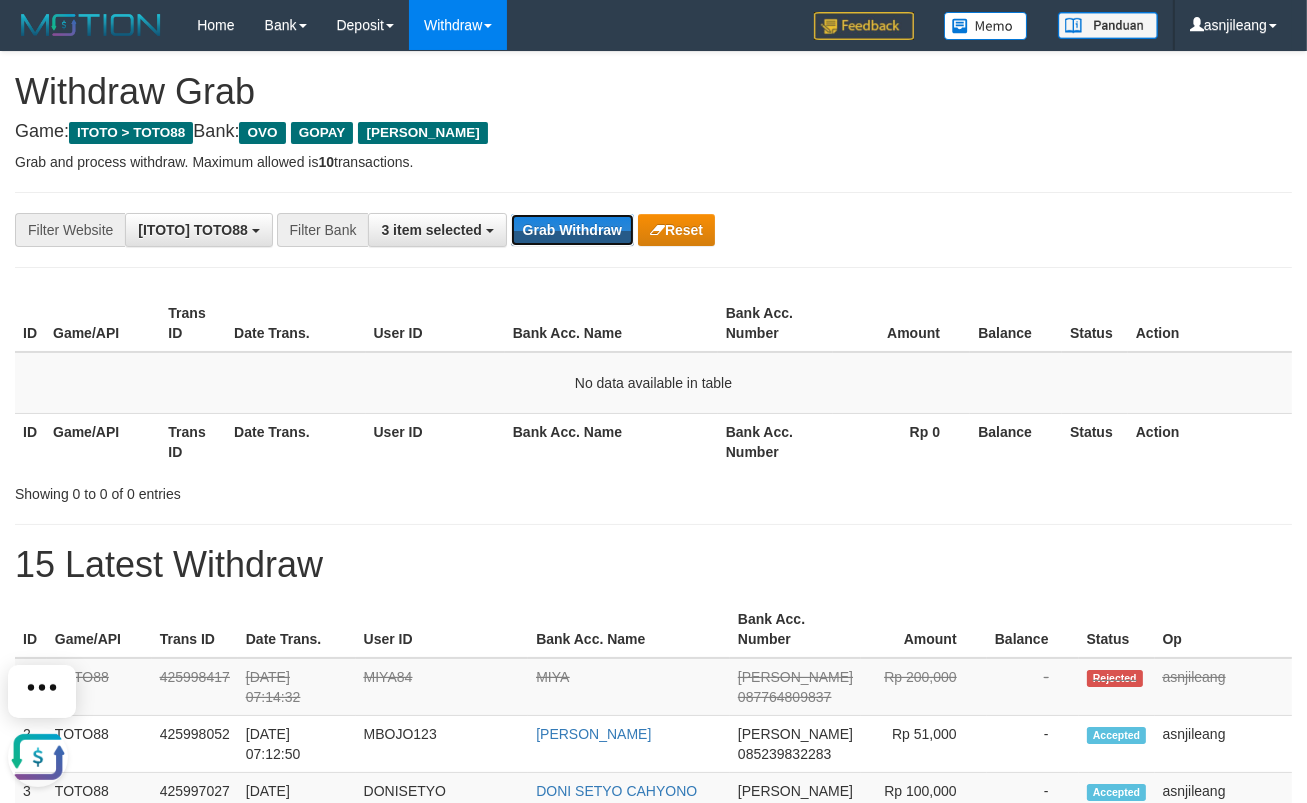 scroll, scrollTop: 0, scrollLeft: 0, axis: both 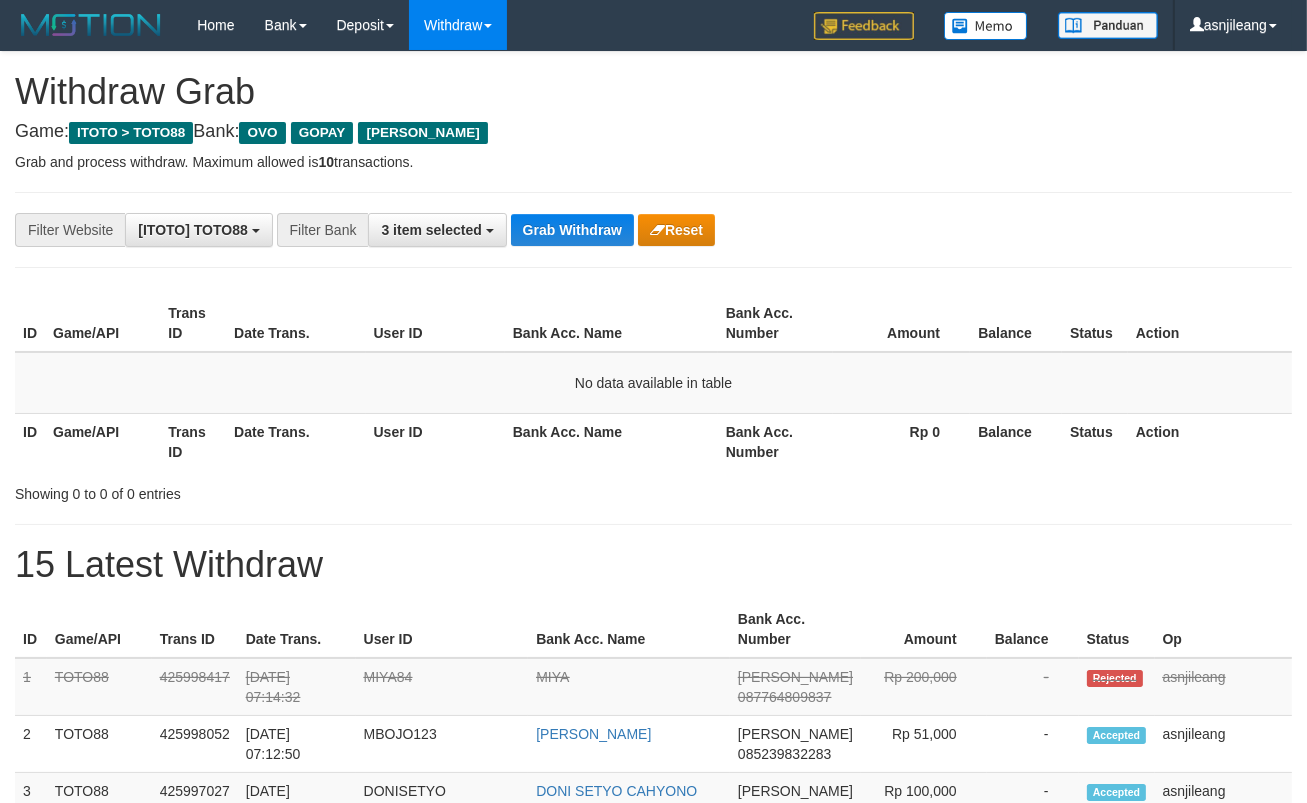 click on "Grab Withdraw" at bounding box center (572, 230) 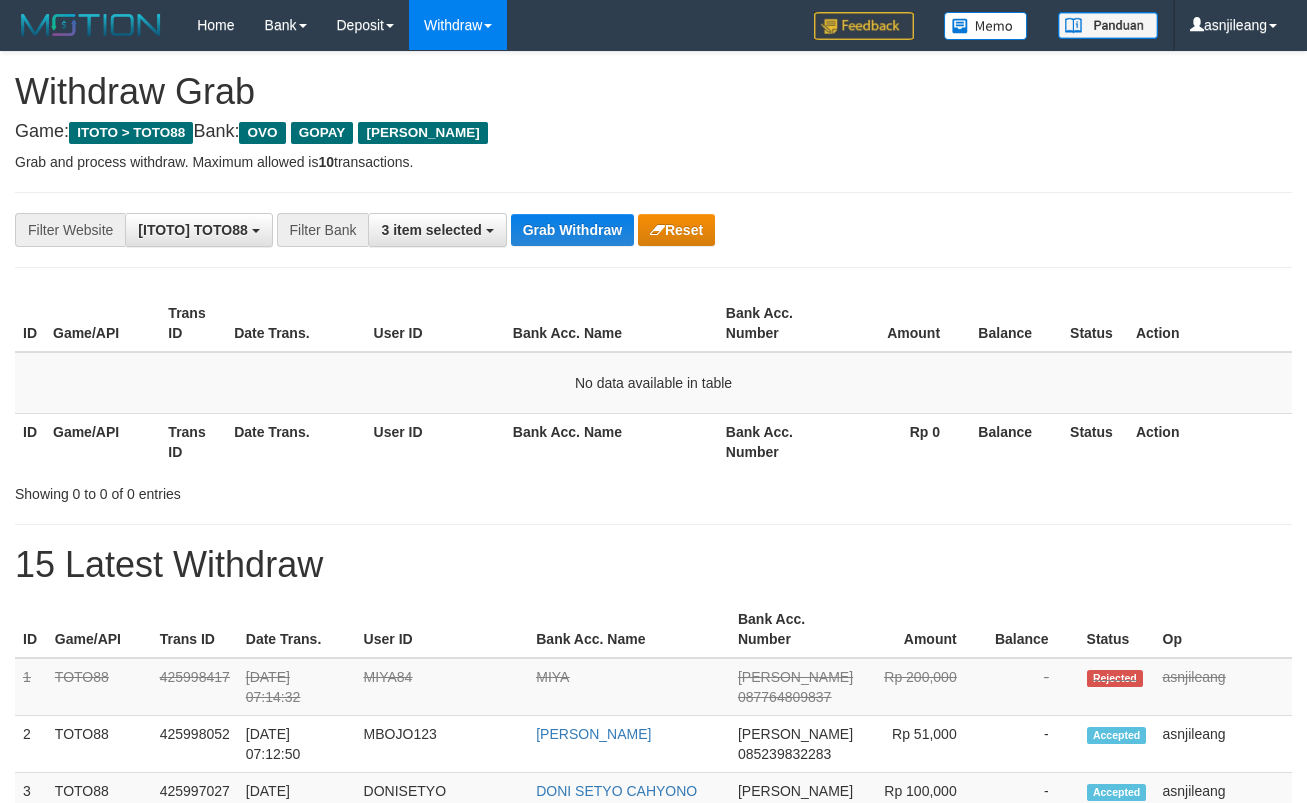 scroll, scrollTop: 0, scrollLeft: 0, axis: both 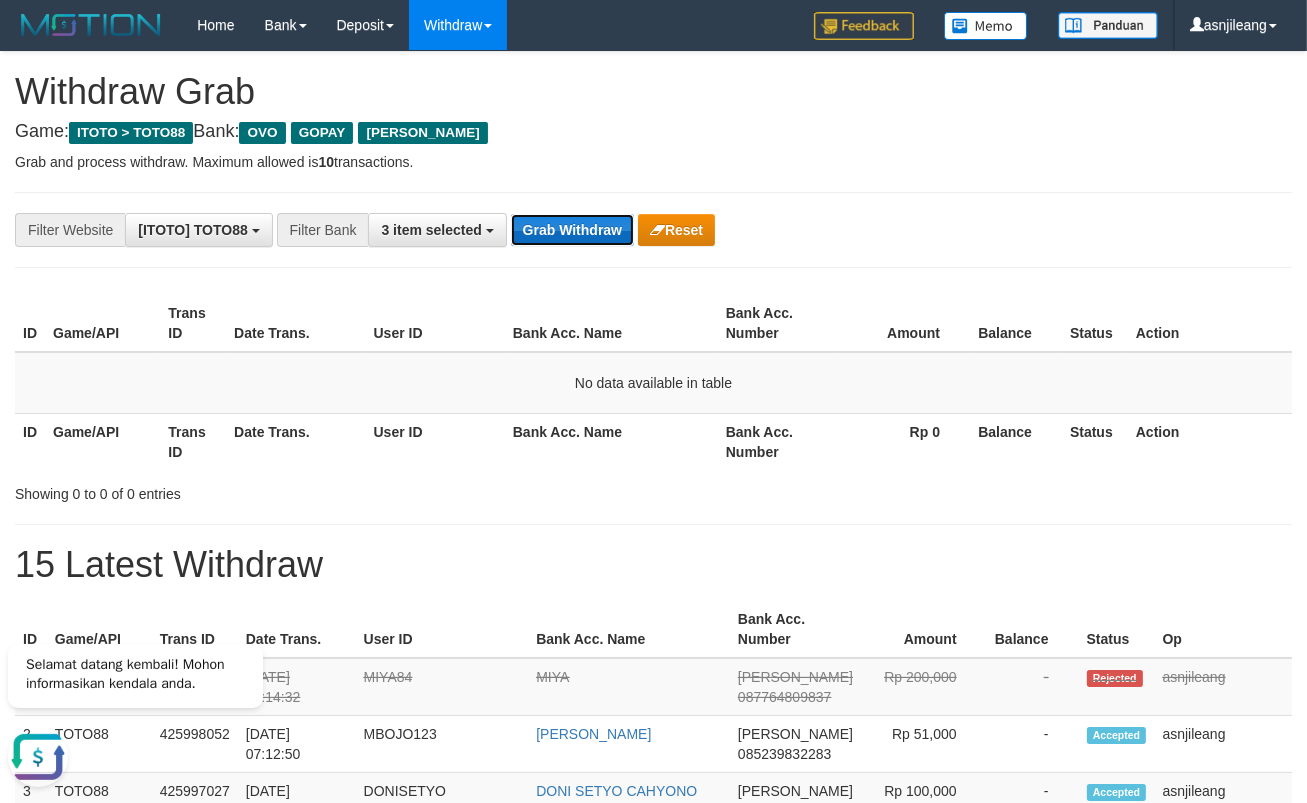 click on "Grab Withdraw" at bounding box center [572, 230] 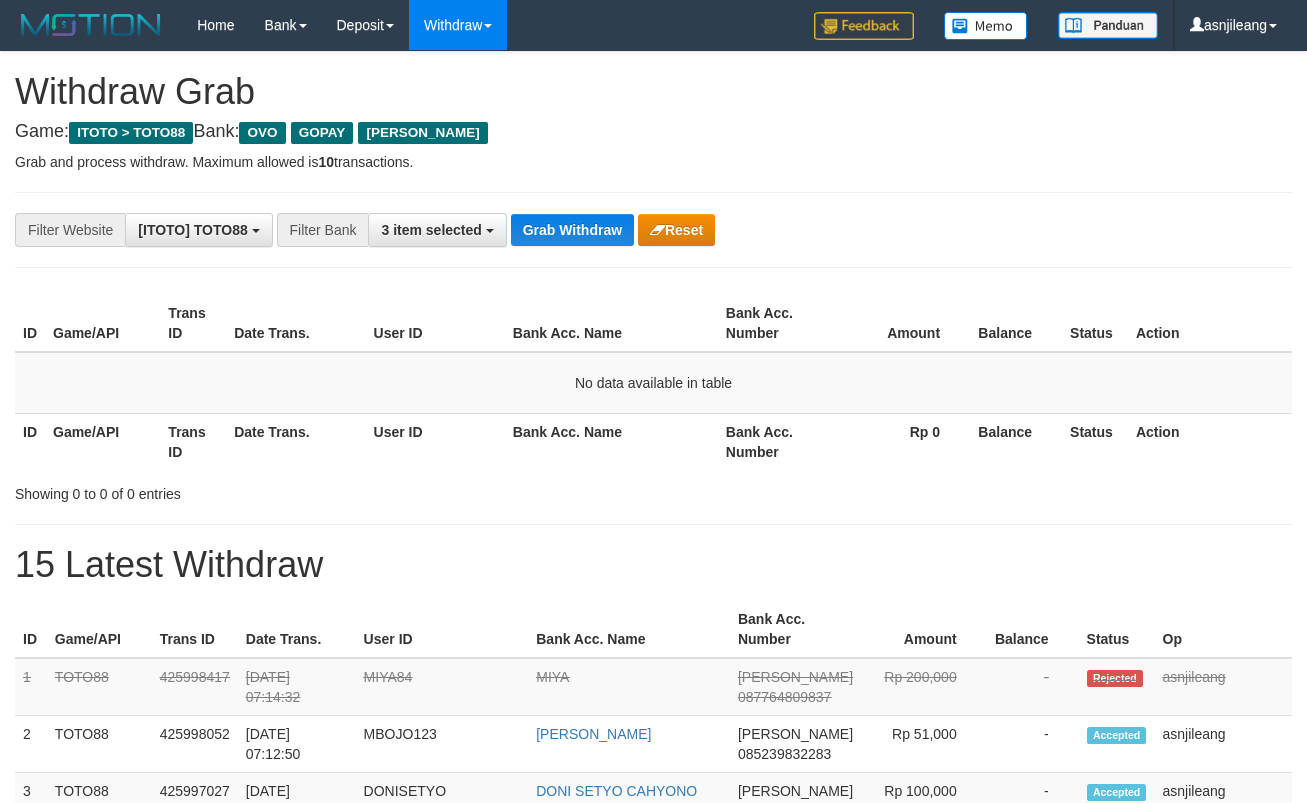 scroll, scrollTop: 0, scrollLeft: 0, axis: both 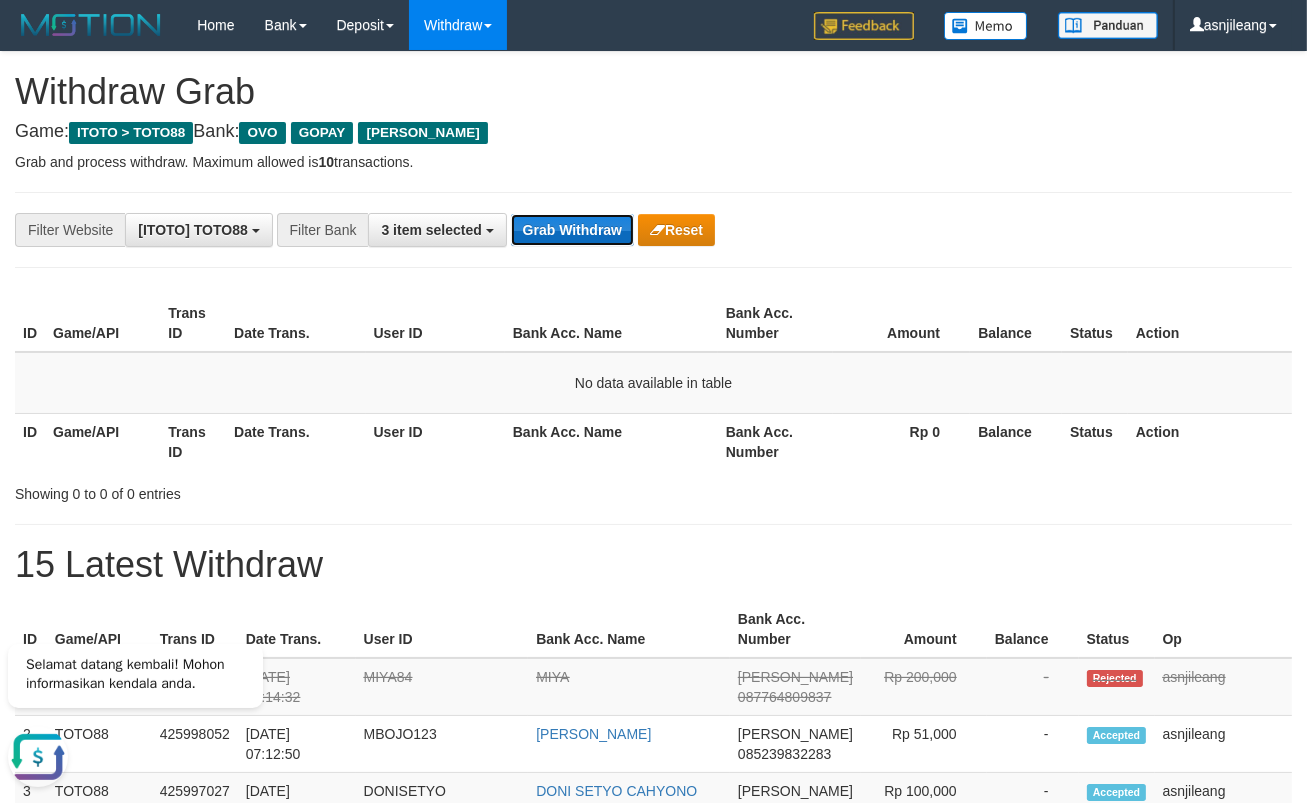 click on "Grab Withdraw" at bounding box center [572, 230] 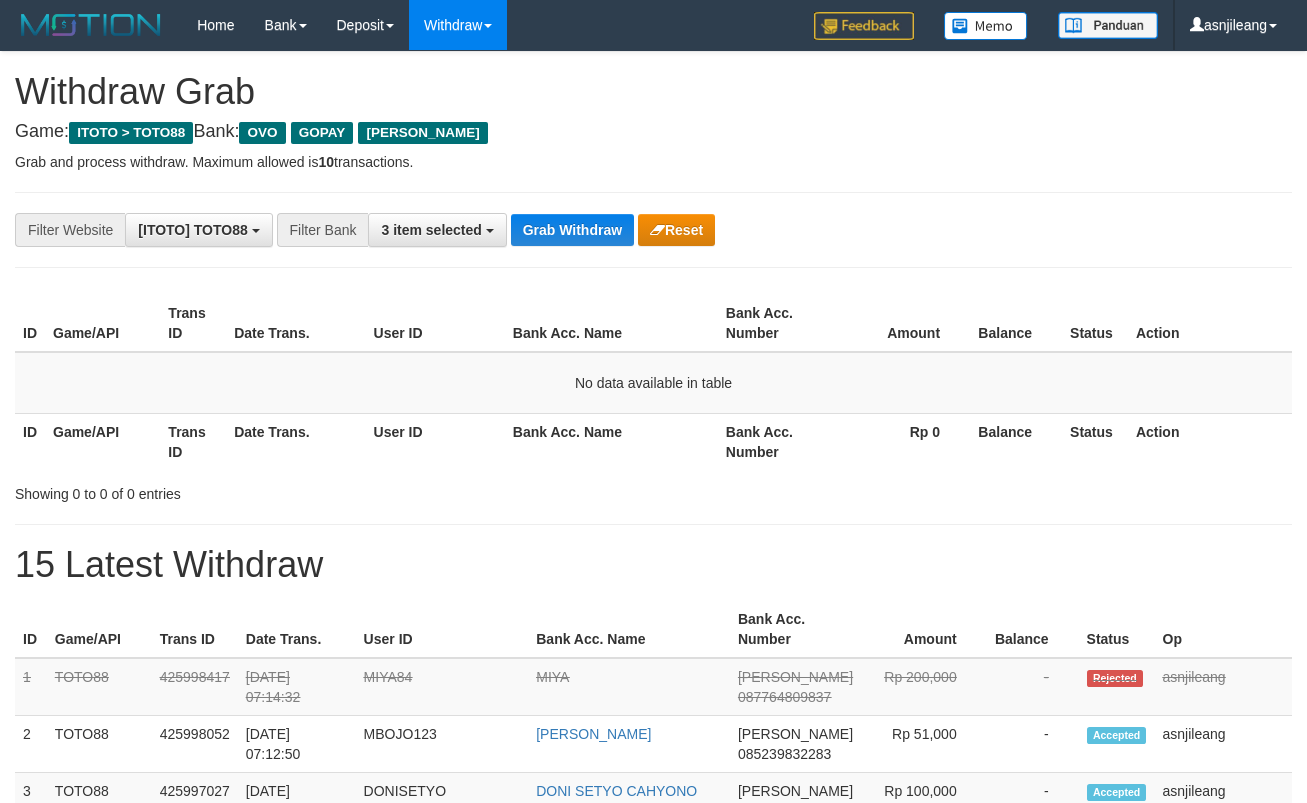 scroll, scrollTop: 0, scrollLeft: 0, axis: both 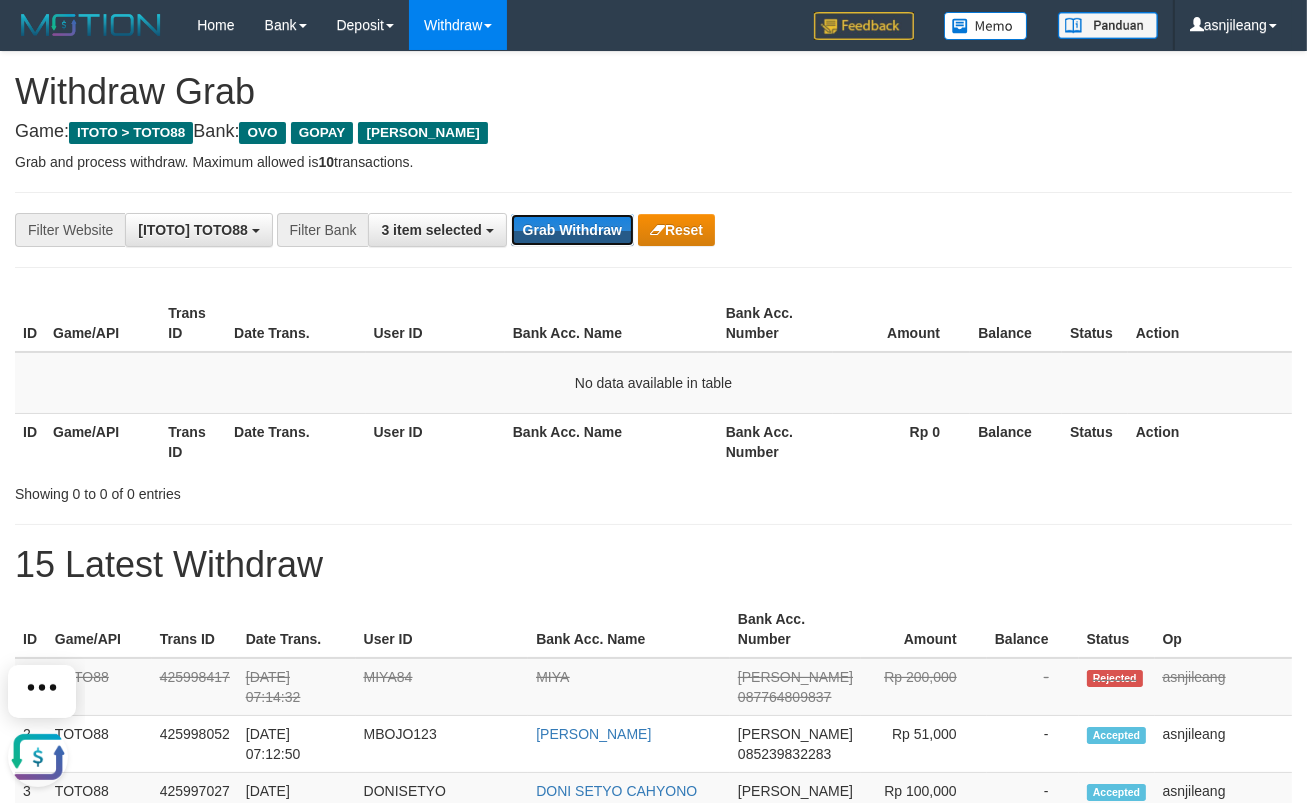 click on "Grab Withdraw" at bounding box center [572, 230] 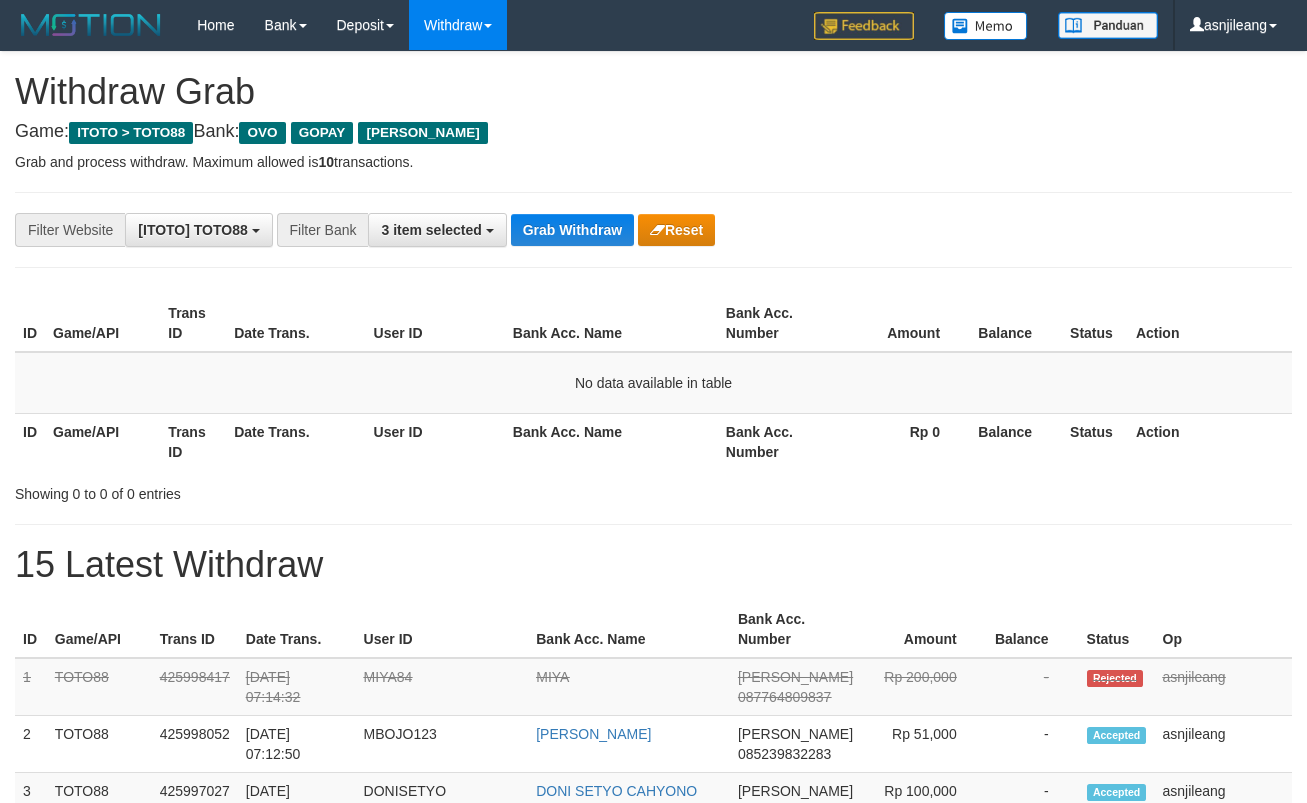 scroll, scrollTop: 0, scrollLeft: 0, axis: both 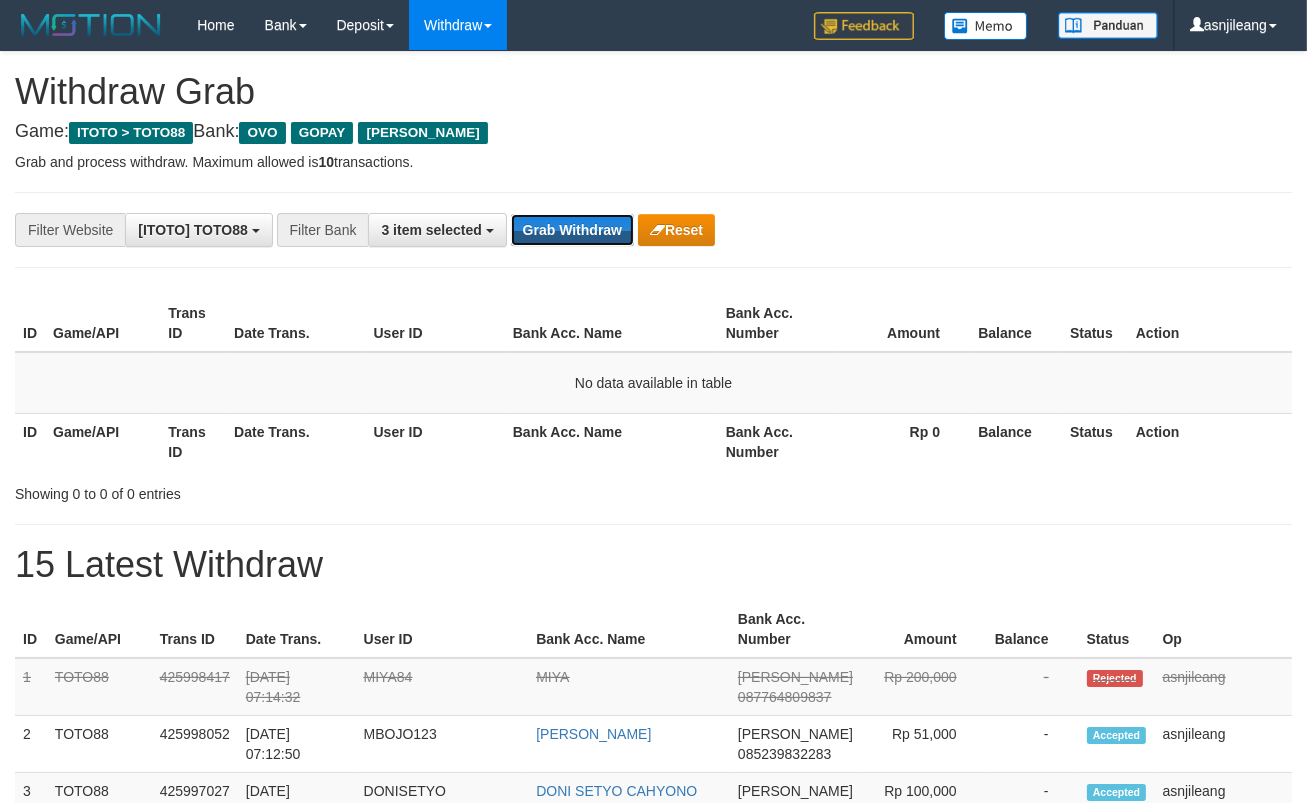 click on "Grab Withdraw" at bounding box center [572, 230] 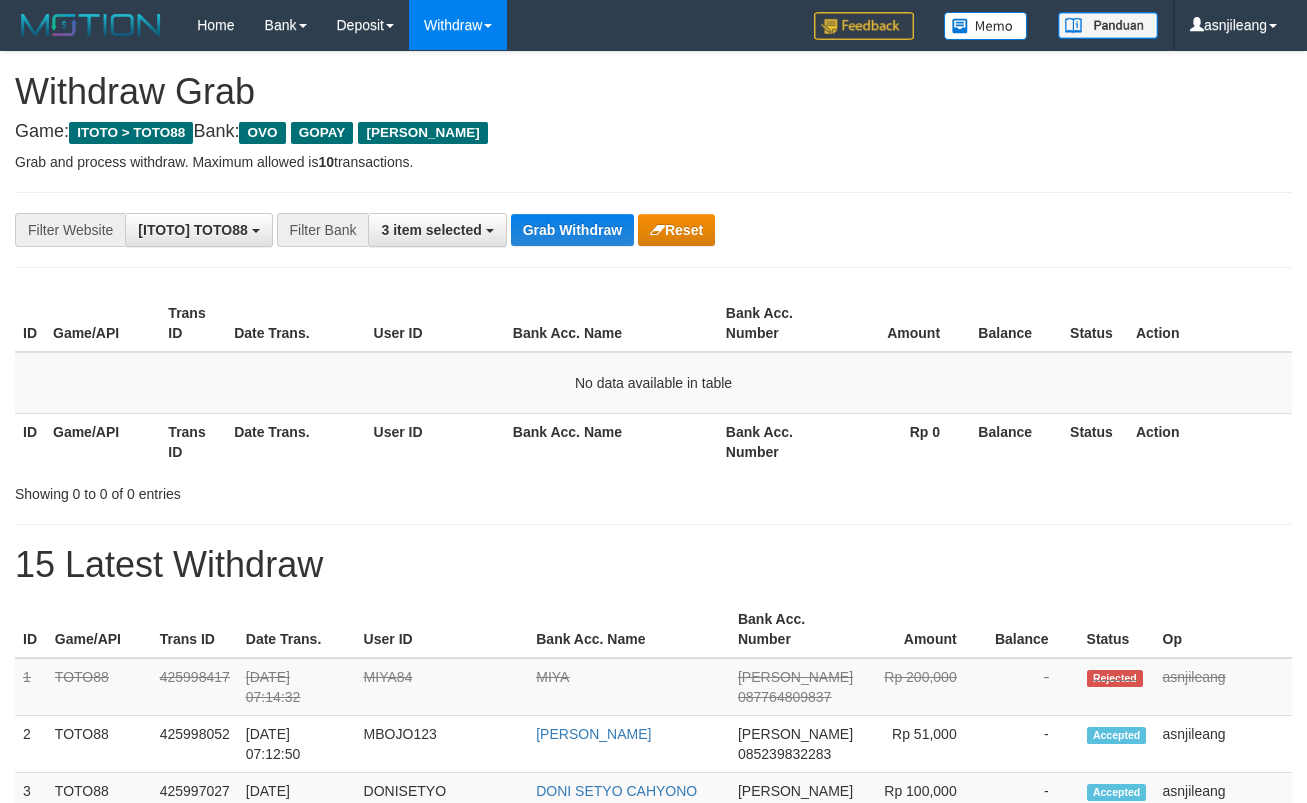 scroll, scrollTop: 0, scrollLeft: 0, axis: both 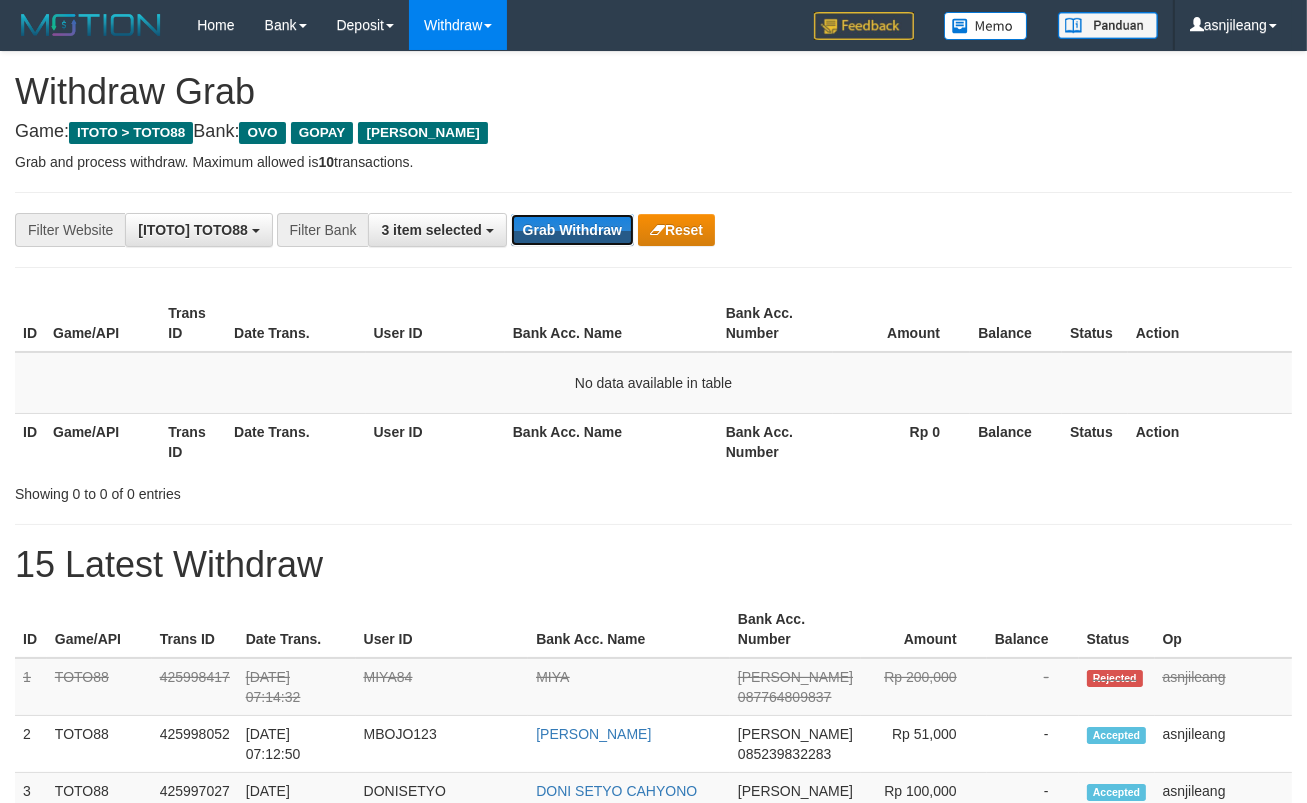 click on "Grab Withdraw" at bounding box center (572, 230) 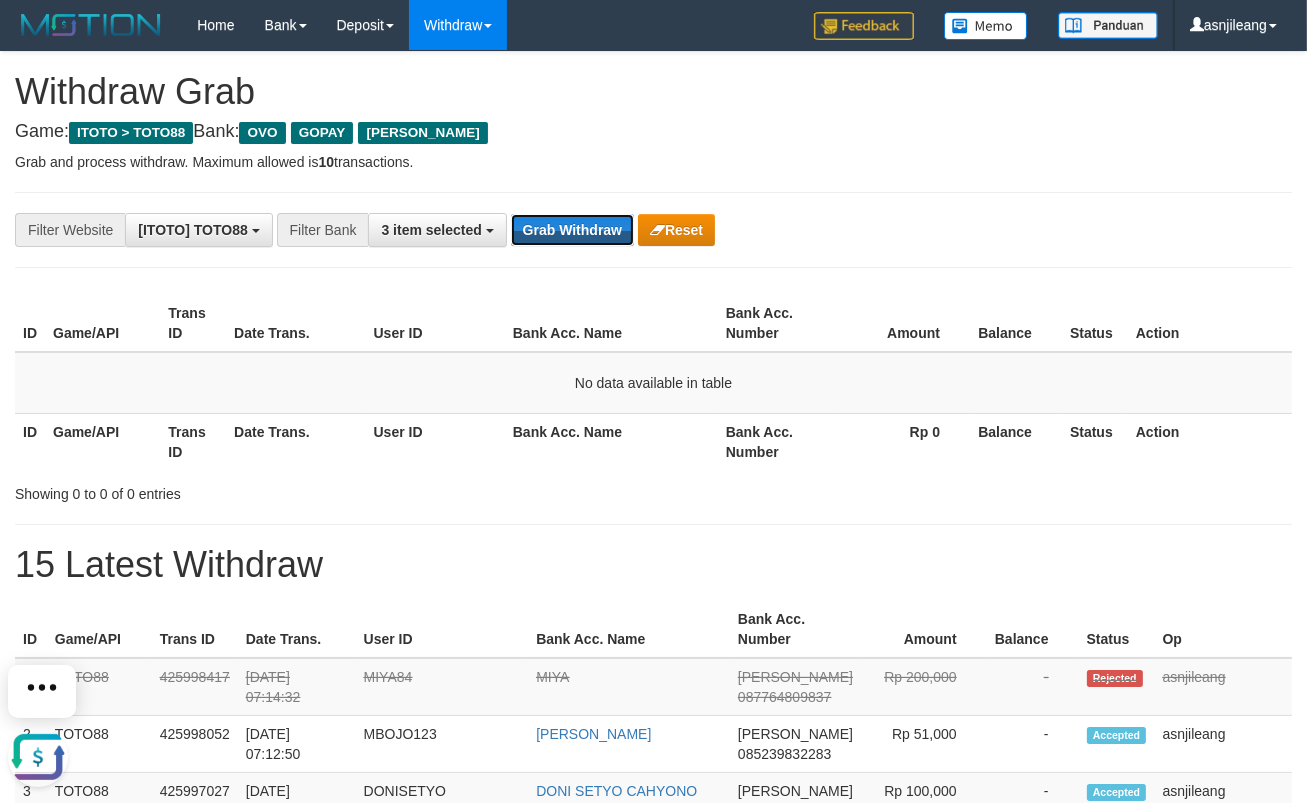 scroll, scrollTop: 0, scrollLeft: 0, axis: both 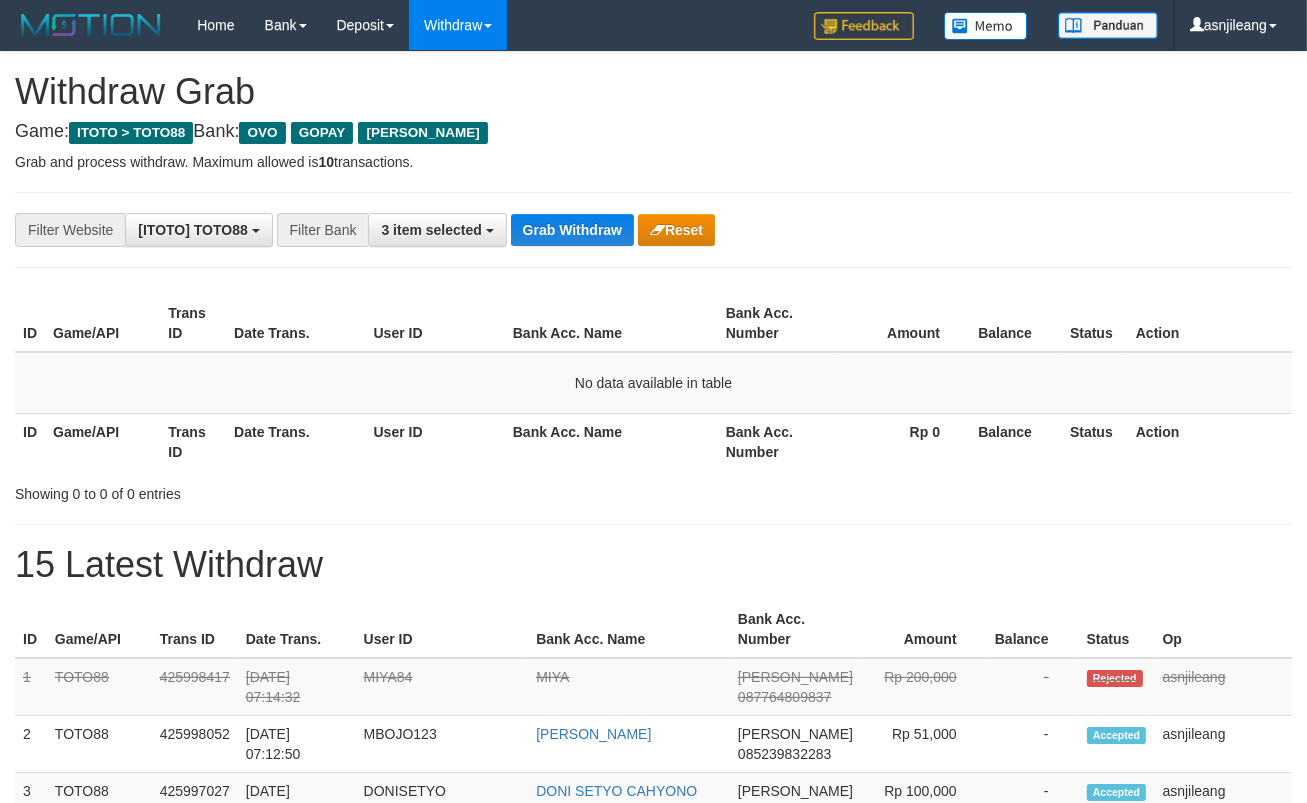 click on "Grab Withdraw" at bounding box center (572, 230) 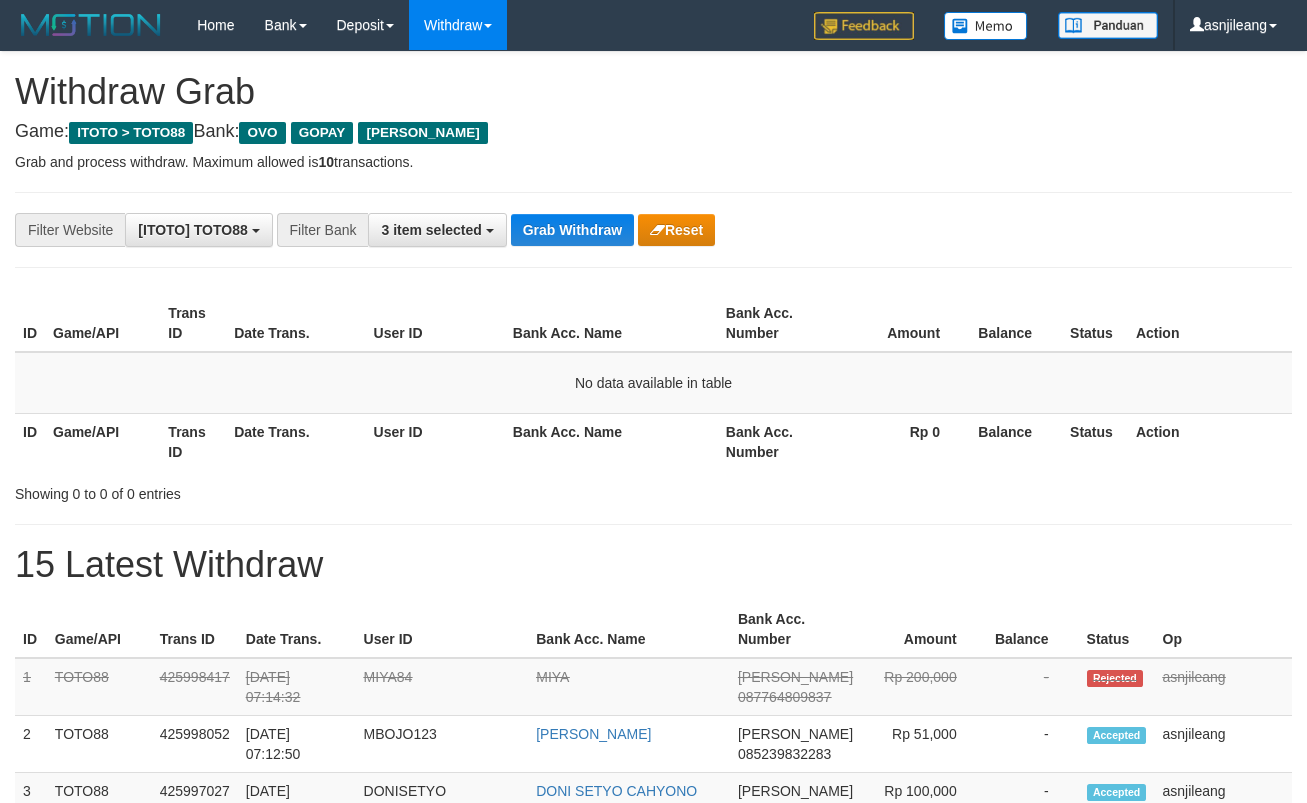 scroll, scrollTop: 0, scrollLeft: 0, axis: both 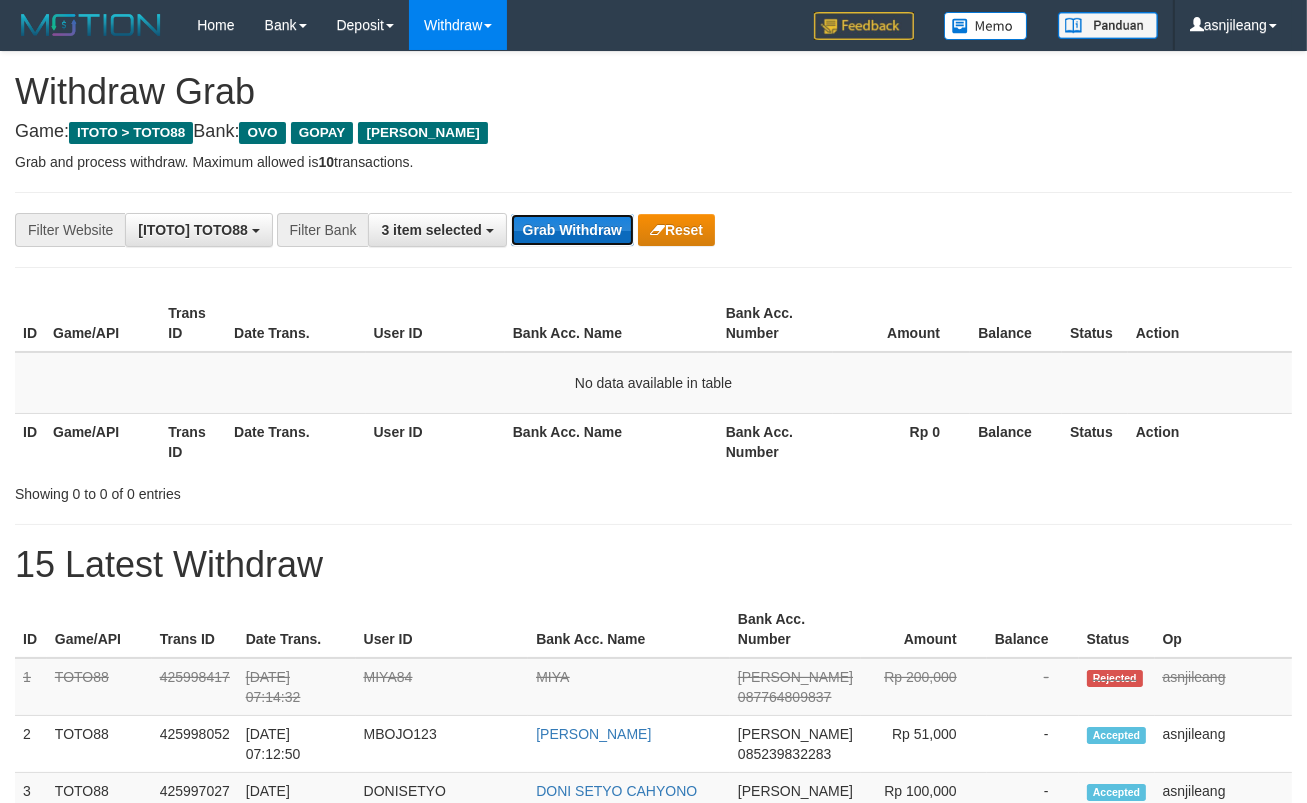 click on "Grab Withdraw" at bounding box center [572, 230] 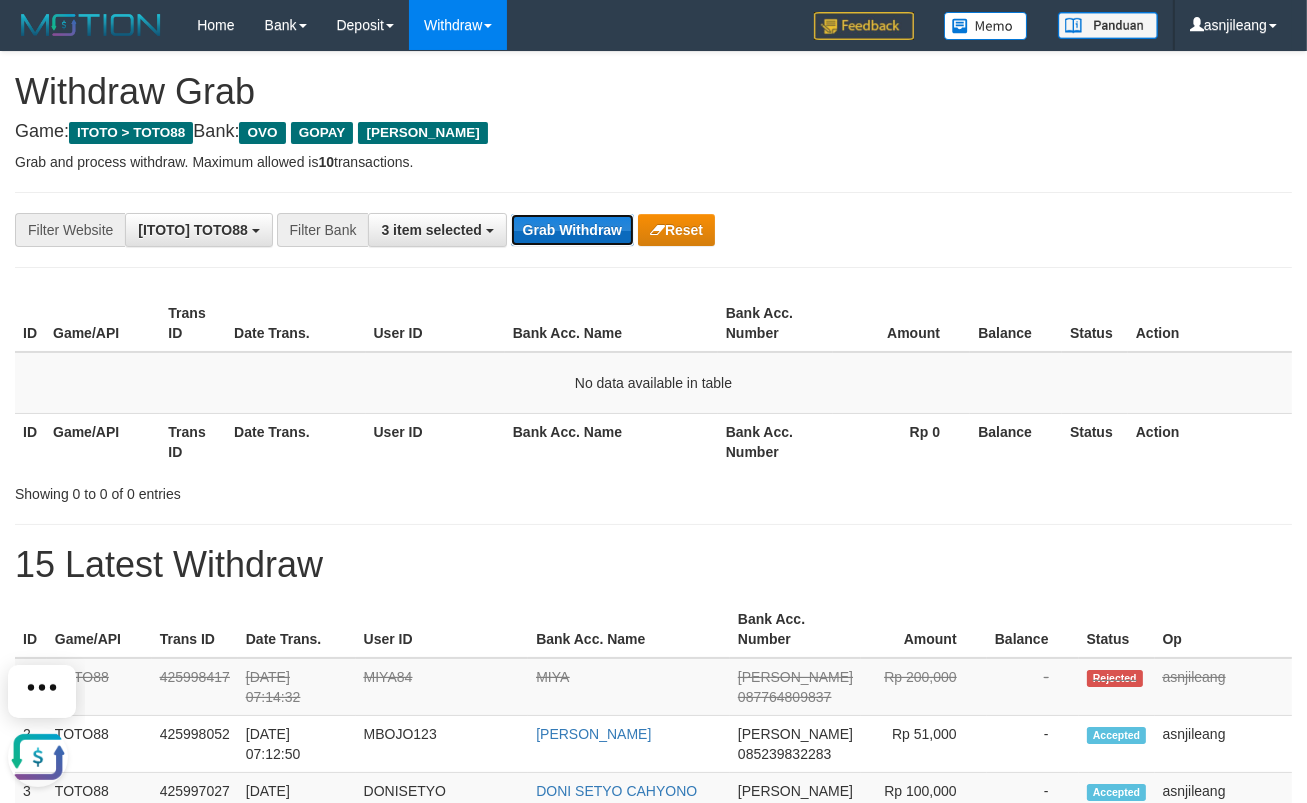 scroll, scrollTop: 0, scrollLeft: 0, axis: both 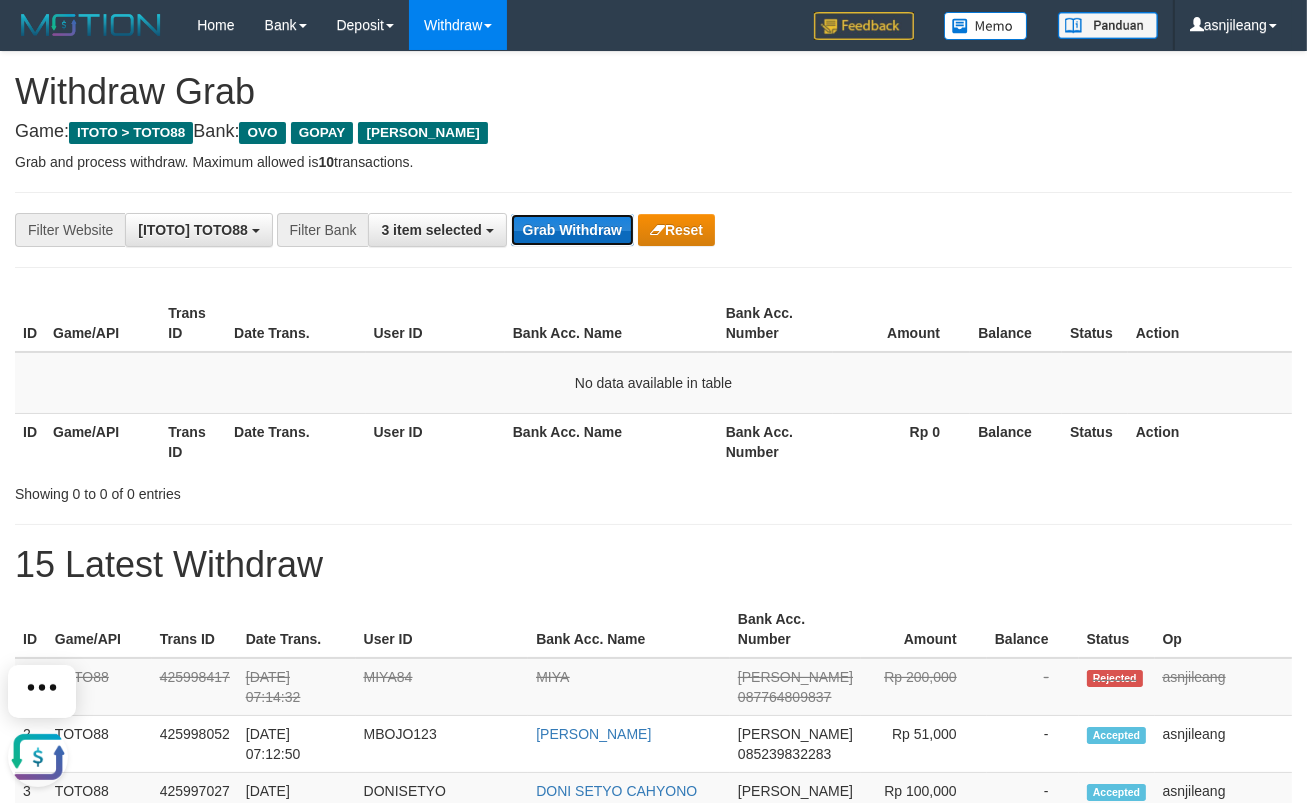 click on "Grab Withdraw" at bounding box center [572, 230] 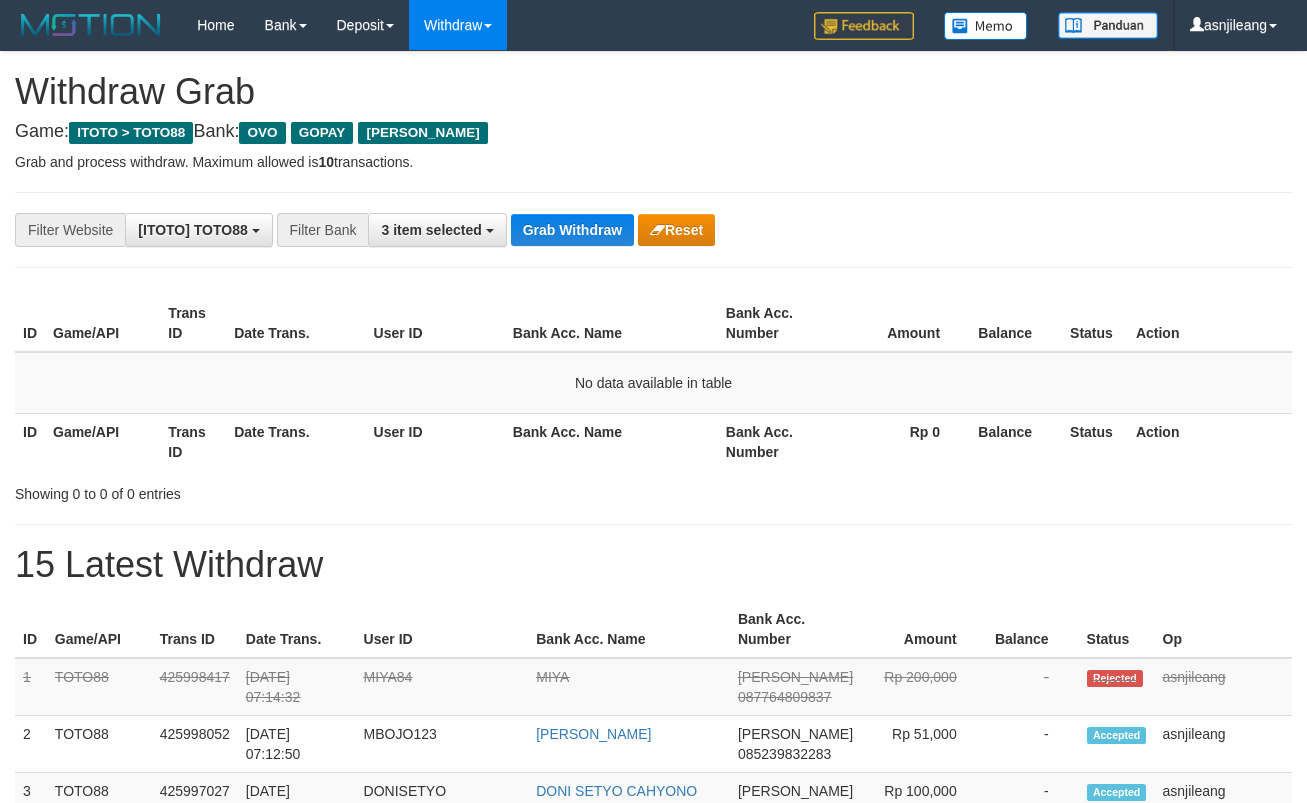 scroll, scrollTop: 0, scrollLeft: 0, axis: both 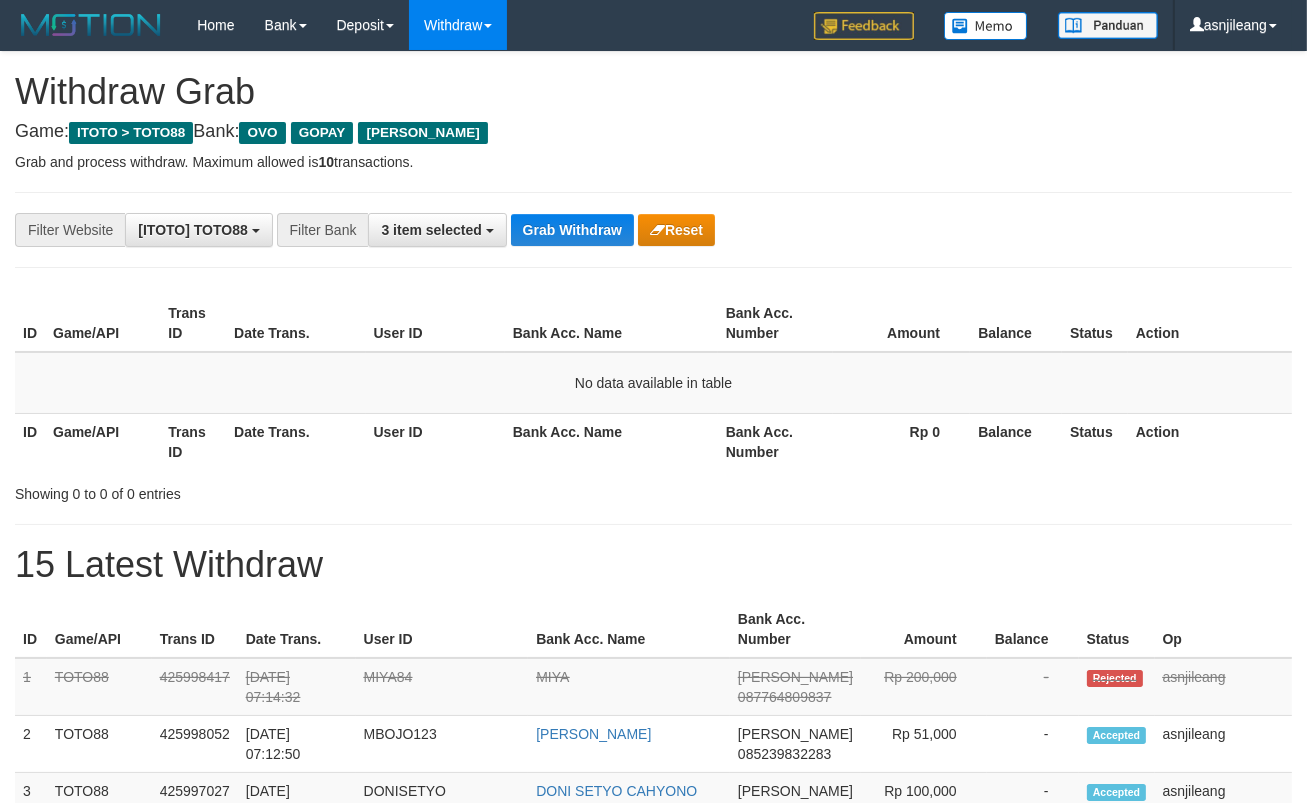 click on "Grab Withdraw" at bounding box center [572, 230] 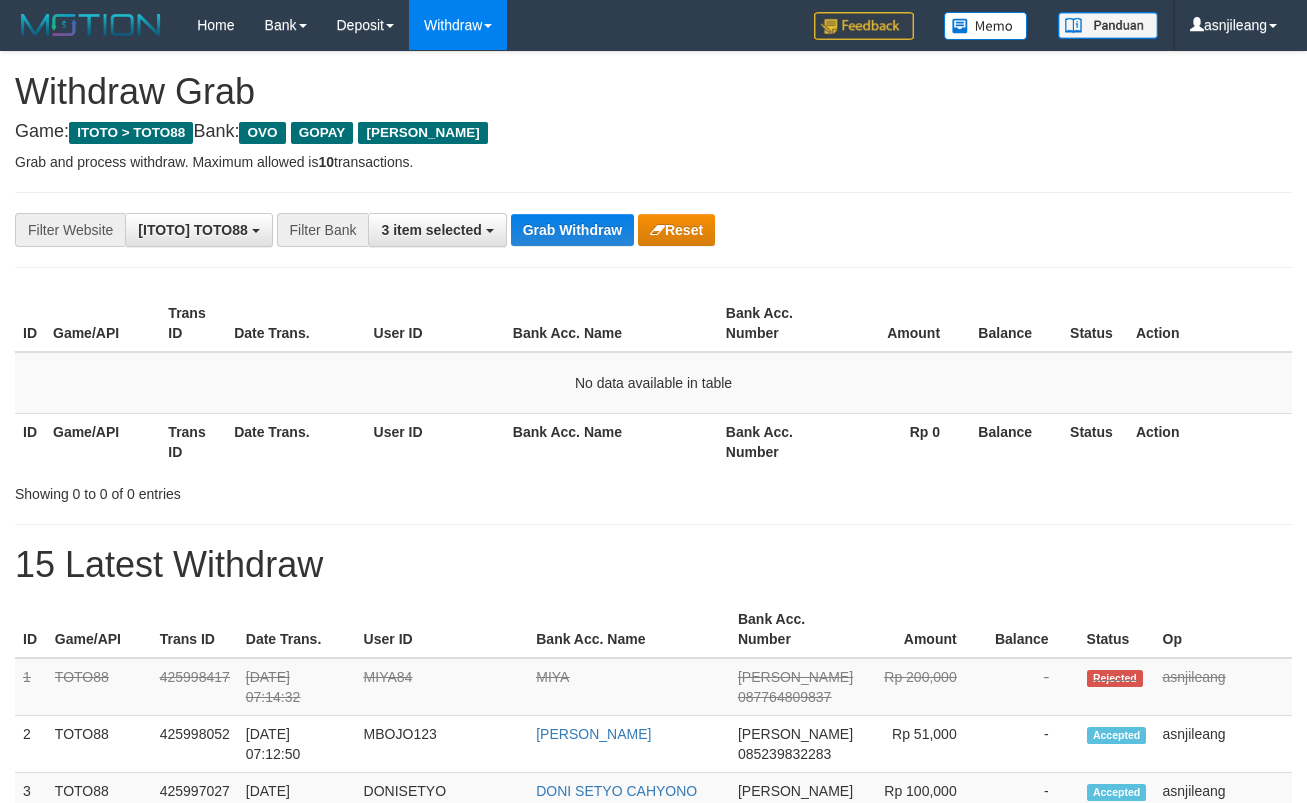 scroll, scrollTop: 0, scrollLeft: 0, axis: both 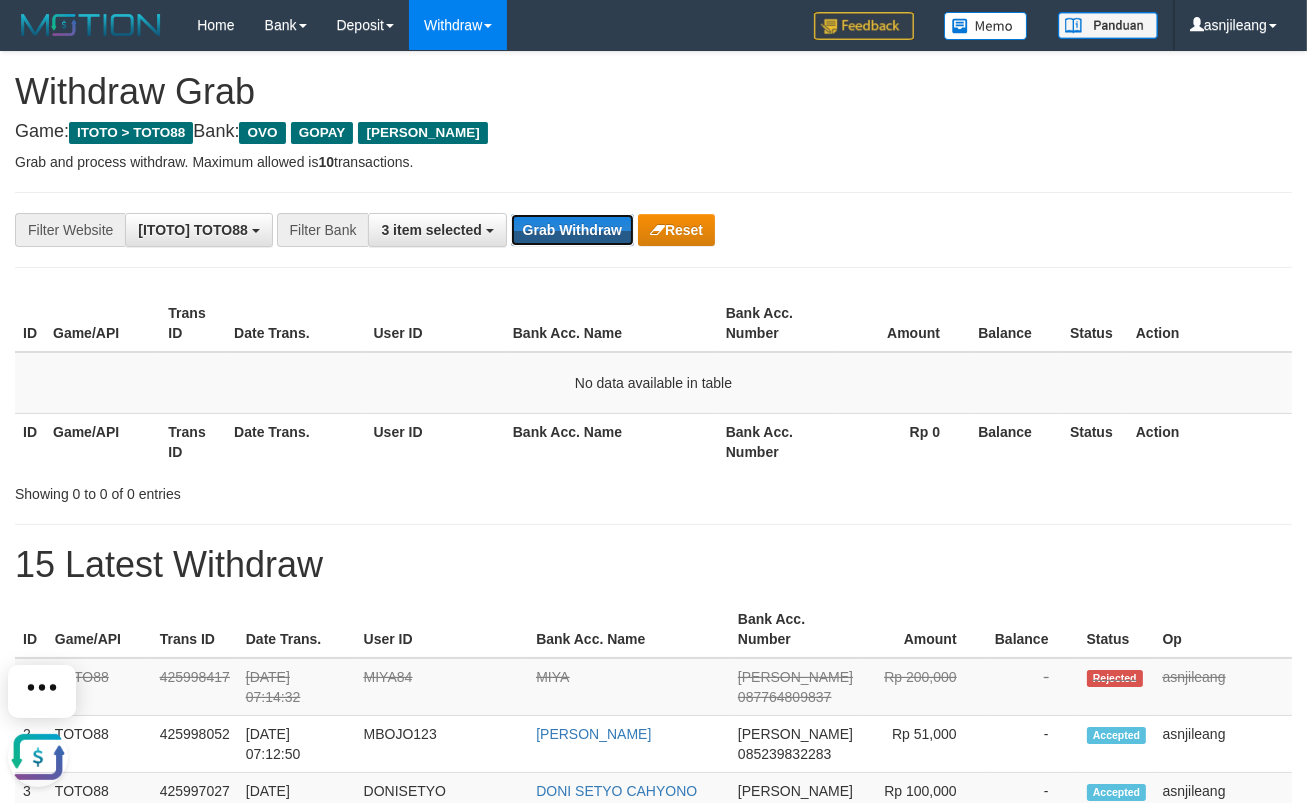 click on "Grab Withdraw" at bounding box center [572, 230] 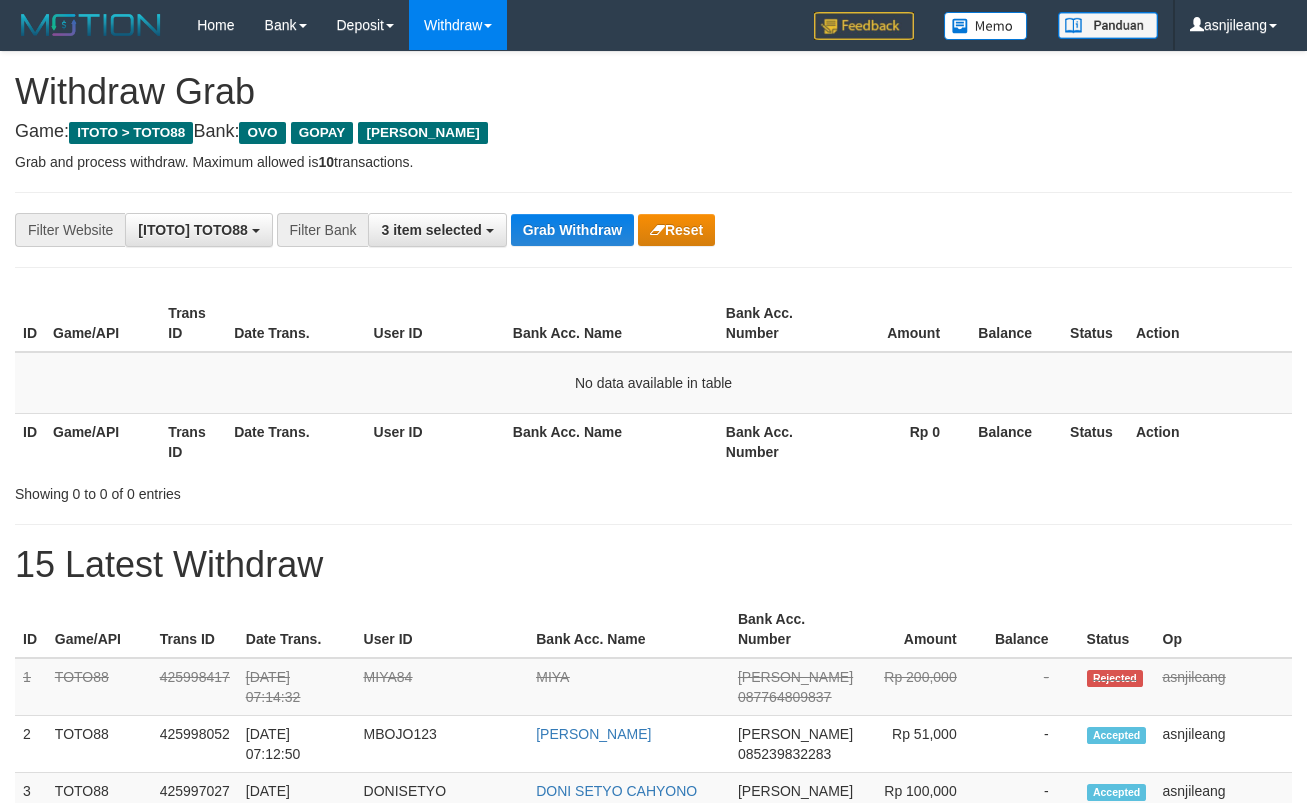 scroll, scrollTop: 0, scrollLeft: 0, axis: both 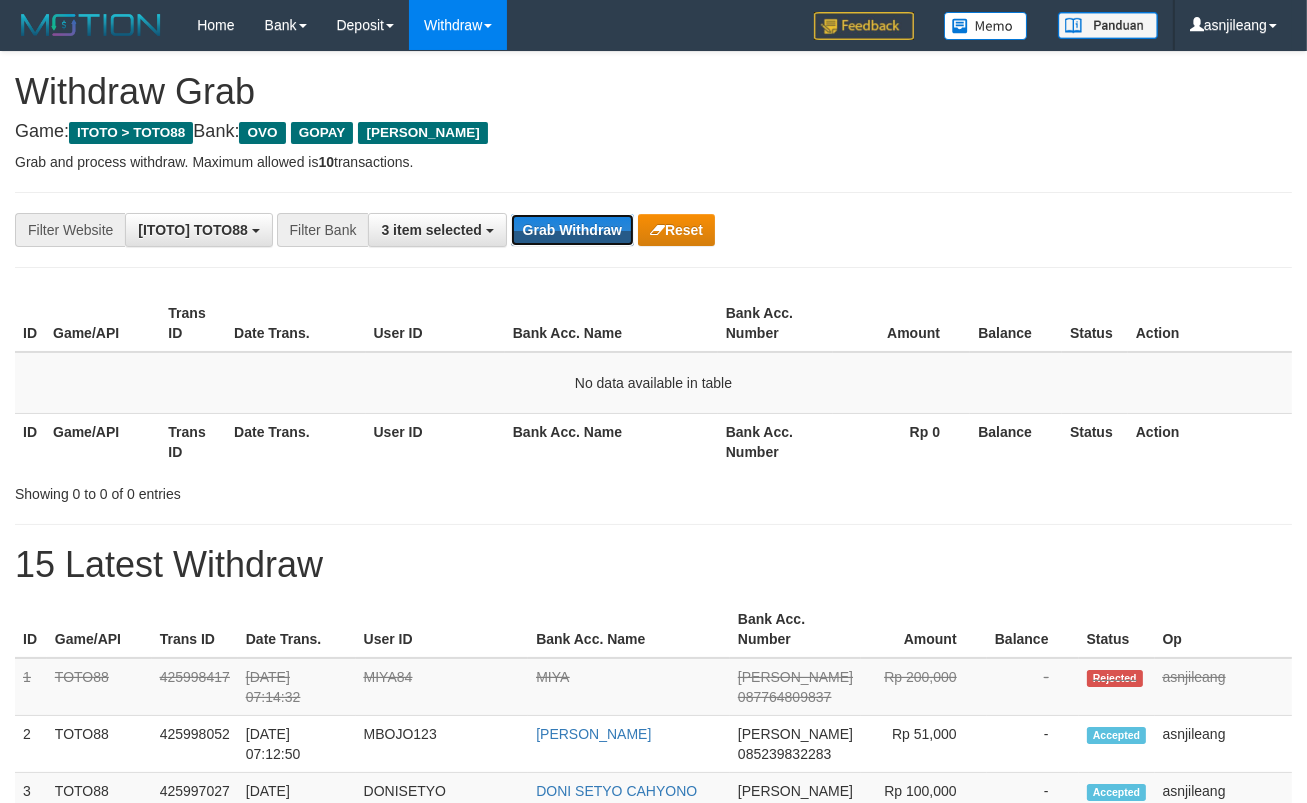 click on "Grab Withdraw" at bounding box center (572, 230) 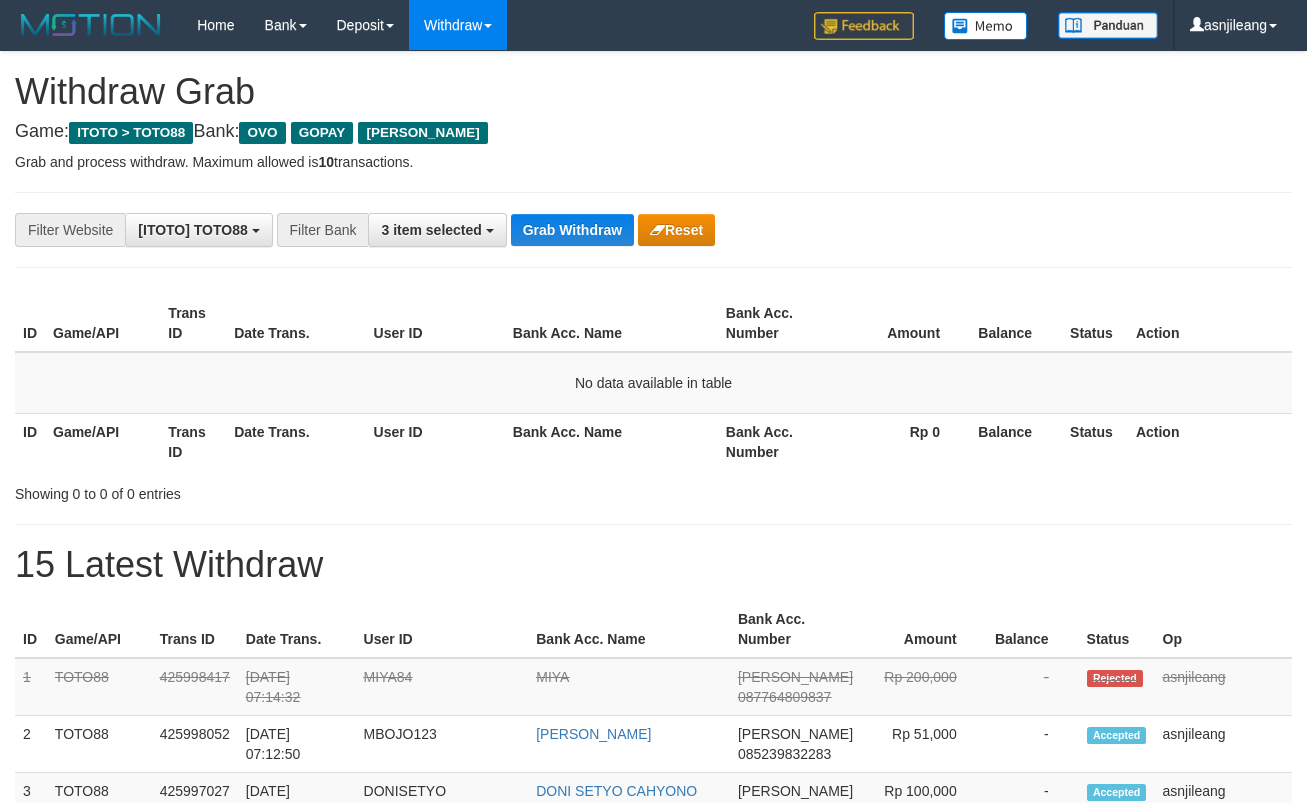 scroll, scrollTop: 0, scrollLeft: 0, axis: both 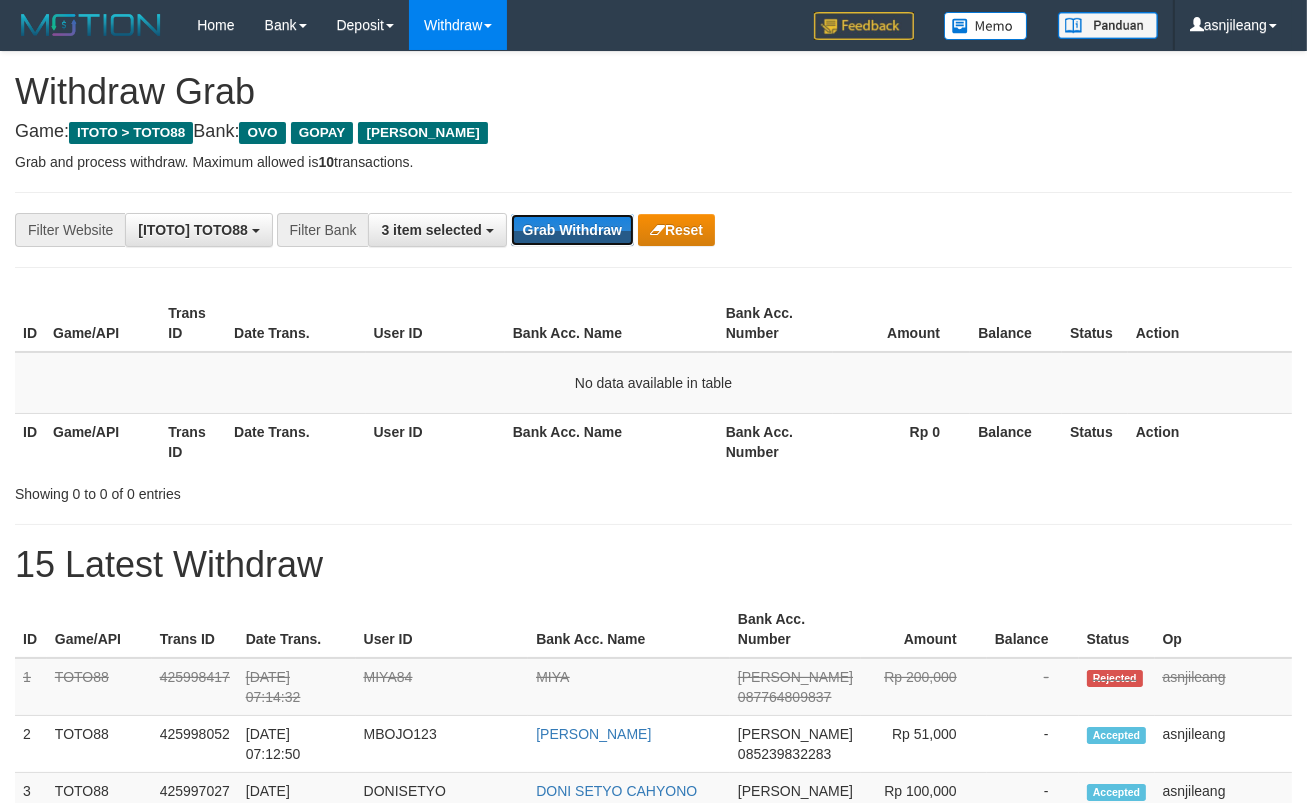 click on "Grab Withdraw" at bounding box center (572, 230) 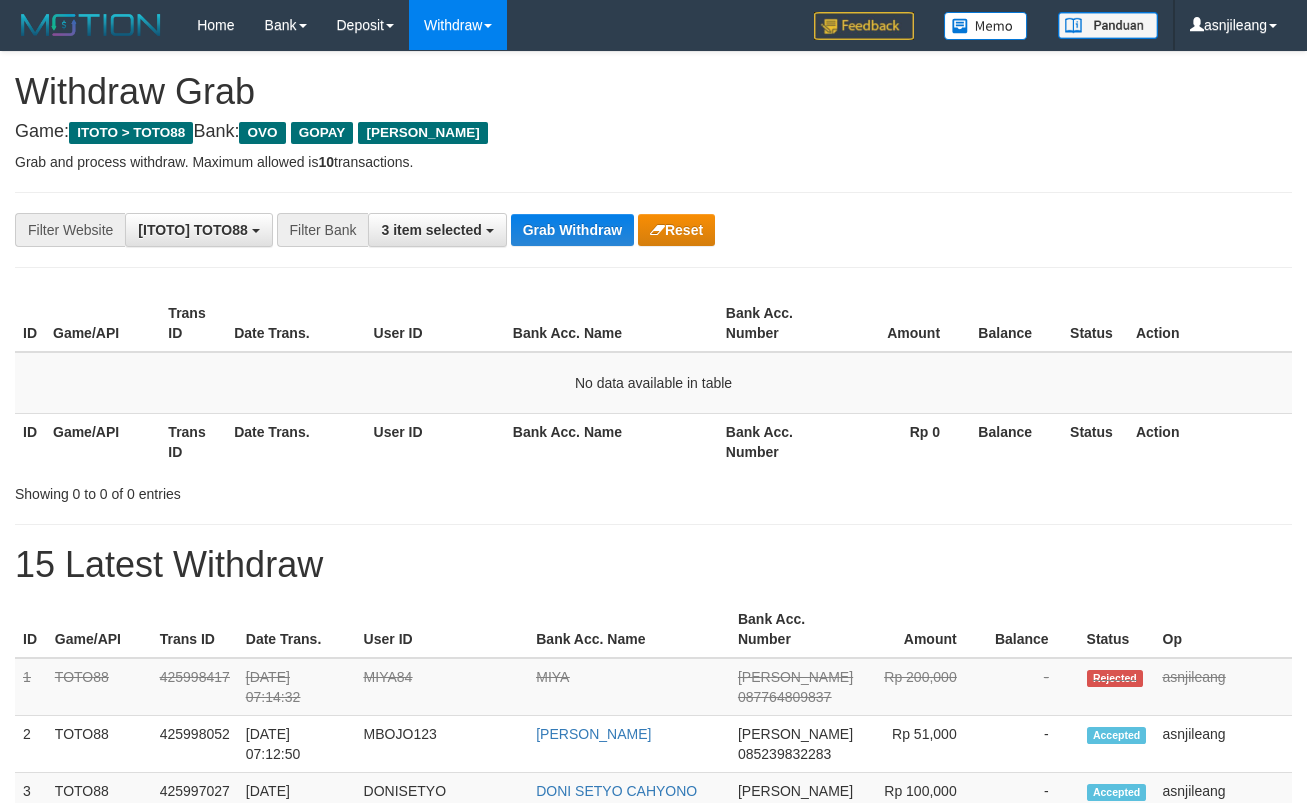 scroll, scrollTop: 0, scrollLeft: 0, axis: both 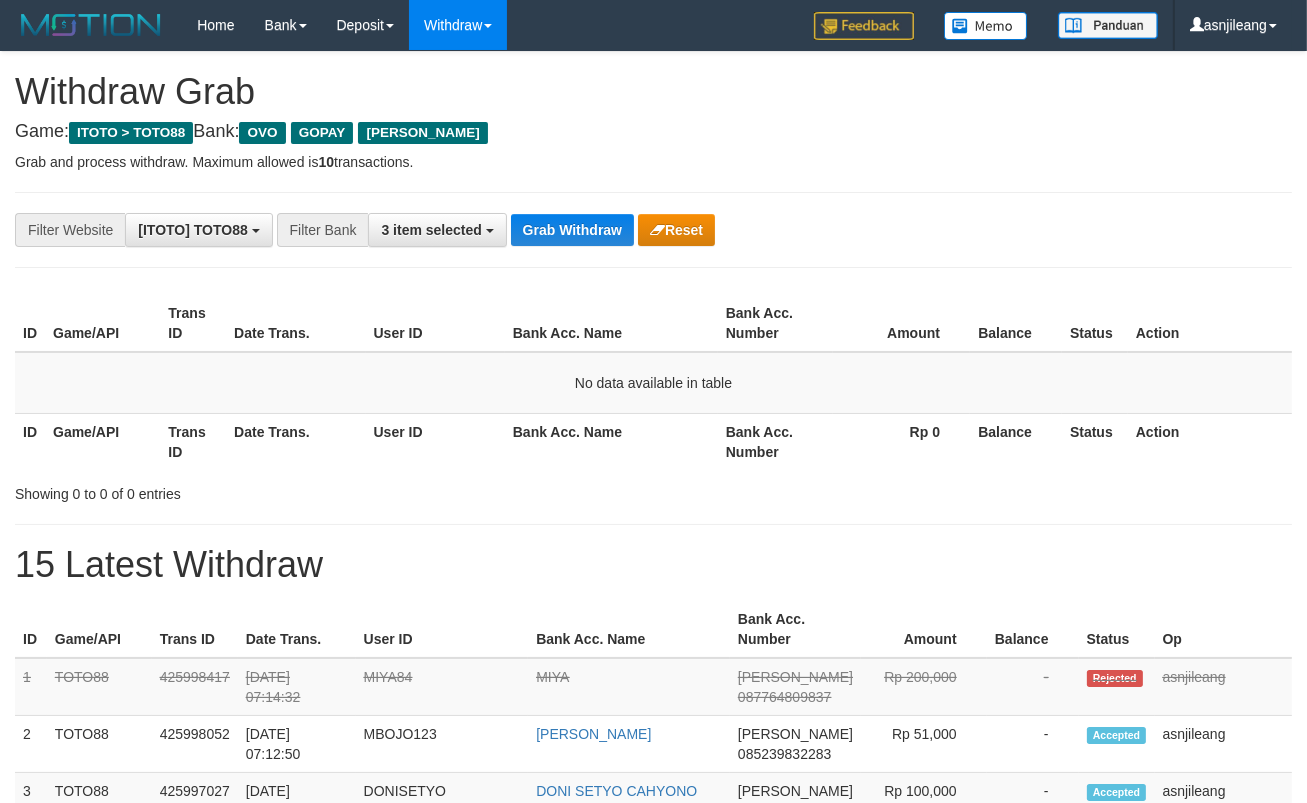 click on "Grab Withdraw" at bounding box center [572, 230] 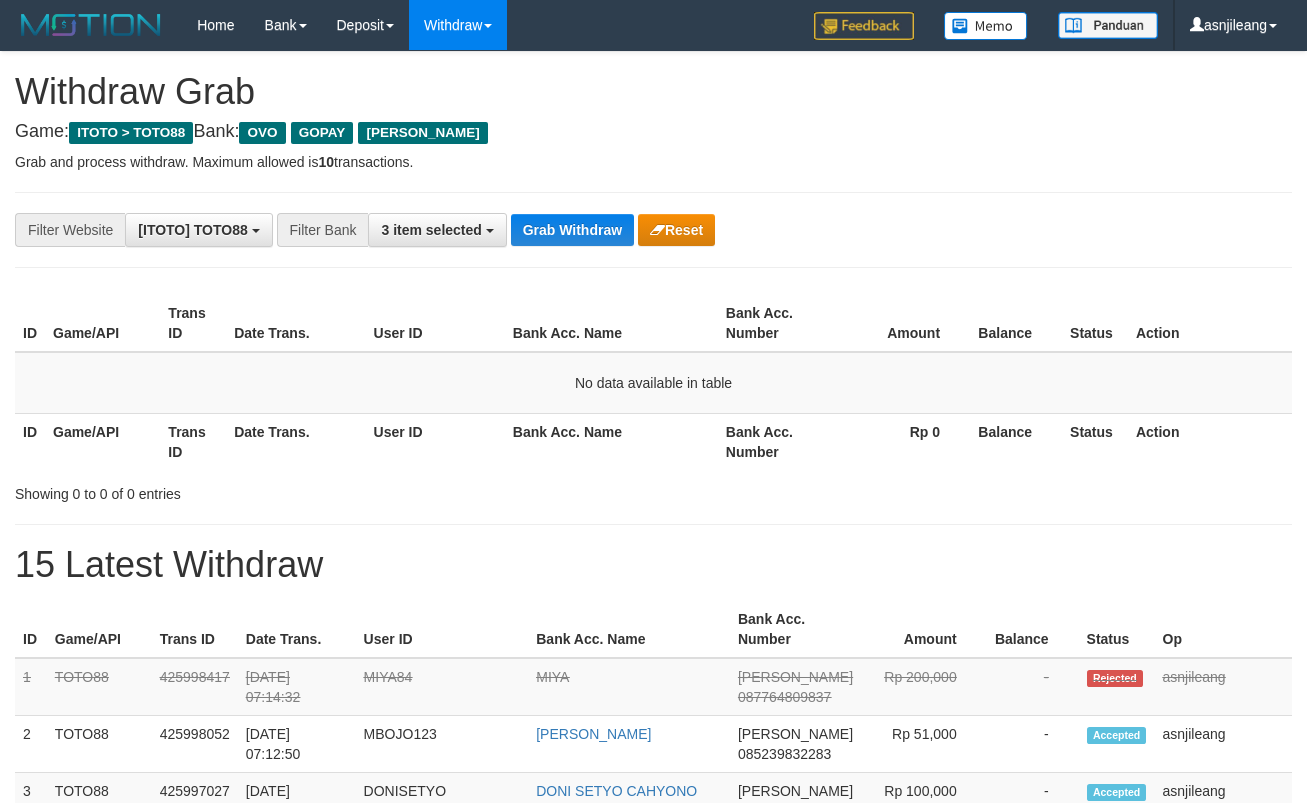 scroll, scrollTop: 0, scrollLeft: 0, axis: both 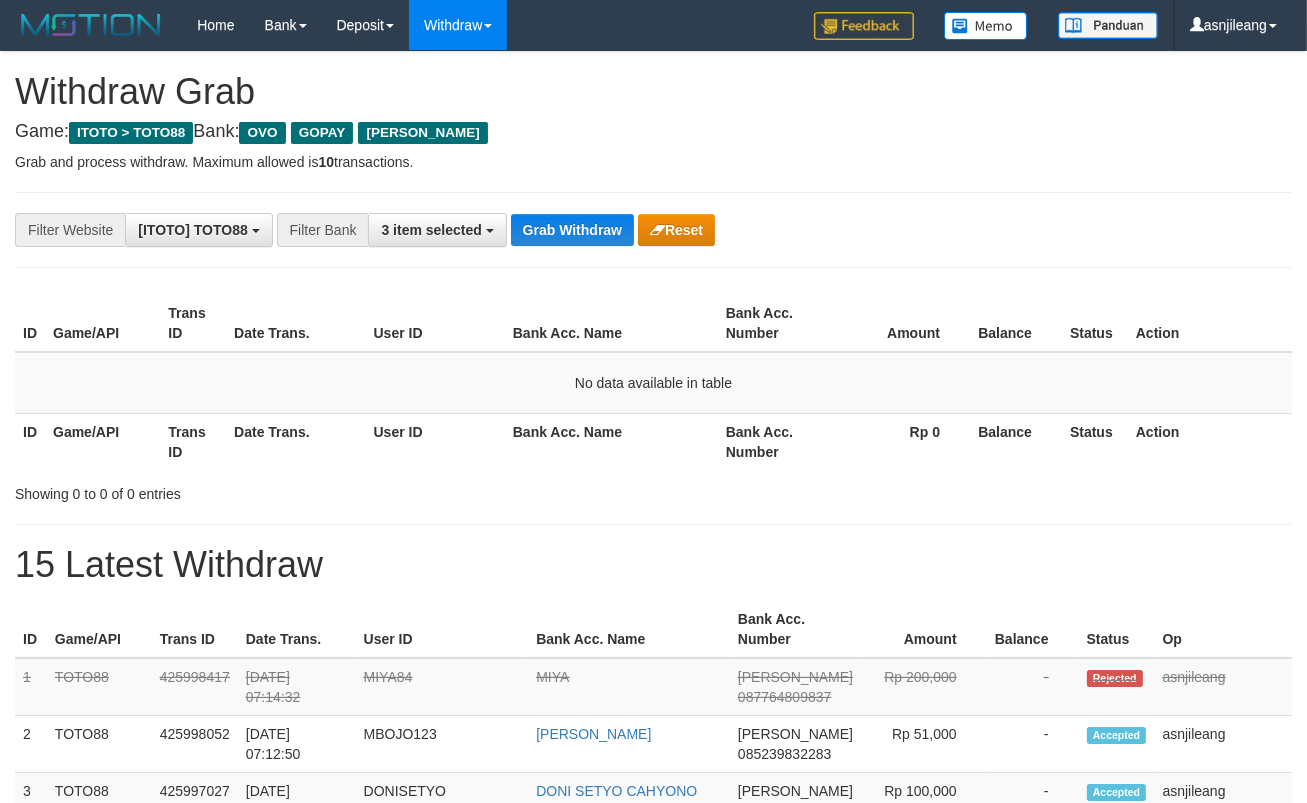 click on "Grab Withdraw" at bounding box center (572, 230) 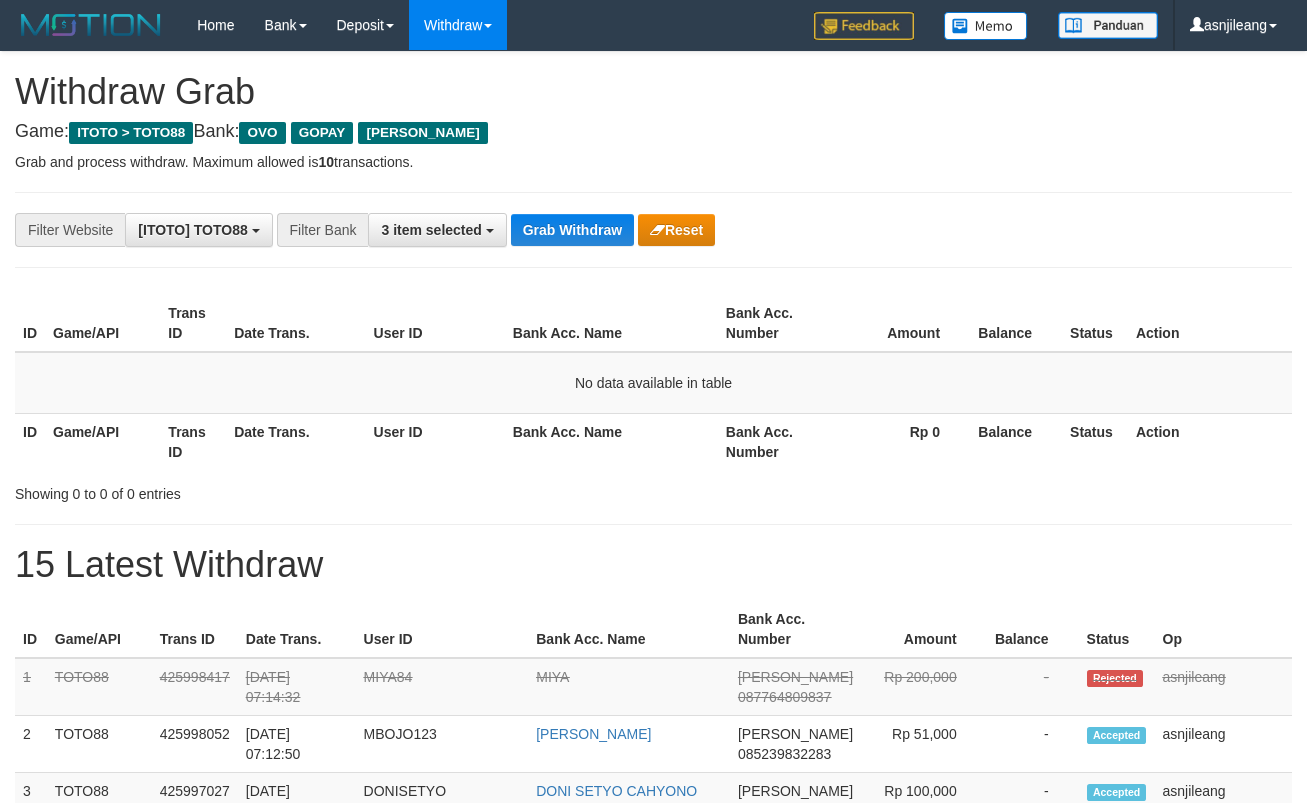 scroll, scrollTop: 0, scrollLeft: 0, axis: both 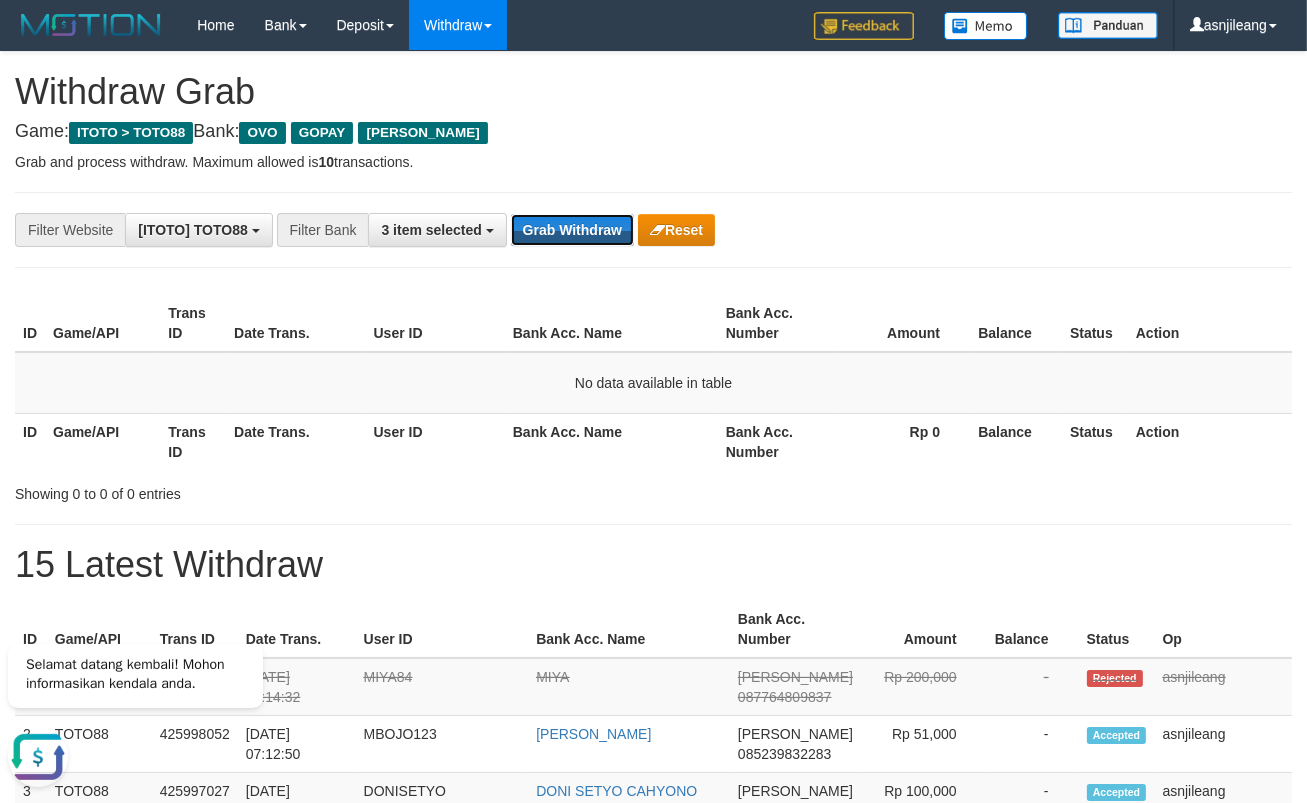 click on "Grab Withdraw" at bounding box center (572, 230) 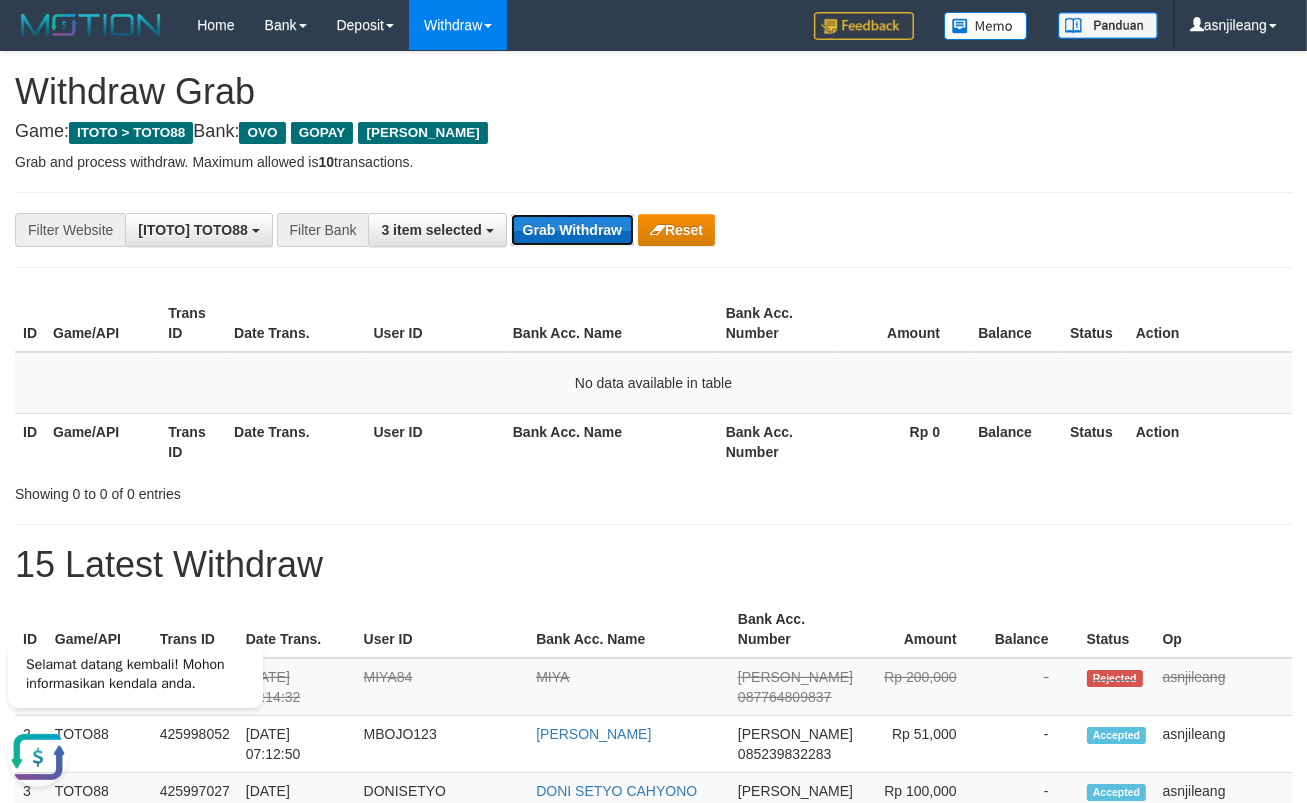drag, startPoint x: 0, startPoint y: 0, endPoint x: 595, endPoint y: 225, distance: 636.12103 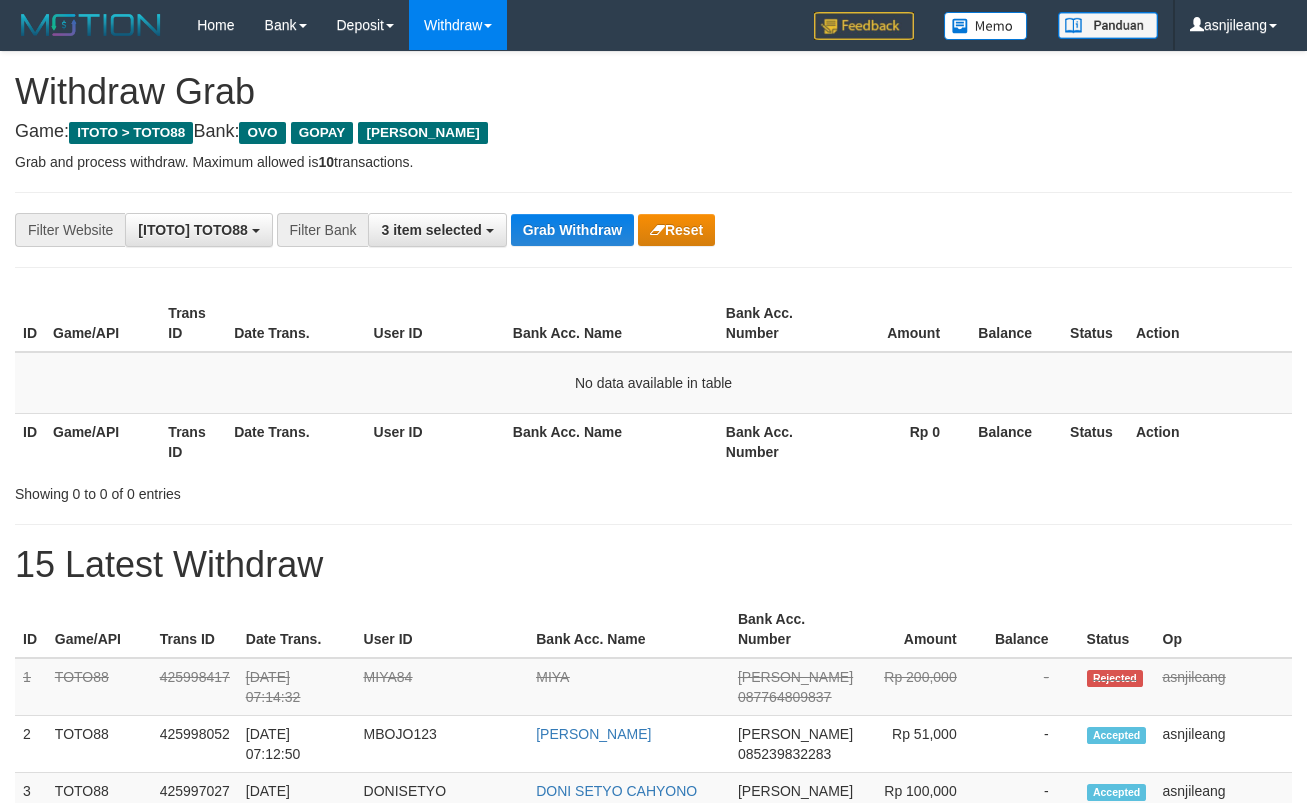 scroll, scrollTop: 0, scrollLeft: 0, axis: both 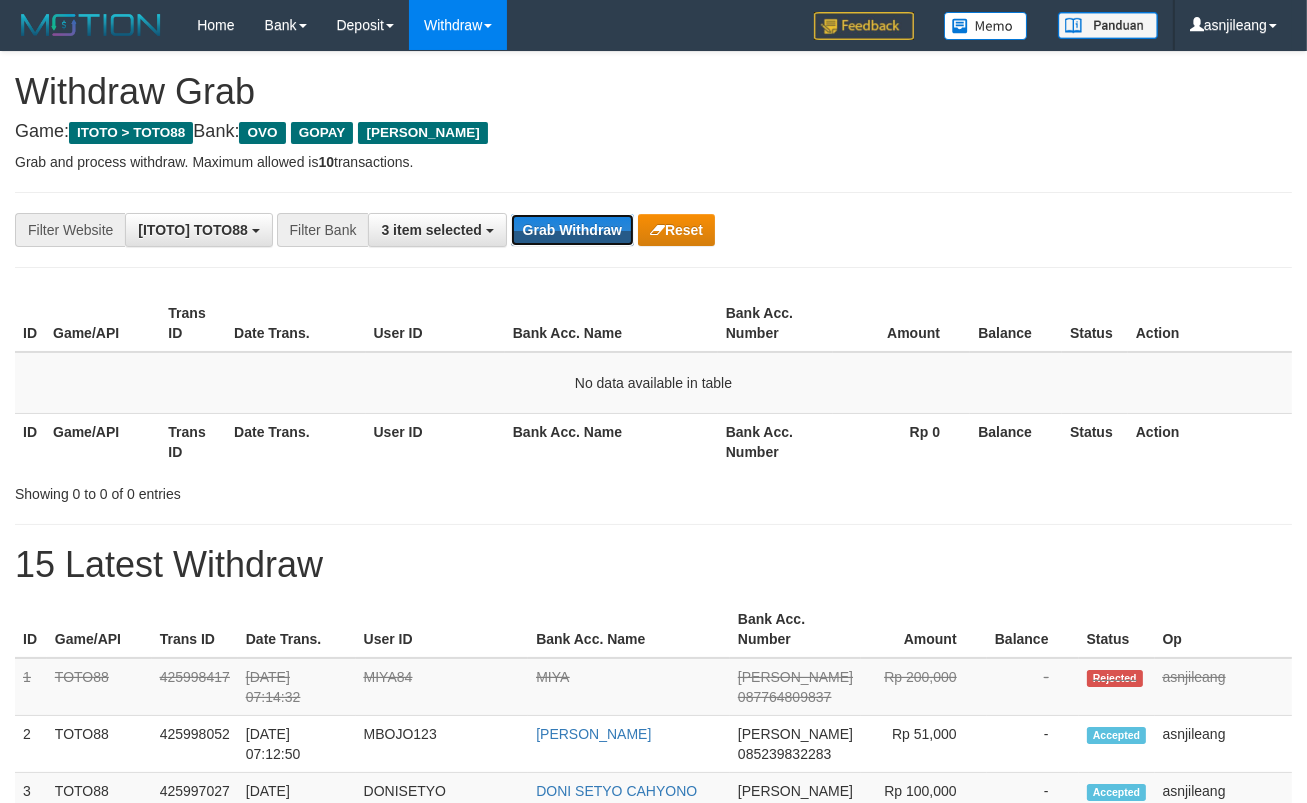 click on "Grab Withdraw" at bounding box center [572, 230] 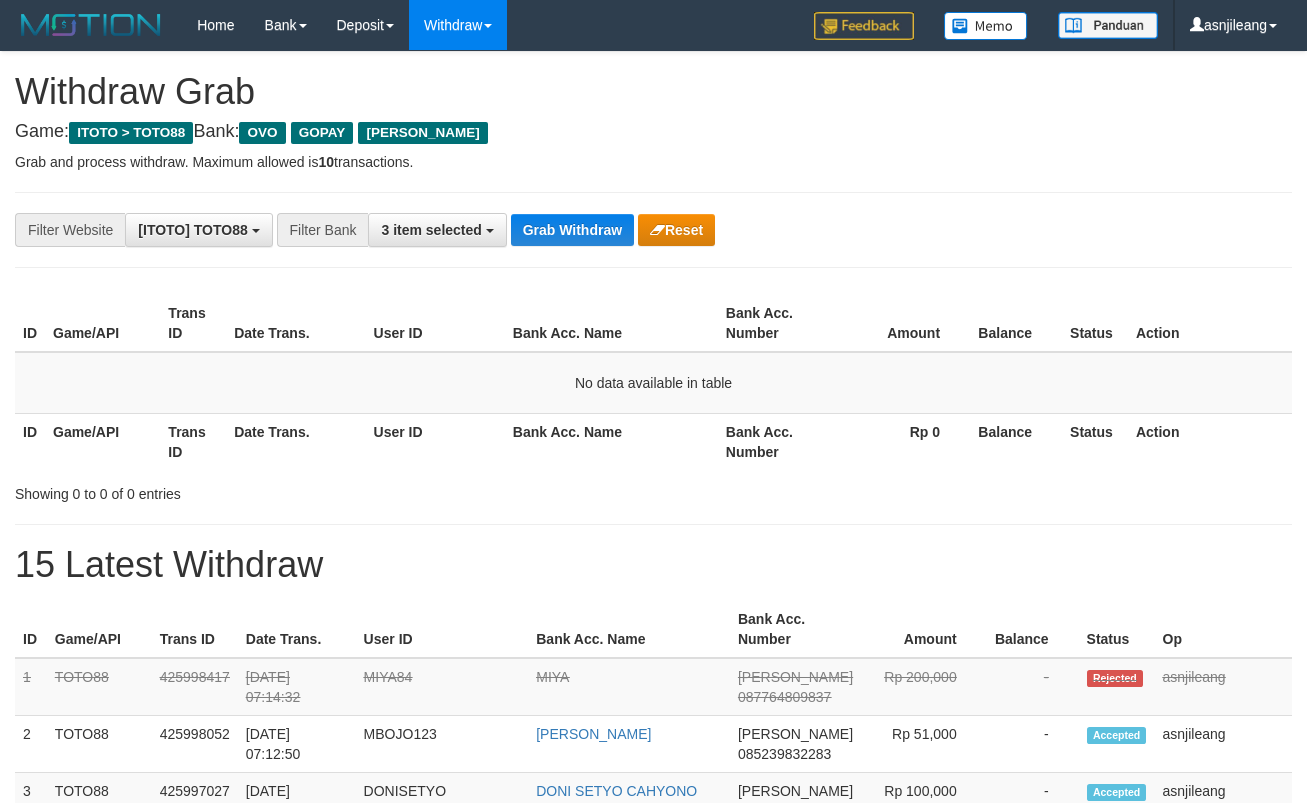 scroll, scrollTop: 0, scrollLeft: 0, axis: both 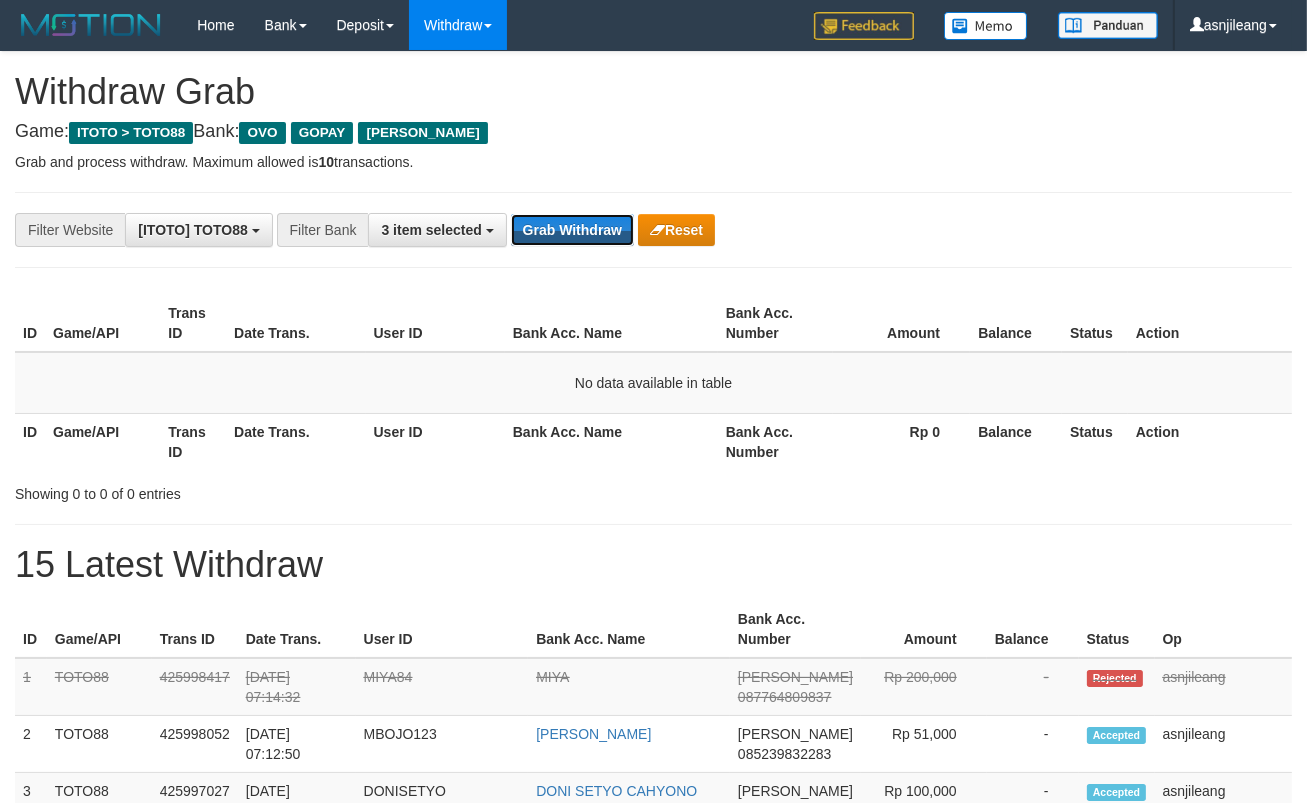 click on "Grab Withdraw" at bounding box center [572, 230] 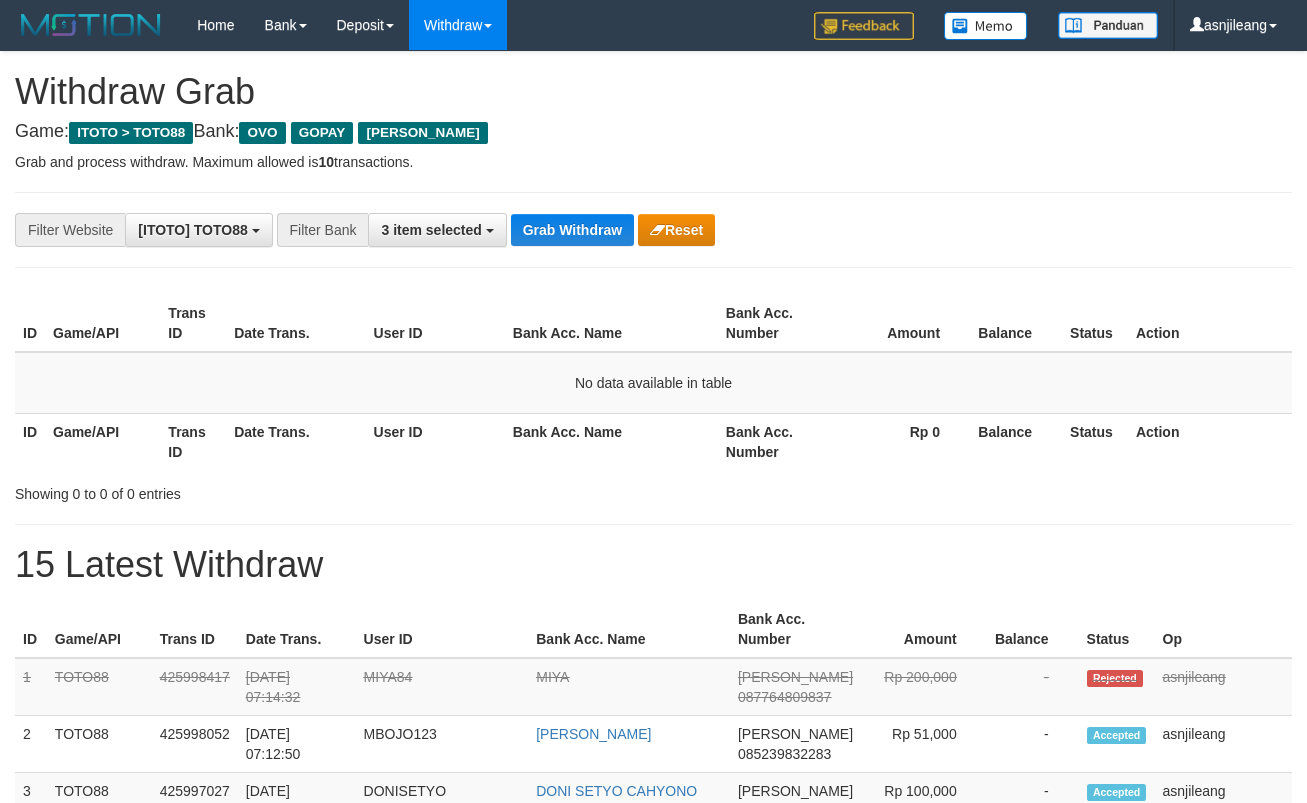 scroll, scrollTop: 0, scrollLeft: 0, axis: both 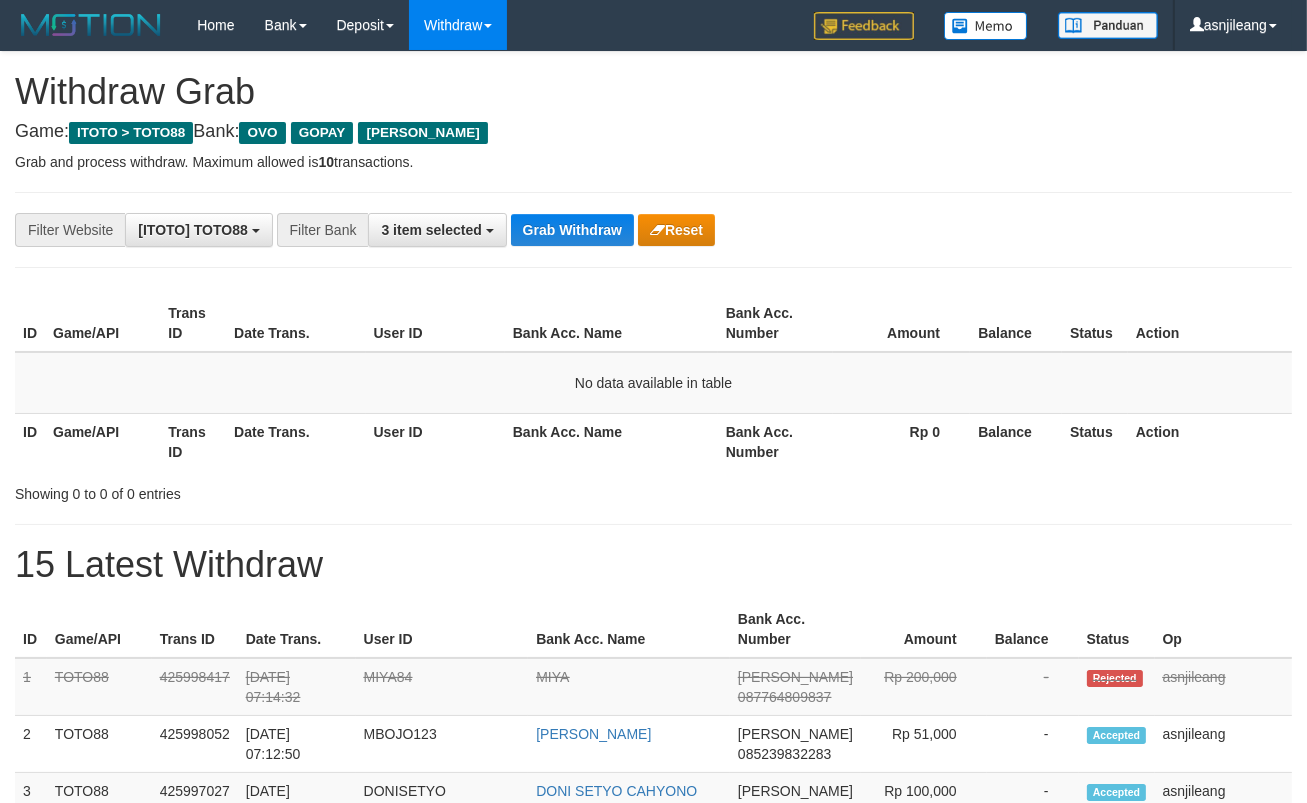 click on "Grab Withdraw" at bounding box center [572, 230] 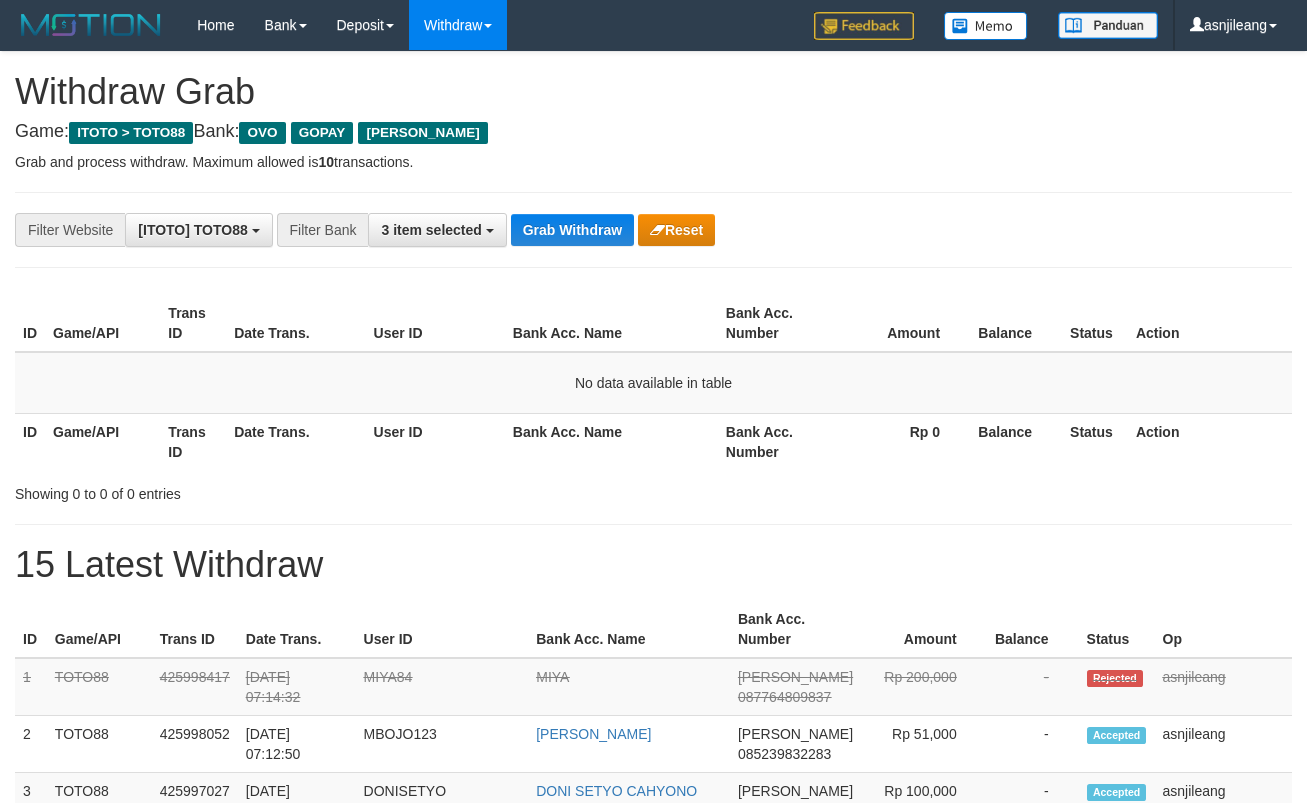 scroll, scrollTop: 0, scrollLeft: 0, axis: both 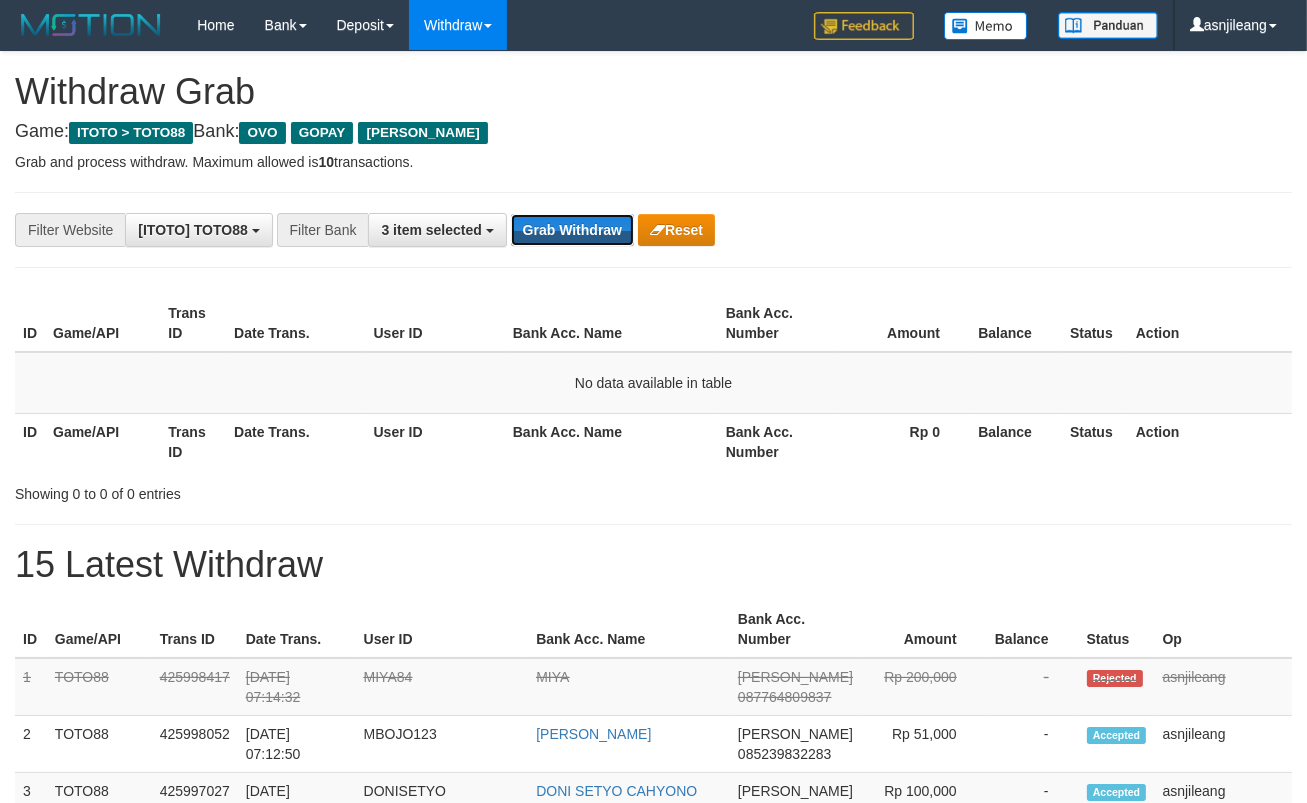 click on "Grab Withdraw" at bounding box center [572, 230] 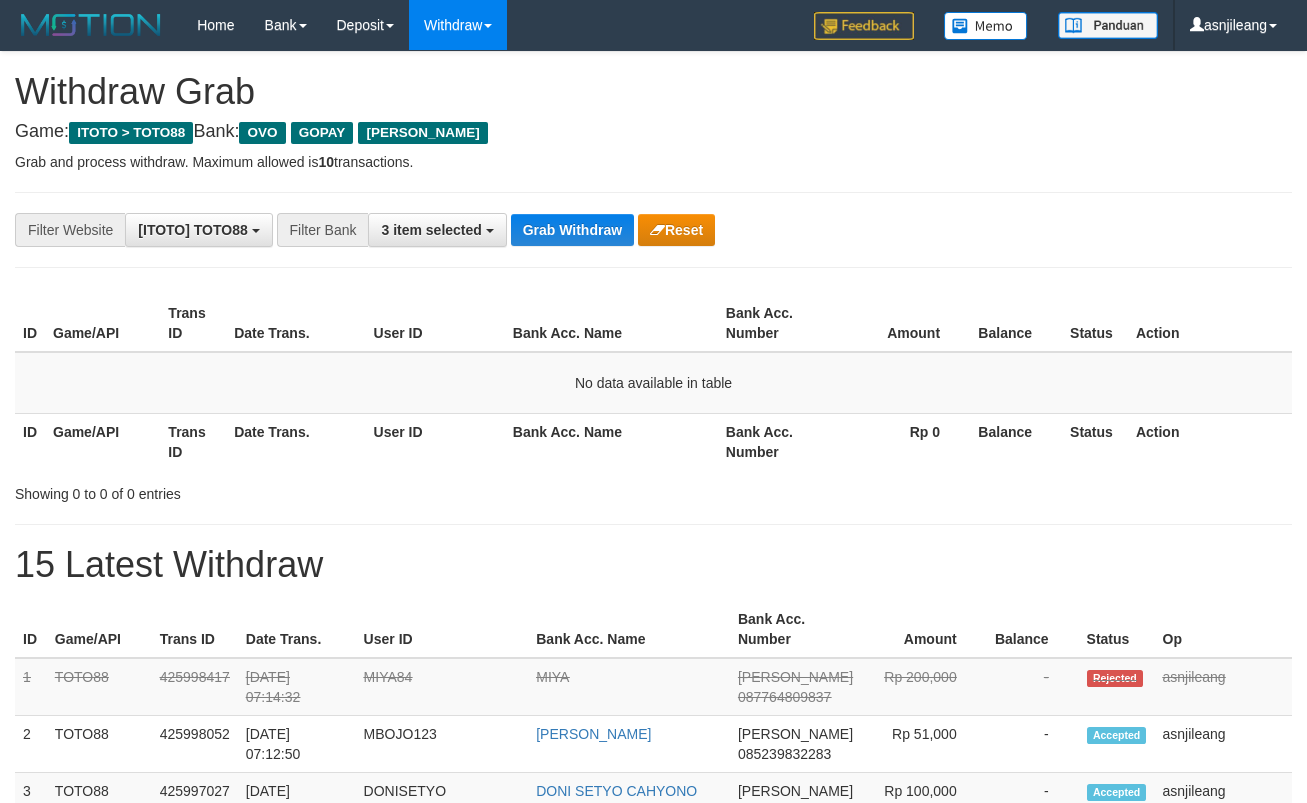 scroll, scrollTop: 0, scrollLeft: 0, axis: both 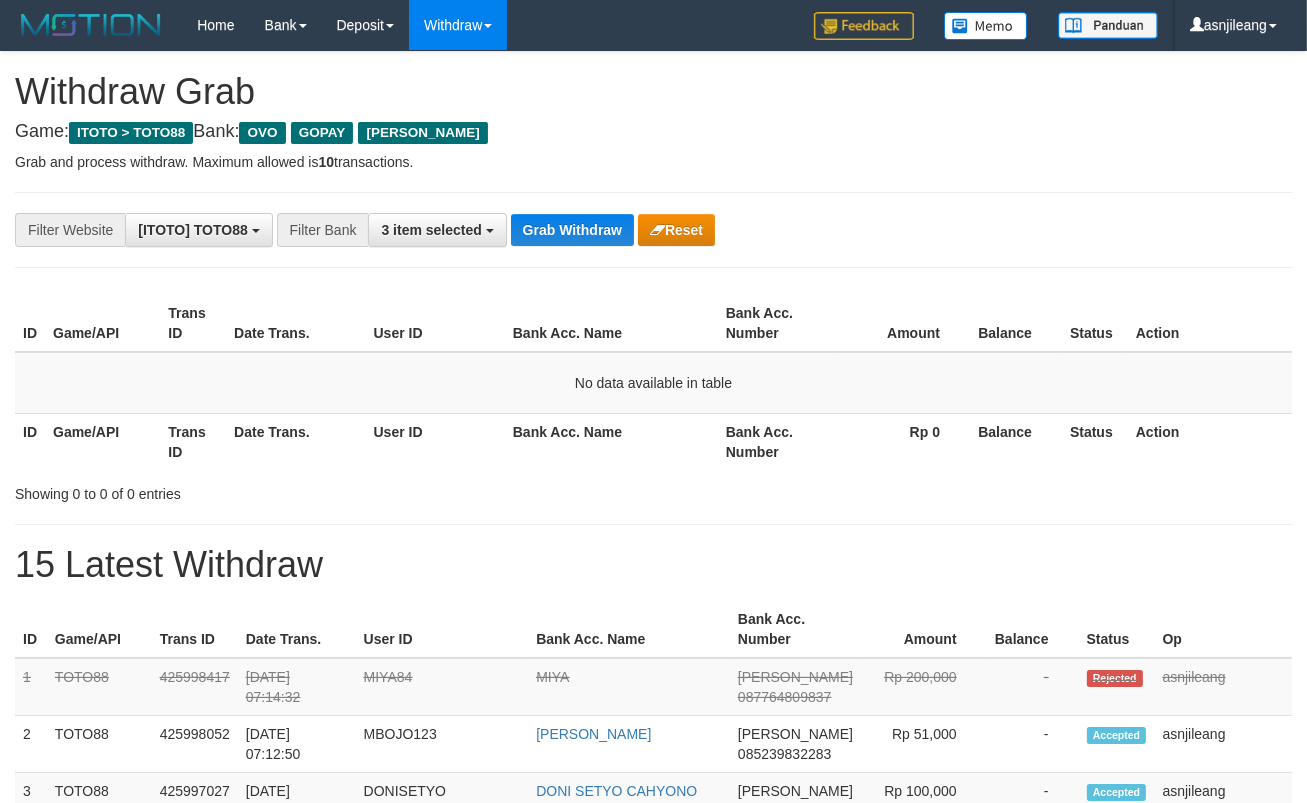 click on "Grab Withdraw" at bounding box center [572, 230] 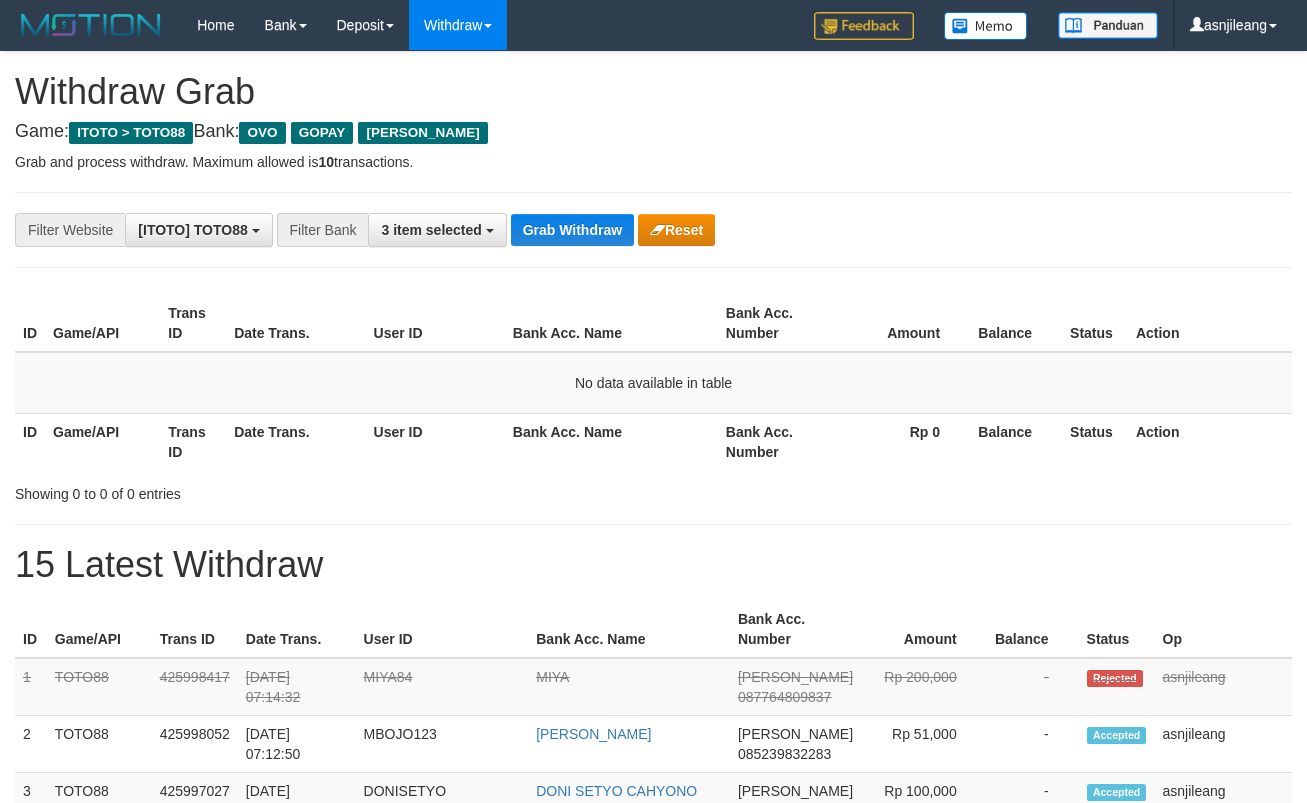 scroll, scrollTop: 0, scrollLeft: 0, axis: both 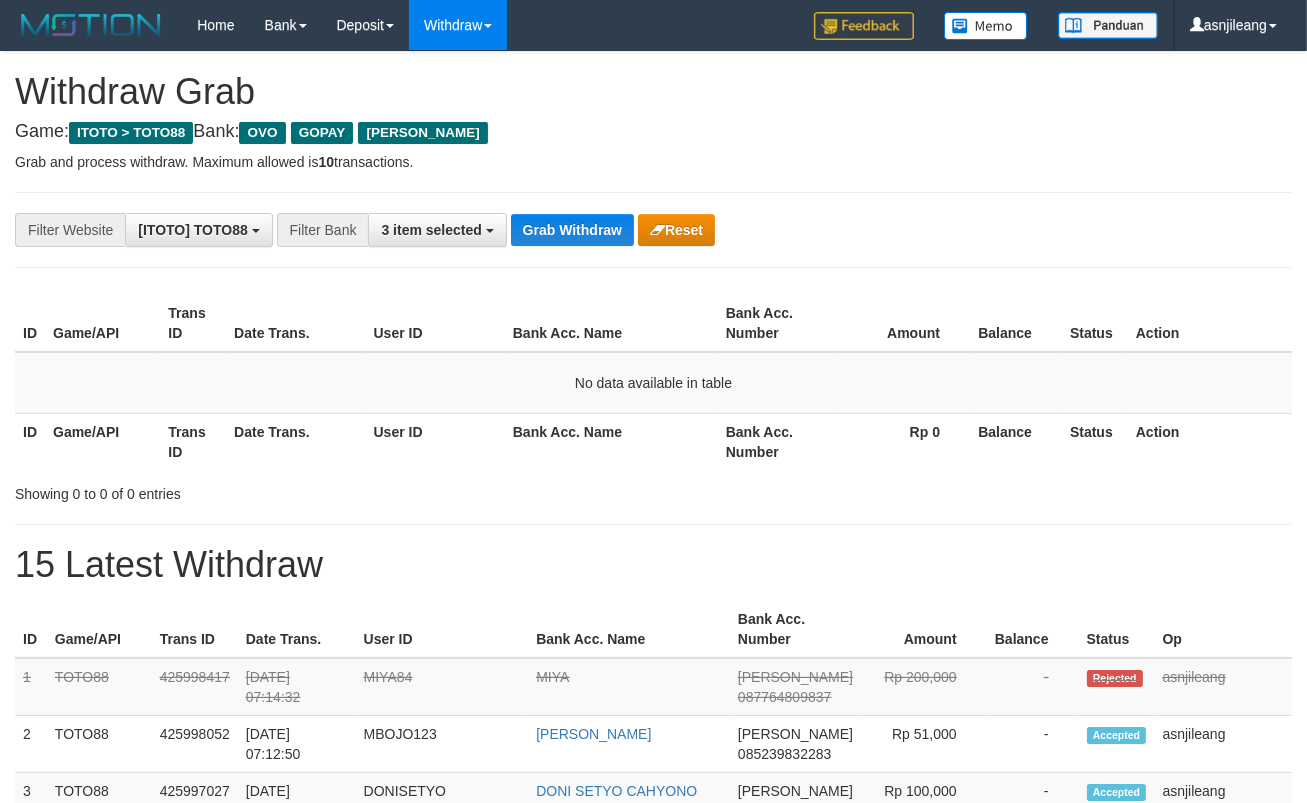 click on "Grab Withdraw" at bounding box center (572, 230) 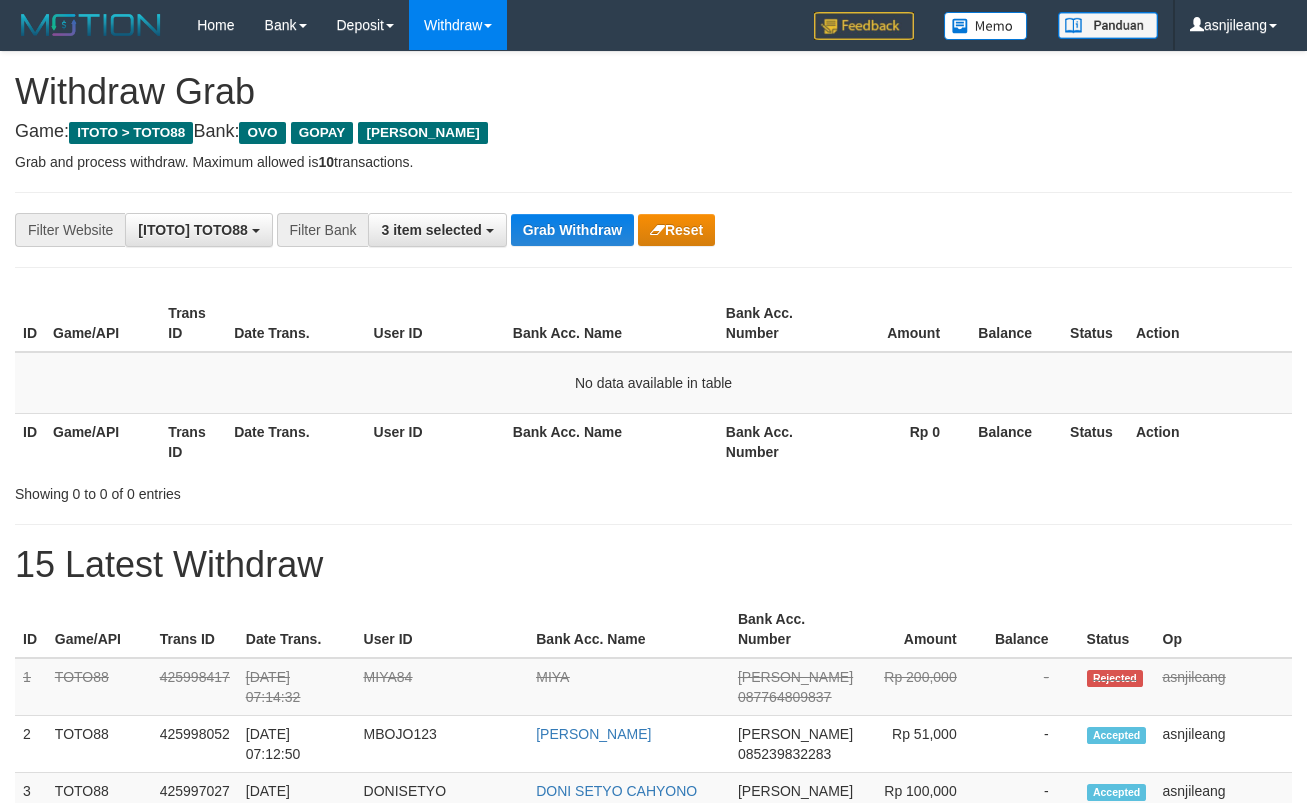 scroll, scrollTop: 0, scrollLeft: 0, axis: both 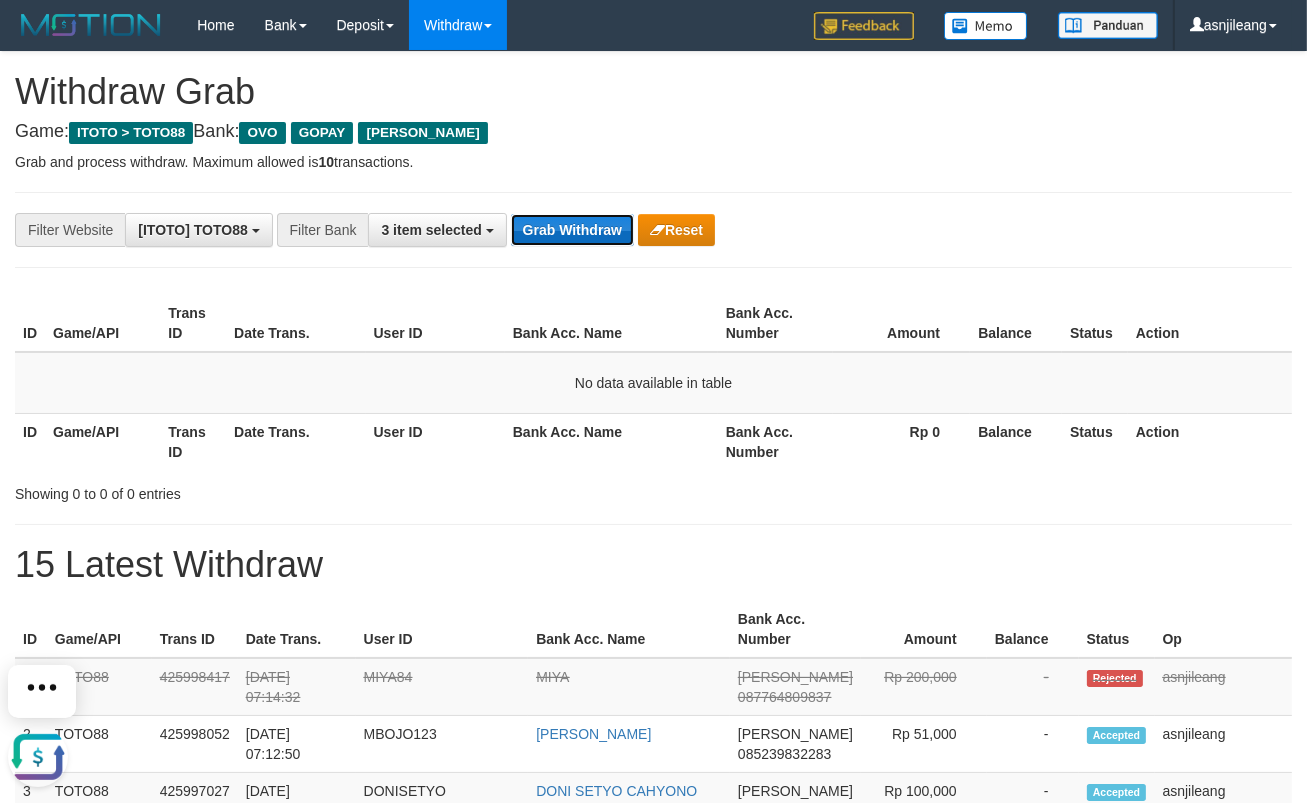 click on "Grab Withdraw" at bounding box center [572, 230] 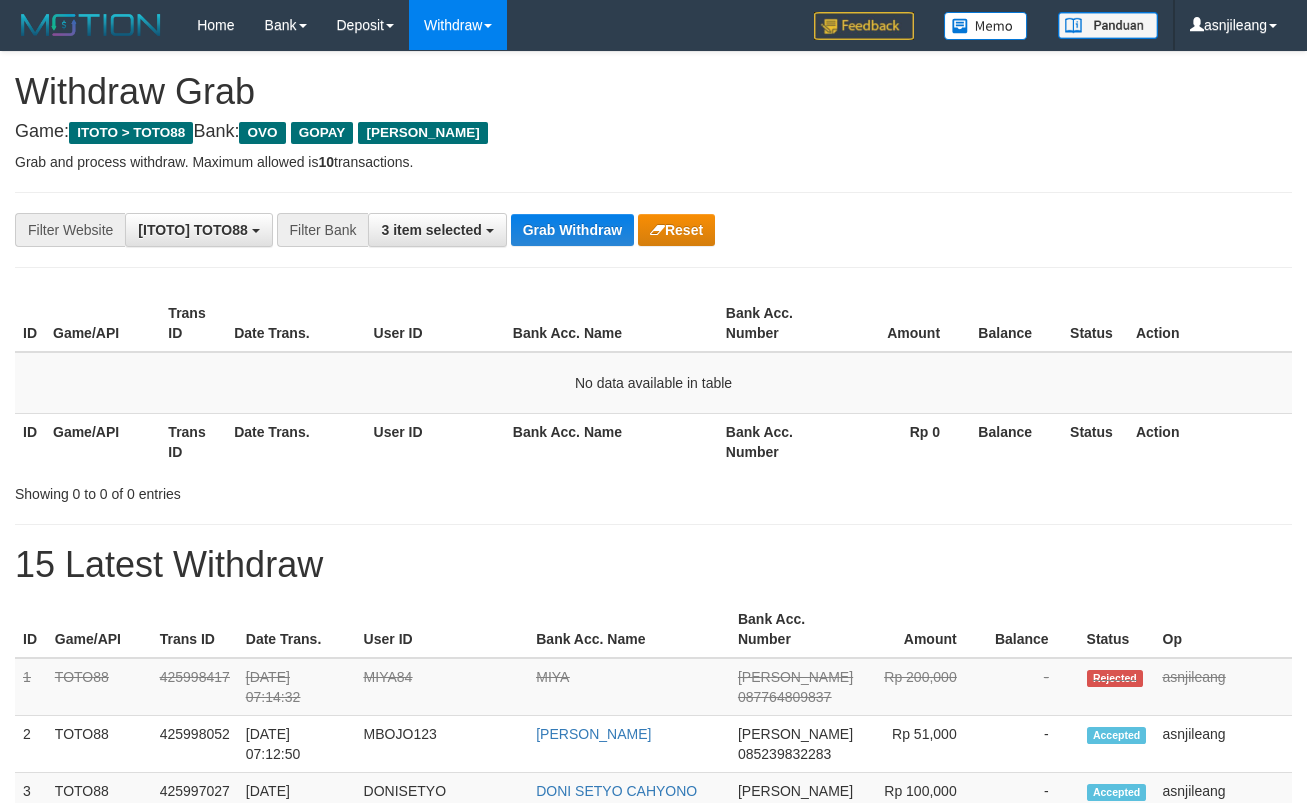 scroll, scrollTop: 0, scrollLeft: 0, axis: both 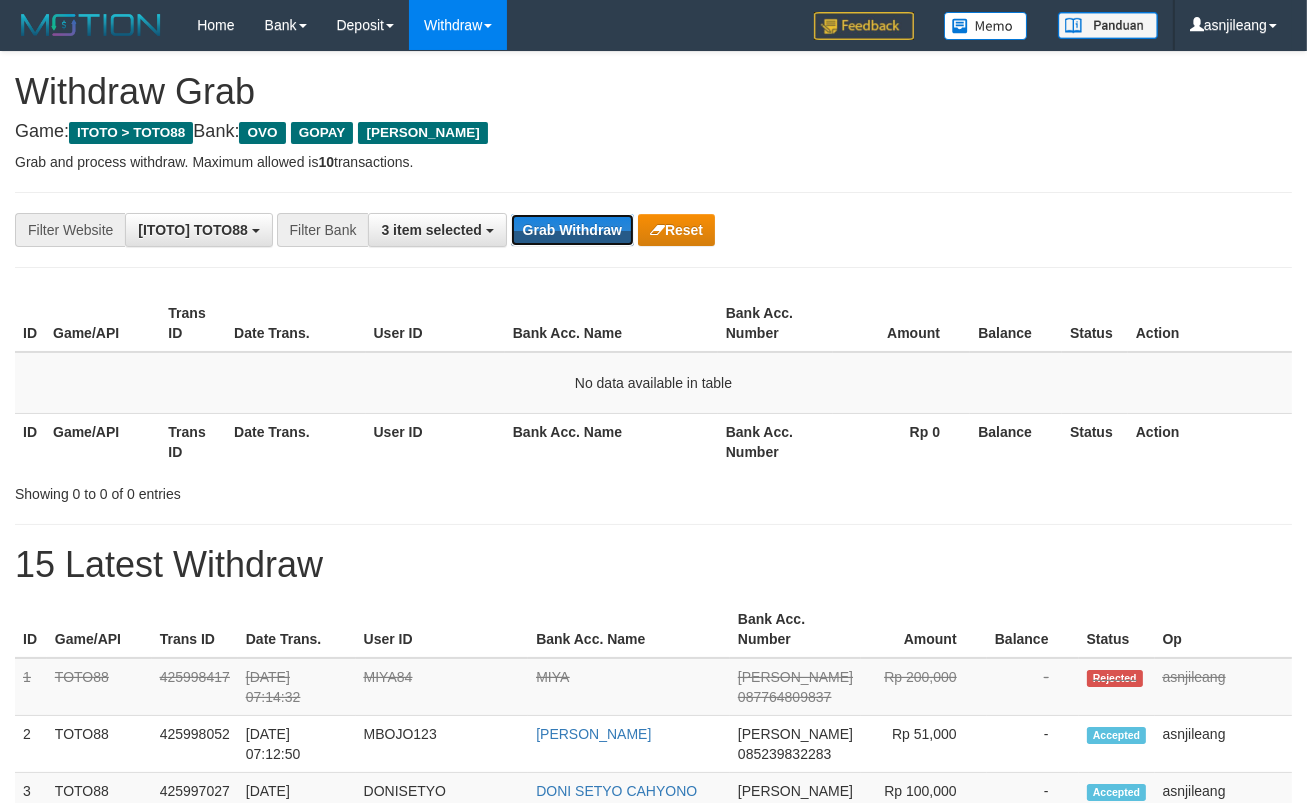 click on "Grab Withdraw" at bounding box center (572, 230) 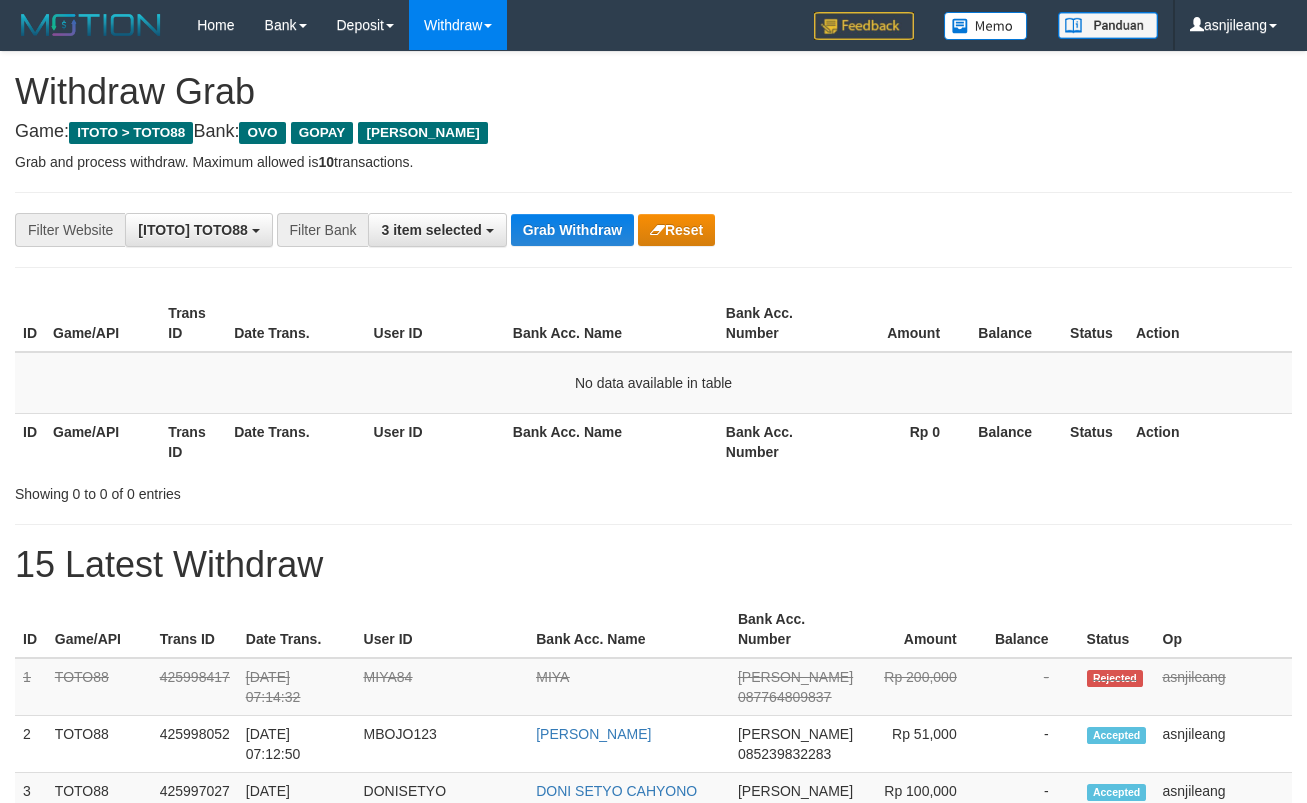 scroll, scrollTop: 0, scrollLeft: 0, axis: both 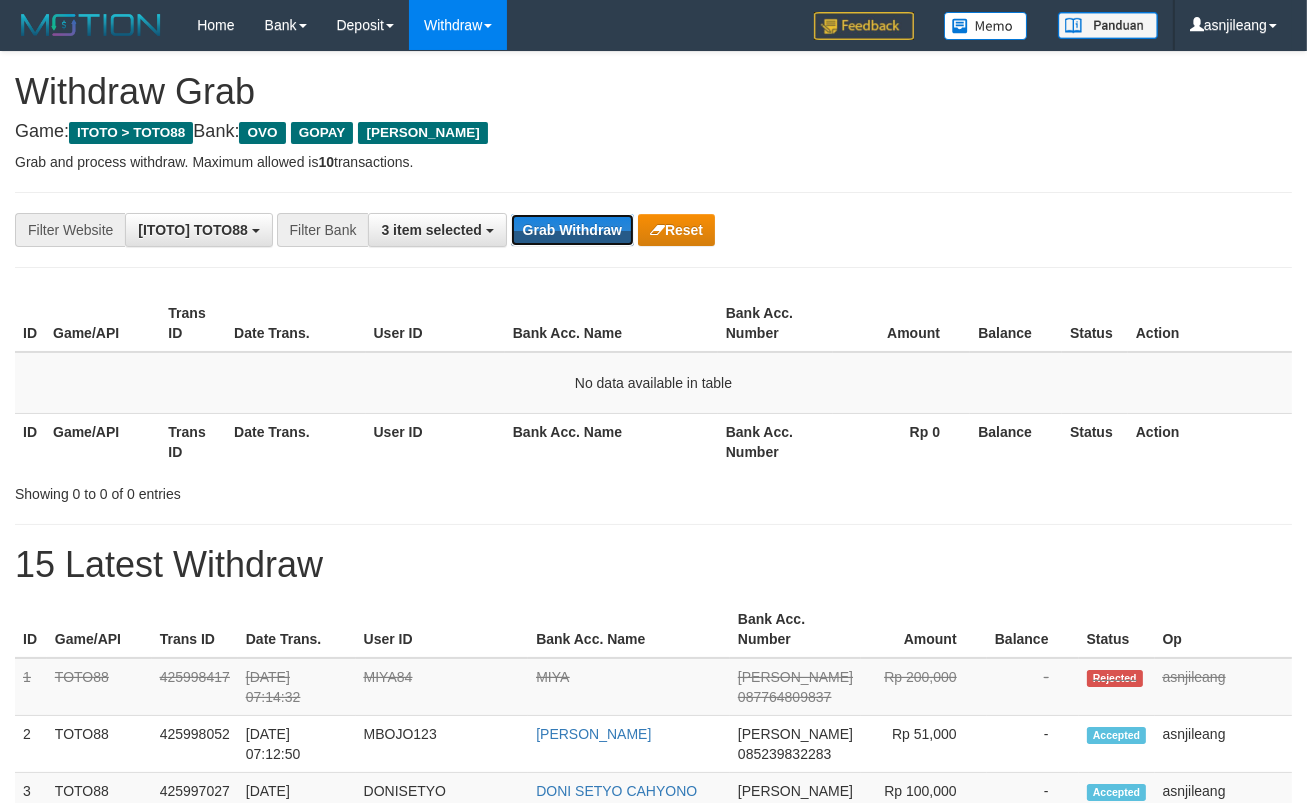 click on "Grab Withdraw" at bounding box center [572, 230] 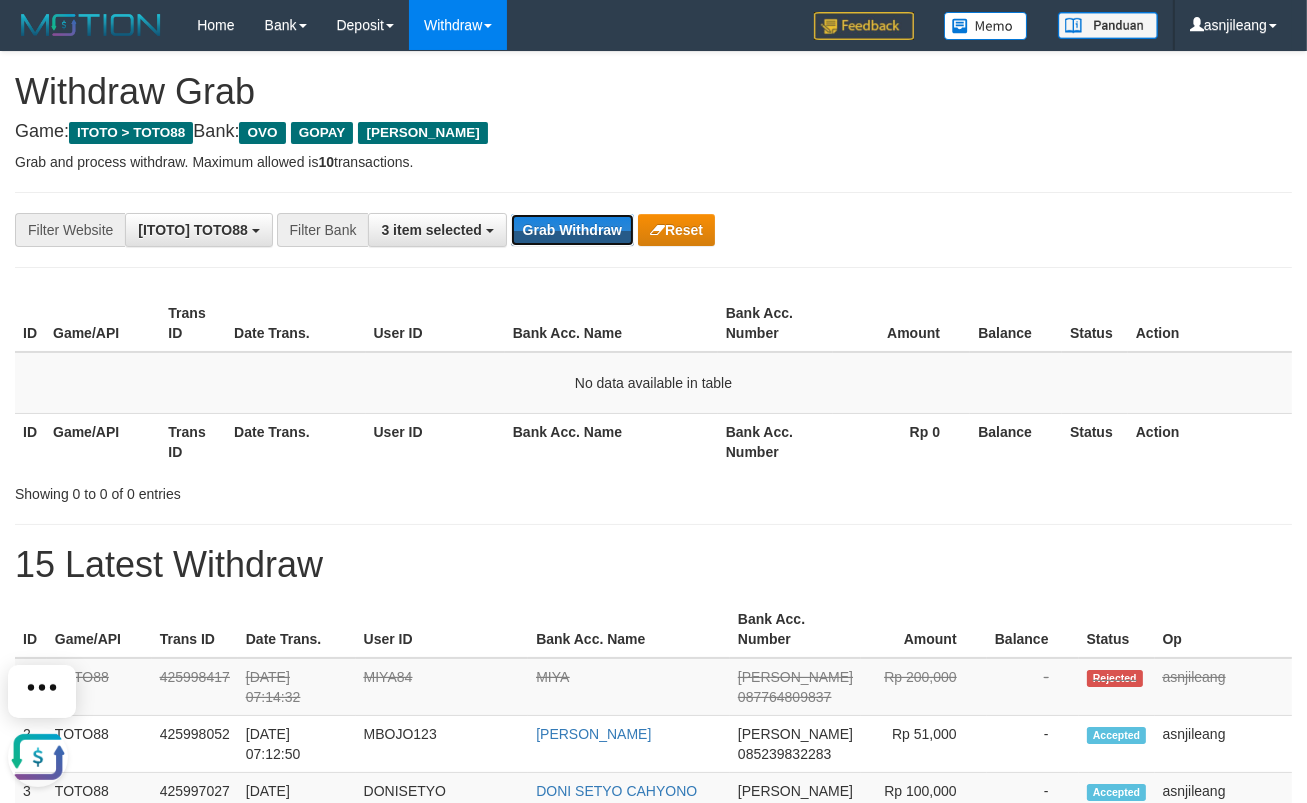 scroll, scrollTop: 0, scrollLeft: 0, axis: both 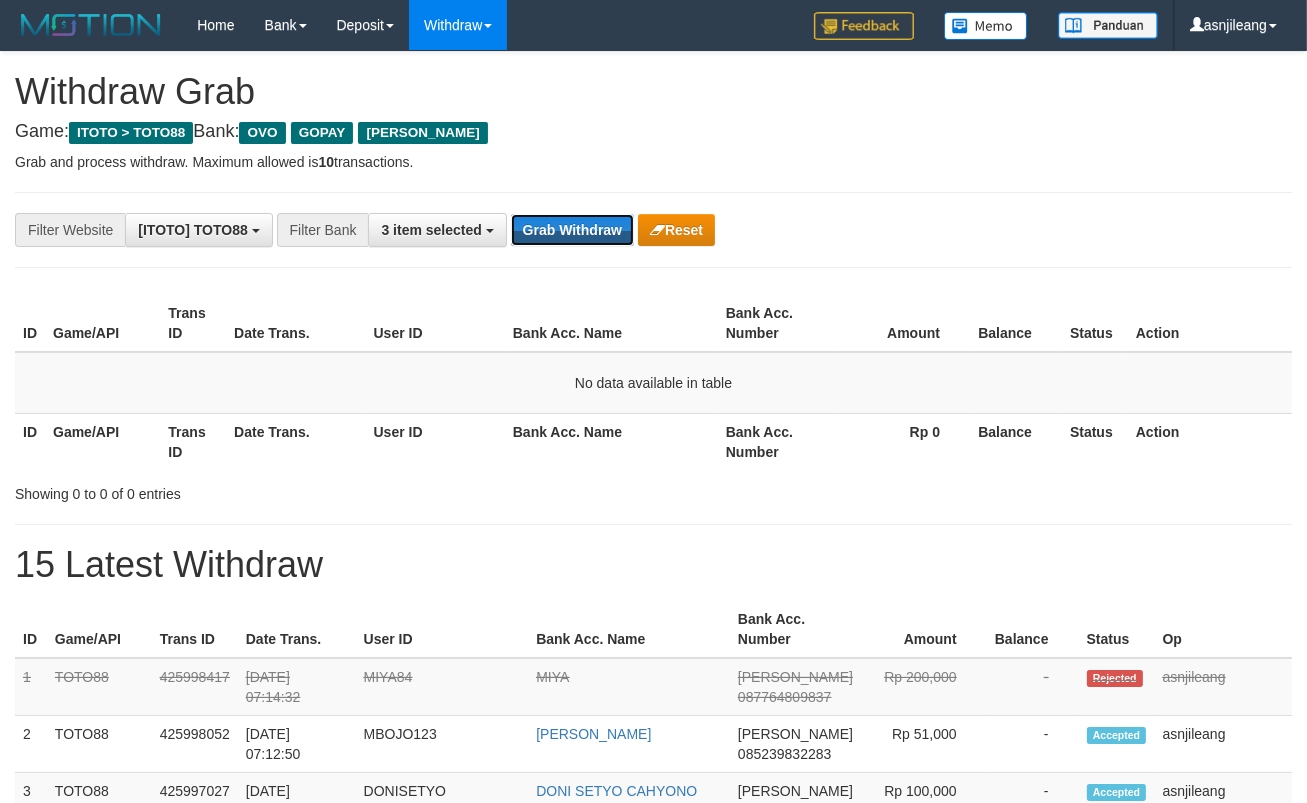 click on "Grab Withdraw" at bounding box center (572, 230) 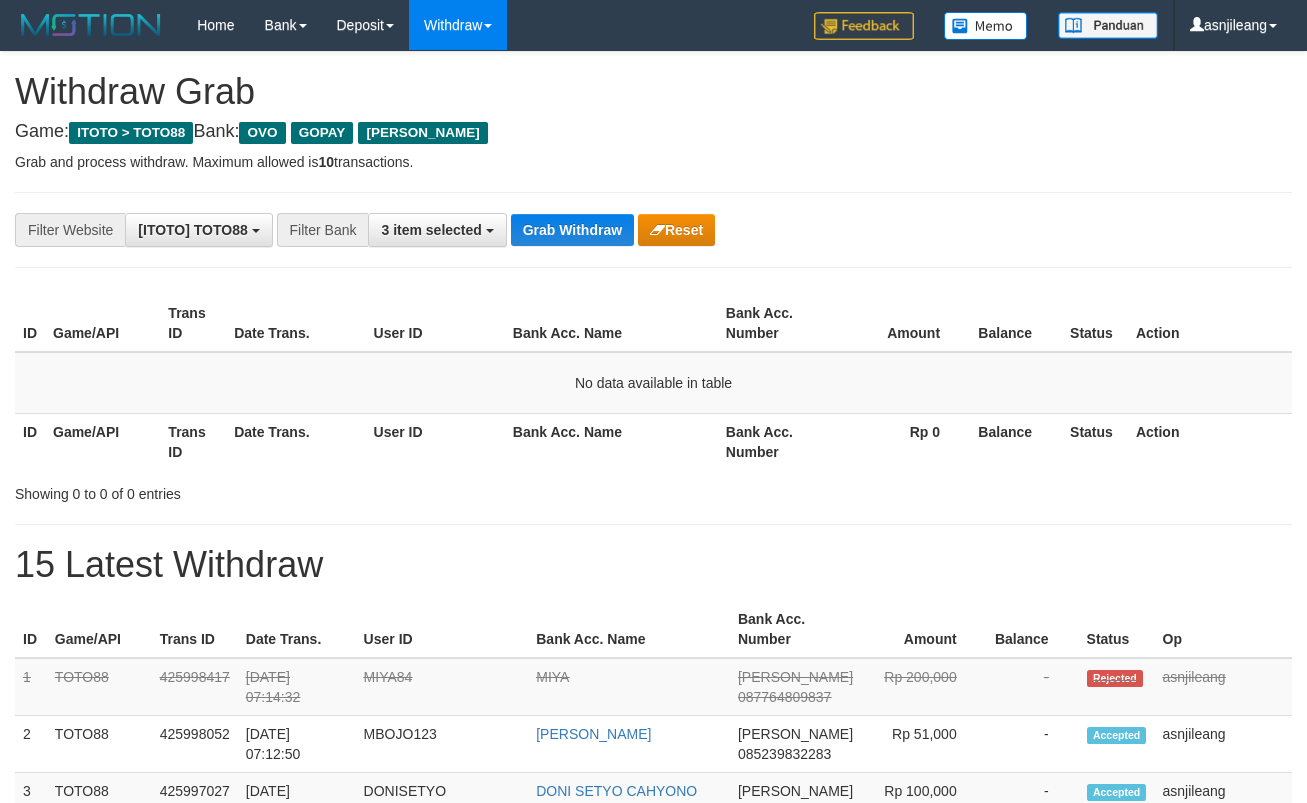 scroll, scrollTop: 0, scrollLeft: 0, axis: both 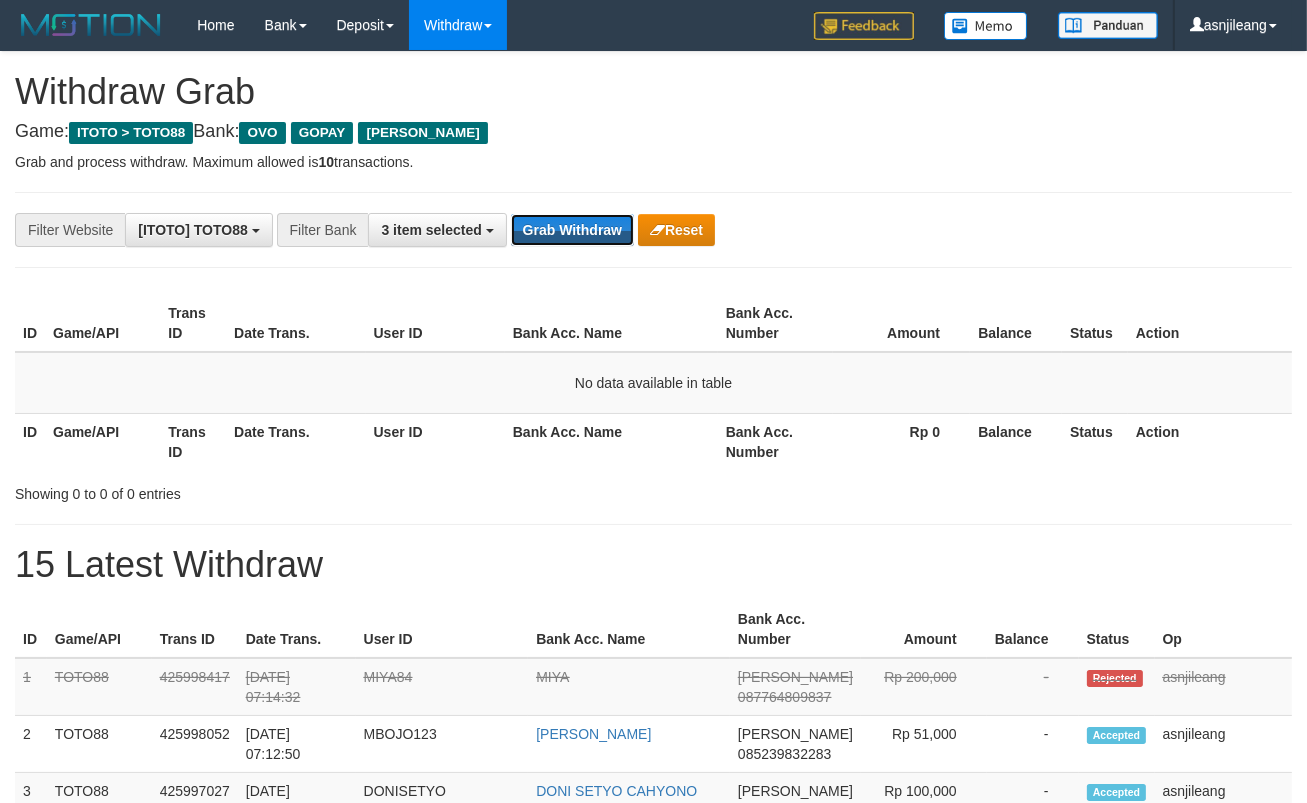 click on "Grab Withdraw" at bounding box center (572, 230) 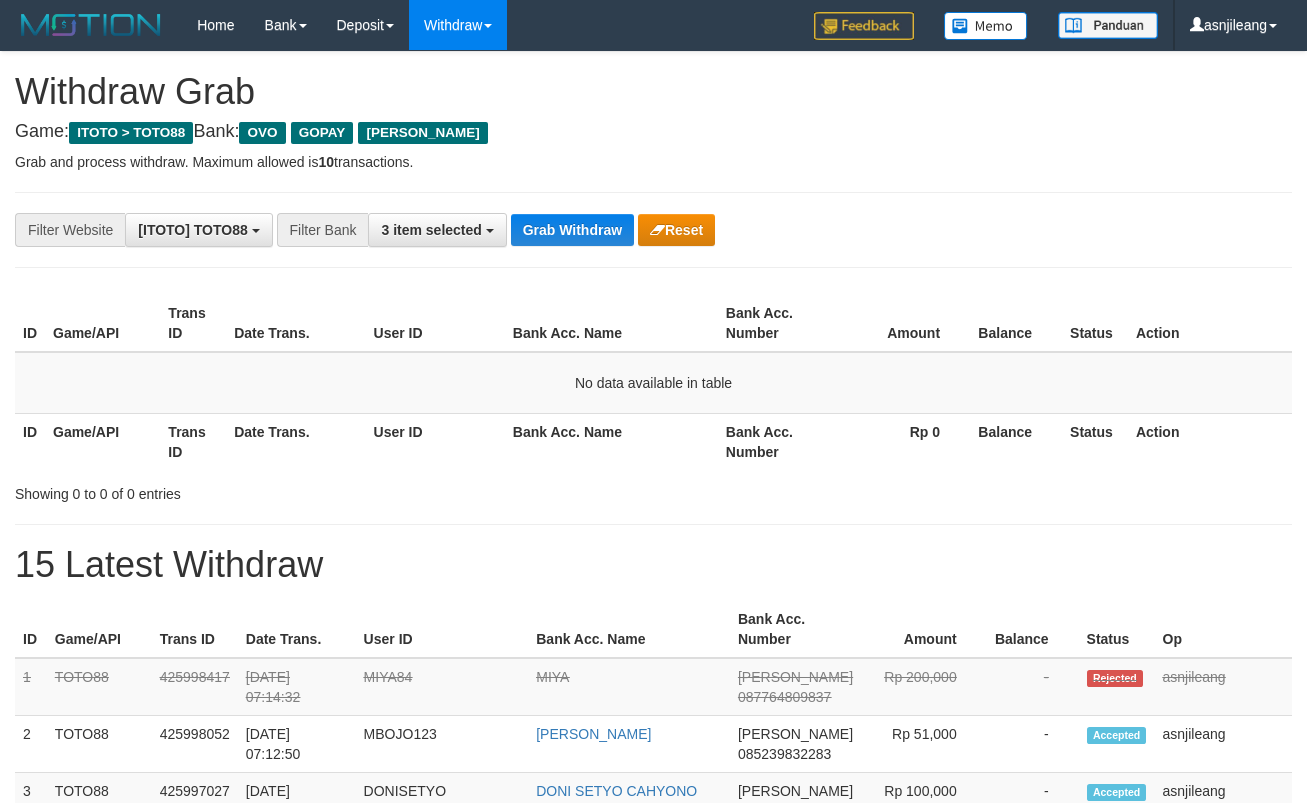 scroll, scrollTop: 0, scrollLeft: 0, axis: both 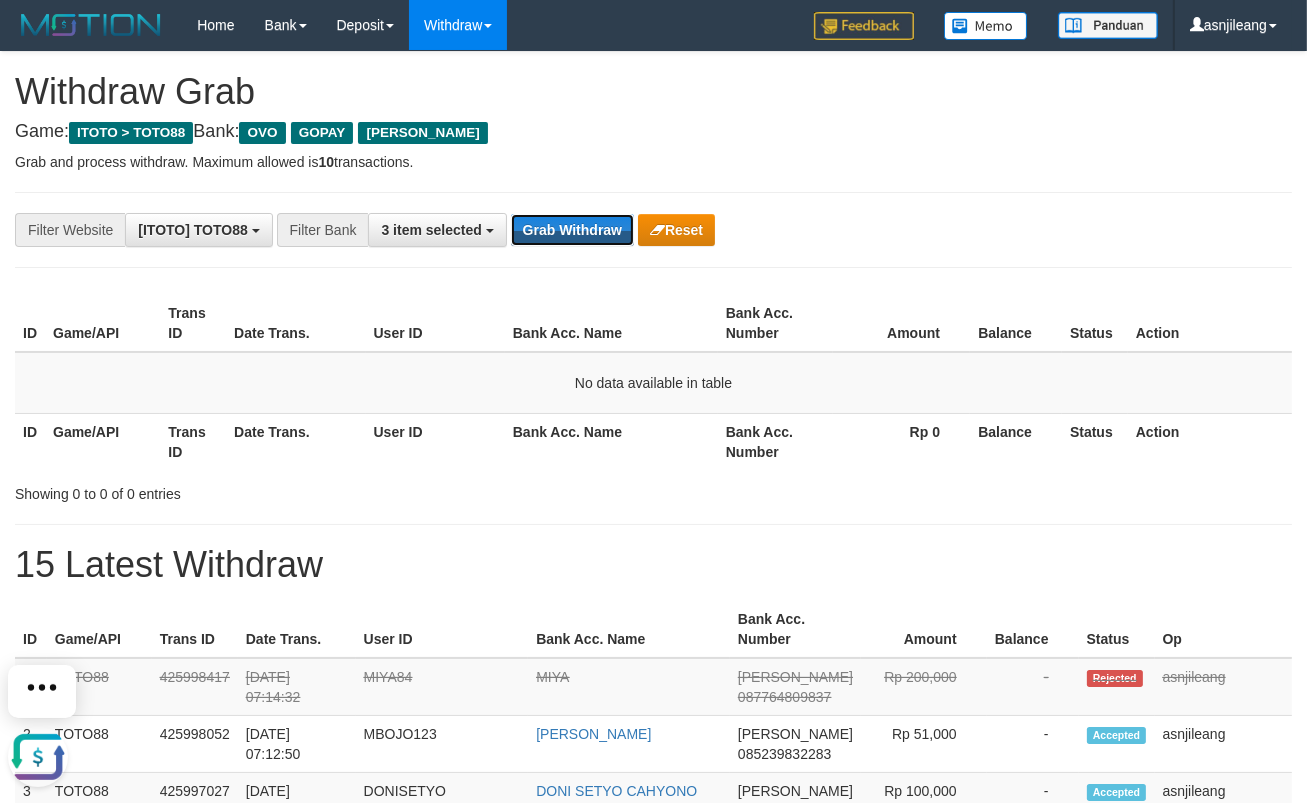 click on "Grab Withdraw" at bounding box center [572, 230] 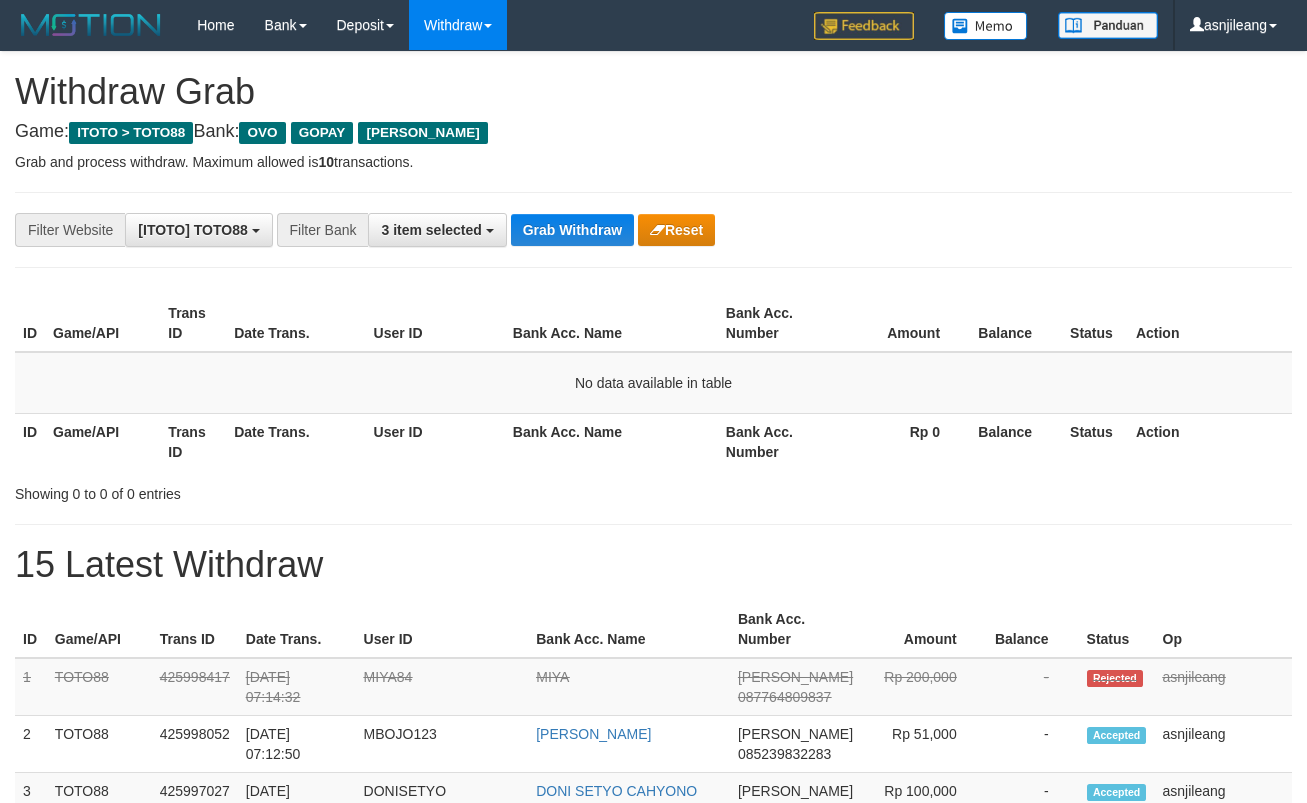 scroll, scrollTop: 0, scrollLeft: 0, axis: both 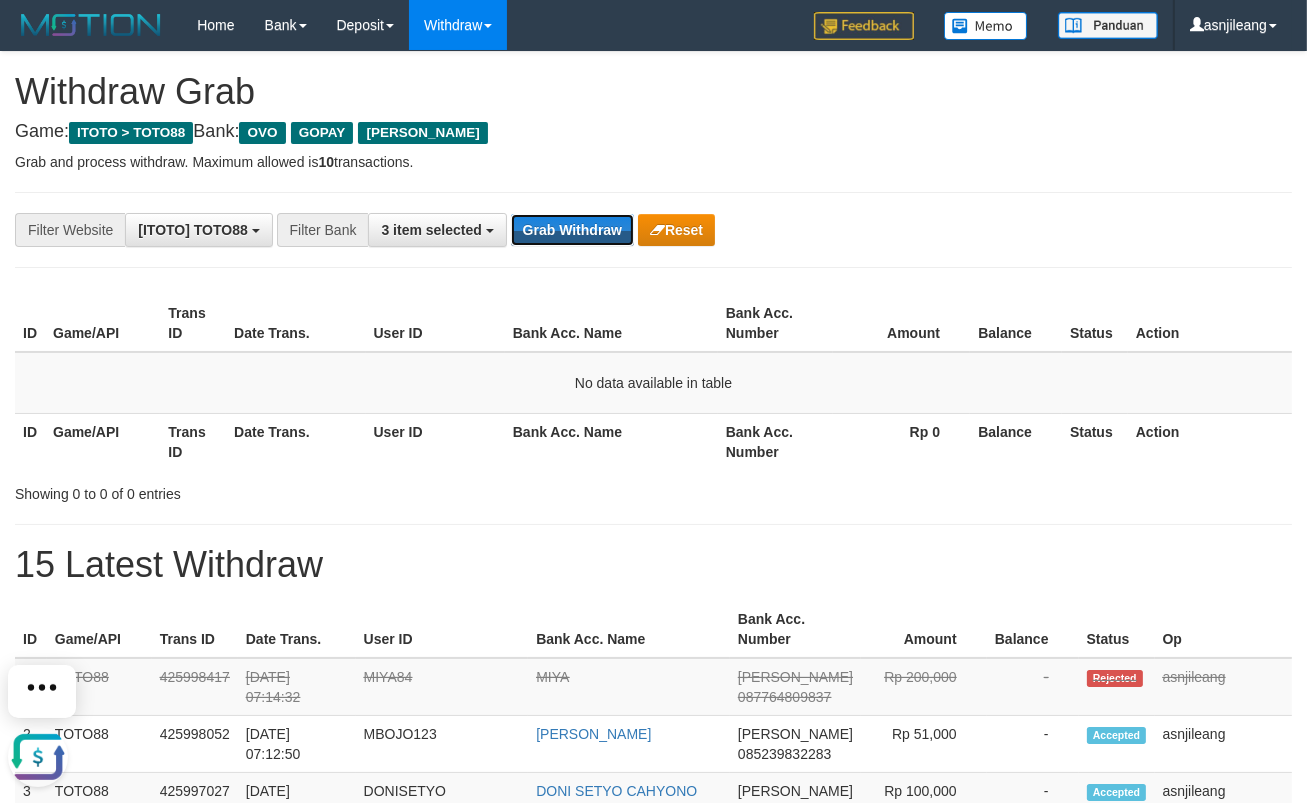 click on "Grab Withdraw" at bounding box center (572, 230) 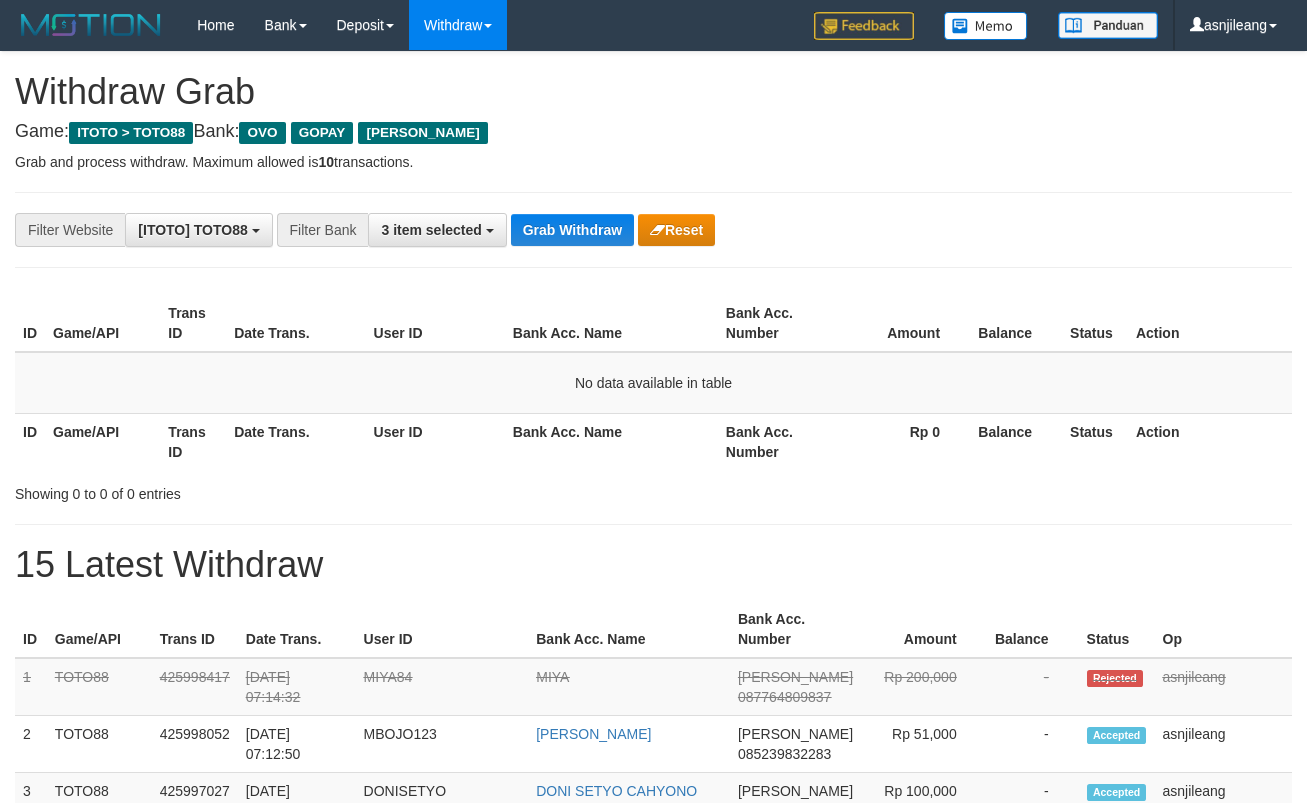 scroll, scrollTop: 0, scrollLeft: 0, axis: both 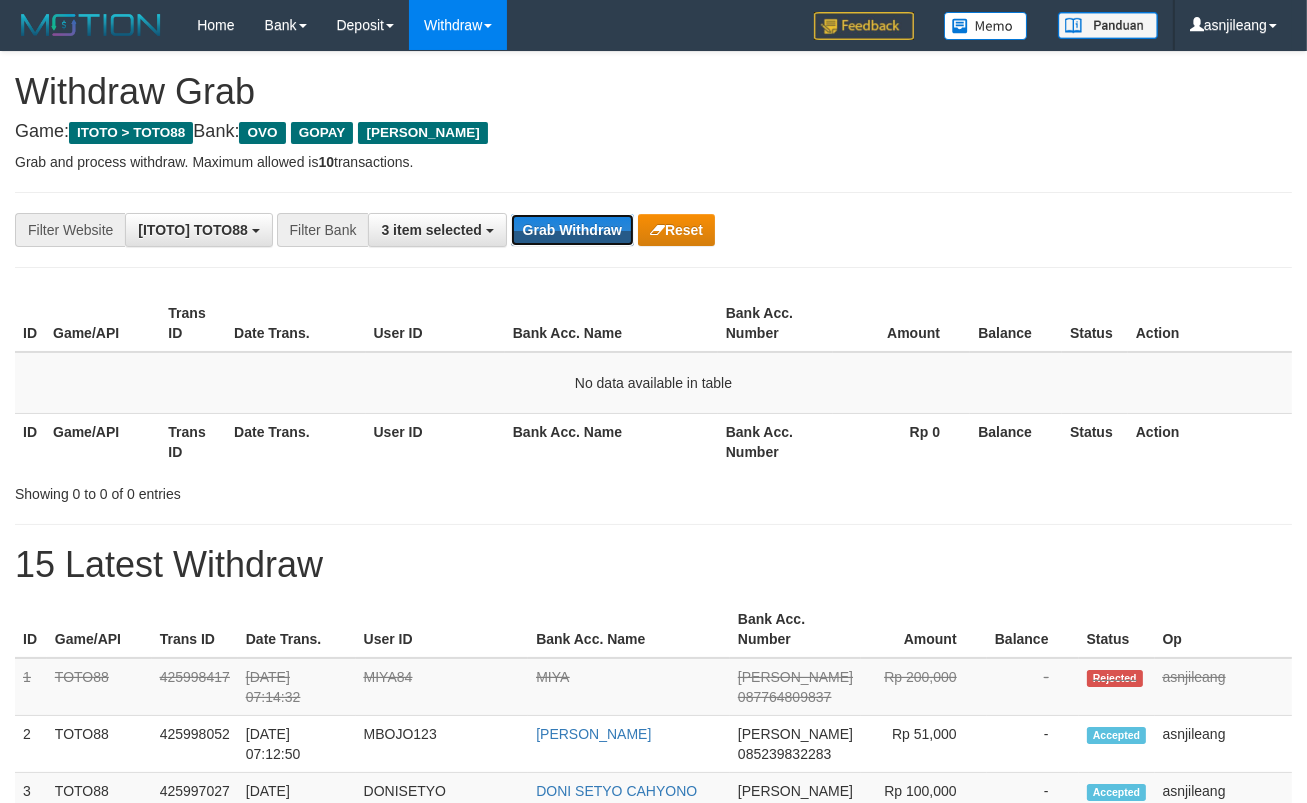 click on "Grab Withdraw" at bounding box center (572, 230) 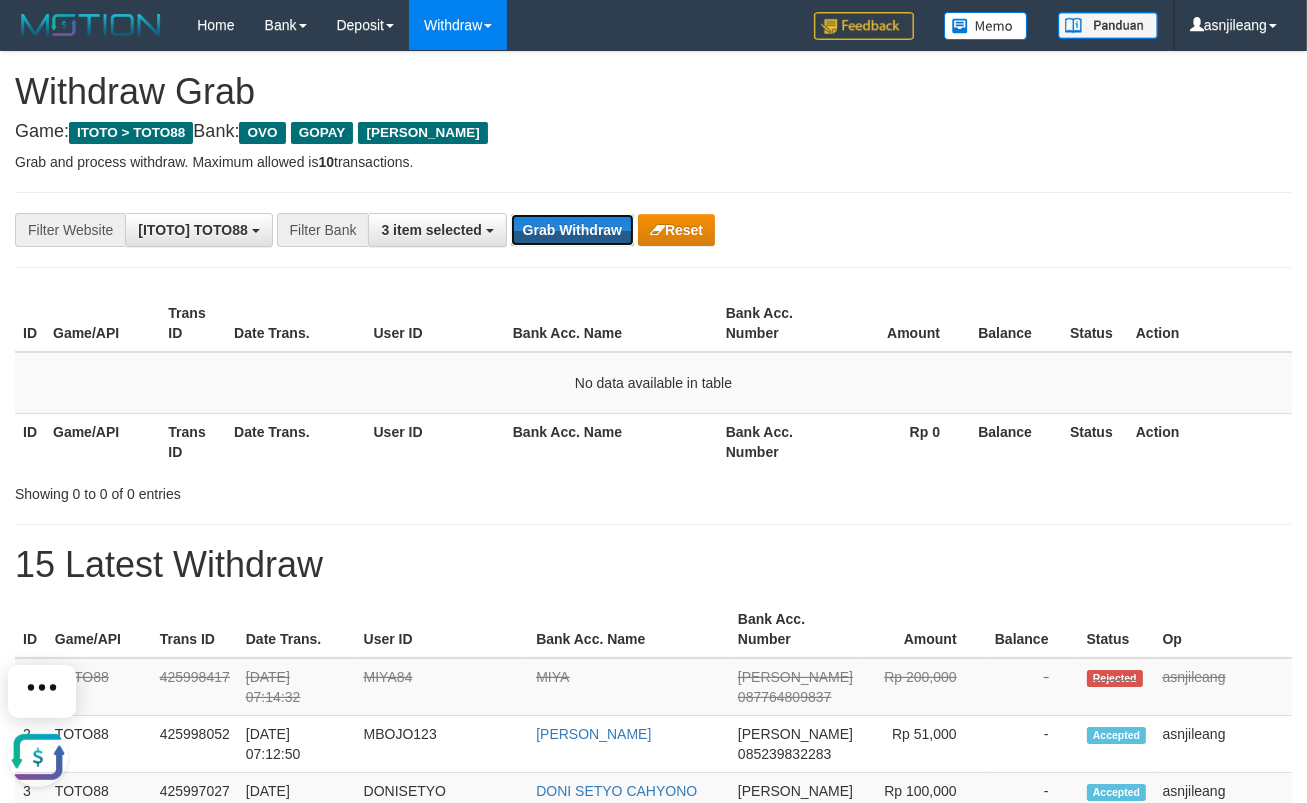 scroll, scrollTop: 0, scrollLeft: 0, axis: both 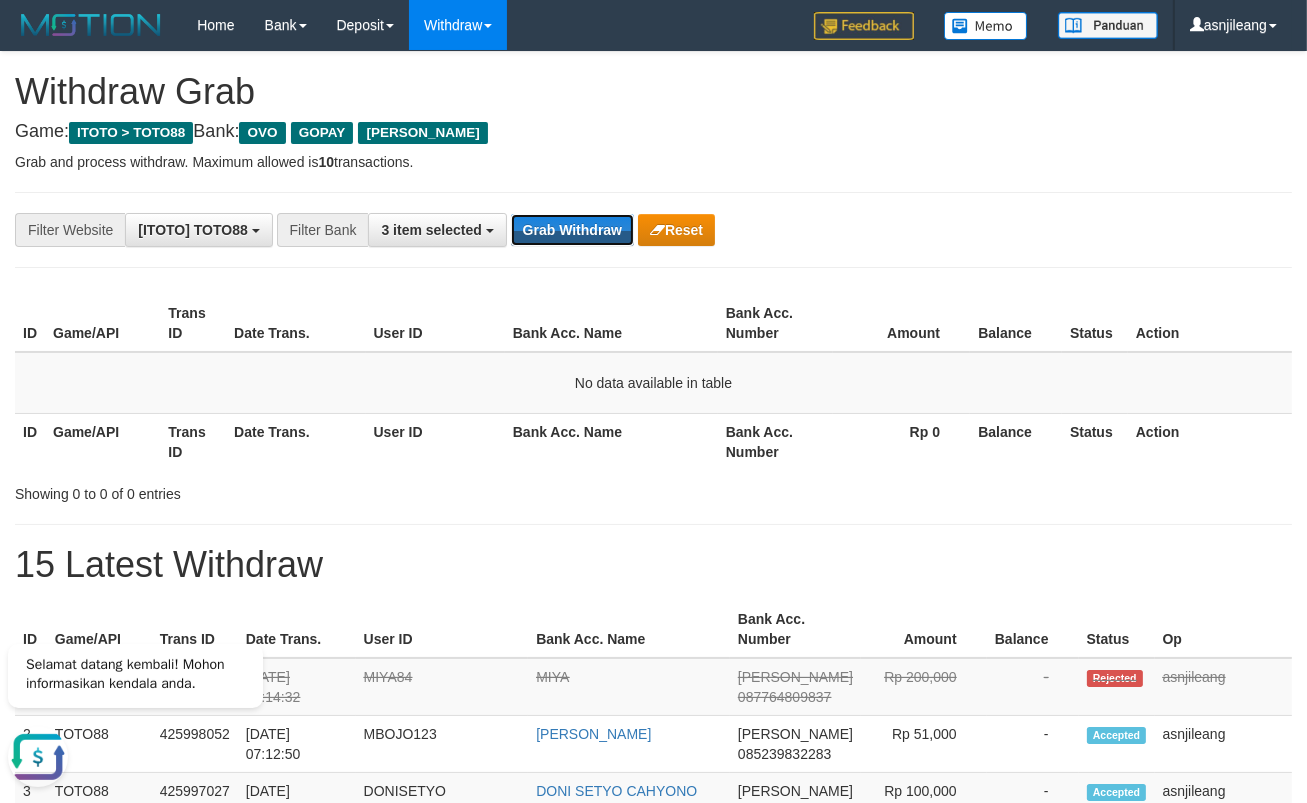 click on "Grab Withdraw" at bounding box center [572, 230] 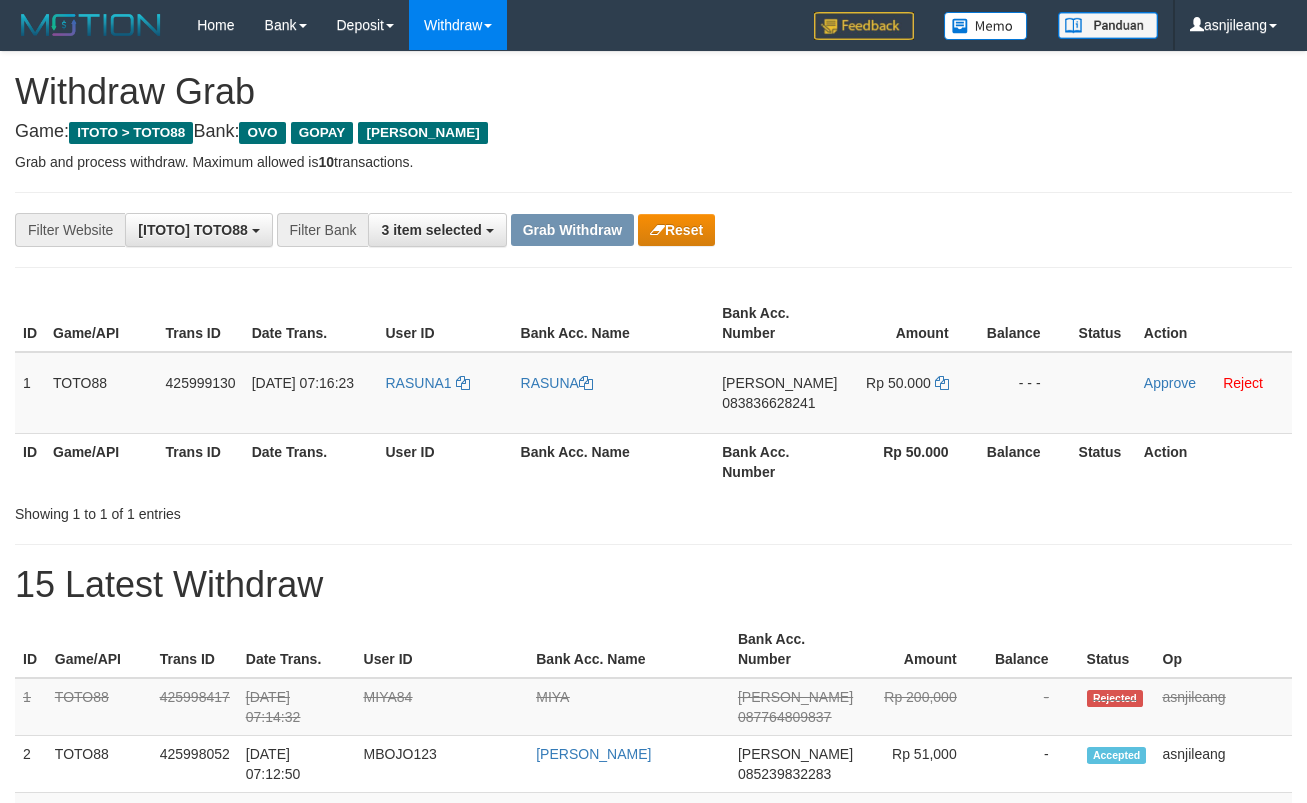 scroll, scrollTop: 0, scrollLeft: 0, axis: both 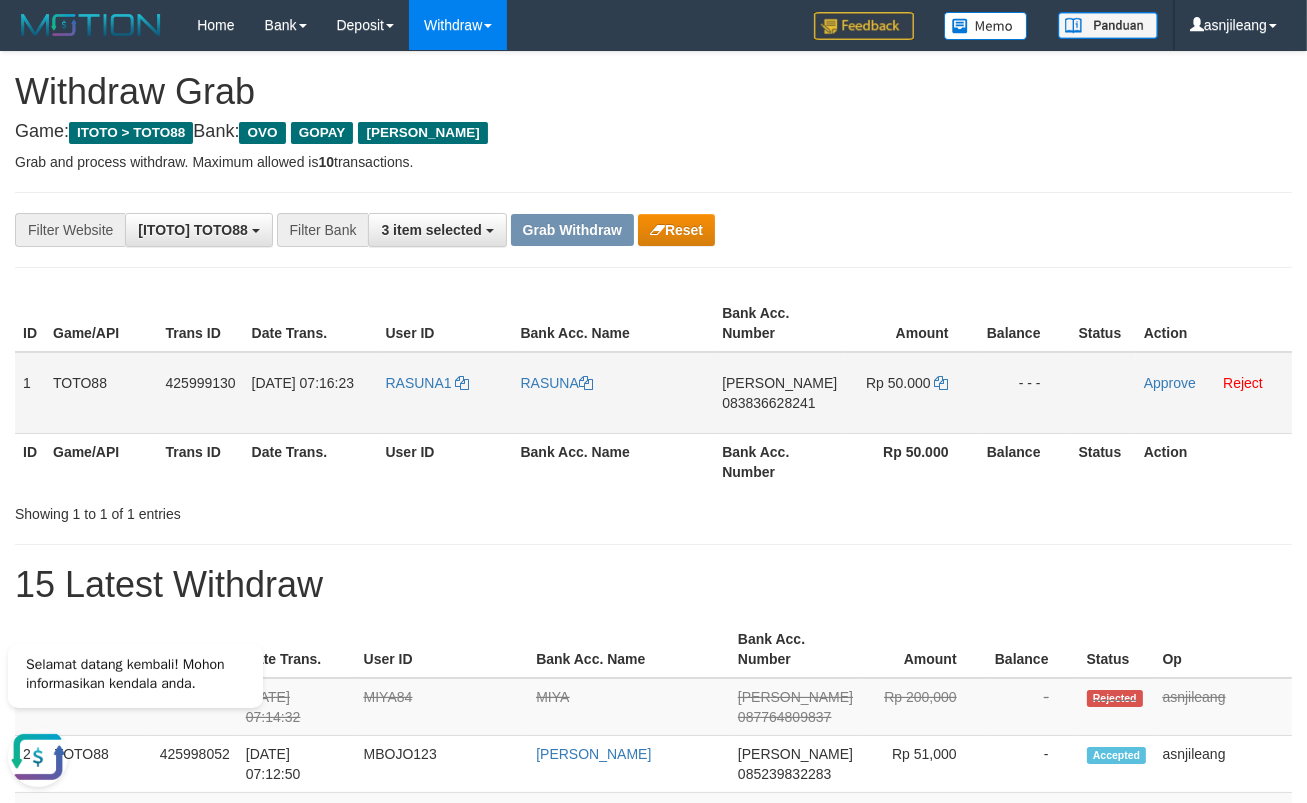 click on "DANA
083836628241" at bounding box center [779, 393] 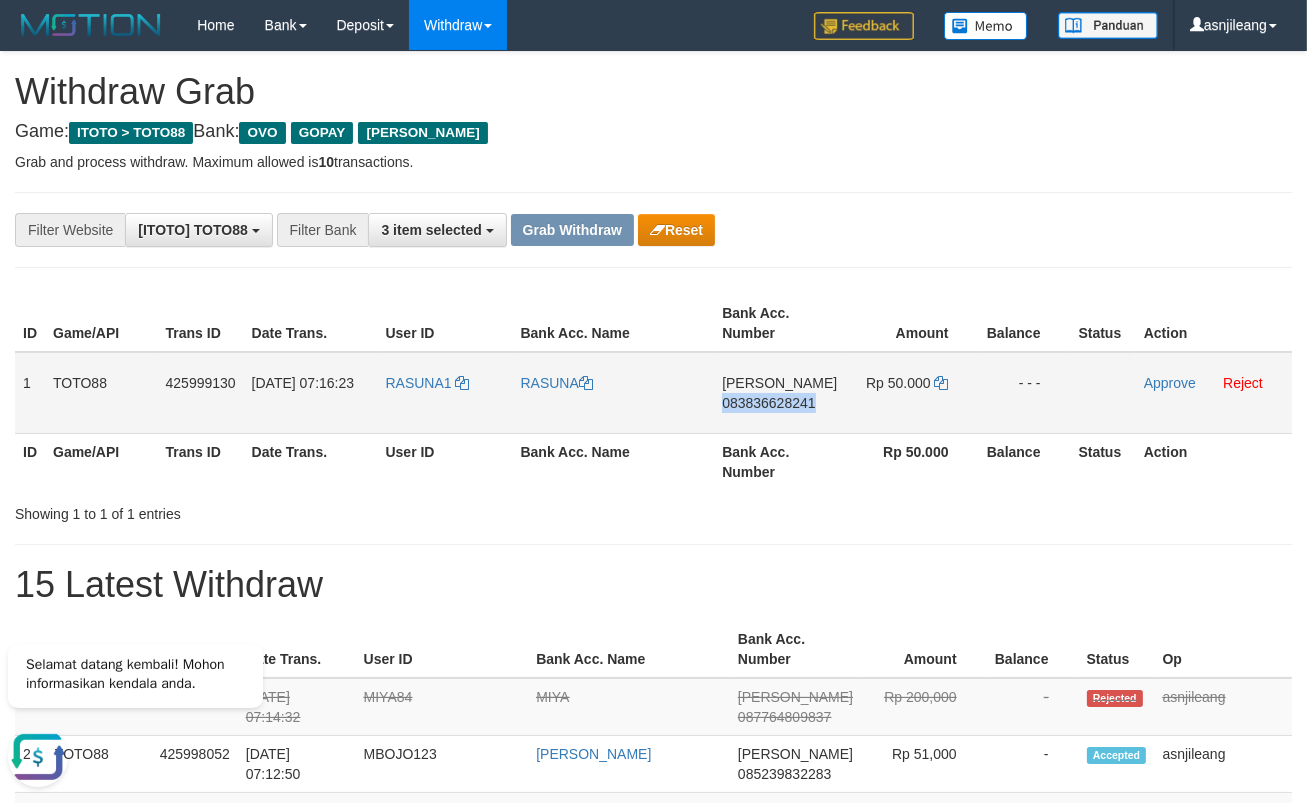click on "DANA
083836628241" at bounding box center (779, 393) 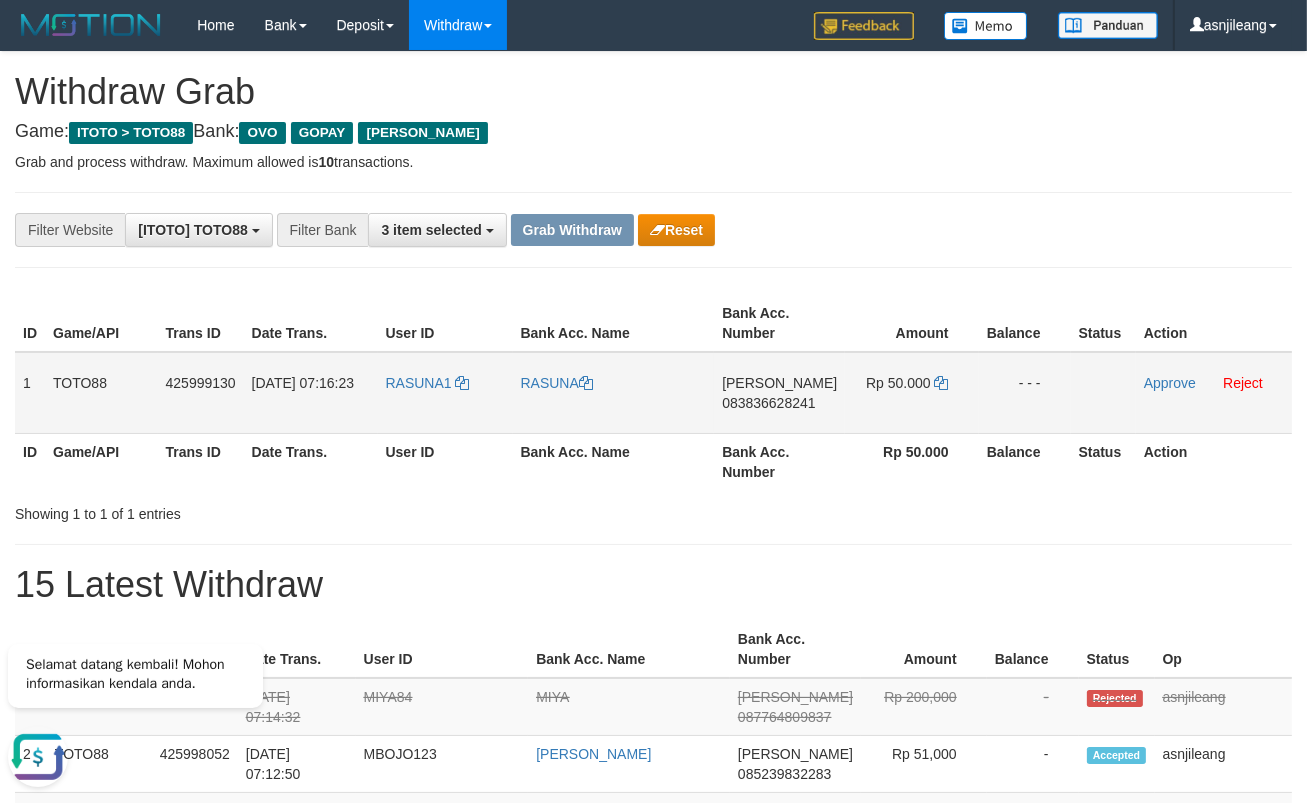 click on "Rp 50.000" at bounding box center (911, 393) 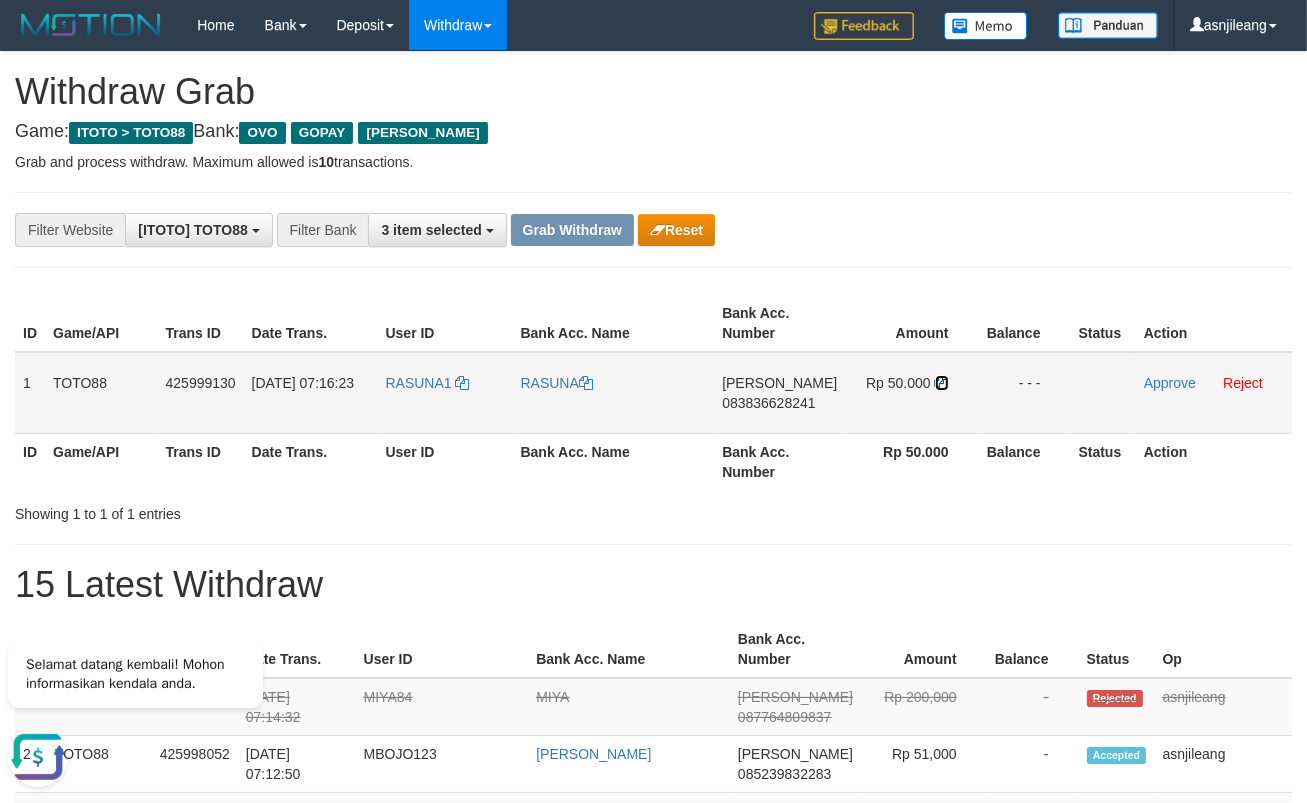 click at bounding box center (942, 383) 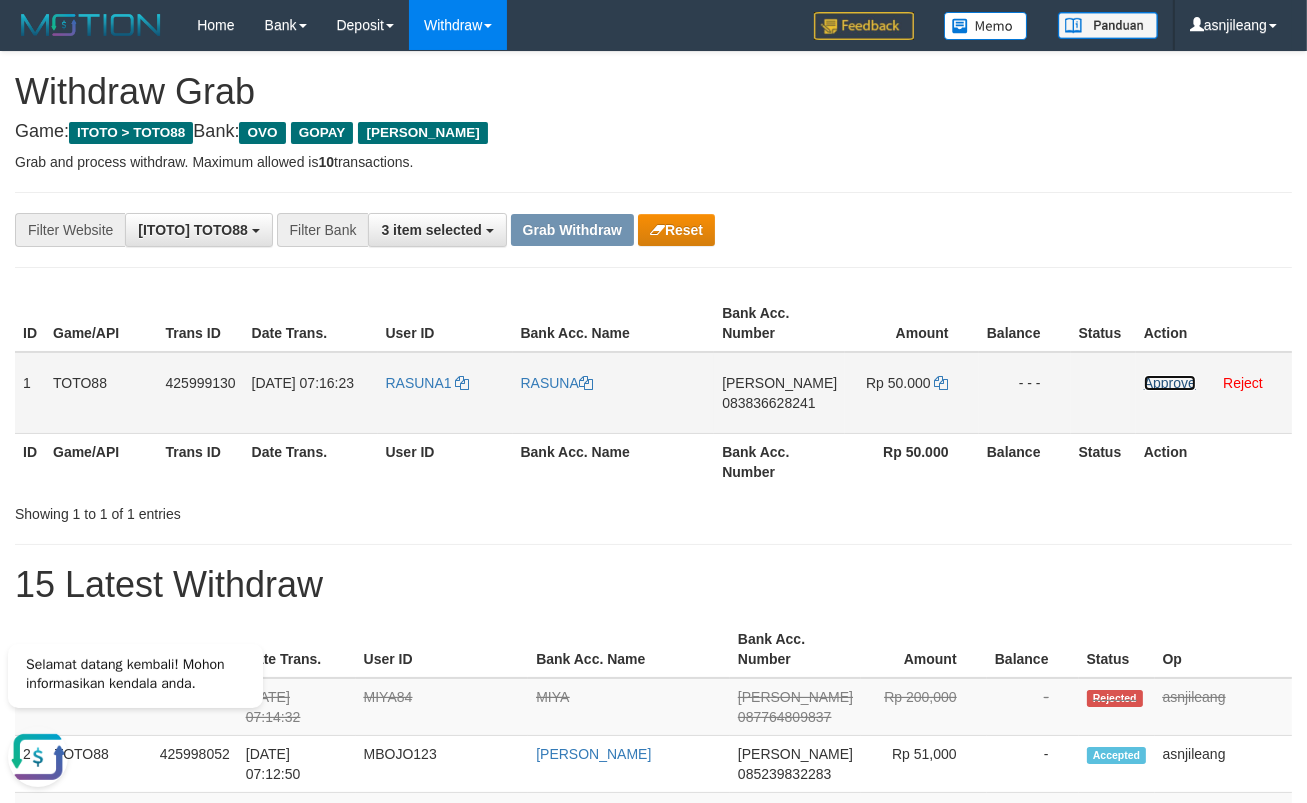 click on "Approve" at bounding box center (1170, 383) 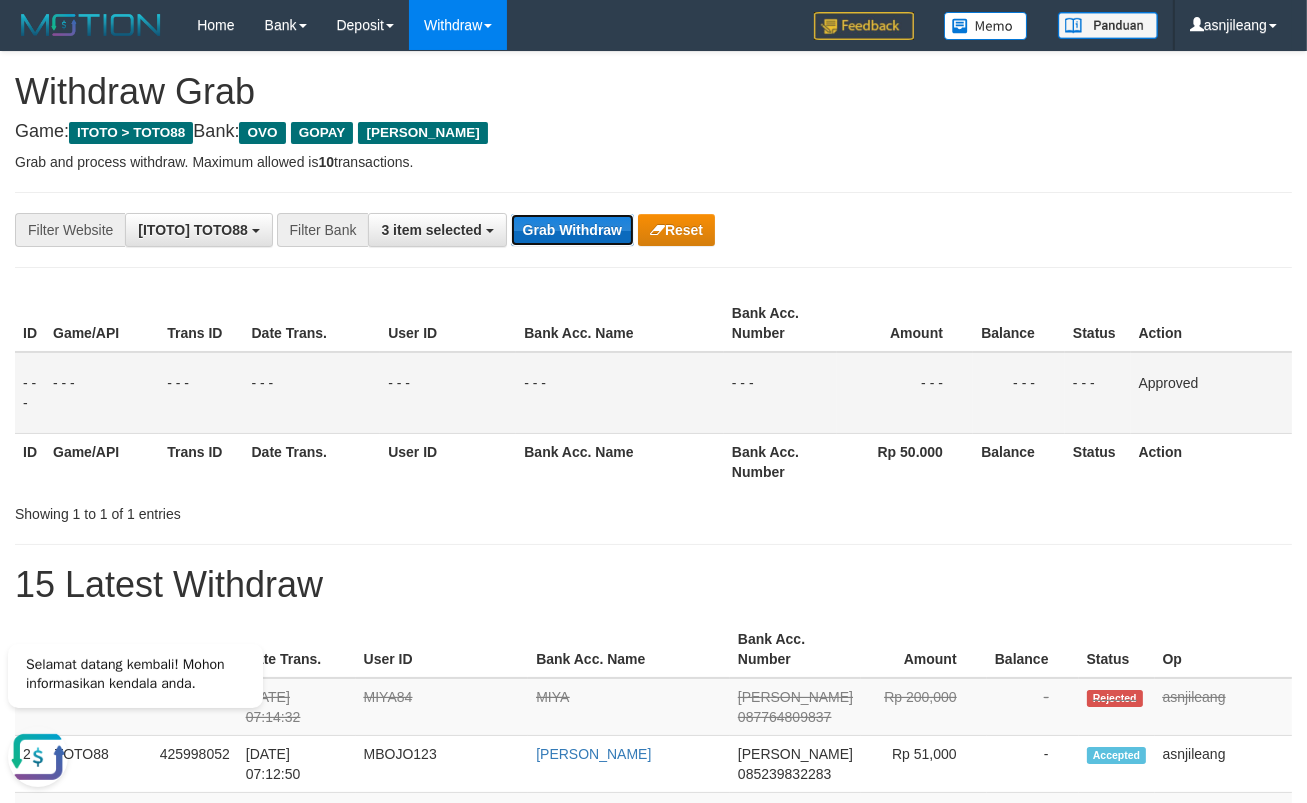 click on "Grab Withdraw" at bounding box center (572, 230) 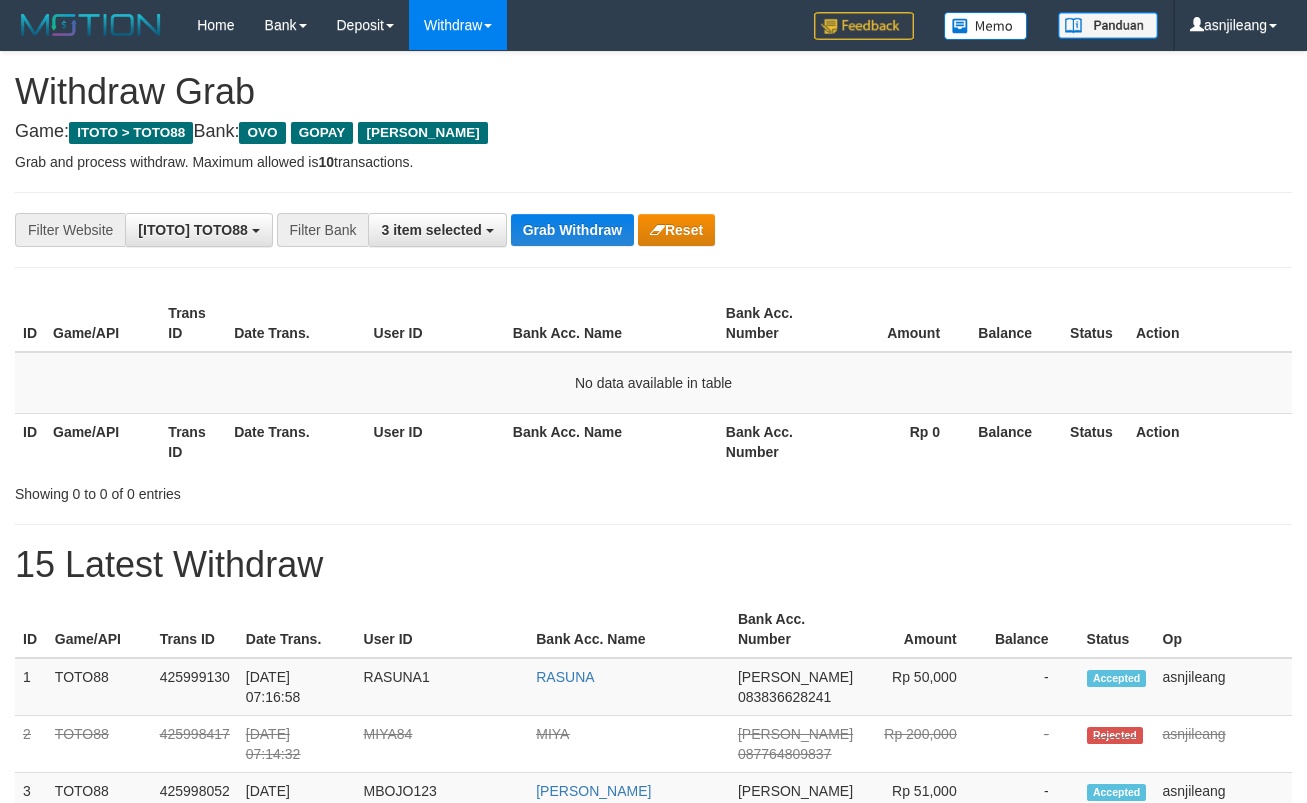 scroll, scrollTop: 0, scrollLeft: 0, axis: both 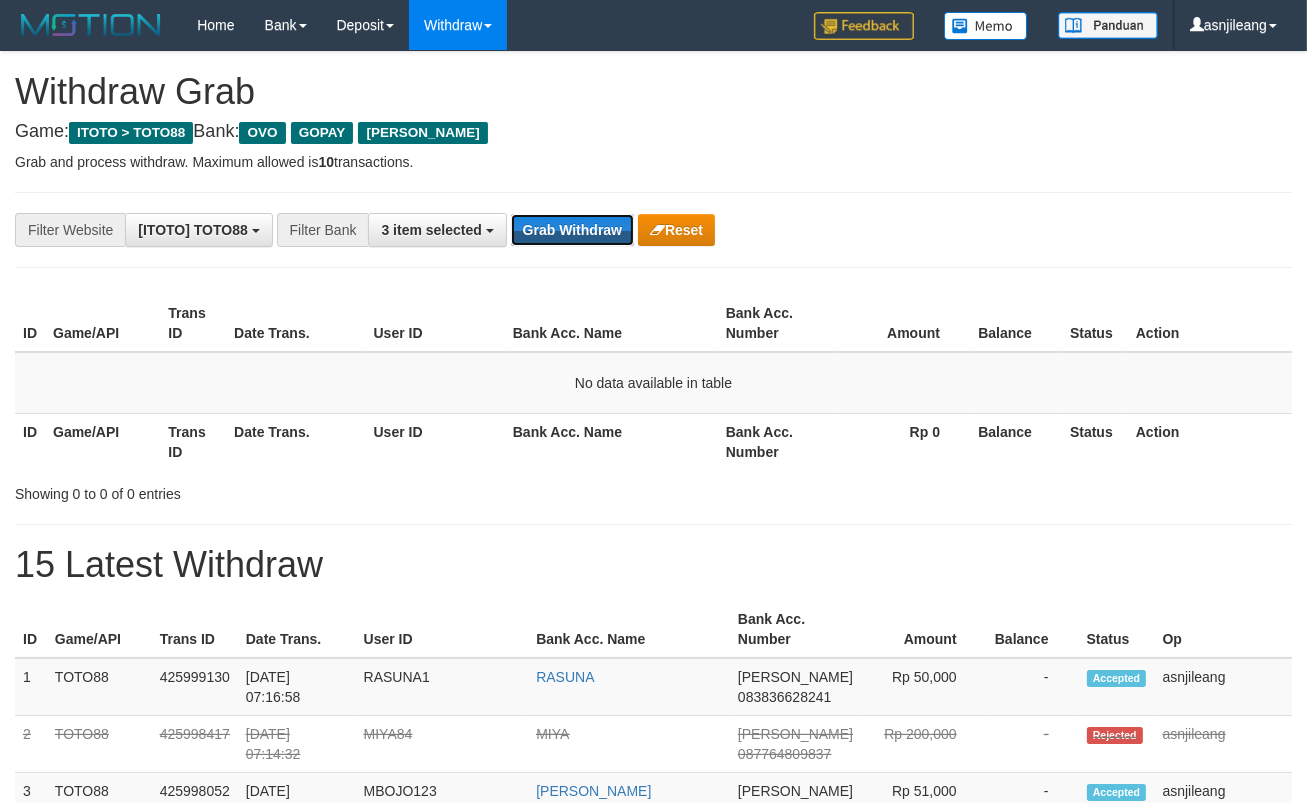 click on "Grab Withdraw" at bounding box center (572, 230) 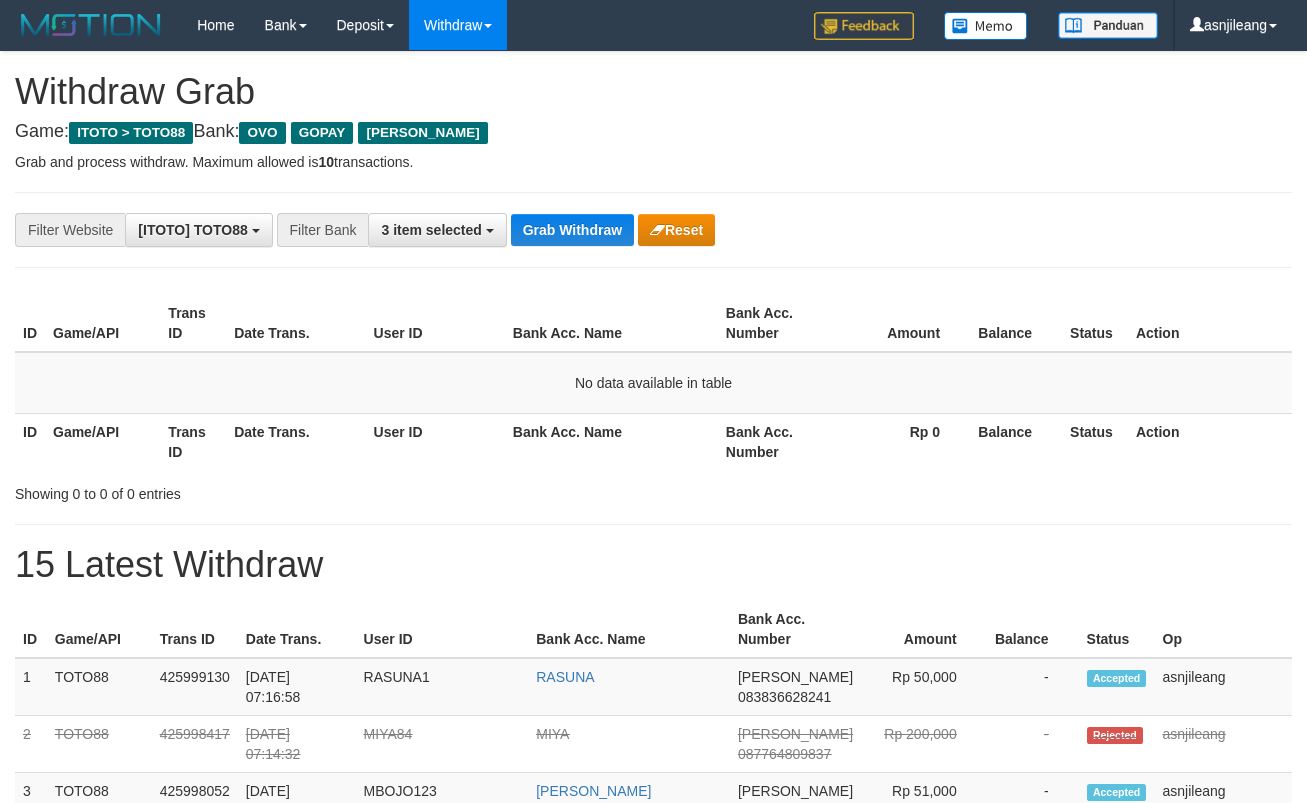scroll, scrollTop: 0, scrollLeft: 0, axis: both 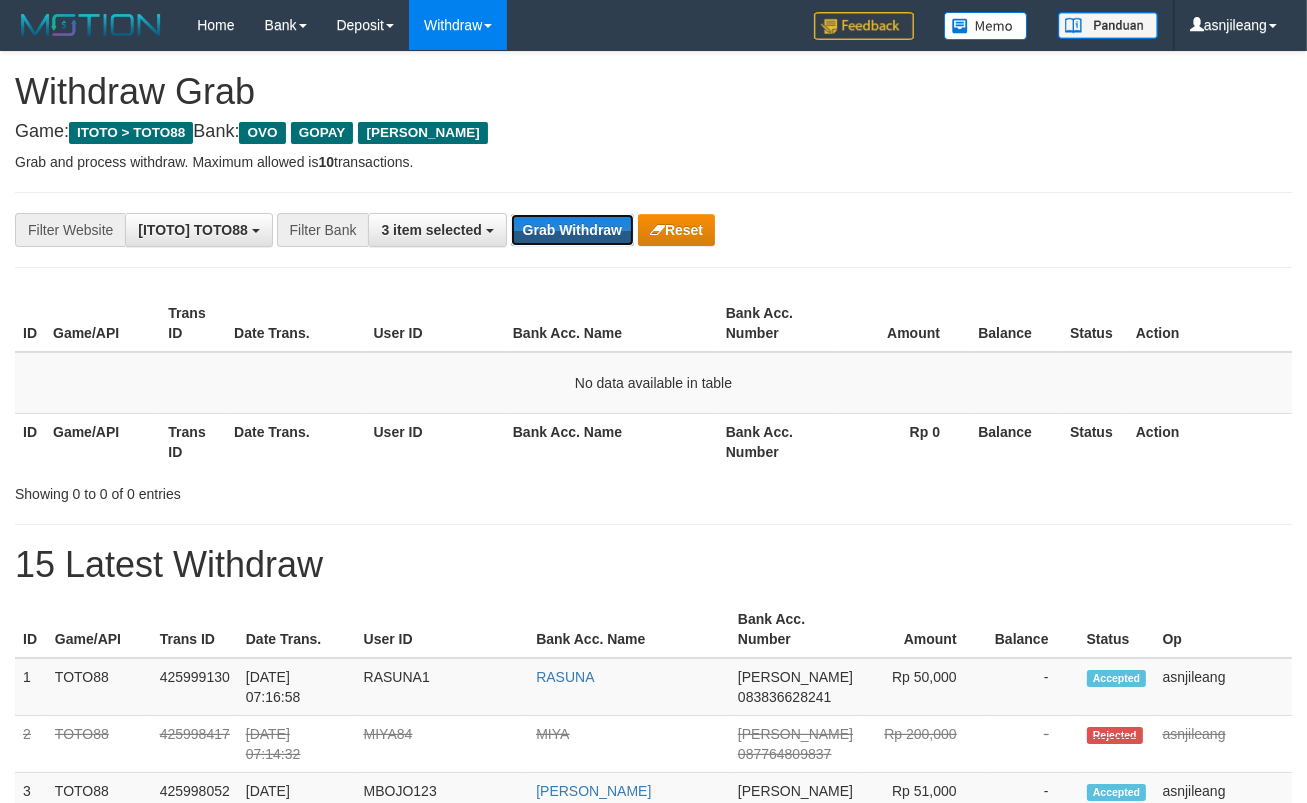 click on "Grab Withdraw" at bounding box center (572, 230) 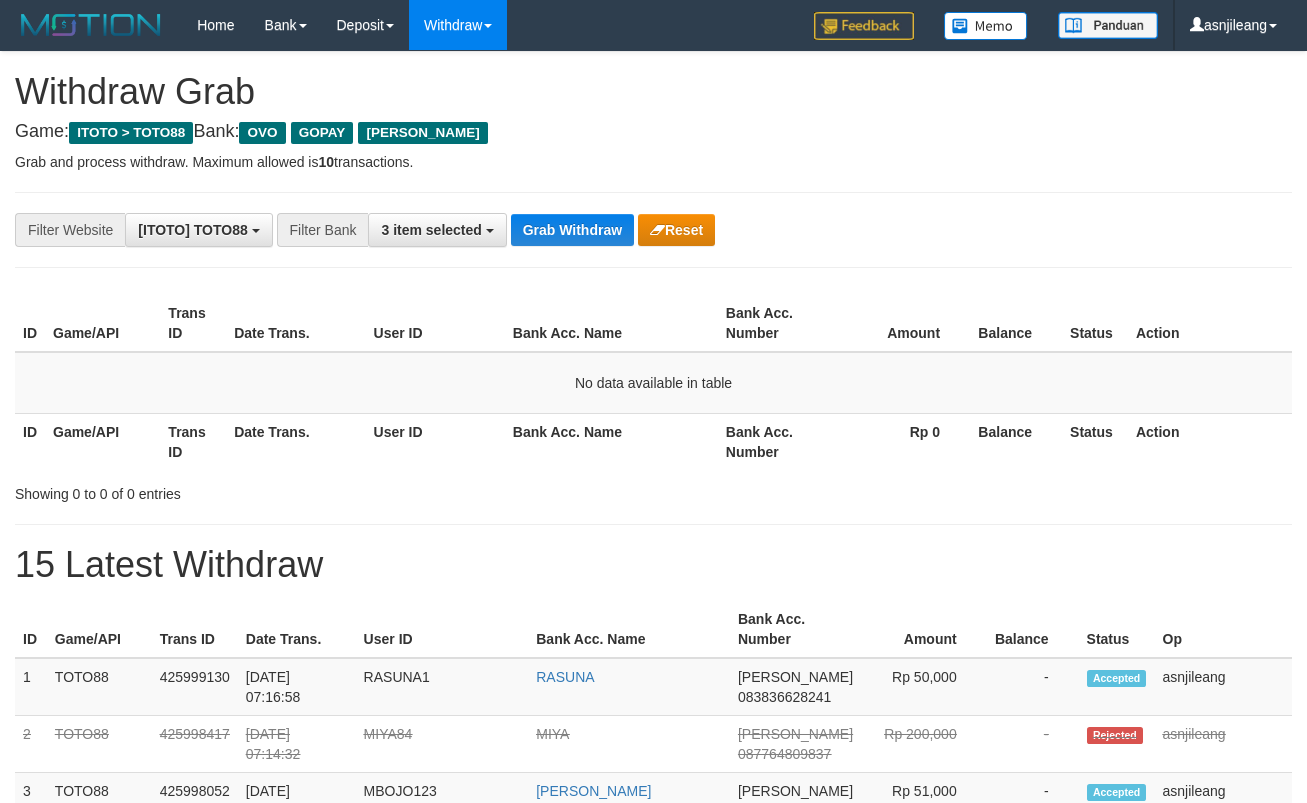 scroll, scrollTop: 0, scrollLeft: 0, axis: both 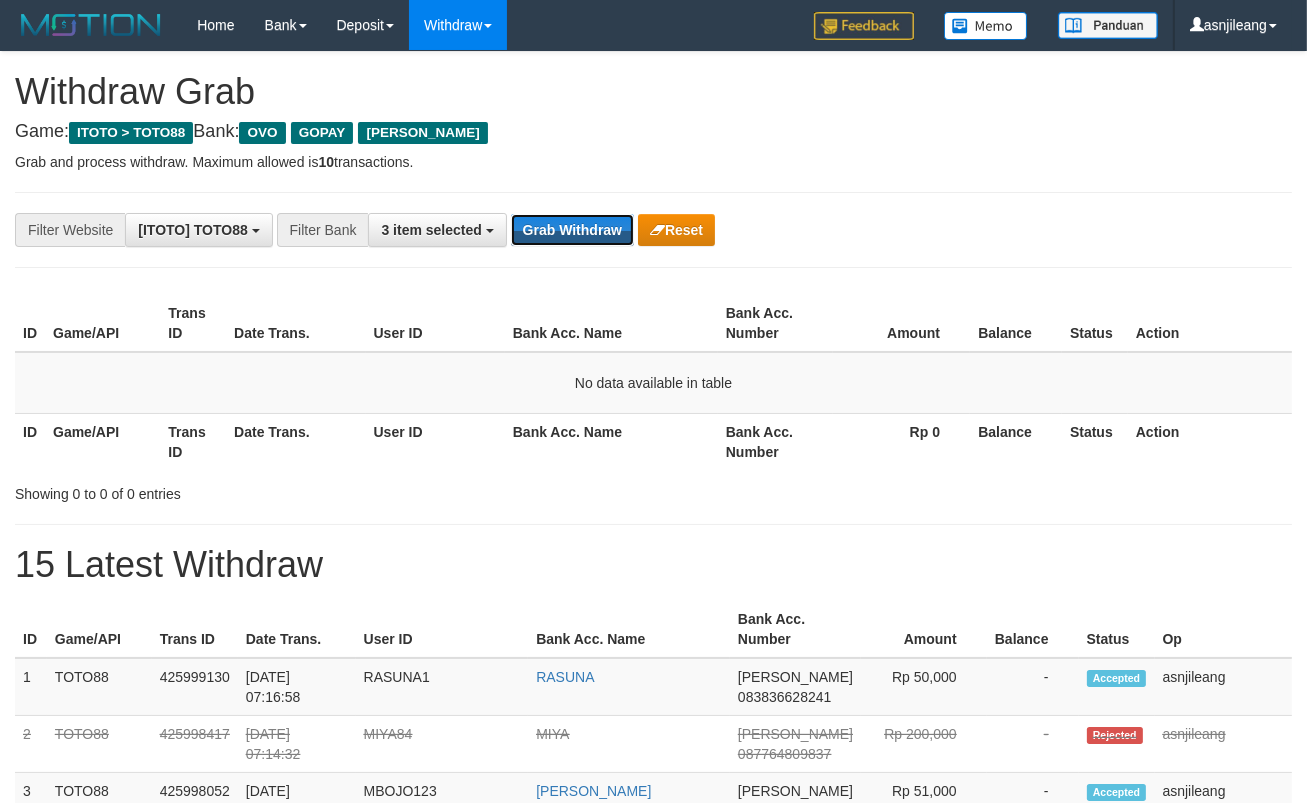 click on "Grab Withdraw" at bounding box center (572, 230) 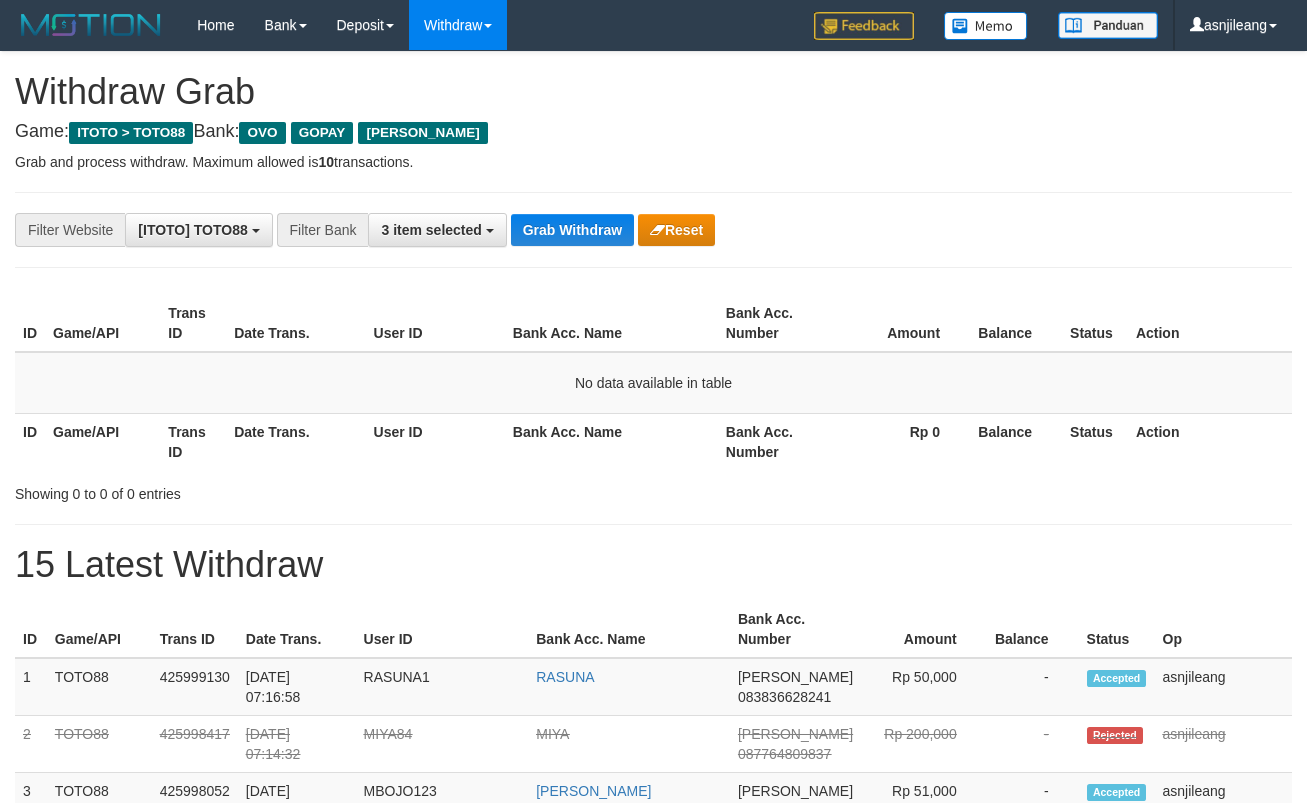 click on "Grab Withdraw" at bounding box center (572, 230) 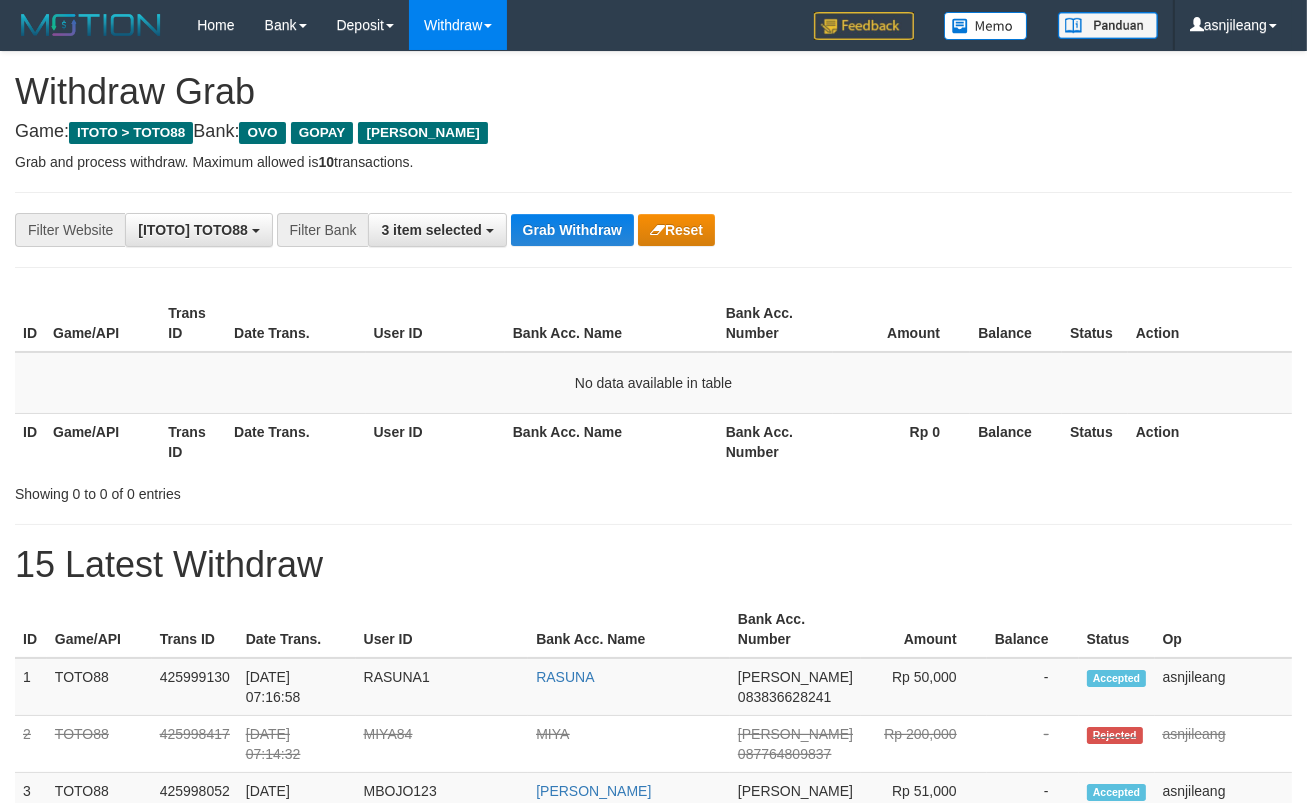 scroll, scrollTop: 17, scrollLeft: 0, axis: vertical 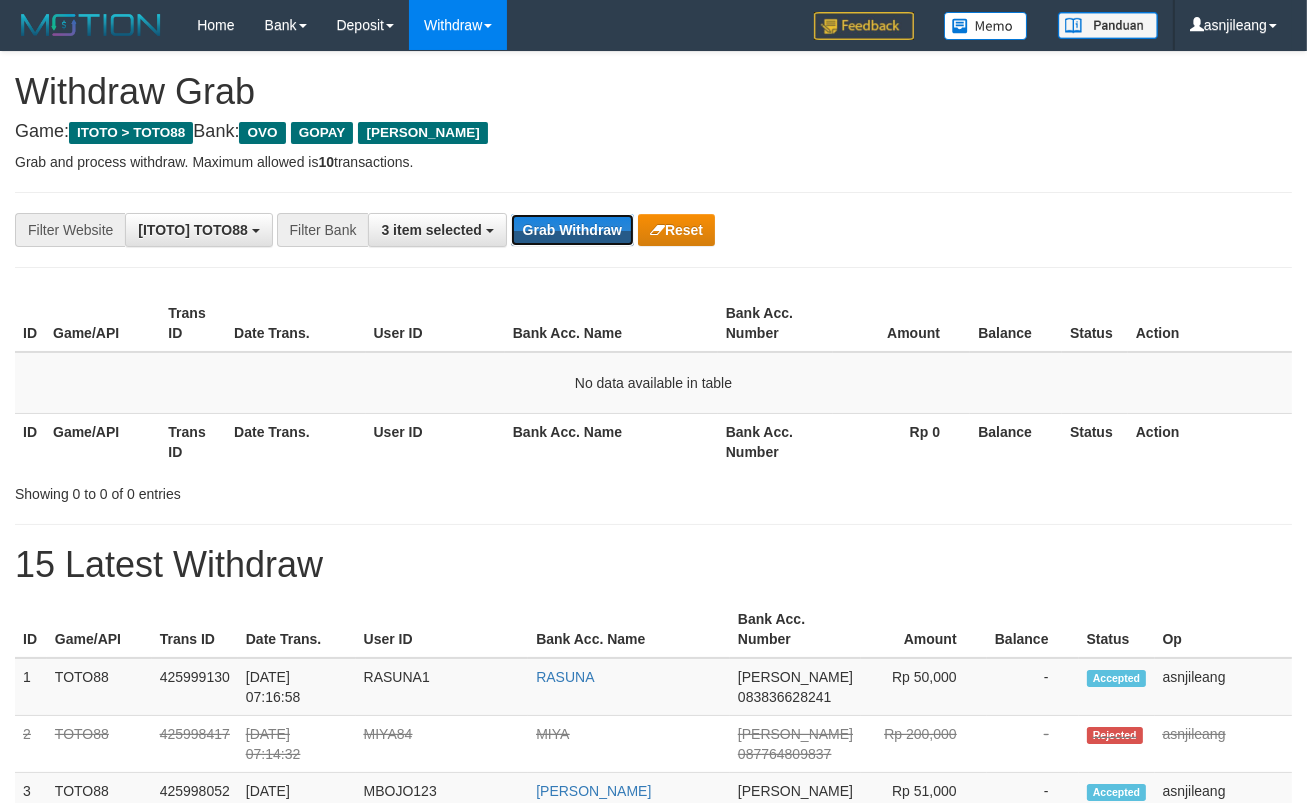 click on "Grab Withdraw" at bounding box center (572, 230) 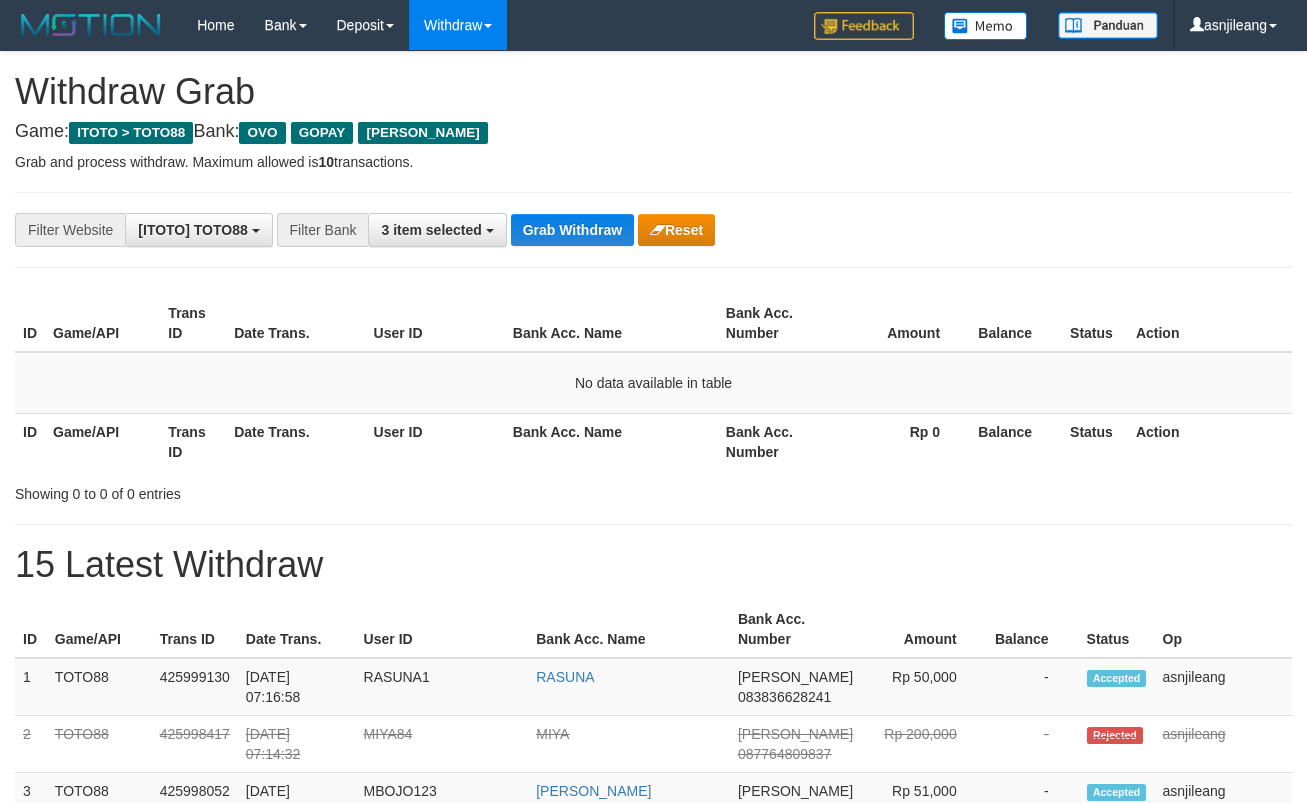 click on "Grab Withdraw" at bounding box center (572, 230) 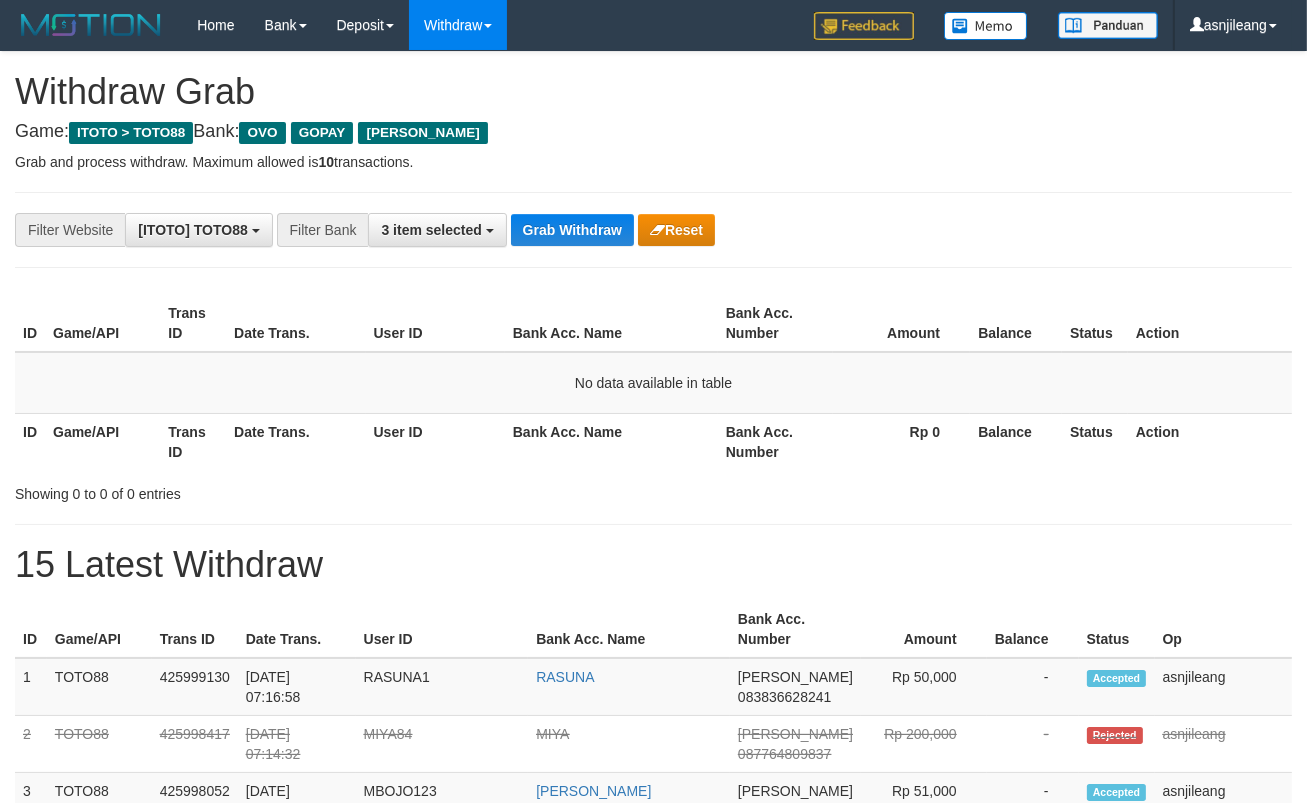 scroll, scrollTop: 17, scrollLeft: 0, axis: vertical 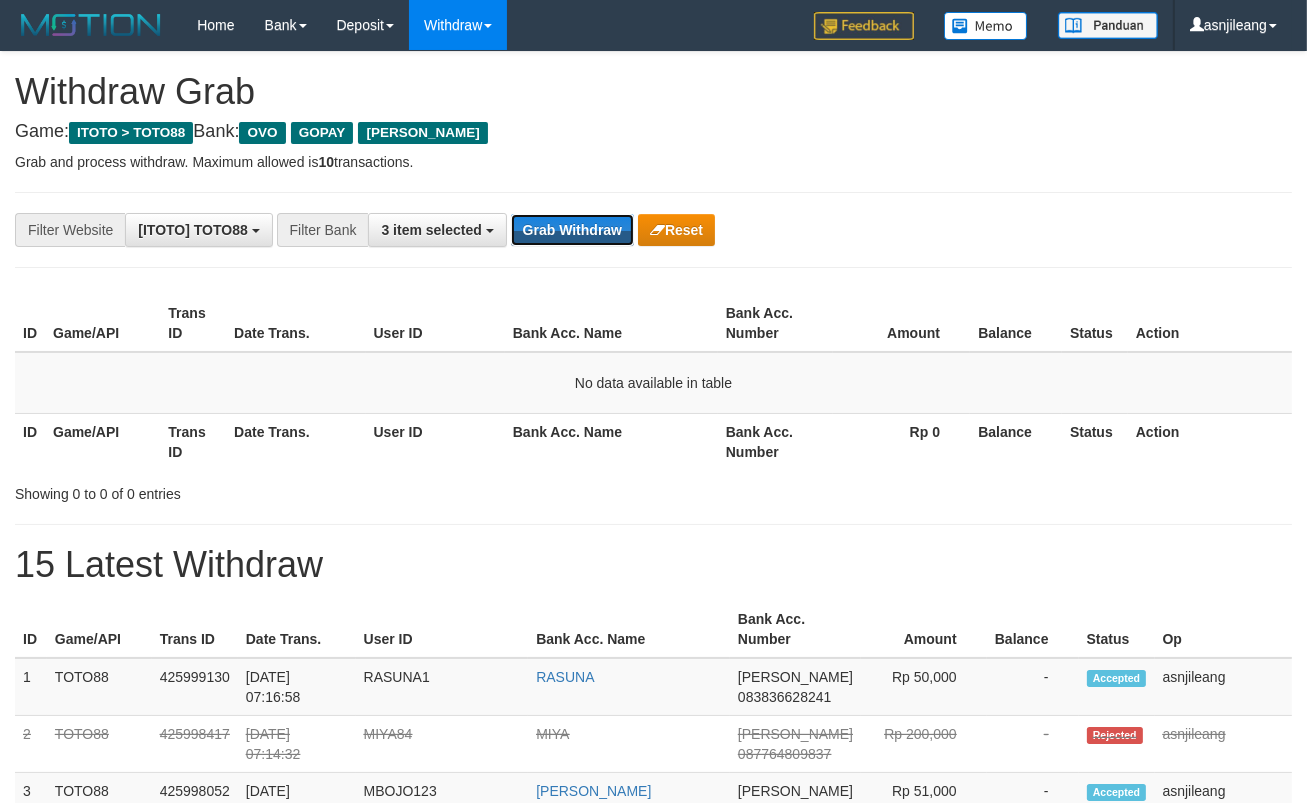 click on "Grab Withdraw" at bounding box center [572, 230] 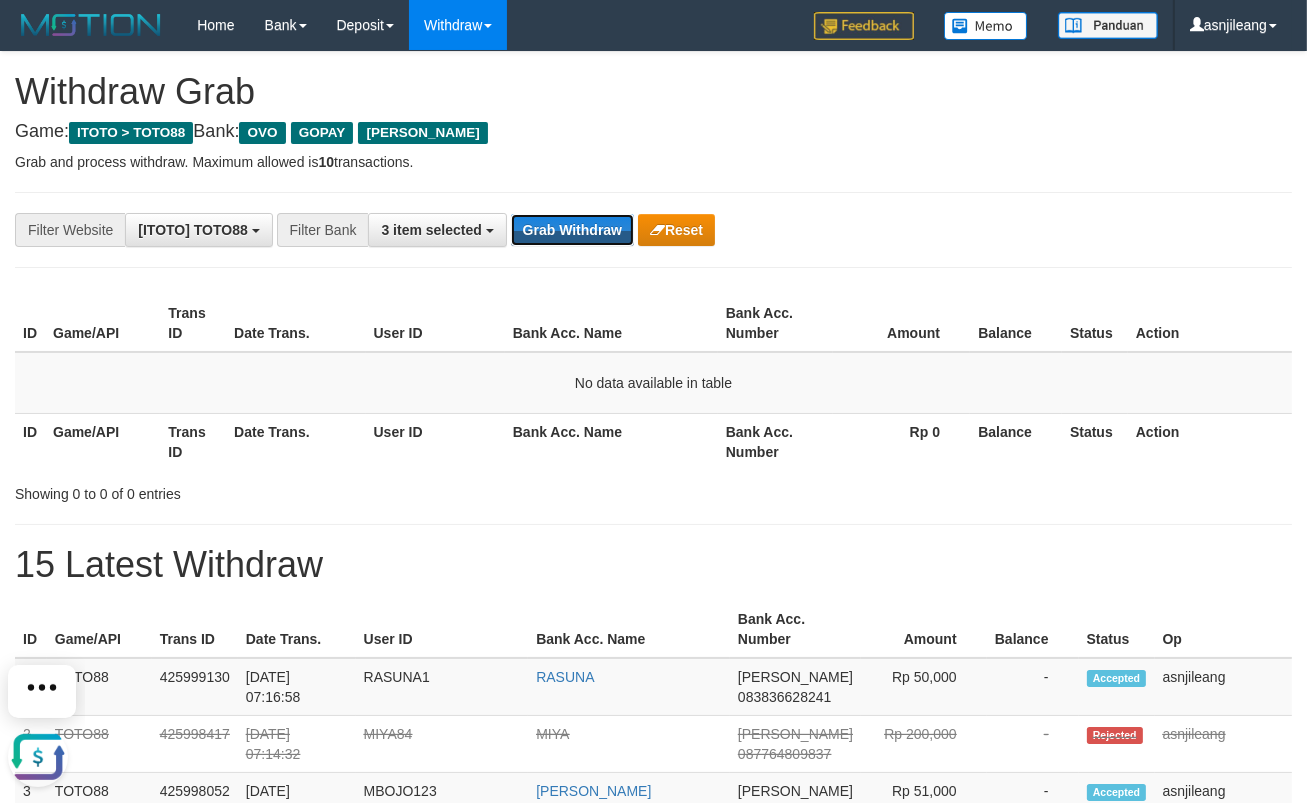 scroll, scrollTop: 0, scrollLeft: 0, axis: both 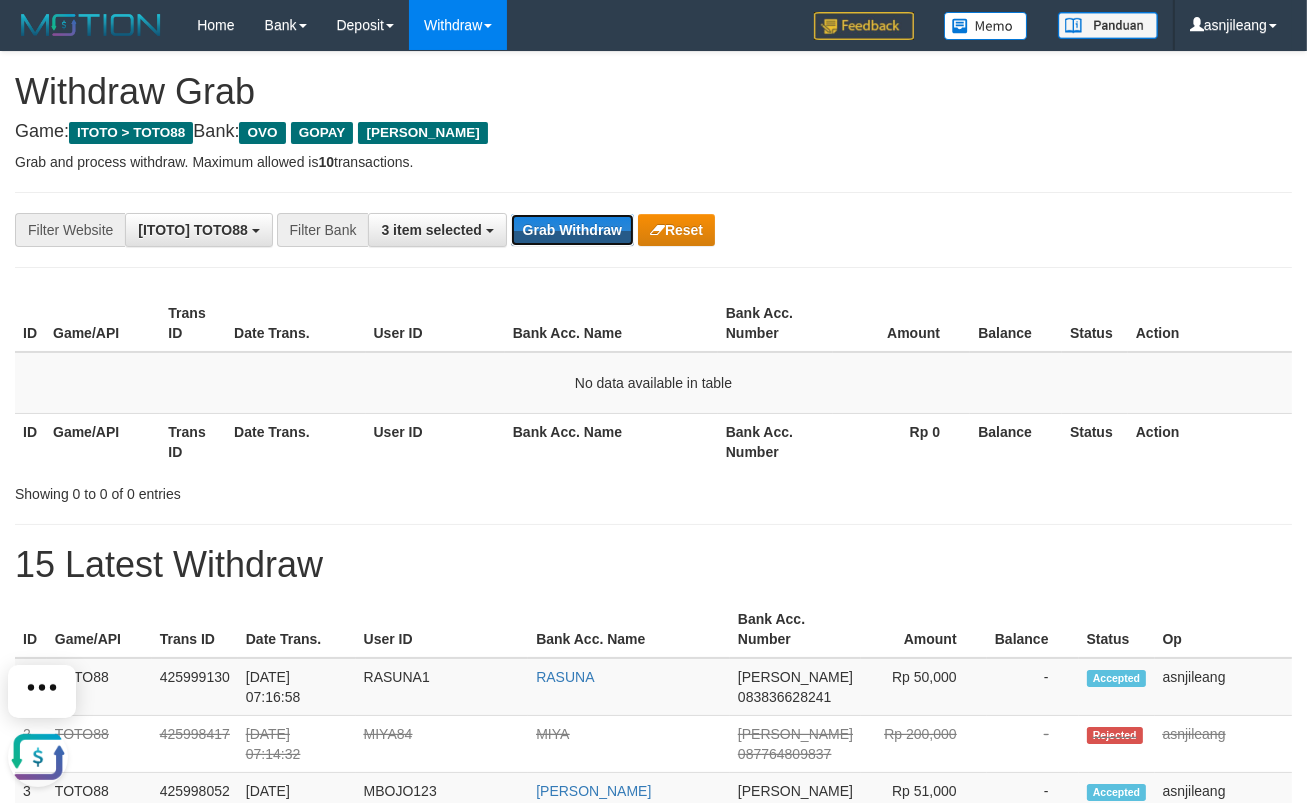 click on "Grab Withdraw" at bounding box center [572, 230] 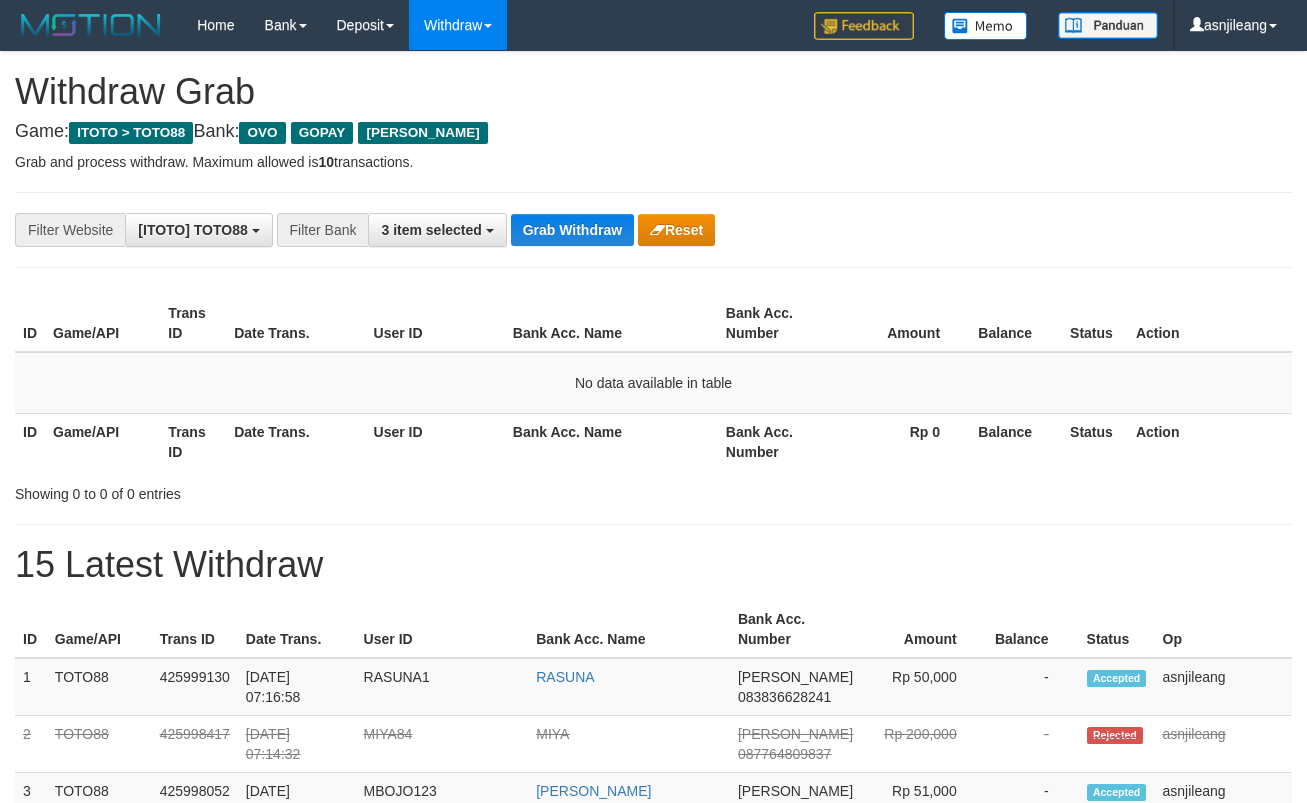 scroll, scrollTop: 0, scrollLeft: 0, axis: both 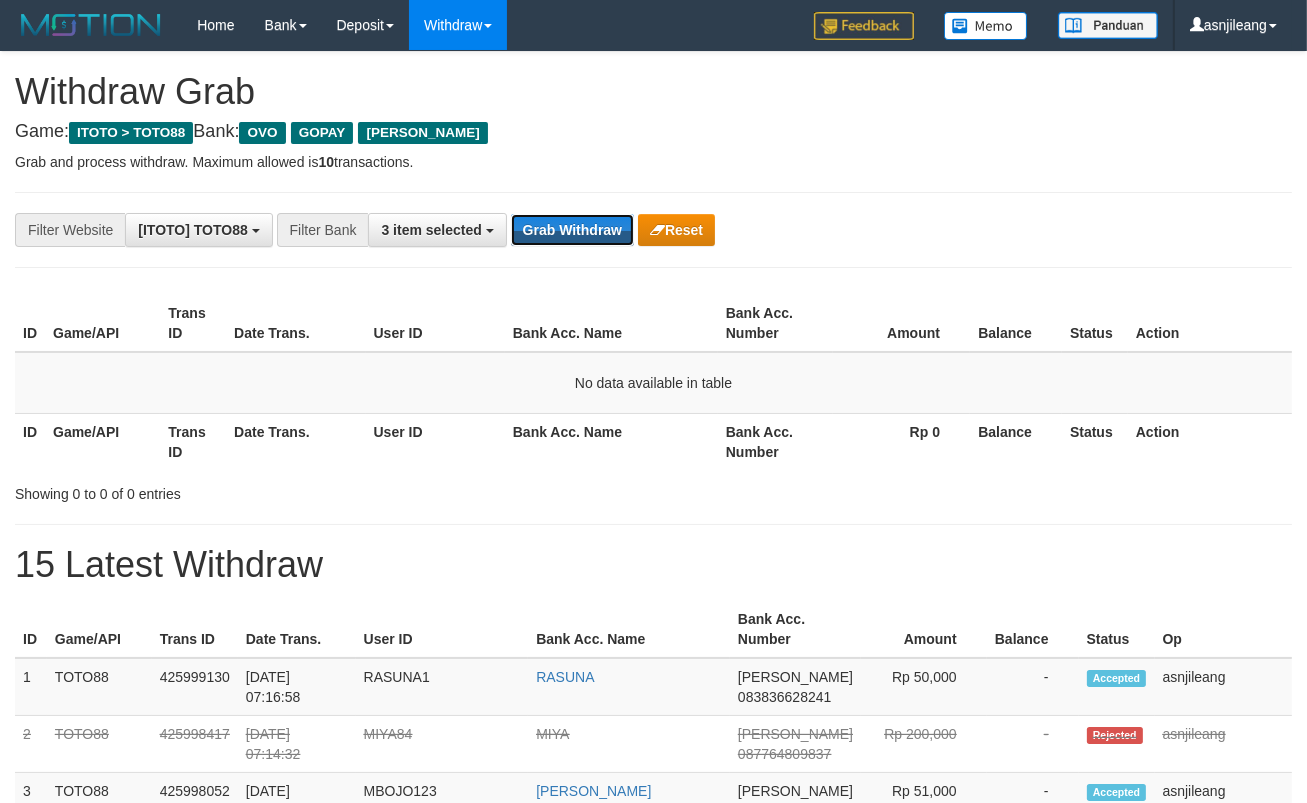 click on "Grab Withdraw" at bounding box center [572, 230] 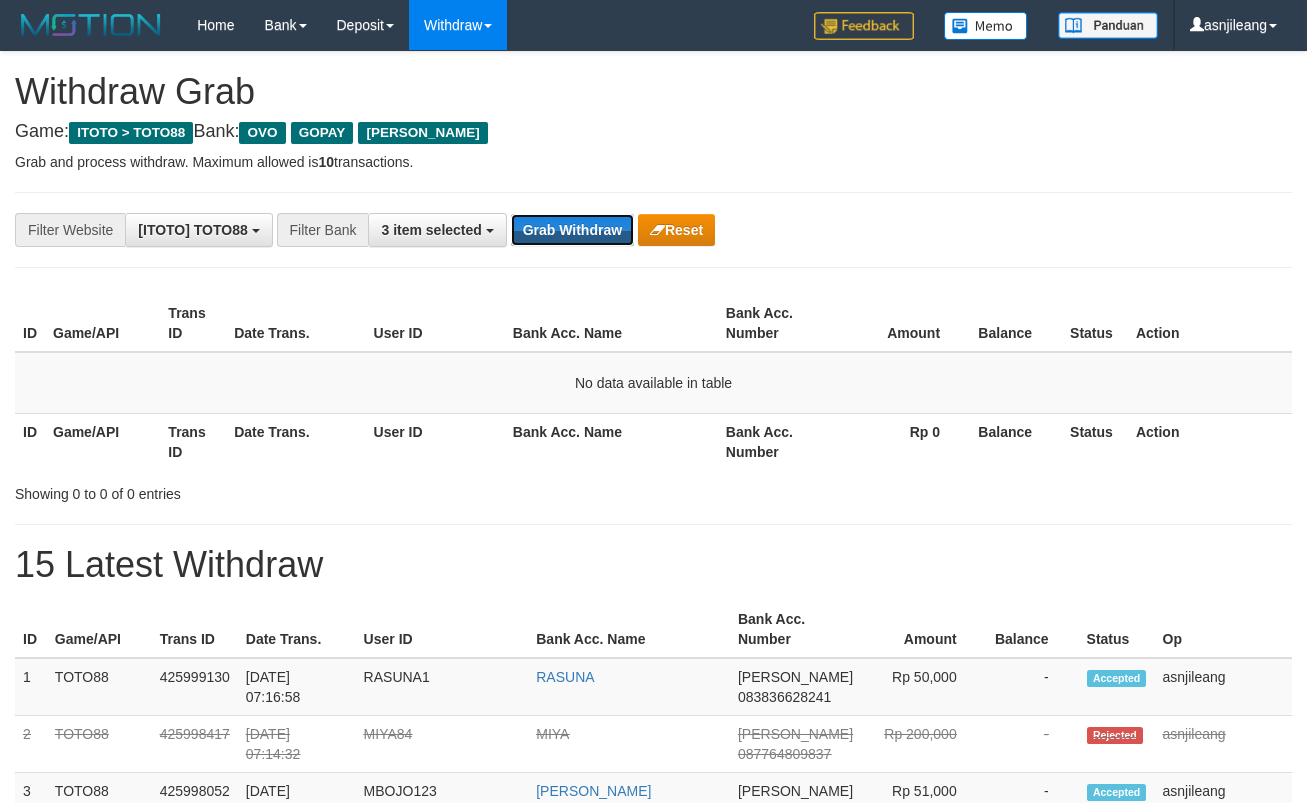 scroll, scrollTop: 0, scrollLeft: 0, axis: both 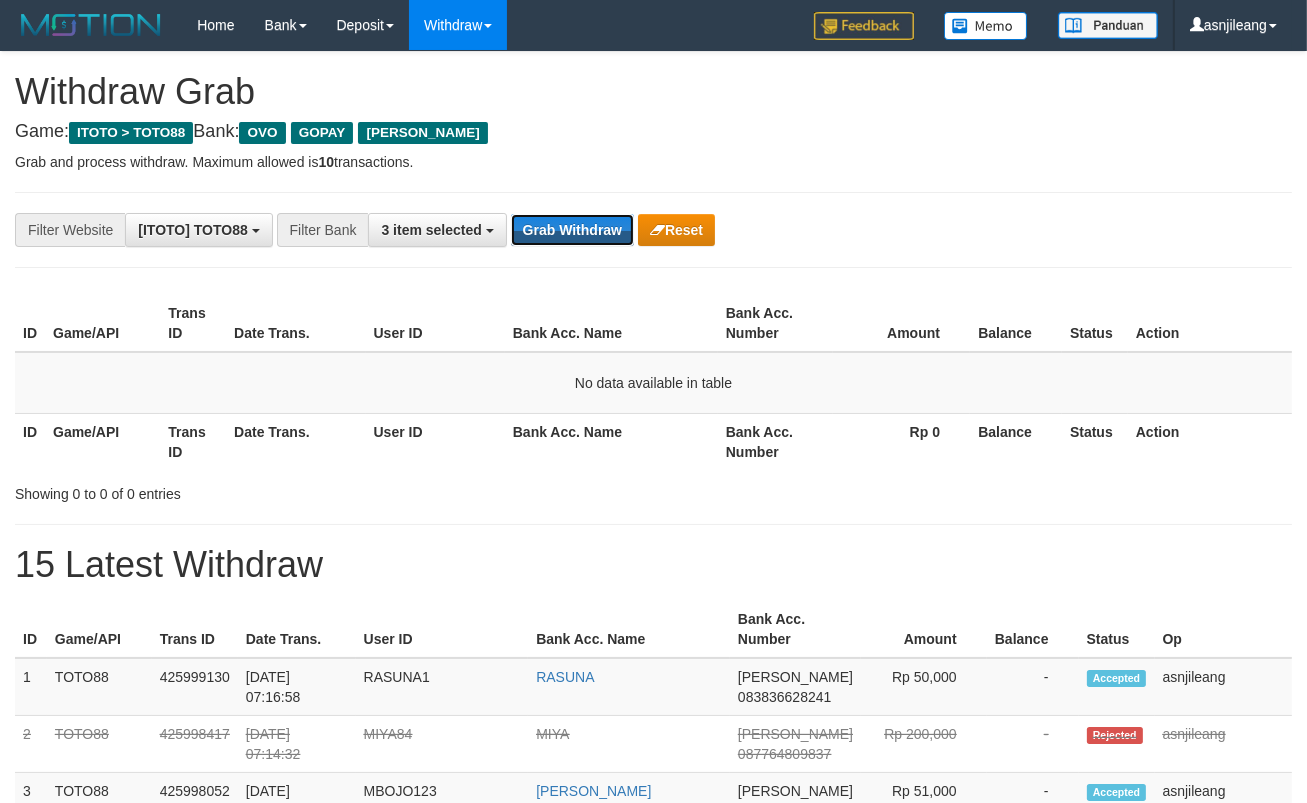 click on "Grab Withdraw" at bounding box center [572, 230] 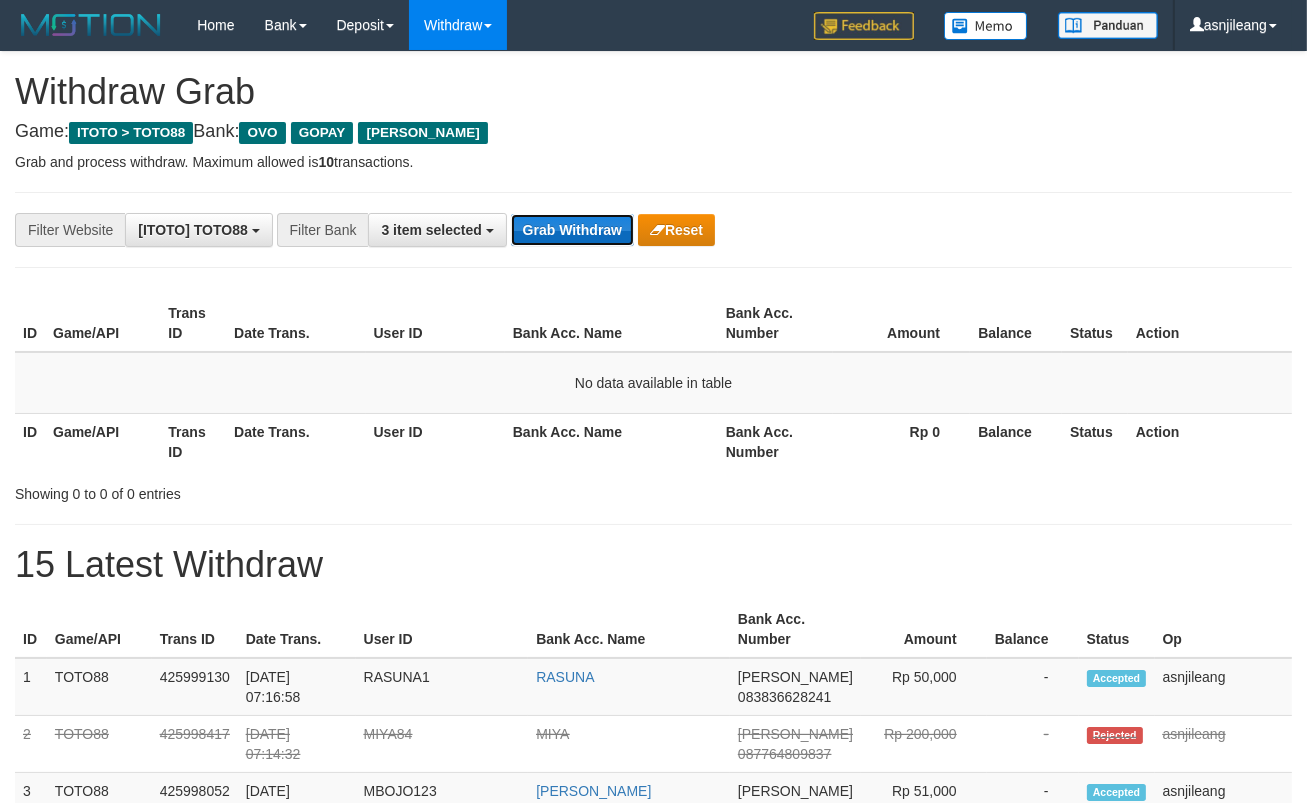 click on "Grab Withdraw" at bounding box center [572, 230] 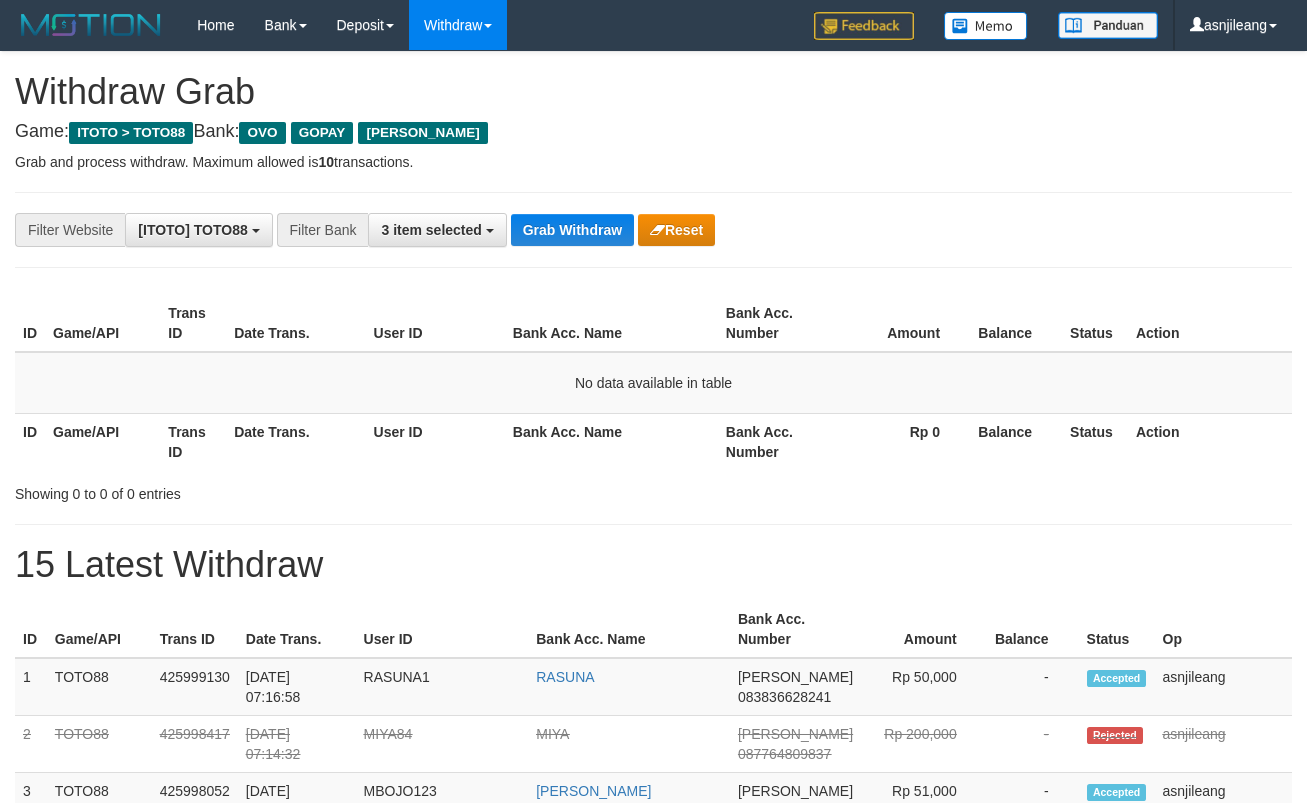 scroll, scrollTop: 0, scrollLeft: 0, axis: both 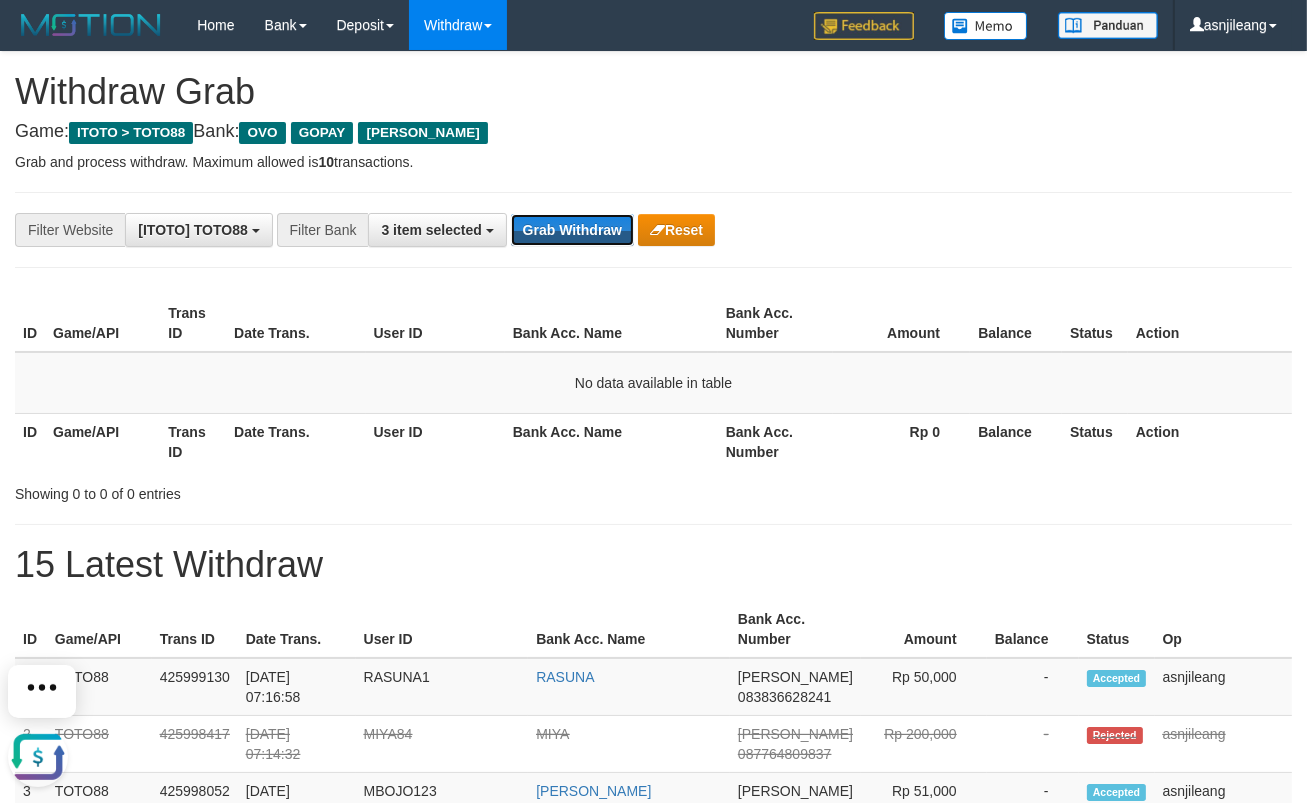 click on "Grab Withdraw" at bounding box center (572, 230) 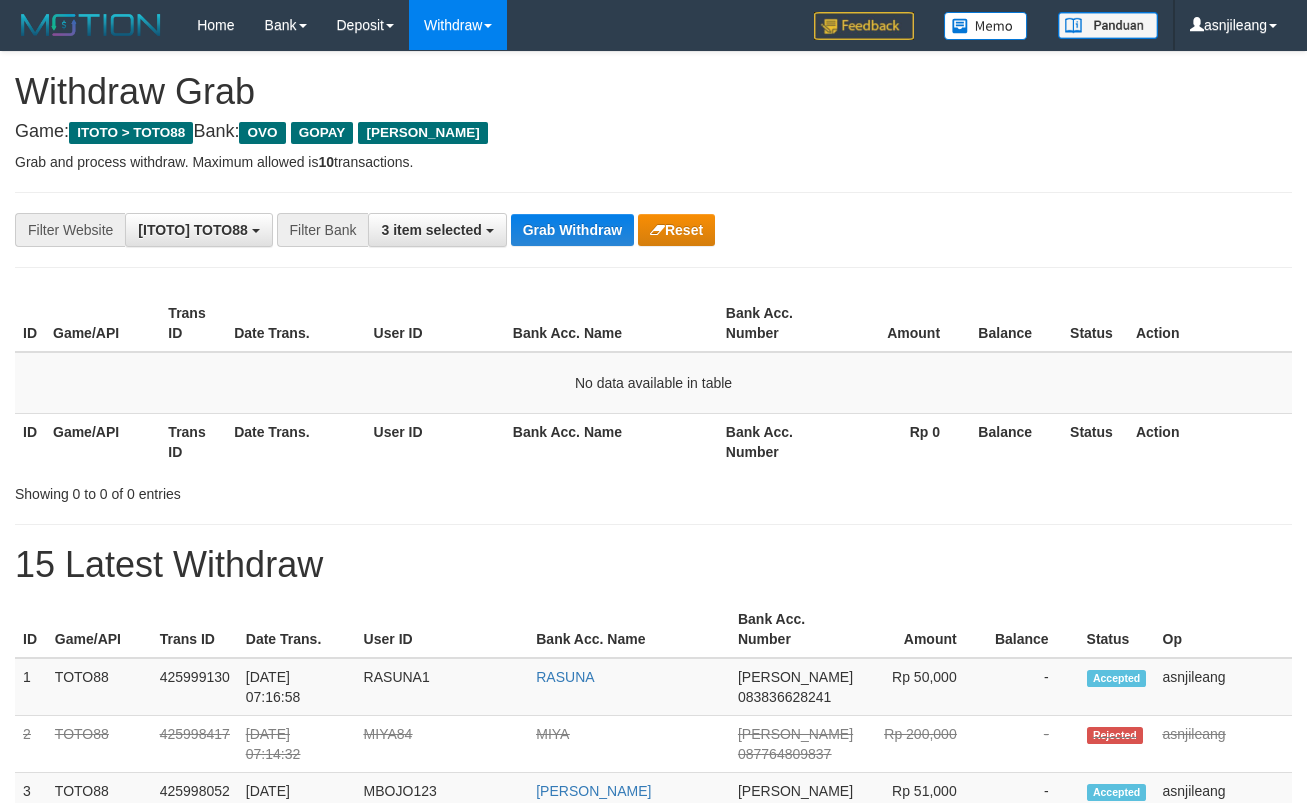 scroll, scrollTop: 0, scrollLeft: 0, axis: both 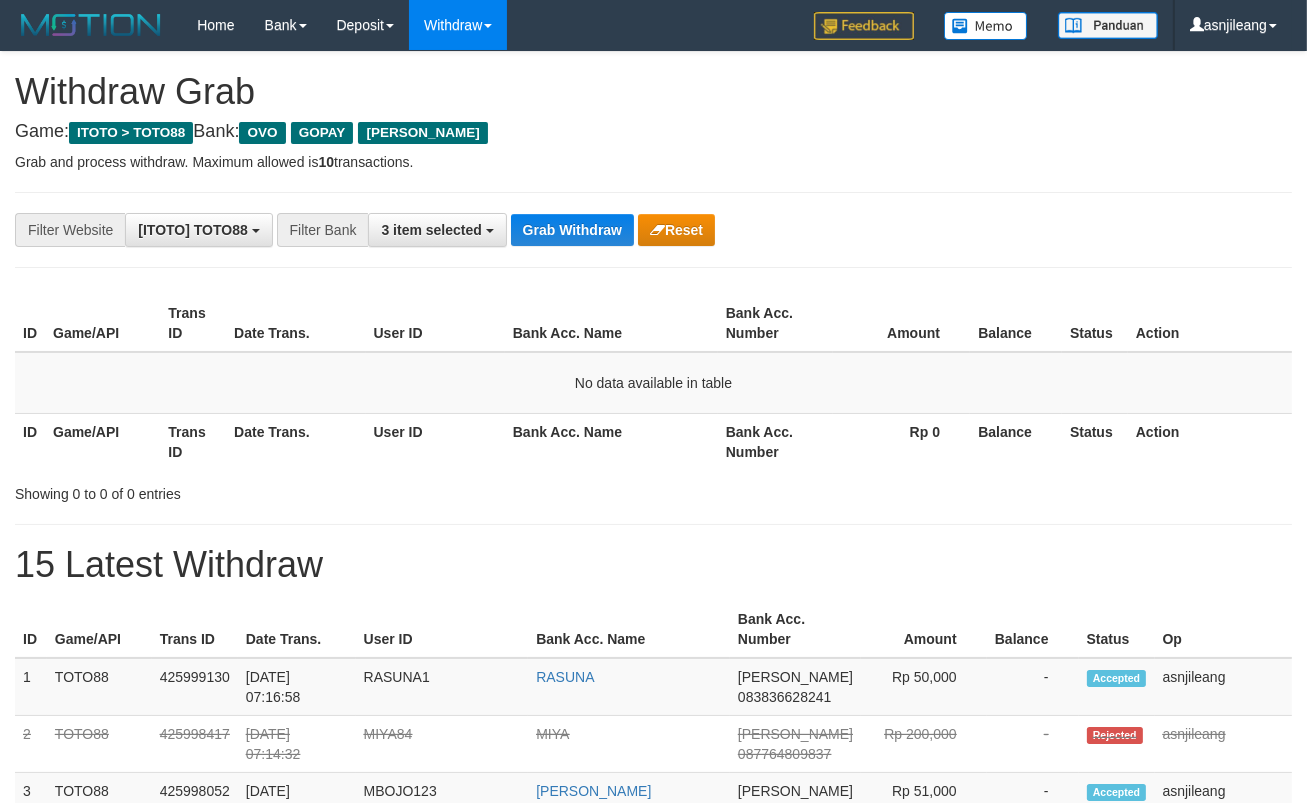 click on "Grab Withdraw" at bounding box center (572, 230) 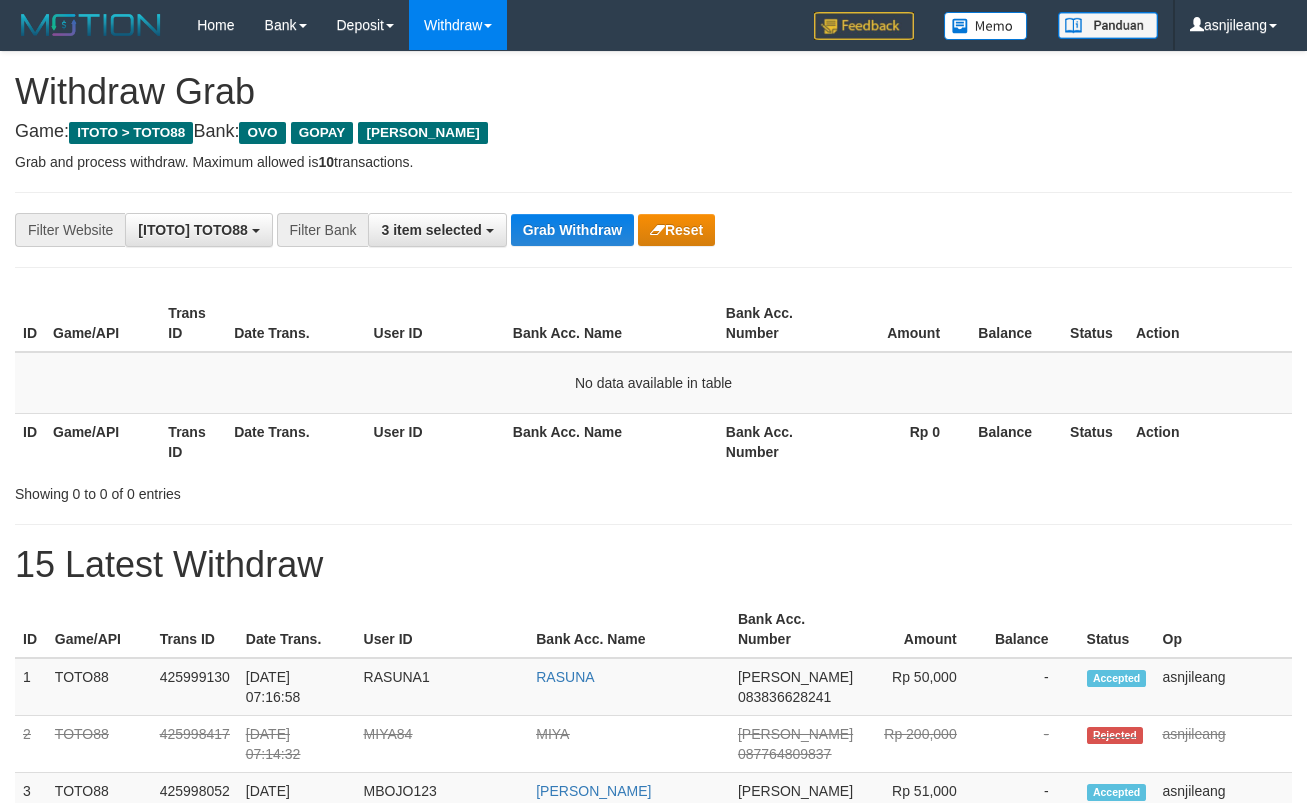 scroll, scrollTop: 0, scrollLeft: 0, axis: both 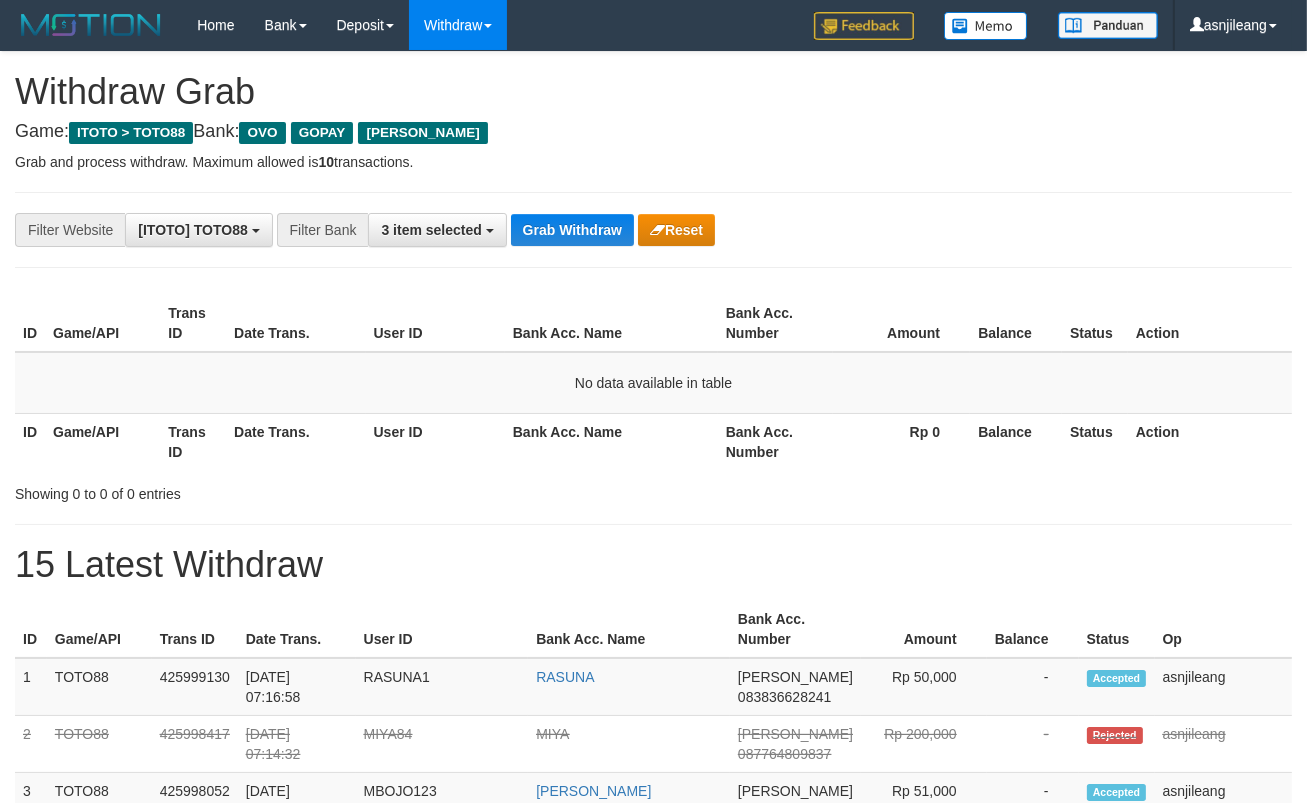 click on "Grab Withdraw" at bounding box center [572, 230] 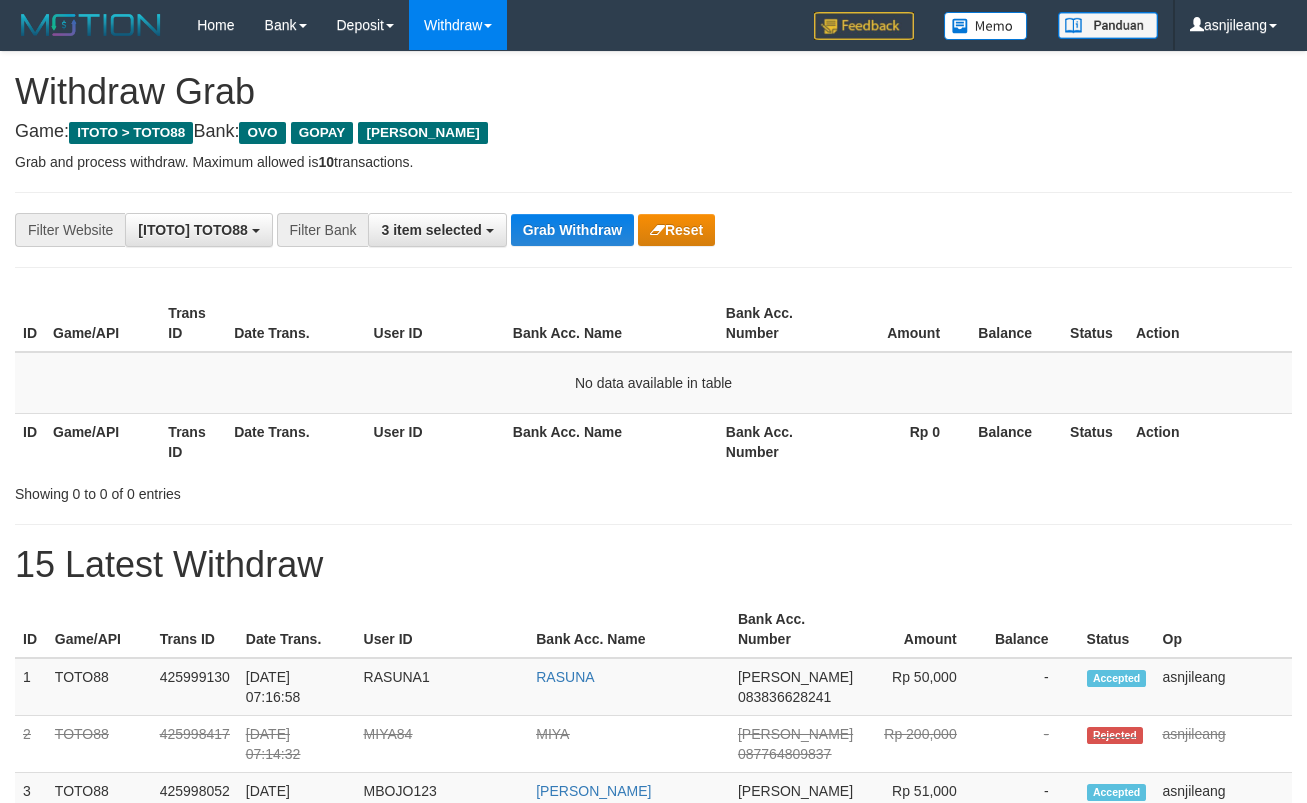 scroll, scrollTop: 0, scrollLeft: 0, axis: both 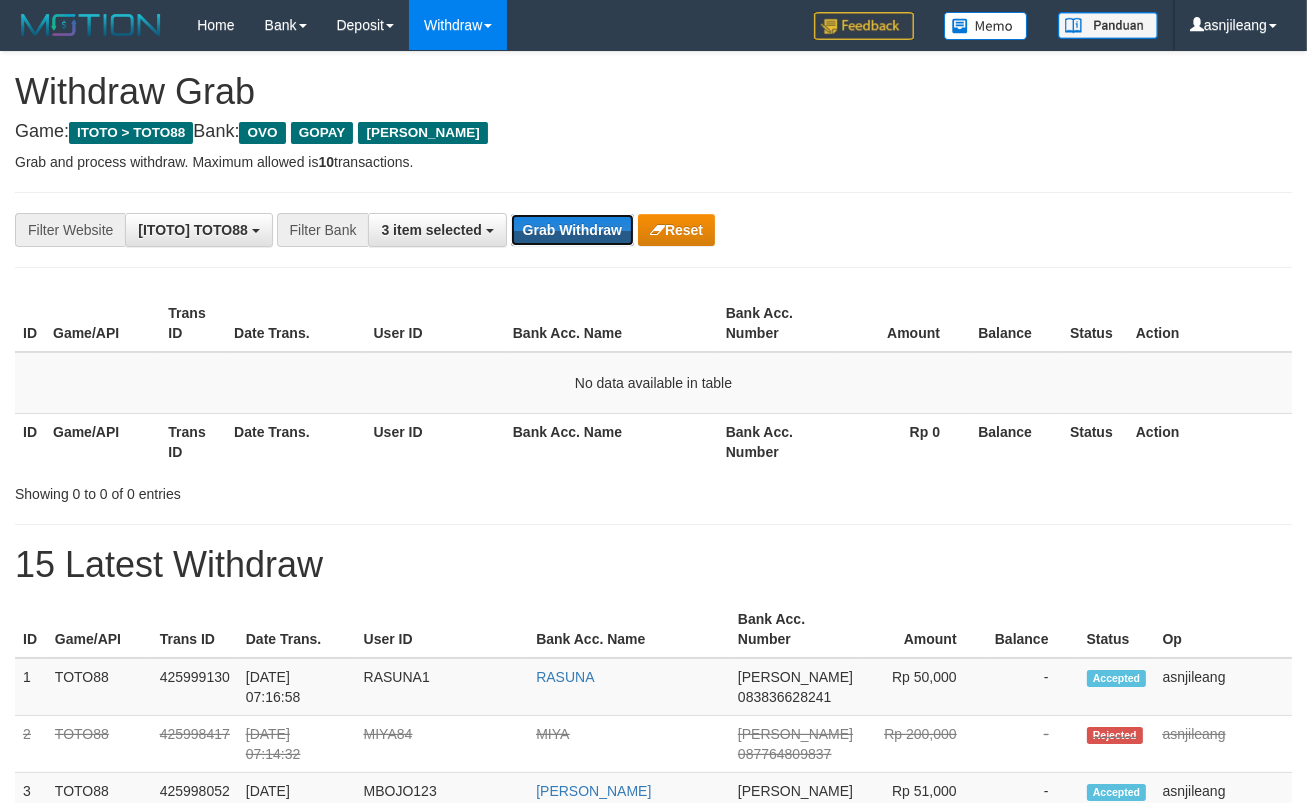 click on "Grab Withdraw" at bounding box center (572, 230) 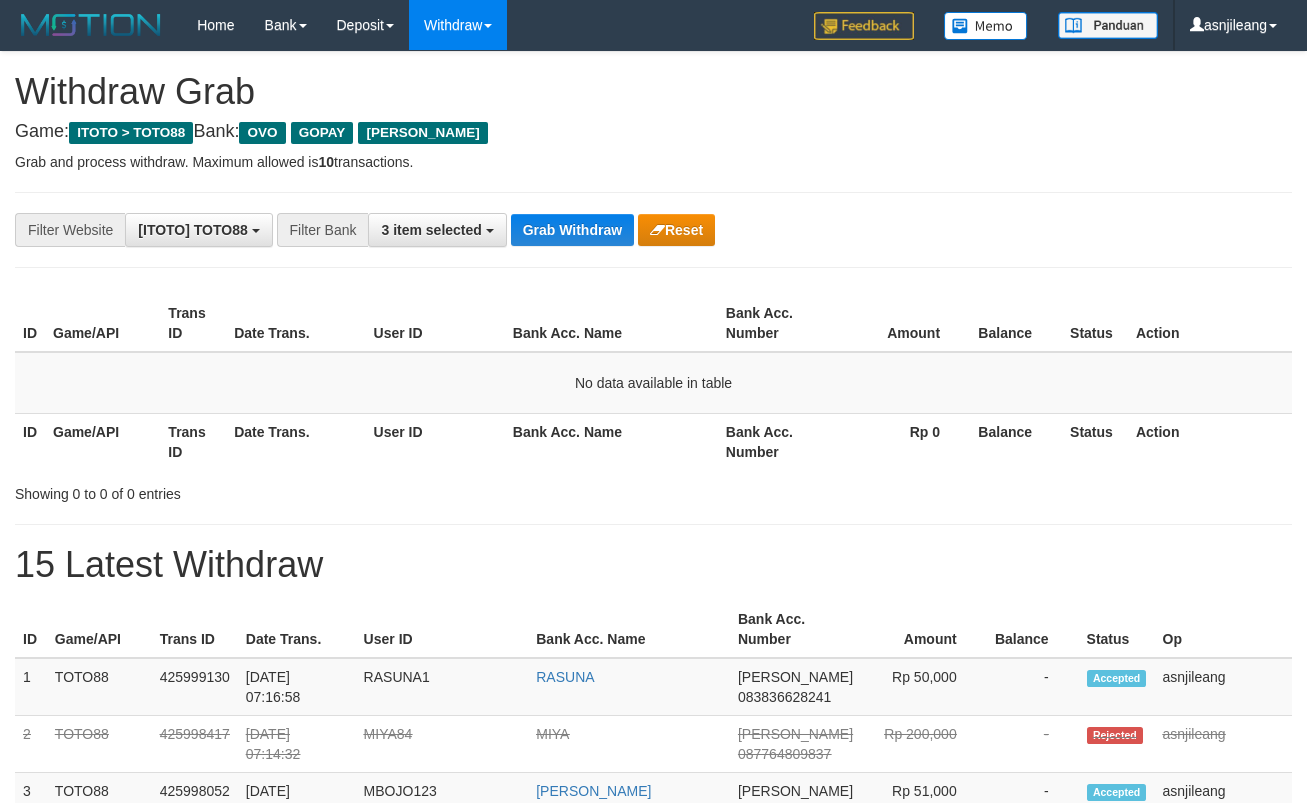 scroll, scrollTop: 0, scrollLeft: 0, axis: both 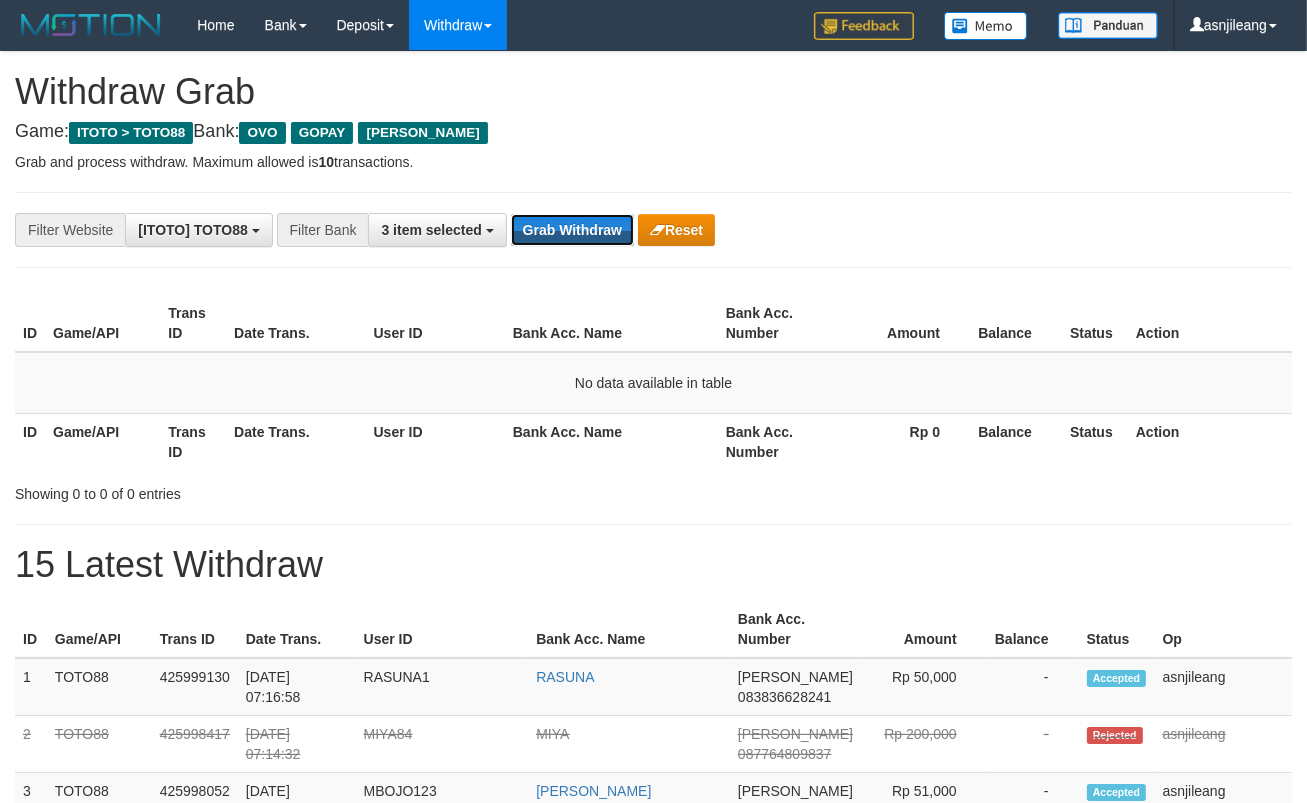 click on "Grab Withdraw" at bounding box center [572, 230] 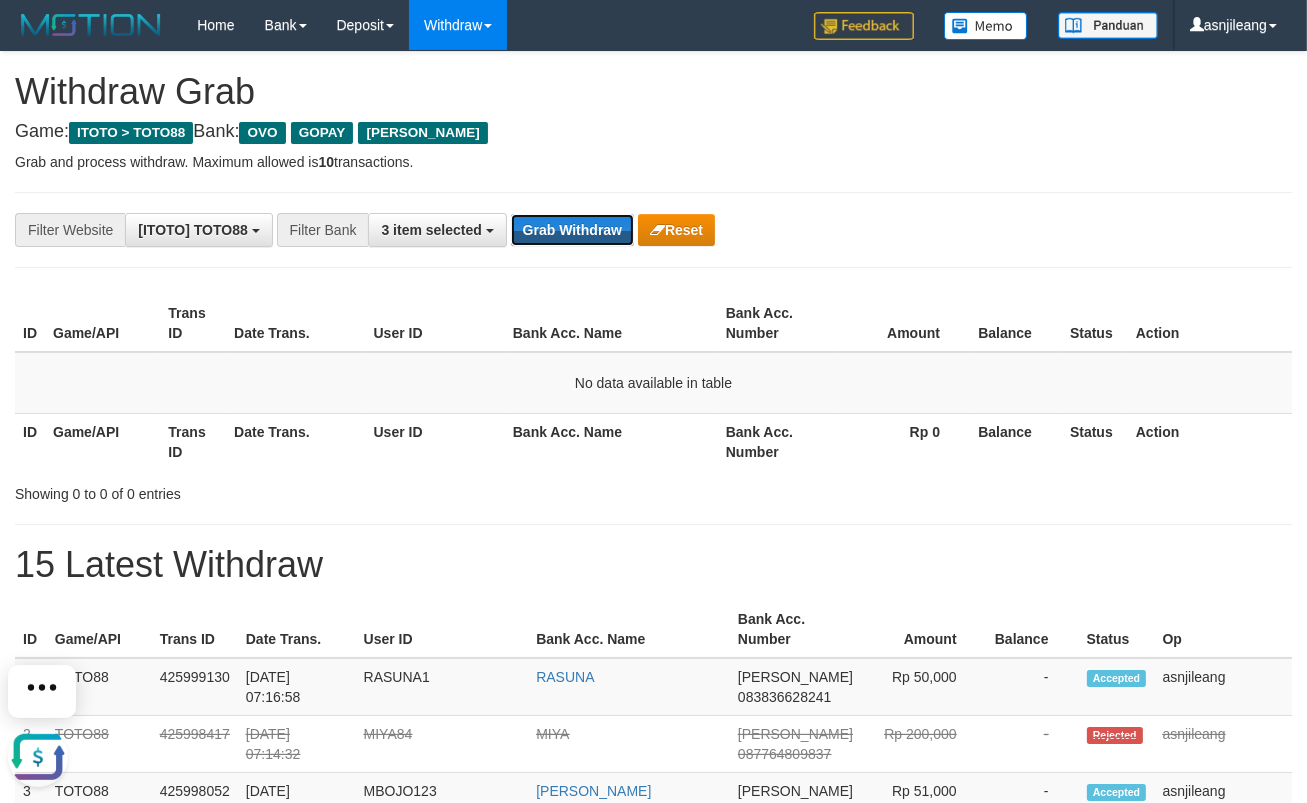 scroll, scrollTop: 0, scrollLeft: 0, axis: both 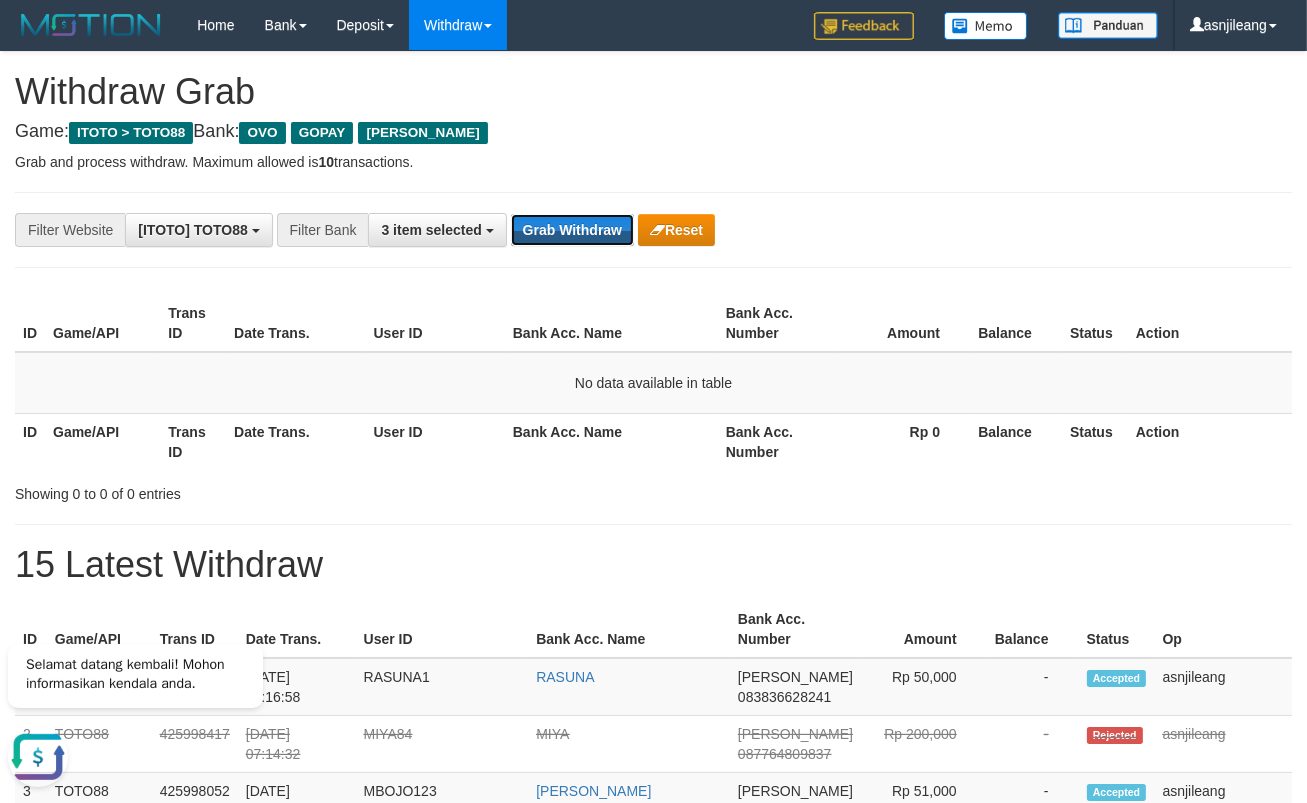 click on "Grab Withdraw" at bounding box center (572, 230) 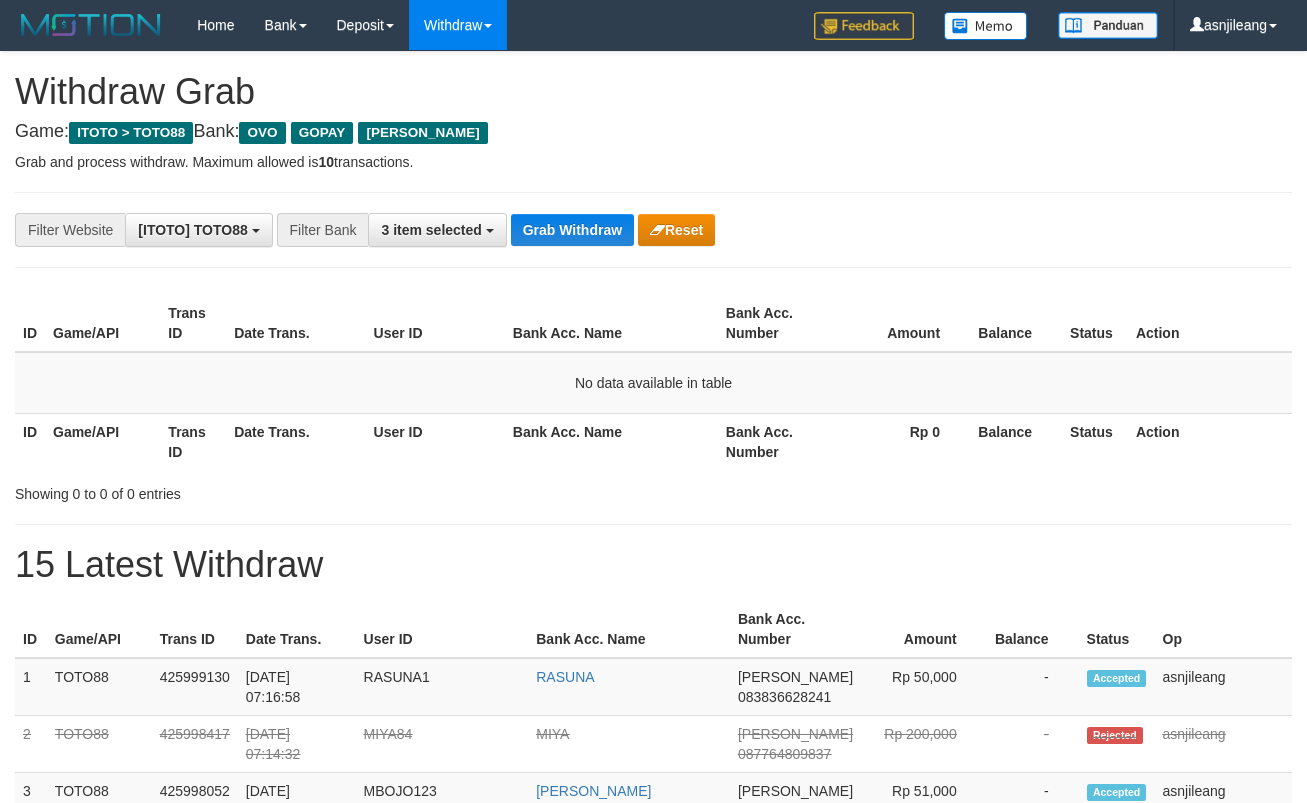 scroll, scrollTop: 0, scrollLeft: 0, axis: both 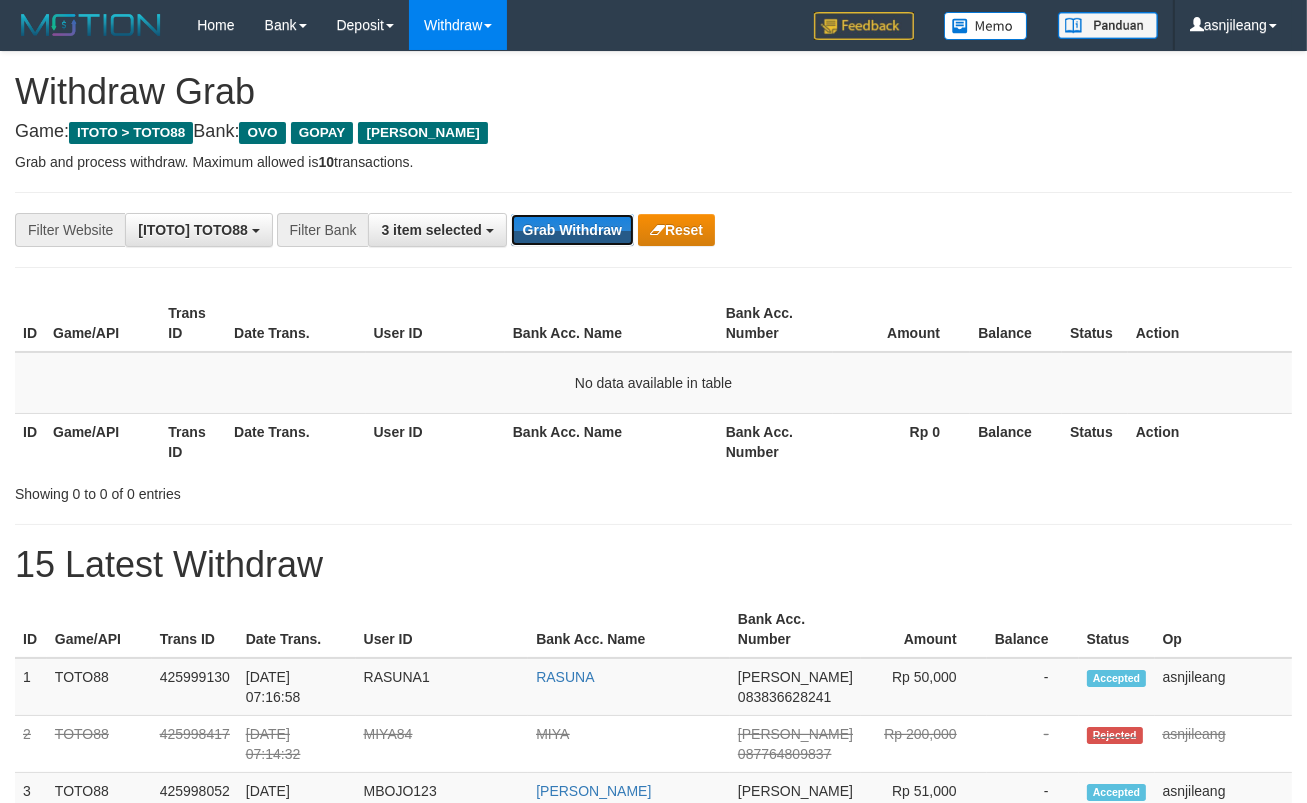 click on "Grab Withdraw" at bounding box center [572, 230] 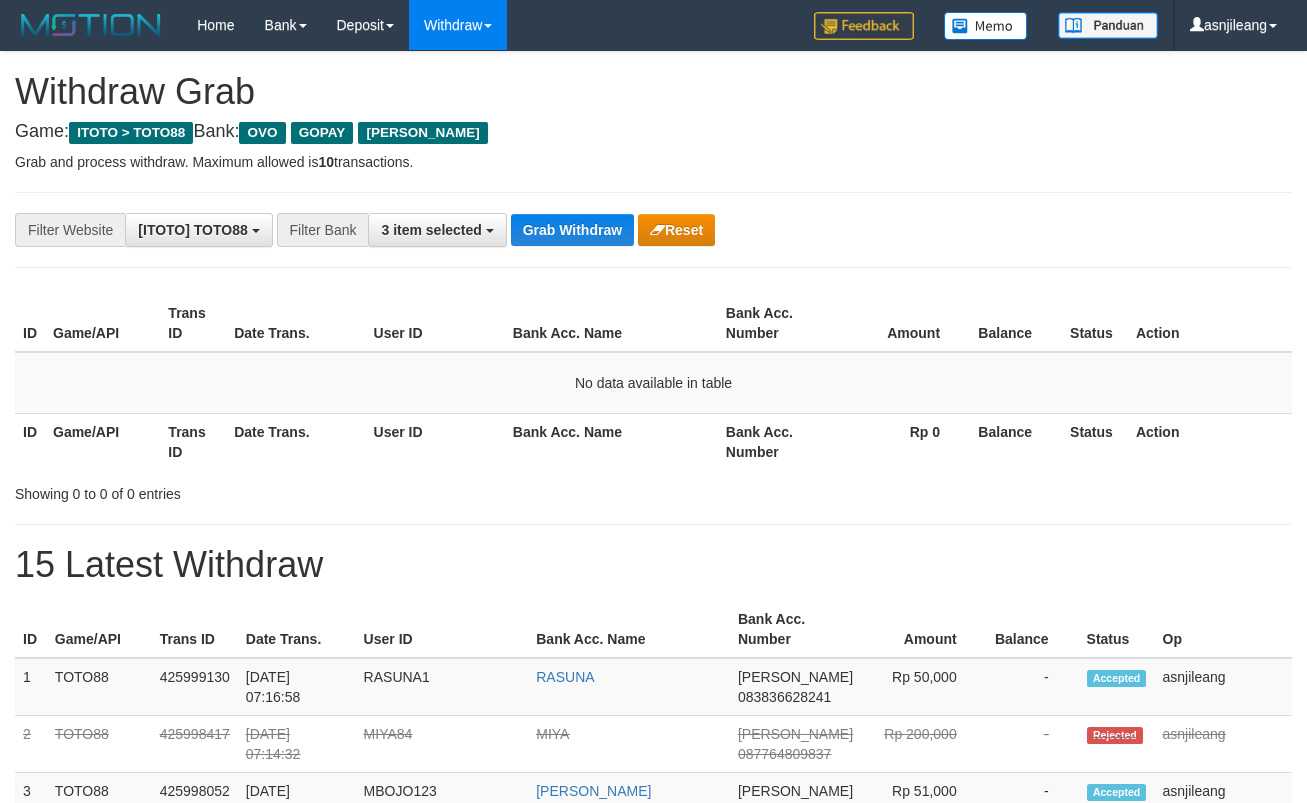 scroll, scrollTop: 0, scrollLeft: 0, axis: both 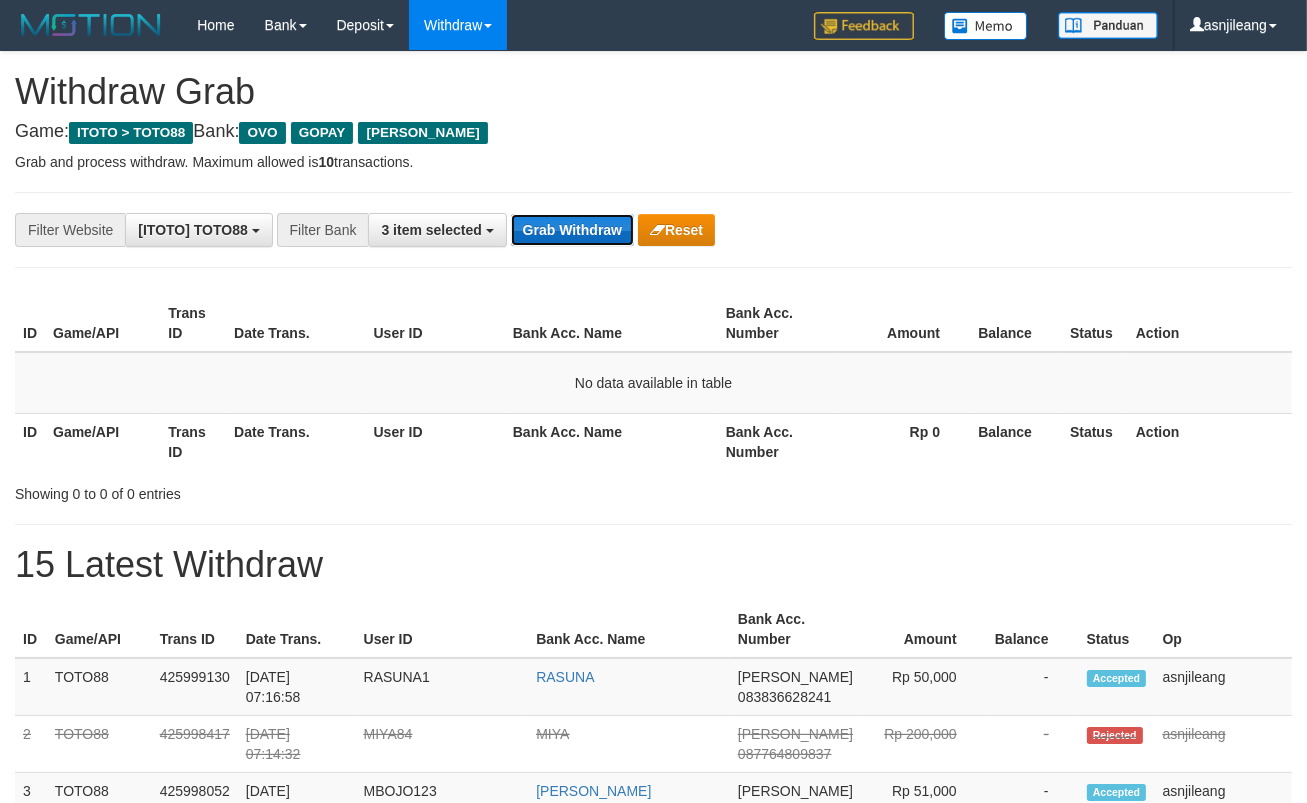 click on "Grab Withdraw" at bounding box center (572, 230) 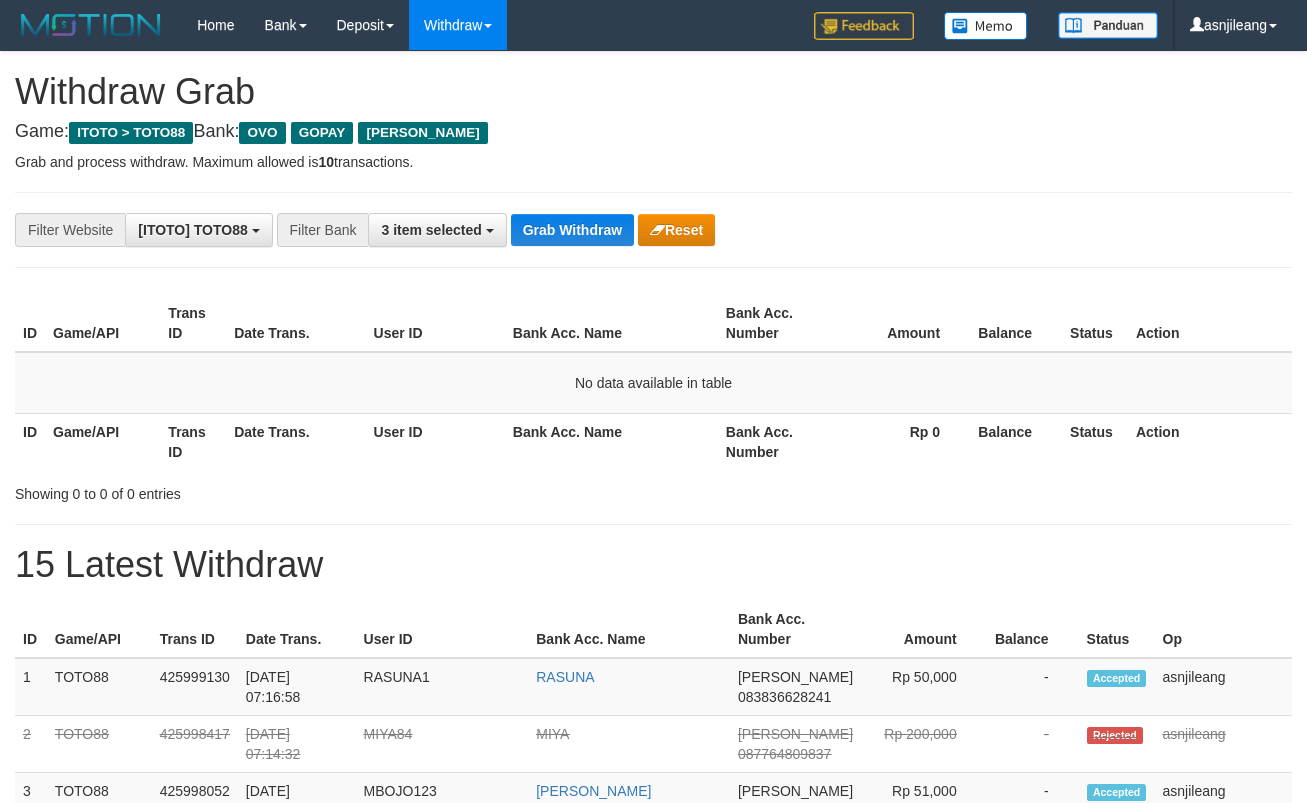 scroll, scrollTop: 0, scrollLeft: 0, axis: both 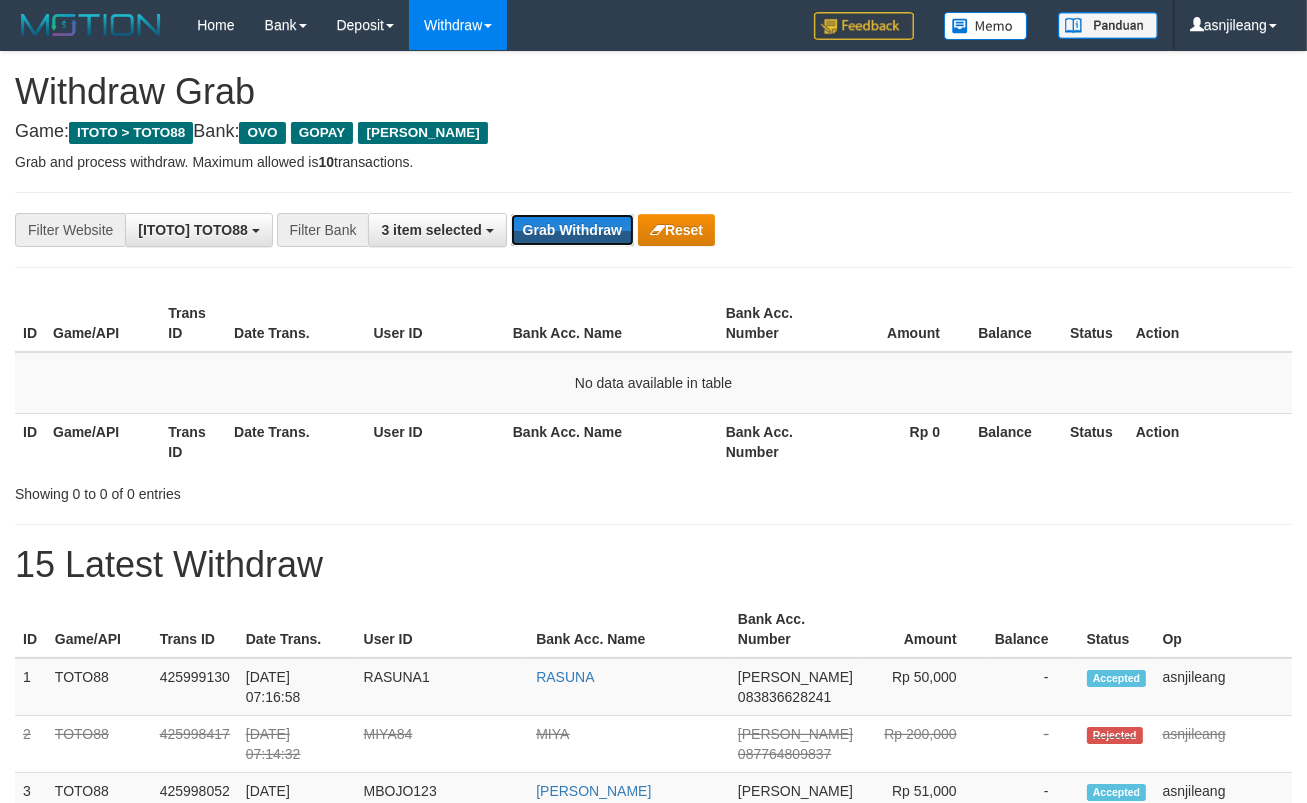 click on "Grab Withdraw" at bounding box center [572, 230] 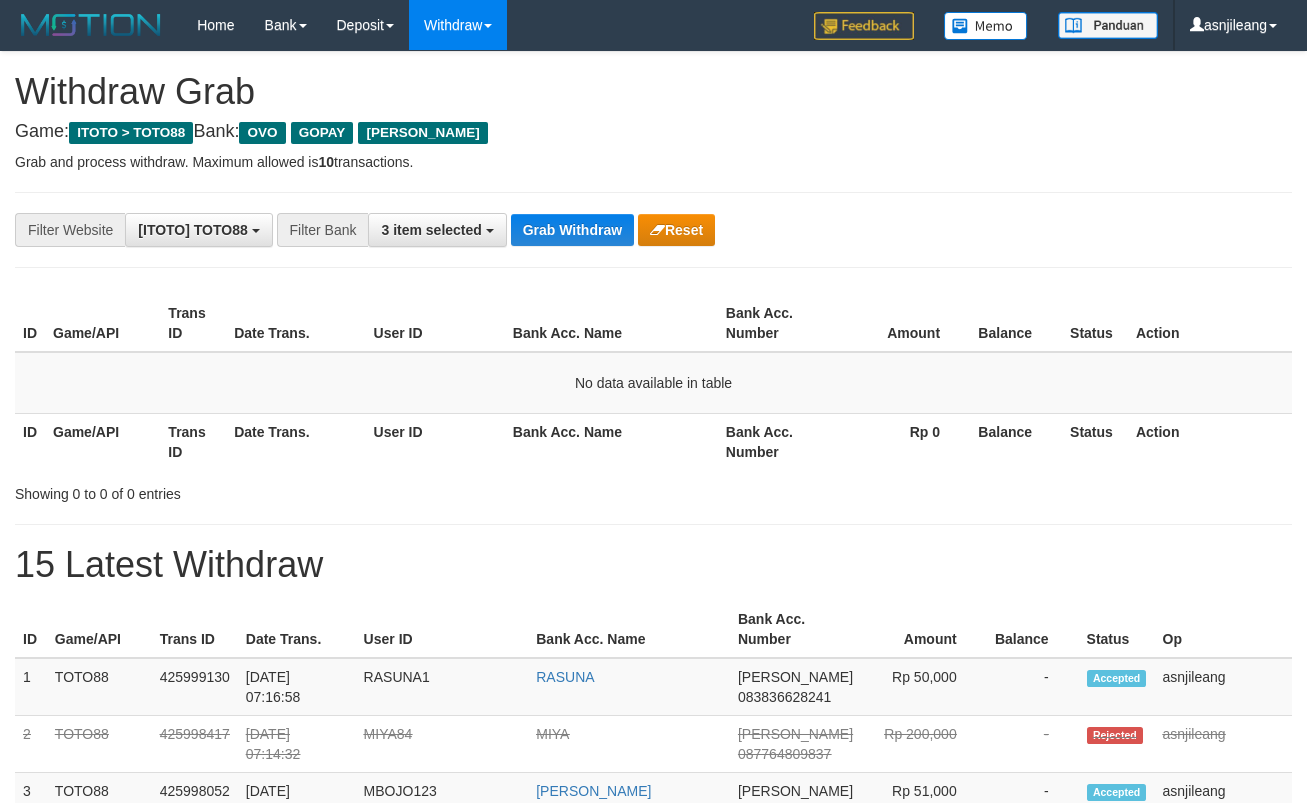 scroll, scrollTop: 0, scrollLeft: 0, axis: both 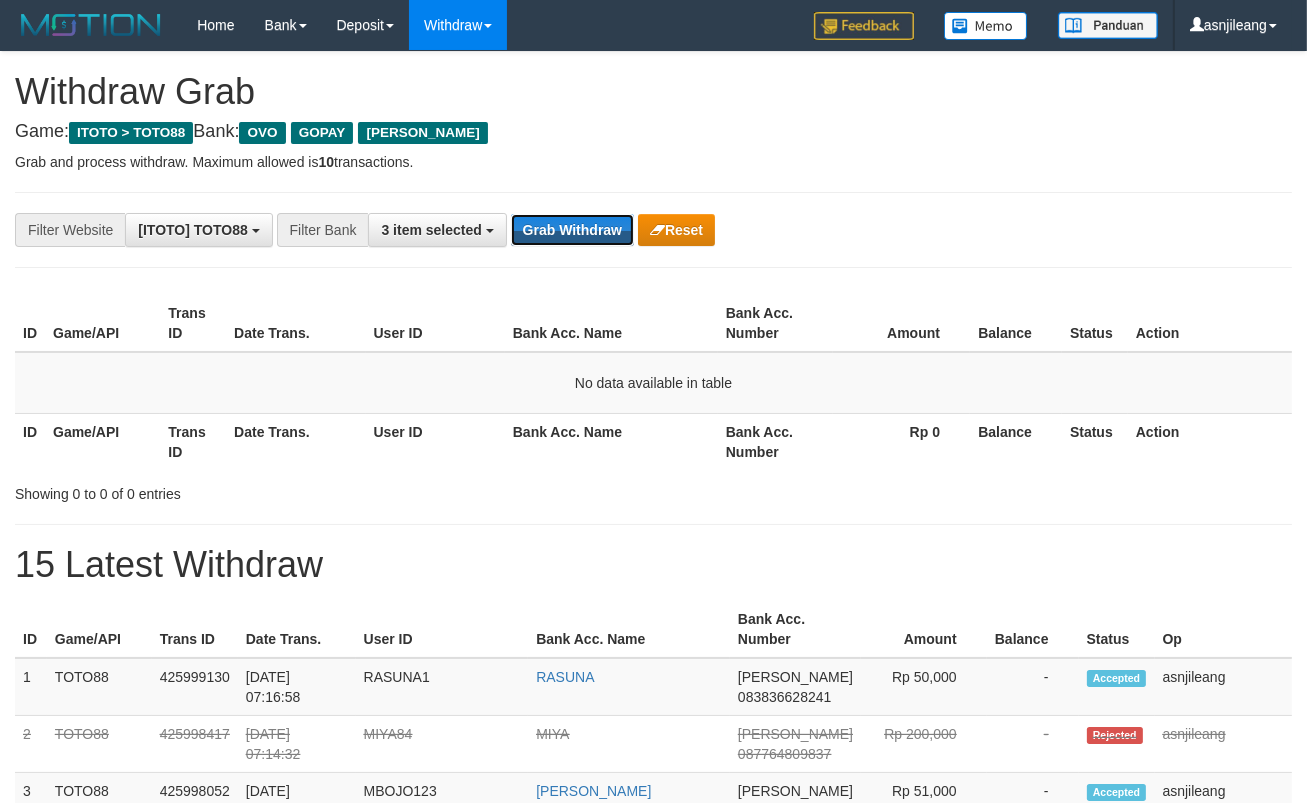 click on "Grab Withdraw" at bounding box center (572, 230) 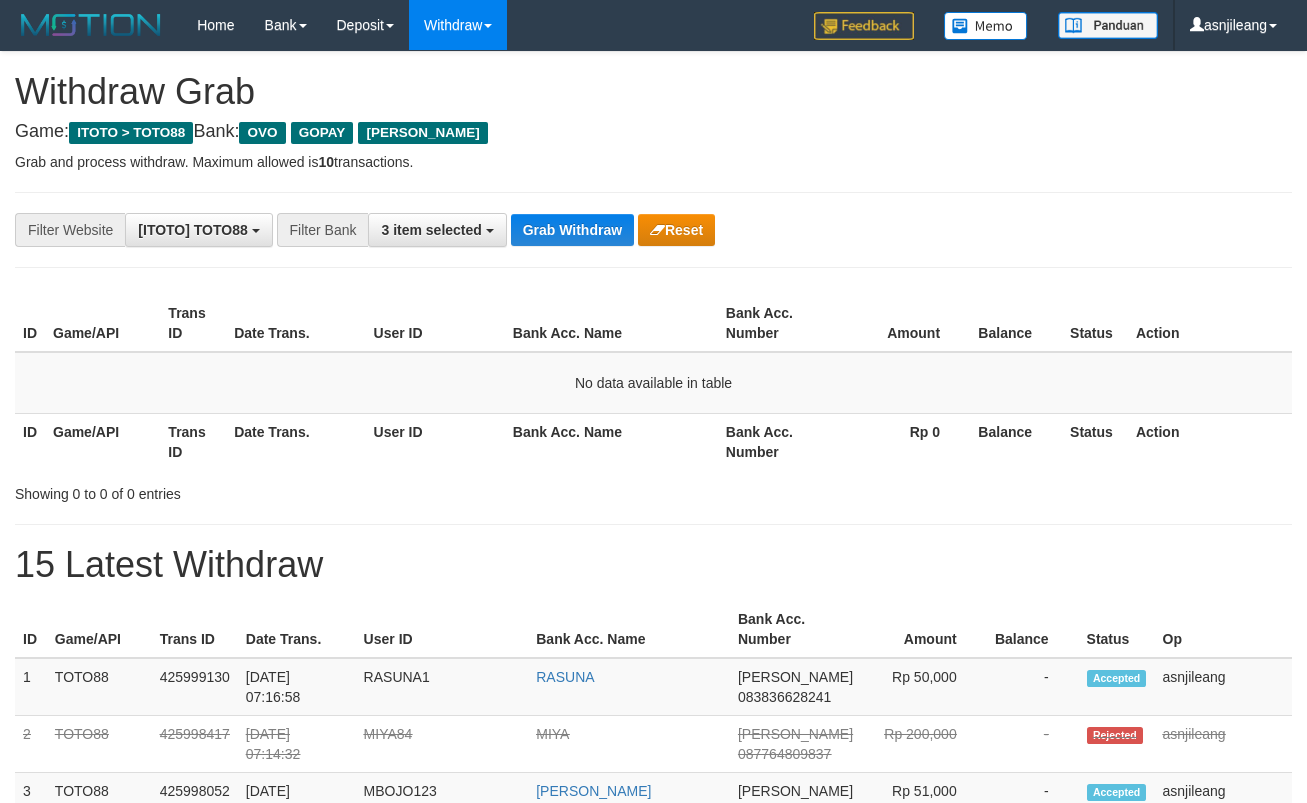 scroll, scrollTop: 0, scrollLeft: 0, axis: both 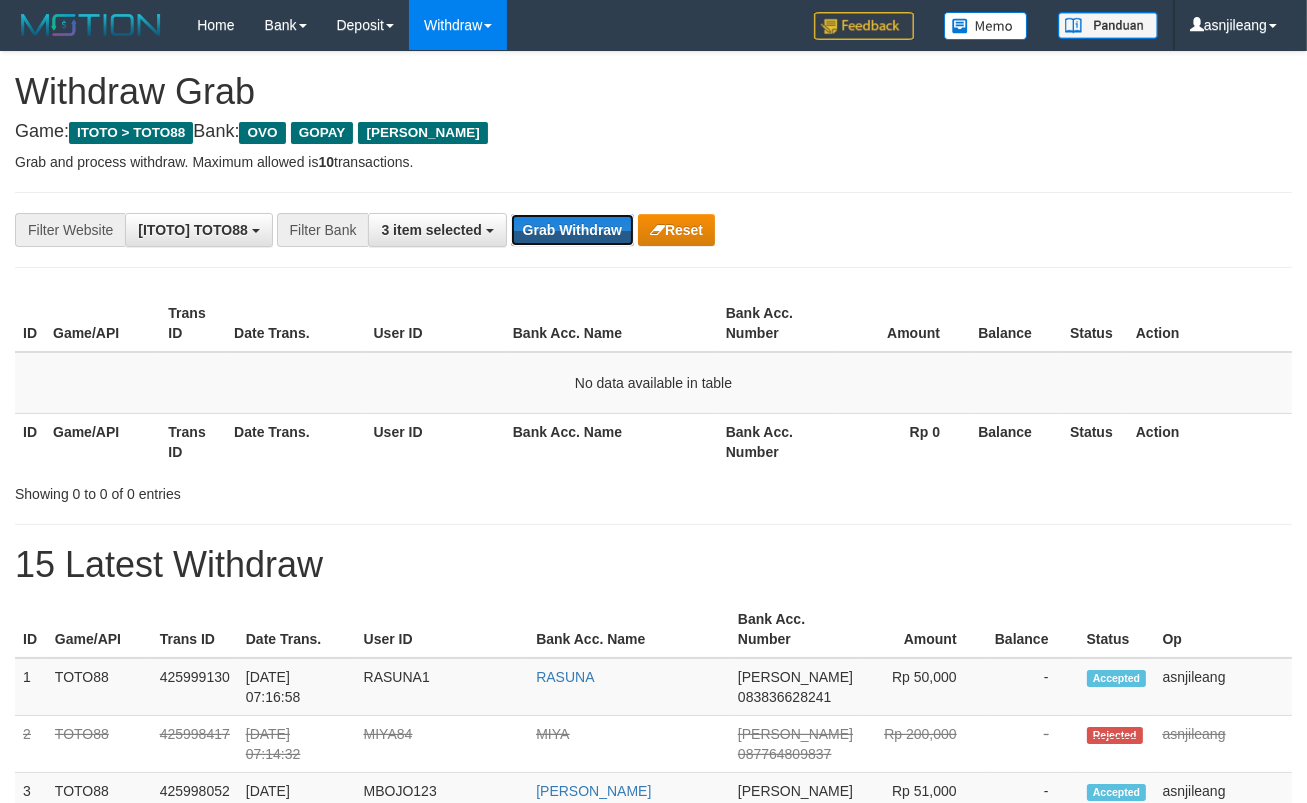 click on "Grab Withdraw" at bounding box center [572, 230] 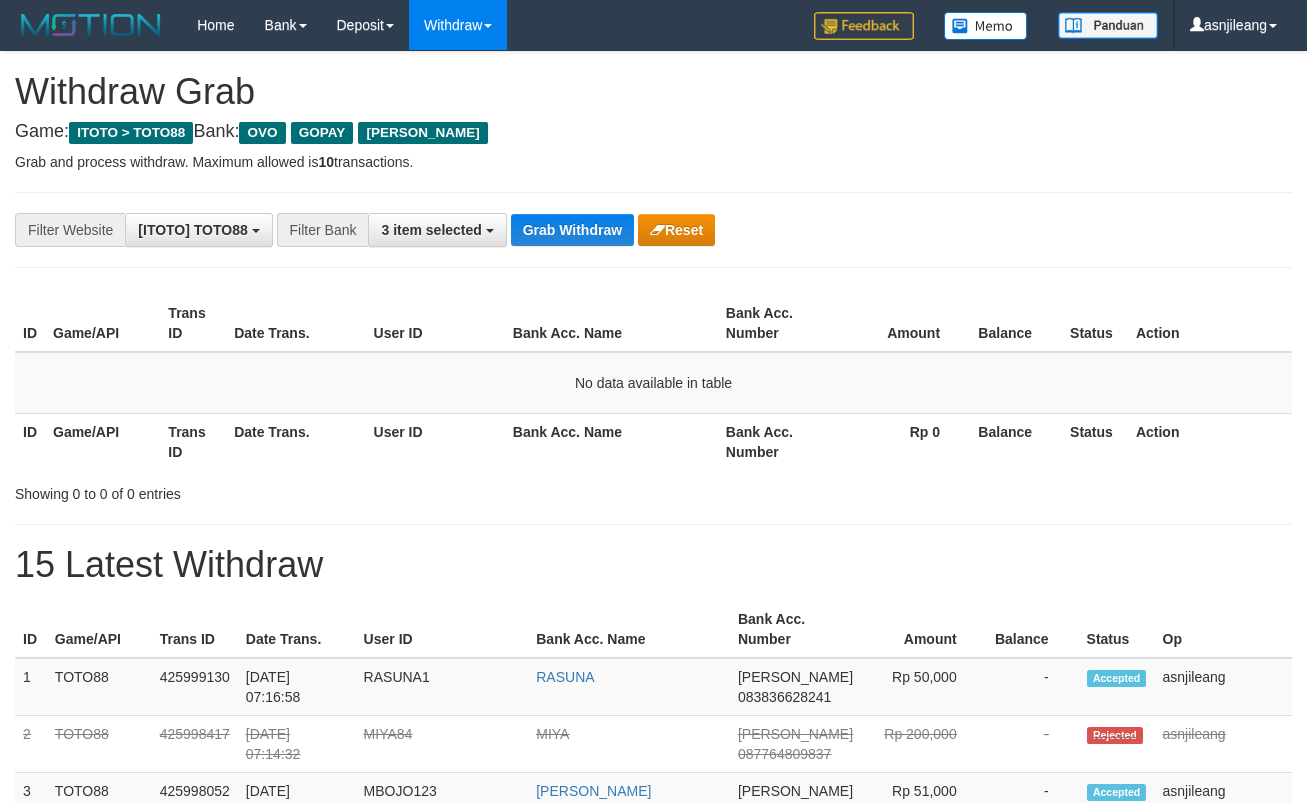 scroll, scrollTop: 0, scrollLeft: 0, axis: both 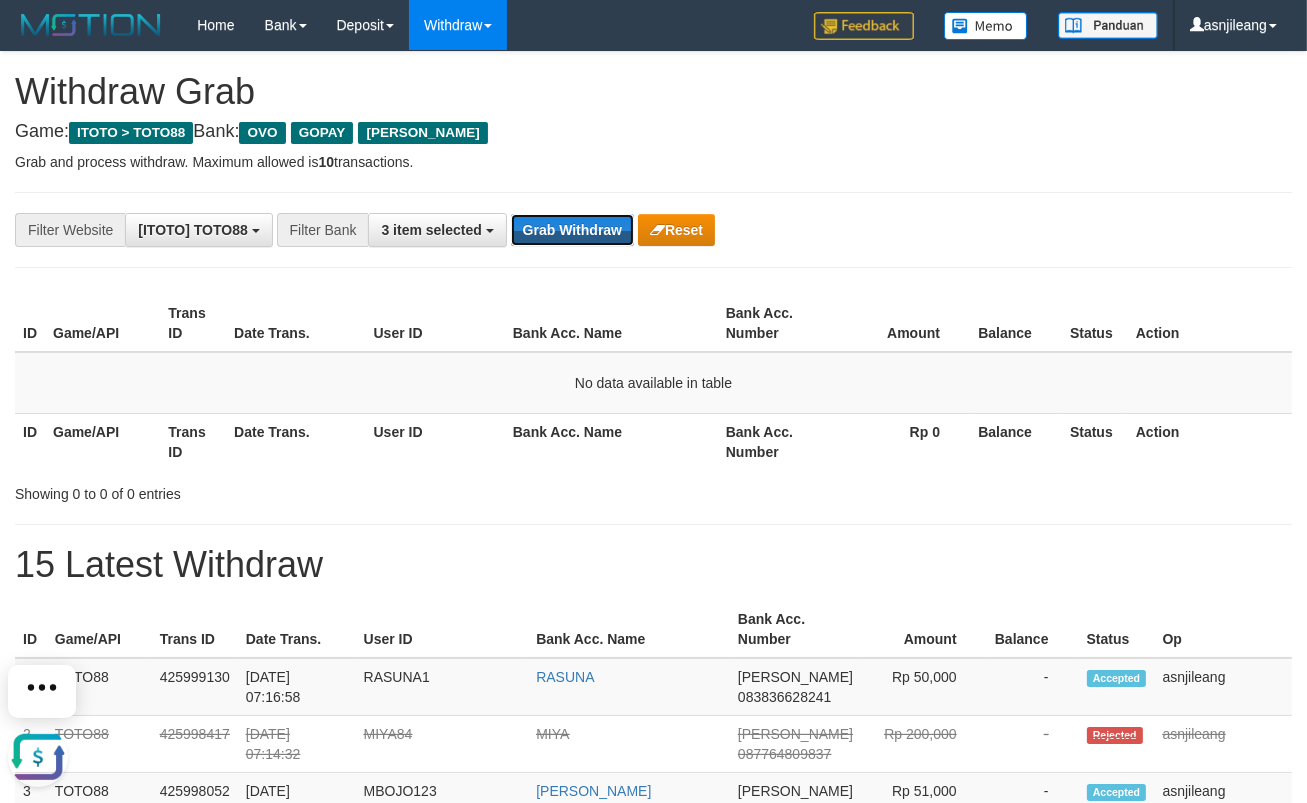 click on "Grab Withdraw" at bounding box center [572, 230] 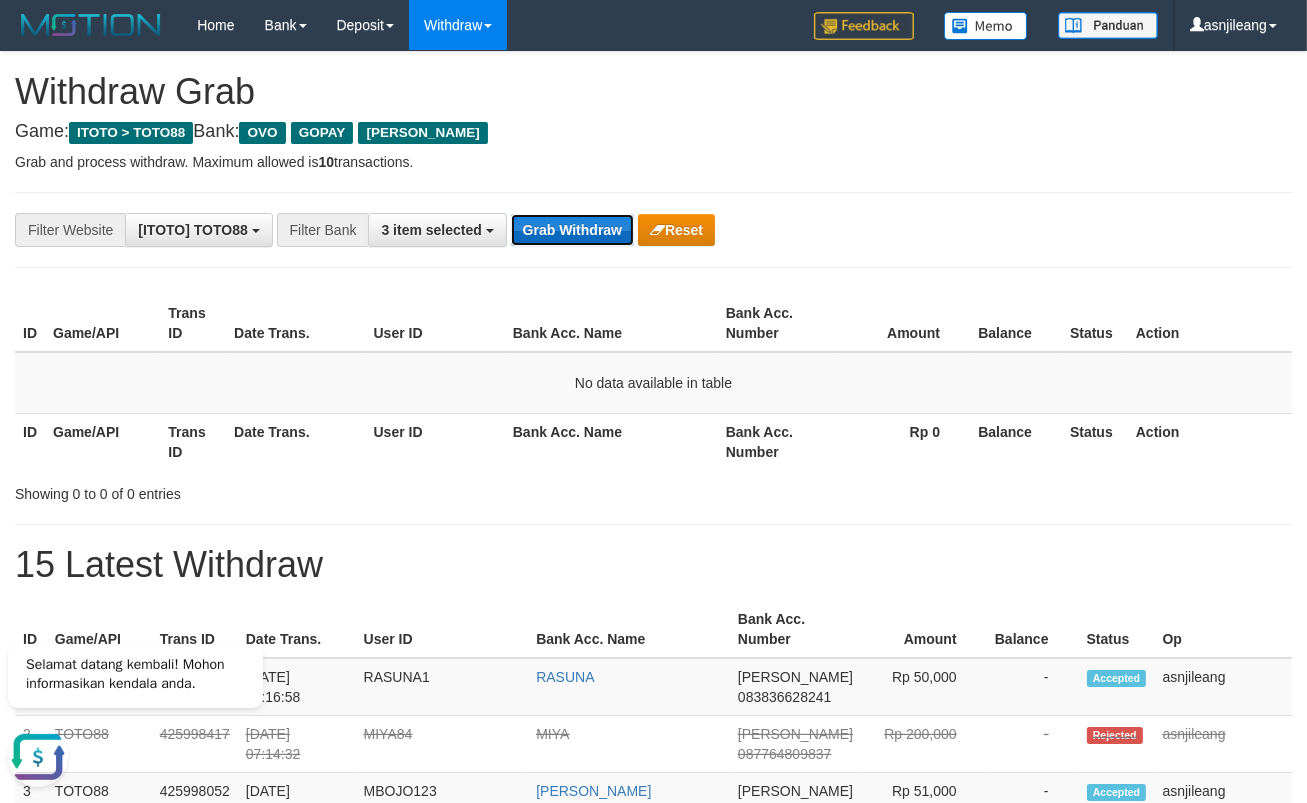 click on "Grab Withdraw" at bounding box center [572, 230] 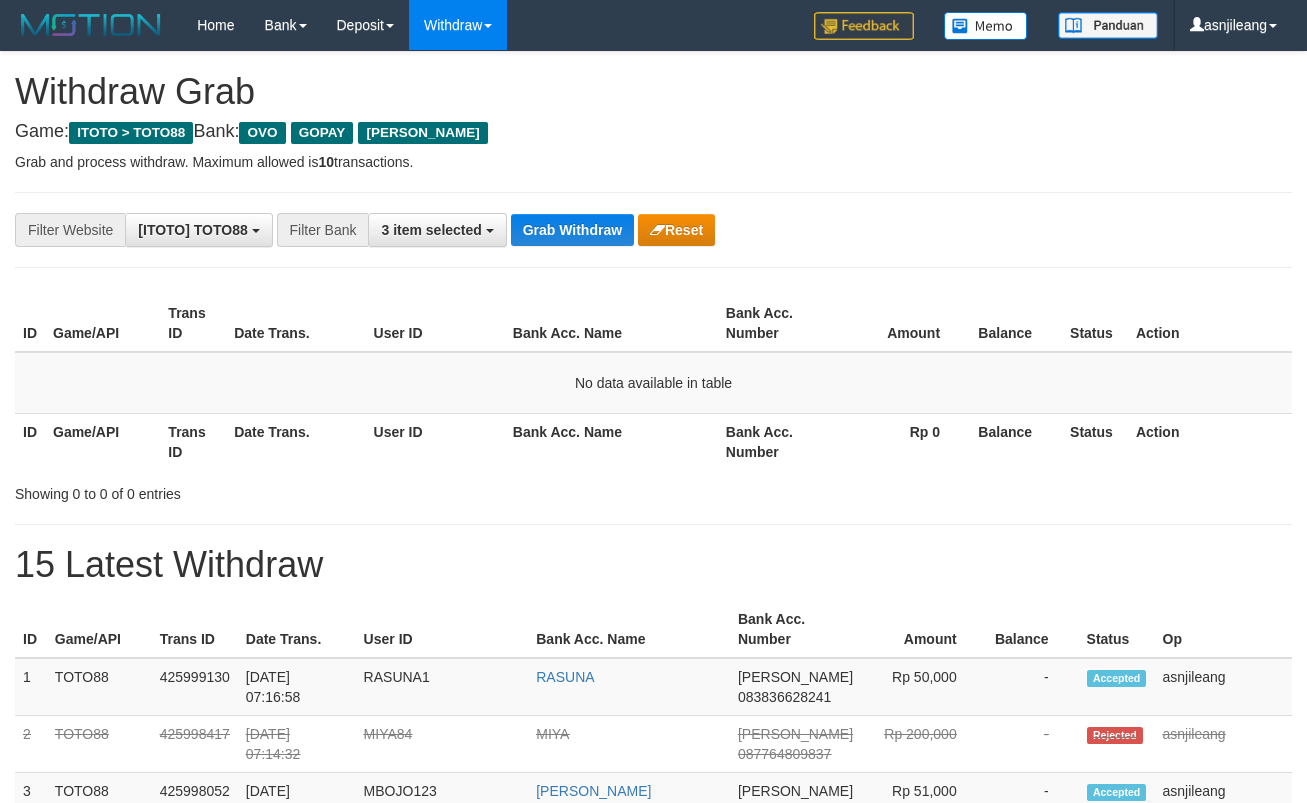 click on "Grab Withdraw" at bounding box center (572, 230) 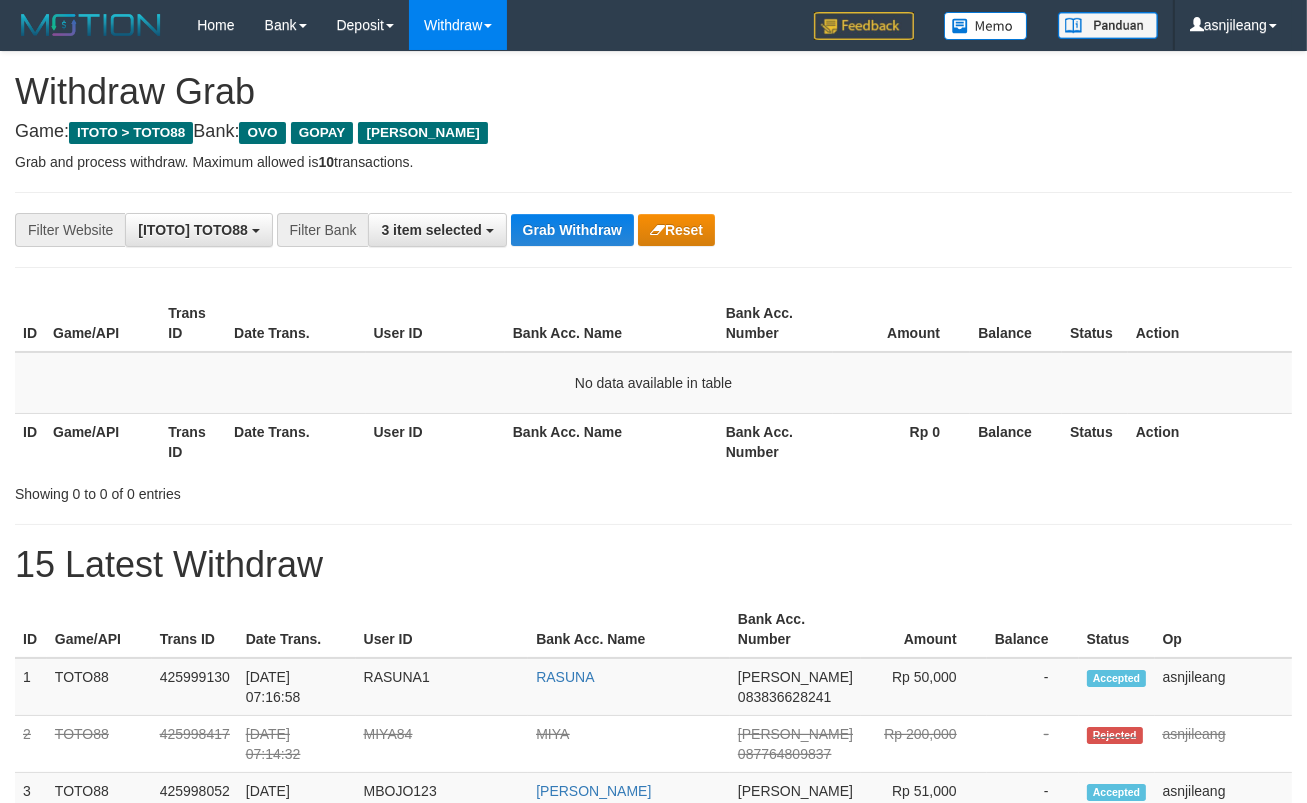scroll, scrollTop: 17, scrollLeft: 0, axis: vertical 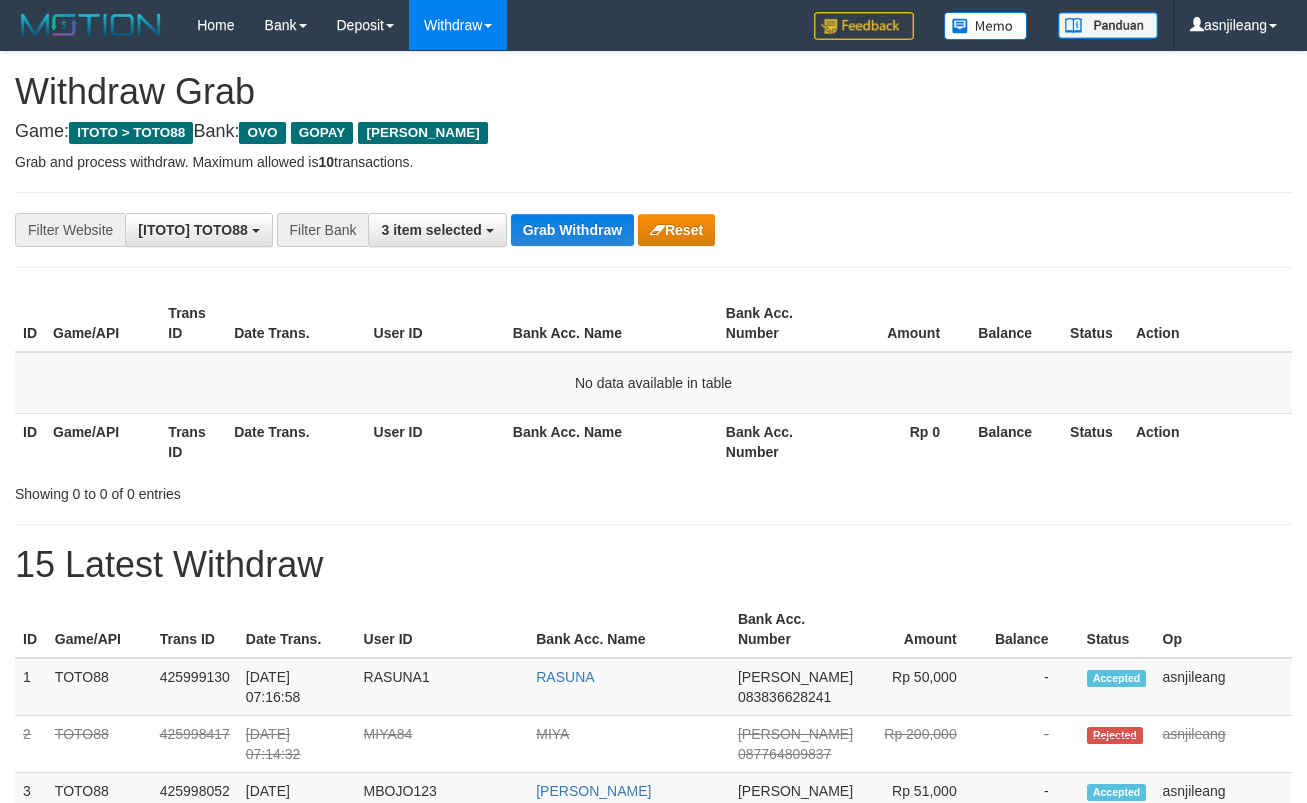 click on "Grab Withdraw" at bounding box center [572, 230] 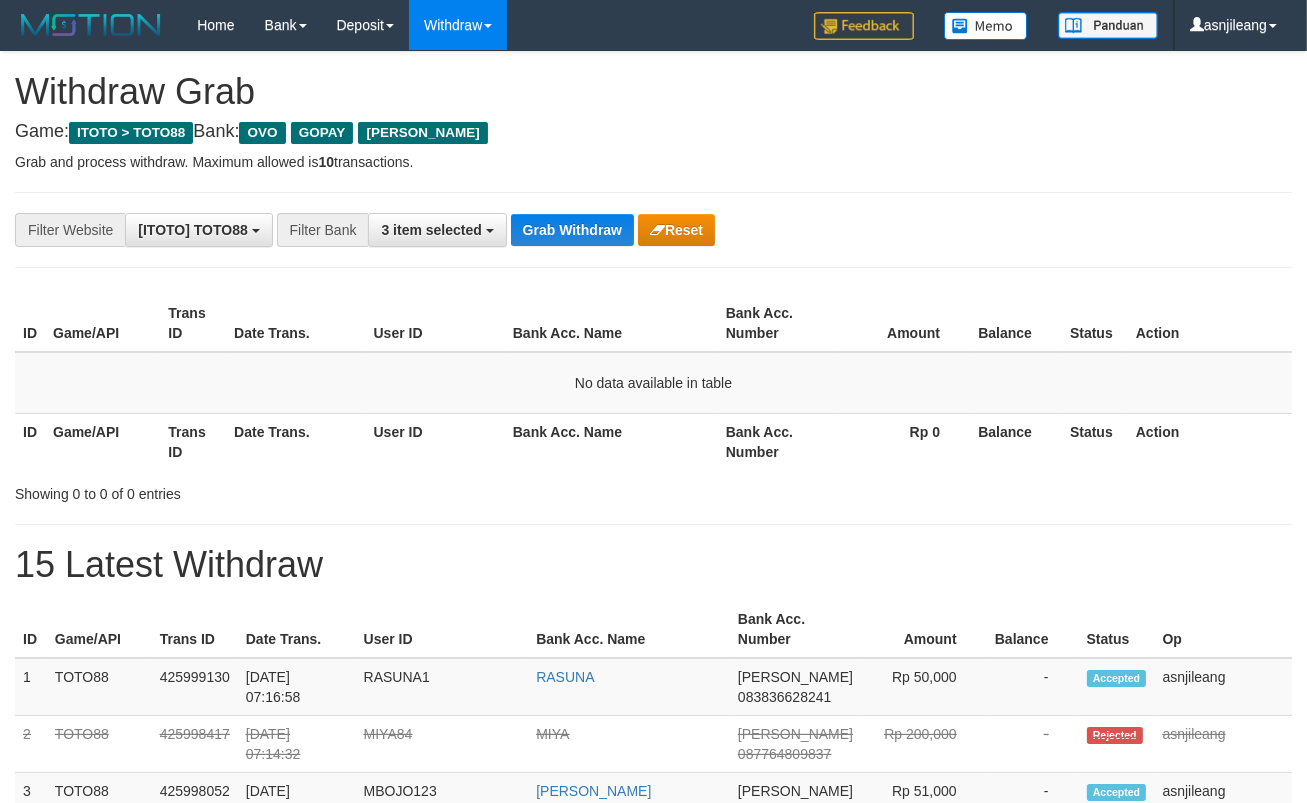 scroll, scrollTop: 17, scrollLeft: 0, axis: vertical 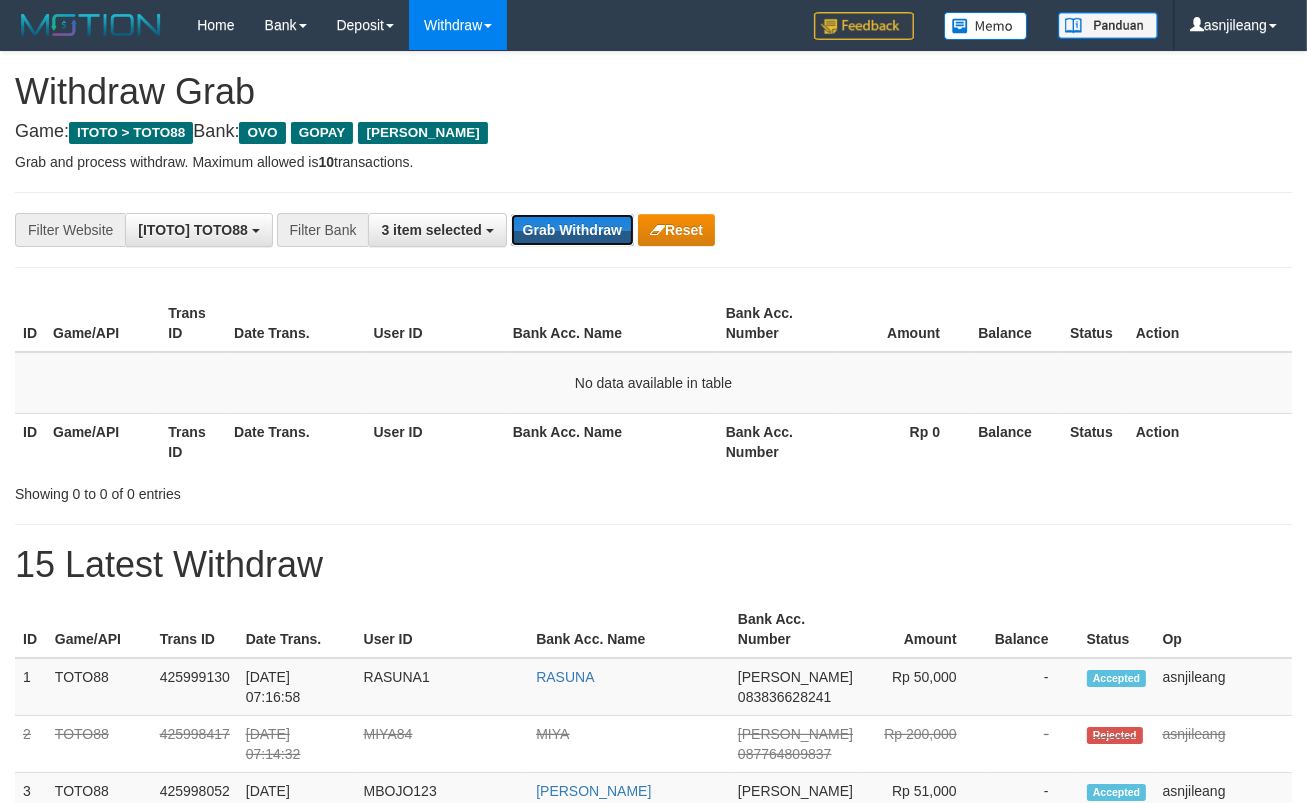 click on "Grab Withdraw" at bounding box center [572, 230] 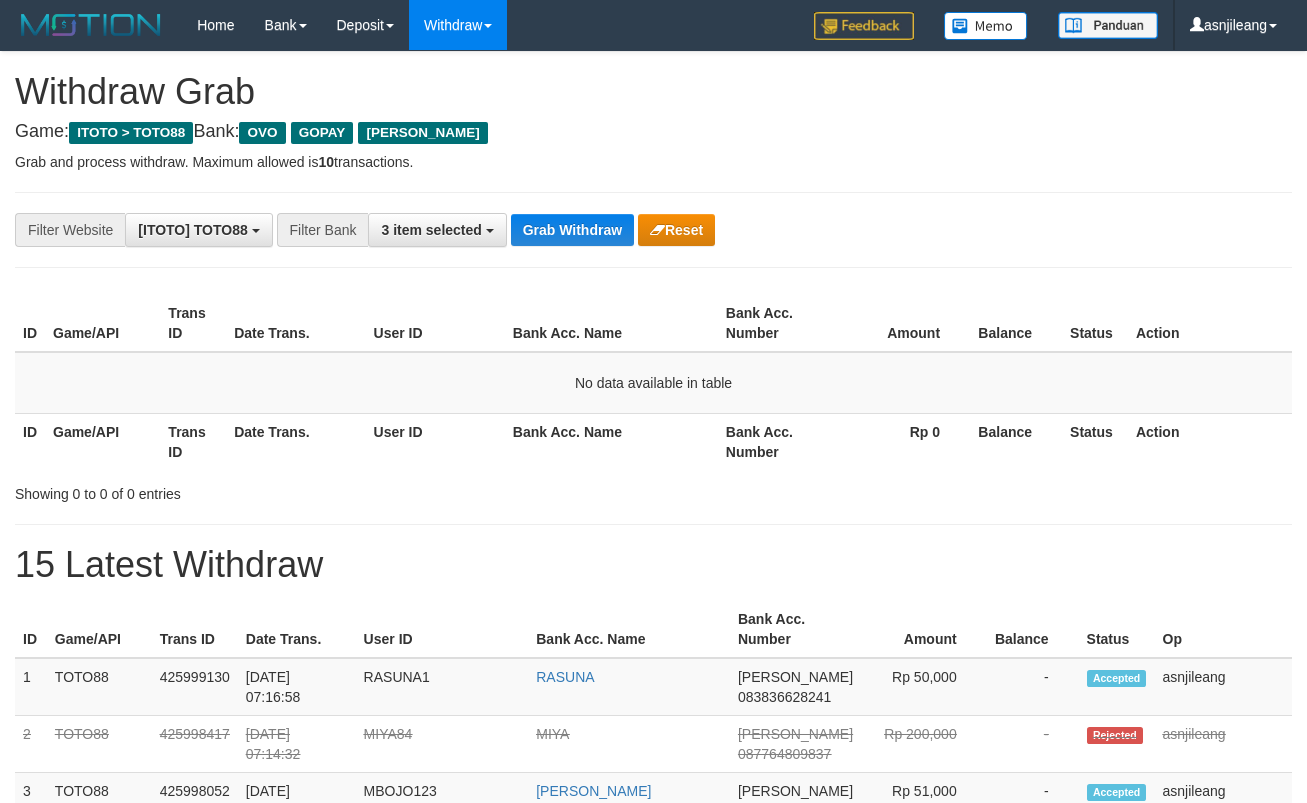 scroll, scrollTop: 0, scrollLeft: 0, axis: both 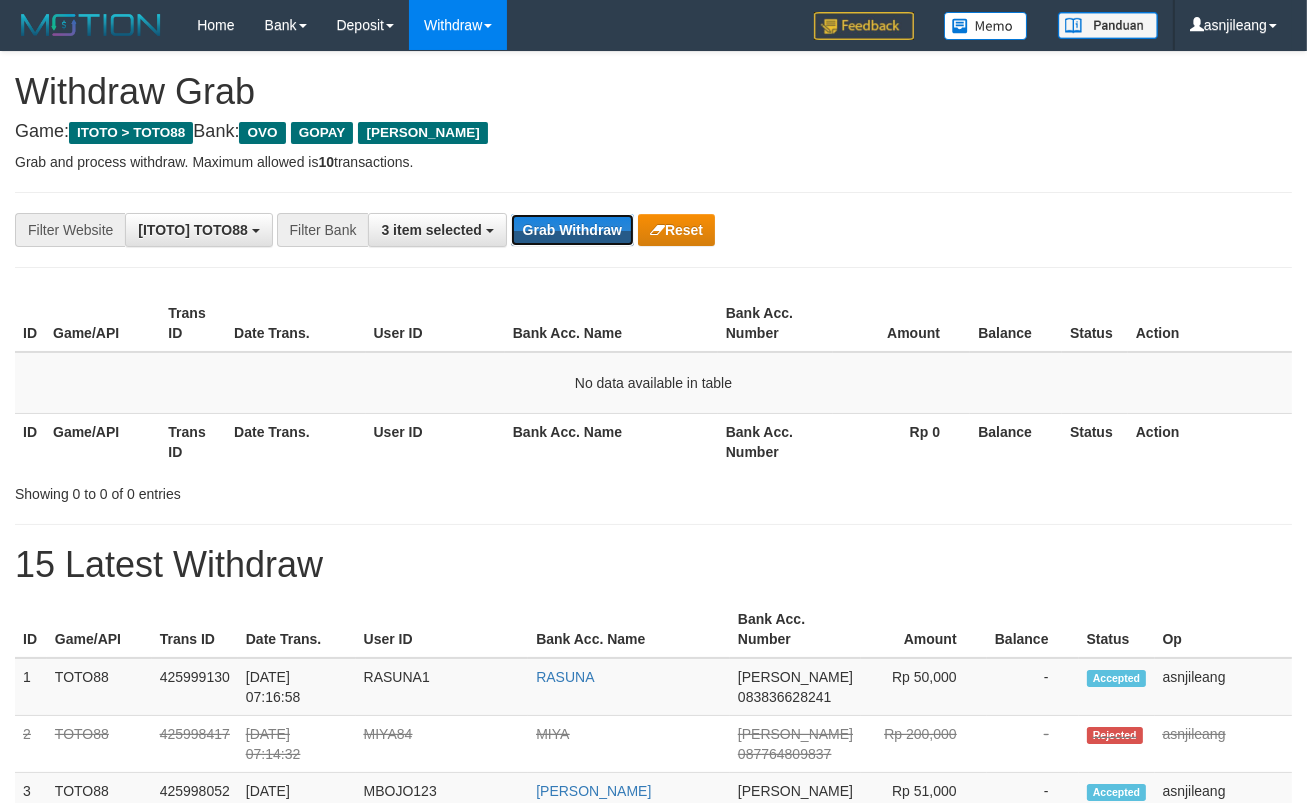 click on "Grab Withdraw" at bounding box center (572, 230) 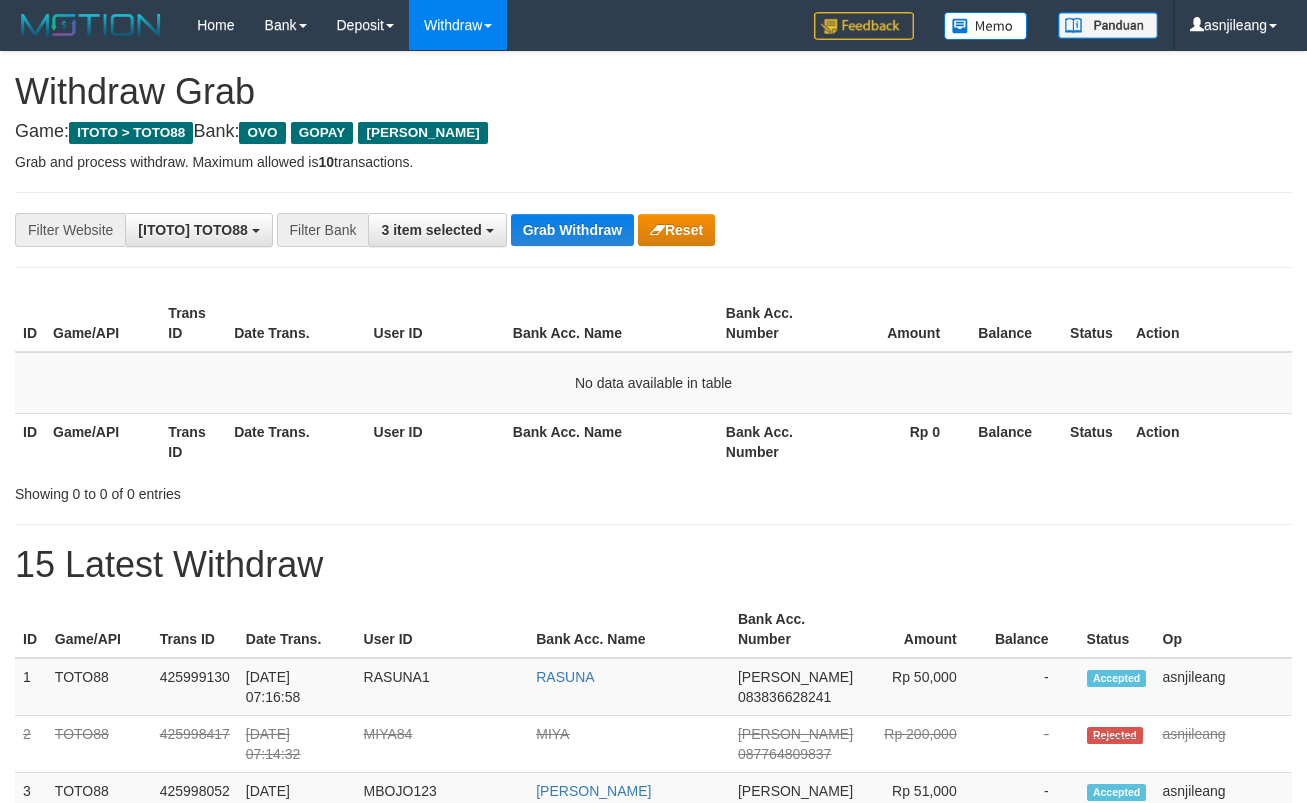 scroll, scrollTop: 0, scrollLeft: 0, axis: both 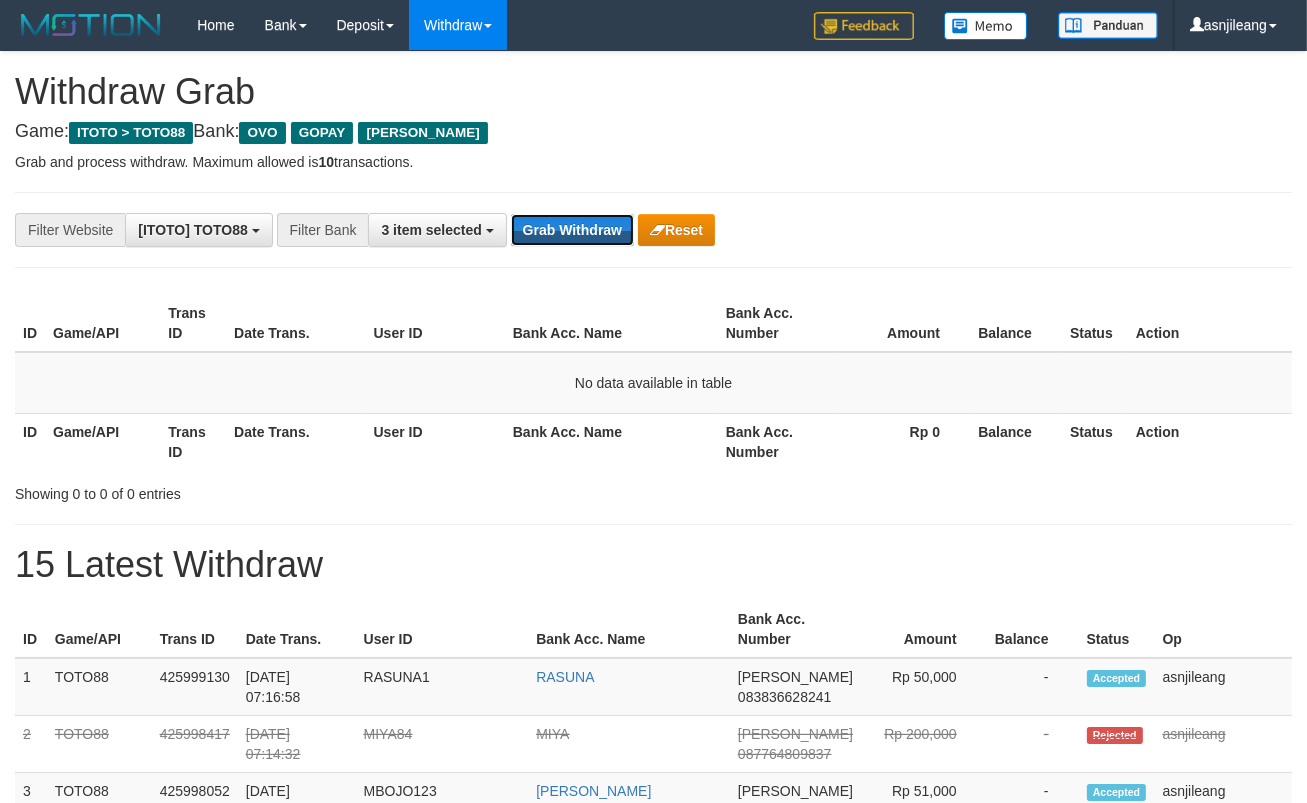 click on "Grab Withdraw" at bounding box center (572, 230) 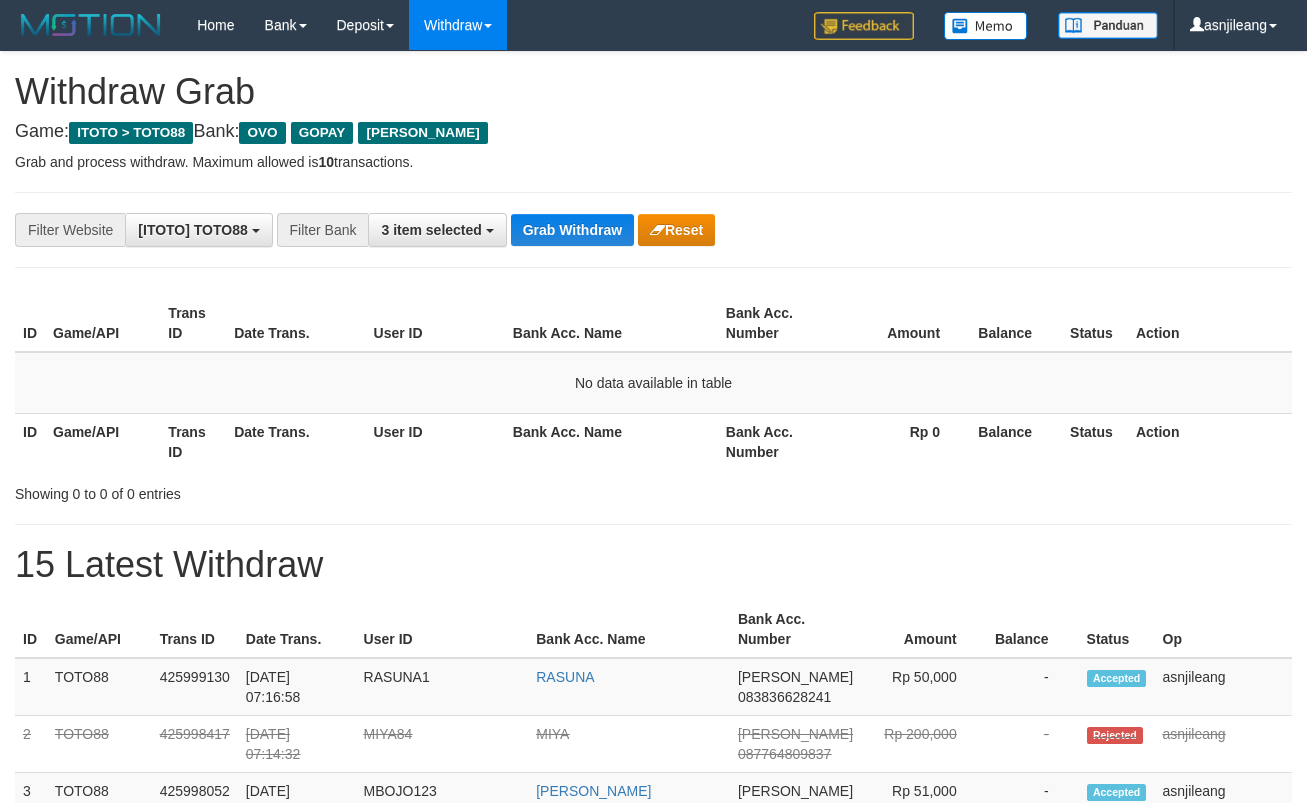 scroll, scrollTop: 0, scrollLeft: 0, axis: both 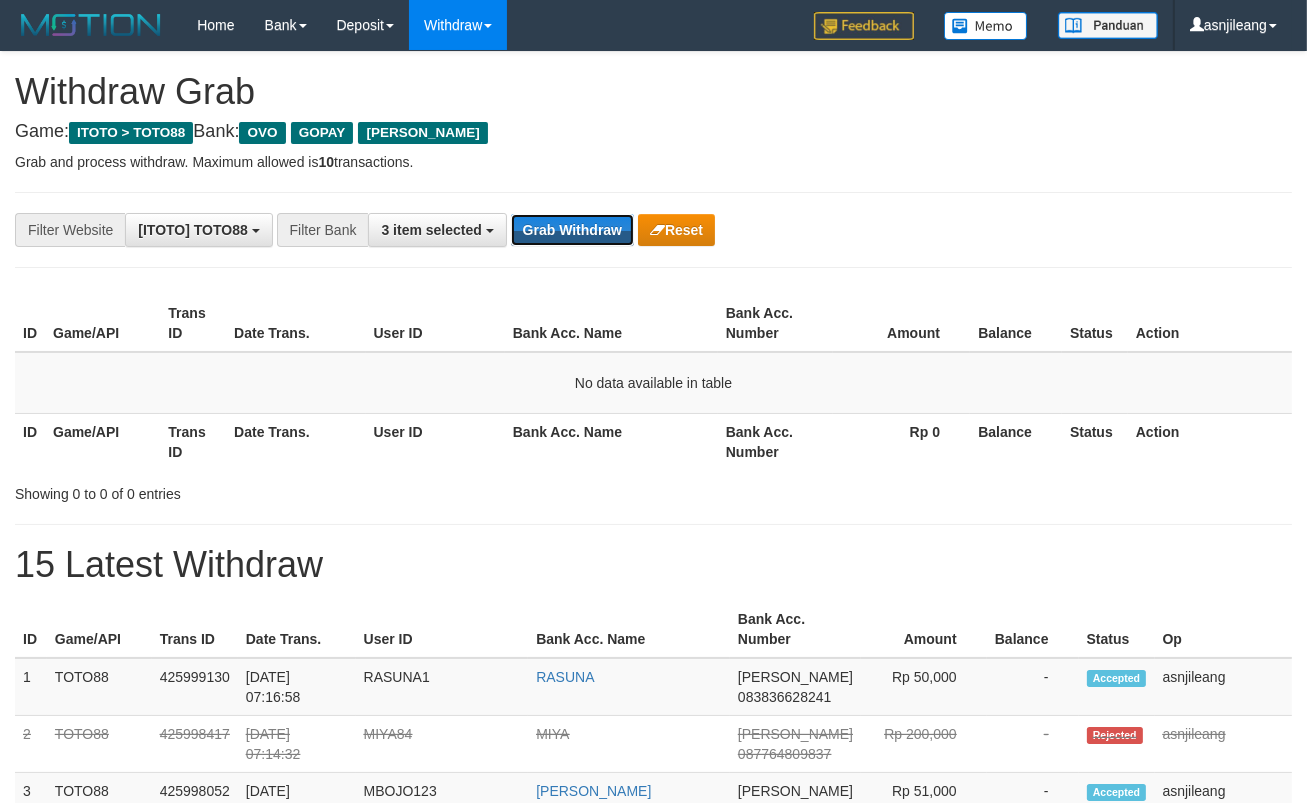 click on "Grab Withdraw" at bounding box center [572, 230] 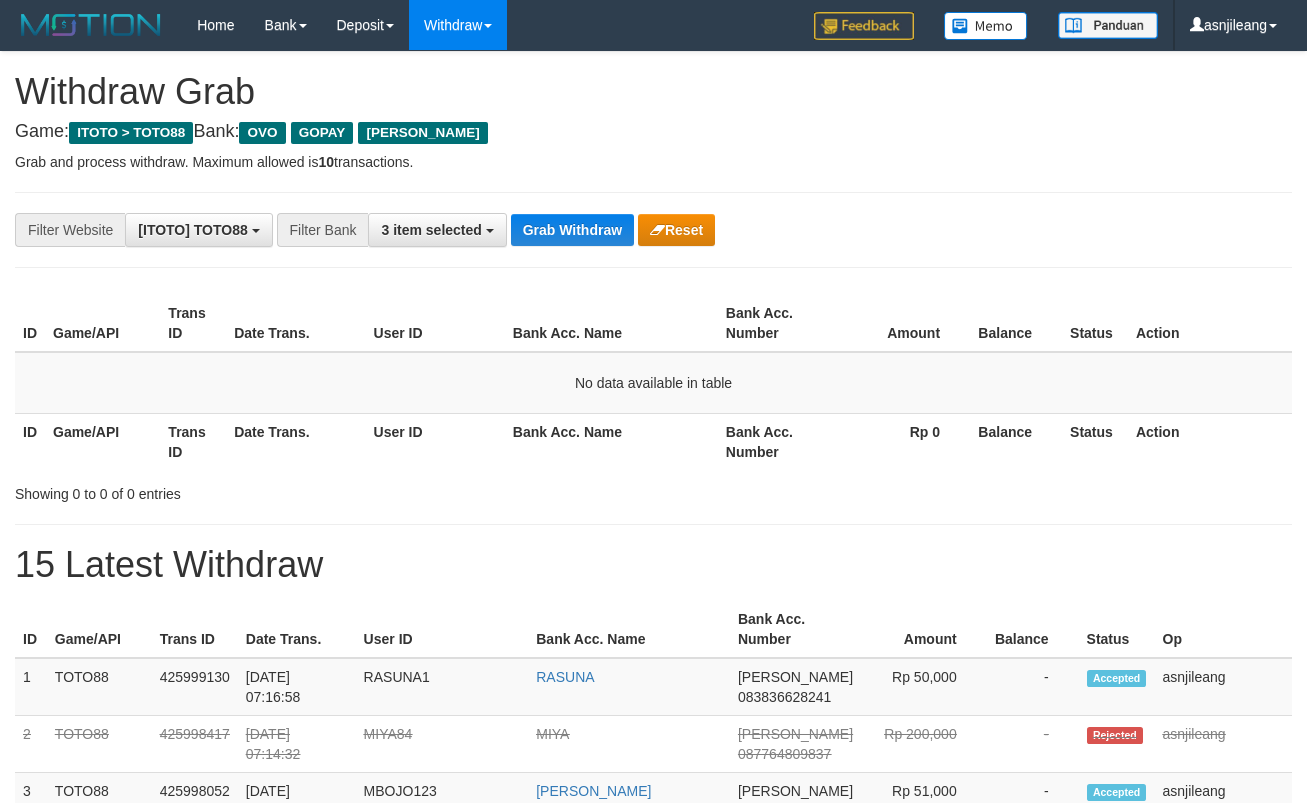 scroll, scrollTop: 0, scrollLeft: 0, axis: both 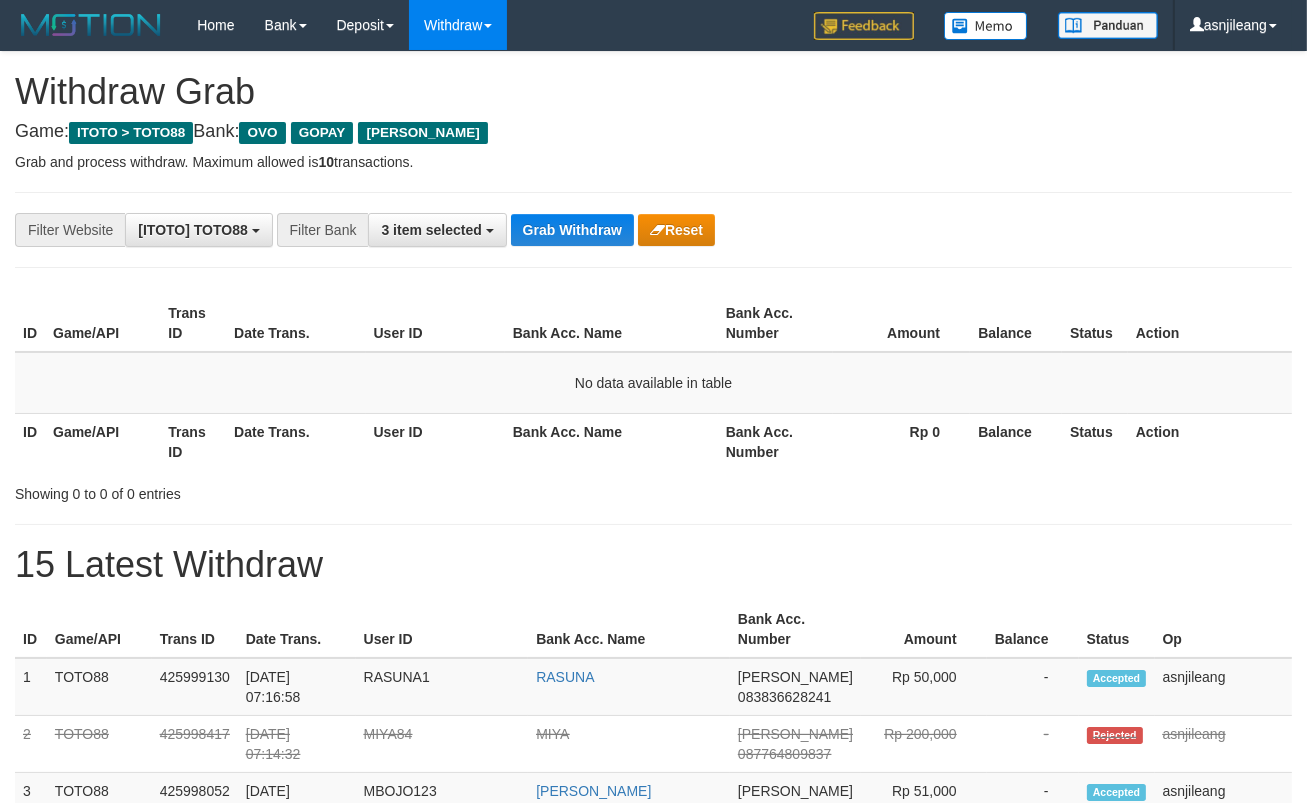 click on "Grab Withdraw" at bounding box center (572, 230) 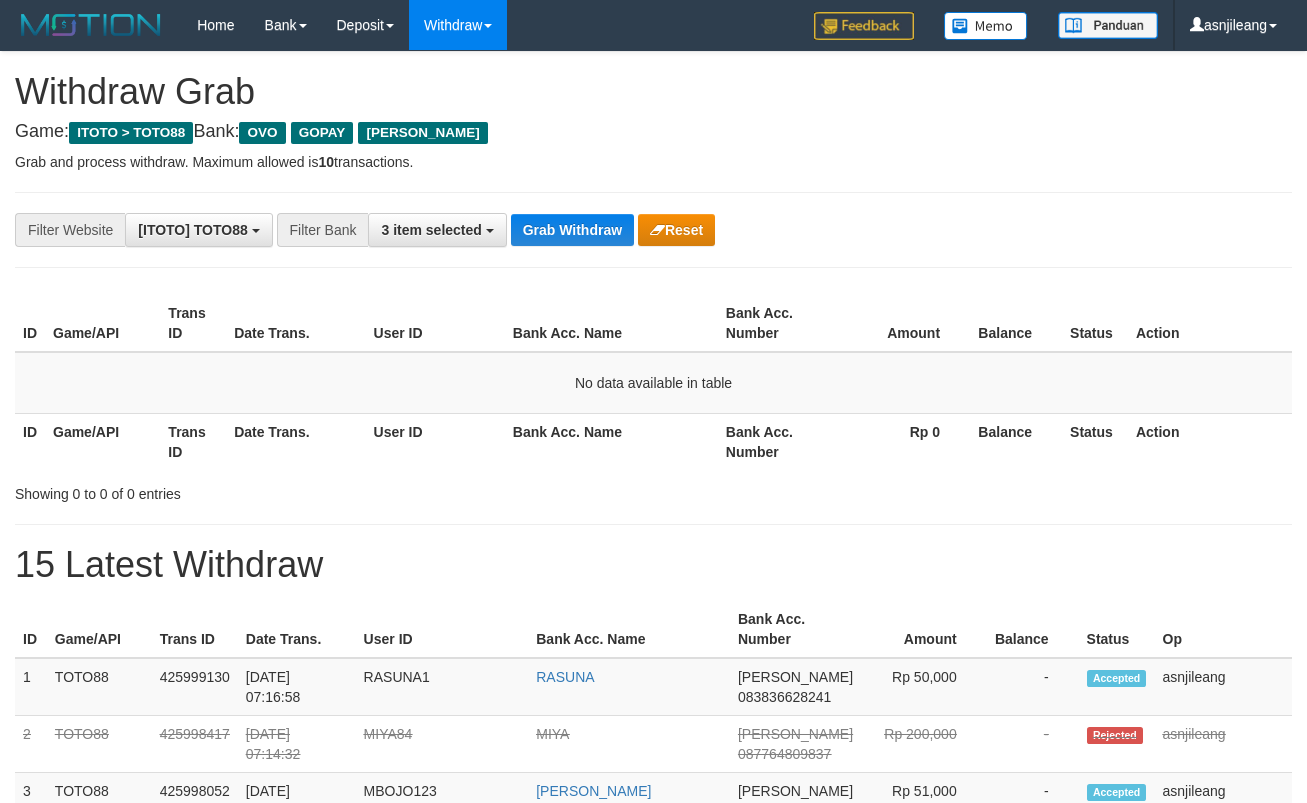 scroll, scrollTop: 0, scrollLeft: 0, axis: both 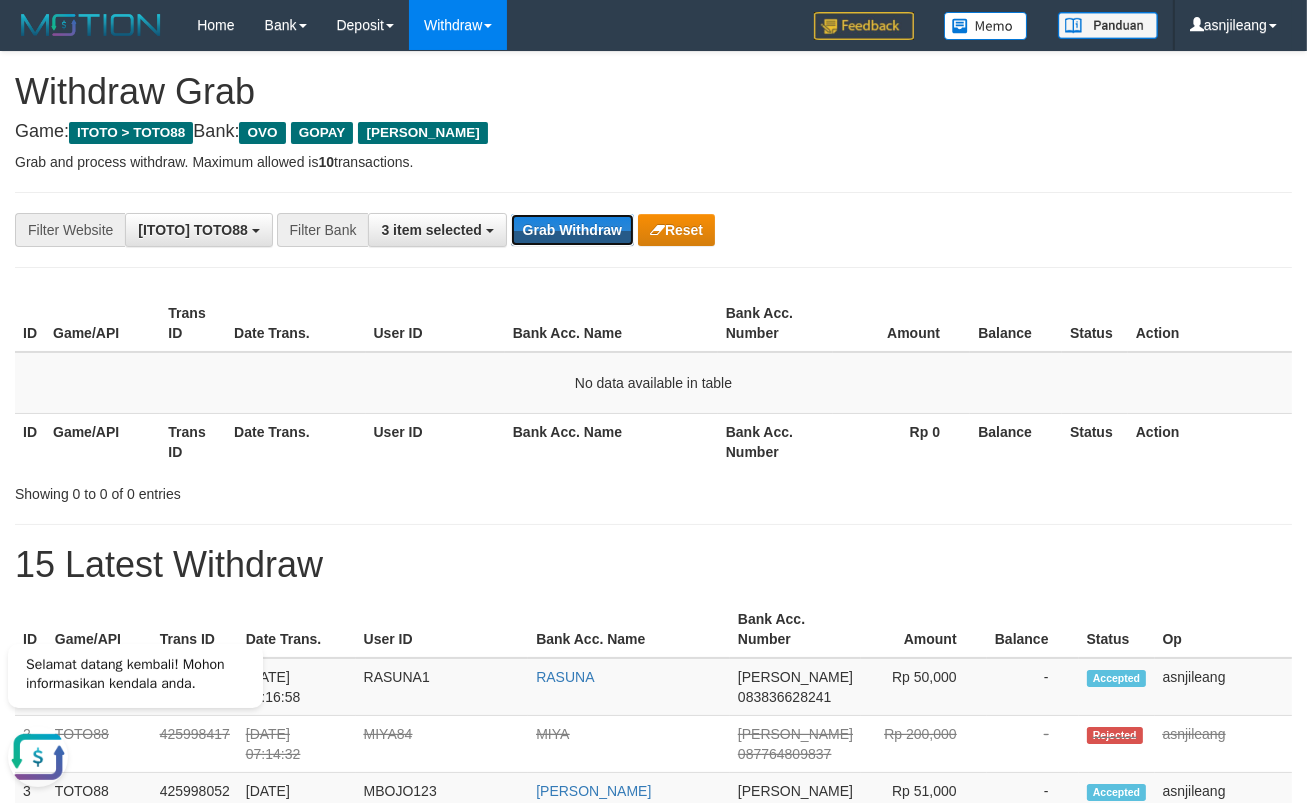 click on "Grab Withdraw" at bounding box center [572, 230] 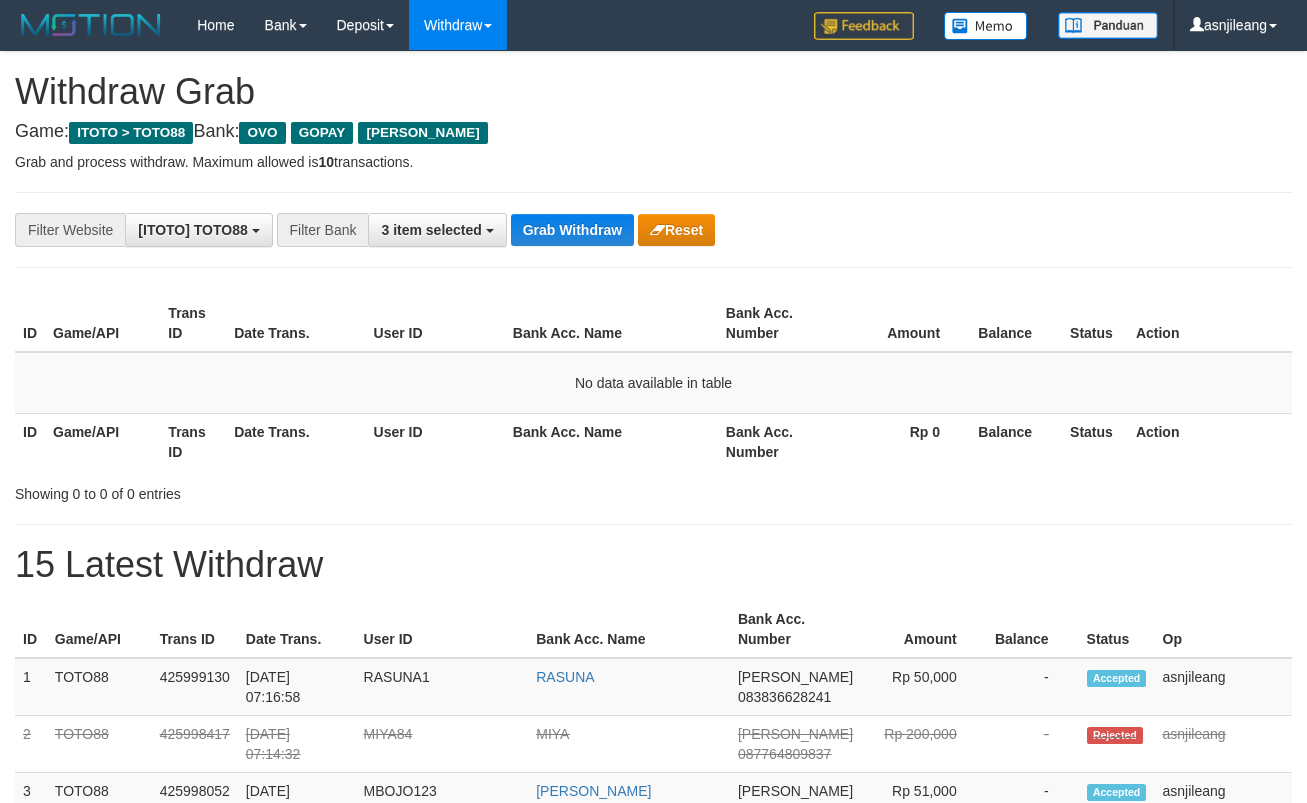scroll, scrollTop: 0, scrollLeft: 0, axis: both 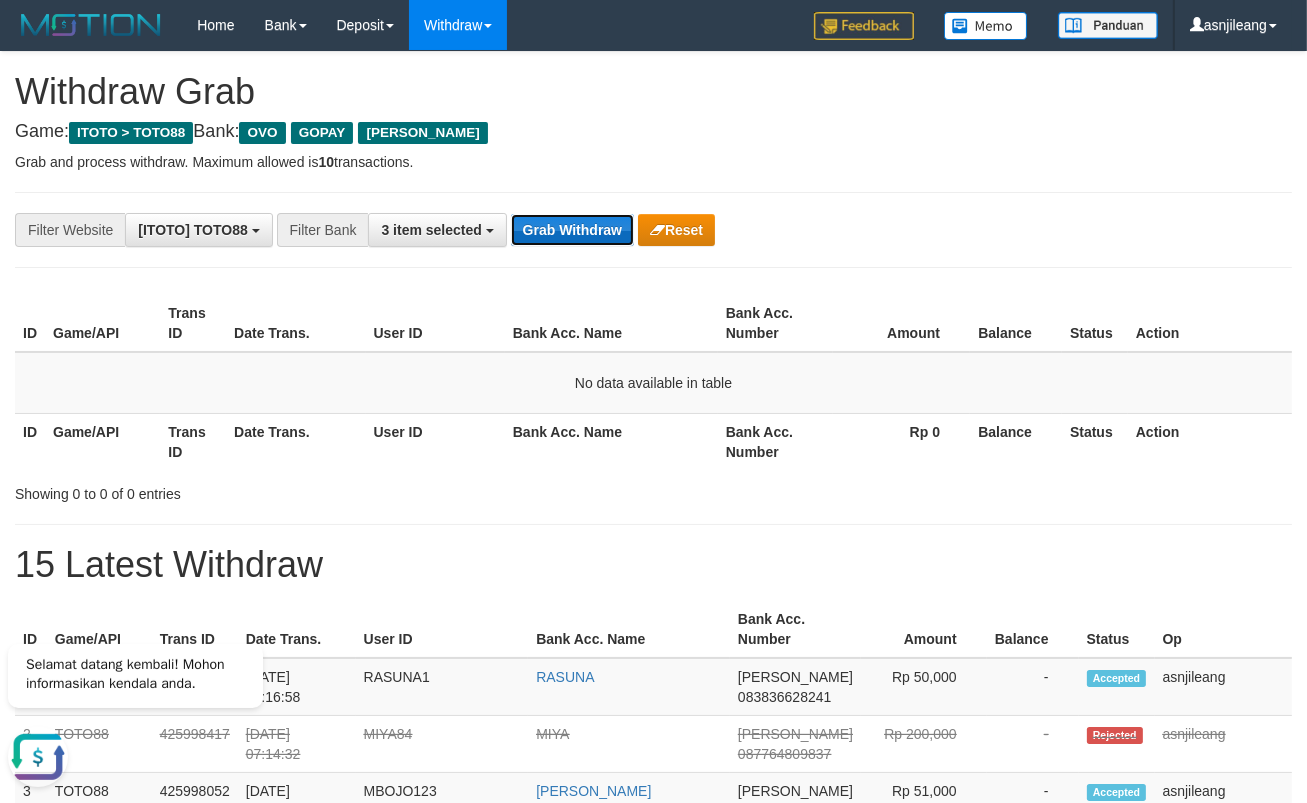 click on "Grab Withdraw" at bounding box center (572, 230) 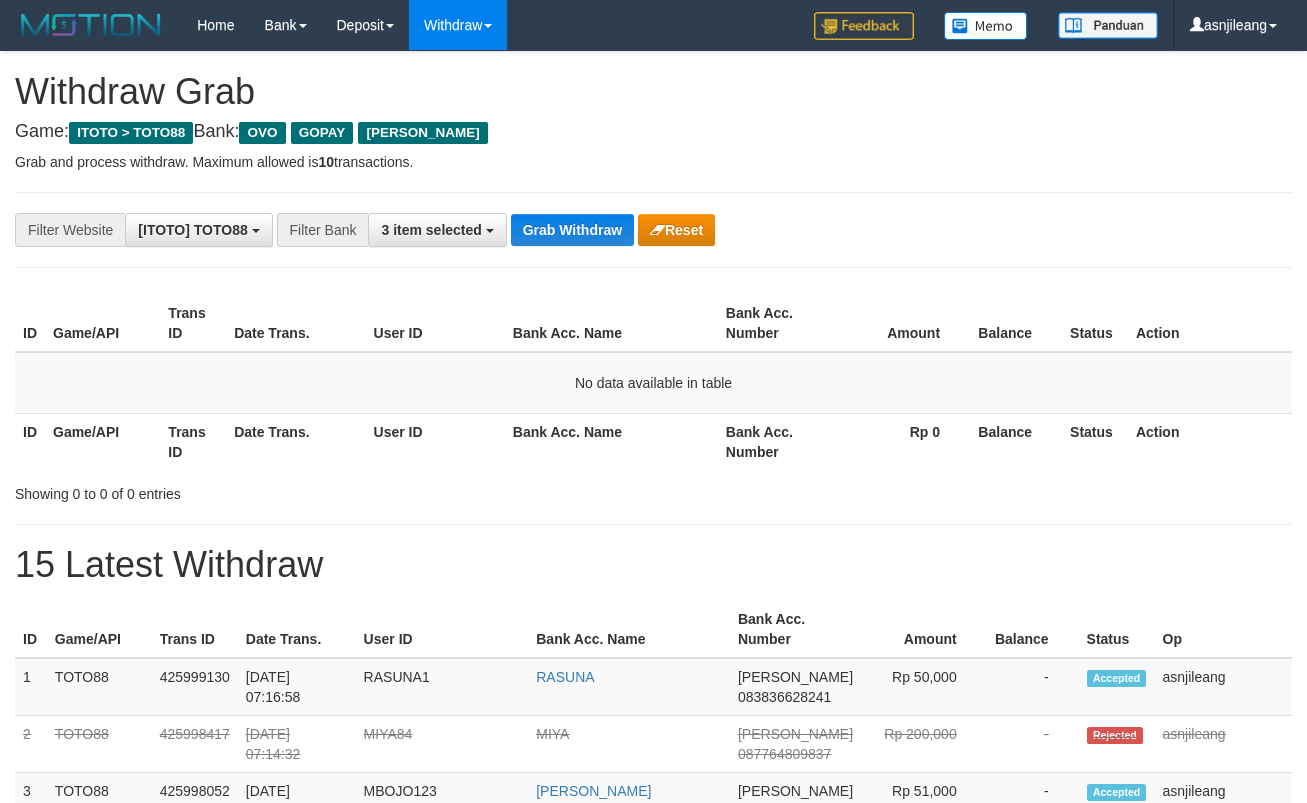 scroll, scrollTop: 0, scrollLeft: 0, axis: both 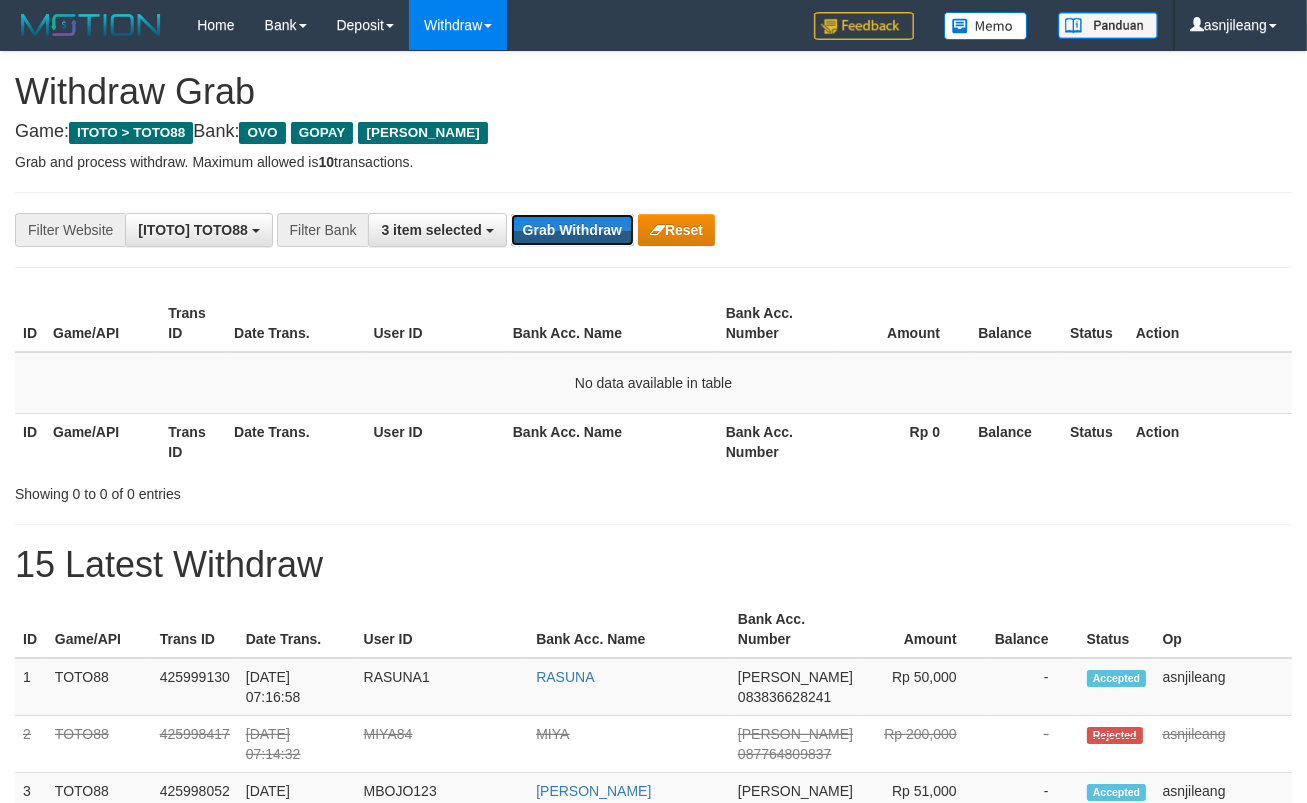 click on "Grab Withdraw" at bounding box center [572, 230] 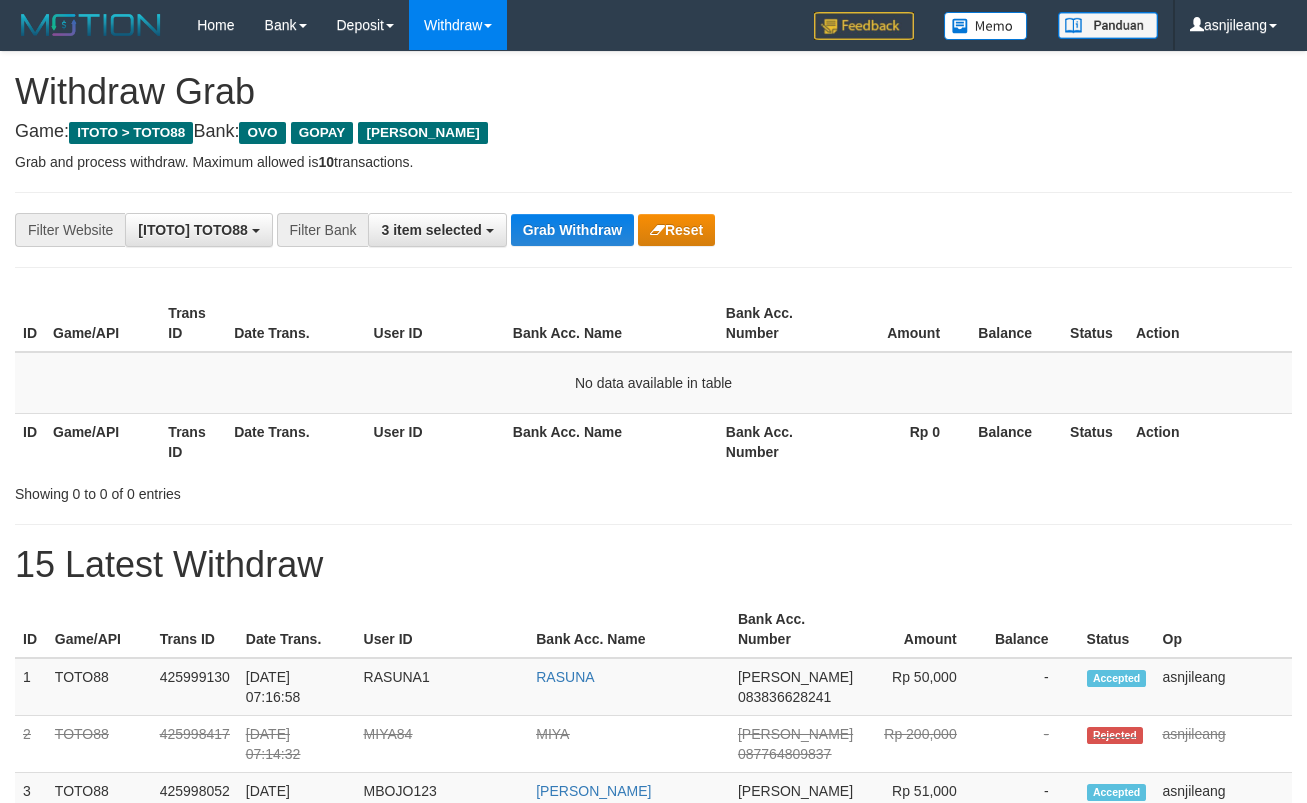 click on "Grab Withdraw" at bounding box center (572, 230) 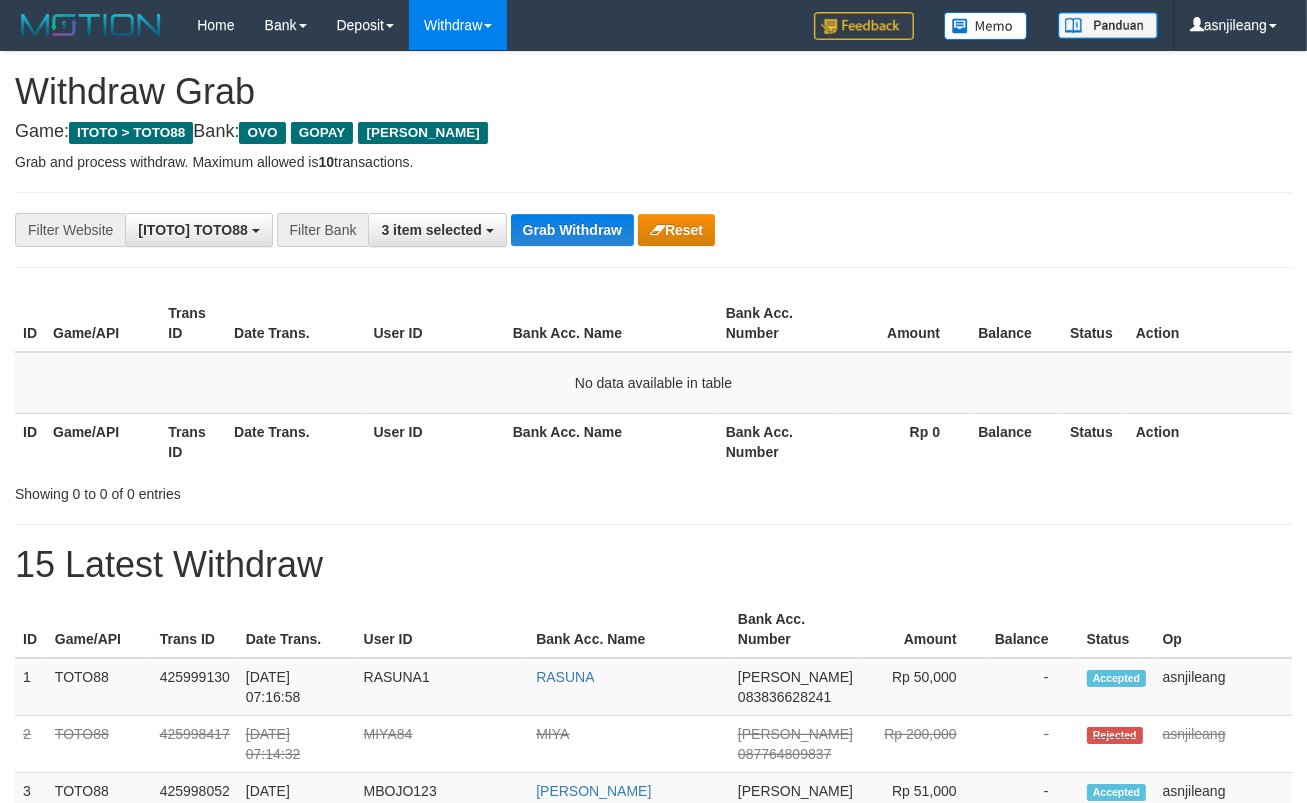 scroll, scrollTop: 17, scrollLeft: 0, axis: vertical 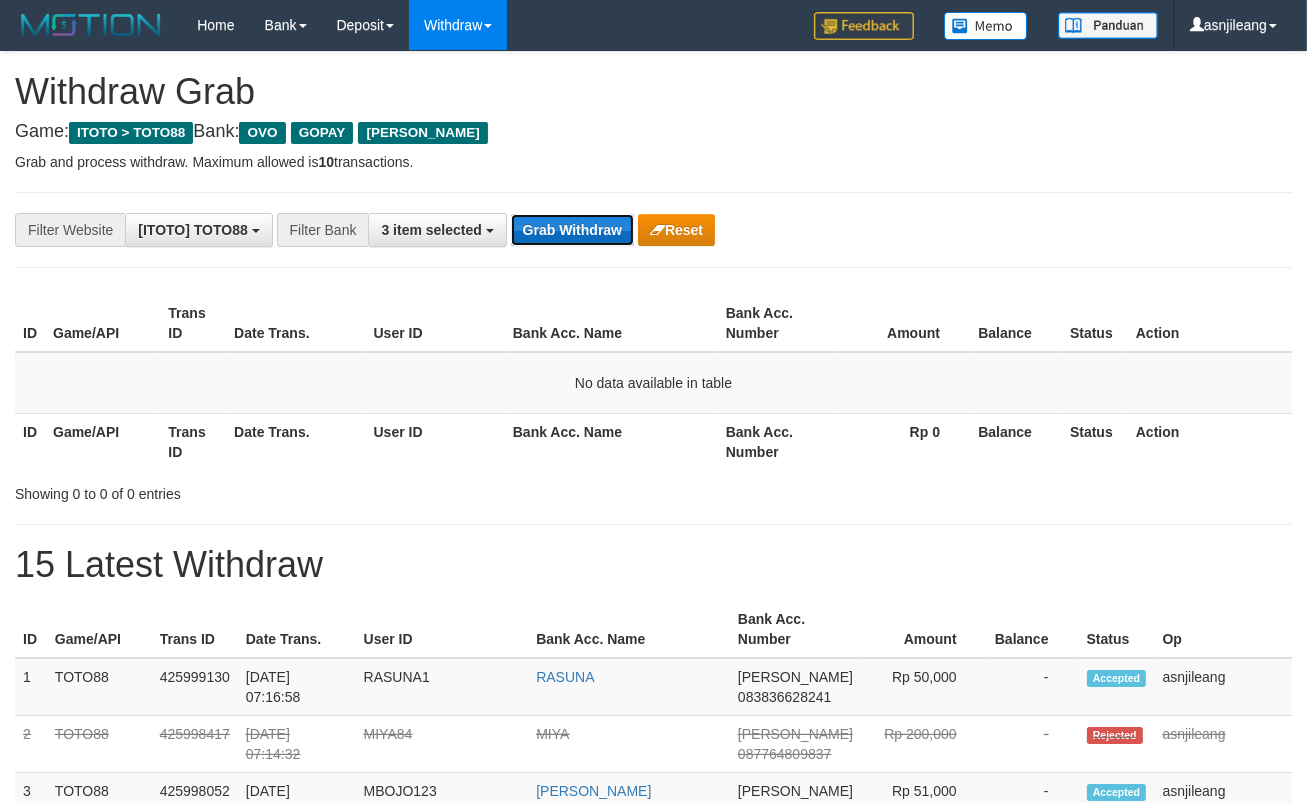 click on "Grab Withdraw" at bounding box center (572, 230) 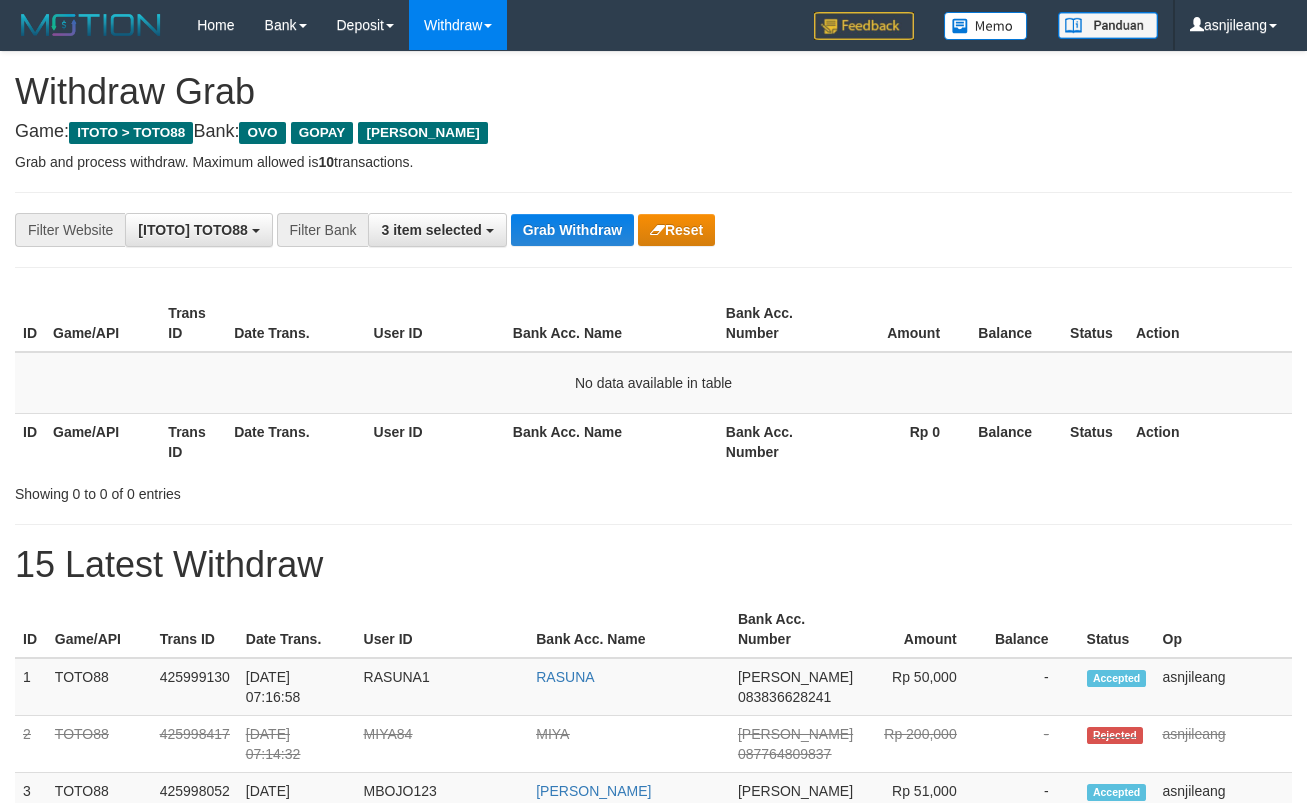 scroll, scrollTop: 0, scrollLeft: 0, axis: both 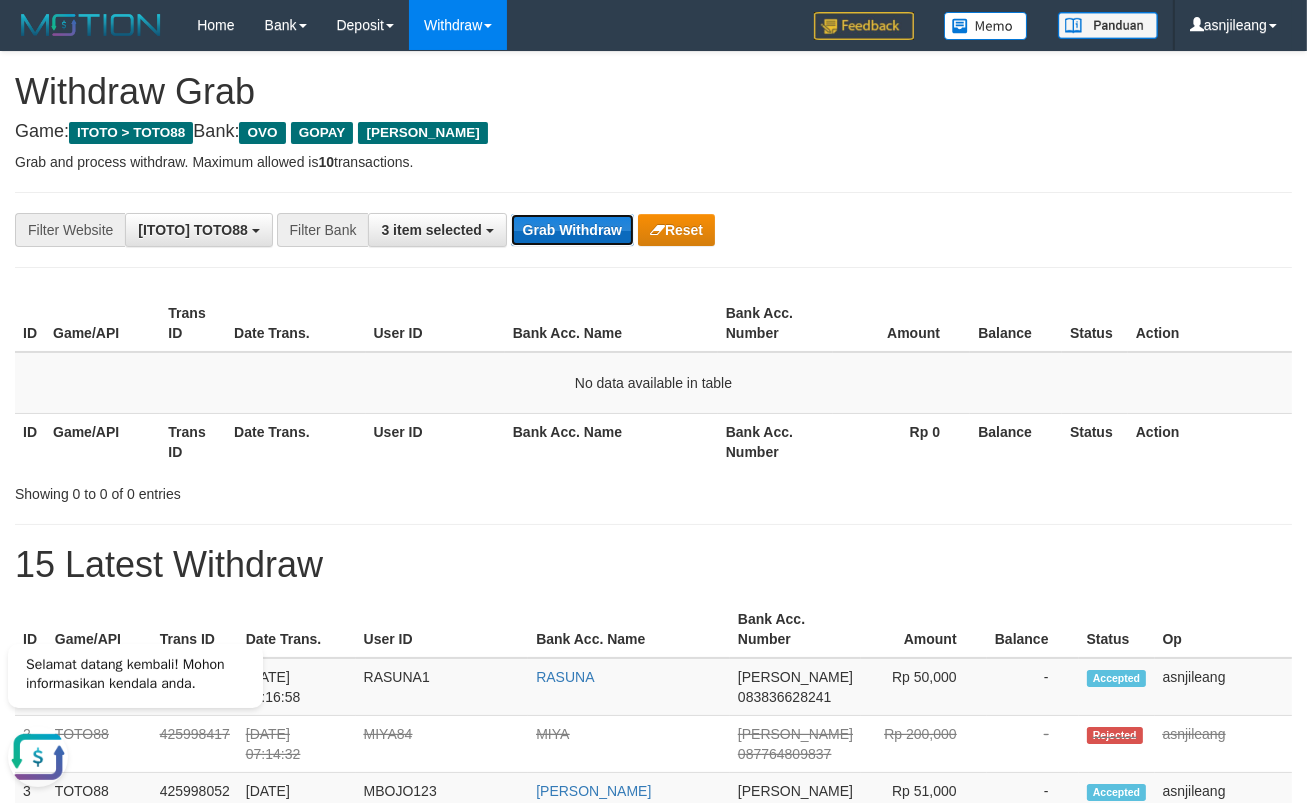 click on "Grab Withdraw" at bounding box center [572, 230] 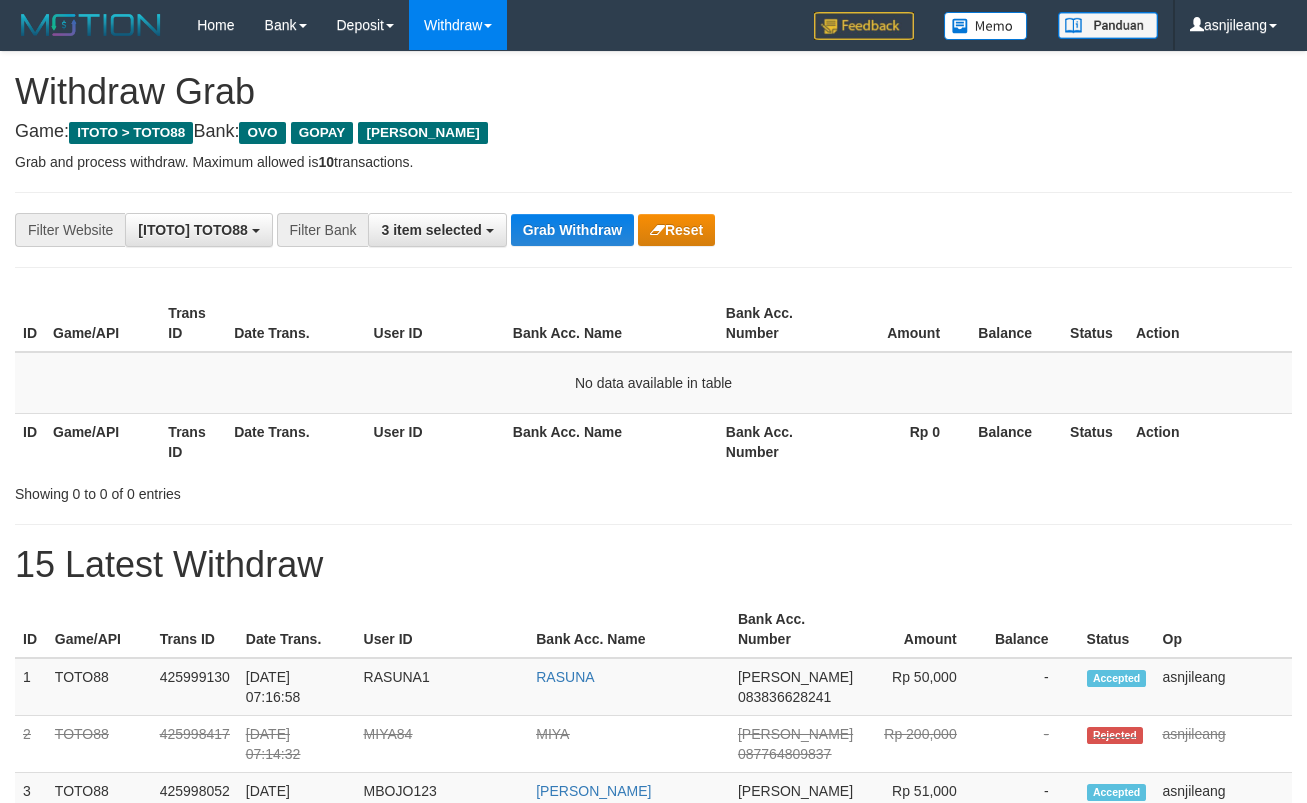 scroll, scrollTop: 0, scrollLeft: 0, axis: both 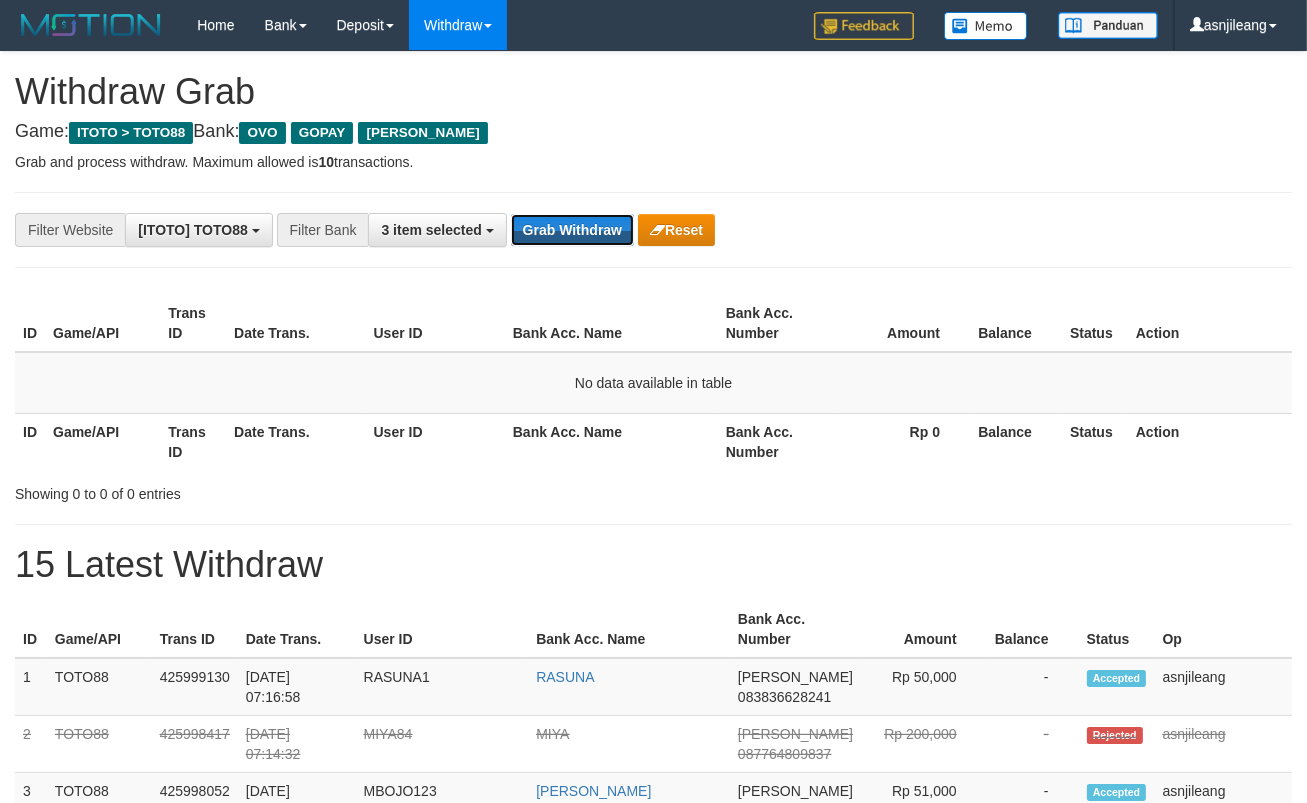 click on "Grab Withdraw" at bounding box center (572, 230) 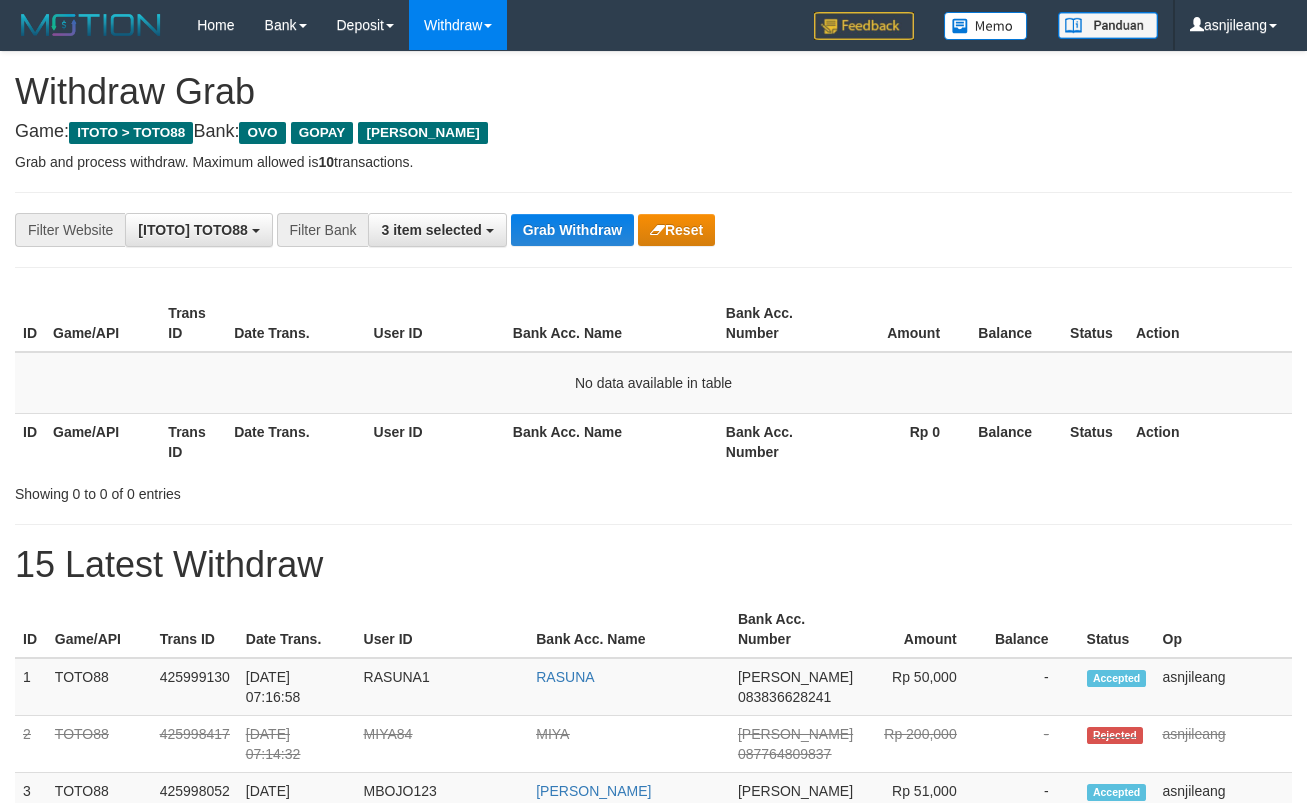 scroll, scrollTop: 0, scrollLeft: 0, axis: both 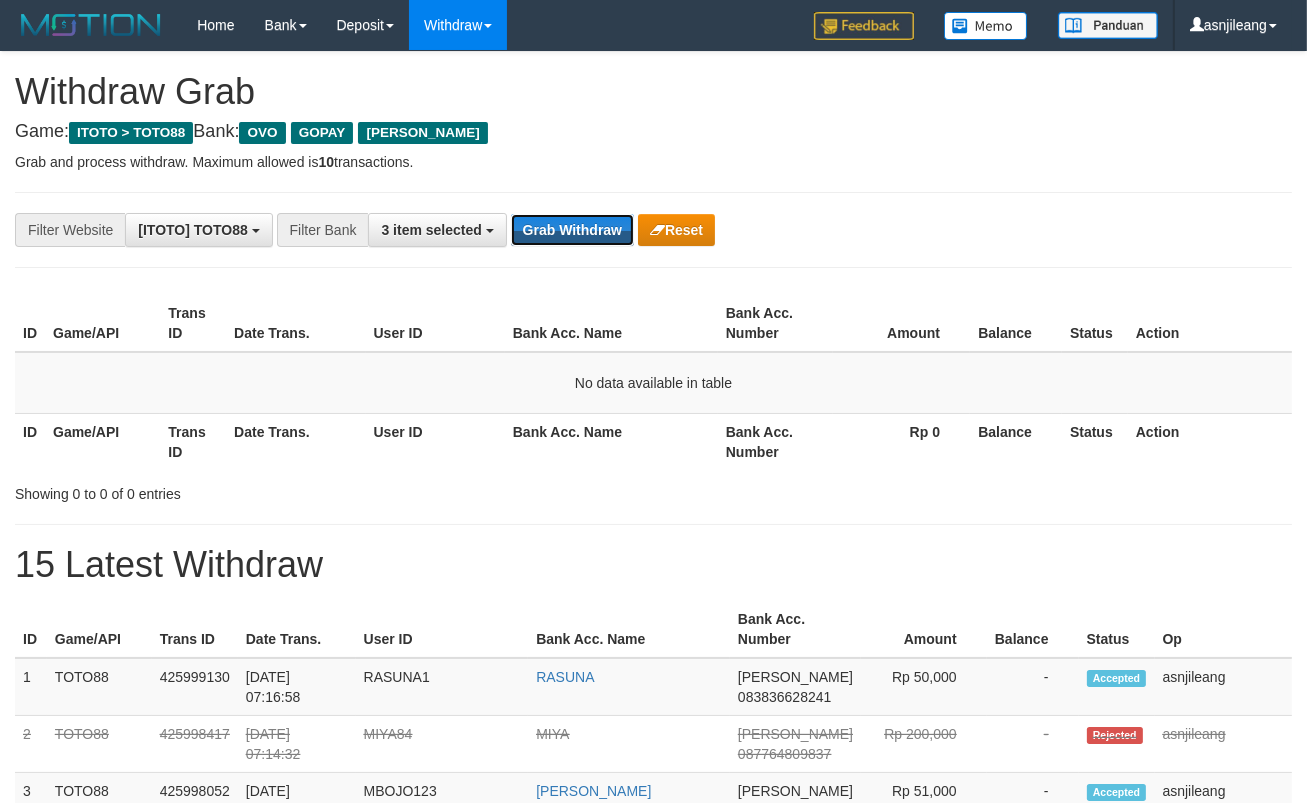 click on "Grab Withdraw" at bounding box center [572, 230] 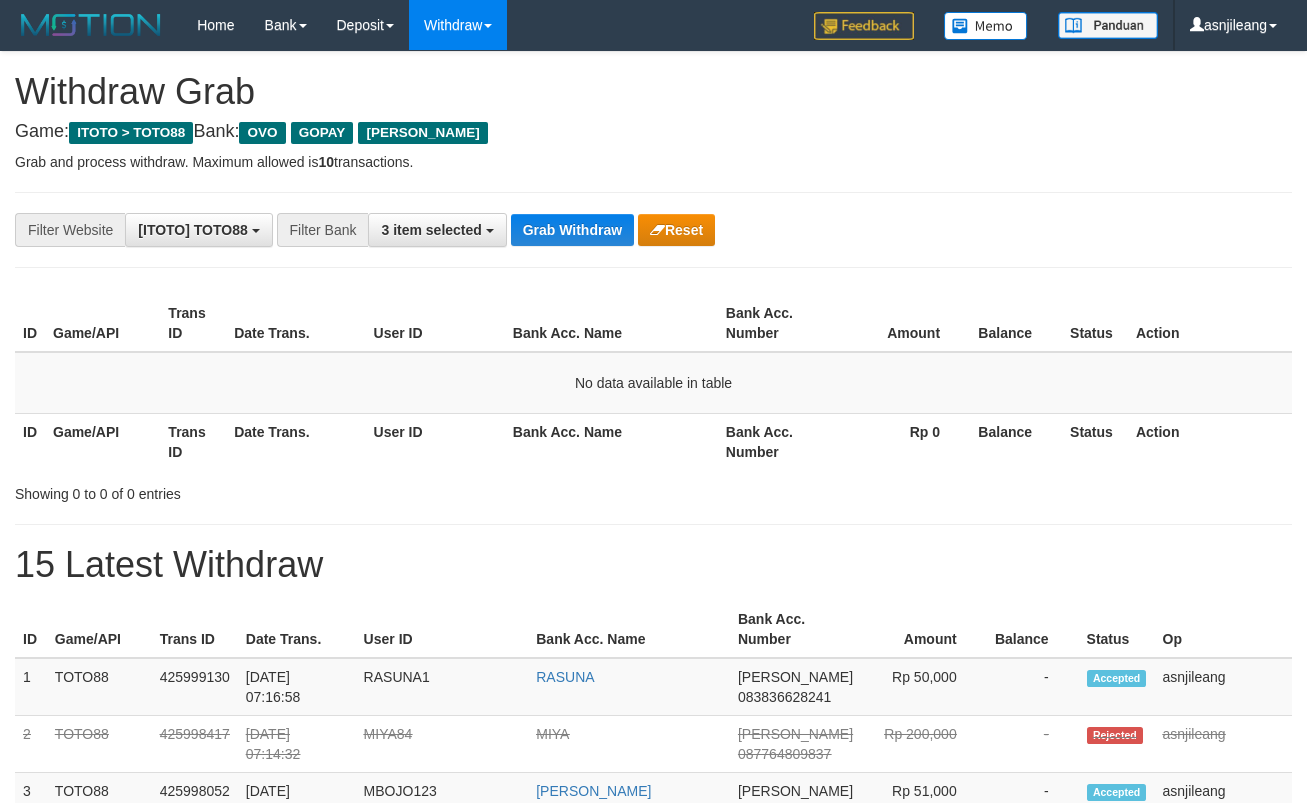 scroll, scrollTop: 0, scrollLeft: 0, axis: both 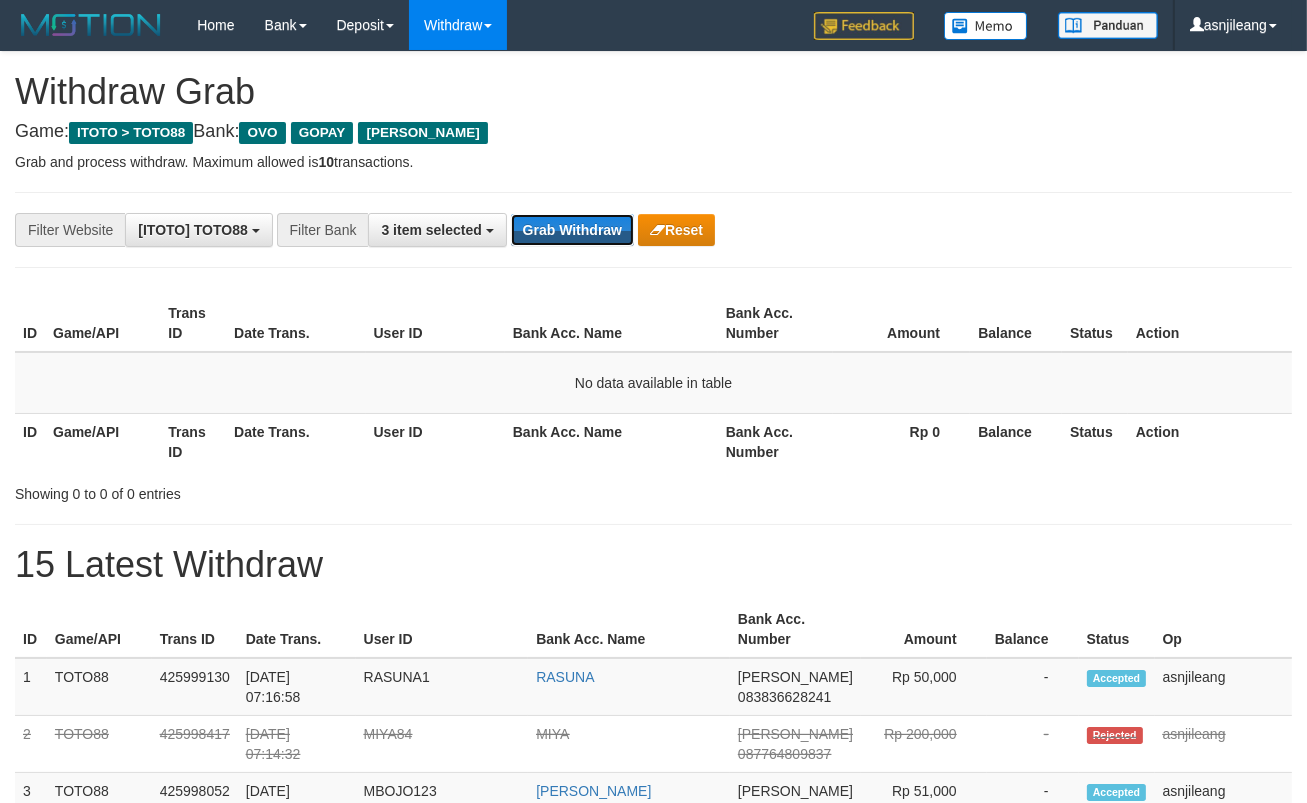 click on "Grab Withdraw" at bounding box center (572, 230) 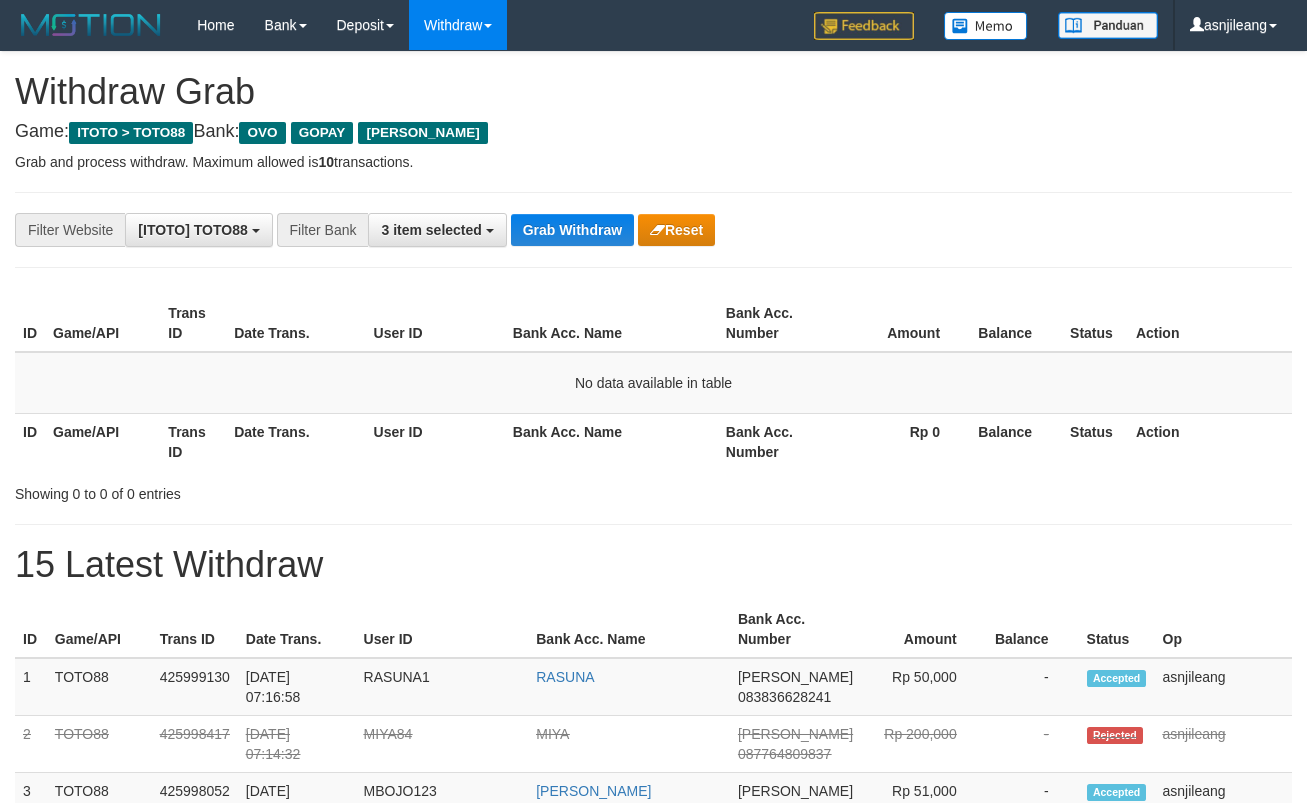 scroll, scrollTop: 0, scrollLeft: 0, axis: both 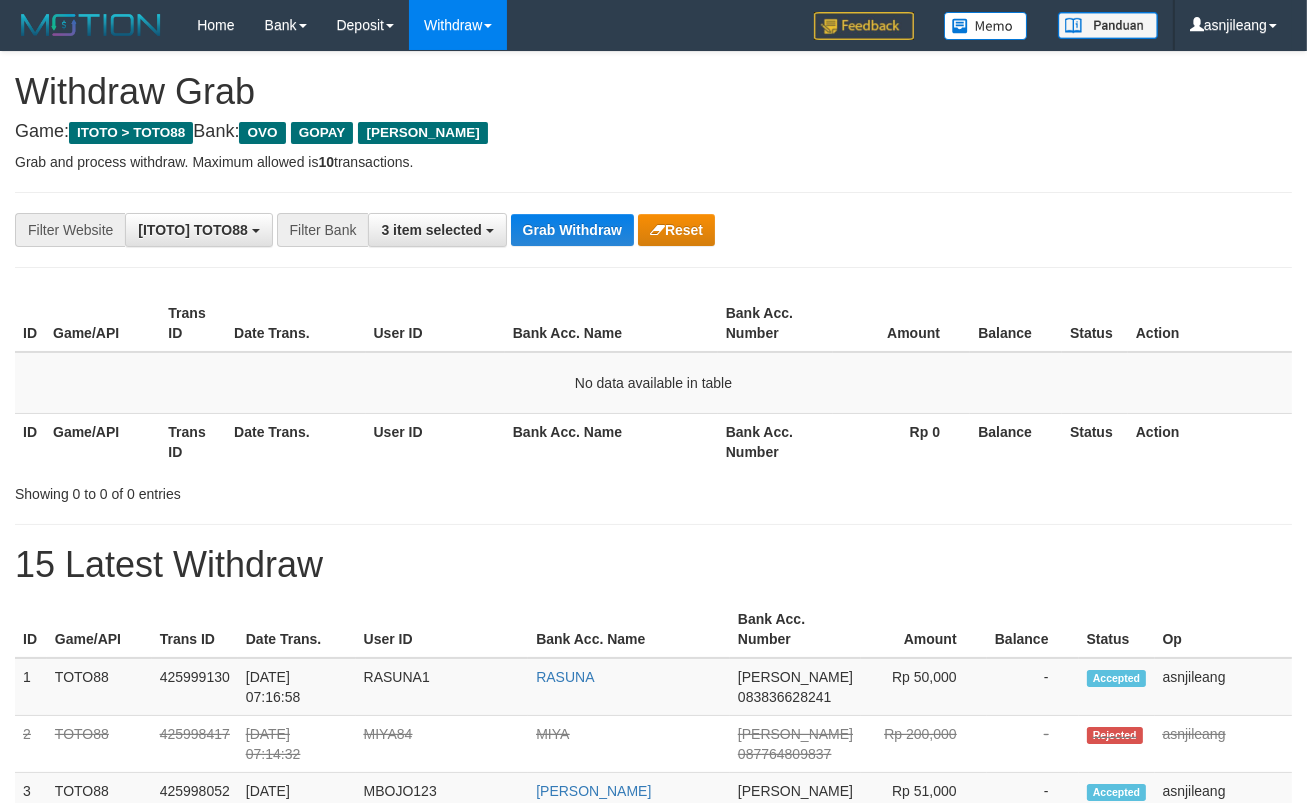 click on "Grab Withdraw" at bounding box center [572, 230] 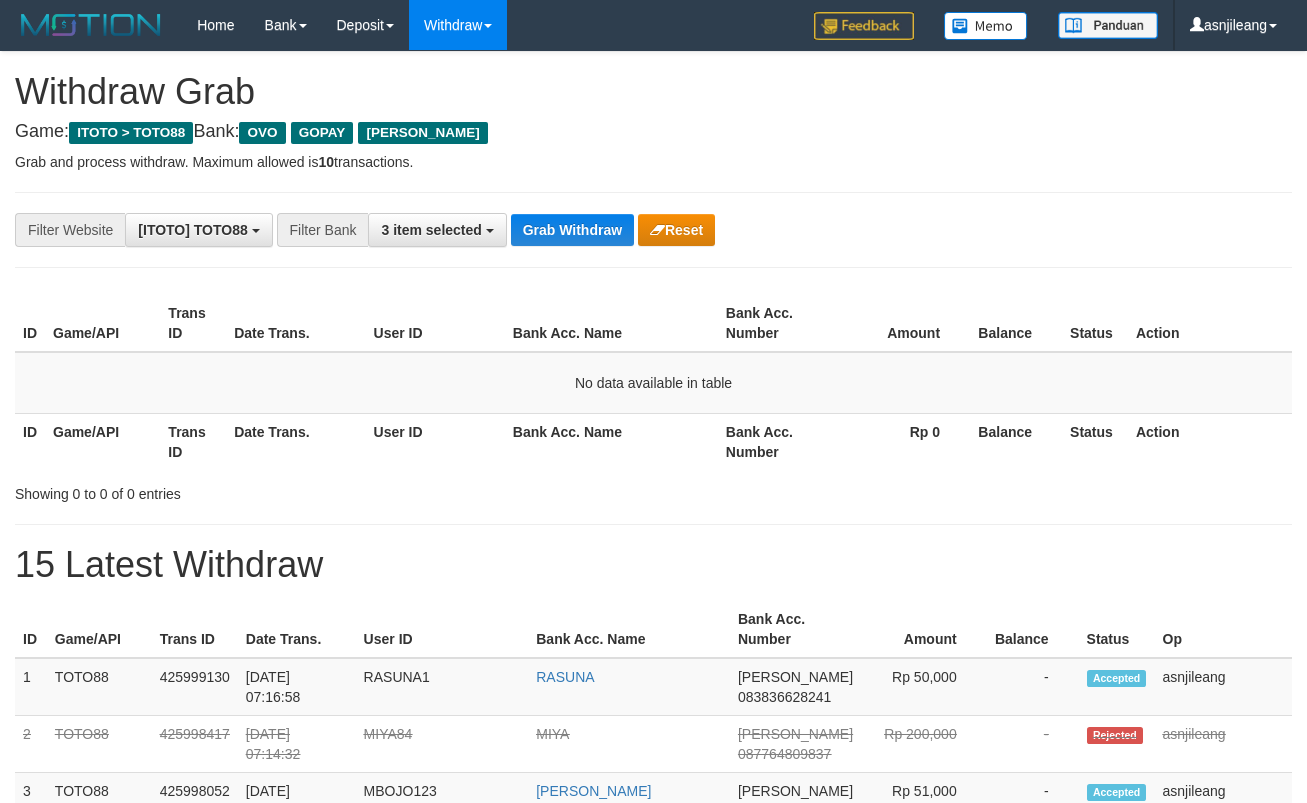 scroll, scrollTop: 0, scrollLeft: 0, axis: both 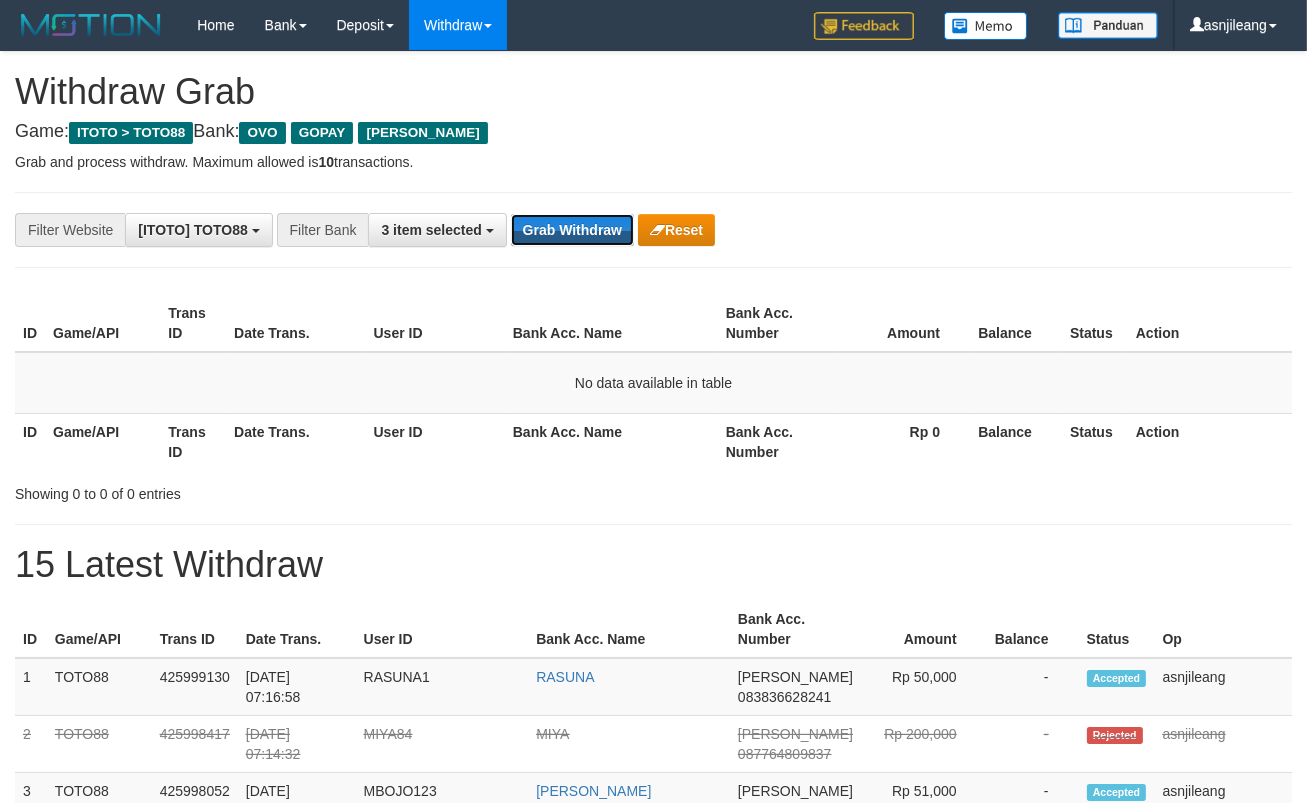click on "Grab Withdraw" at bounding box center (572, 230) 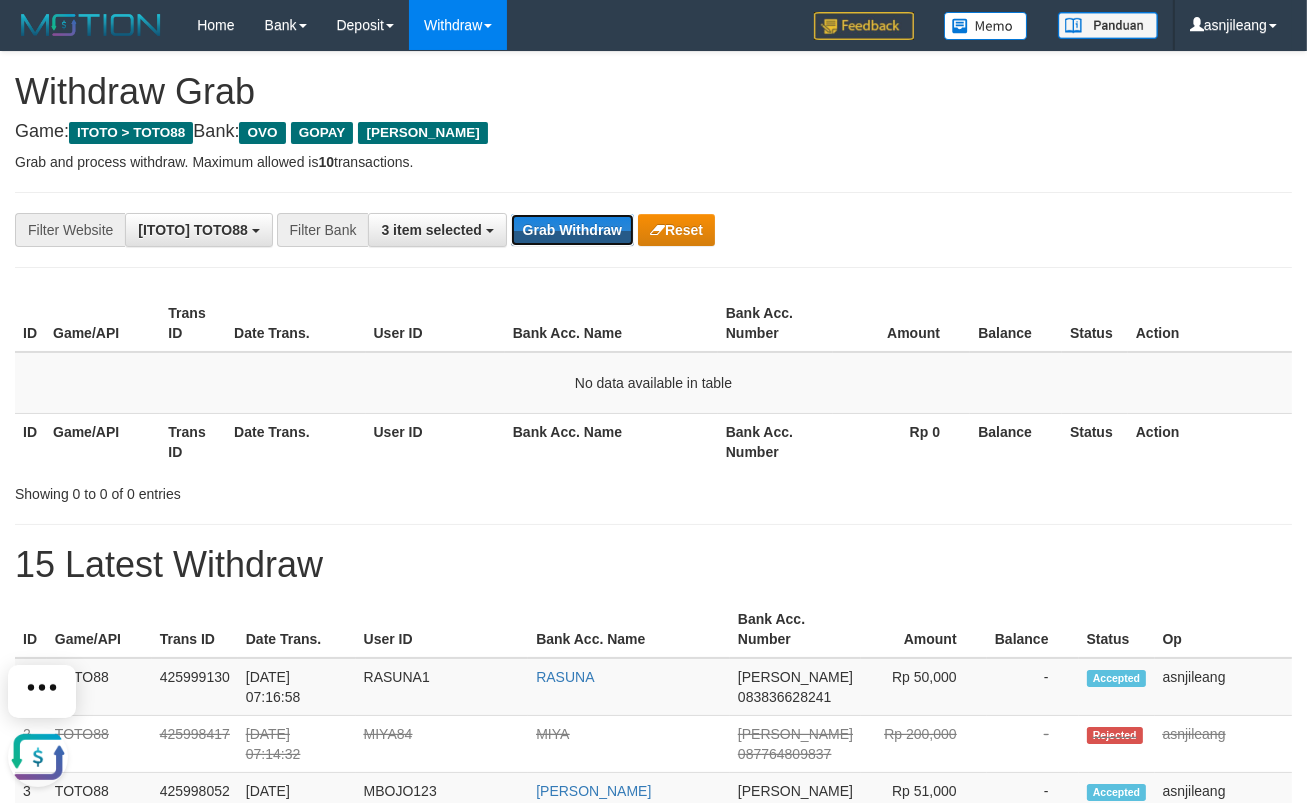 scroll, scrollTop: 0, scrollLeft: 0, axis: both 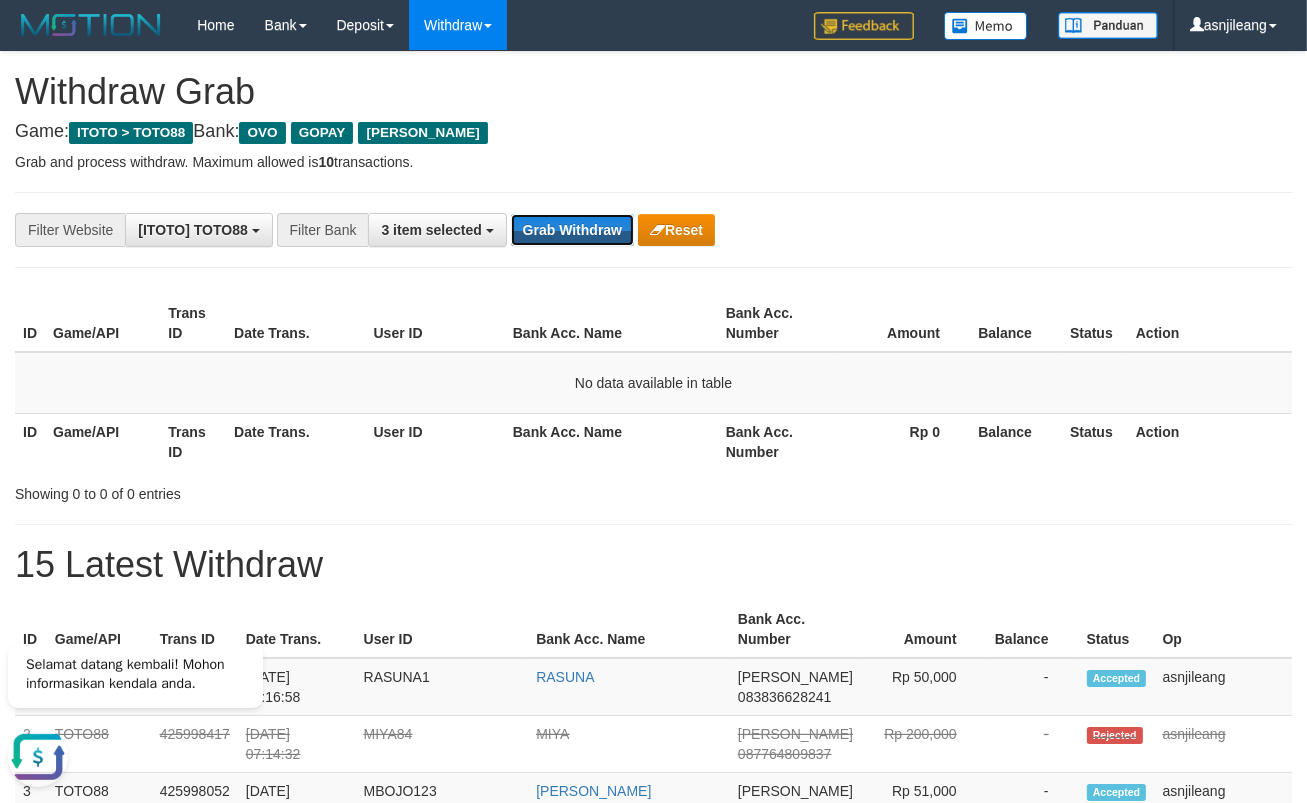 click on "Grab Withdraw" at bounding box center [572, 230] 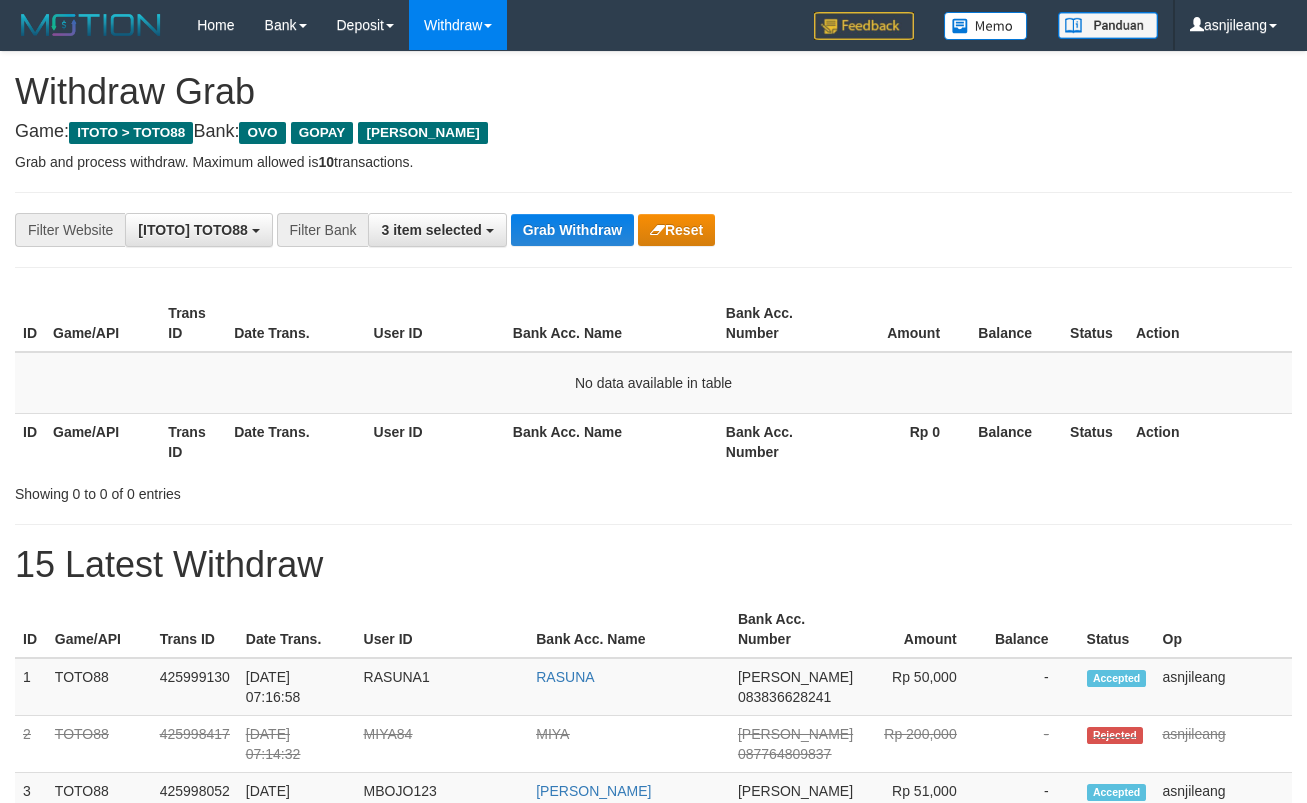 scroll, scrollTop: 0, scrollLeft: 0, axis: both 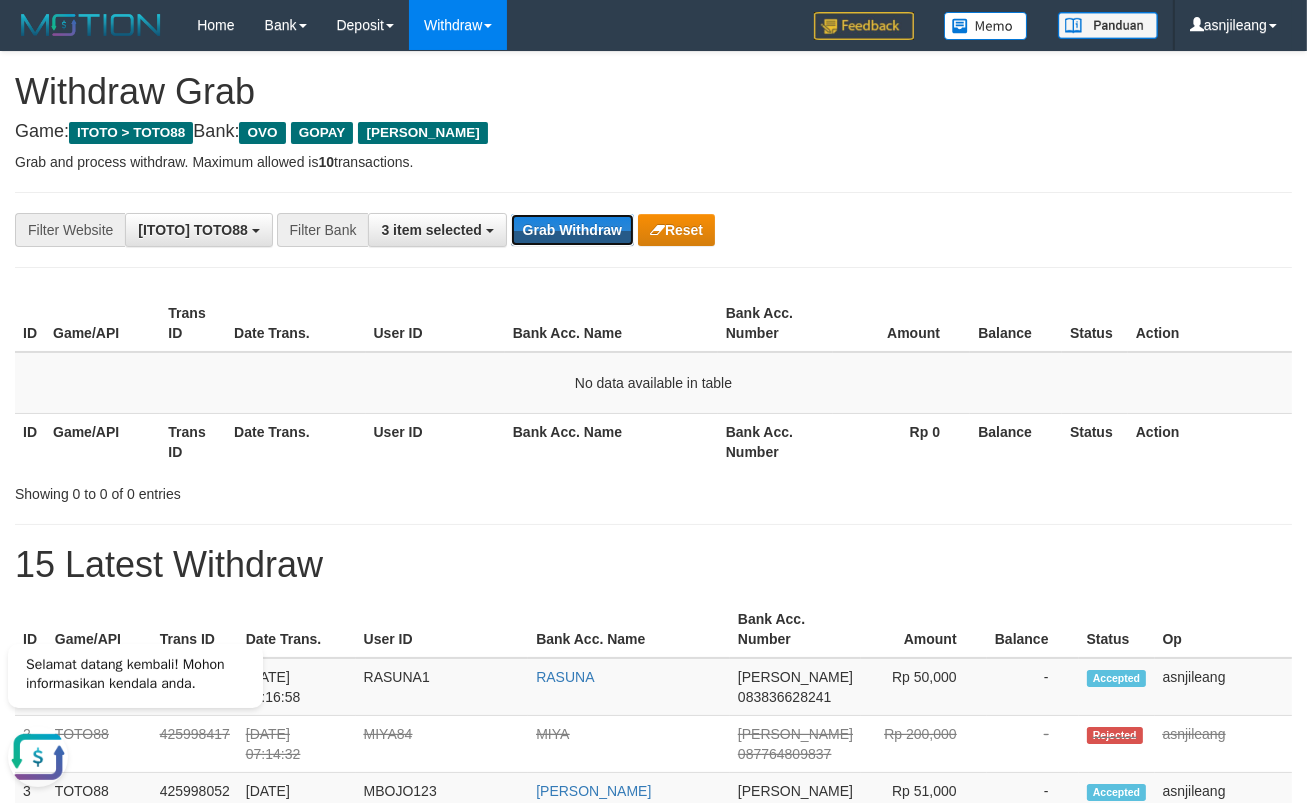 click on "Grab Withdraw" at bounding box center [572, 230] 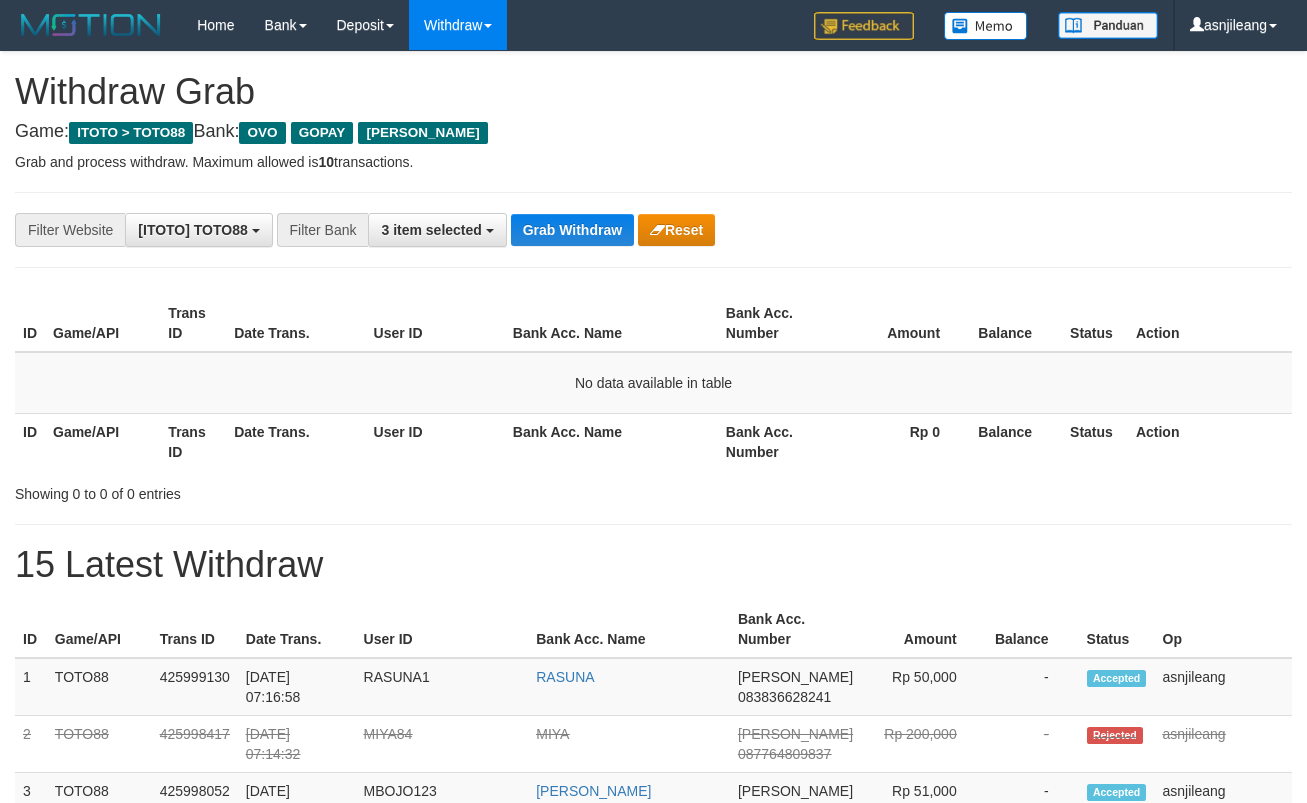 scroll, scrollTop: 0, scrollLeft: 0, axis: both 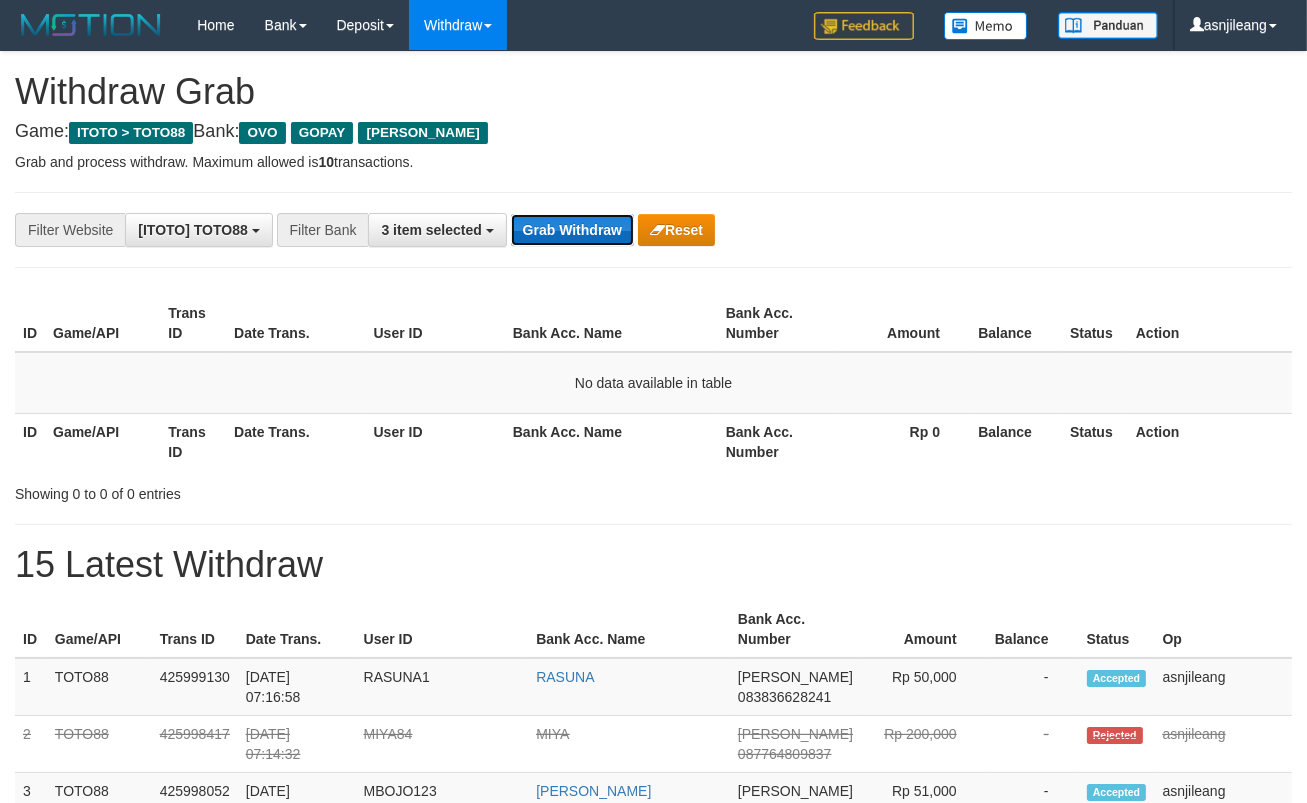 click on "Grab Withdraw" at bounding box center (572, 230) 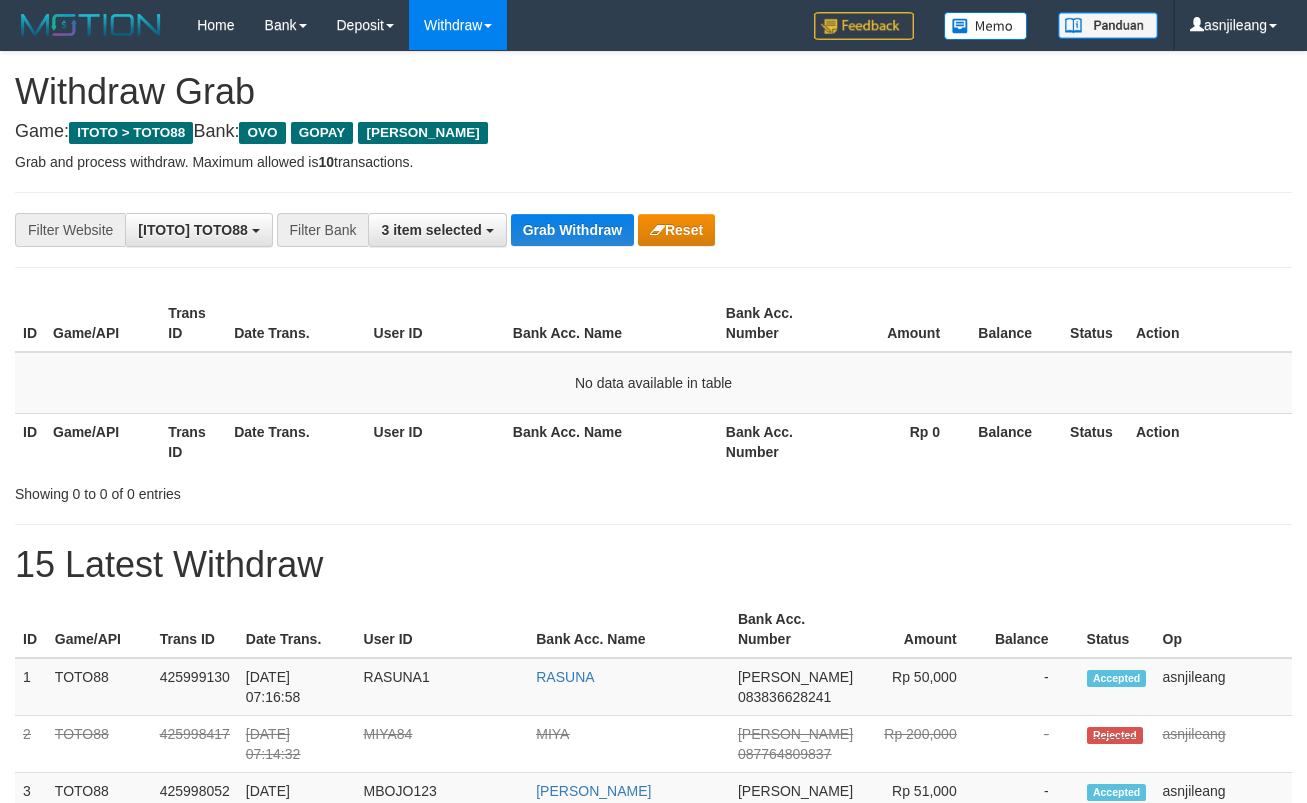 click on "Grab Withdraw" at bounding box center (572, 230) 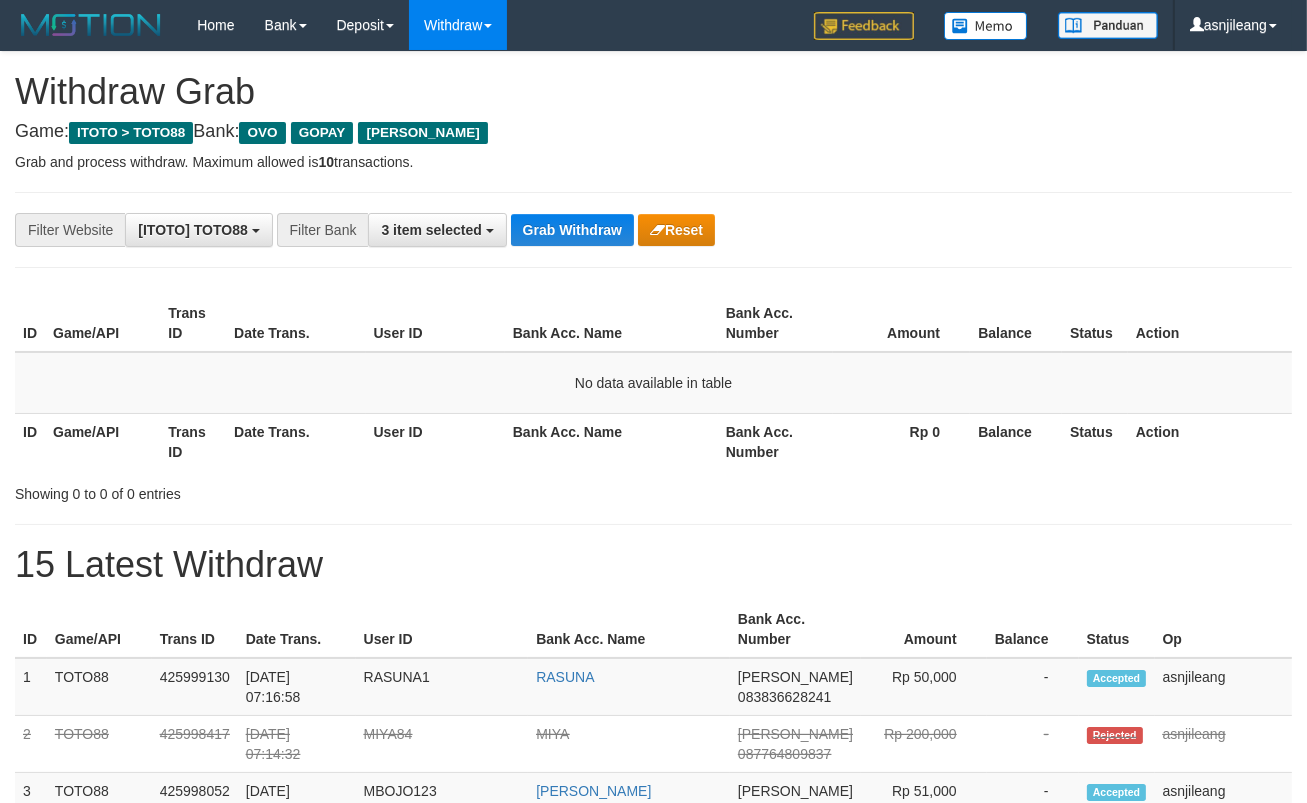 scroll, scrollTop: 17, scrollLeft: 0, axis: vertical 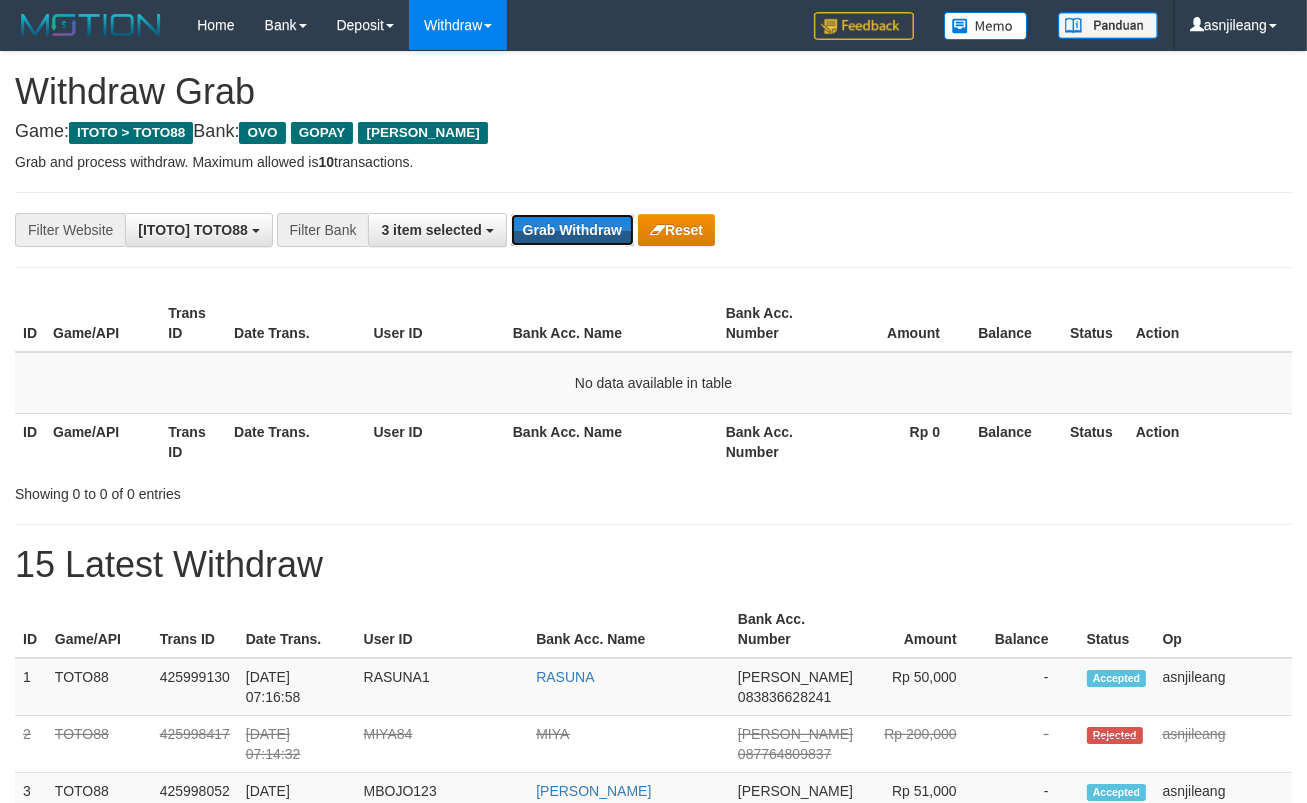 click on "Grab Withdraw" at bounding box center (572, 230) 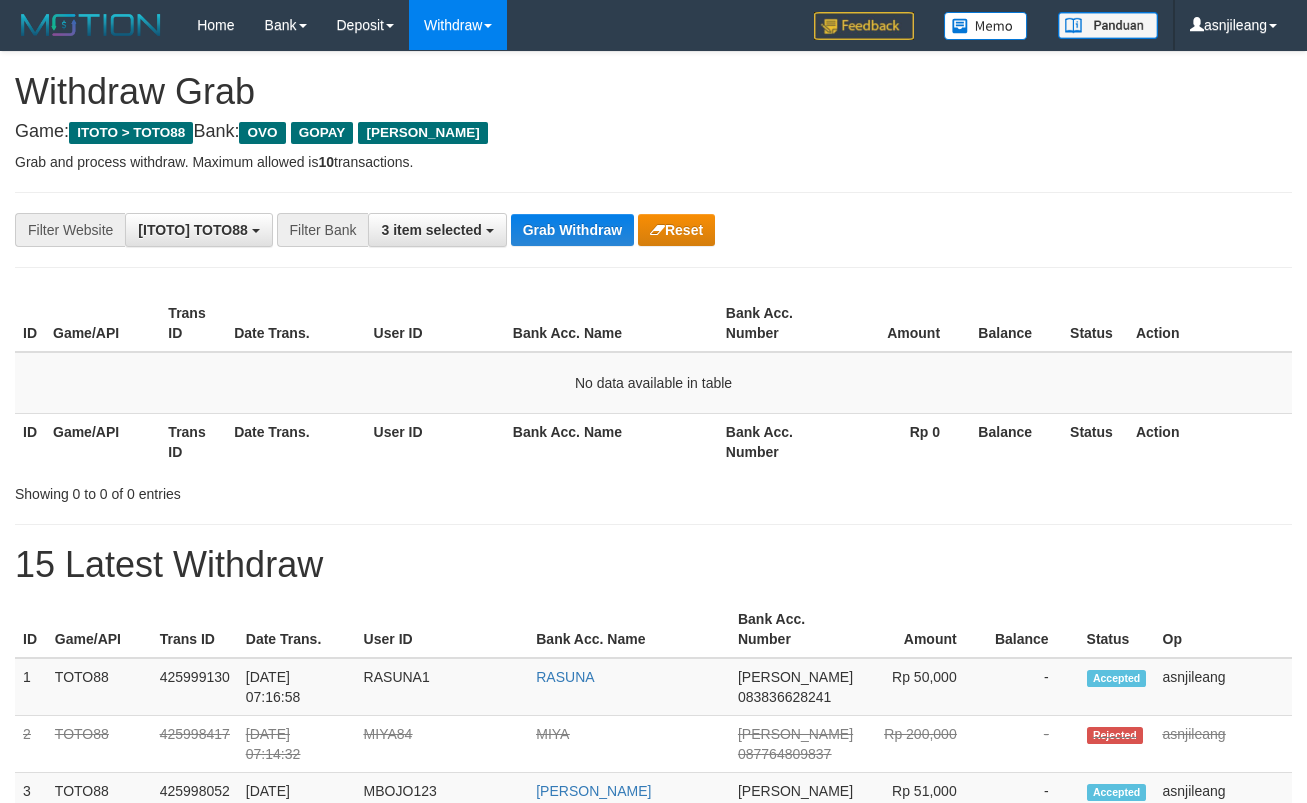 scroll, scrollTop: 0, scrollLeft: 0, axis: both 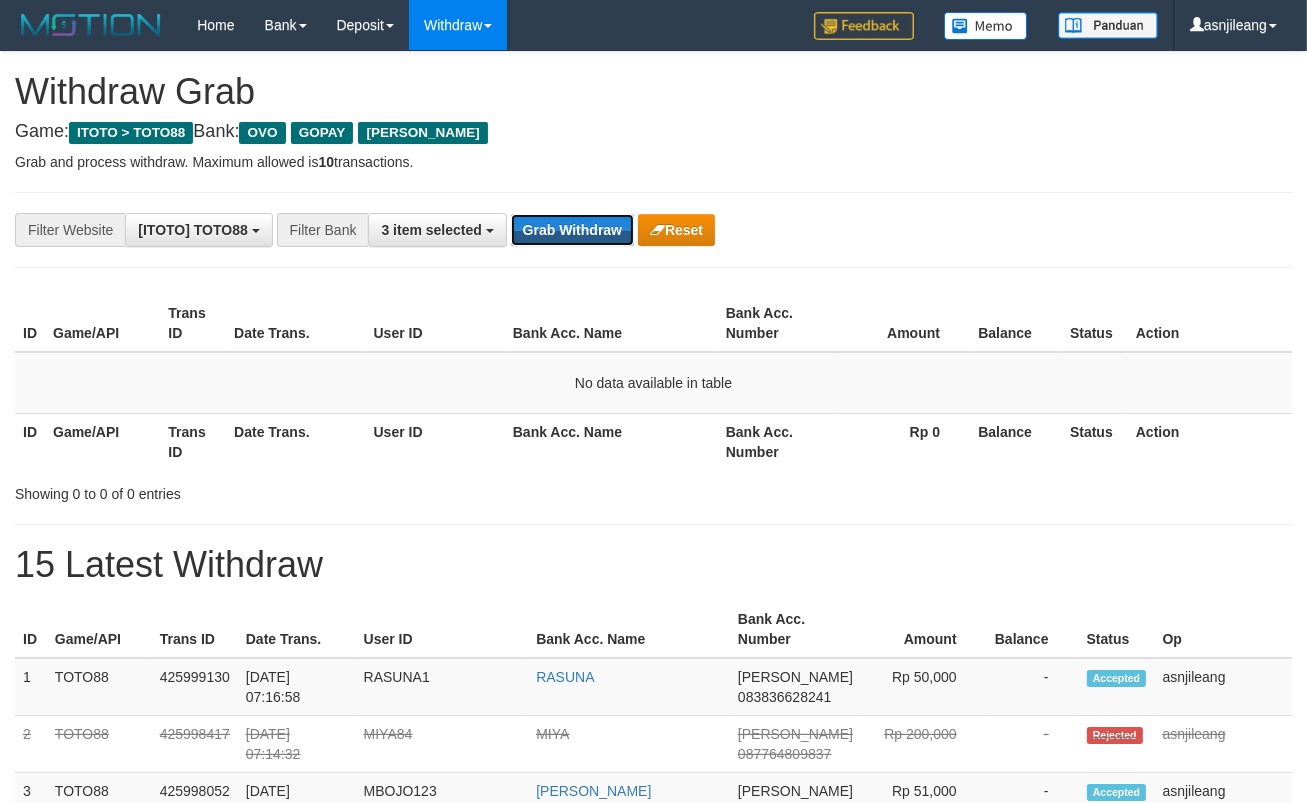 click on "Grab Withdraw" at bounding box center [572, 230] 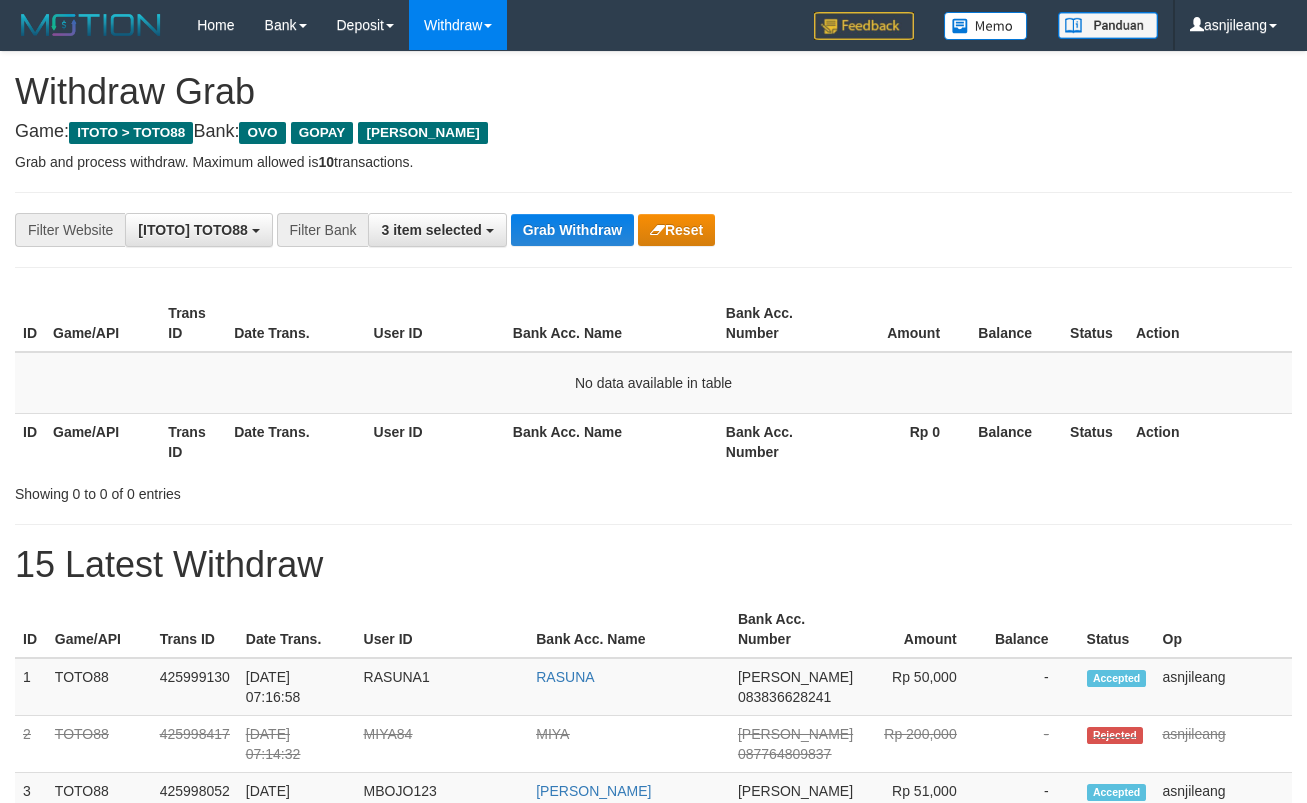 scroll, scrollTop: 0, scrollLeft: 0, axis: both 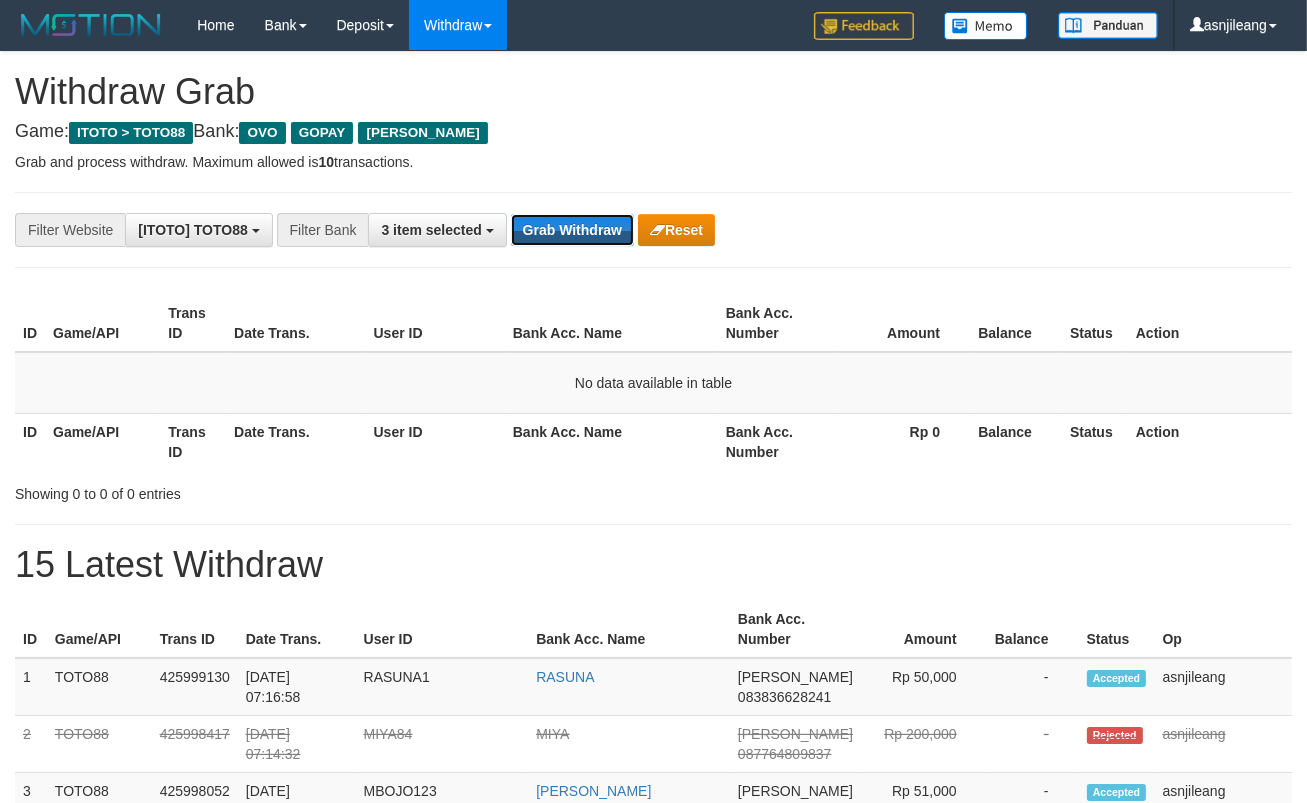 click on "Grab Withdraw" at bounding box center (572, 230) 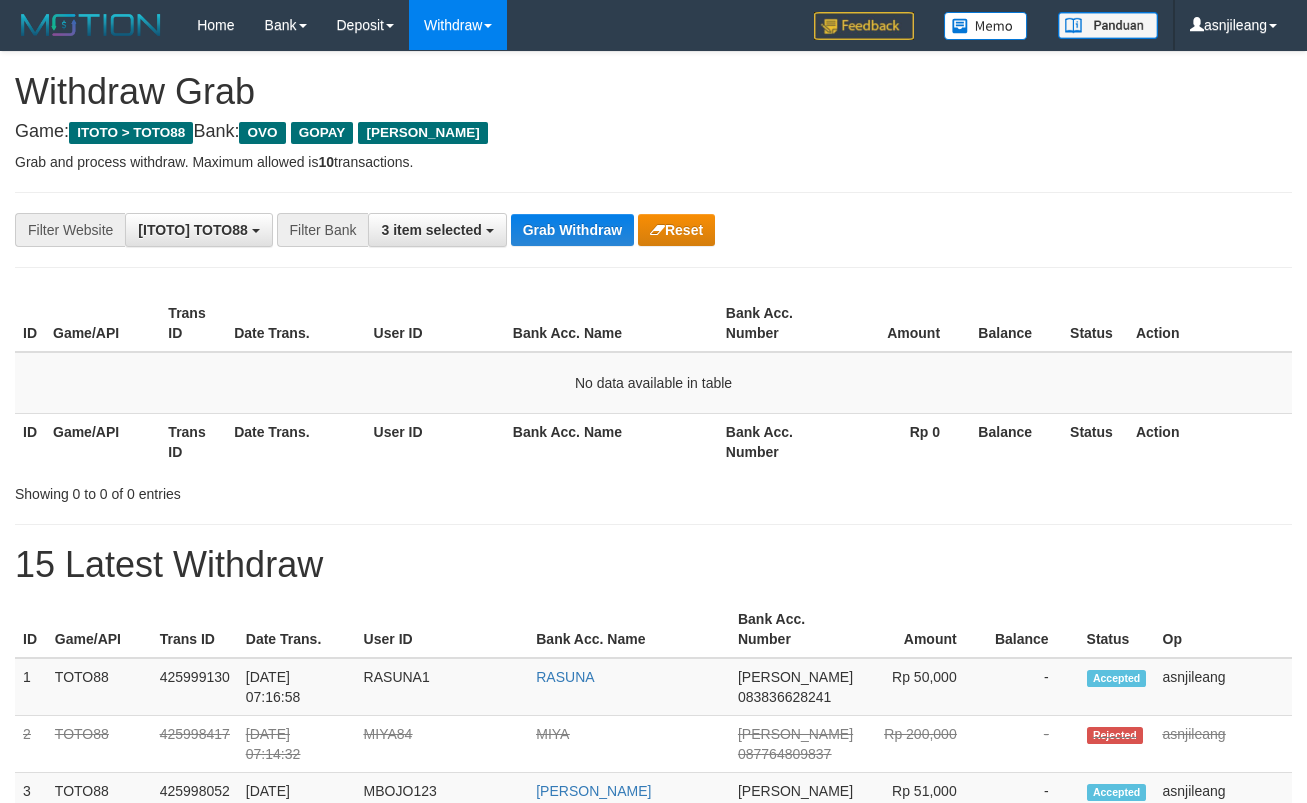 scroll, scrollTop: 0, scrollLeft: 0, axis: both 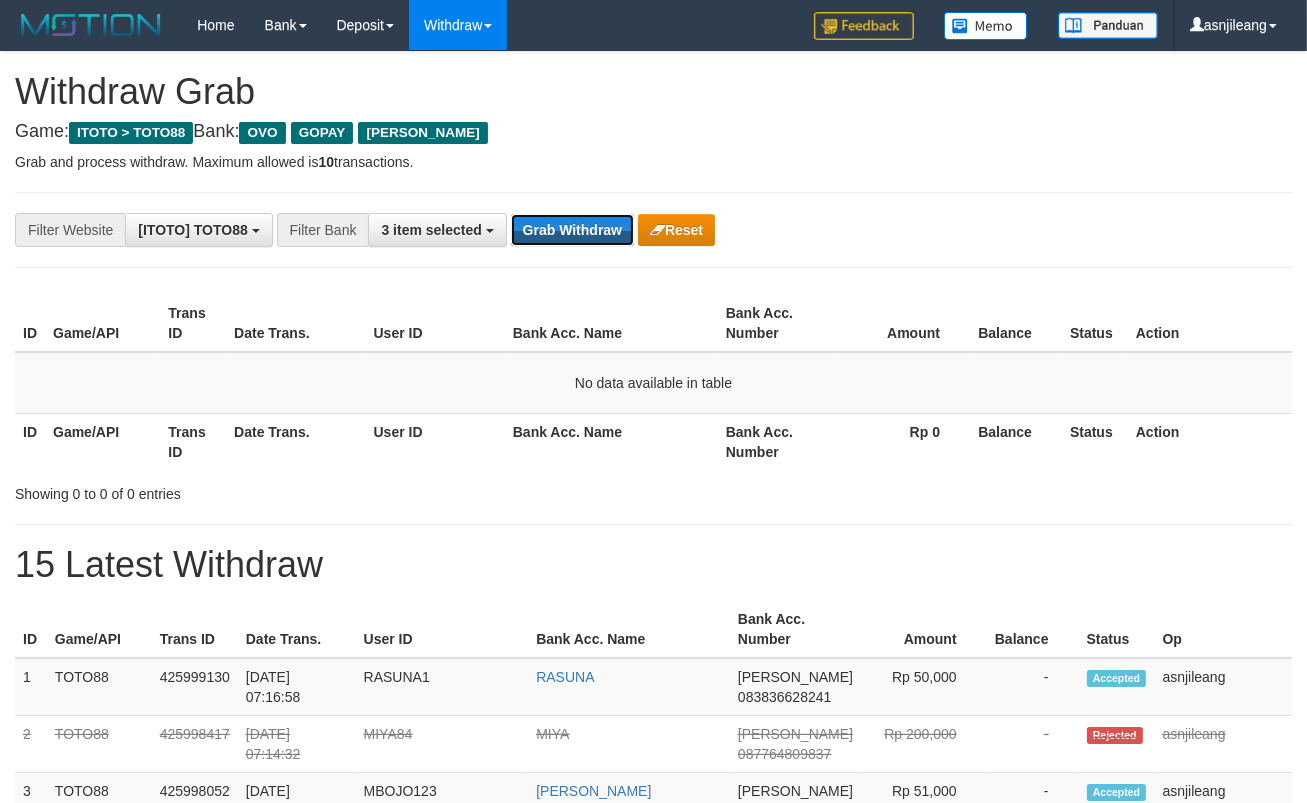 click on "Grab Withdraw" at bounding box center [572, 230] 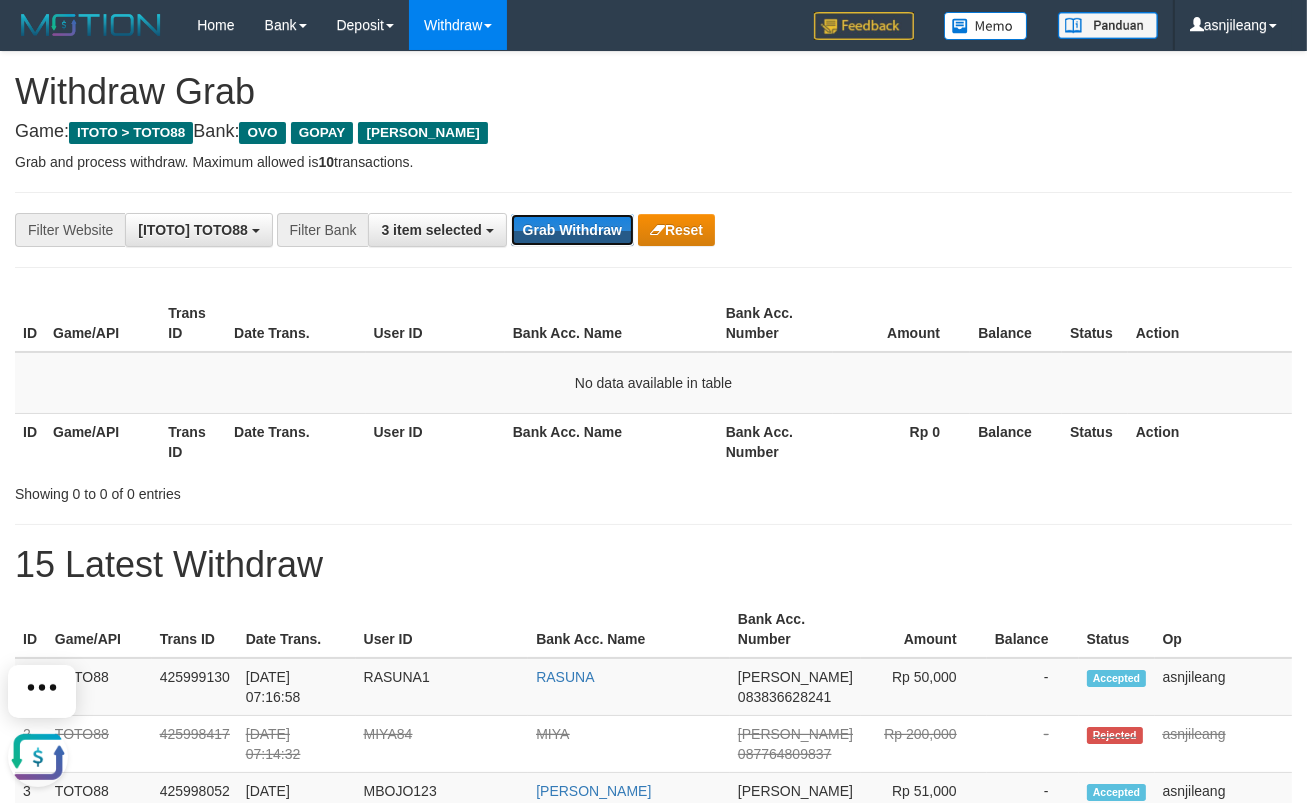 scroll, scrollTop: 0, scrollLeft: 0, axis: both 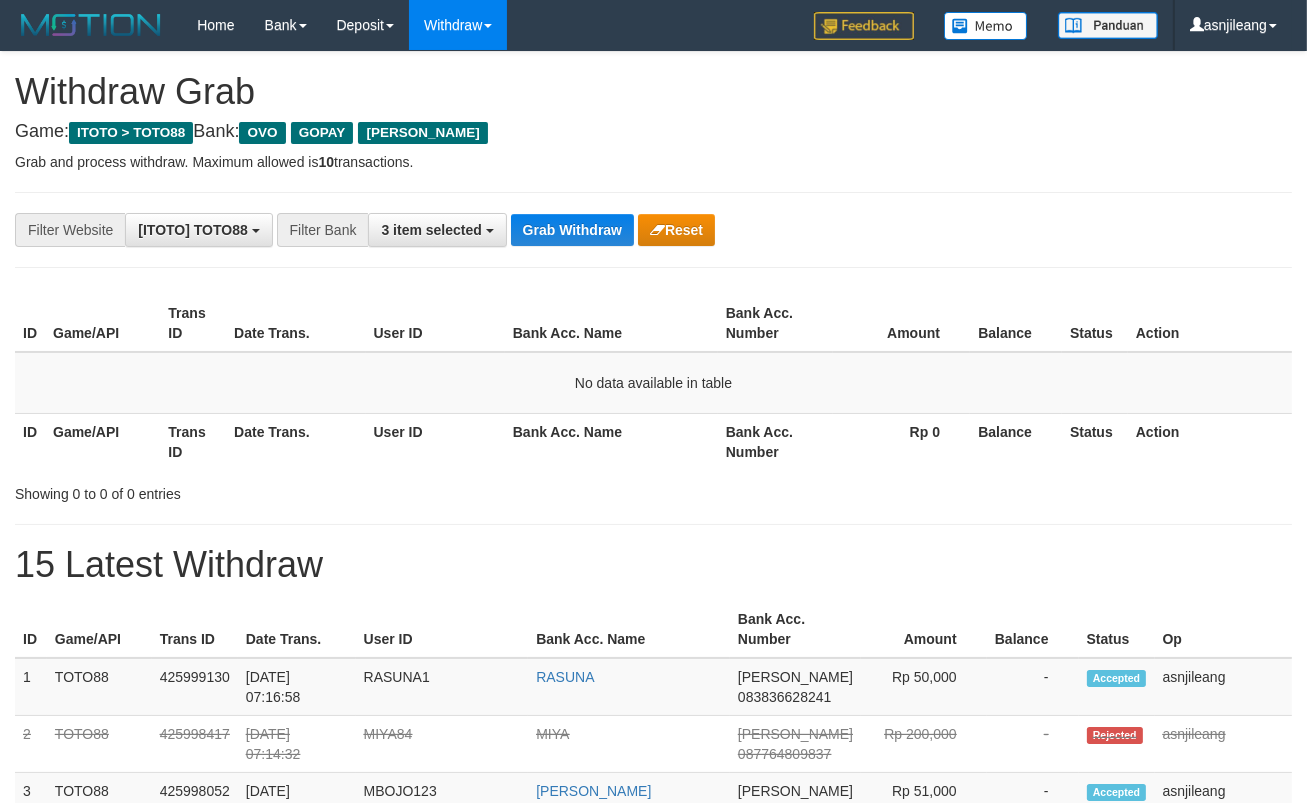click on "Grab Withdraw" at bounding box center [572, 230] 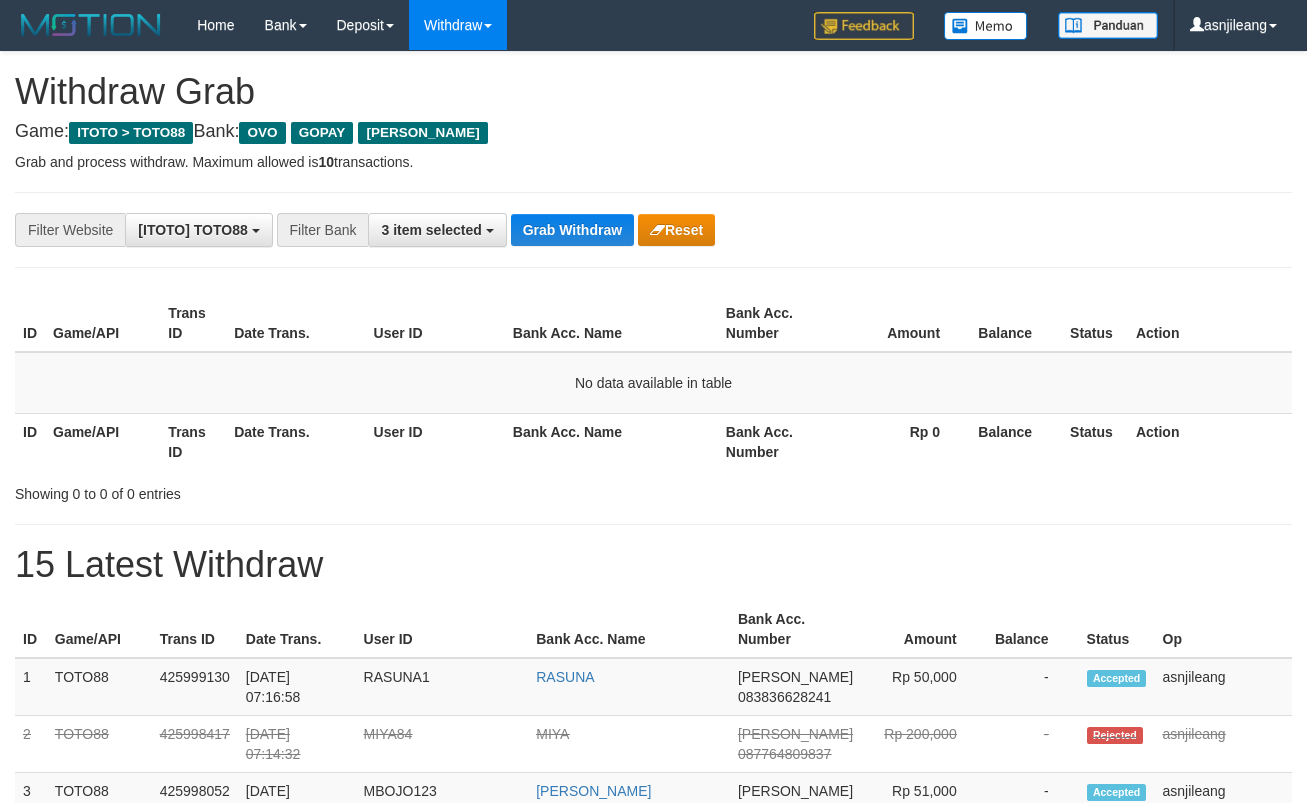 scroll, scrollTop: 0, scrollLeft: 0, axis: both 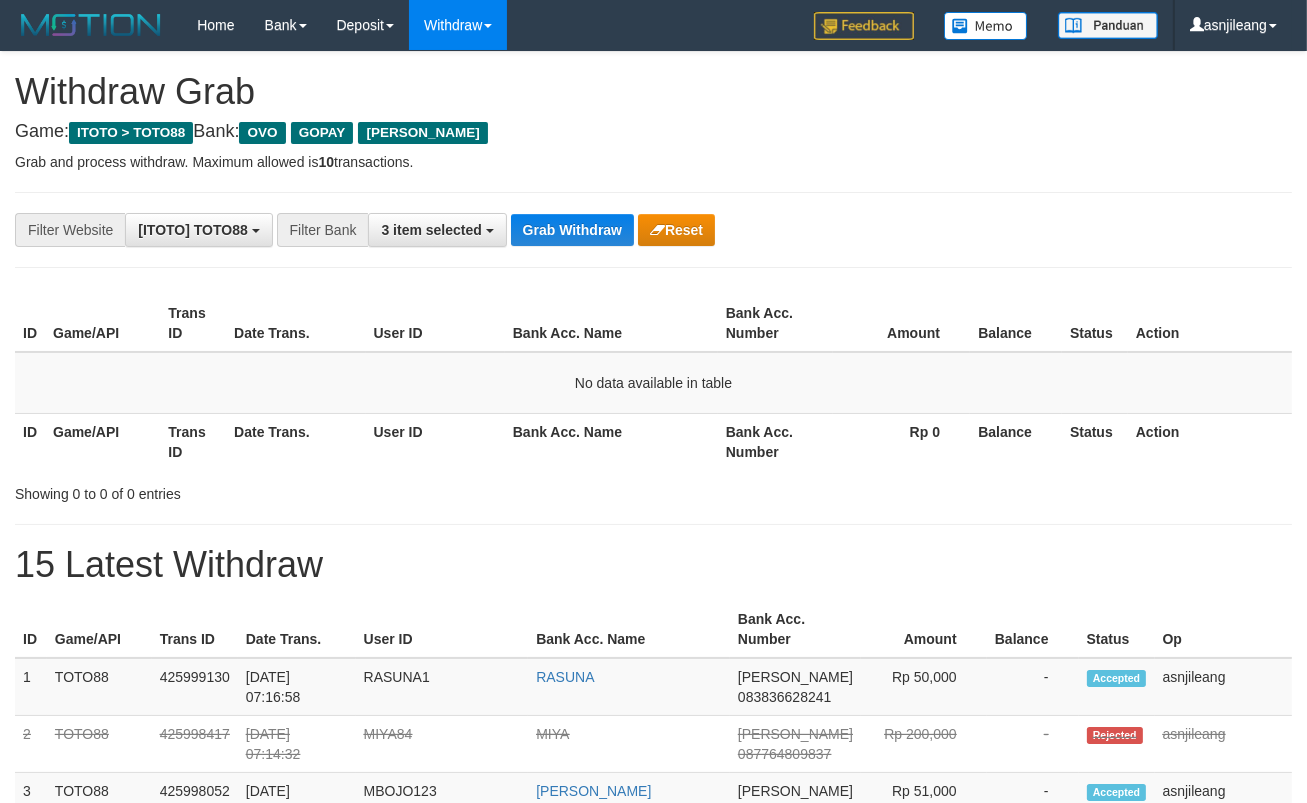 click on "Grab Withdraw" at bounding box center (572, 230) 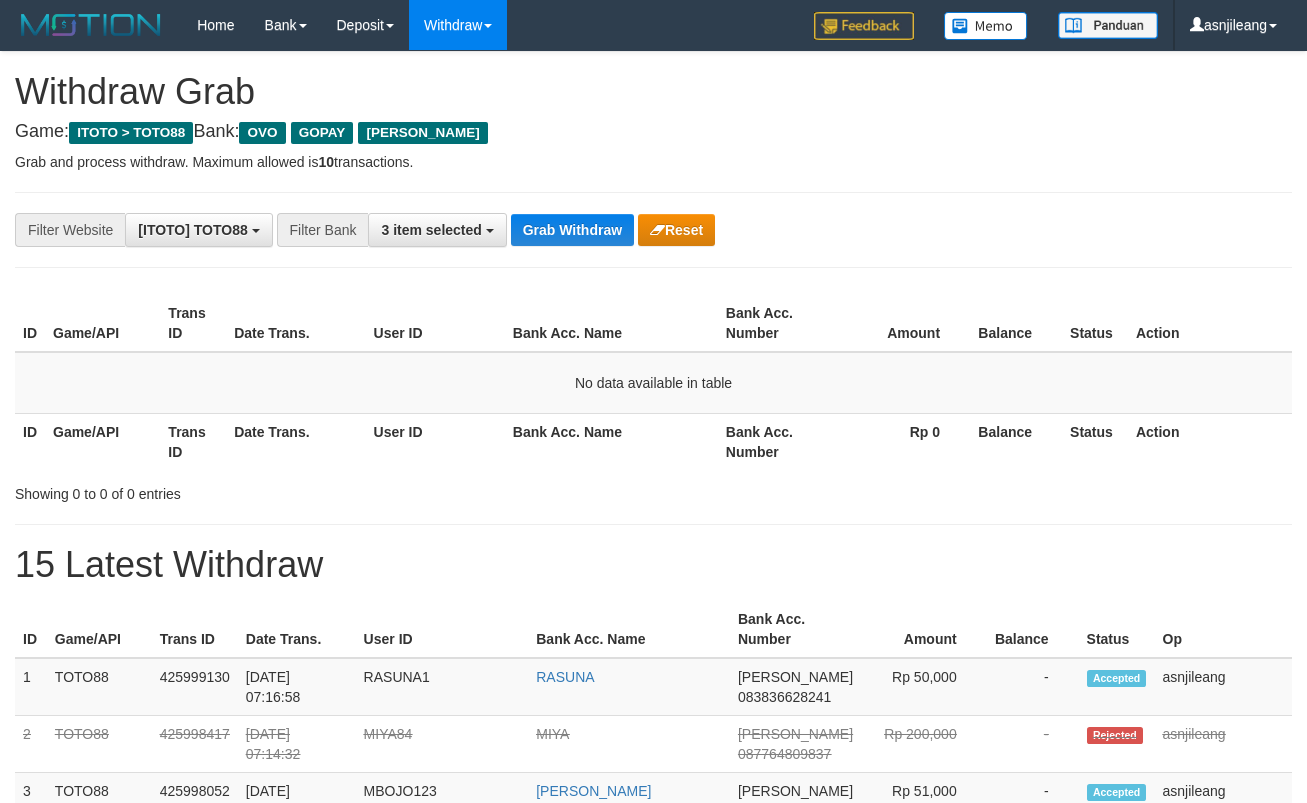 scroll, scrollTop: 0, scrollLeft: 0, axis: both 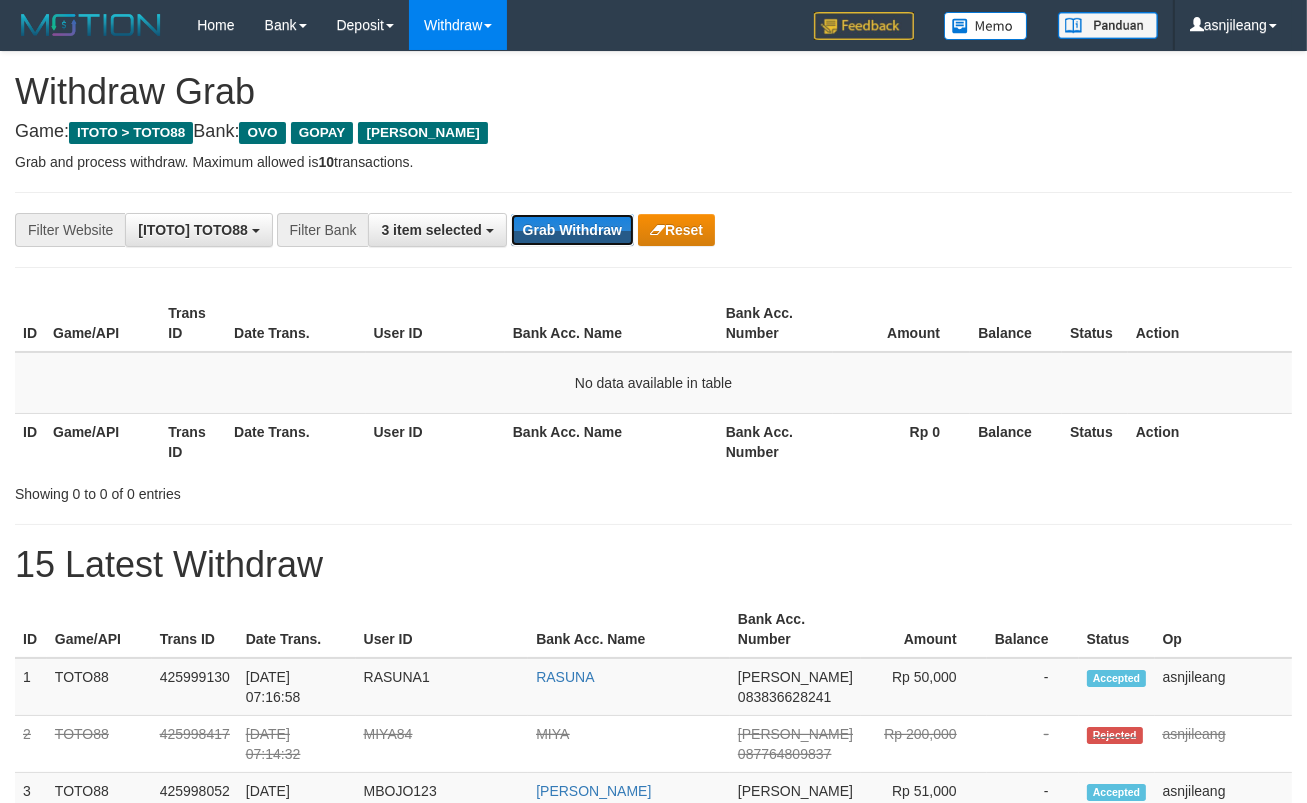 click on "Grab Withdraw" at bounding box center [572, 230] 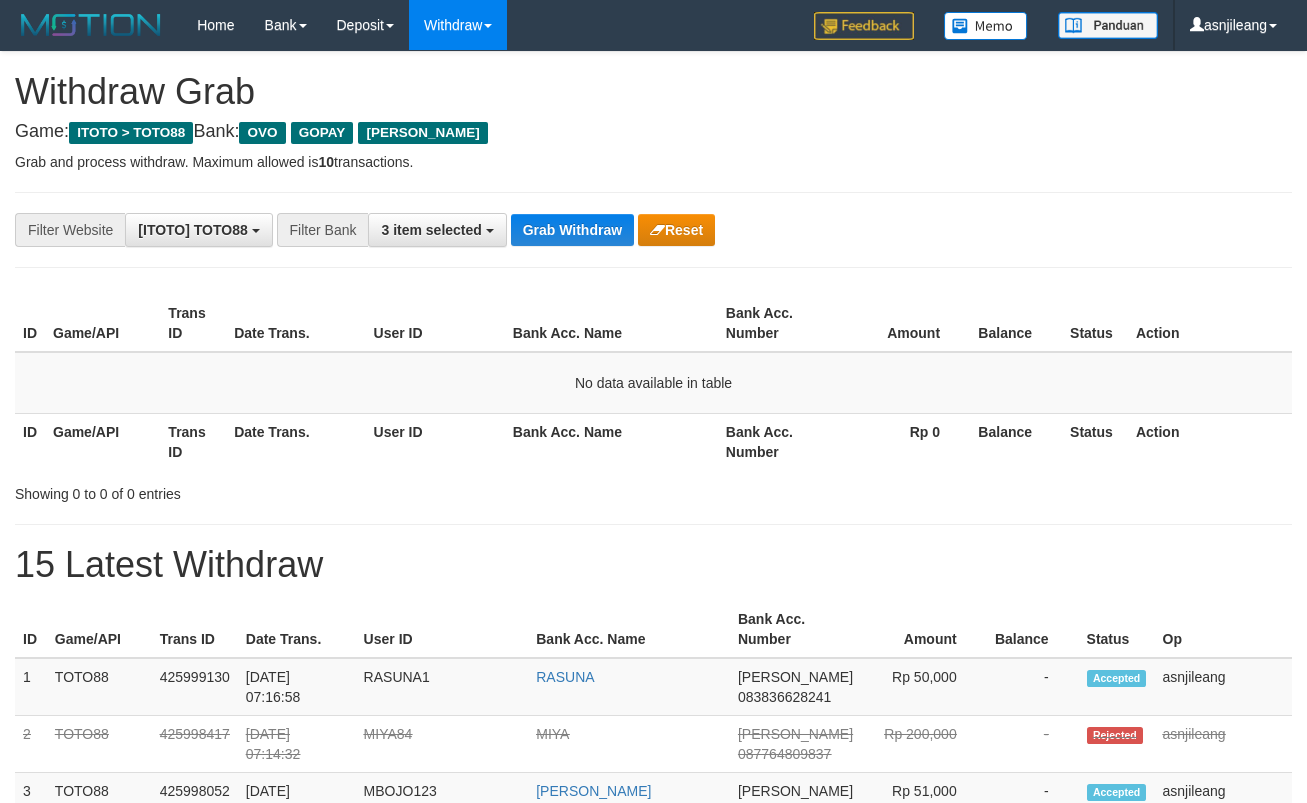 scroll, scrollTop: 0, scrollLeft: 0, axis: both 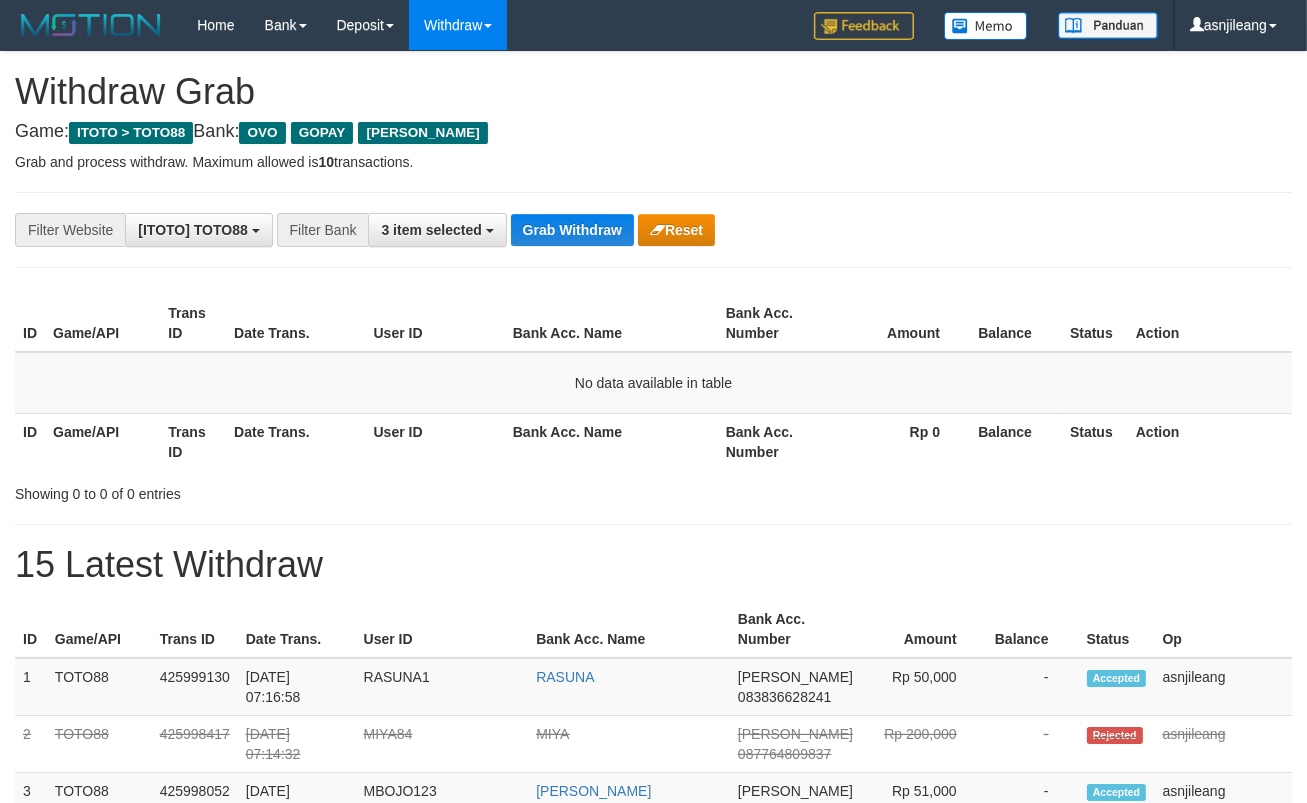 click on "Grab Withdraw" at bounding box center [572, 230] 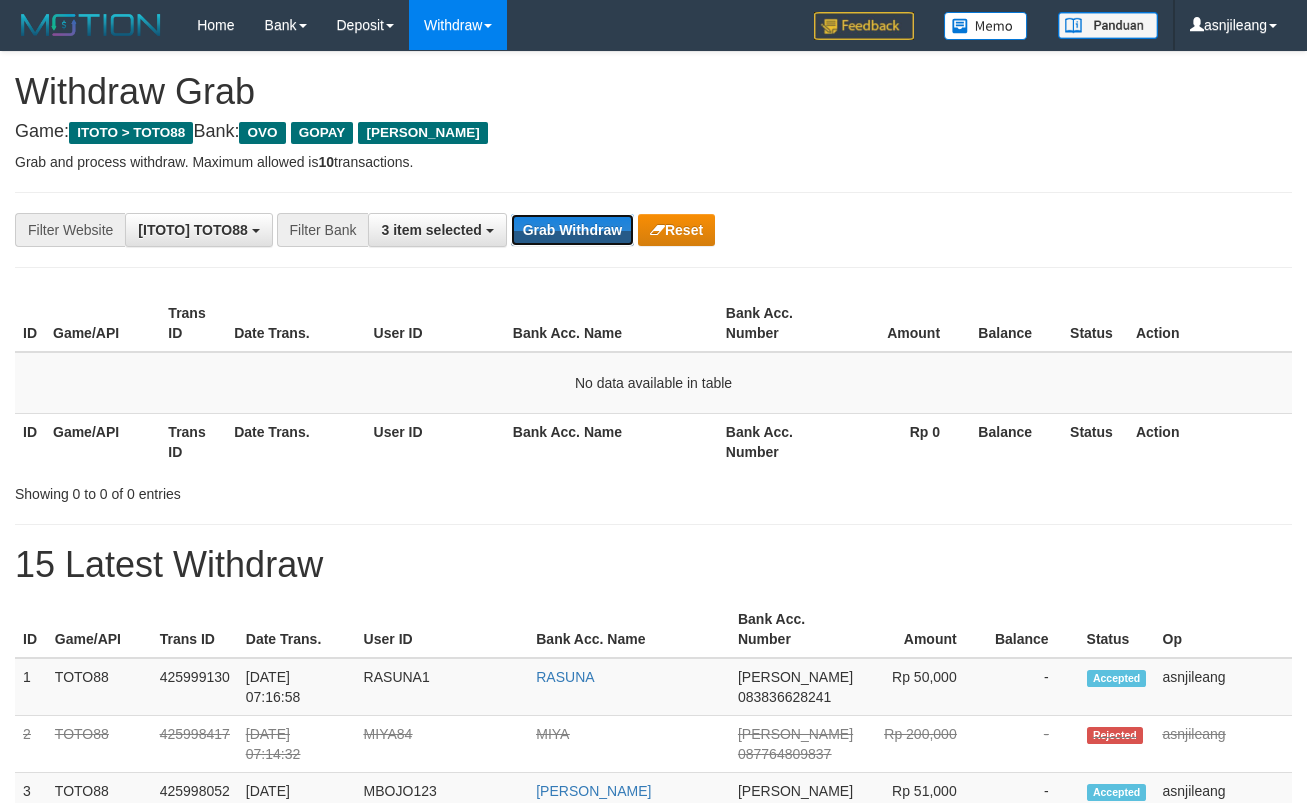 scroll, scrollTop: 0, scrollLeft: 0, axis: both 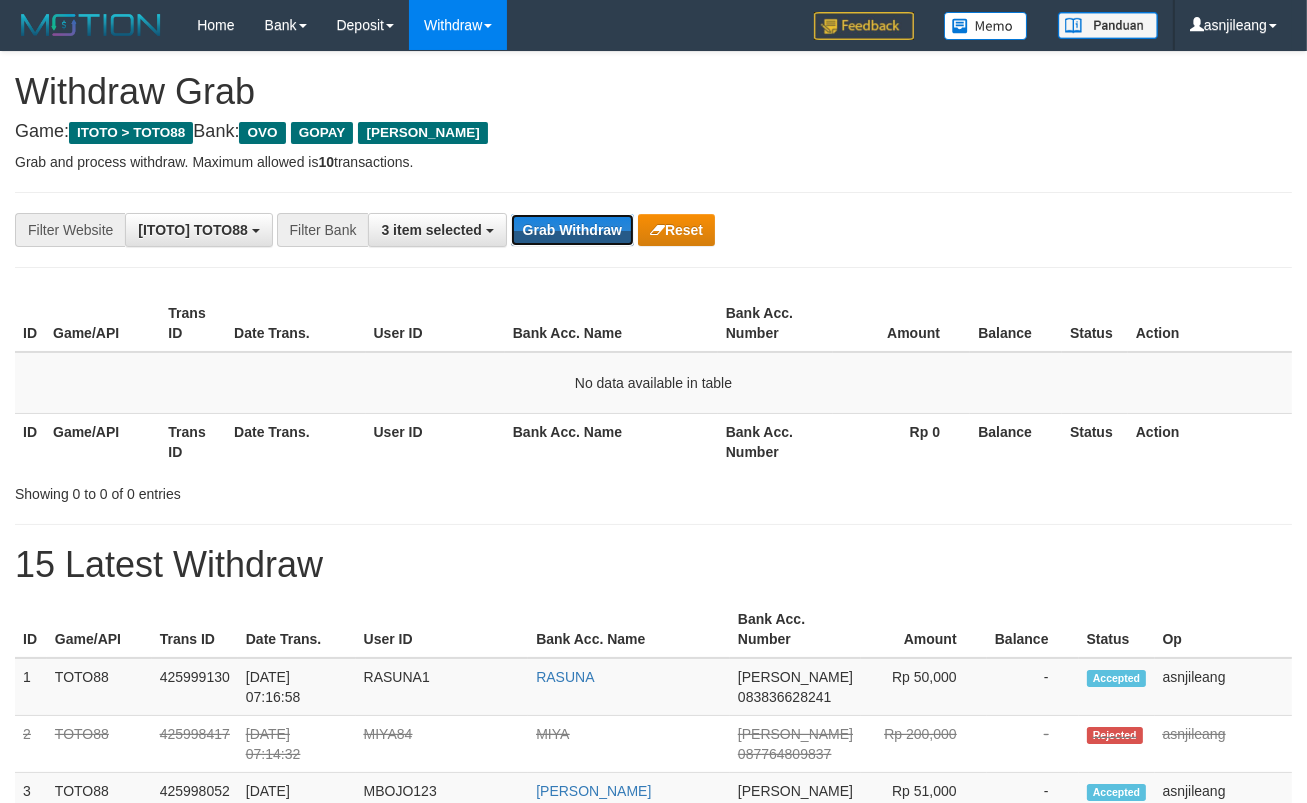 click on "Grab Withdraw" at bounding box center [572, 230] 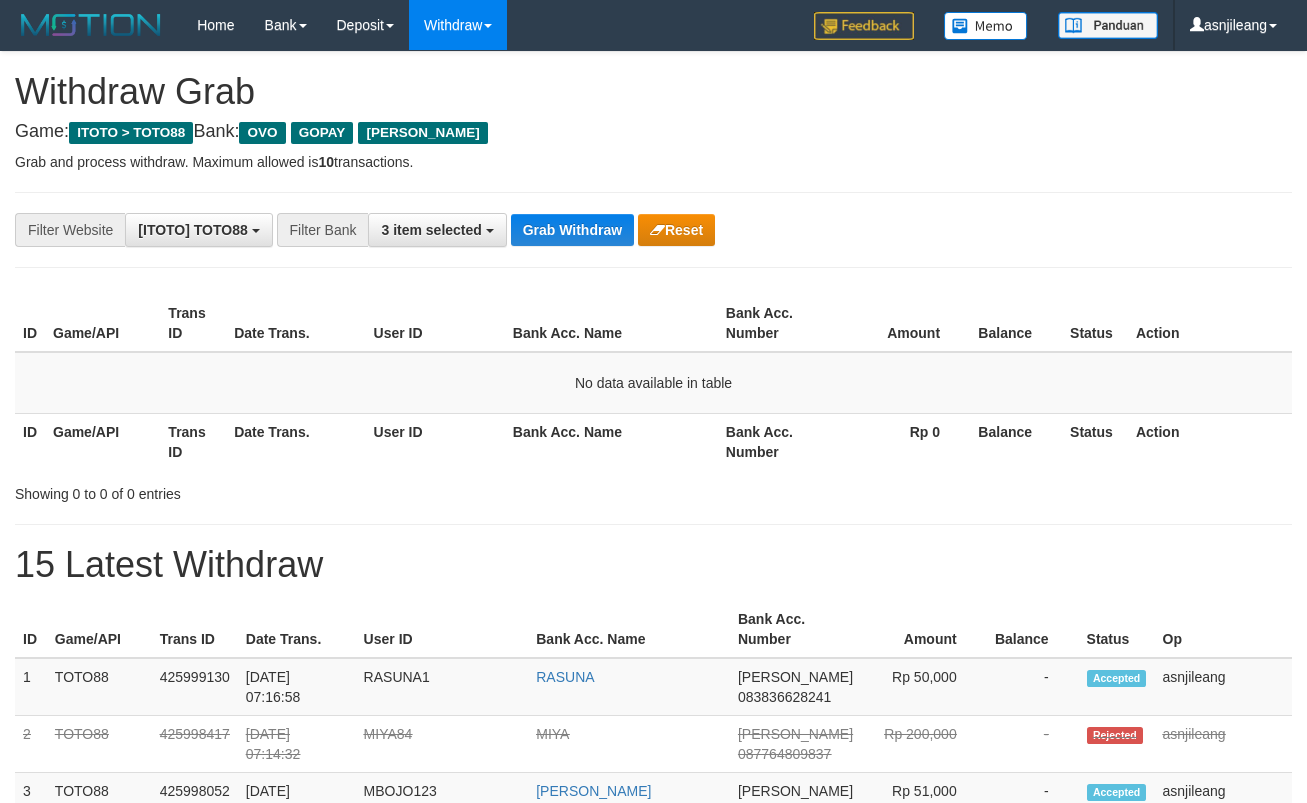 scroll, scrollTop: 0, scrollLeft: 0, axis: both 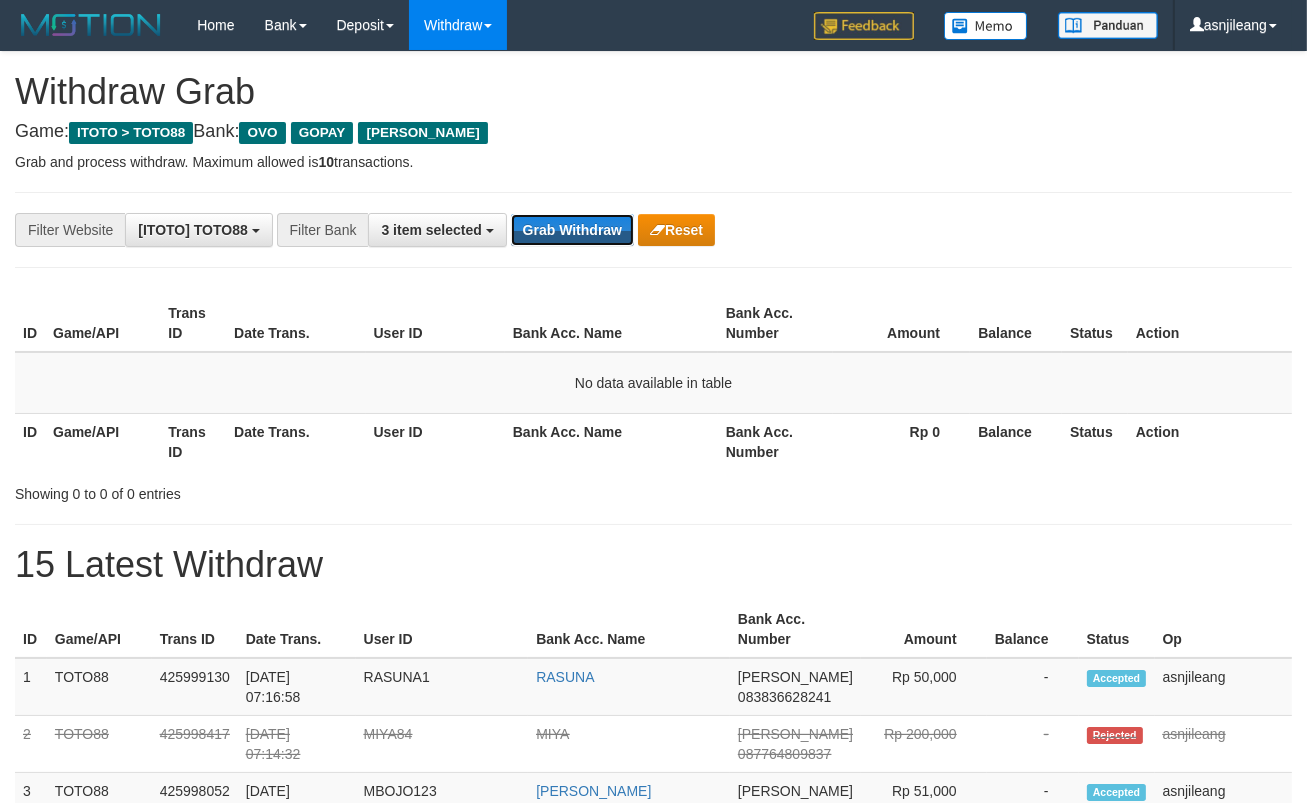 click on "Grab Withdraw" at bounding box center [572, 230] 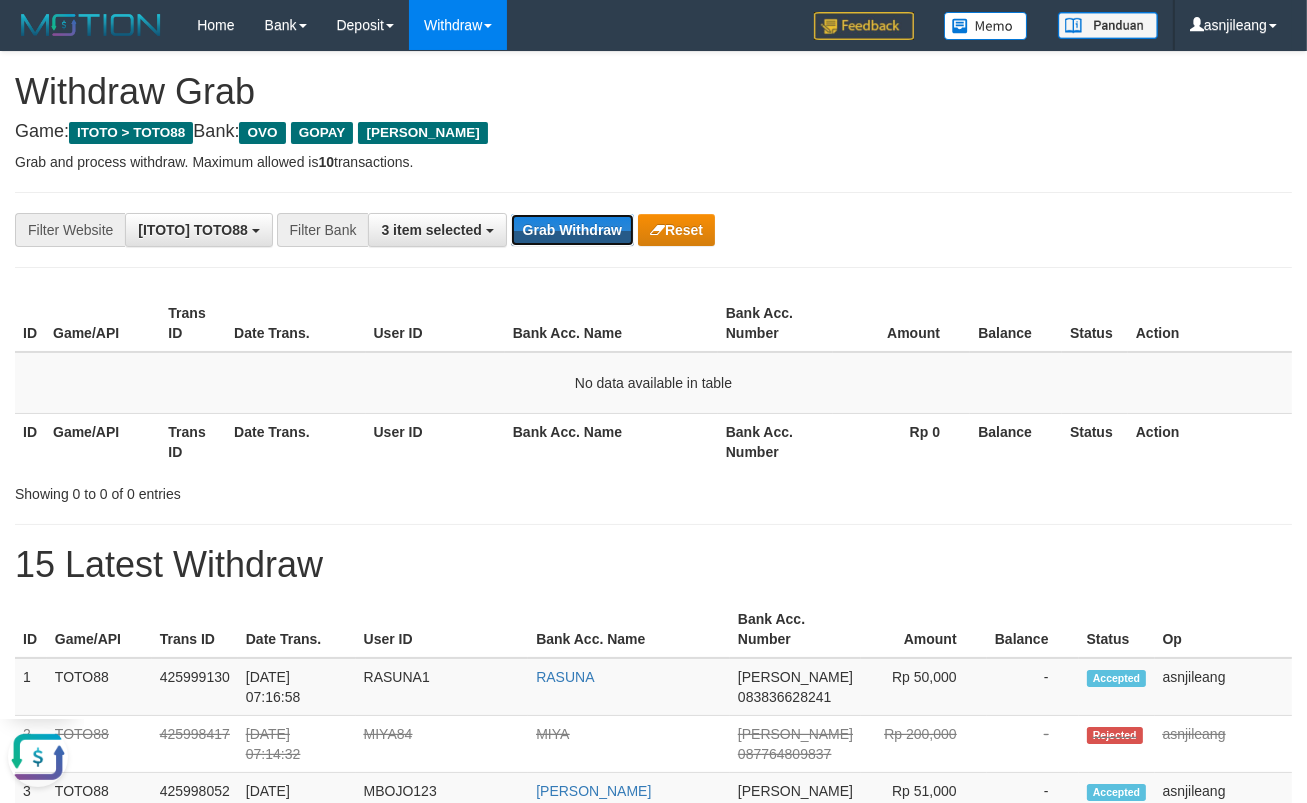 scroll, scrollTop: 0, scrollLeft: 0, axis: both 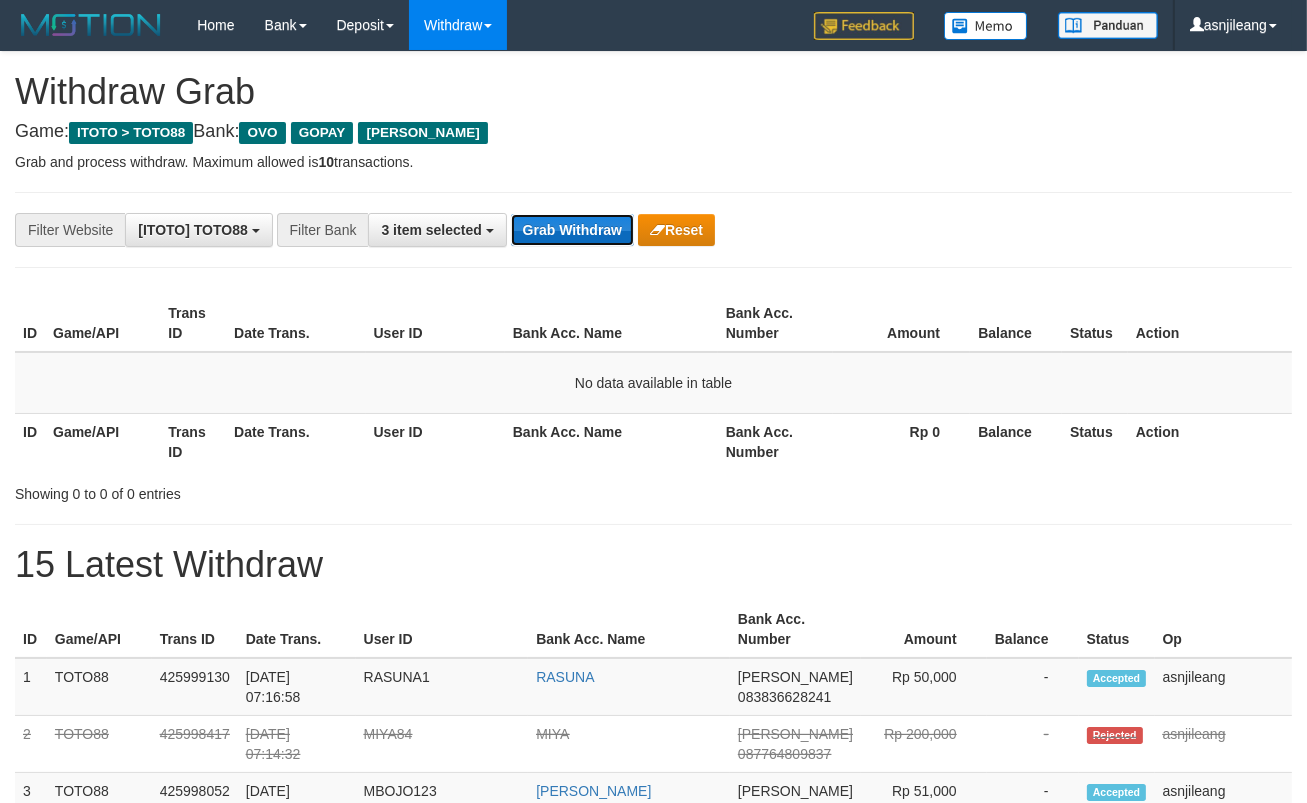 click on "Grab Withdraw" at bounding box center (572, 230) 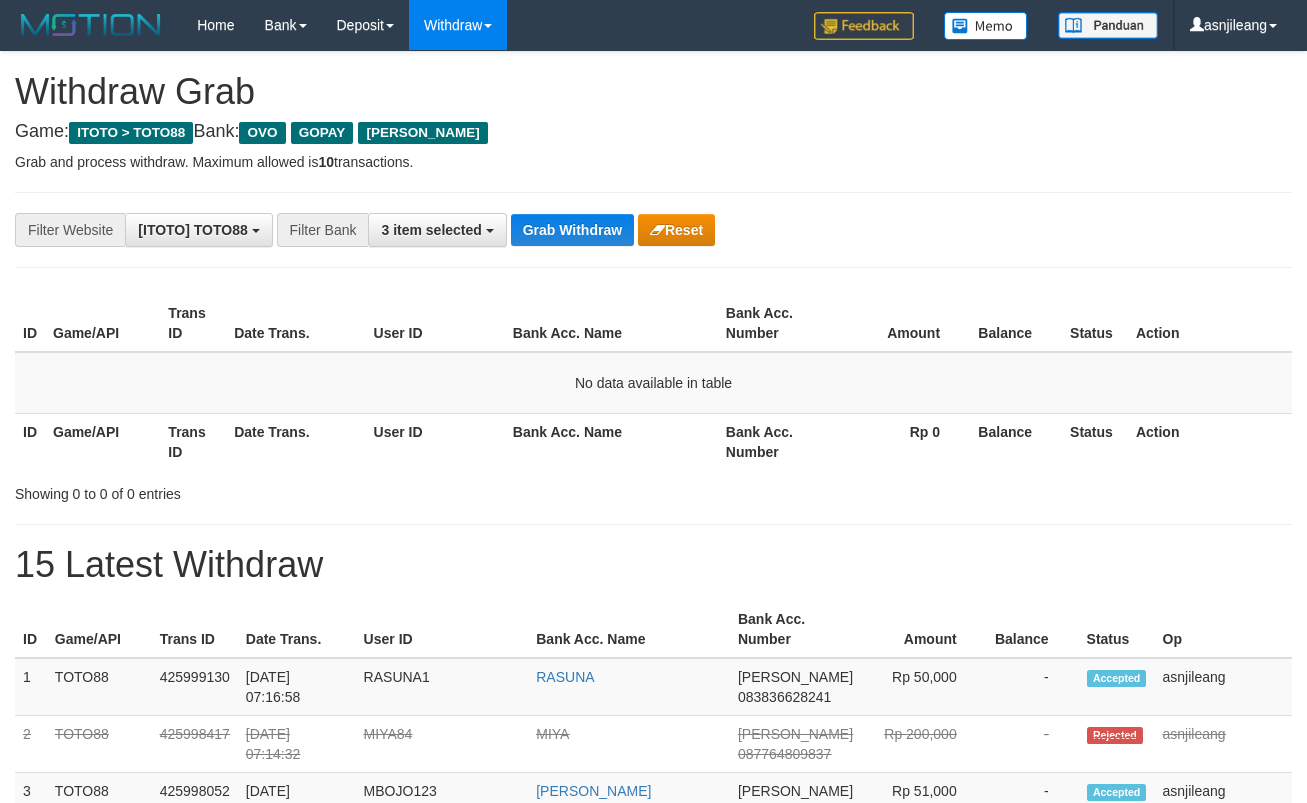 scroll, scrollTop: 0, scrollLeft: 0, axis: both 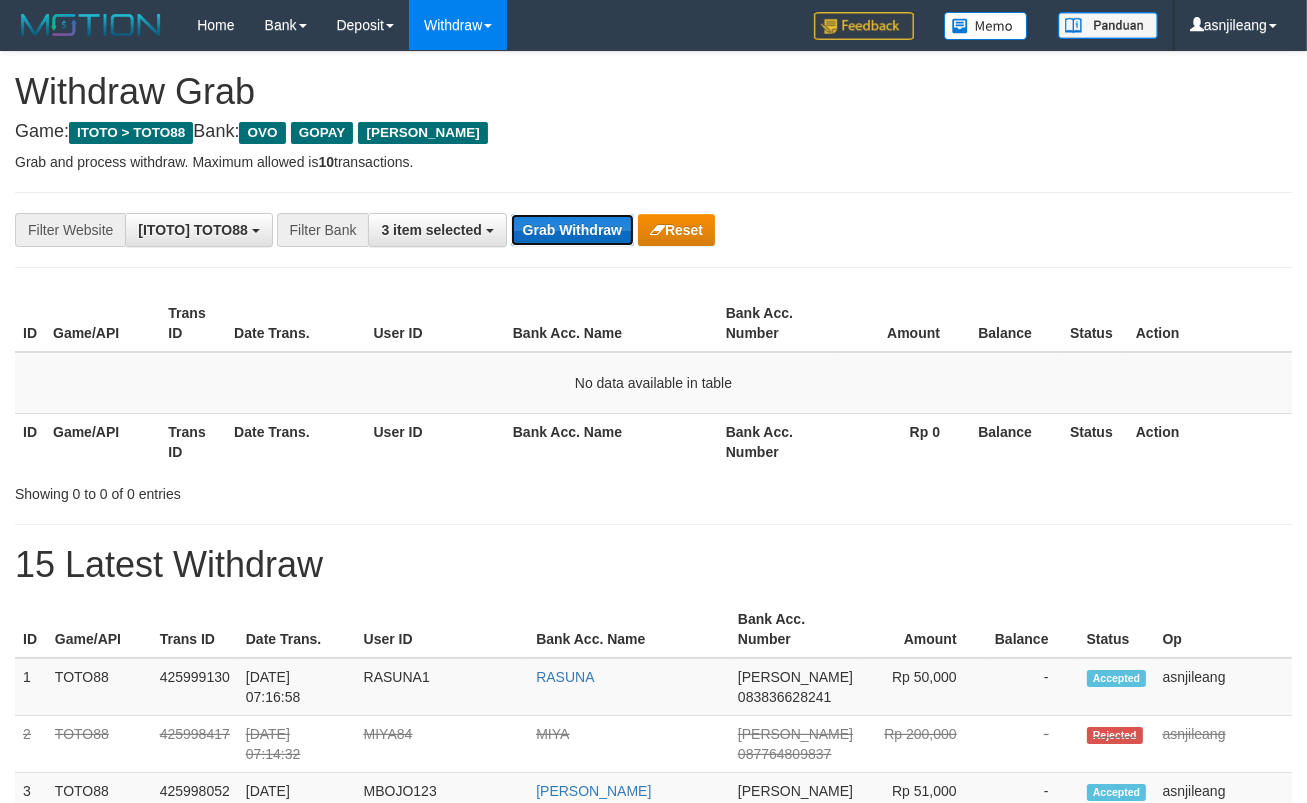 click on "Grab Withdraw" at bounding box center [572, 230] 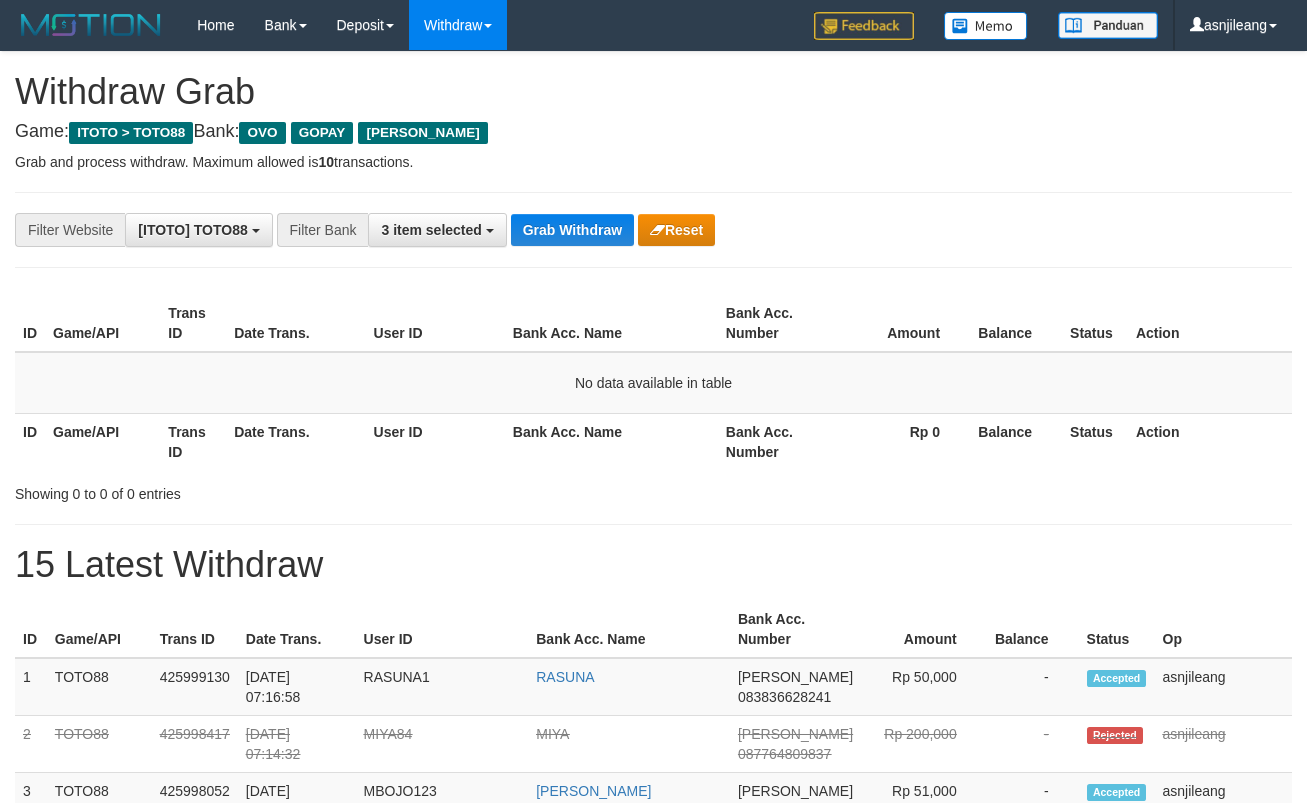 scroll, scrollTop: 0, scrollLeft: 0, axis: both 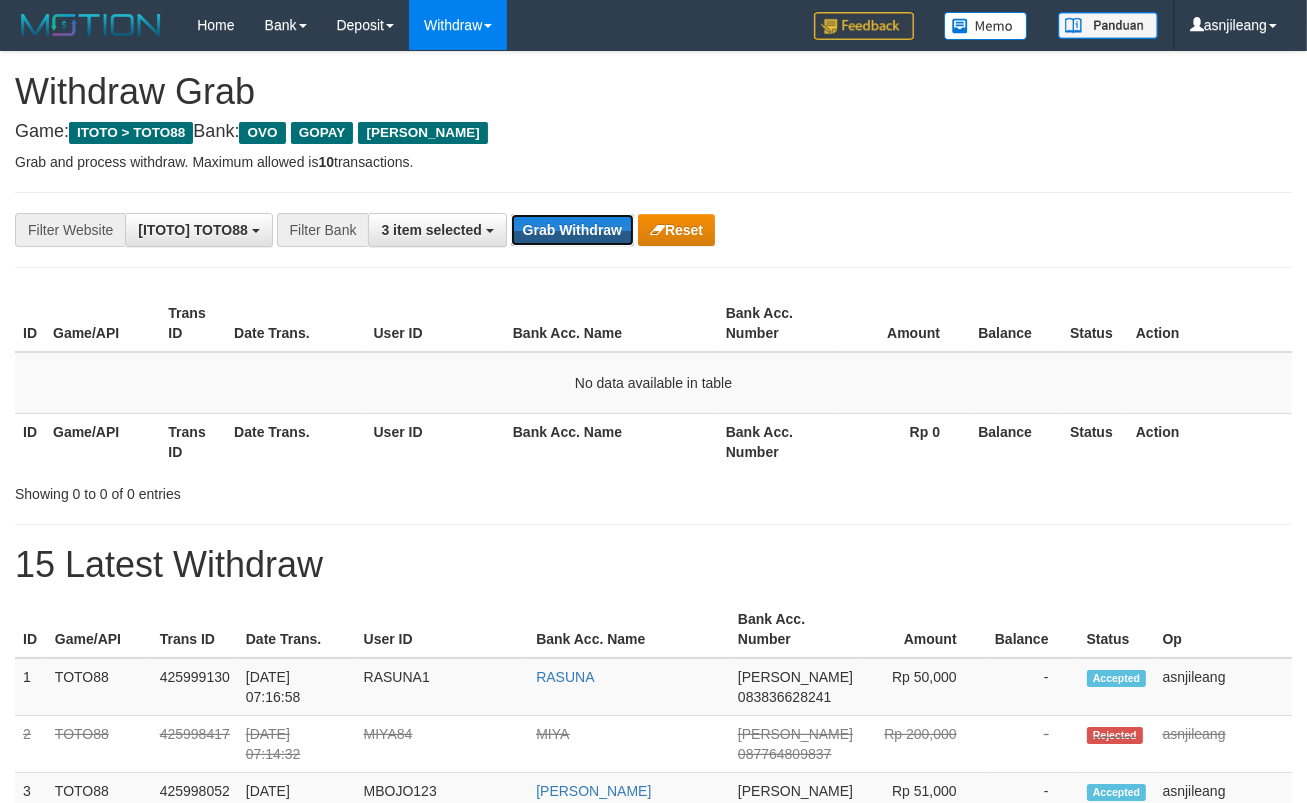 click on "Grab Withdraw" at bounding box center (572, 230) 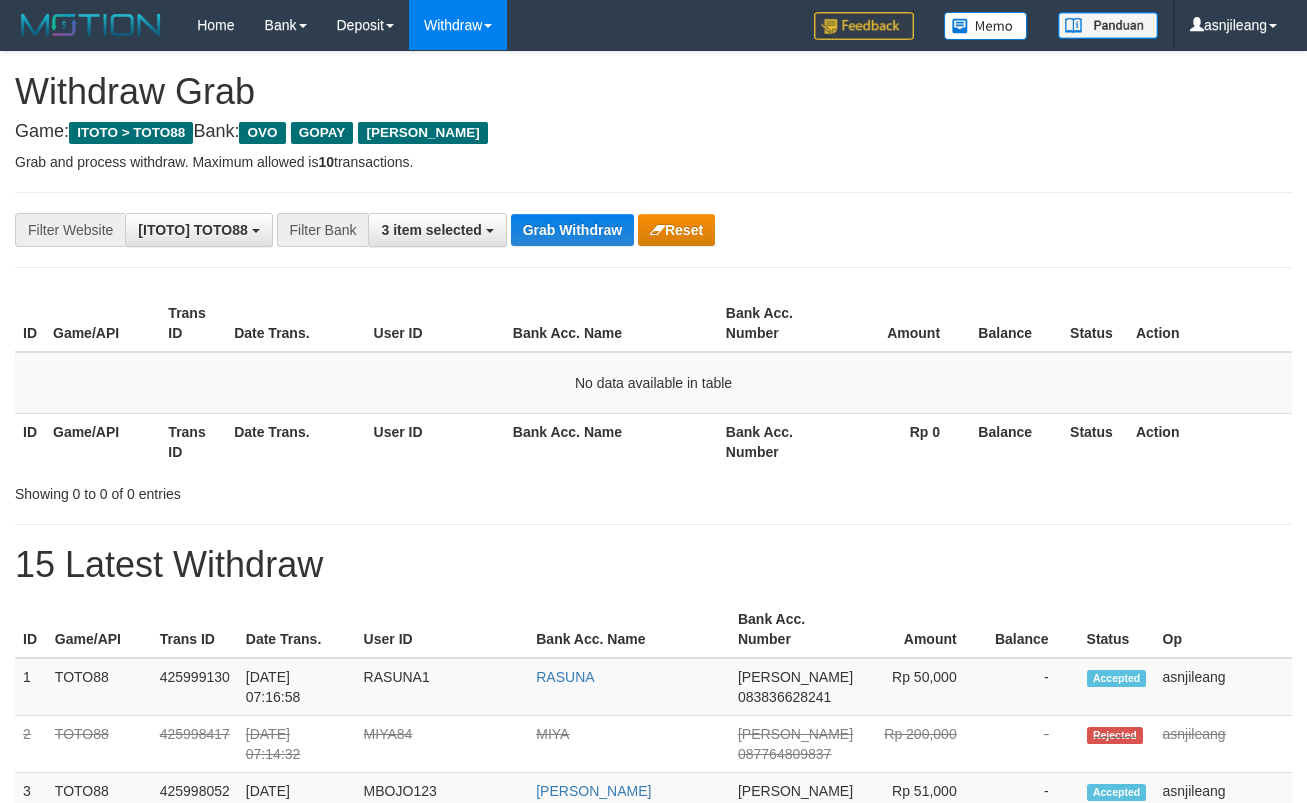 scroll, scrollTop: 0, scrollLeft: 0, axis: both 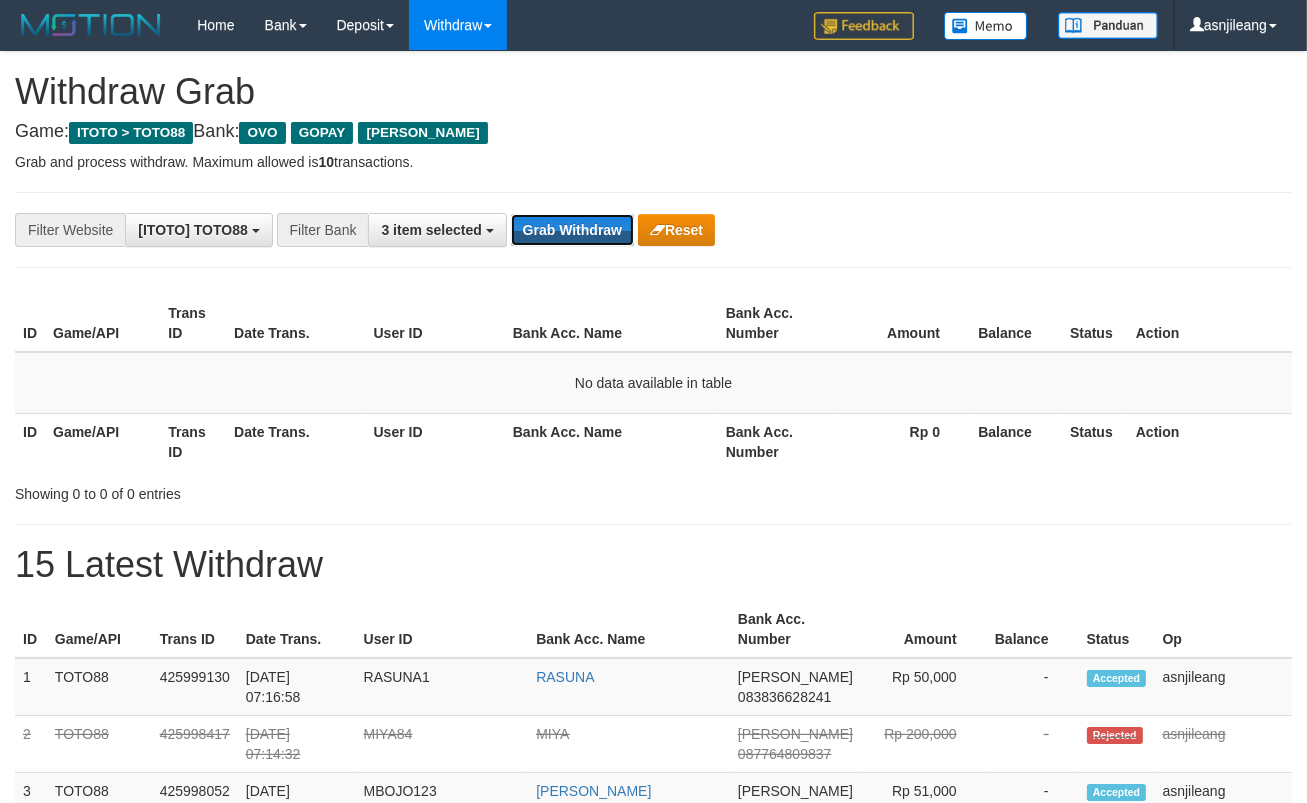 click on "Grab Withdraw" at bounding box center (572, 230) 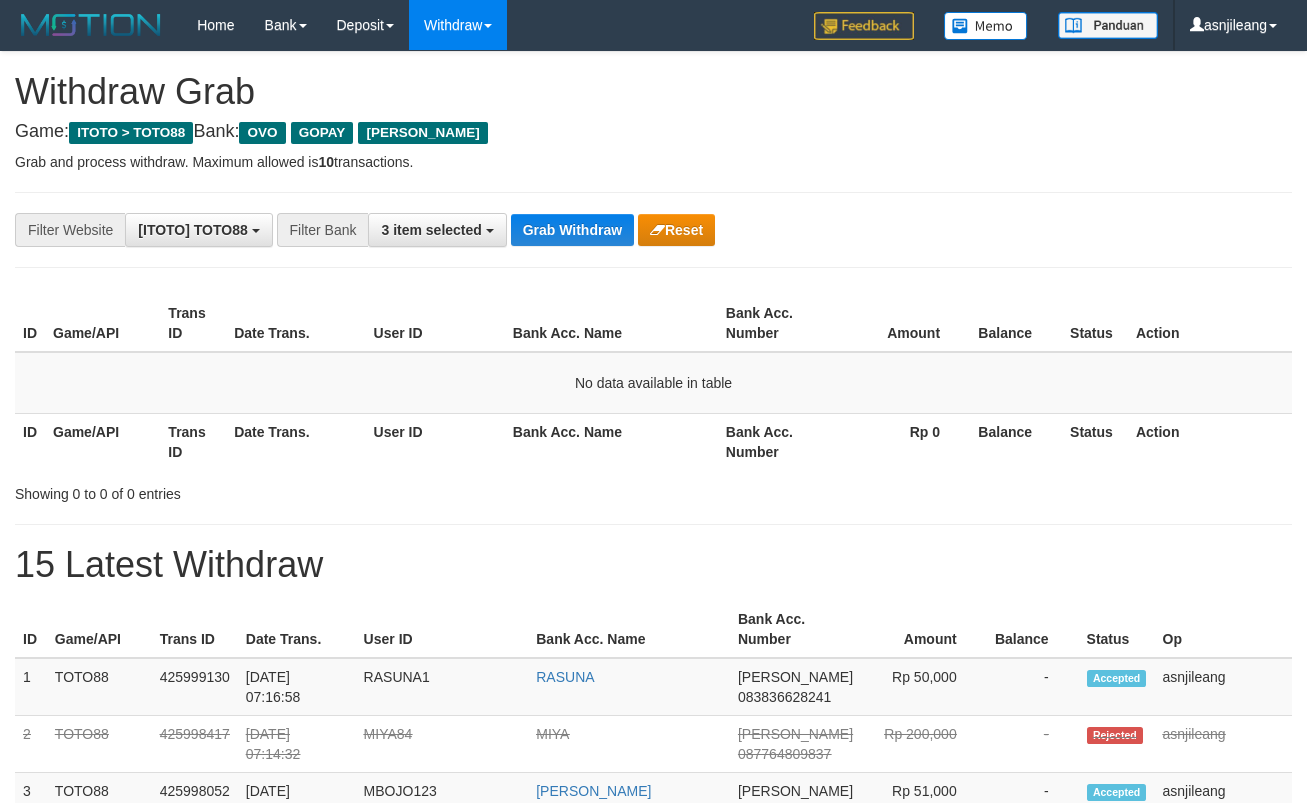 scroll, scrollTop: 0, scrollLeft: 0, axis: both 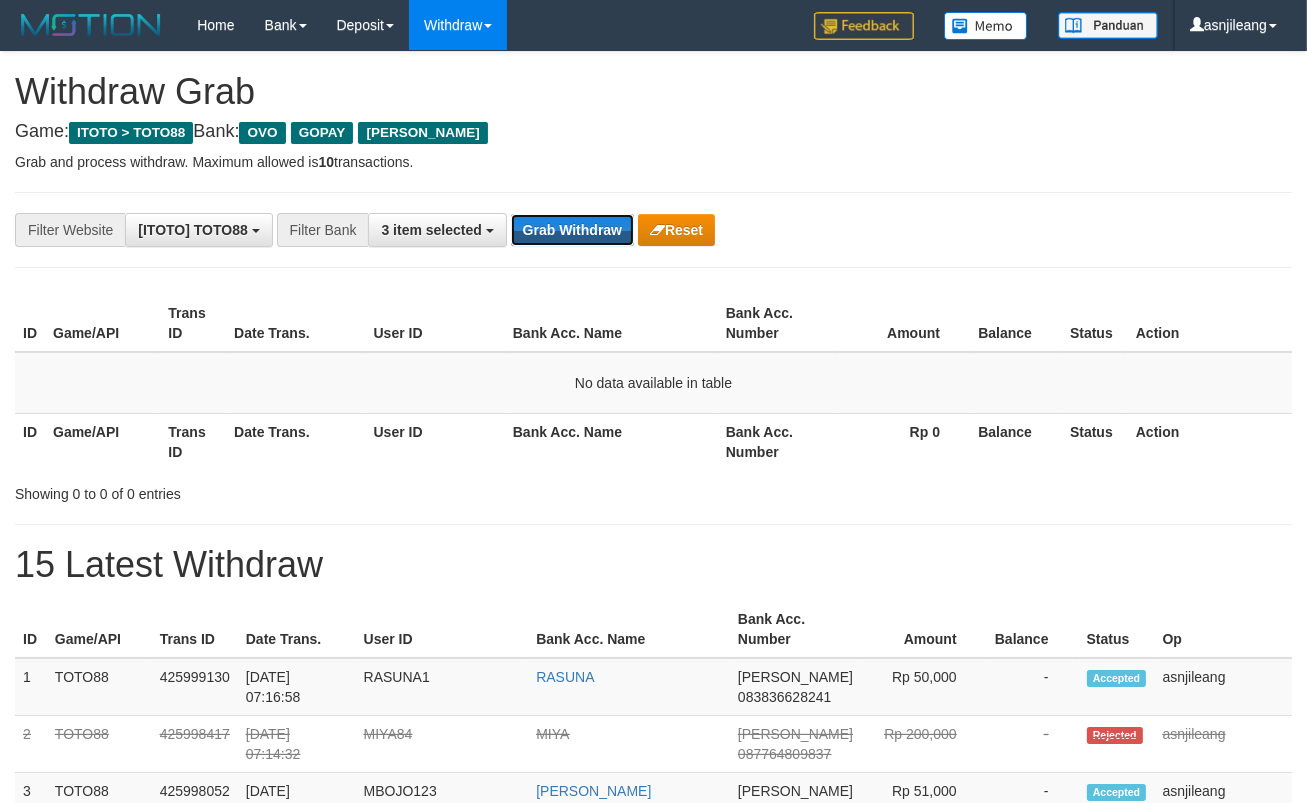 click on "Grab Withdraw" at bounding box center (572, 230) 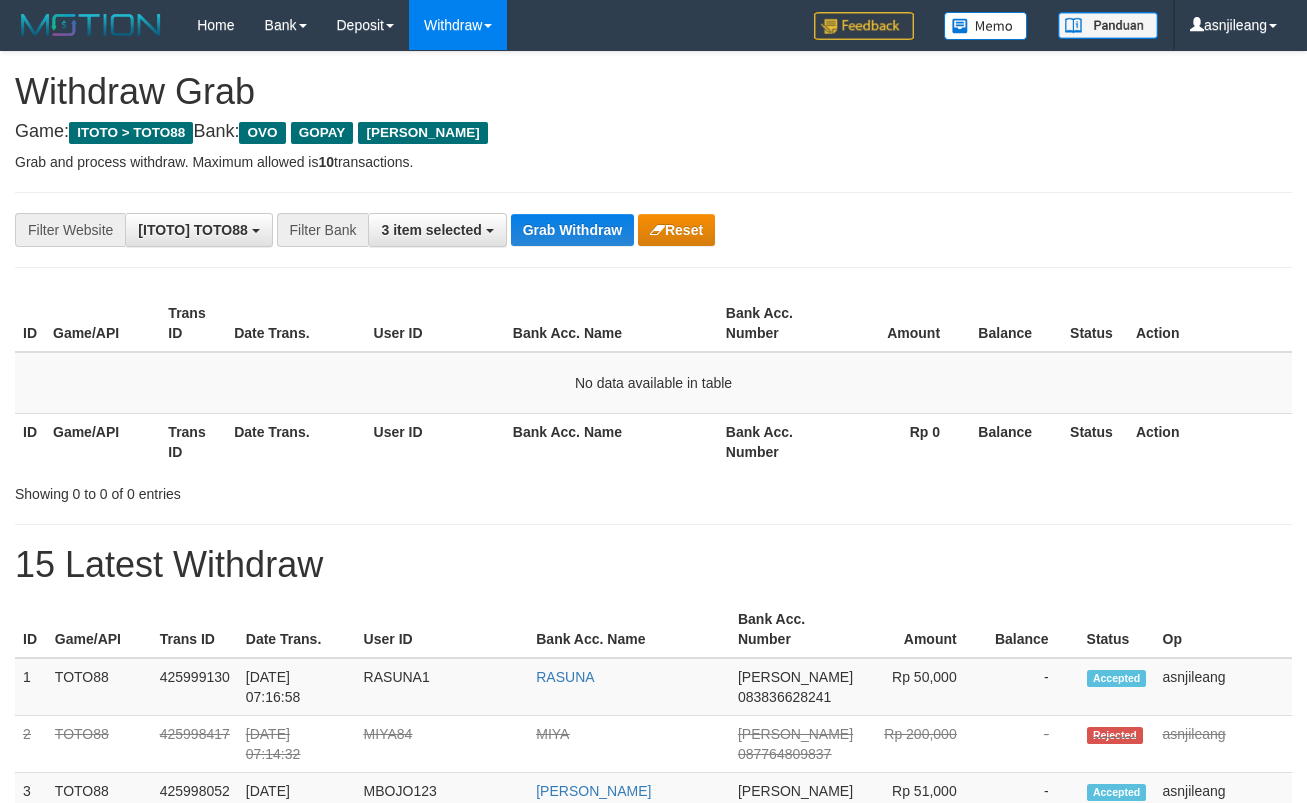 click on "Grab Withdraw" at bounding box center (572, 230) 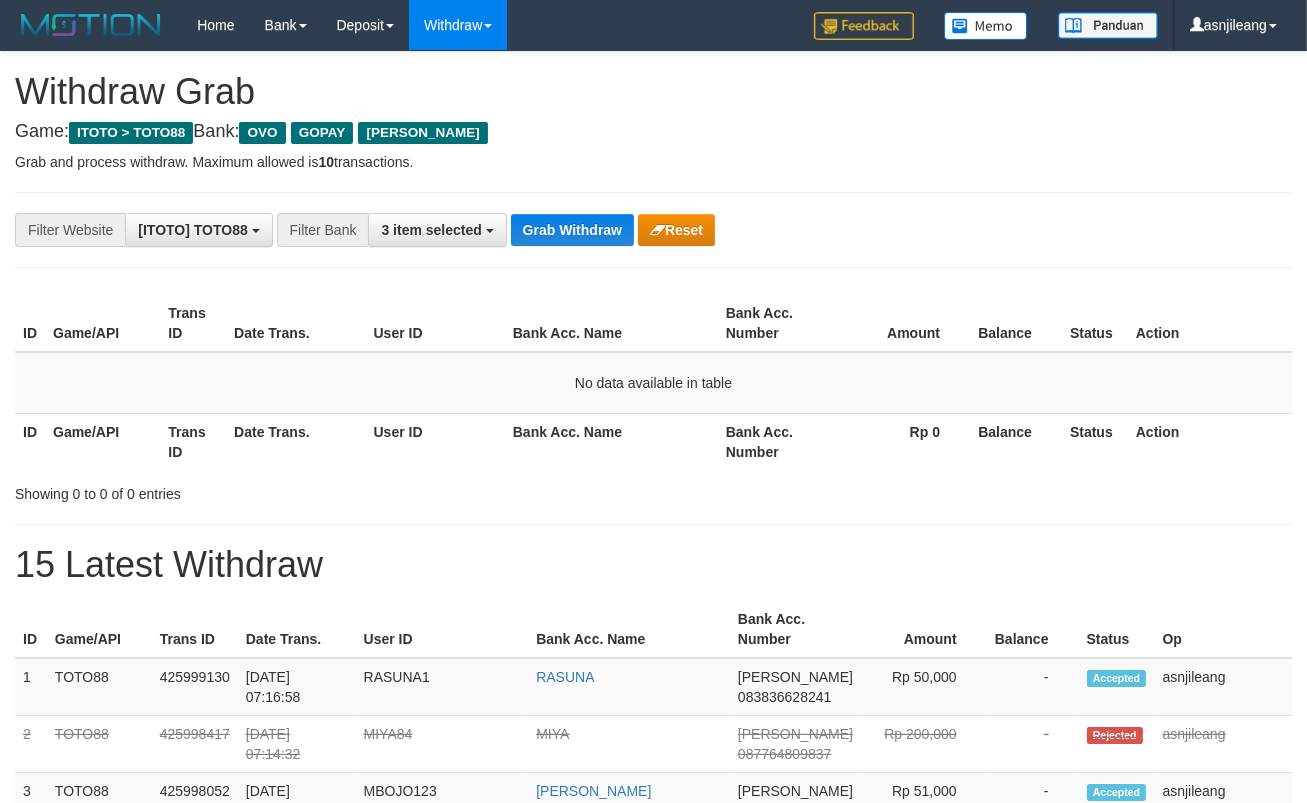 scroll, scrollTop: 17, scrollLeft: 0, axis: vertical 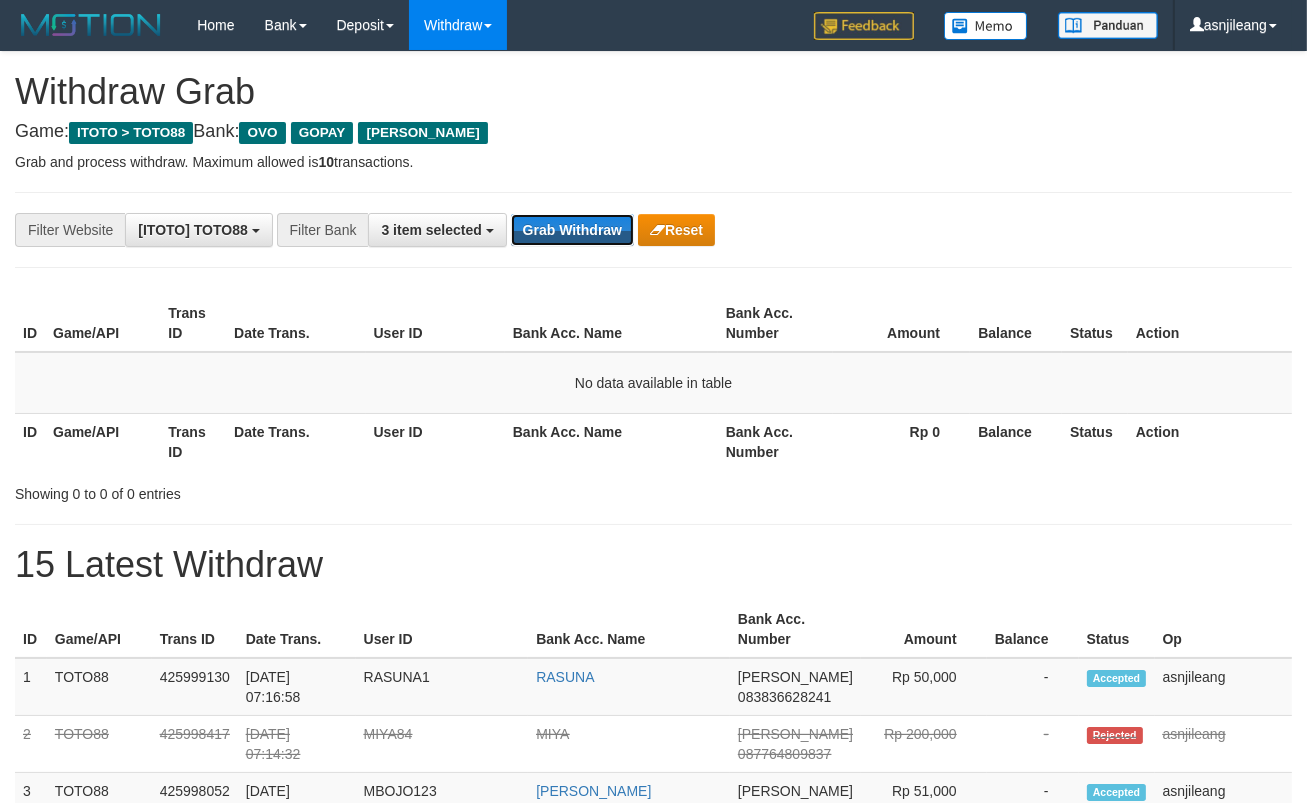 click on "Grab Withdraw" at bounding box center (572, 230) 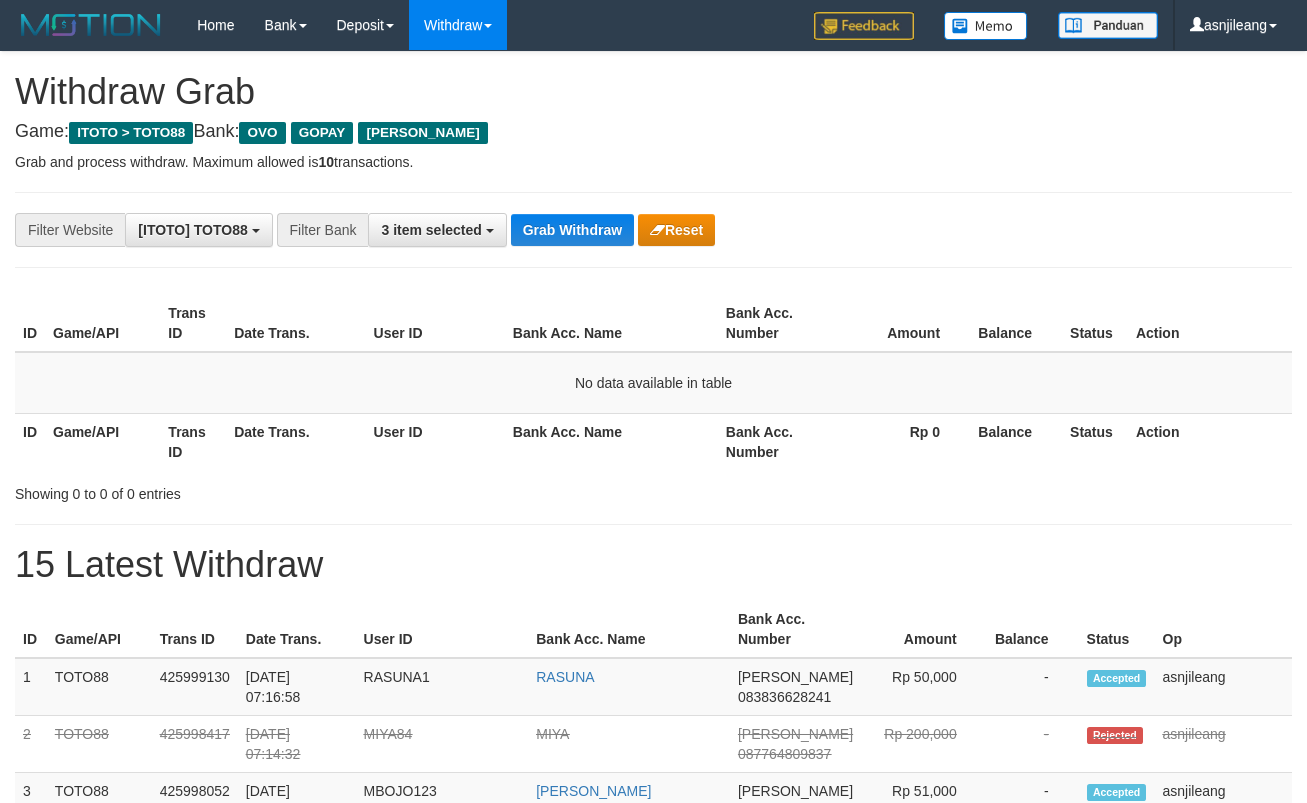 scroll, scrollTop: 0, scrollLeft: 0, axis: both 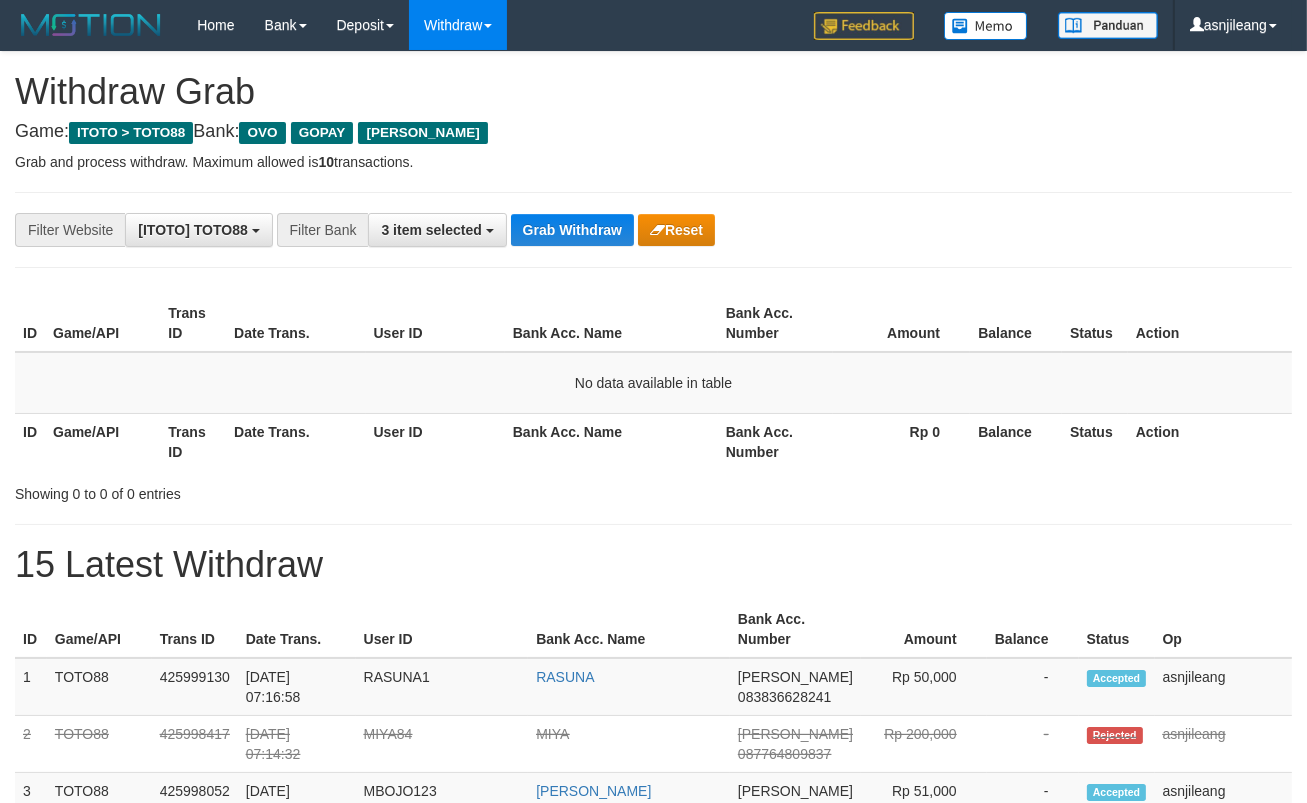 click on "Grab Withdraw" at bounding box center [572, 230] 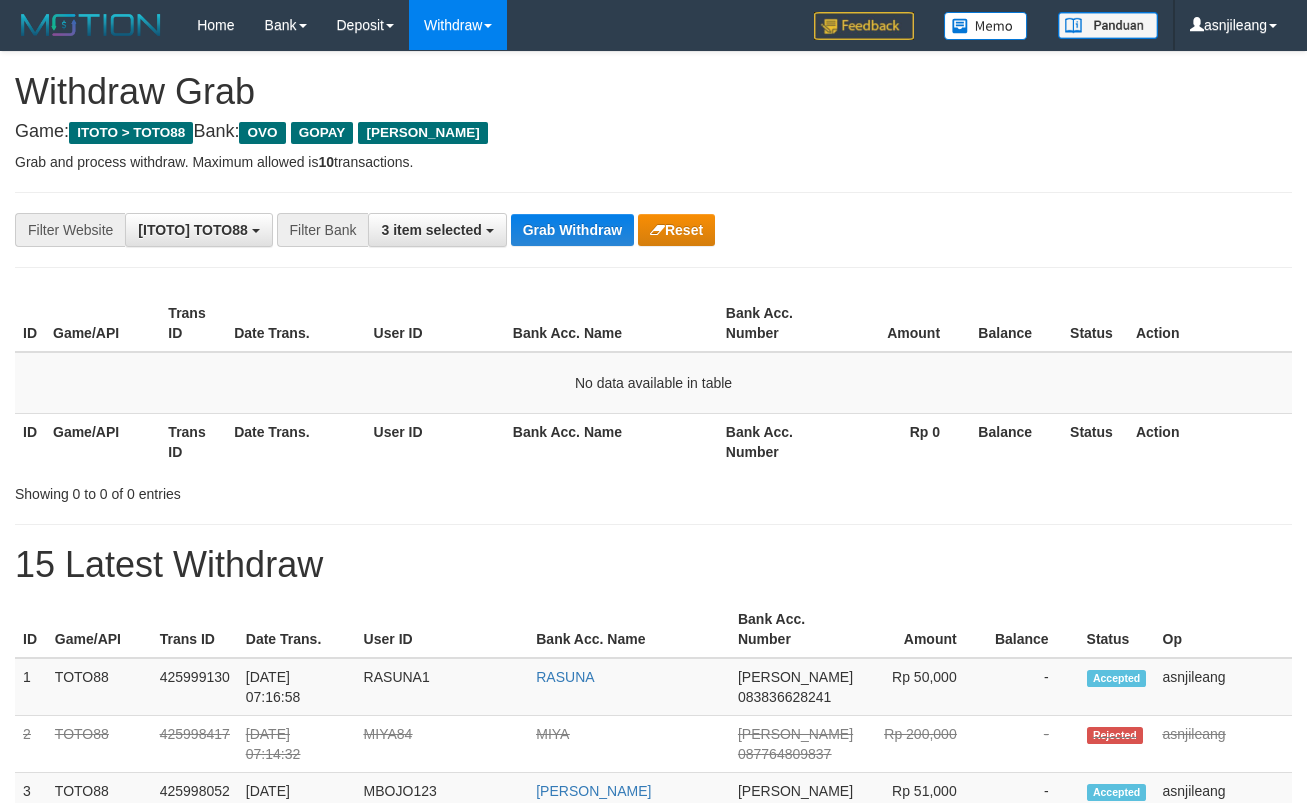 scroll, scrollTop: 0, scrollLeft: 0, axis: both 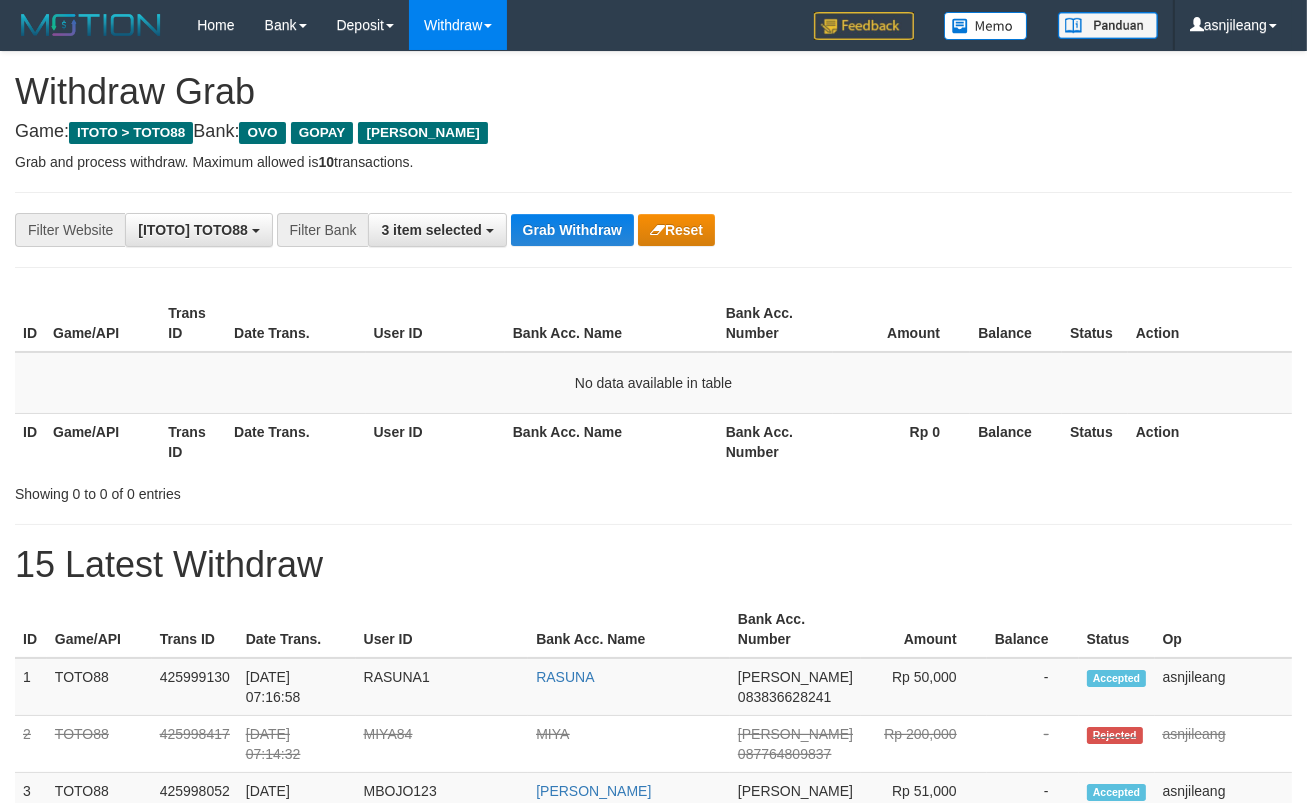 click on "Grab Withdraw" at bounding box center [572, 230] 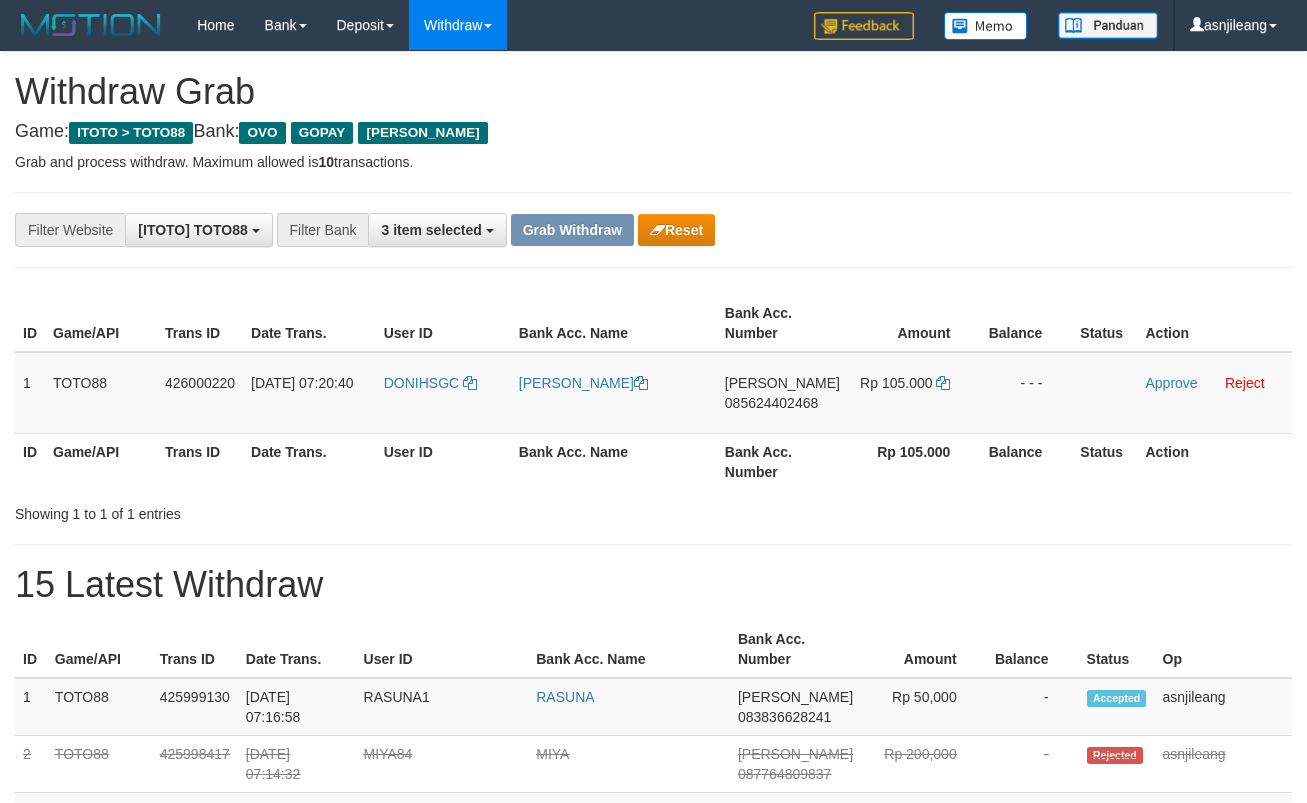 scroll, scrollTop: 0, scrollLeft: 0, axis: both 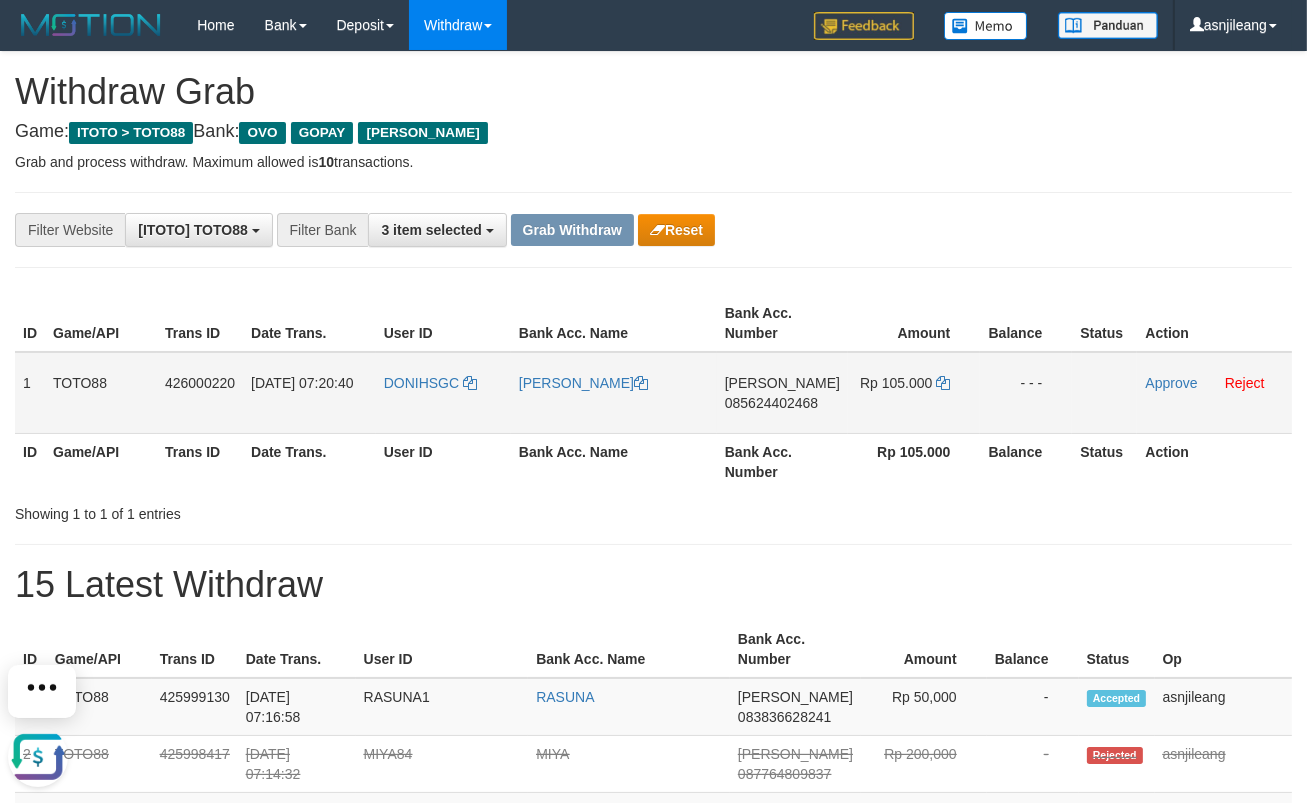 click on "DANA
085624402468" at bounding box center [782, 393] 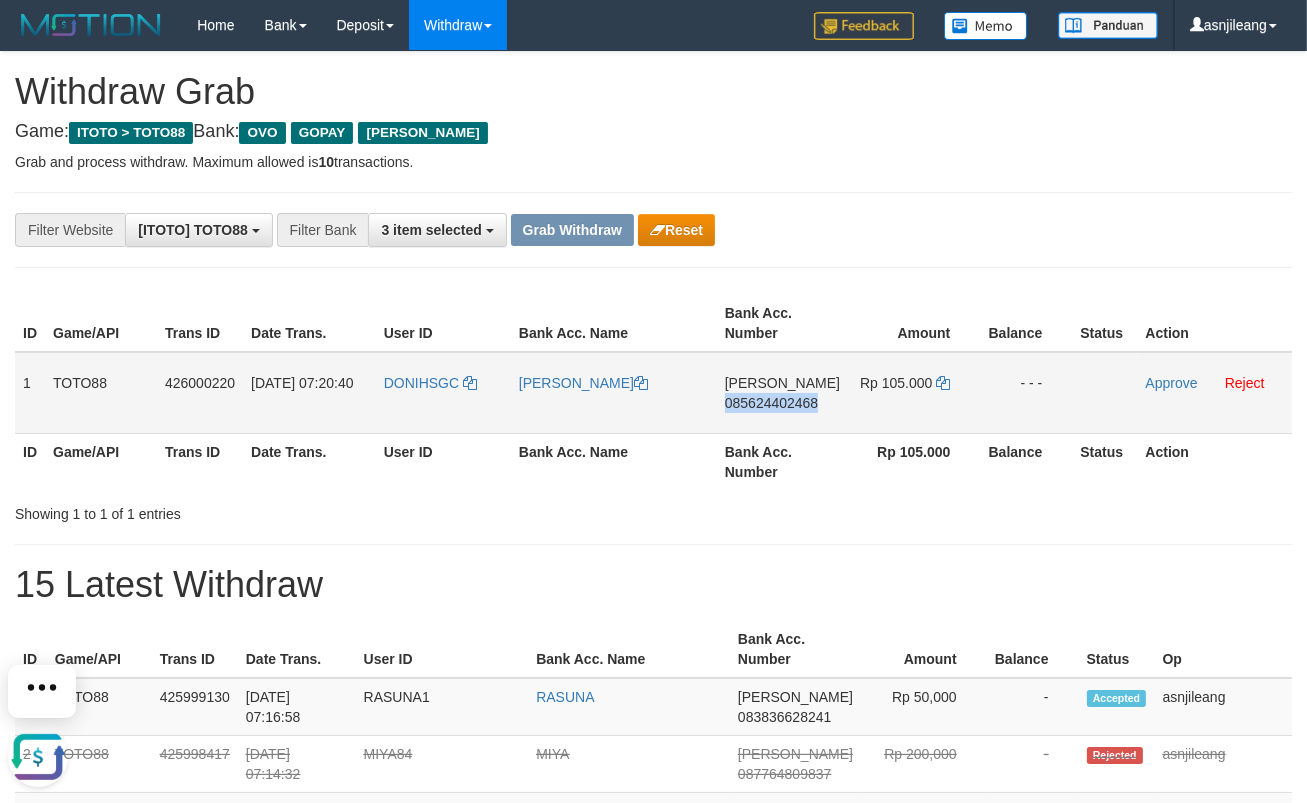 drag, startPoint x: 765, startPoint y: 415, endPoint x: 787, endPoint y: 405, distance: 24.166092 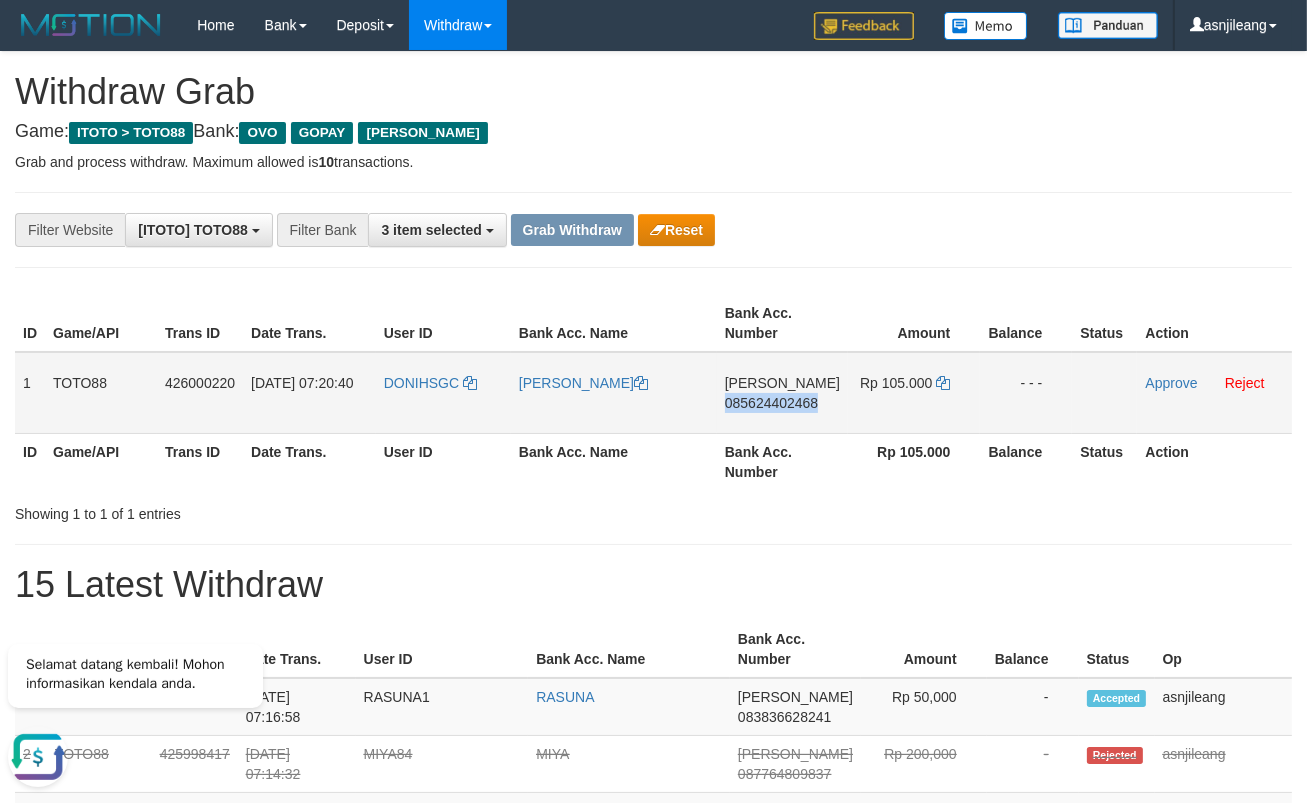 copy on "085624402468" 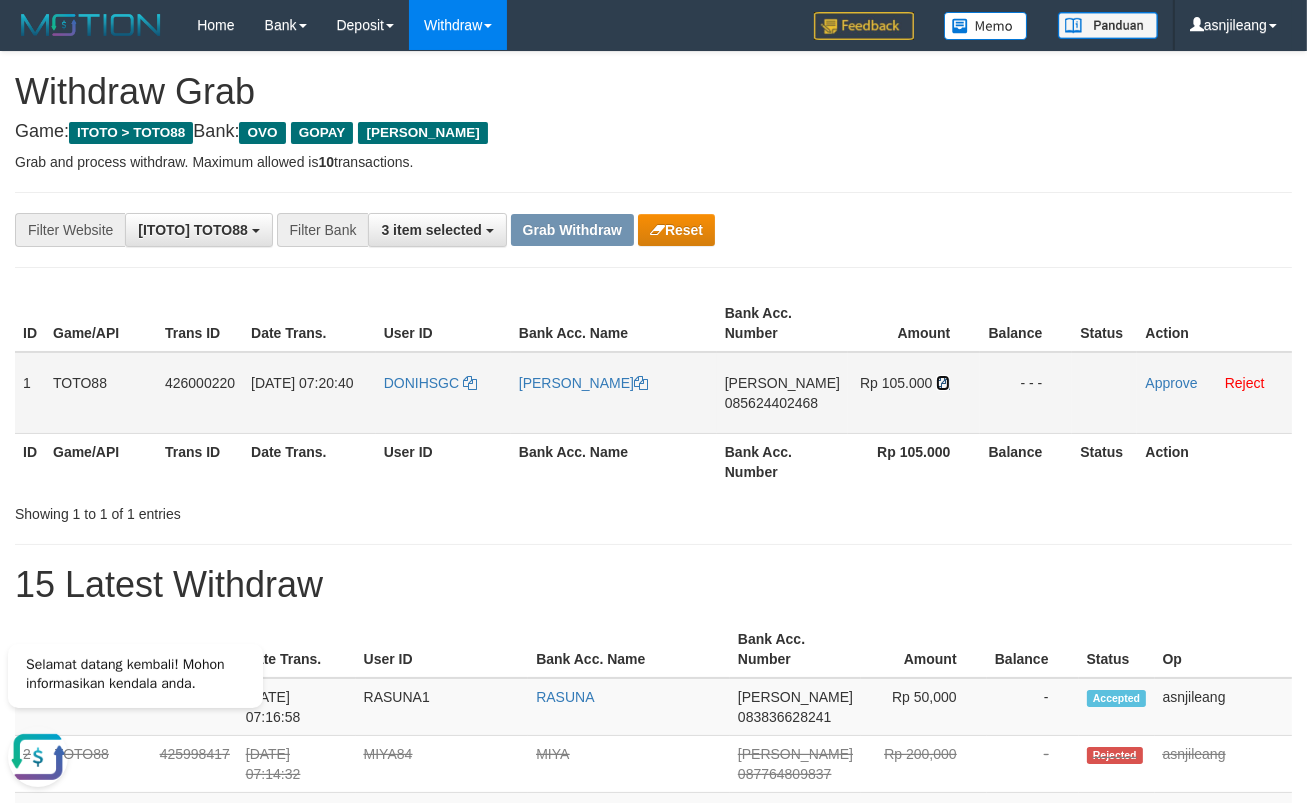 click at bounding box center [943, 383] 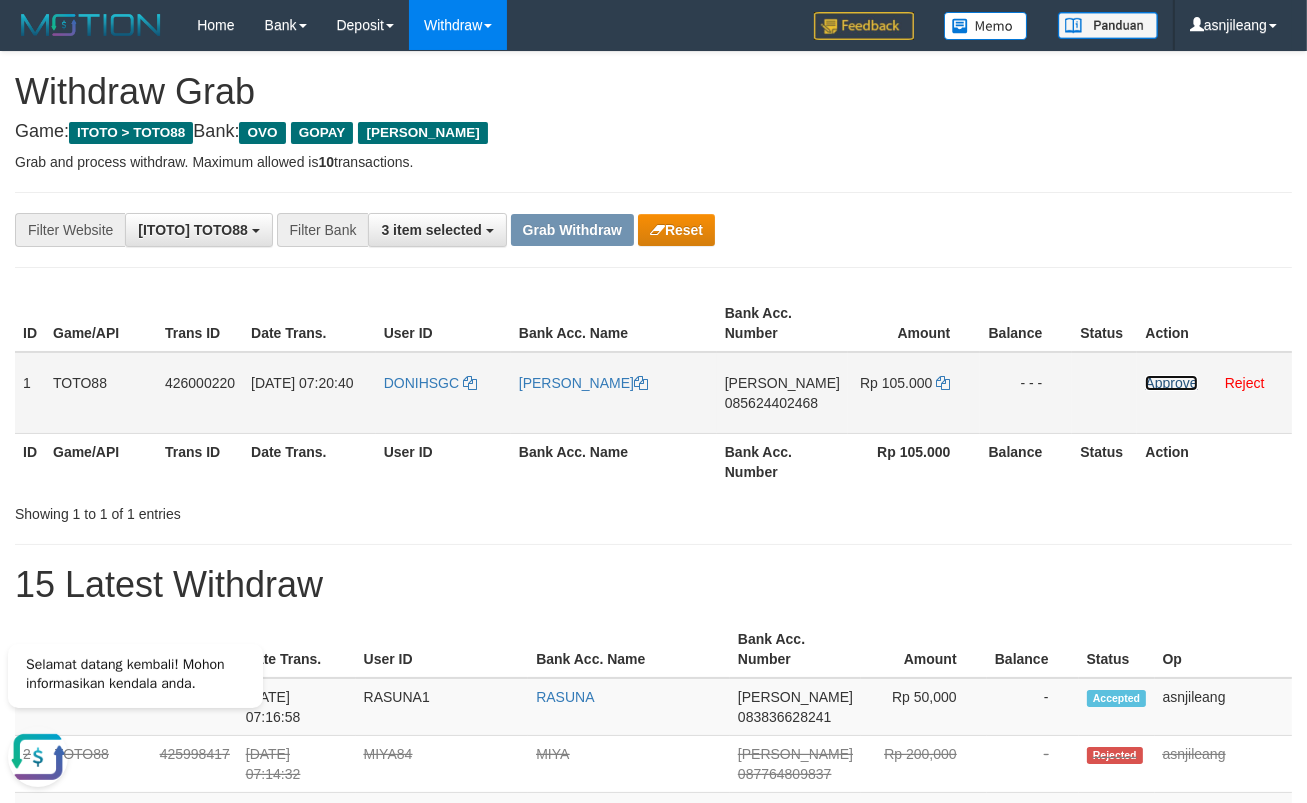 click on "Approve" at bounding box center [1171, 383] 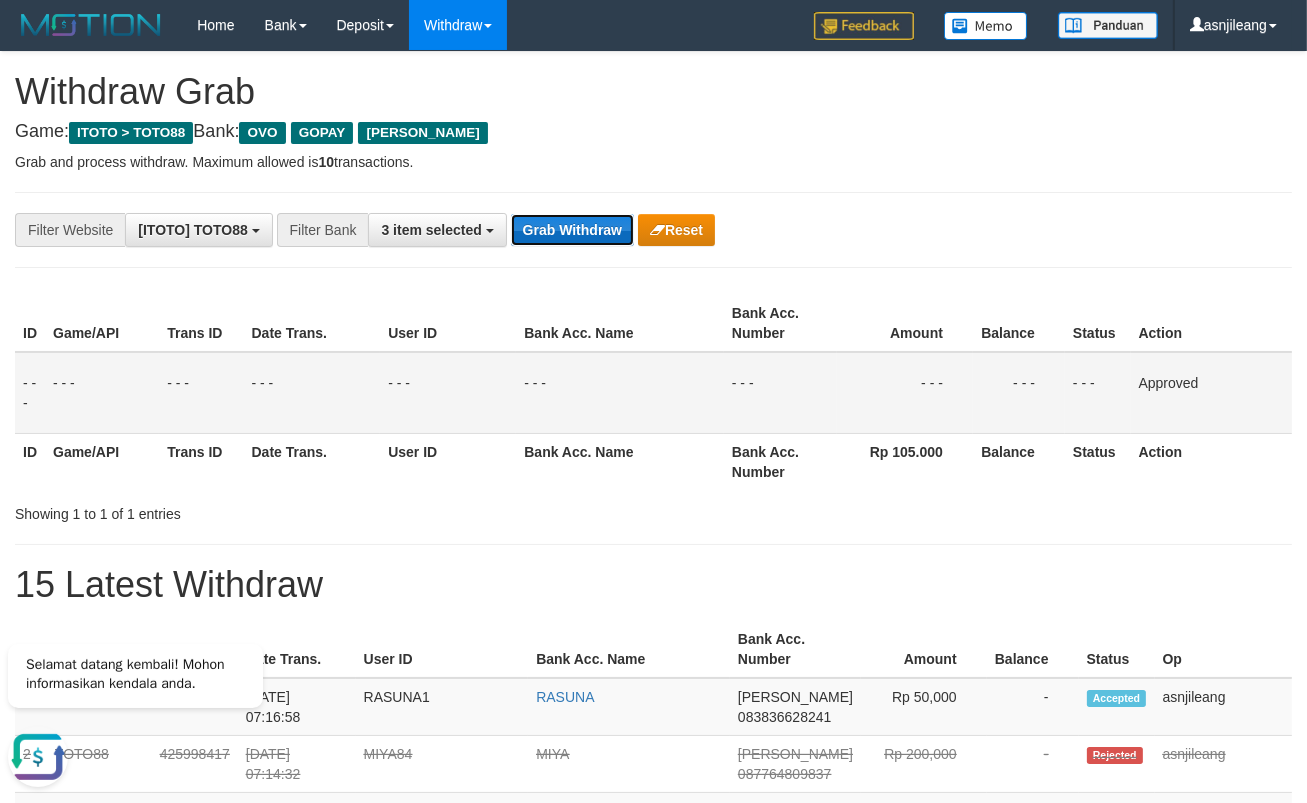 click on "Grab Withdraw" at bounding box center (572, 230) 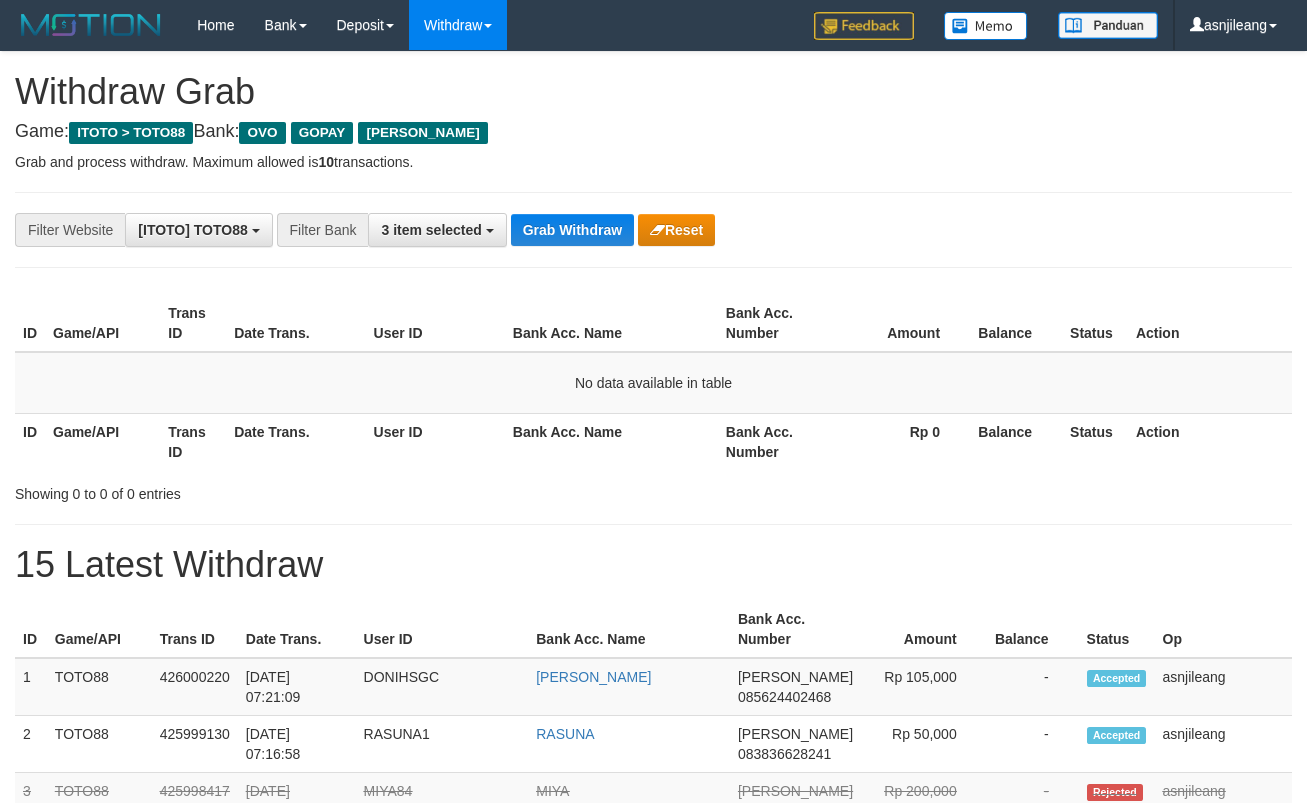 scroll, scrollTop: 0, scrollLeft: 0, axis: both 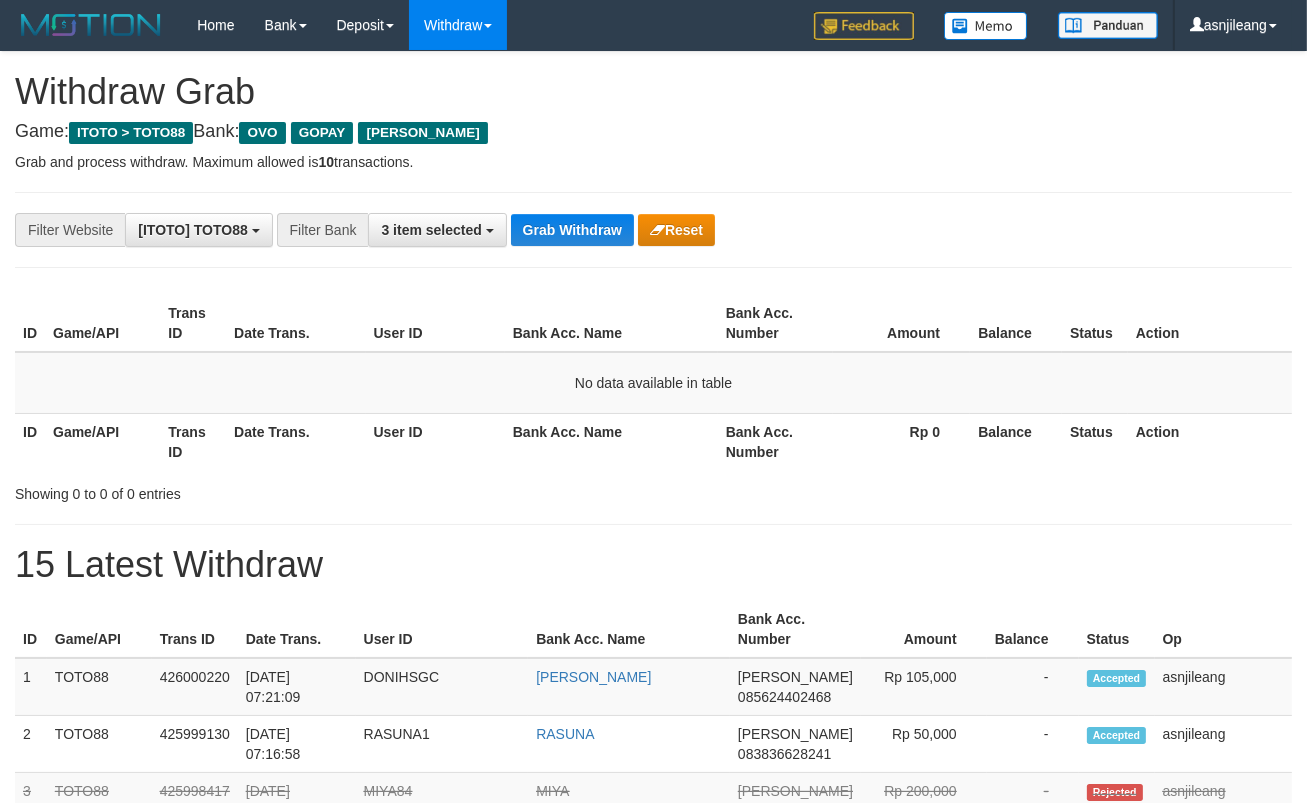 click on "Grab Withdraw" at bounding box center [572, 230] 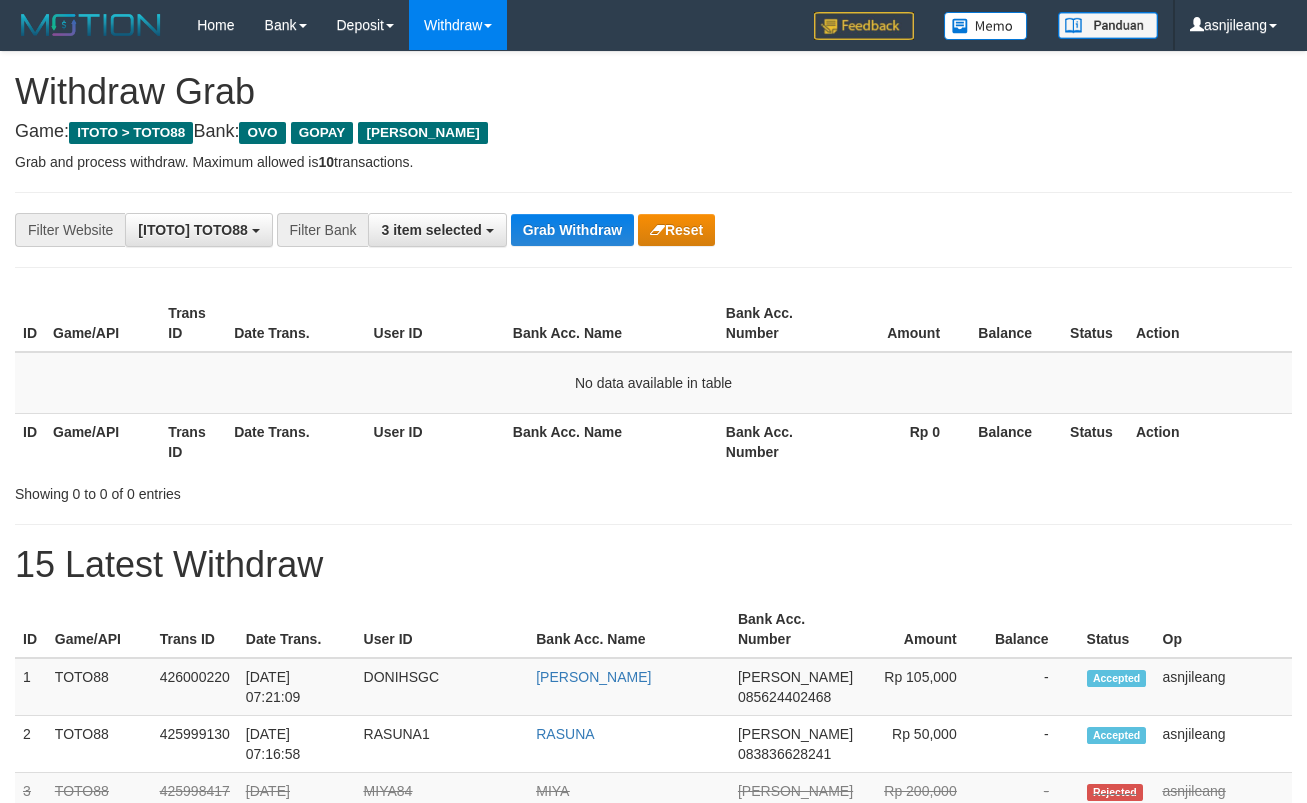 scroll, scrollTop: 0, scrollLeft: 0, axis: both 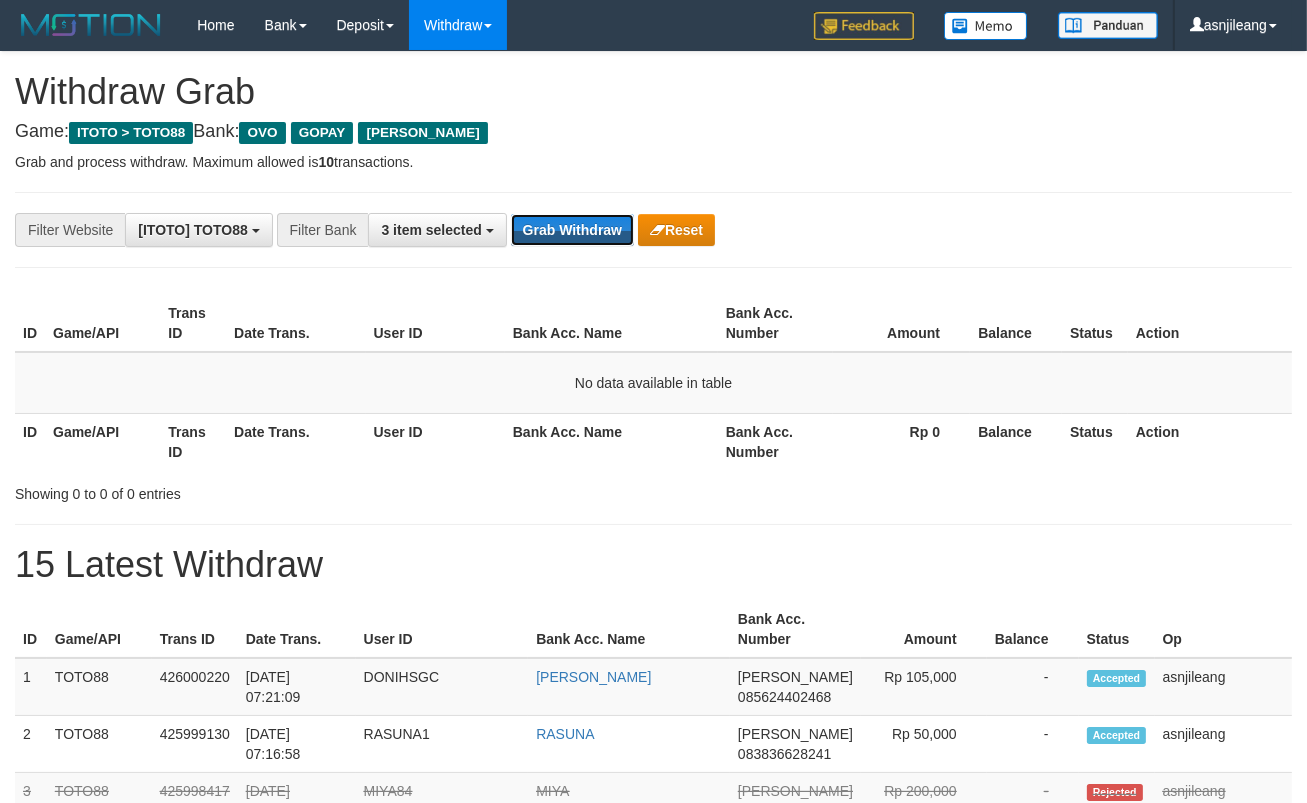 click on "Grab Withdraw" at bounding box center [572, 230] 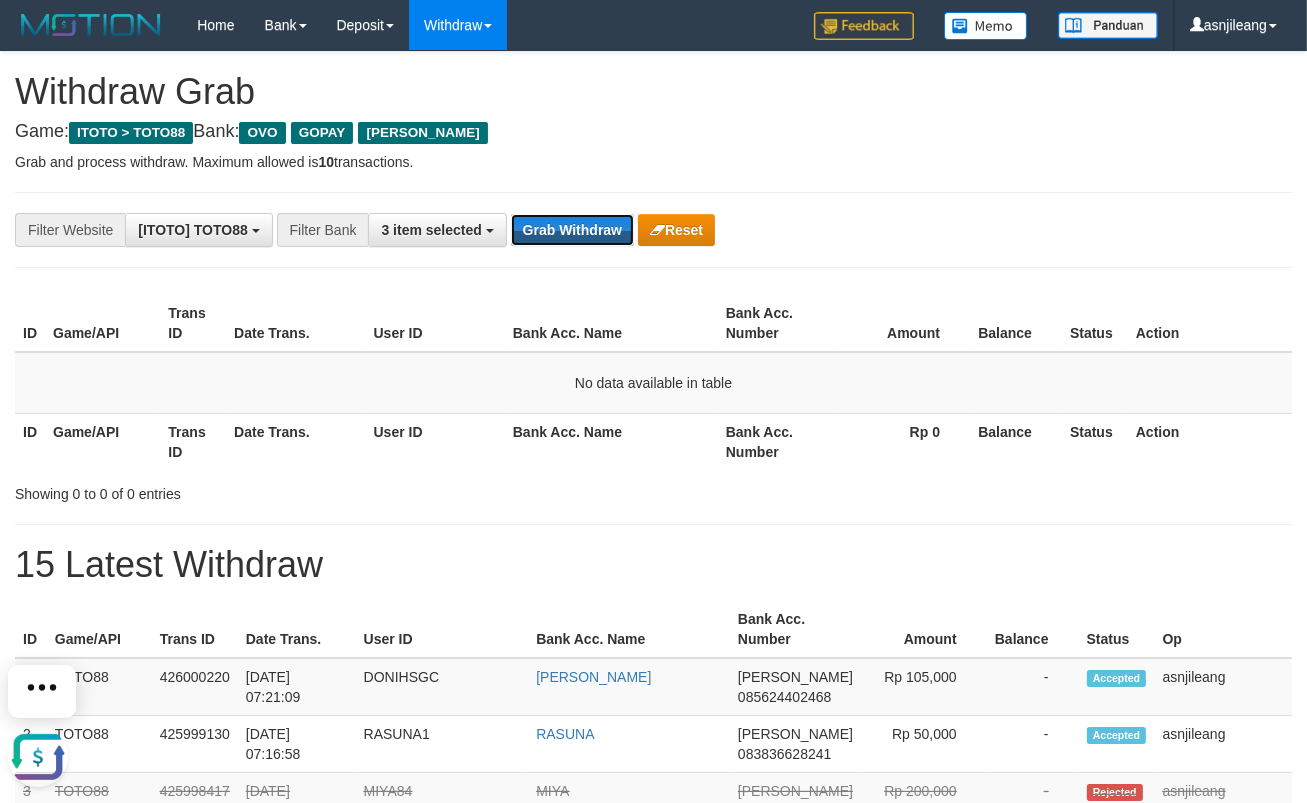 scroll, scrollTop: 0, scrollLeft: 0, axis: both 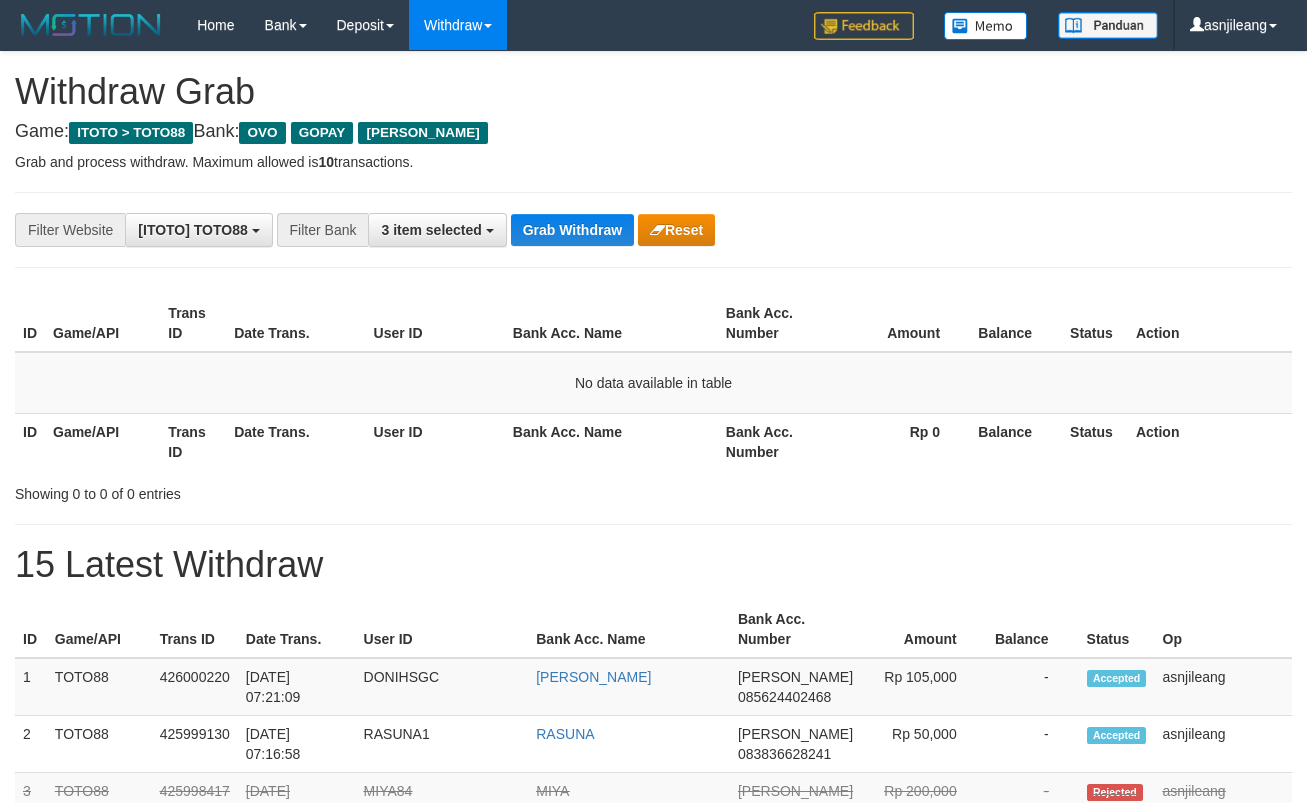 click on "Grab Withdraw" at bounding box center [572, 230] 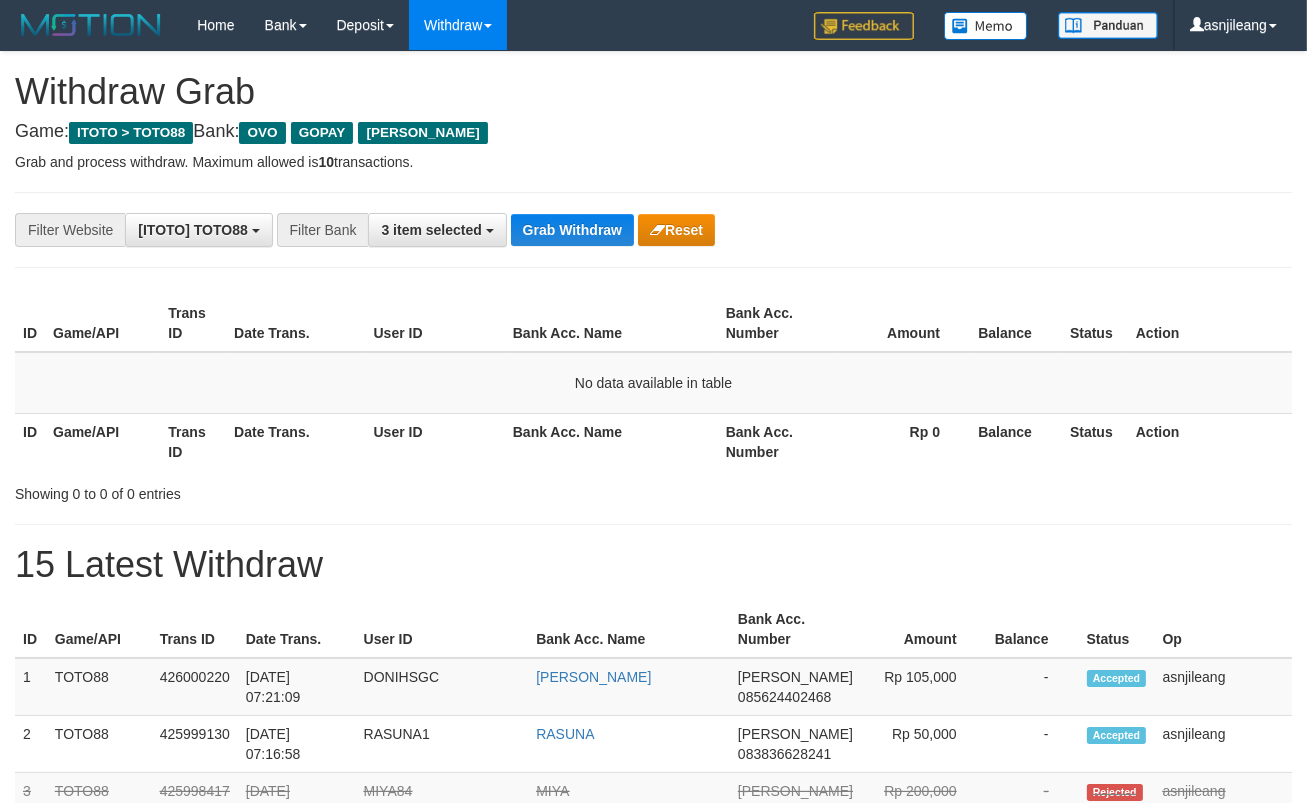 scroll, scrollTop: 17, scrollLeft: 0, axis: vertical 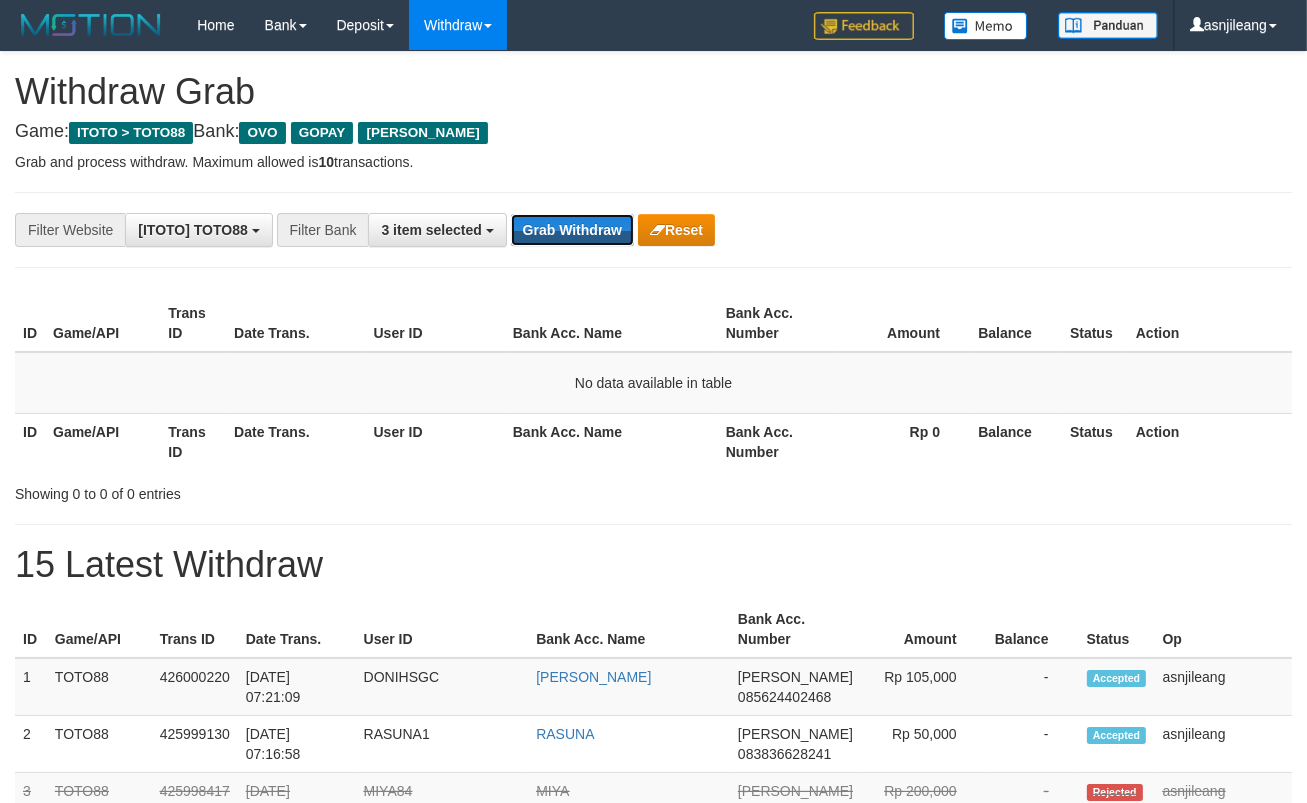 click on "Grab Withdraw" at bounding box center [572, 230] 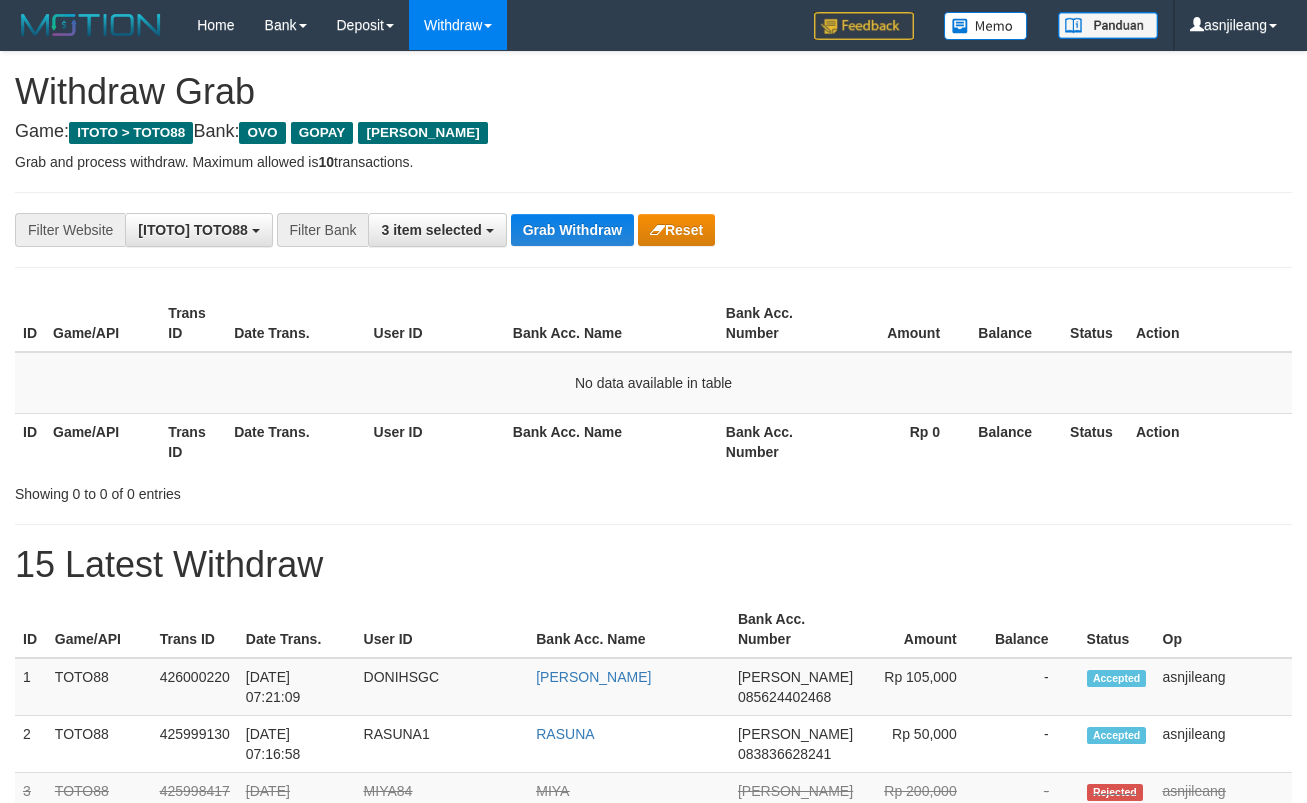 scroll, scrollTop: 0, scrollLeft: 0, axis: both 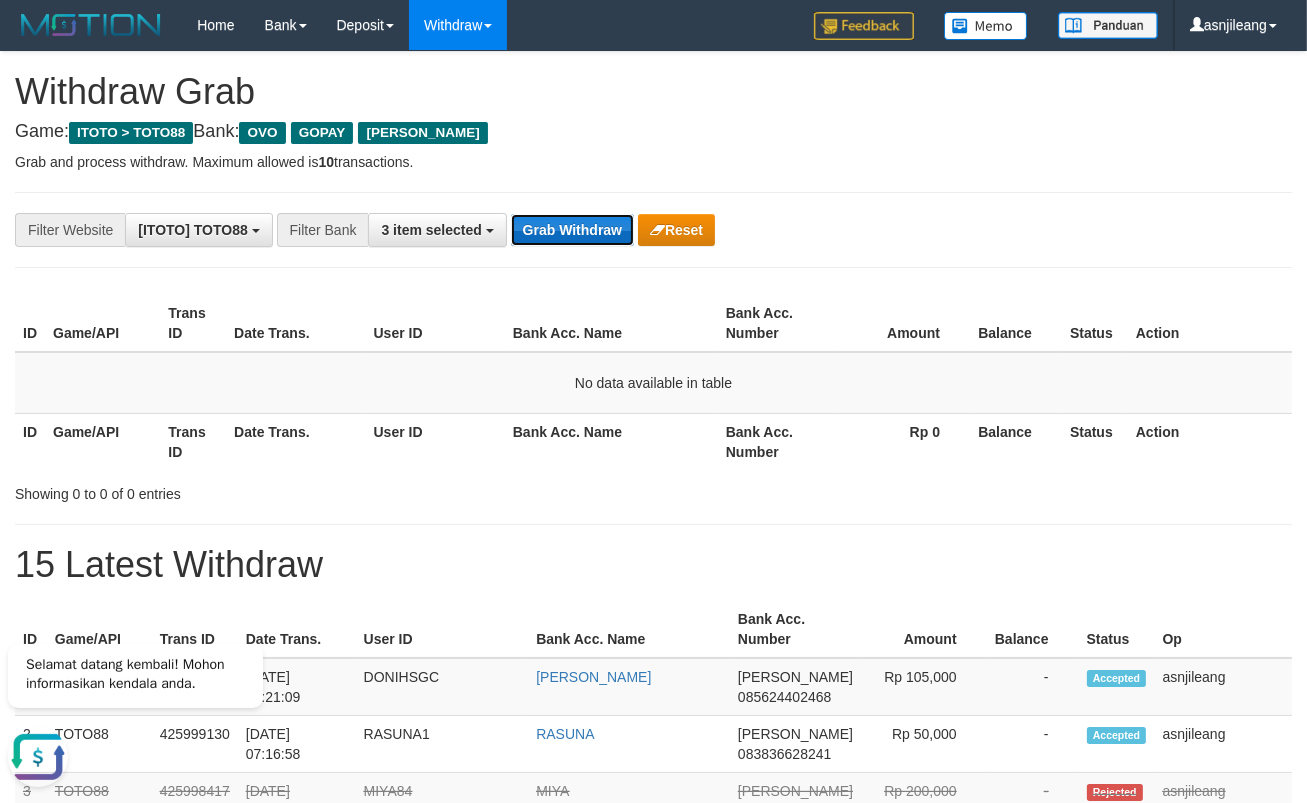 click on "Grab Withdraw" at bounding box center (572, 230) 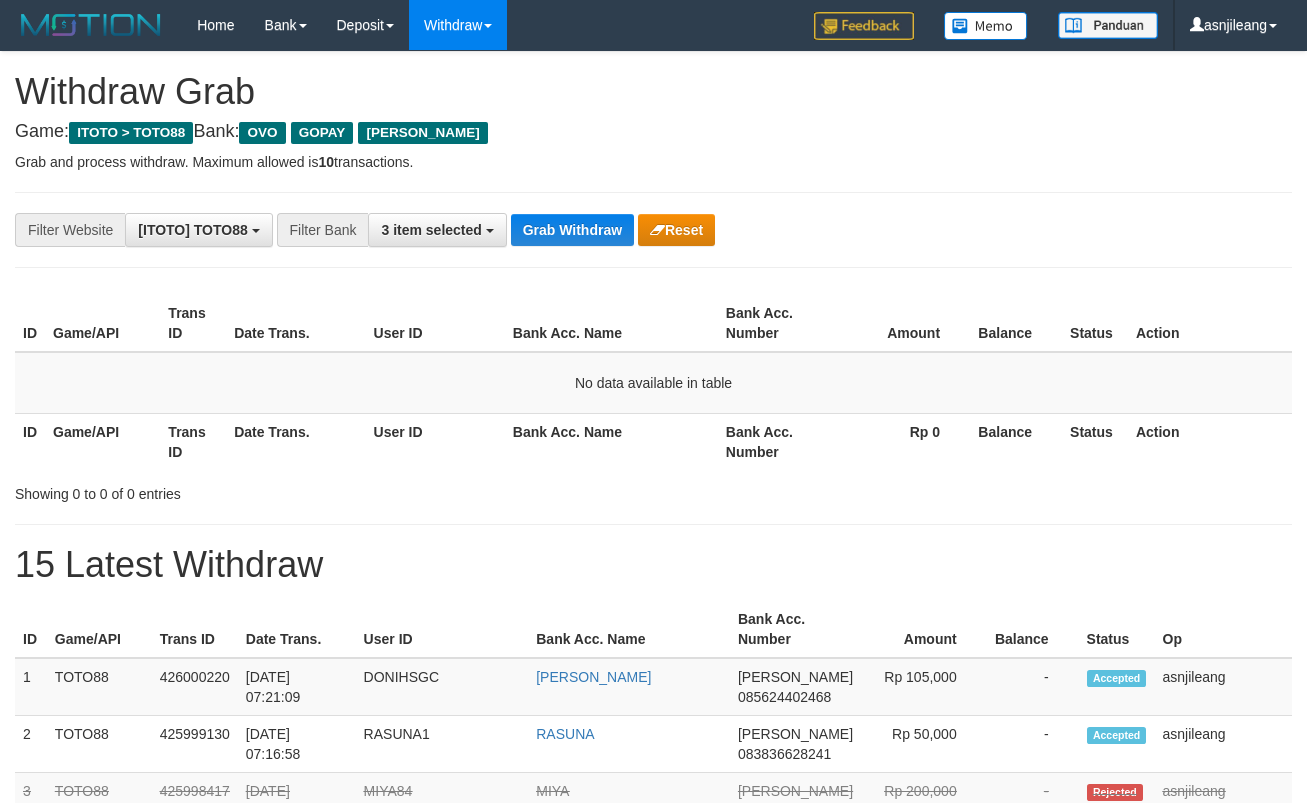scroll, scrollTop: 0, scrollLeft: 0, axis: both 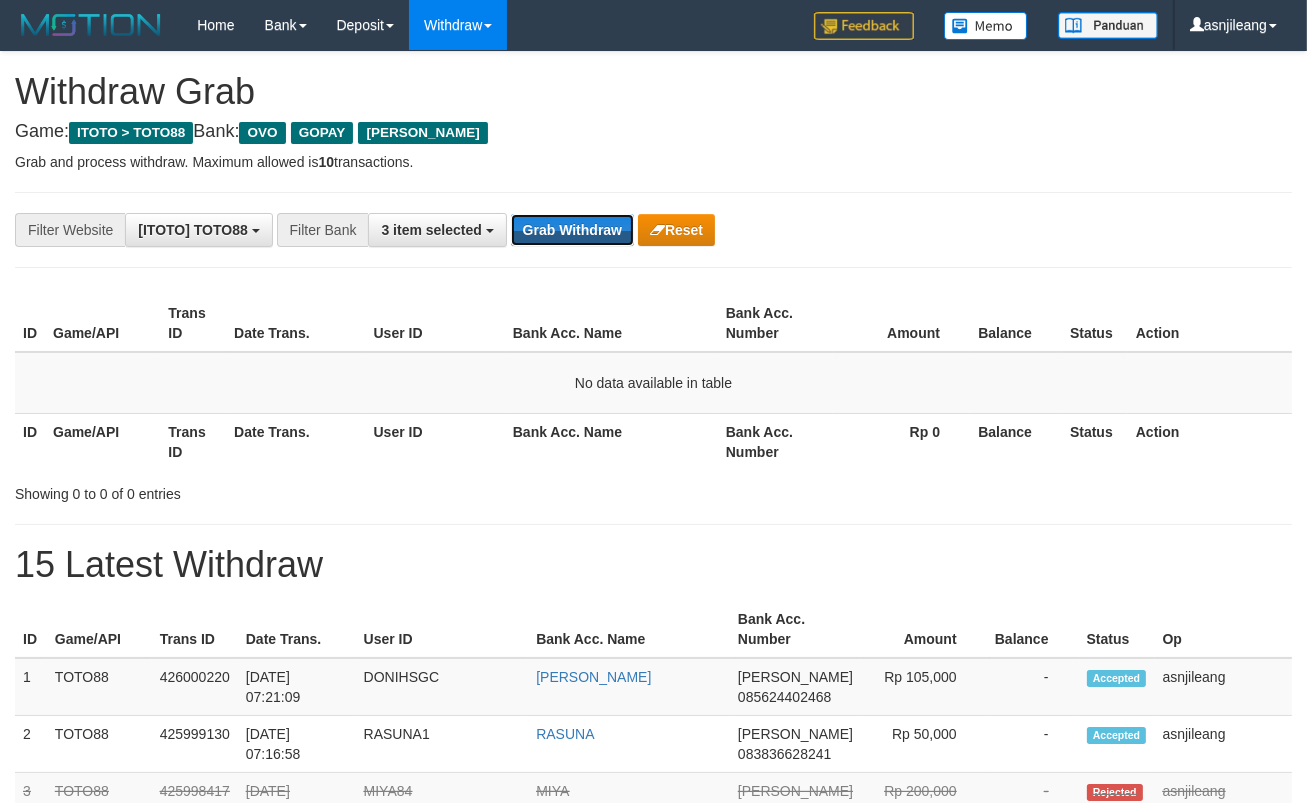 click on "Grab Withdraw" at bounding box center [572, 230] 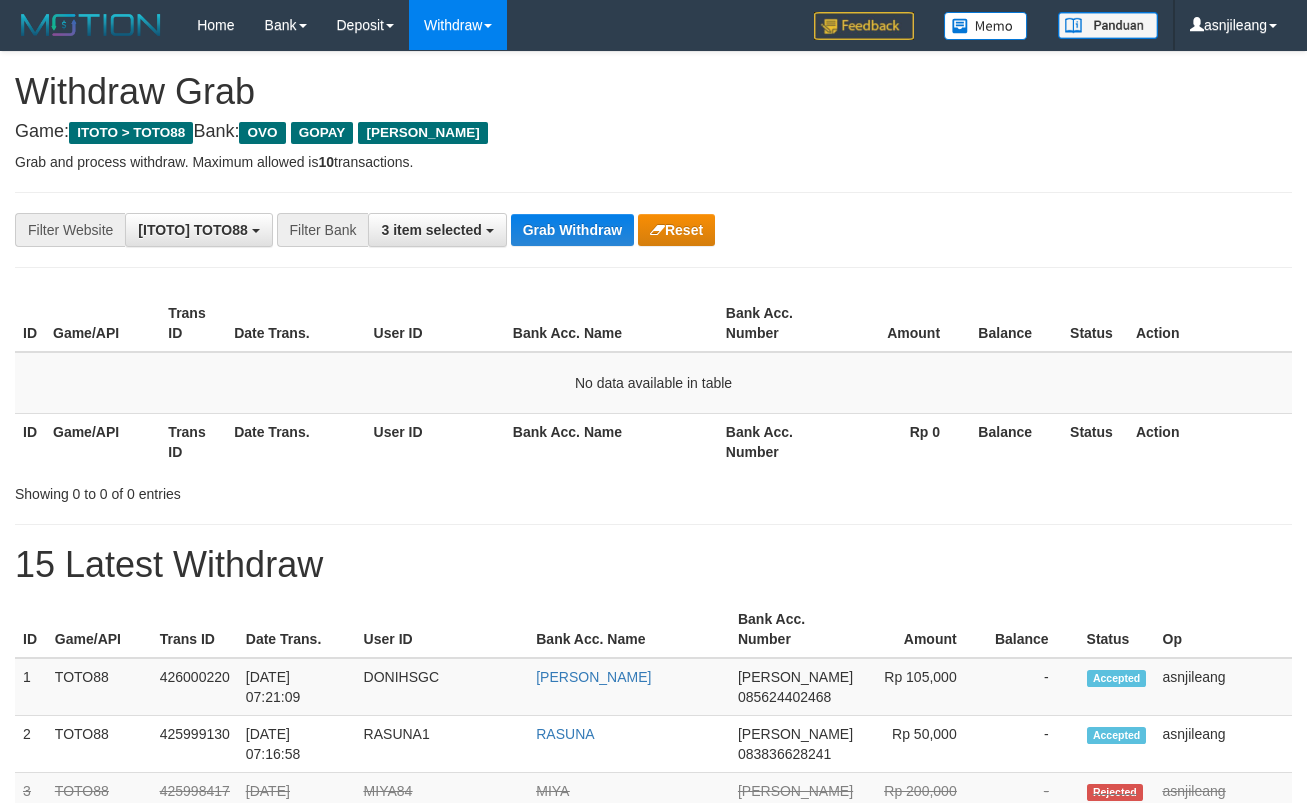 click on "Grab Withdraw" at bounding box center (572, 230) 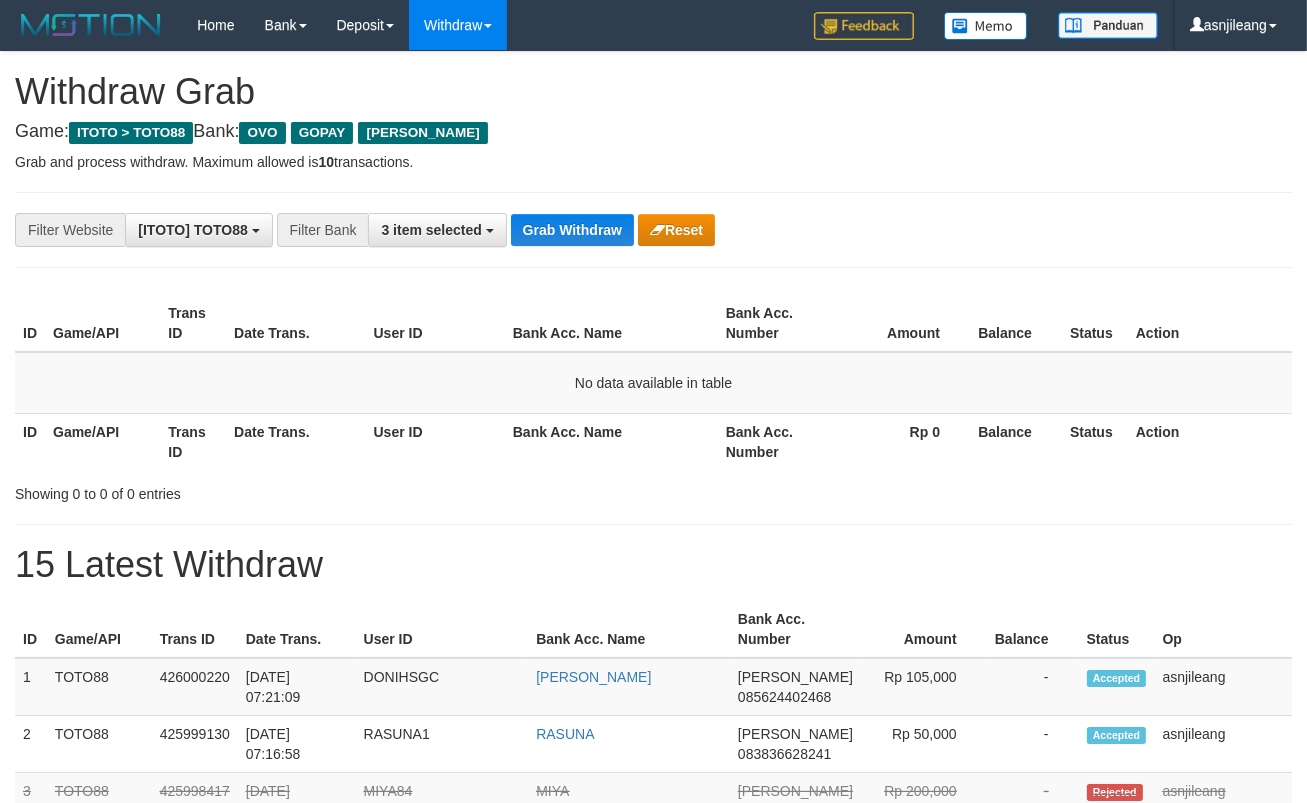 scroll, scrollTop: 17, scrollLeft: 0, axis: vertical 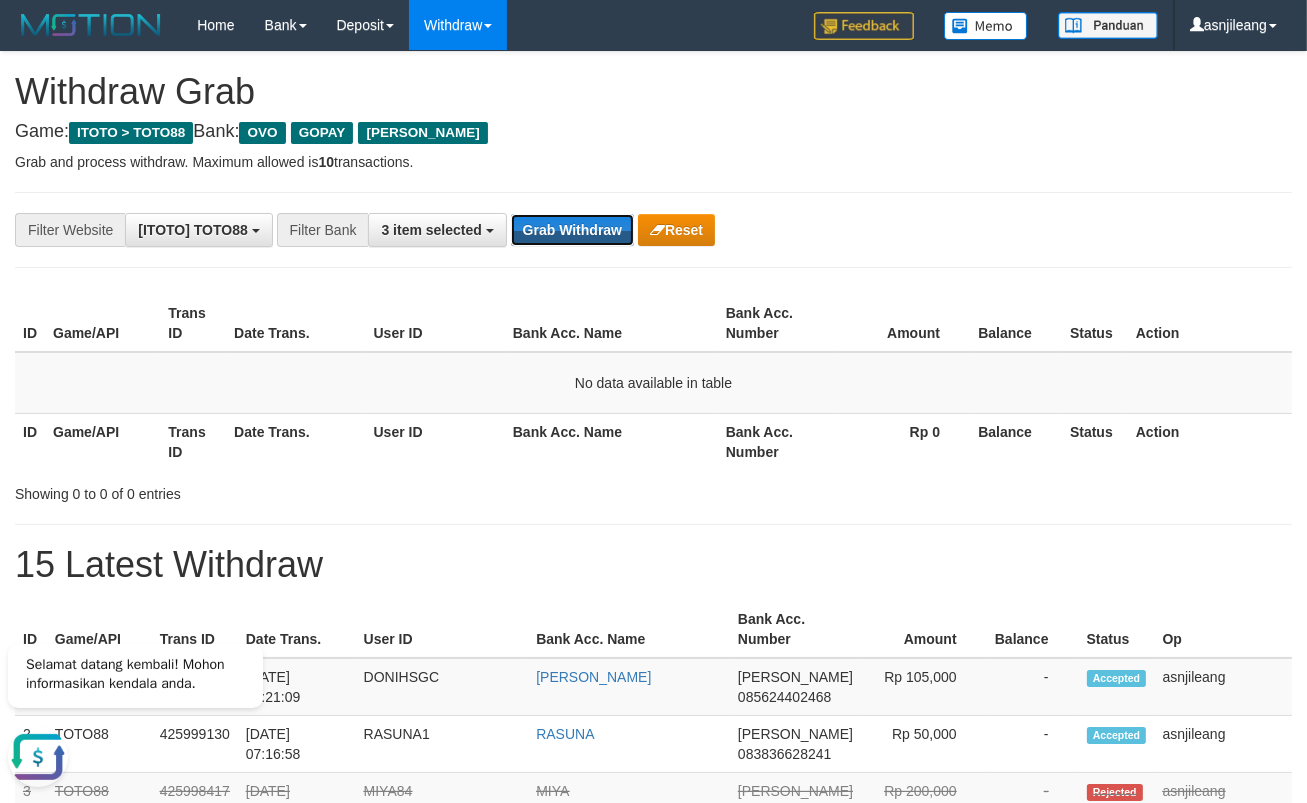 click on "Grab Withdraw" at bounding box center (572, 230) 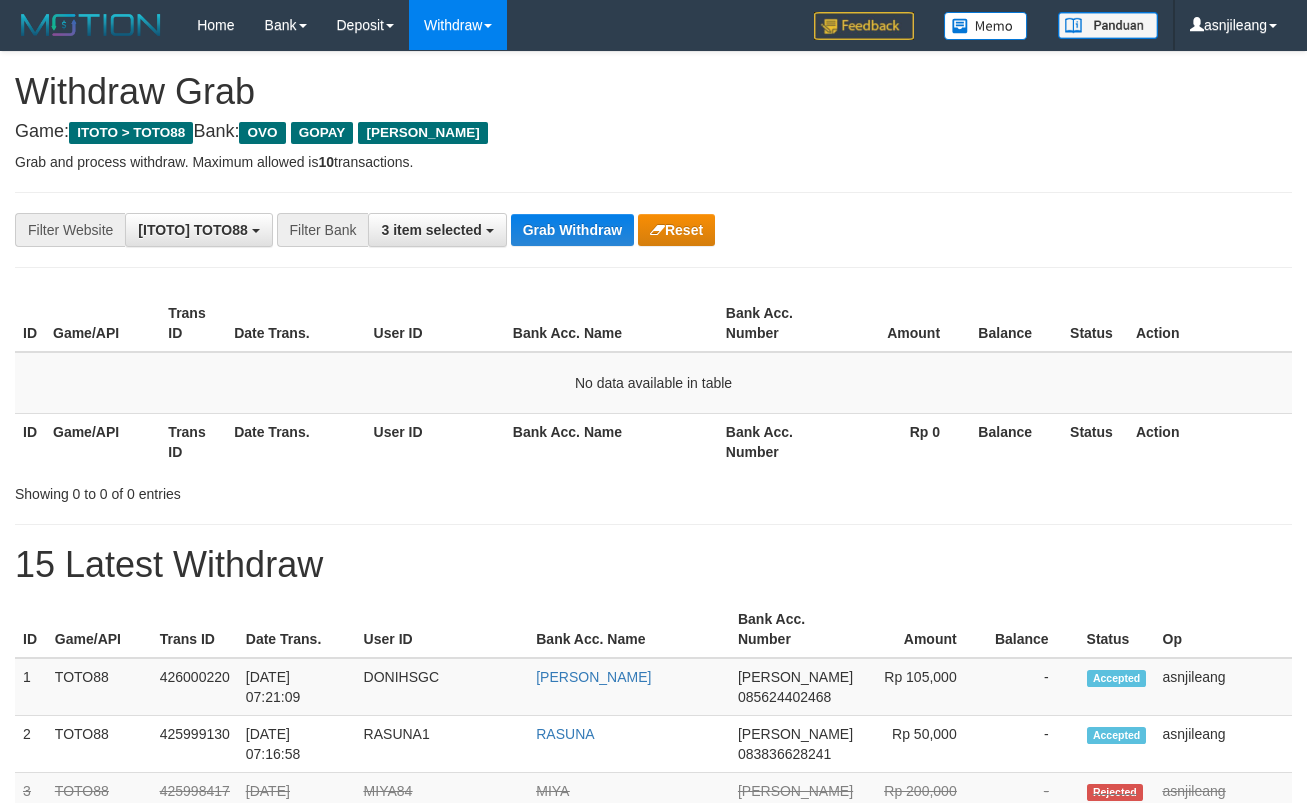 scroll, scrollTop: 0, scrollLeft: 0, axis: both 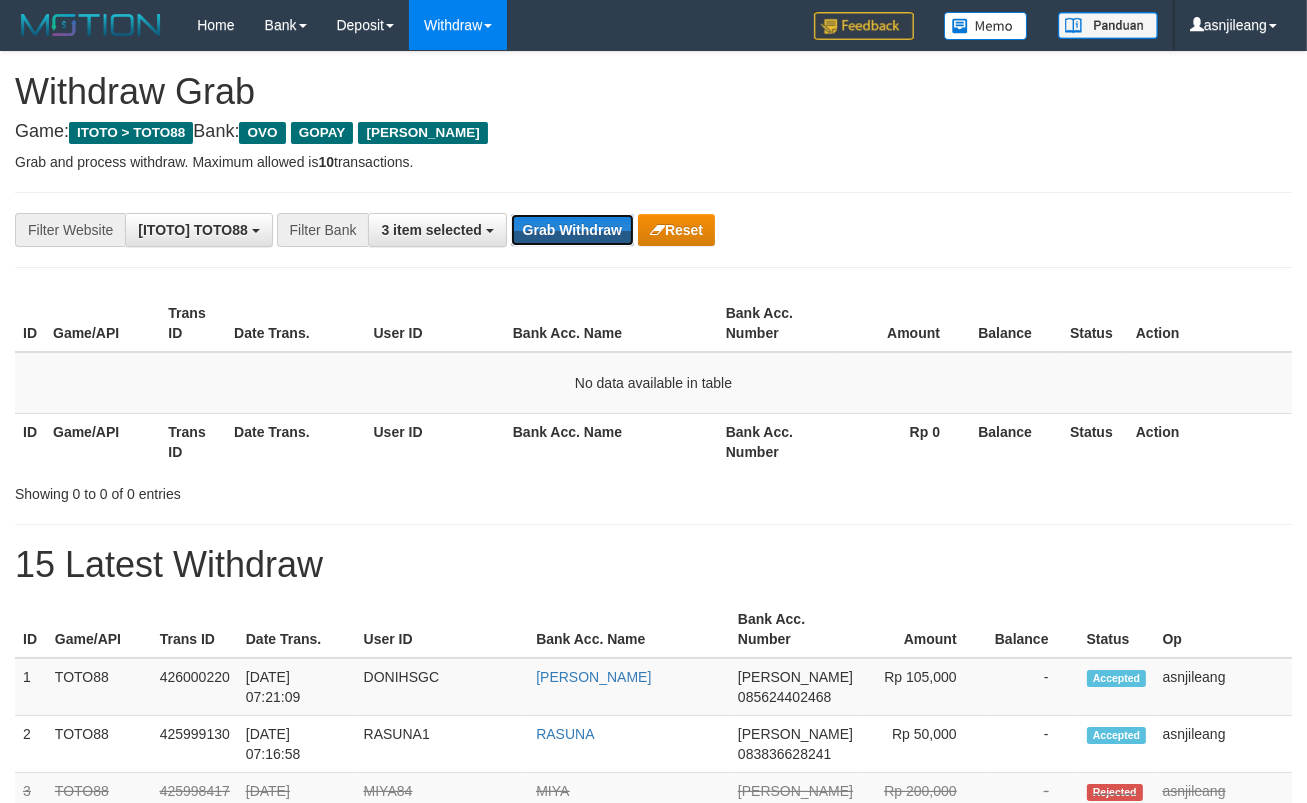 click on "Grab Withdraw" at bounding box center (572, 230) 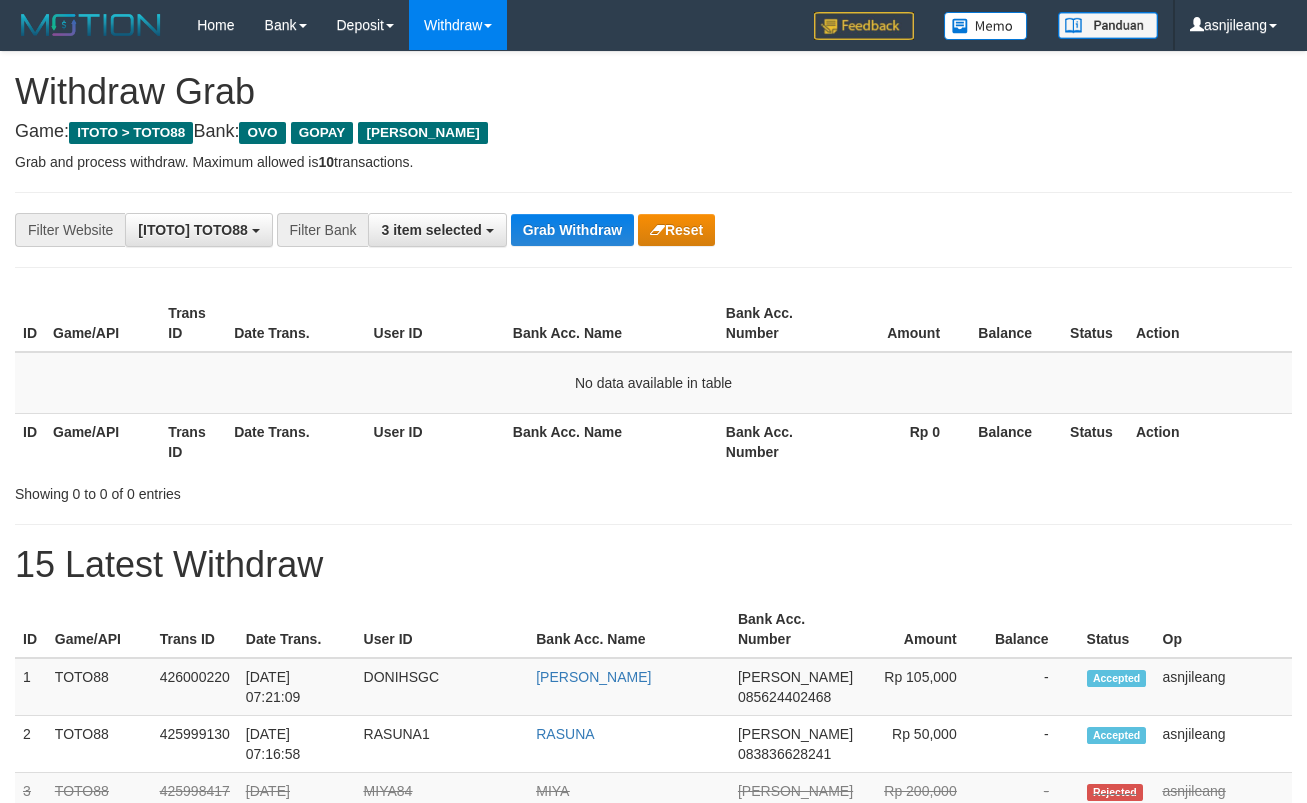 click on "Grab Withdraw" at bounding box center [572, 230] 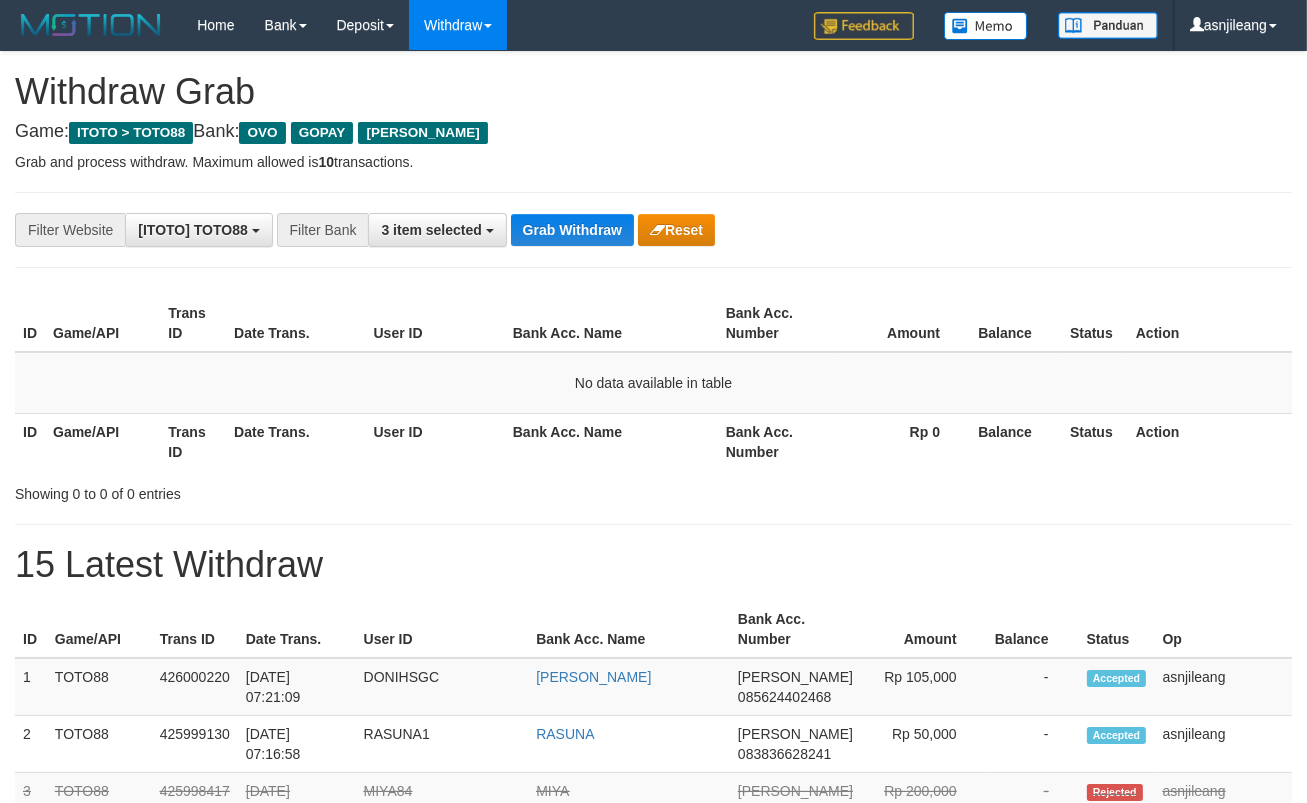 scroll, scrollTop: 17, scrollLeft: 0, axis: vertical 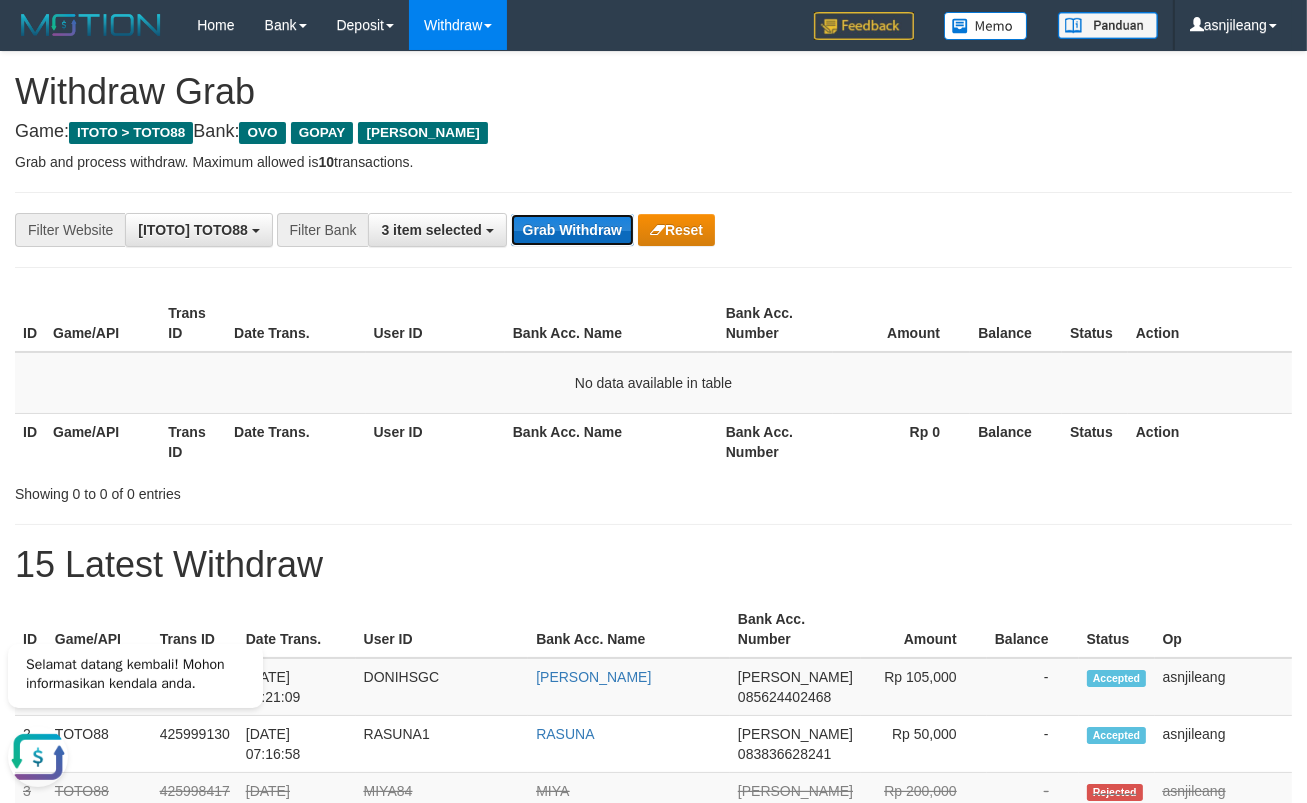 click on "Grab Withdraw" at bounding box center [572, 230] 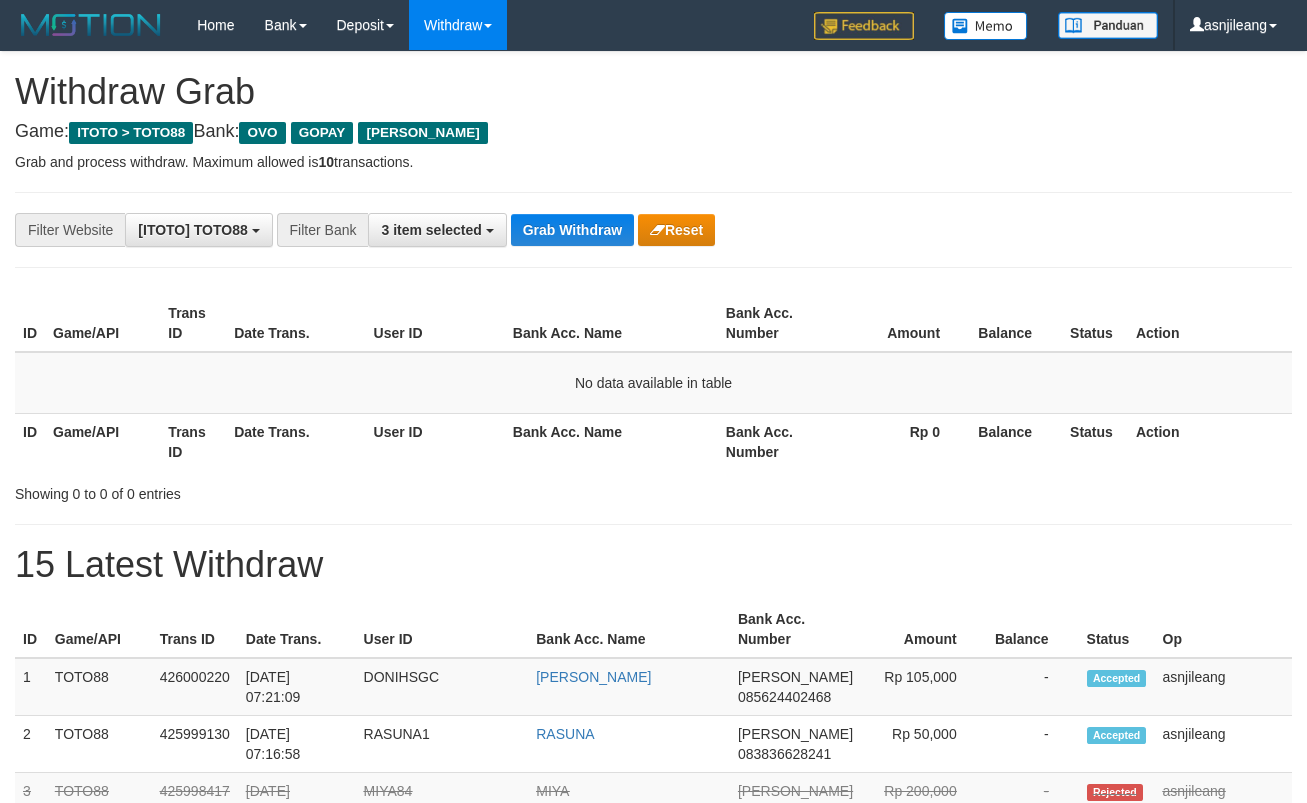 scroll, scrollTop: 0, scrollLeft: 0, axis: both 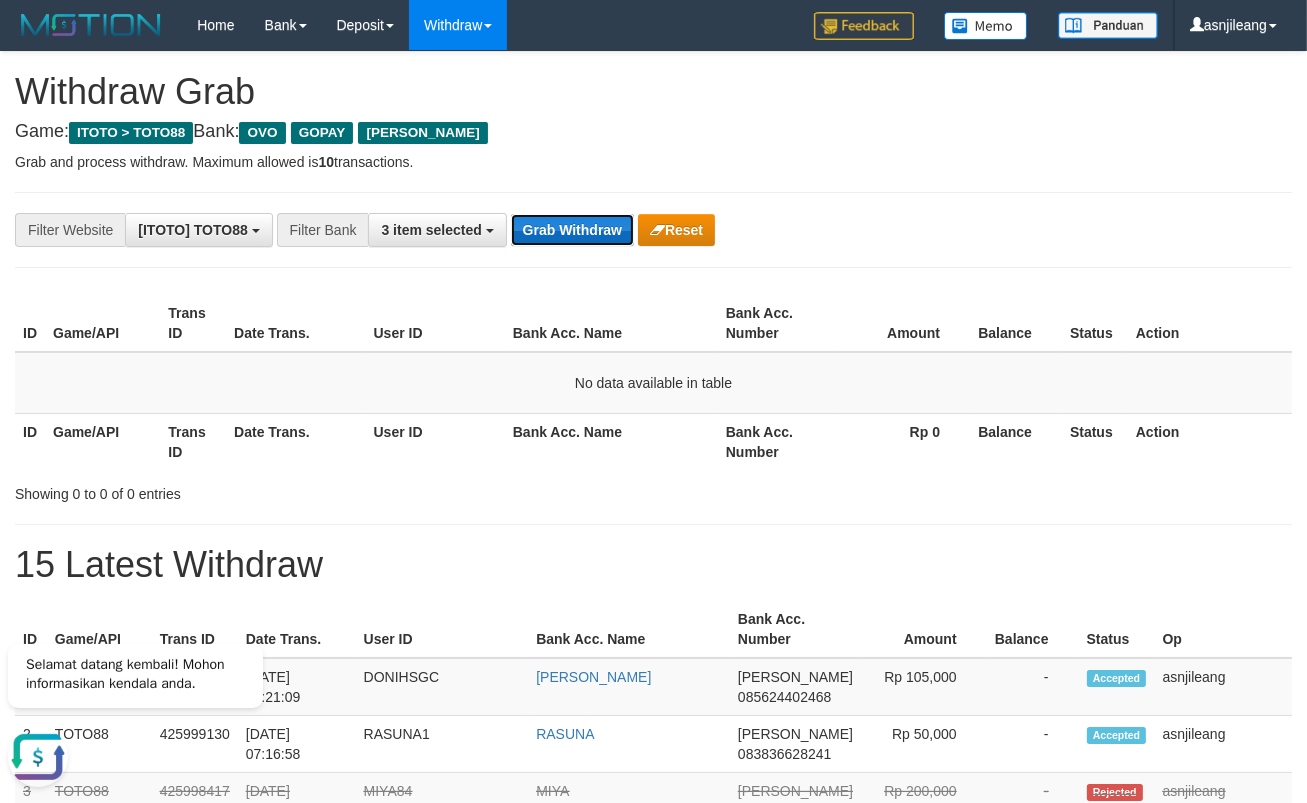 click on "Grab Withdraw" at bounding box center (572, 230) 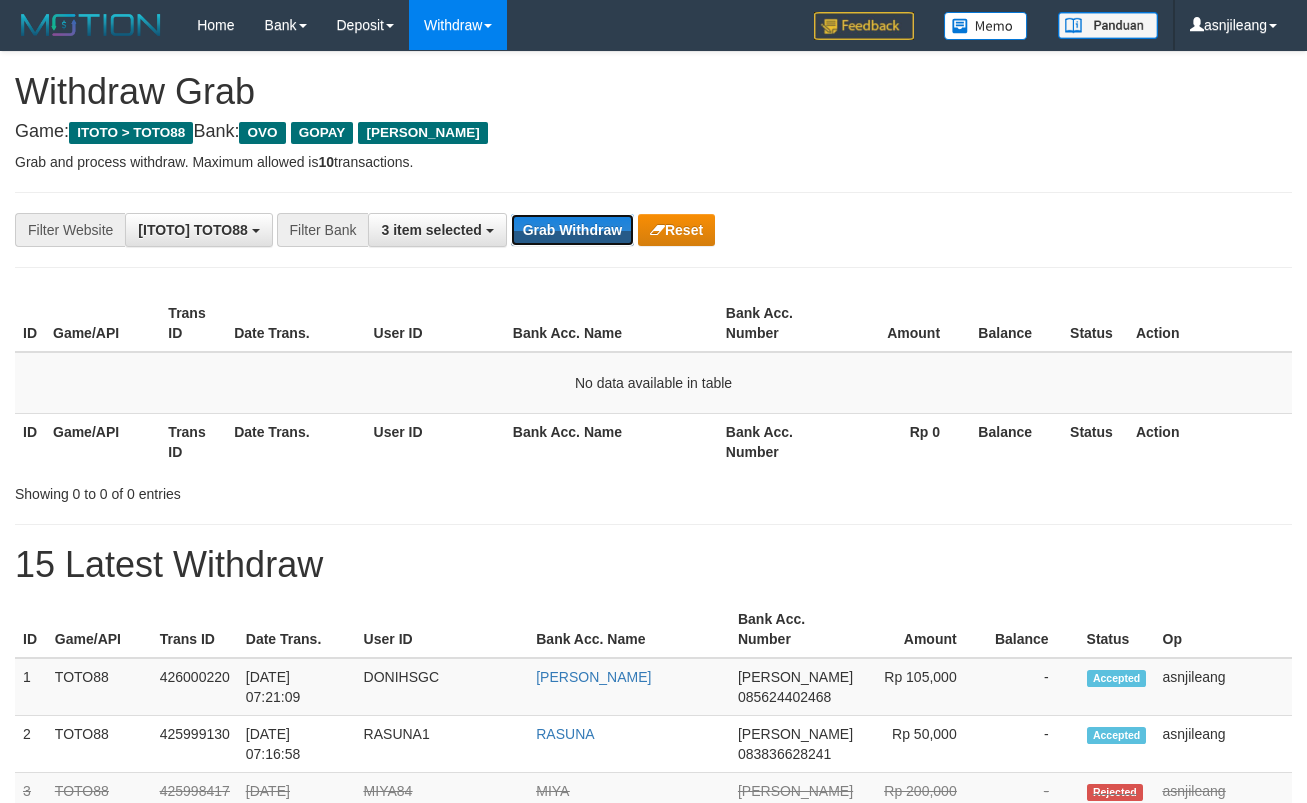 scroll, scrollTop: 0, scrollLeft: 0, axis: both 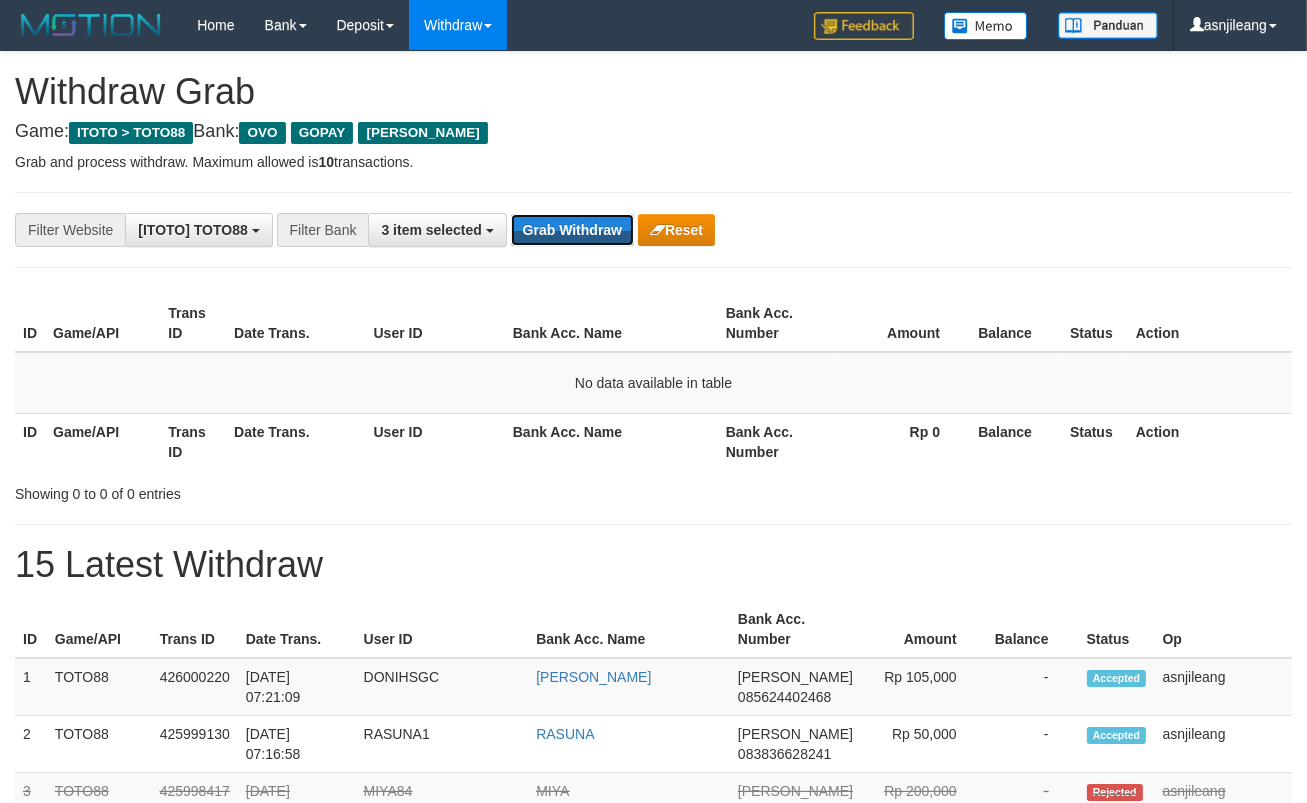 click on "Grab Withdraw" at bounding box center (572, 230) 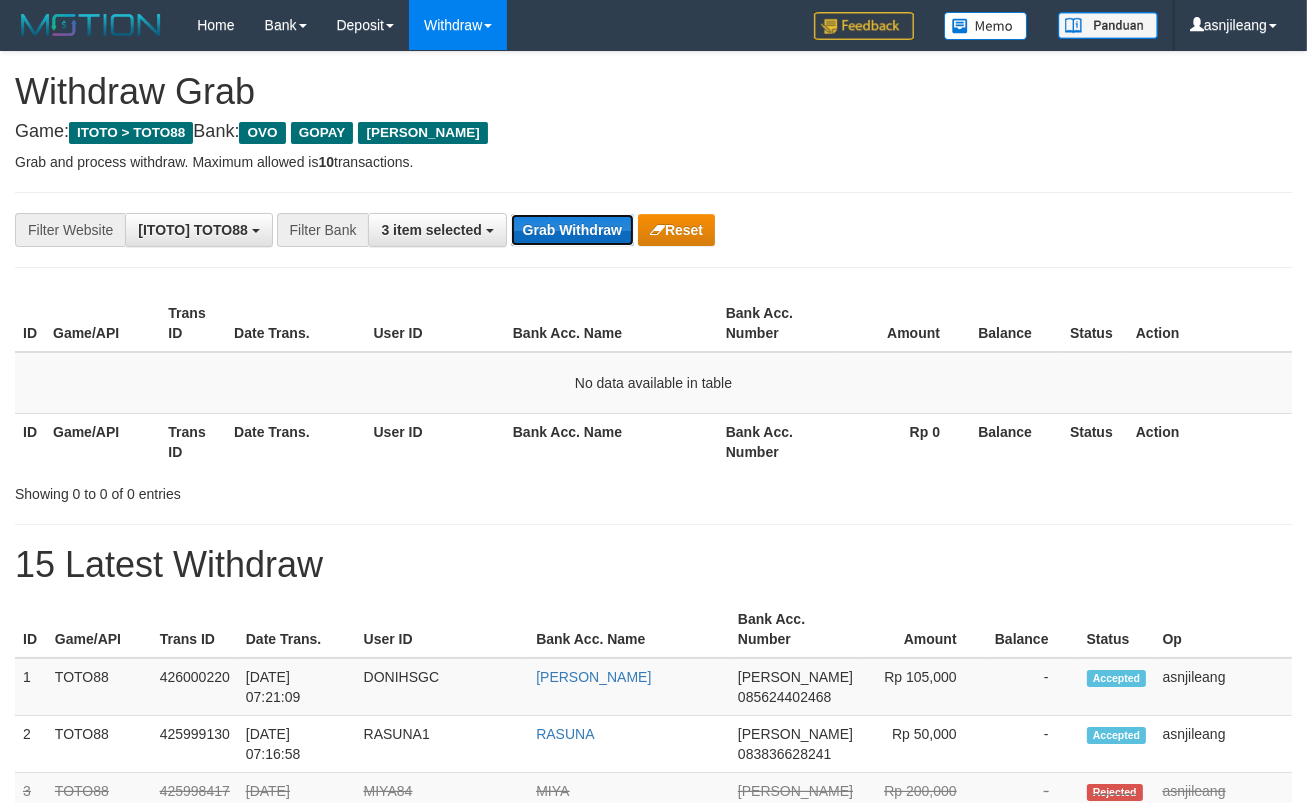 drag, startPoint x: 0, startPoint y: 0, endPoint x: 582, endPoint y: 229, distance: 625.4318 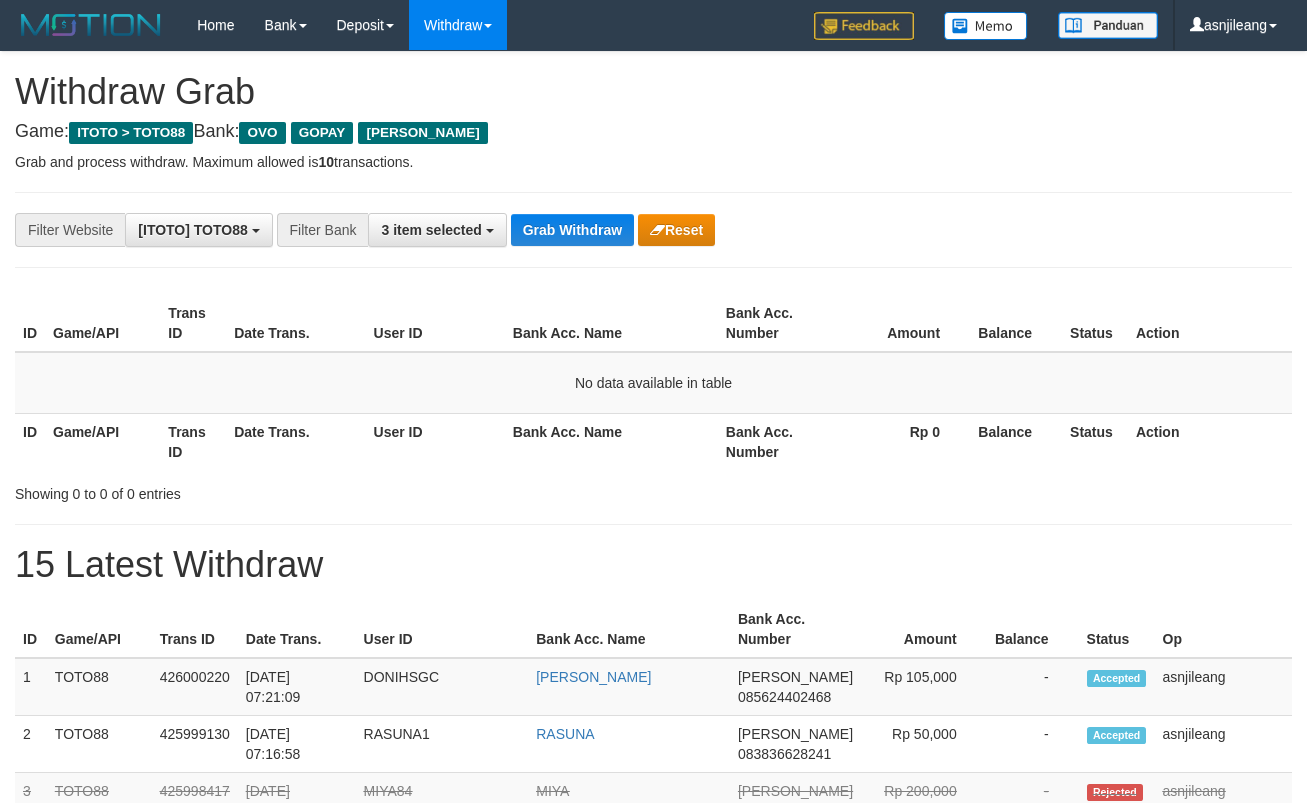 scroll, scrollTop: 0, scrollLeft: 0, axis: both 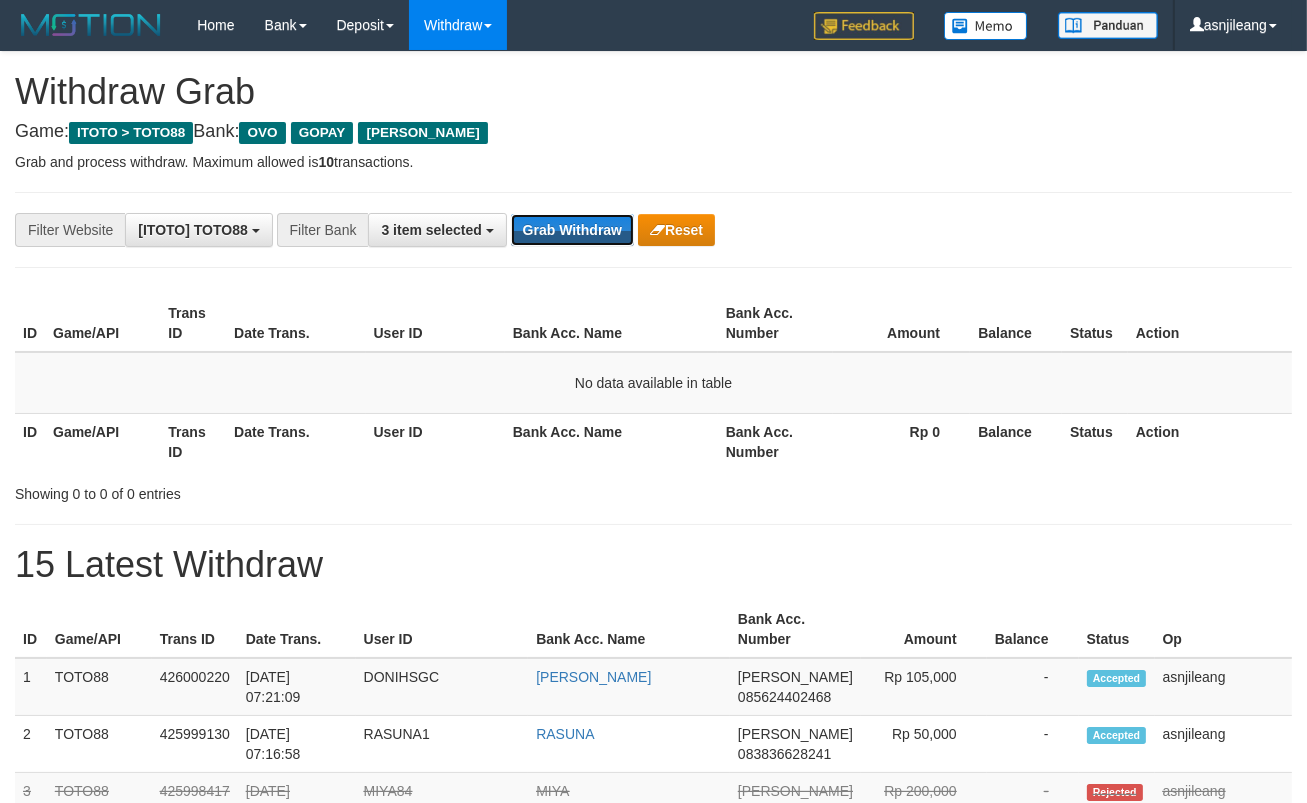 click on "Grab Withdraw" at bounding box center (572, 230) 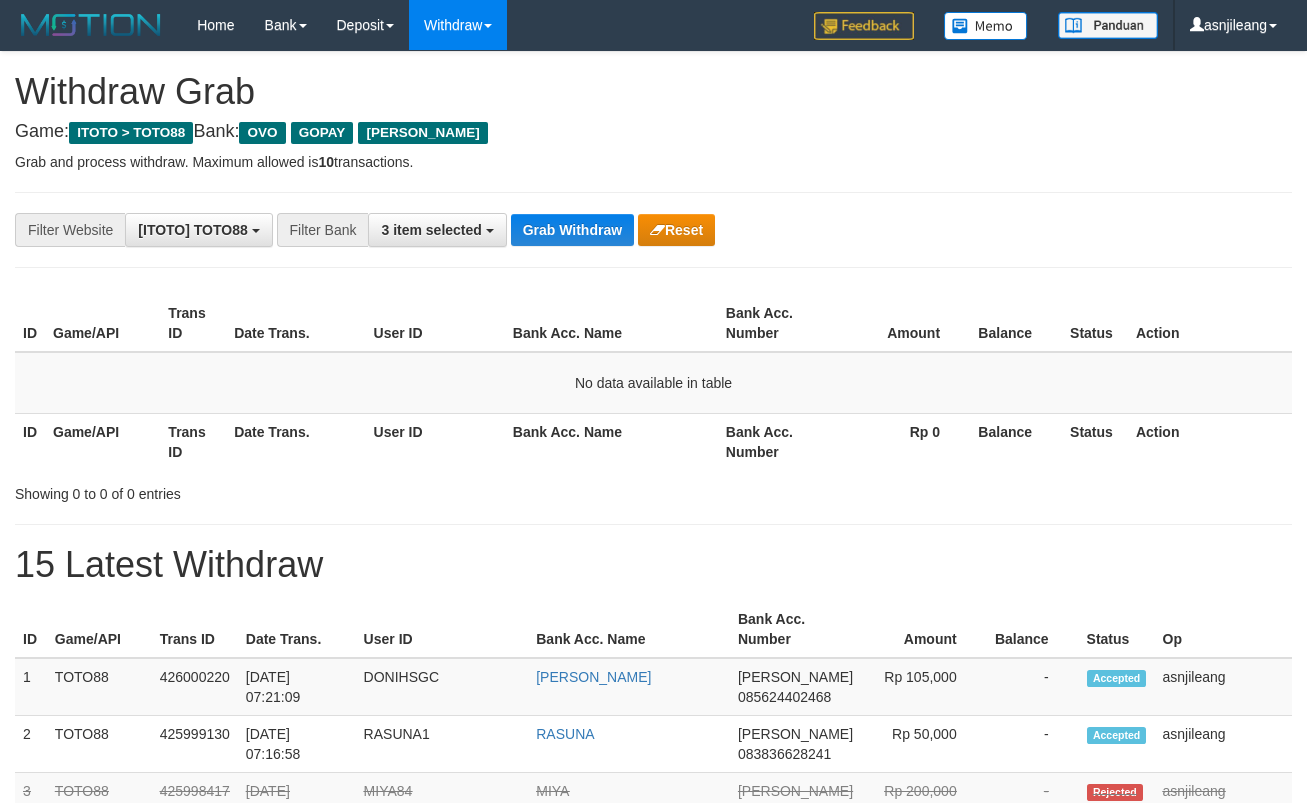 scroll, scrollTop: 0, scrollLeft: 0, axis: both 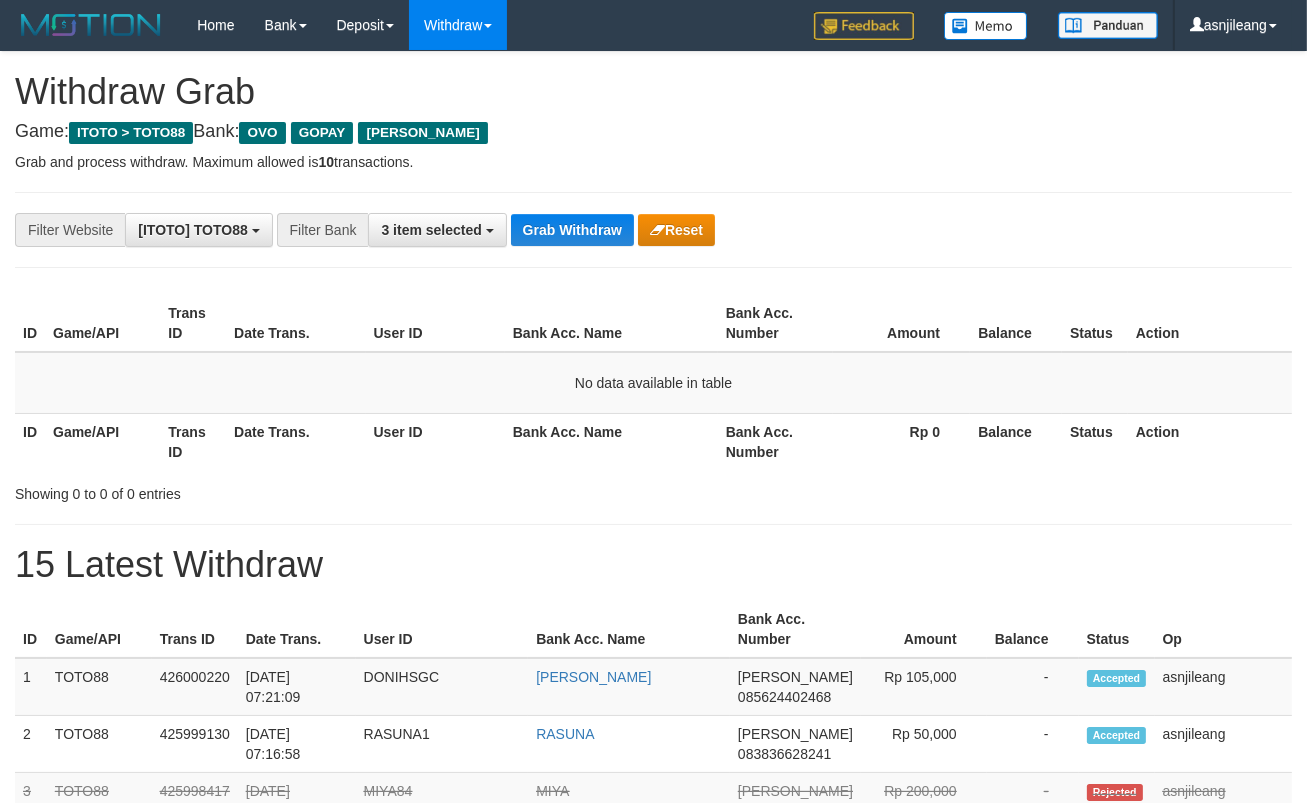 click on "Grab Withdraw" at bounding box center [572, 230] 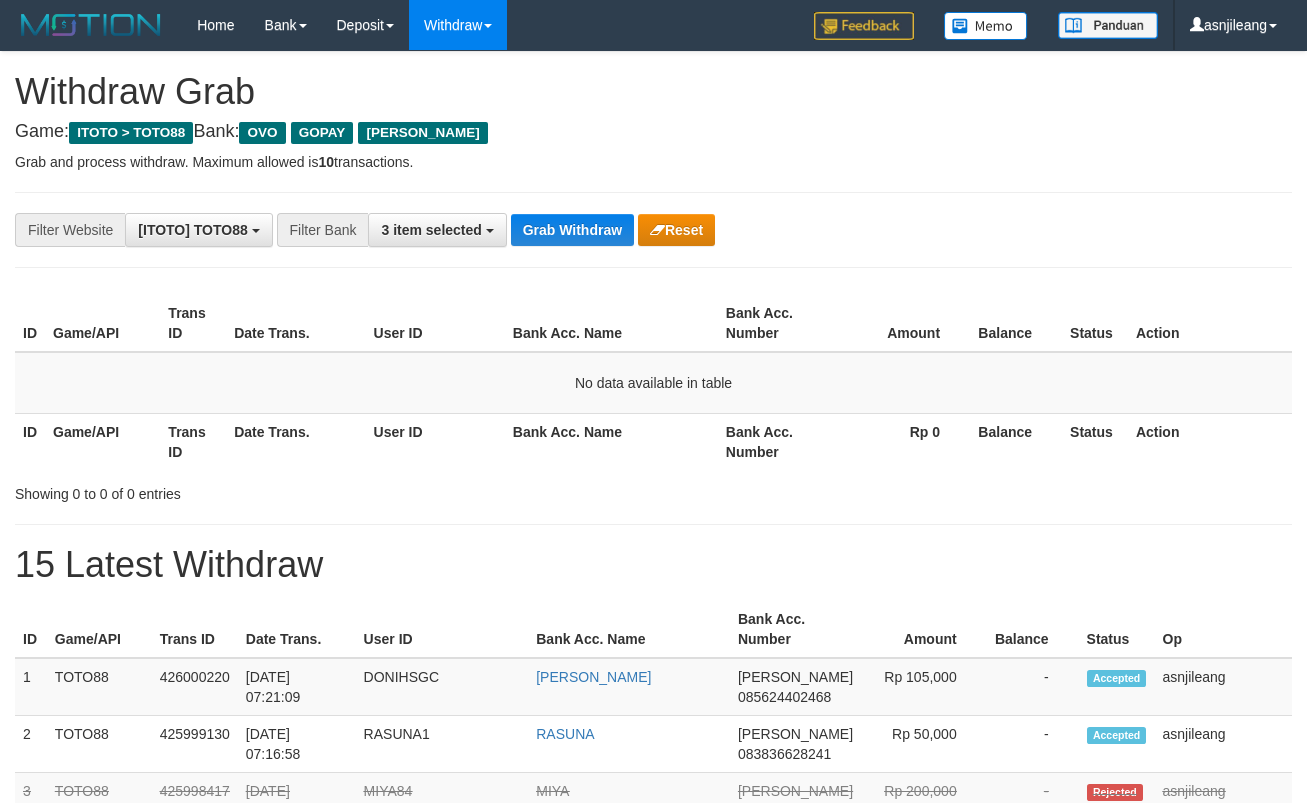 scroll, scrollTop: 0, scrollLeft: 0, axis: both 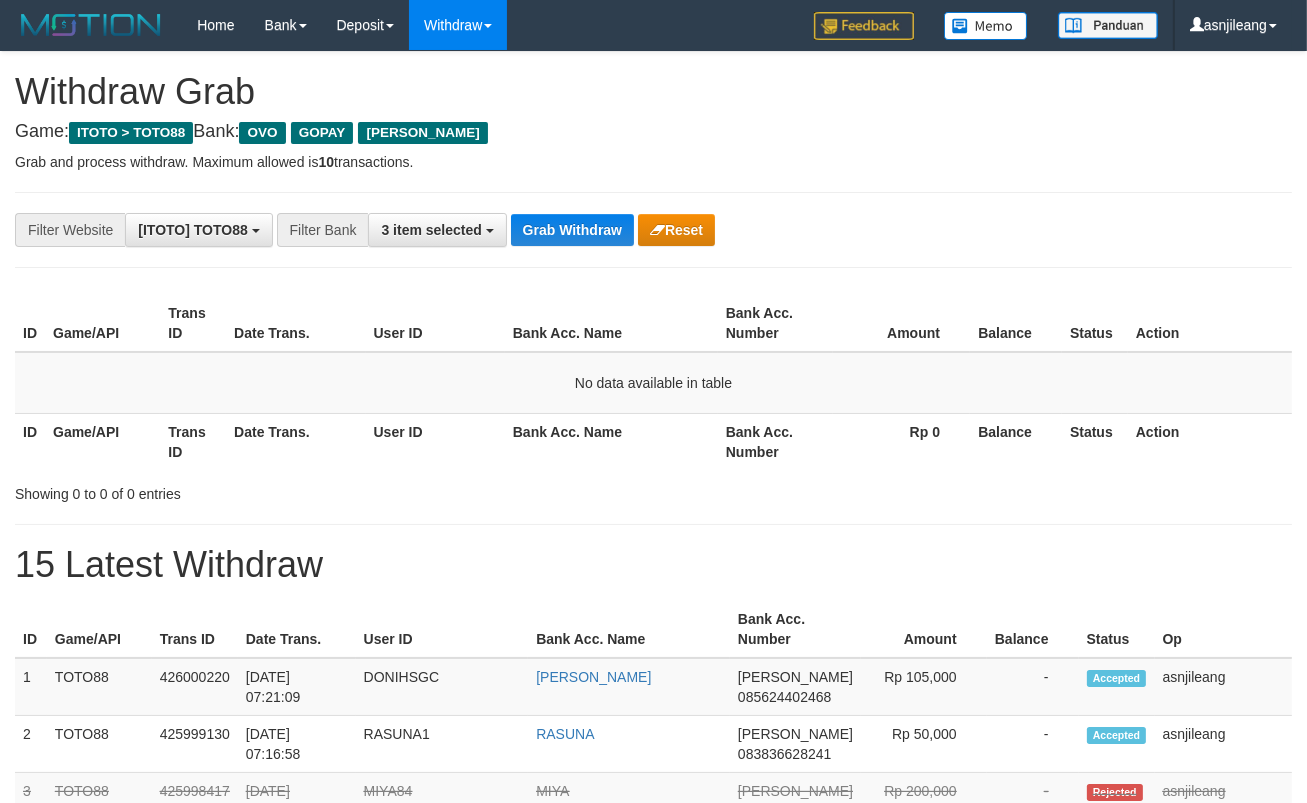 click on "Grab Withdraw" at bounding box center (572, 230) 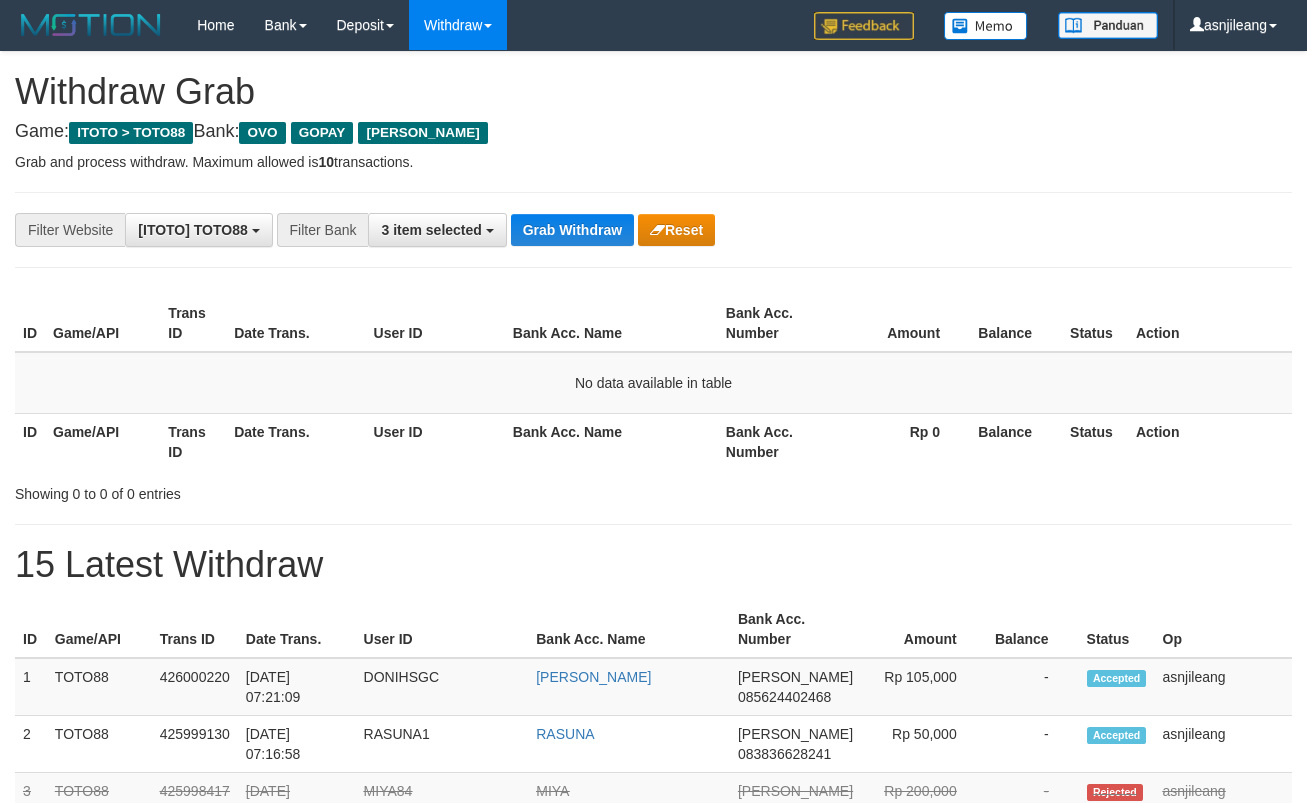 scroll, scrollTop: 0, scrollLeft: 0, axis: both 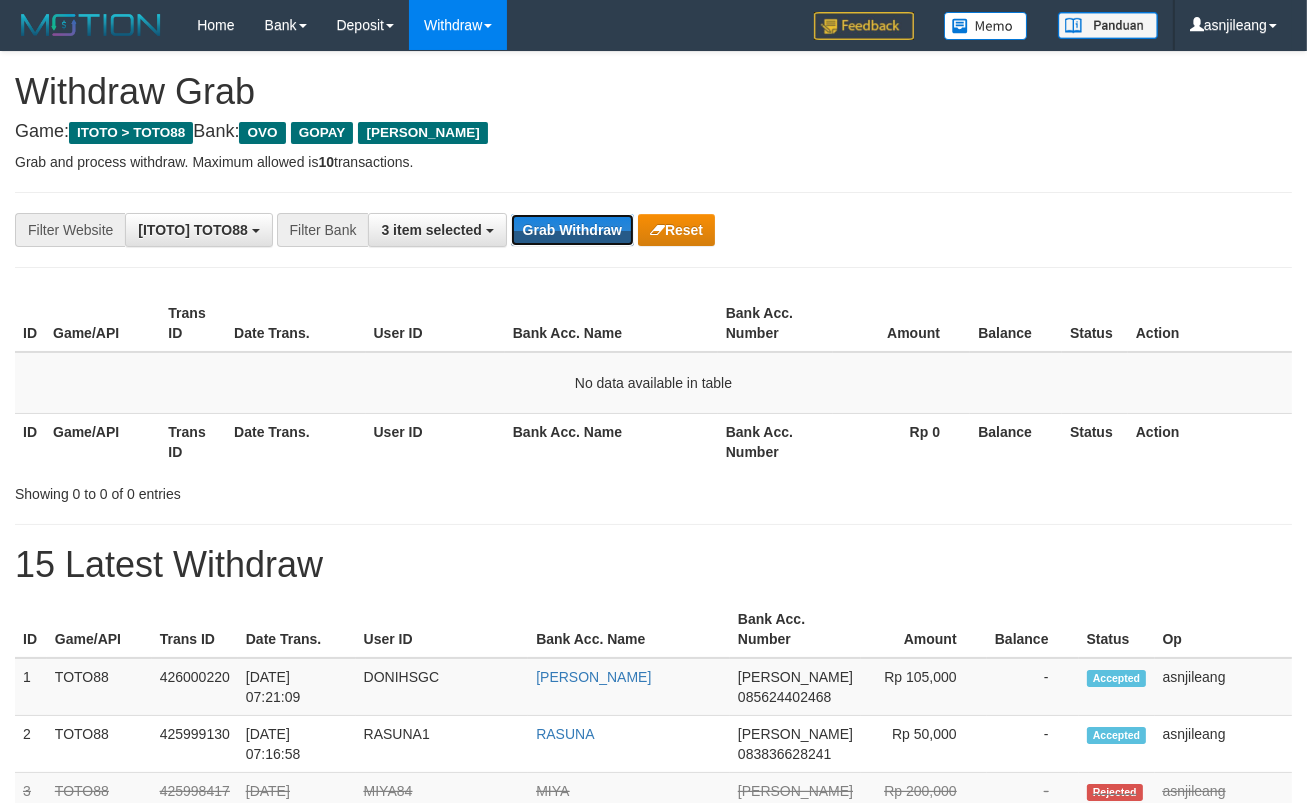 click on "Grab Withdraw" at bounding box center (572, 230) 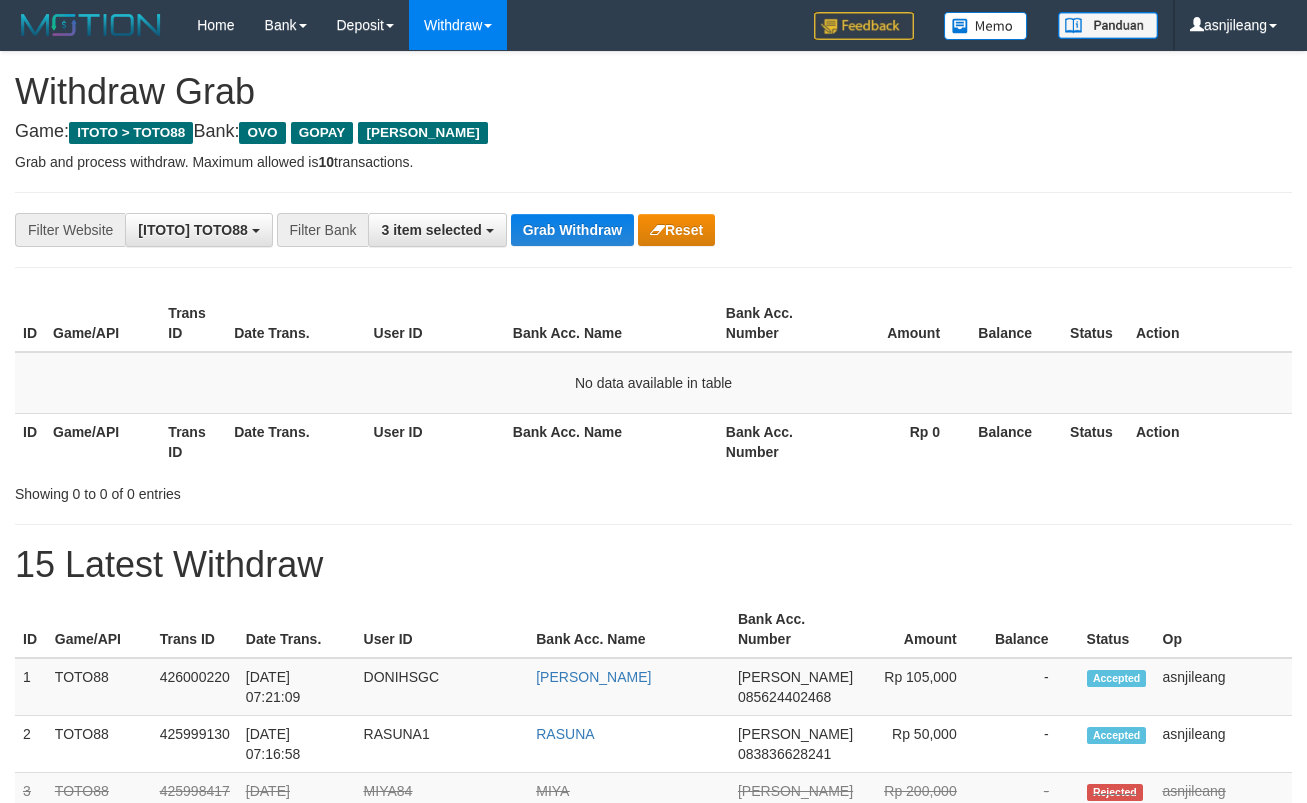 scroll, scrollTop: 0, scrollLeft: 0, axis: both 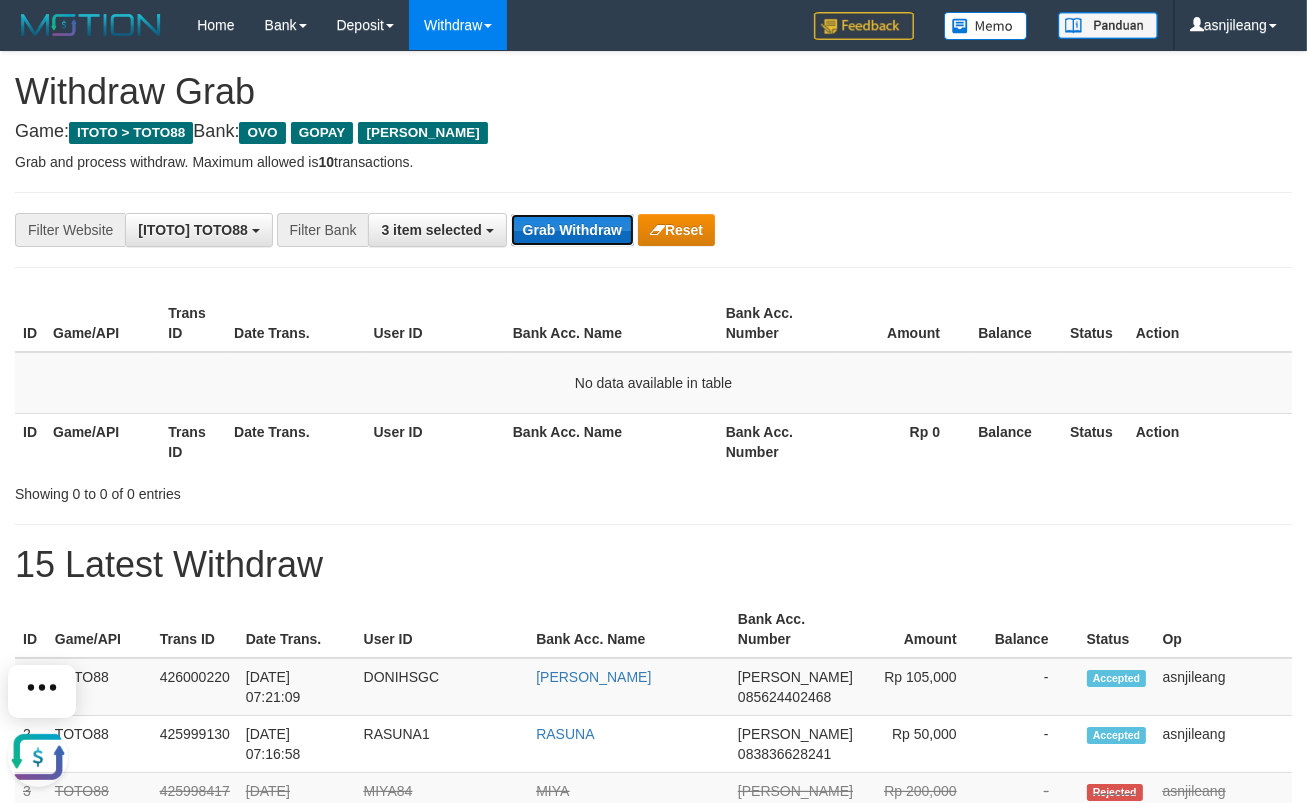 click on "Grab Withdraw" at bounding box center [572, 230] 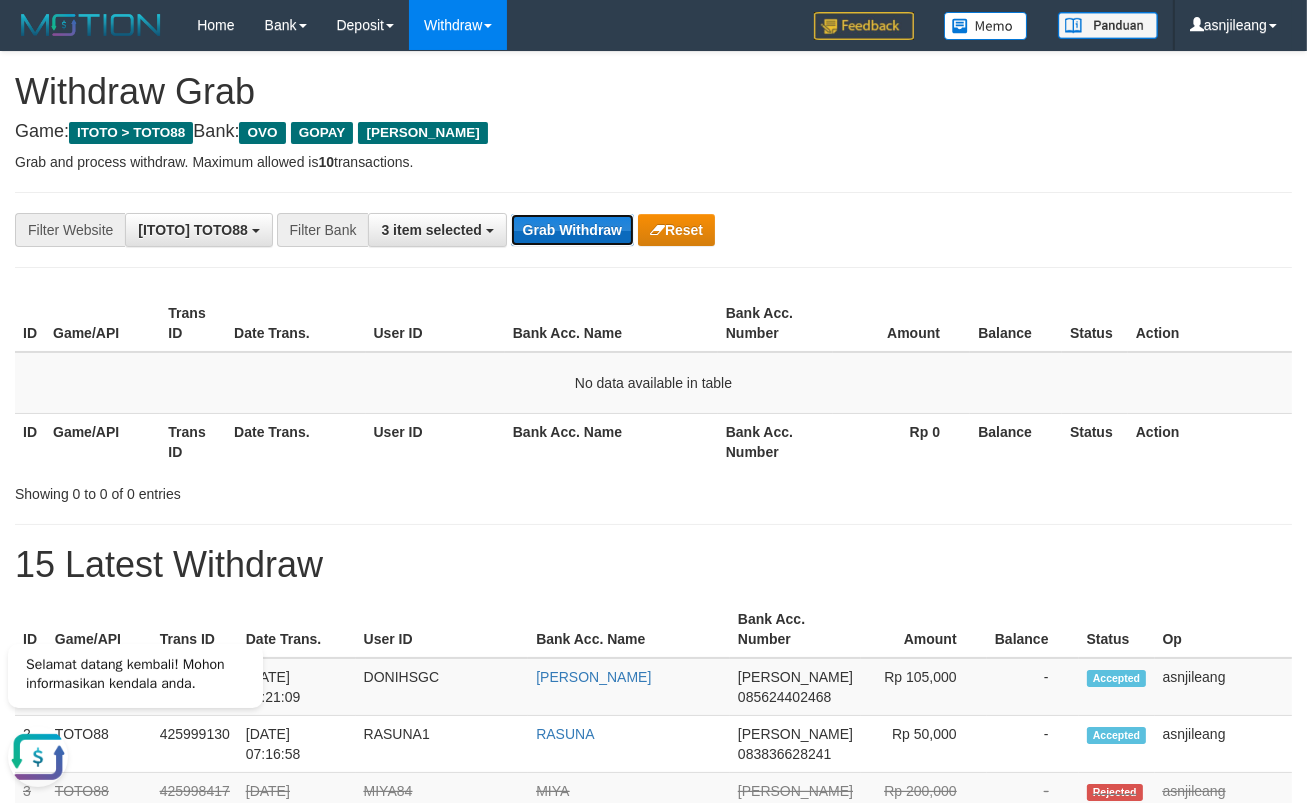 click on "Grab Withdraw" at bounding box center [572, 230] 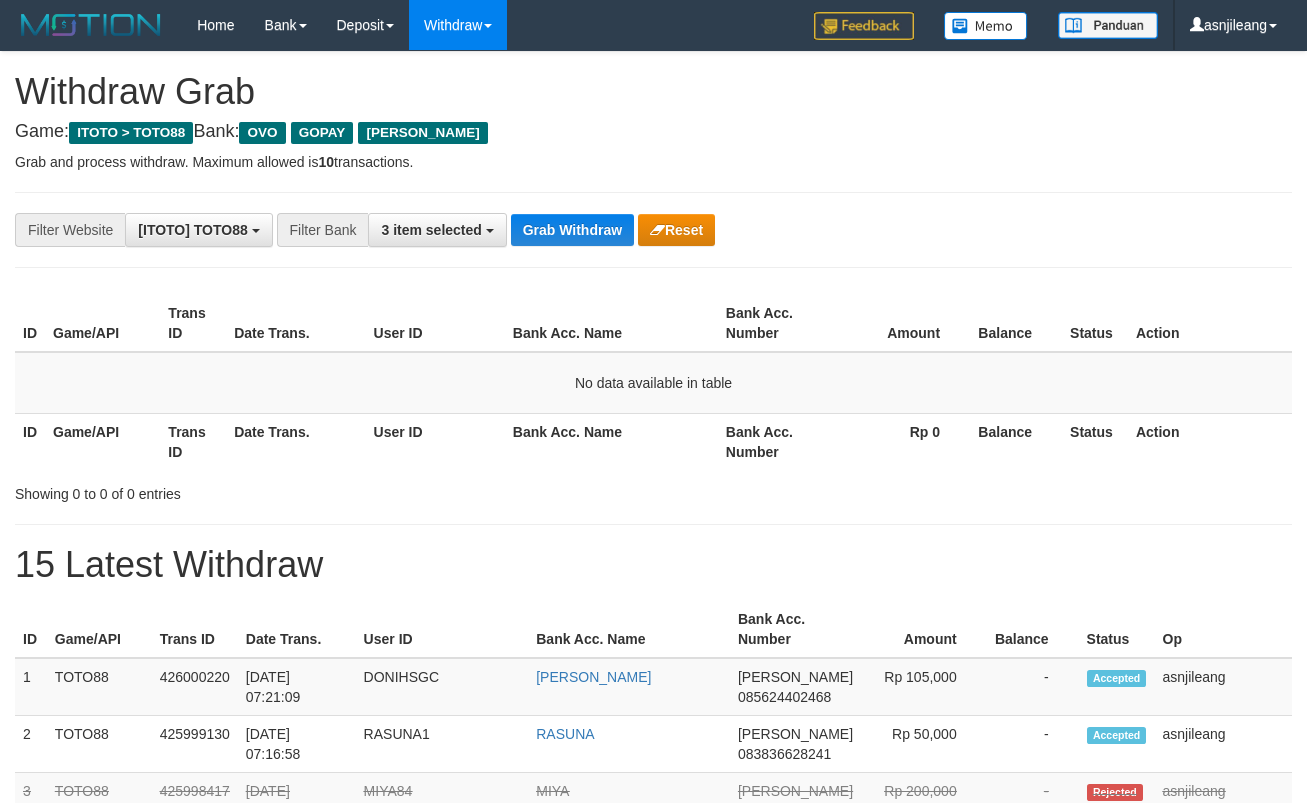 scroll, scrollTop: 0, scrollLeft: 0, axis: both 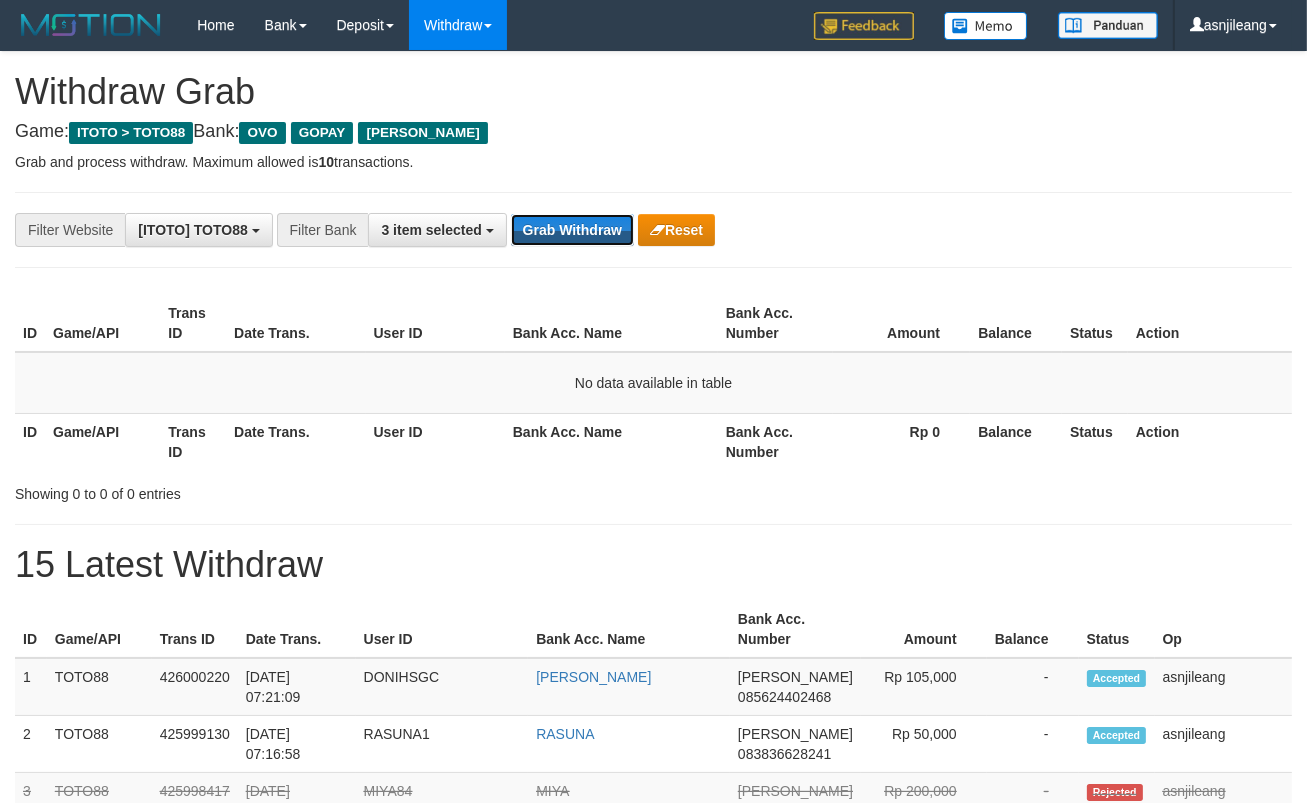 click on "Grab Withdraw" at bounding box center [572, 230] 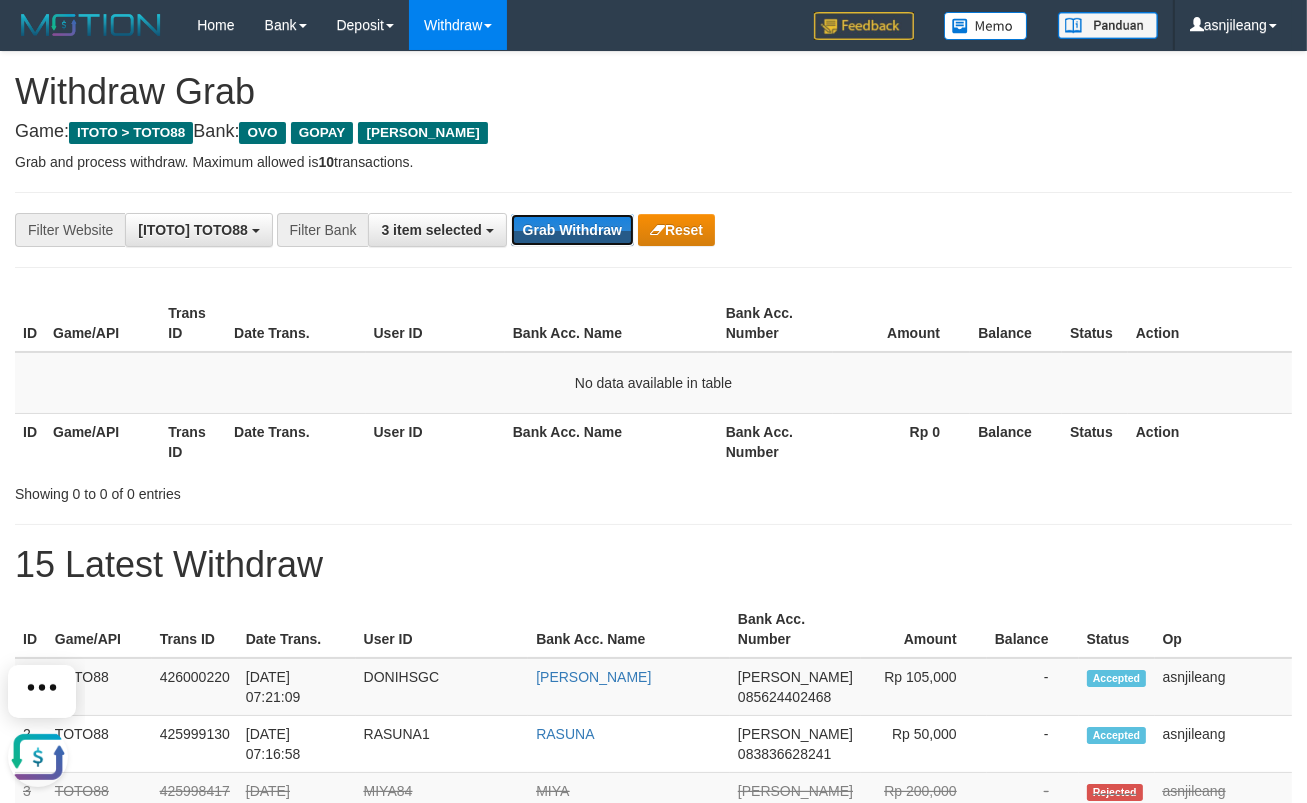 scroll, scrollTop: 0, scrollLeft: 0, axis: both 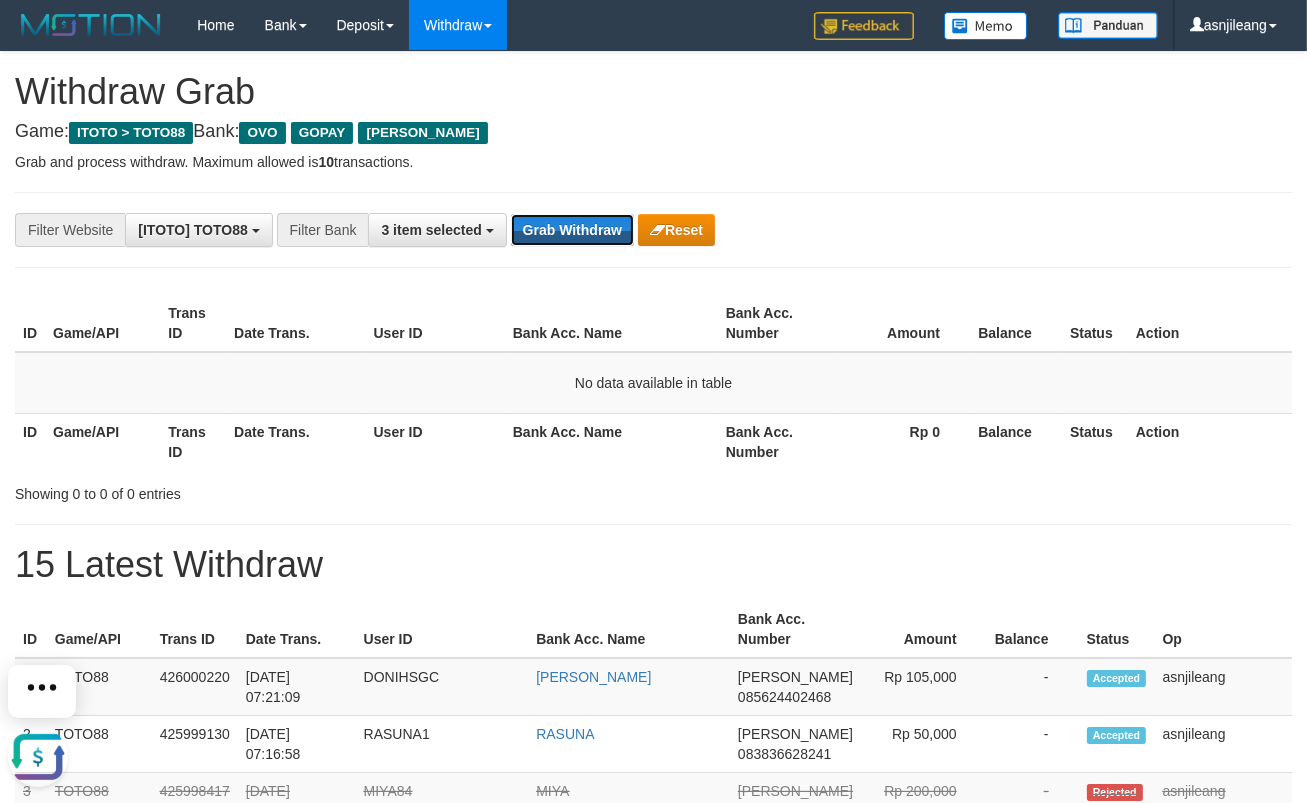 click on "Grab Withdraw" at bounding box center [572, 230] 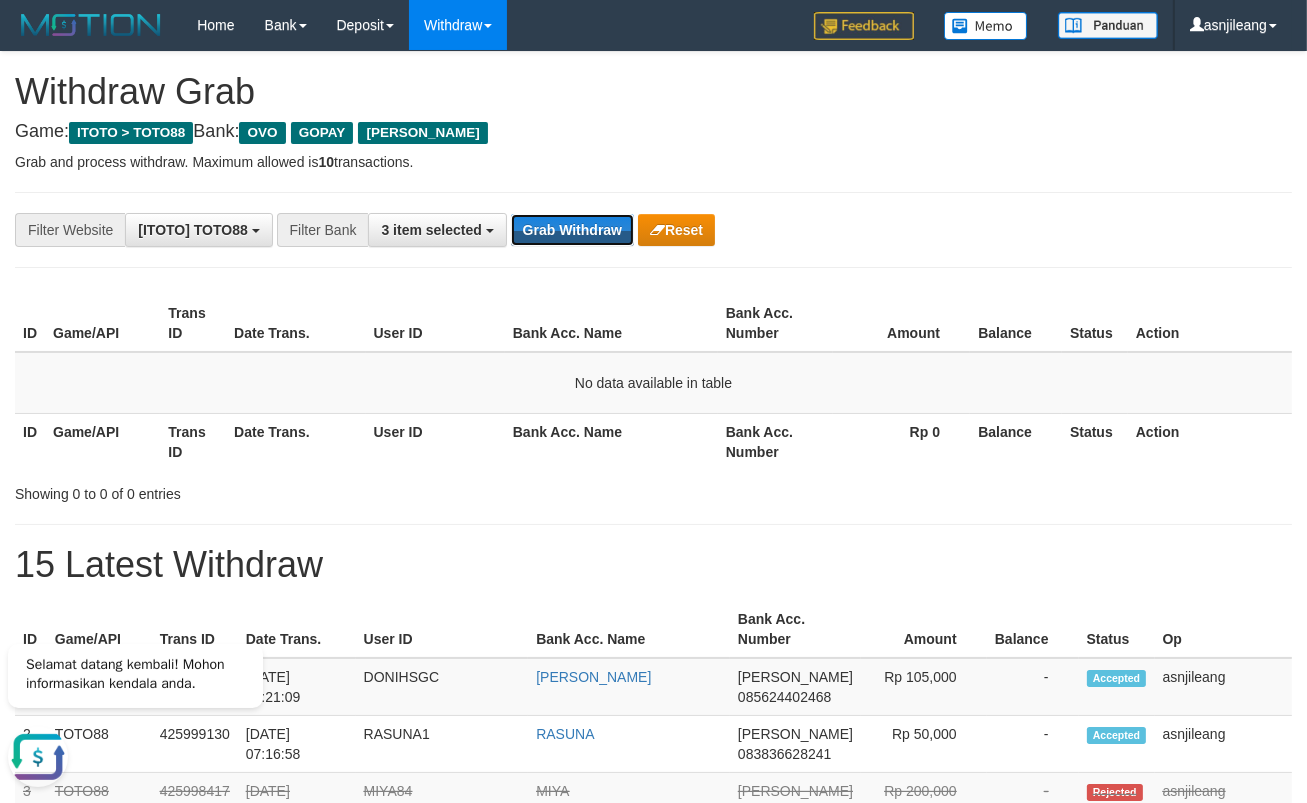click on "Grab Withdraw" at bounding box center [572, 230] 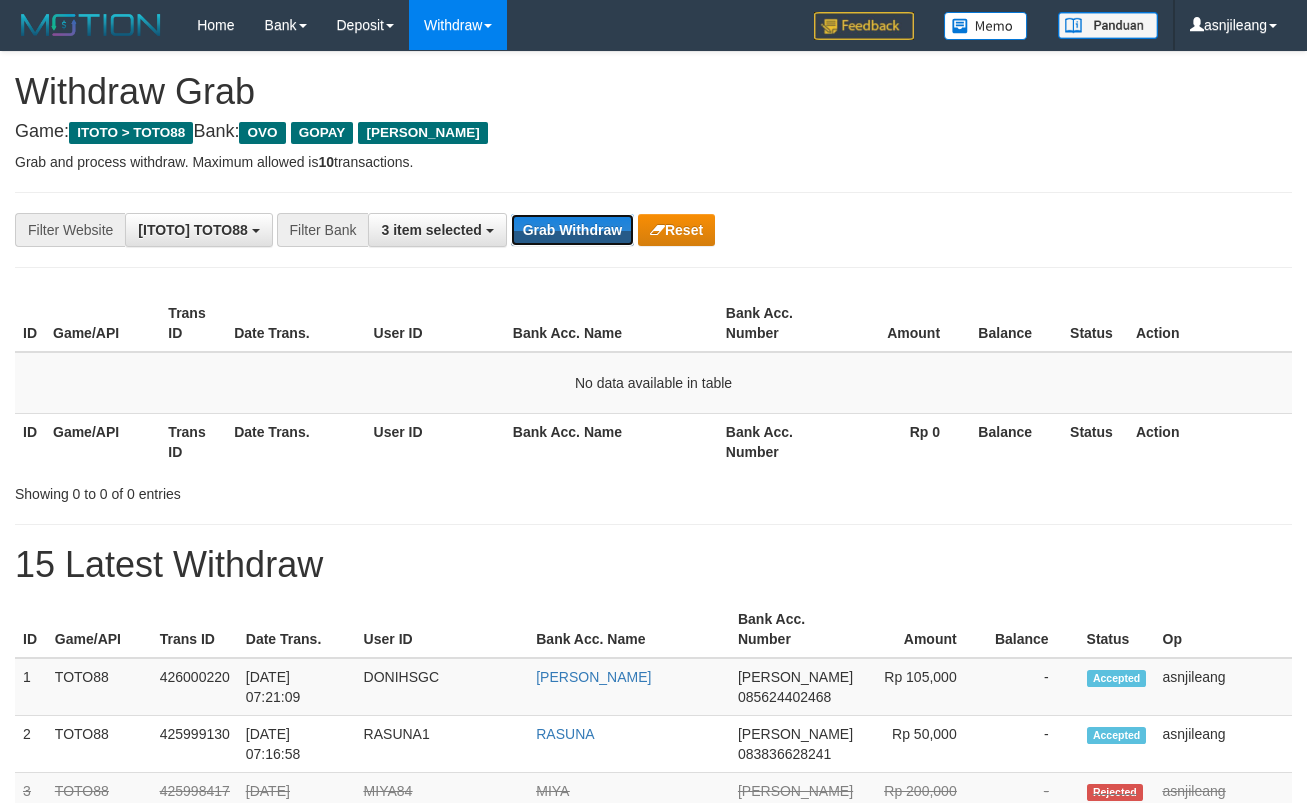 scroll, scrollTop: 0, scrollLeft: 0, axis: both 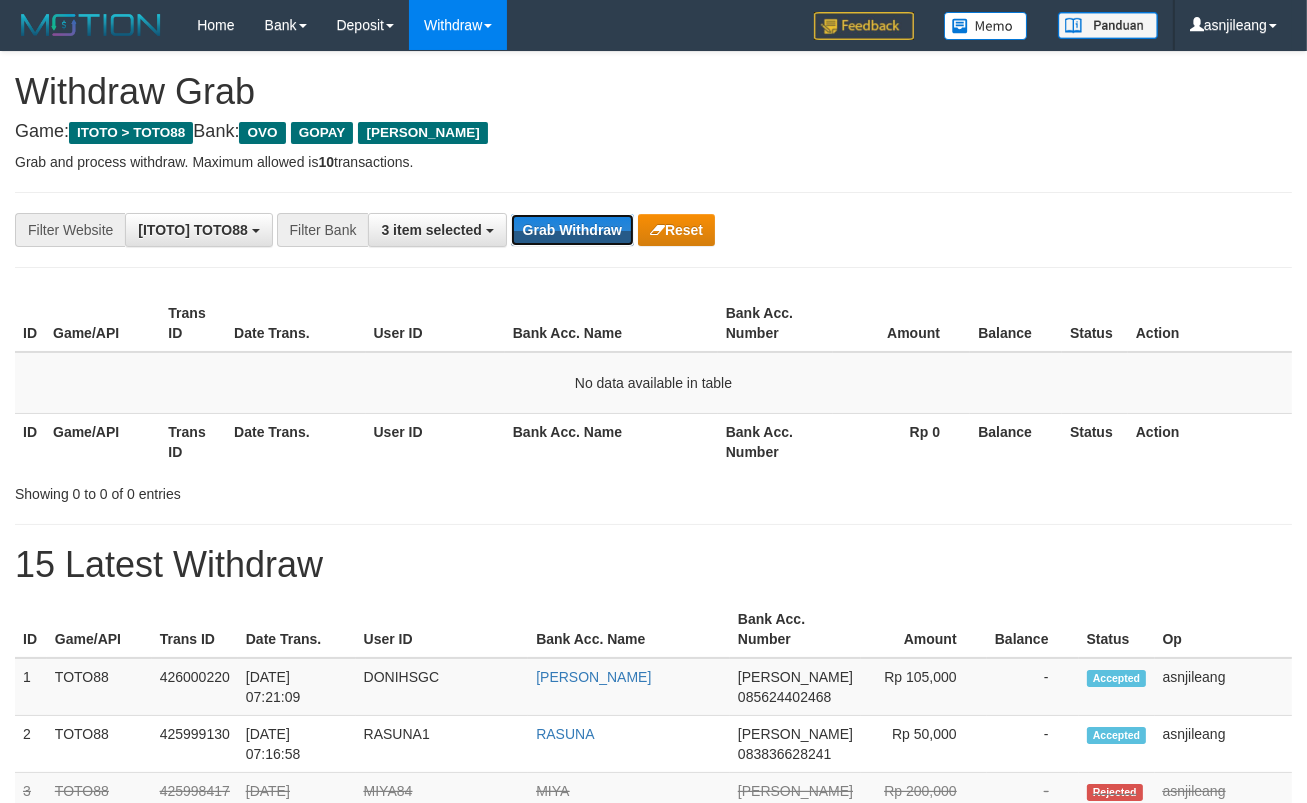 click on "Grab Withdraw" at bounding box center (572, 230) 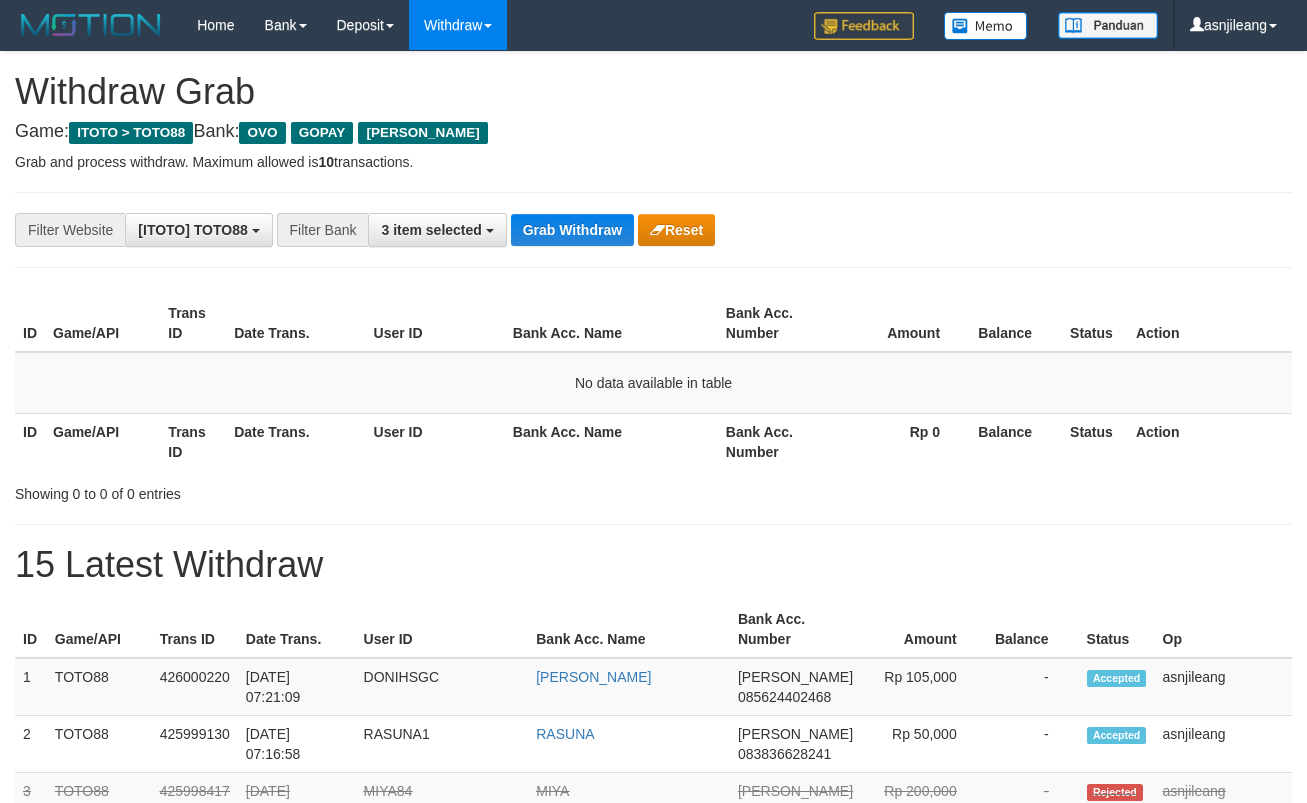 scroll, scrollTop: 0, scrollLeft: 0, axis: both 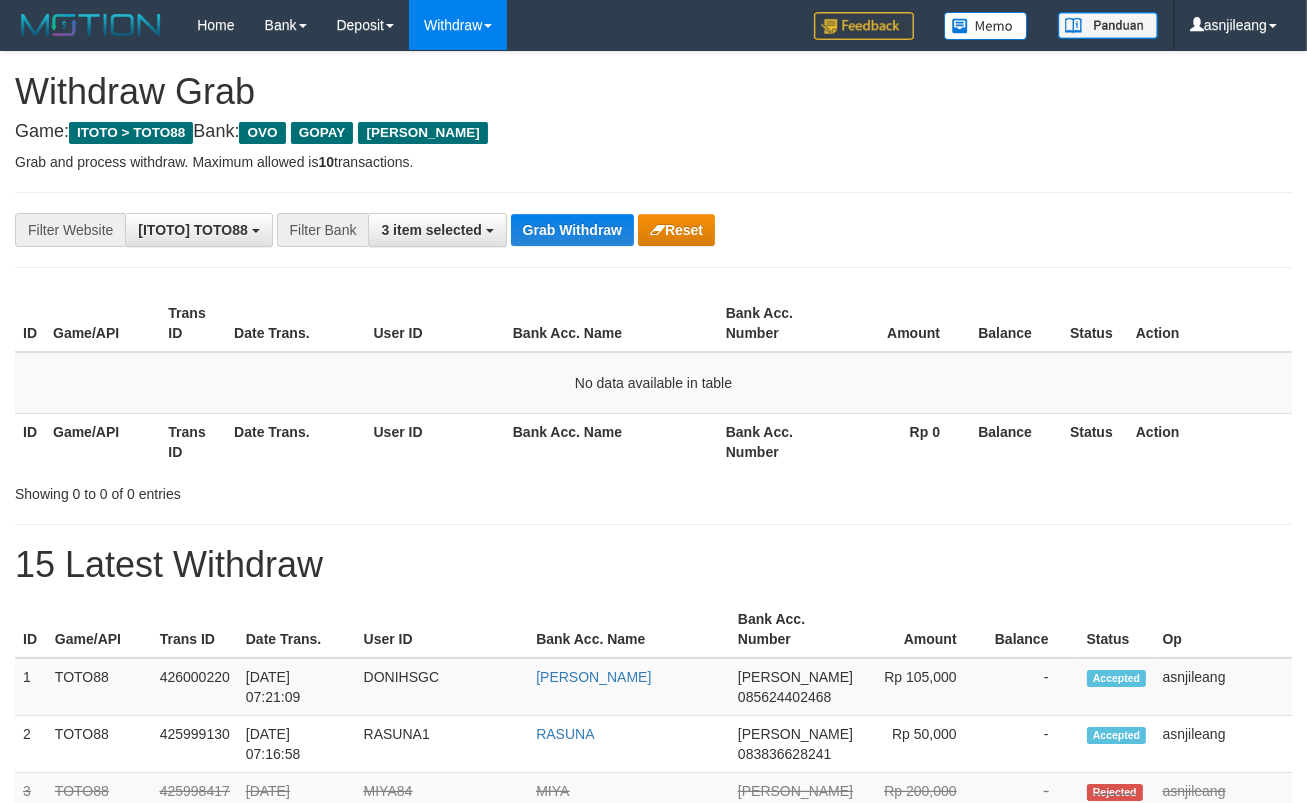 click on "**********" at bounding box center [653, 1113] 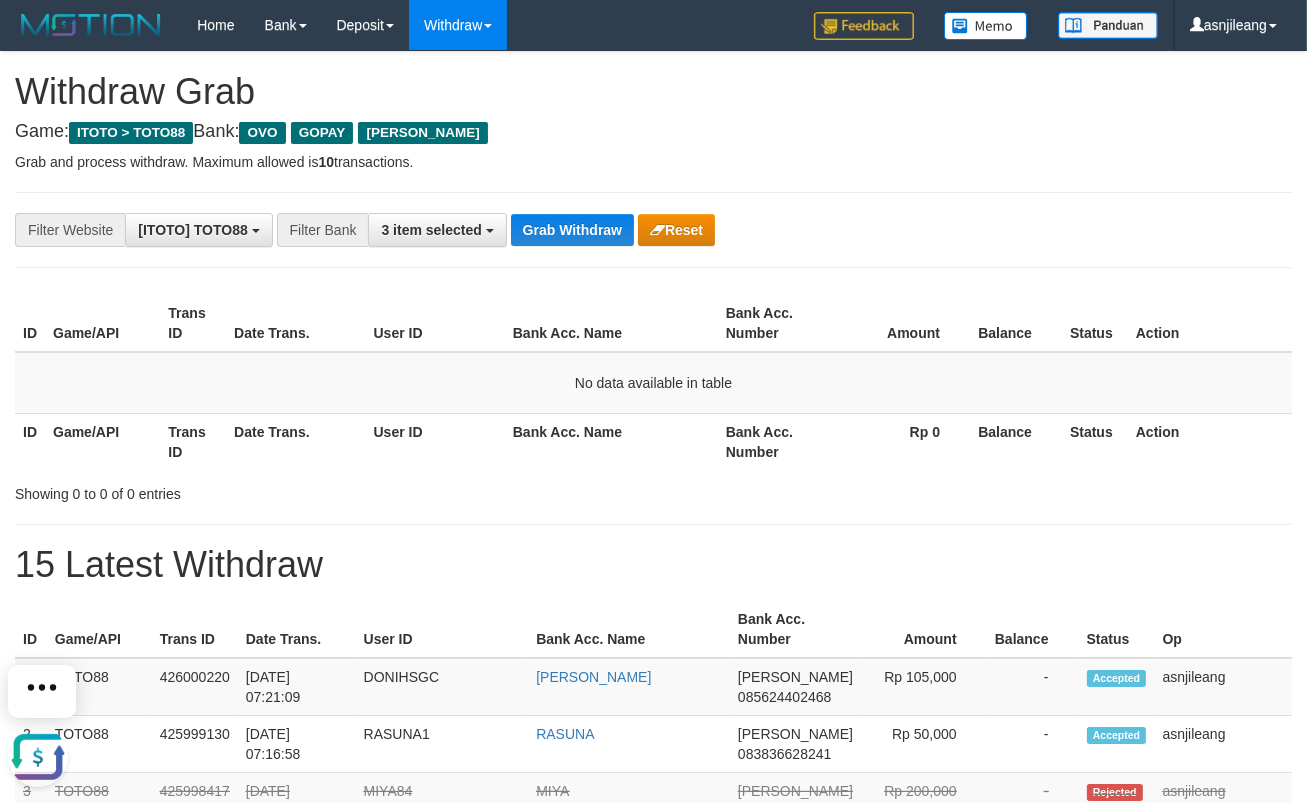 scroll, scrollTop: 0, scrollLeft: 0, axis: both 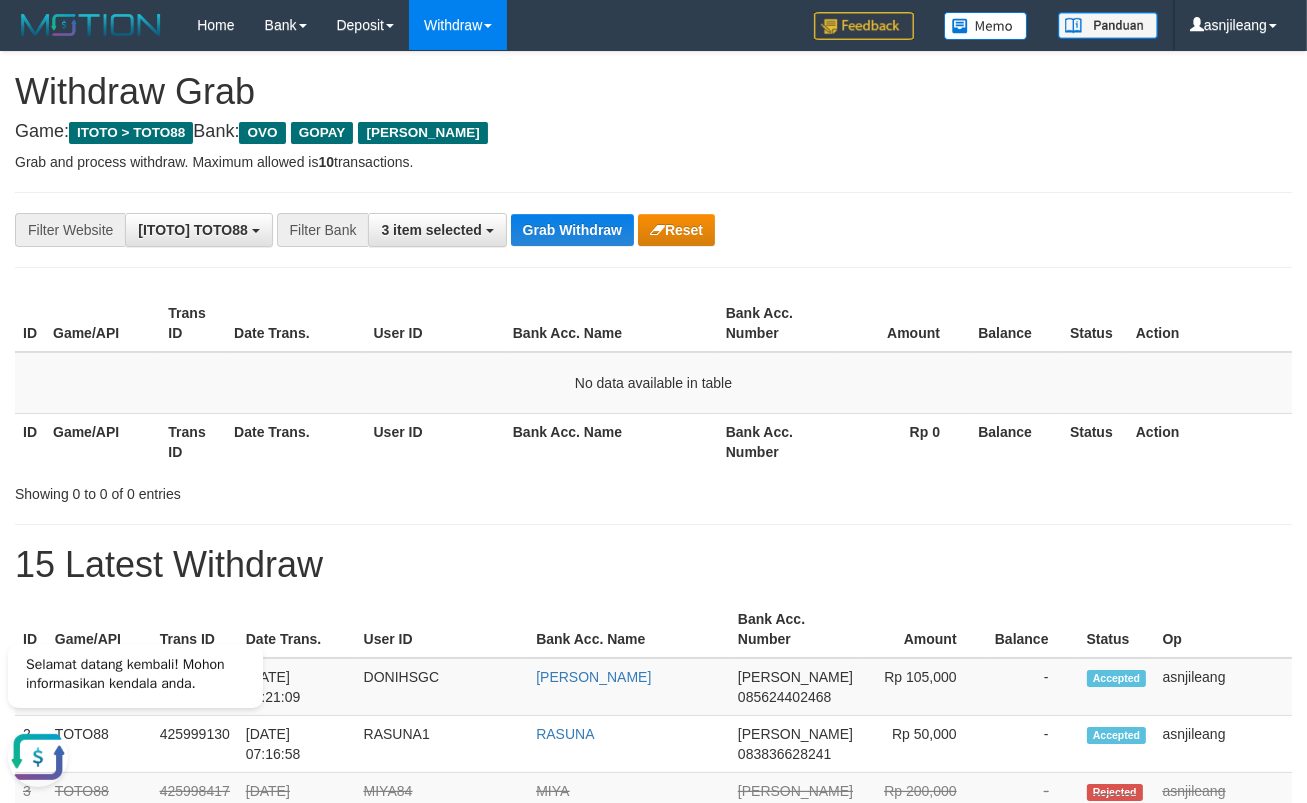 click on "**********" at bounding box center [653, 1113] 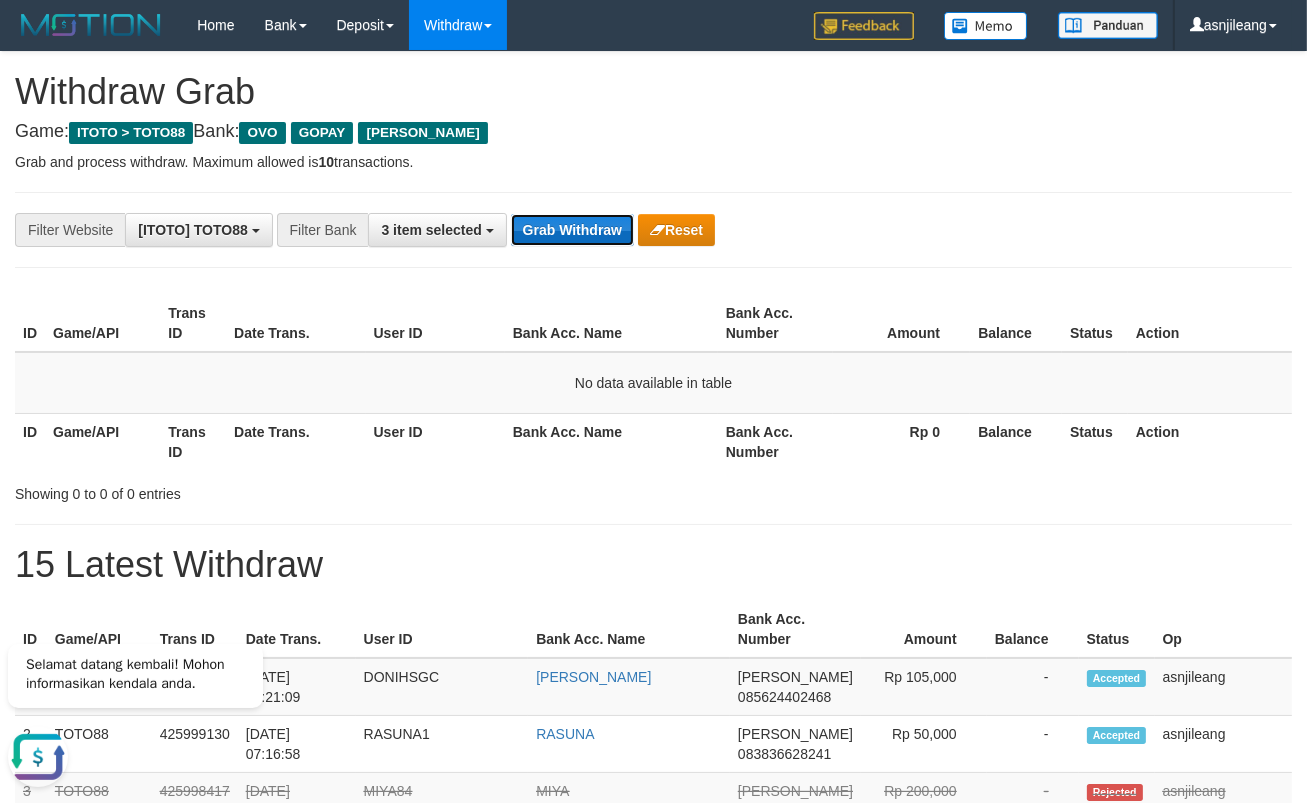 click on "Grab Withdraw" at bounding box center [572, 230] 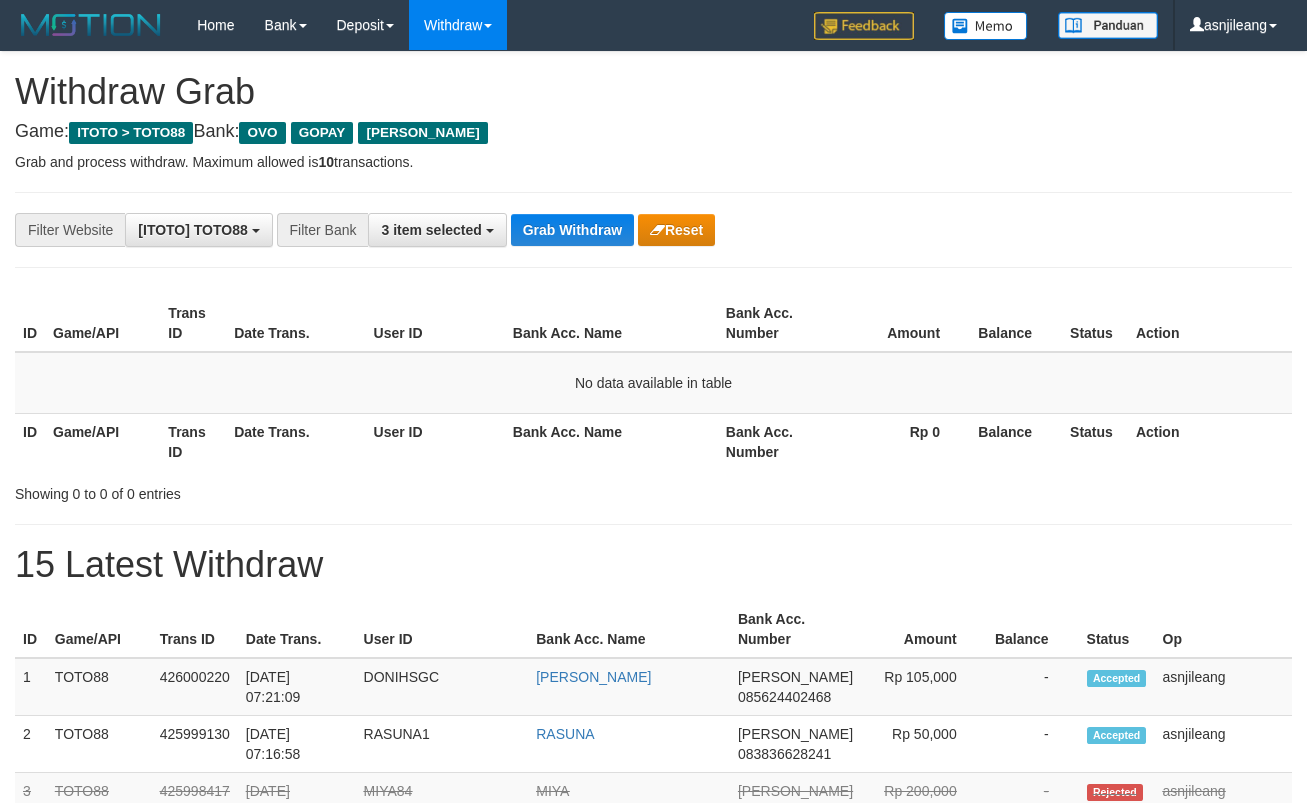scroll, scrollTop: 0, scrollLeft: 0, axis: both 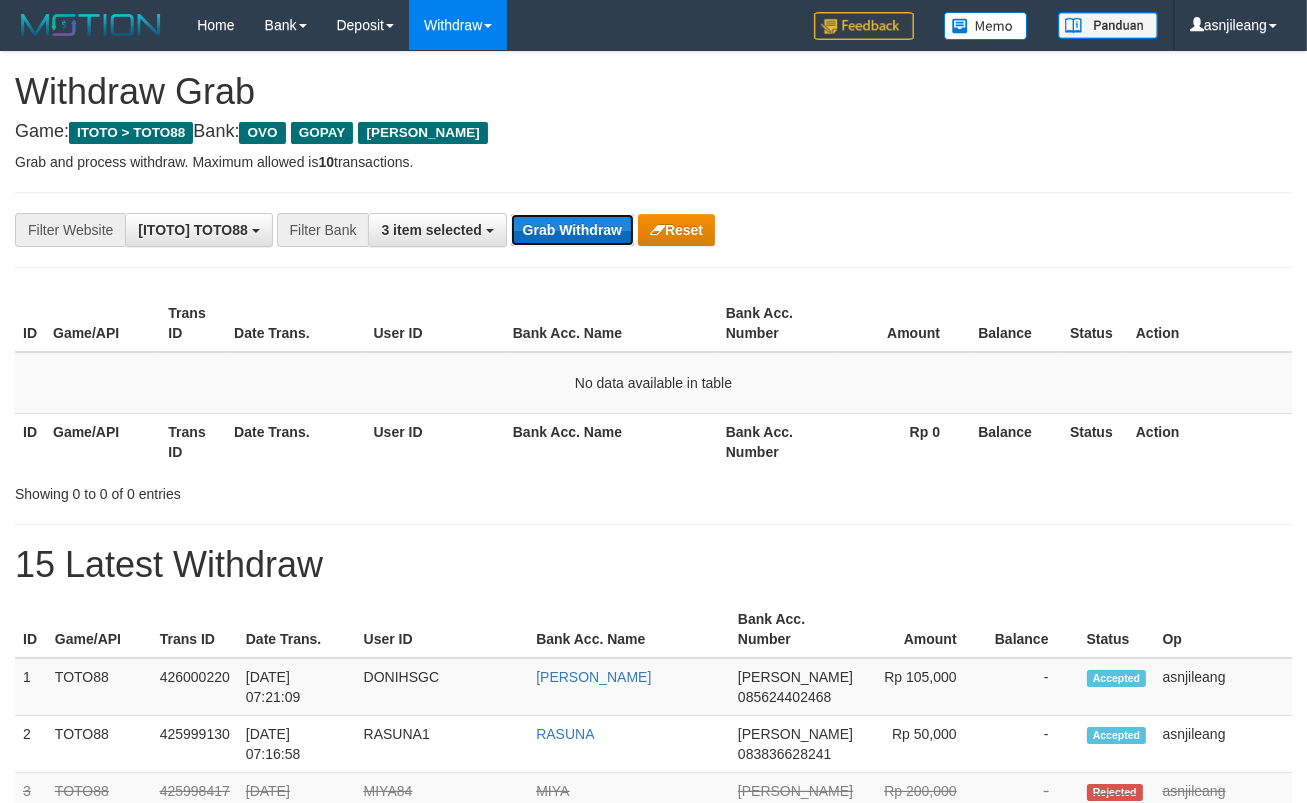 click on "Grab Withdraw" at bounding box center (572, 230) 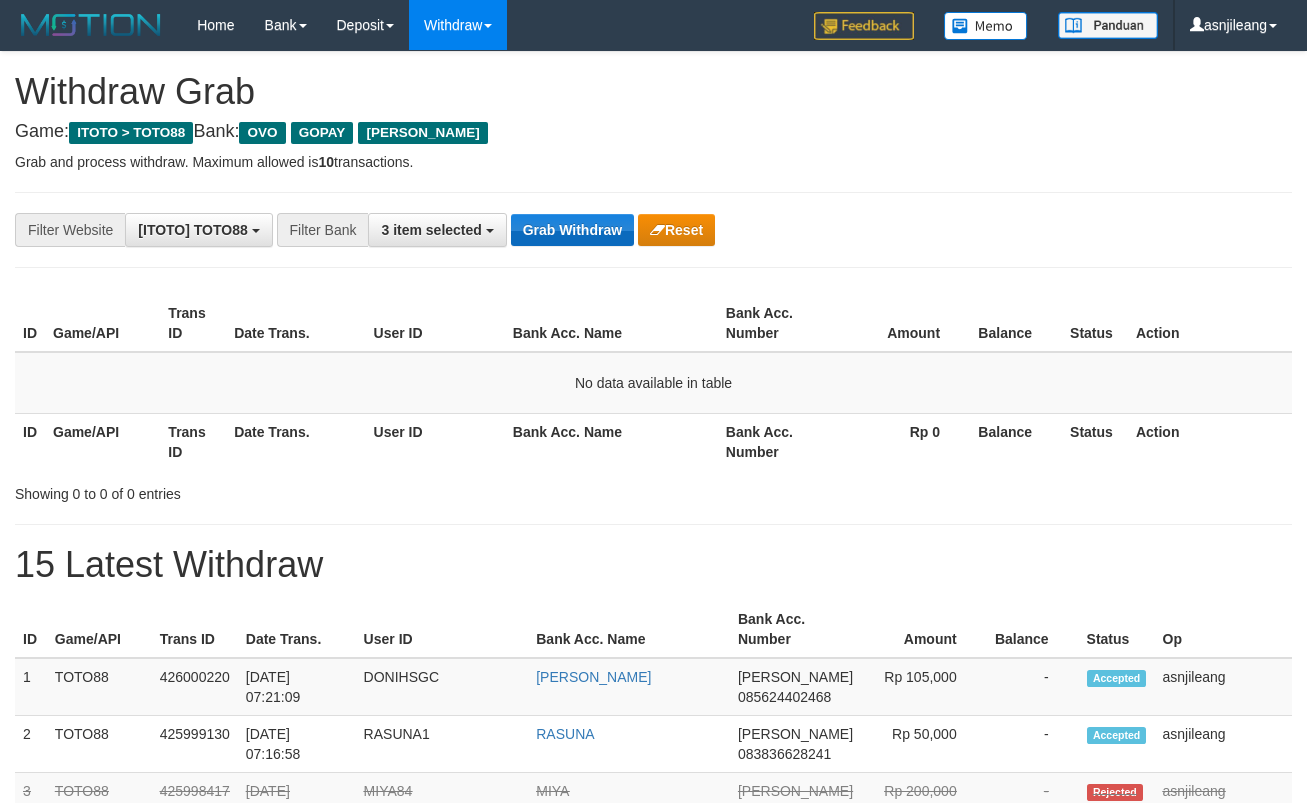 scroll, scrollTop: 0, scrollLeft: 0, axis: both 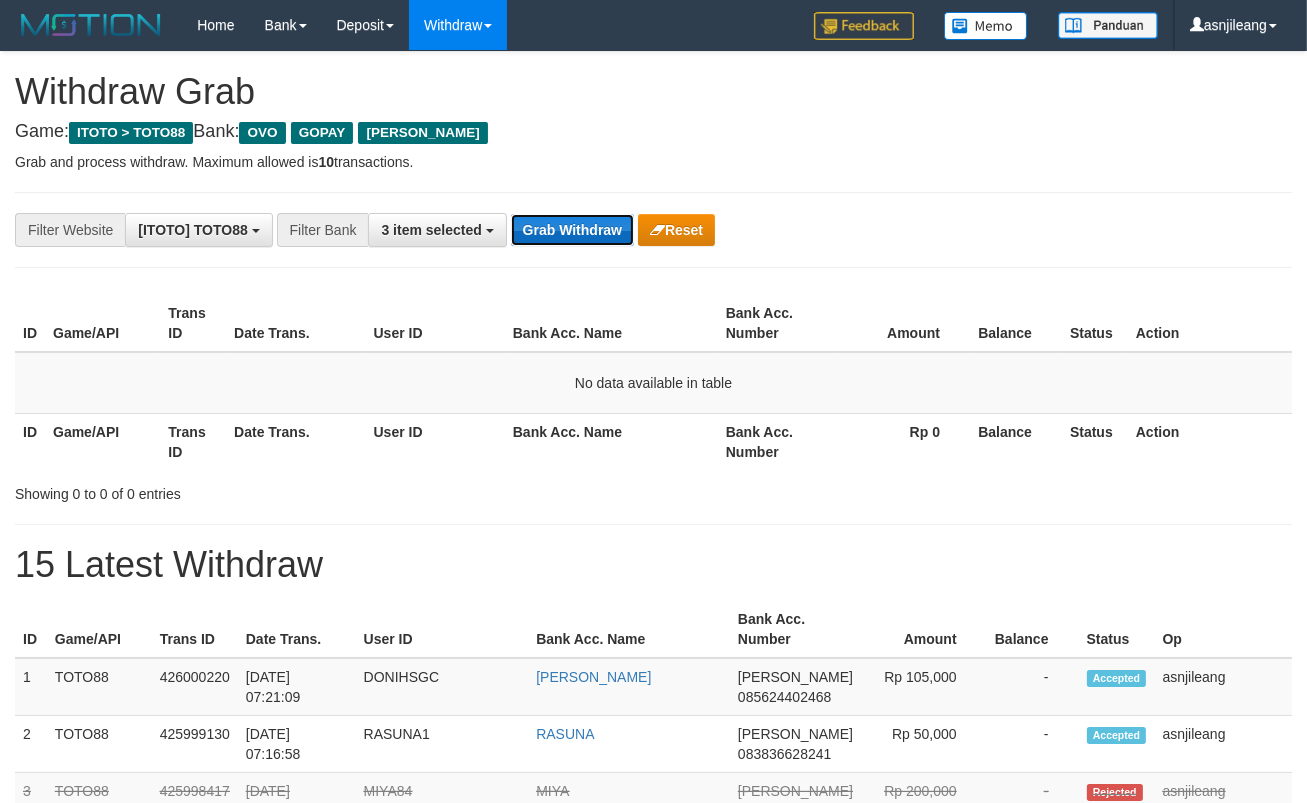 click on "Grab Withdraw" at bounding box center (572, 230) 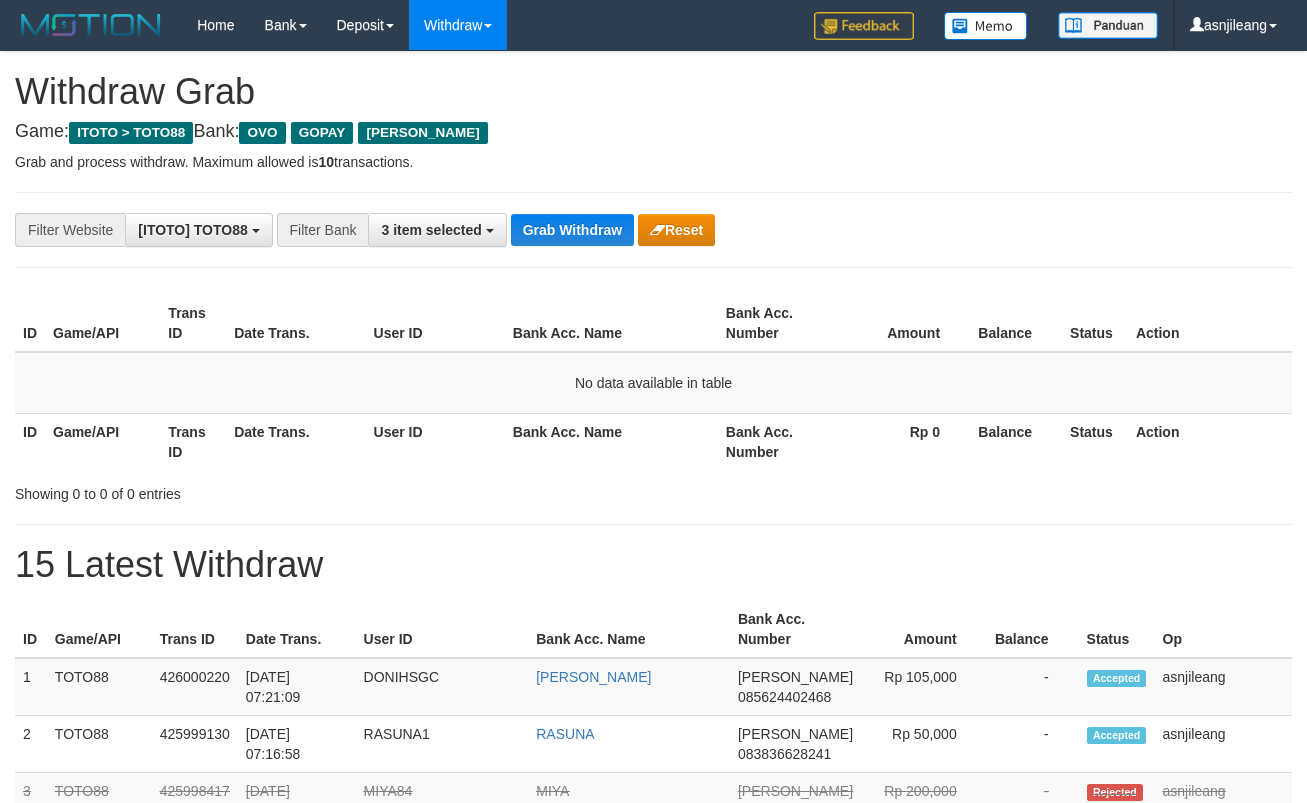 scroll, scrollTop: 0, scrollLeft: 0, axis: both 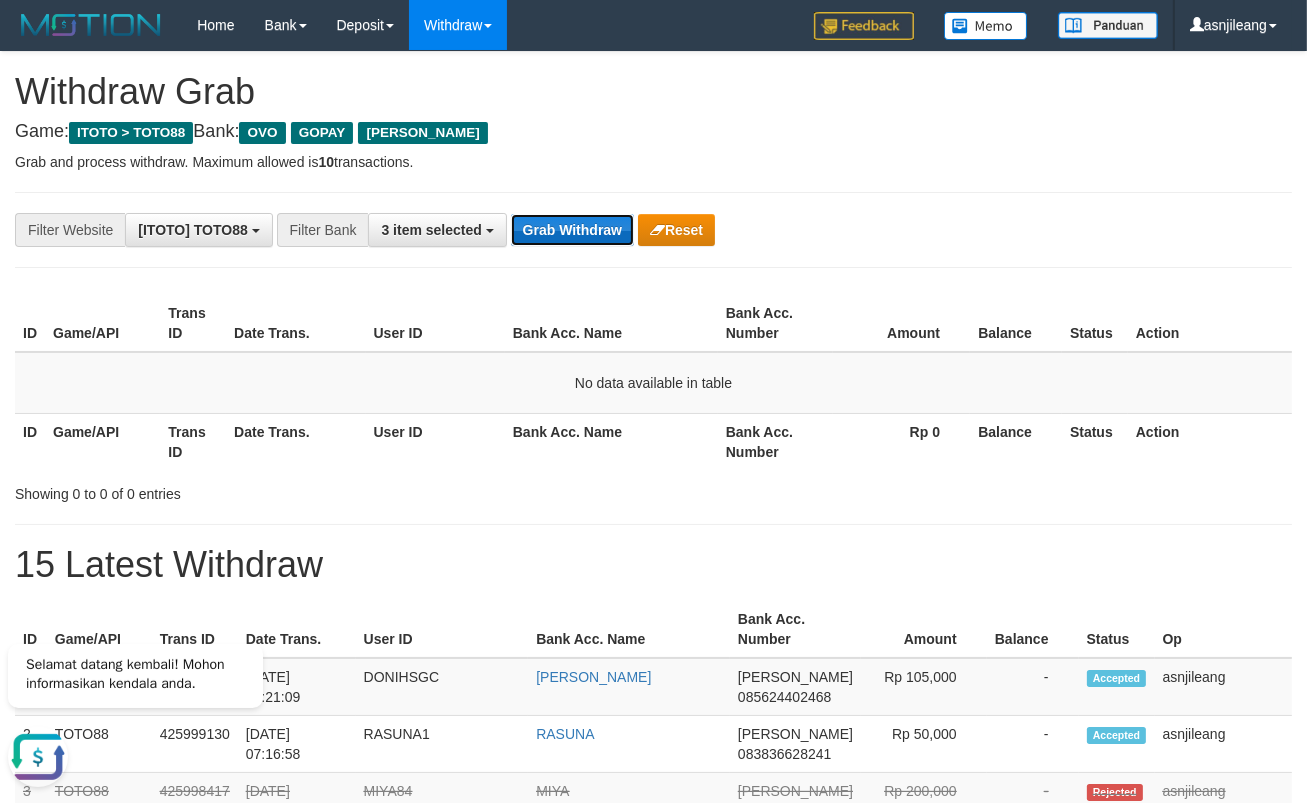 click on "Grab Withdraw" at bounding box center (572, 230) 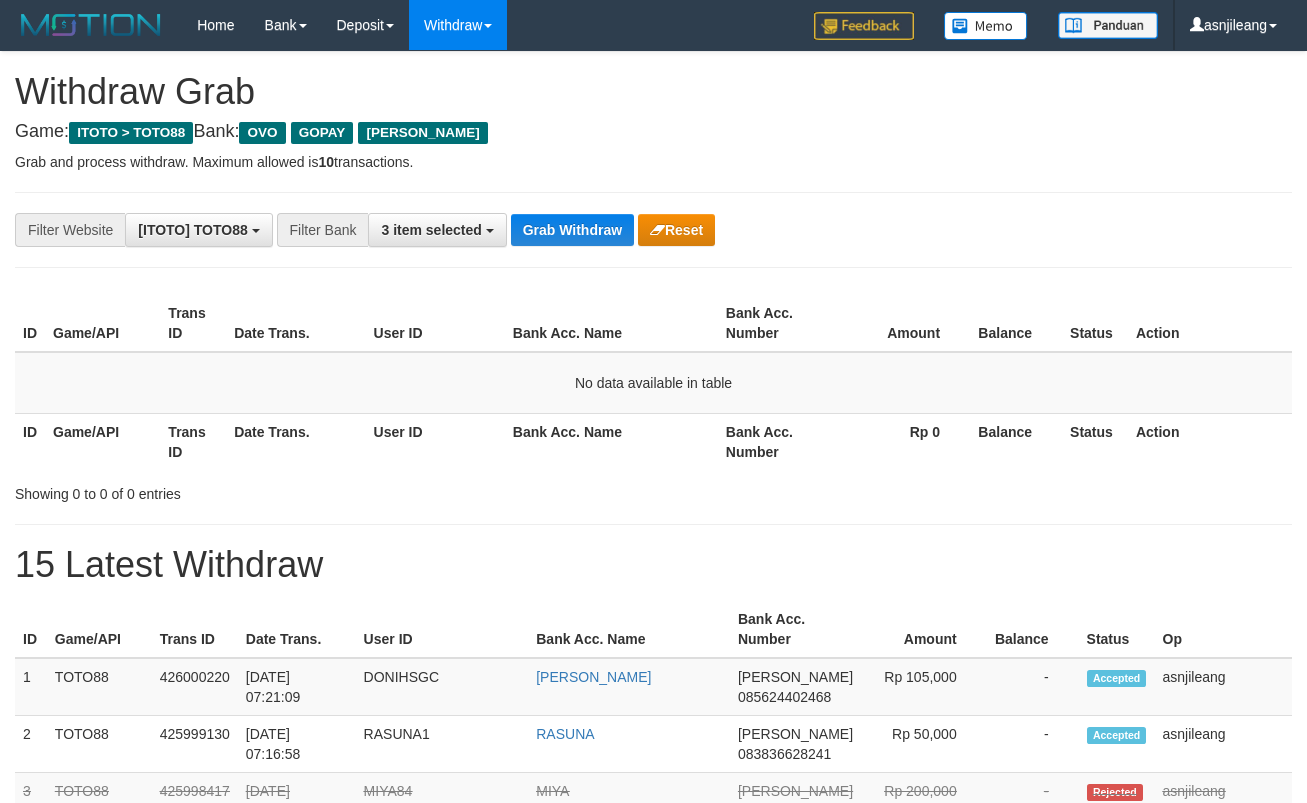 scroll, scrollTop: 1185, scrollLeft: 0, axis: vertical 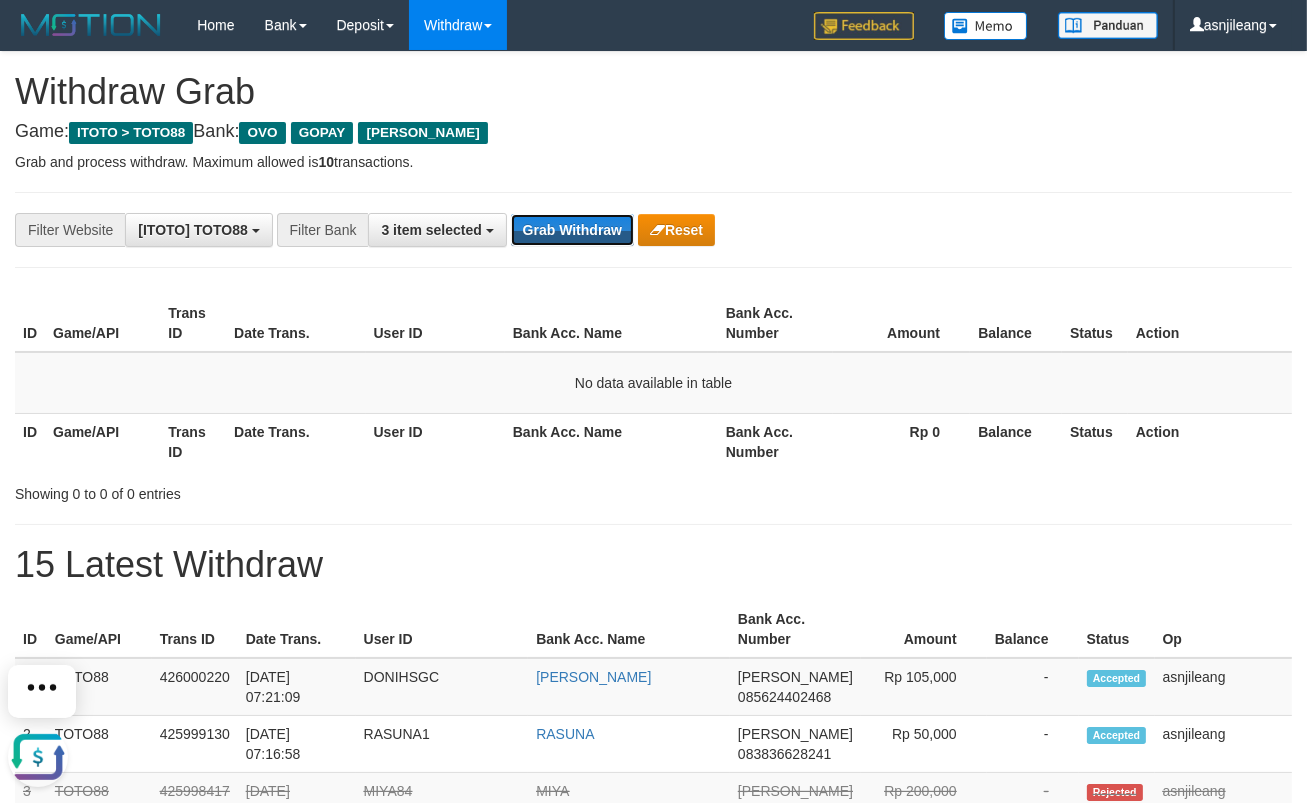 click on "Grab Withdraw" at bounding box center (572, 230) 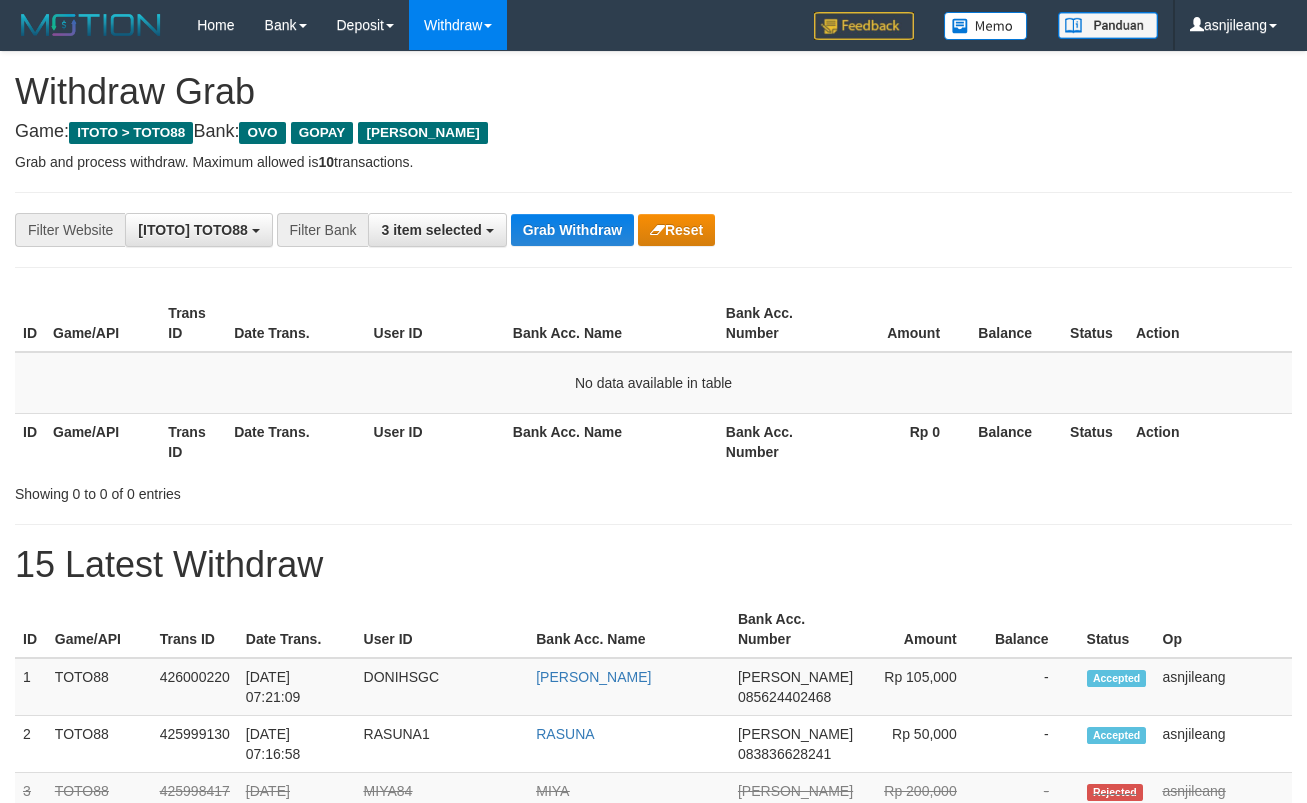 scroll, scrollTop: 0, scrollLeft: 0, axis: both 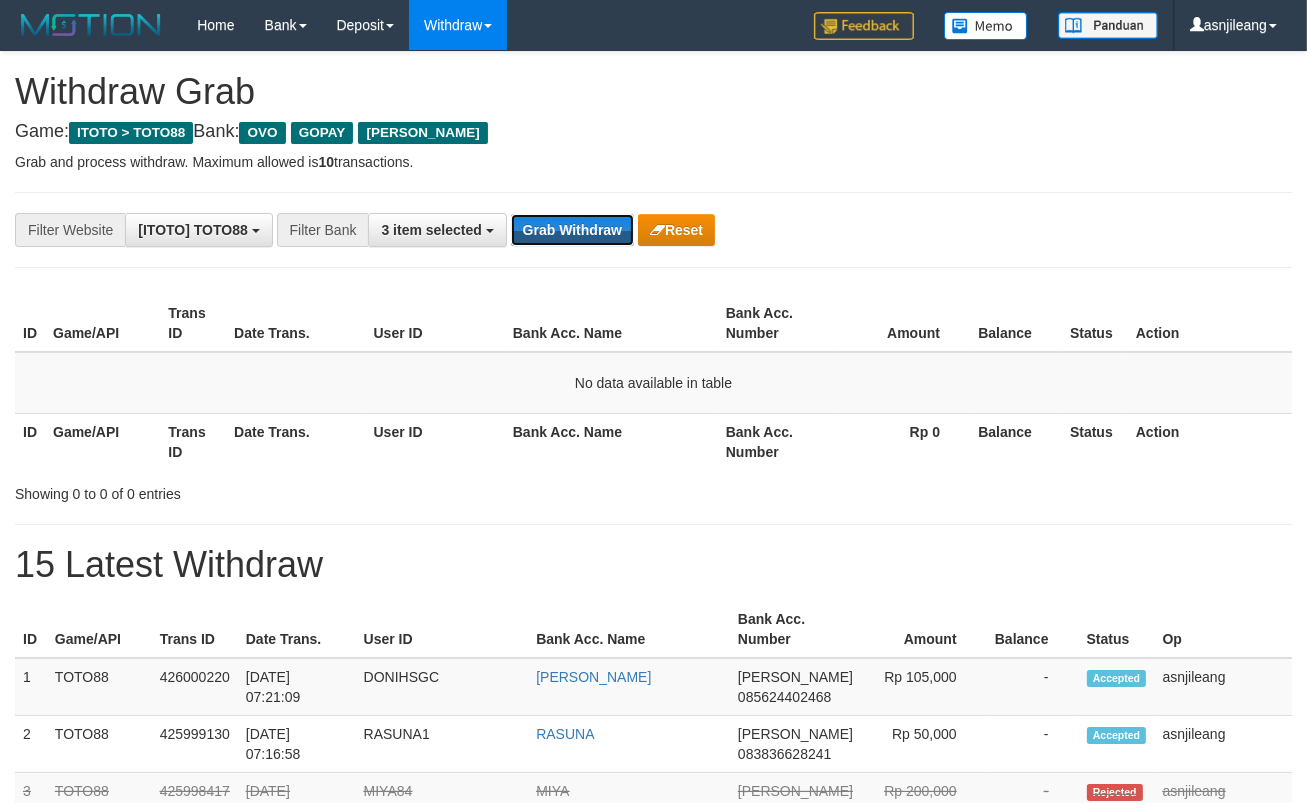 click on "Grab Withdraw" at bounding box center [572, 230] 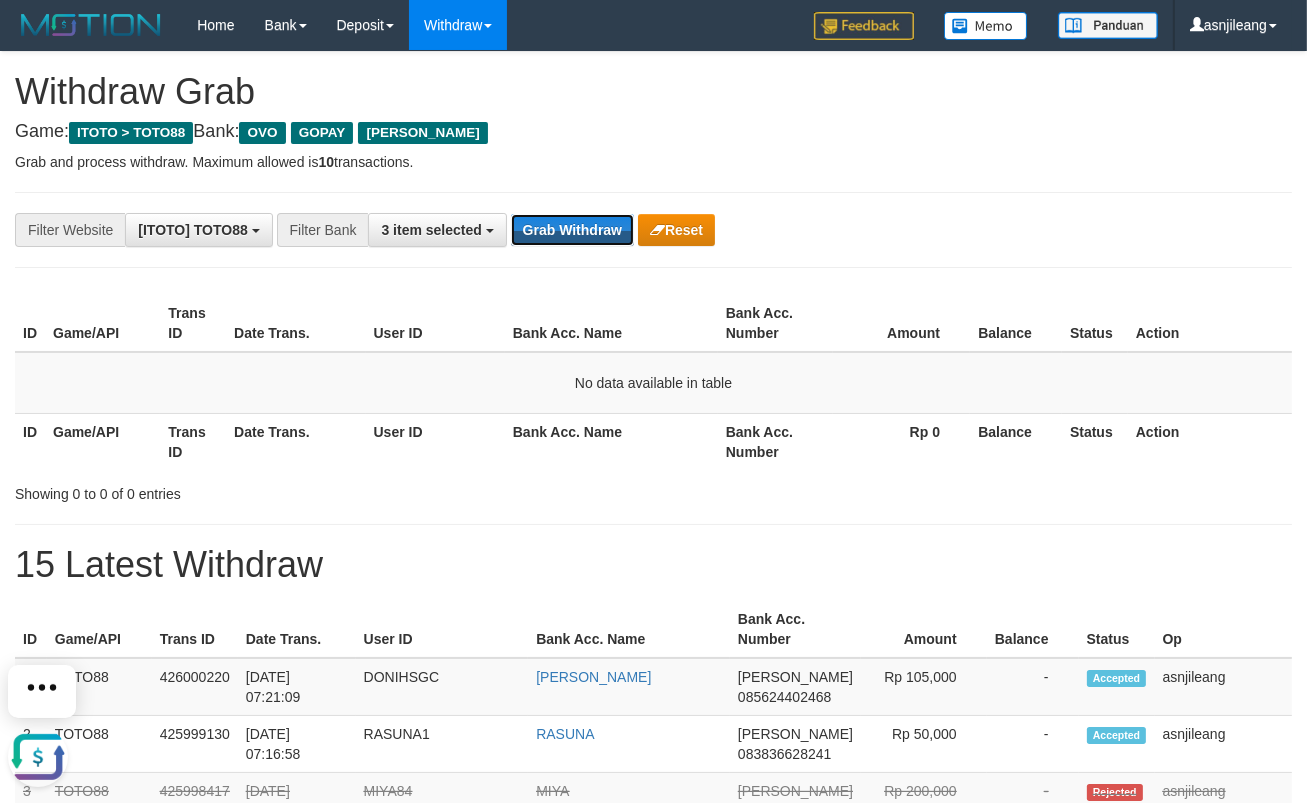 scroll, scrollTop: 0, scrollLeft: 0, axis: both 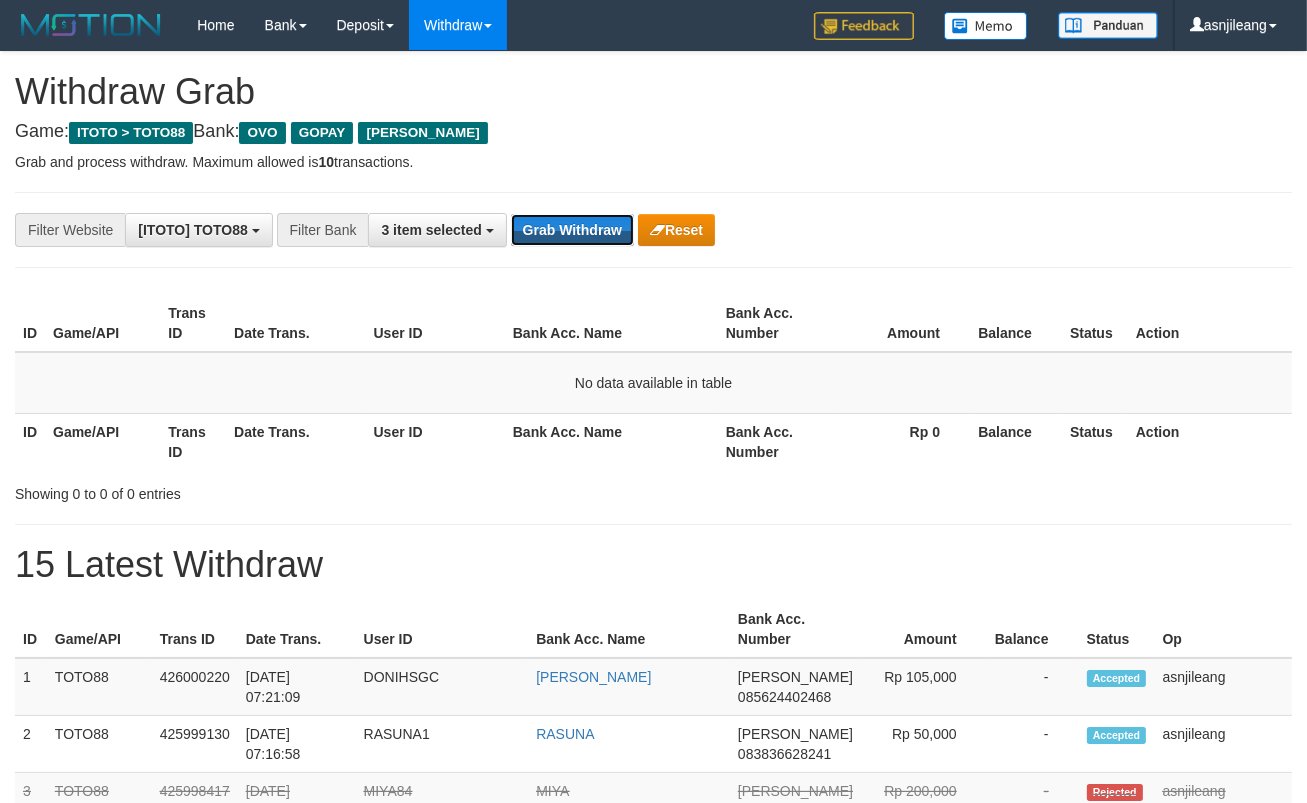 click on "Grab Withdraw" at bounding box center [572, 230] 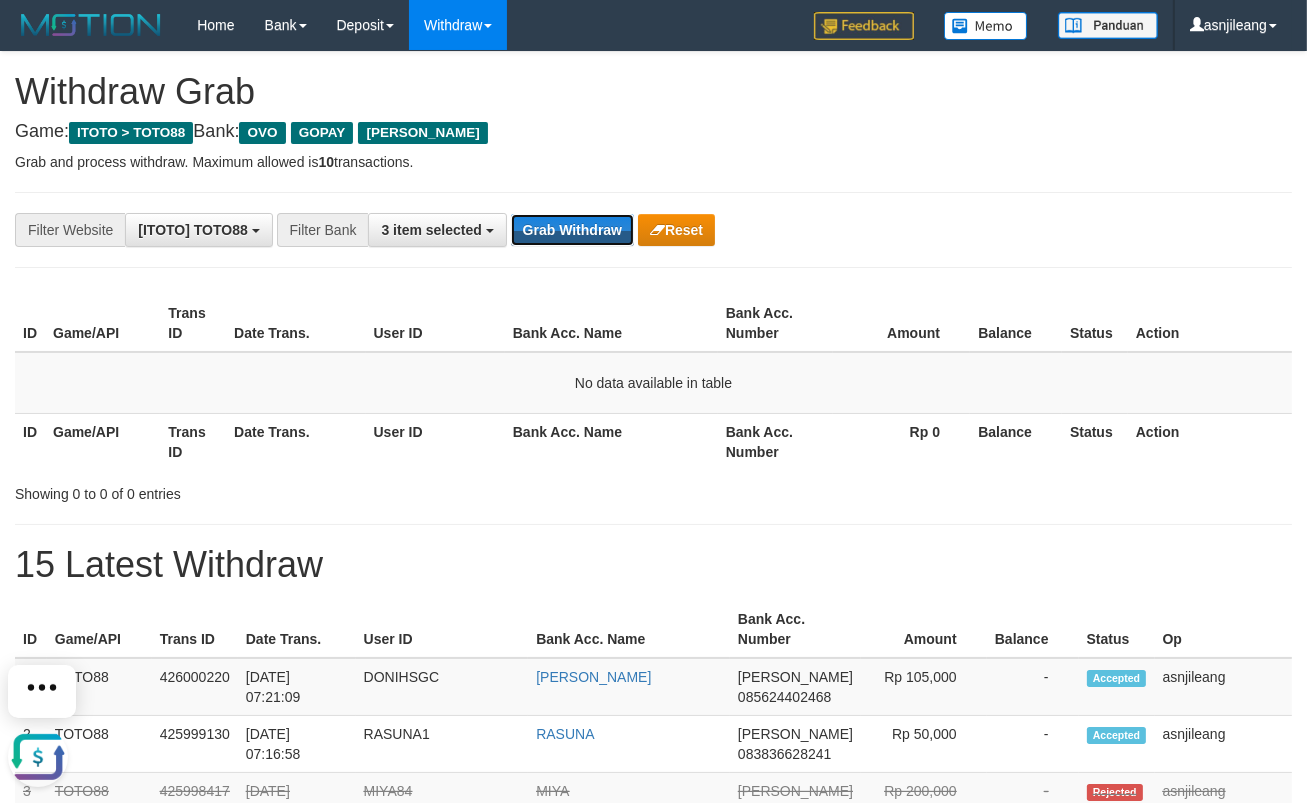 scroll, scrollTop: 0, scrollLeft: 0, axis: both 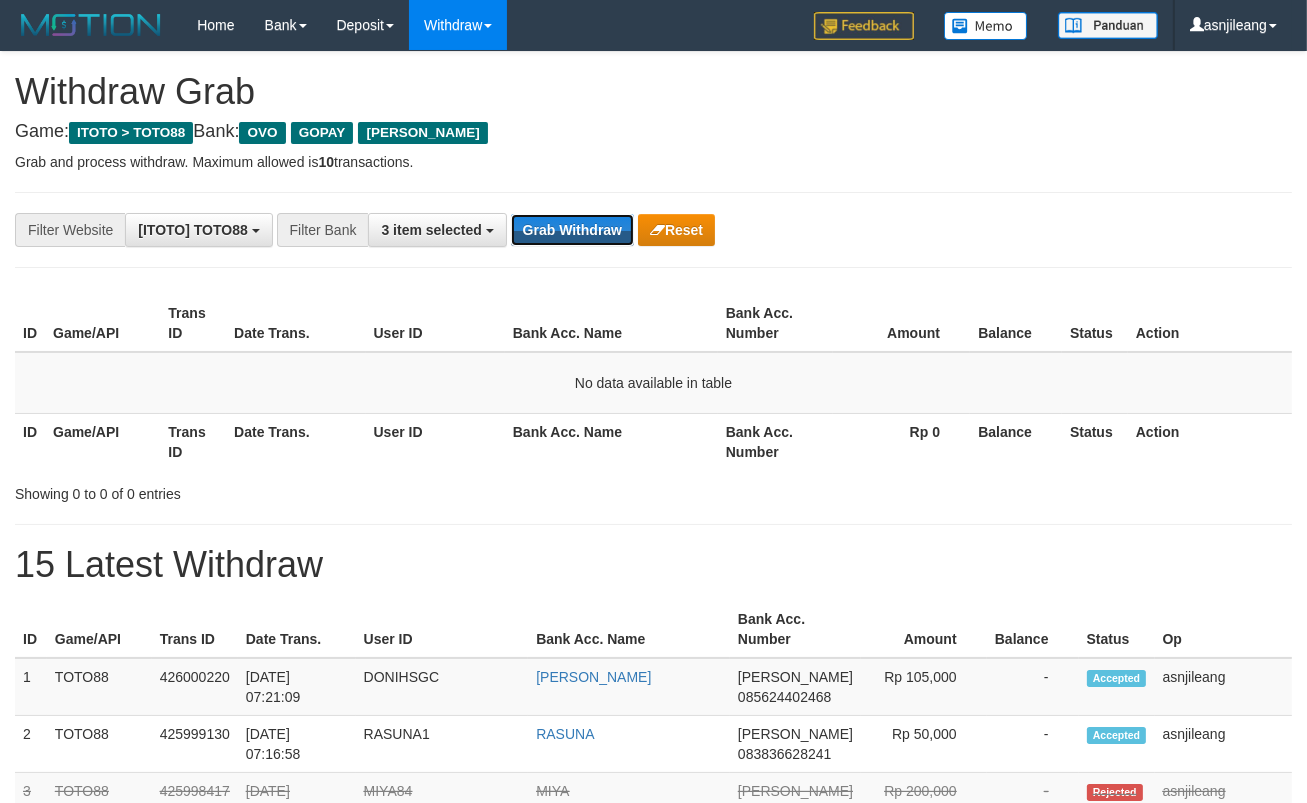 click on "Grab Withdraw" at bounding box center [572, 230] 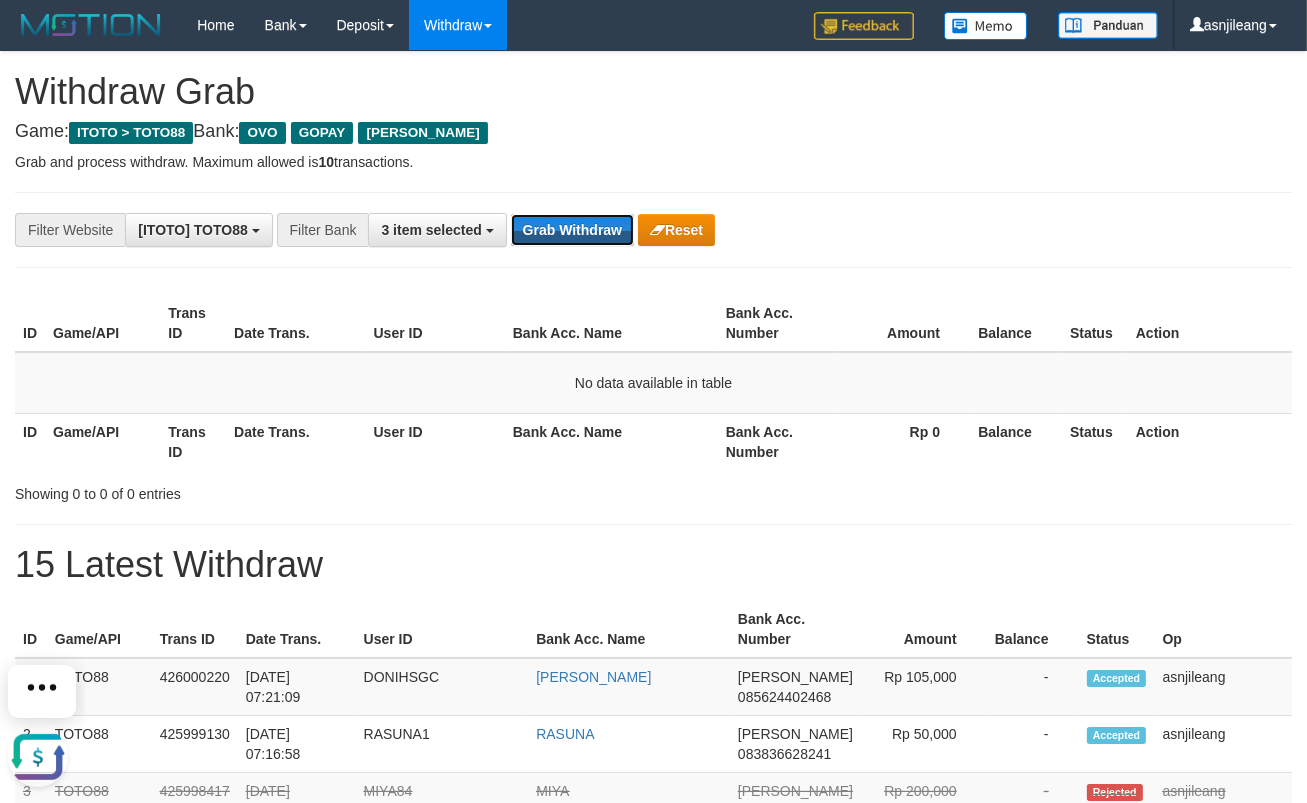 scroll, scrollTop: 0, scrollLeft: 0, axis: both 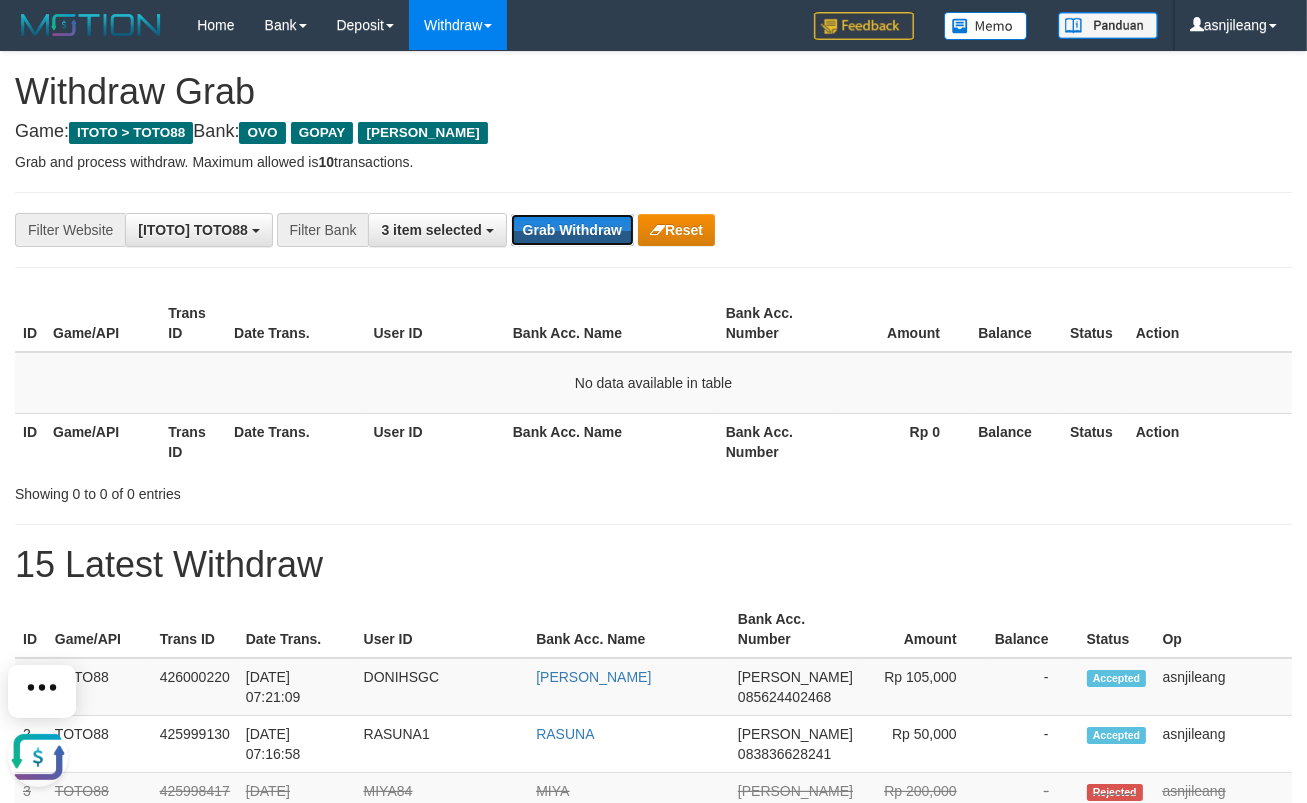 click on "Grab Withdraw" at bounding box center (572, 230) 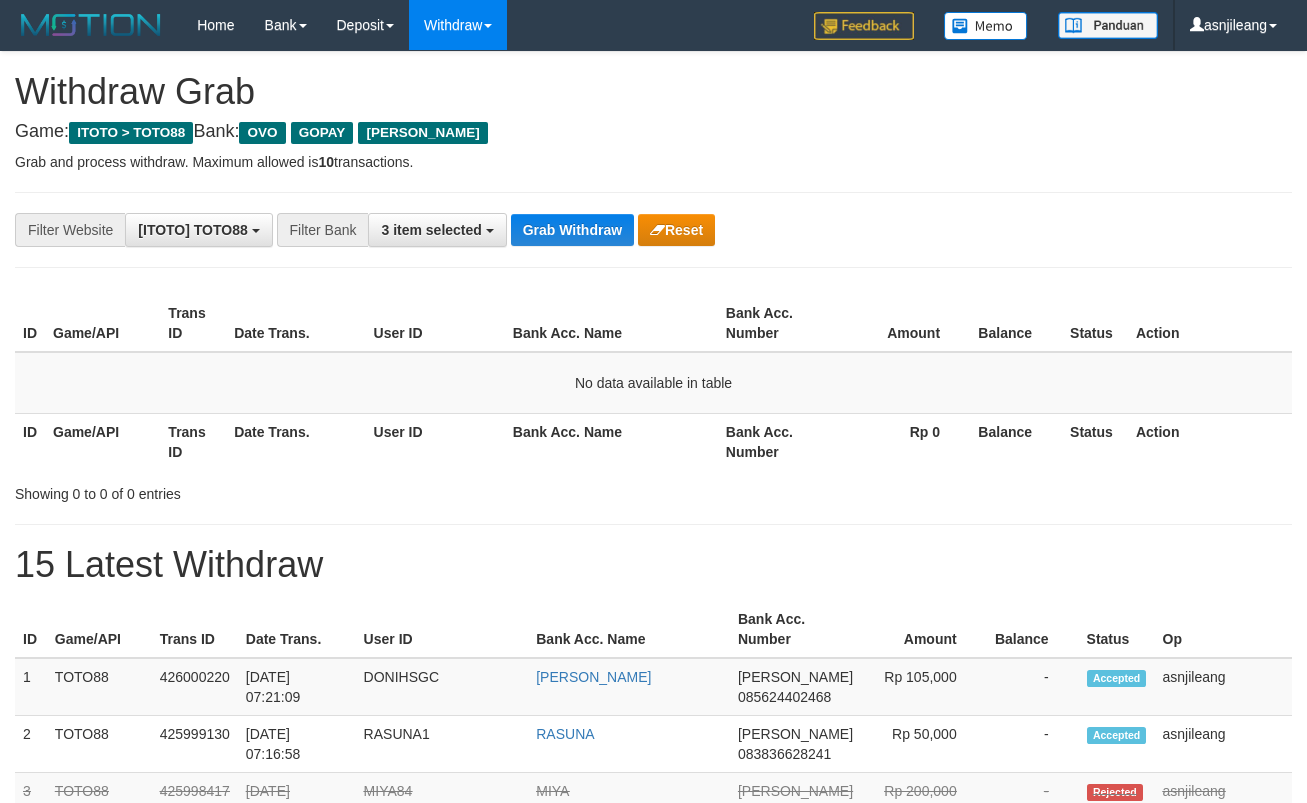 scroll, scrollTop: 0, scrollLeft: 0, axis: both 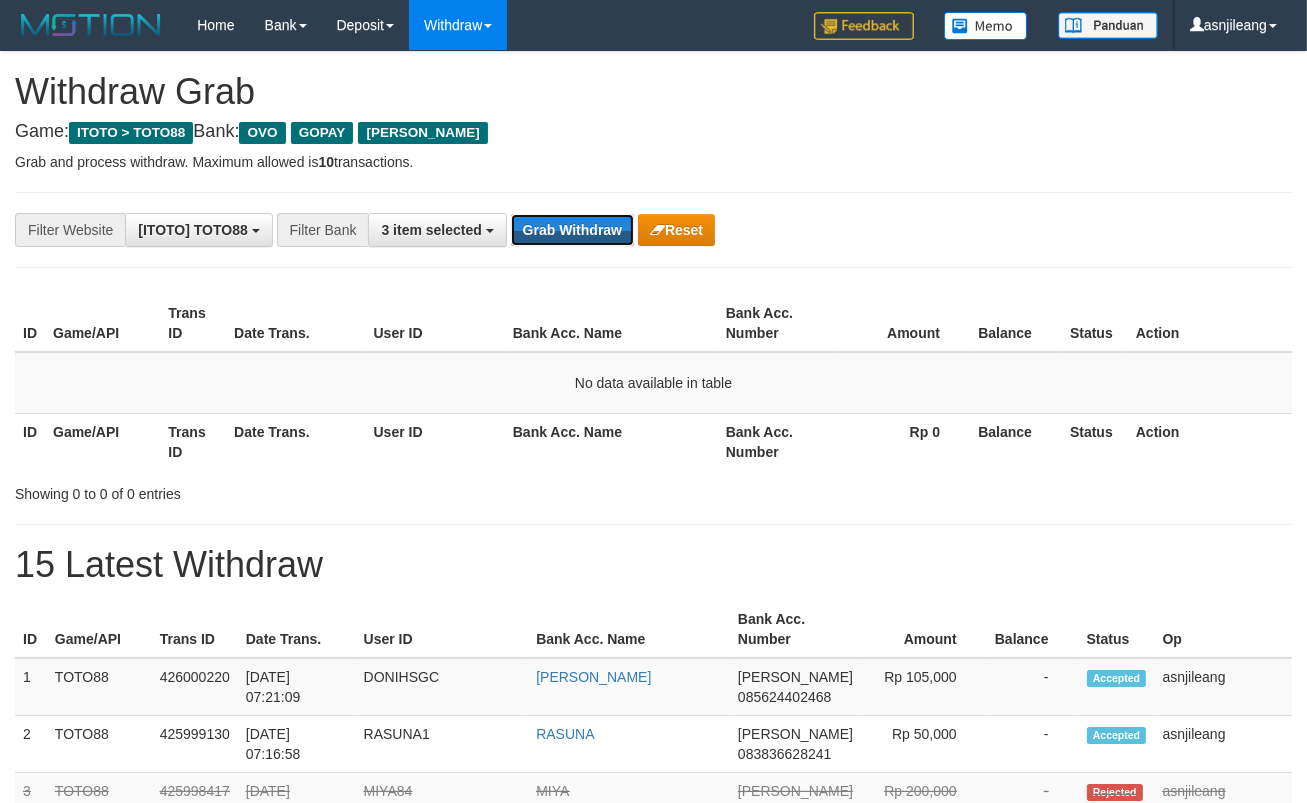 click on "Grab Withdraw" at bounding box center [572, 230] 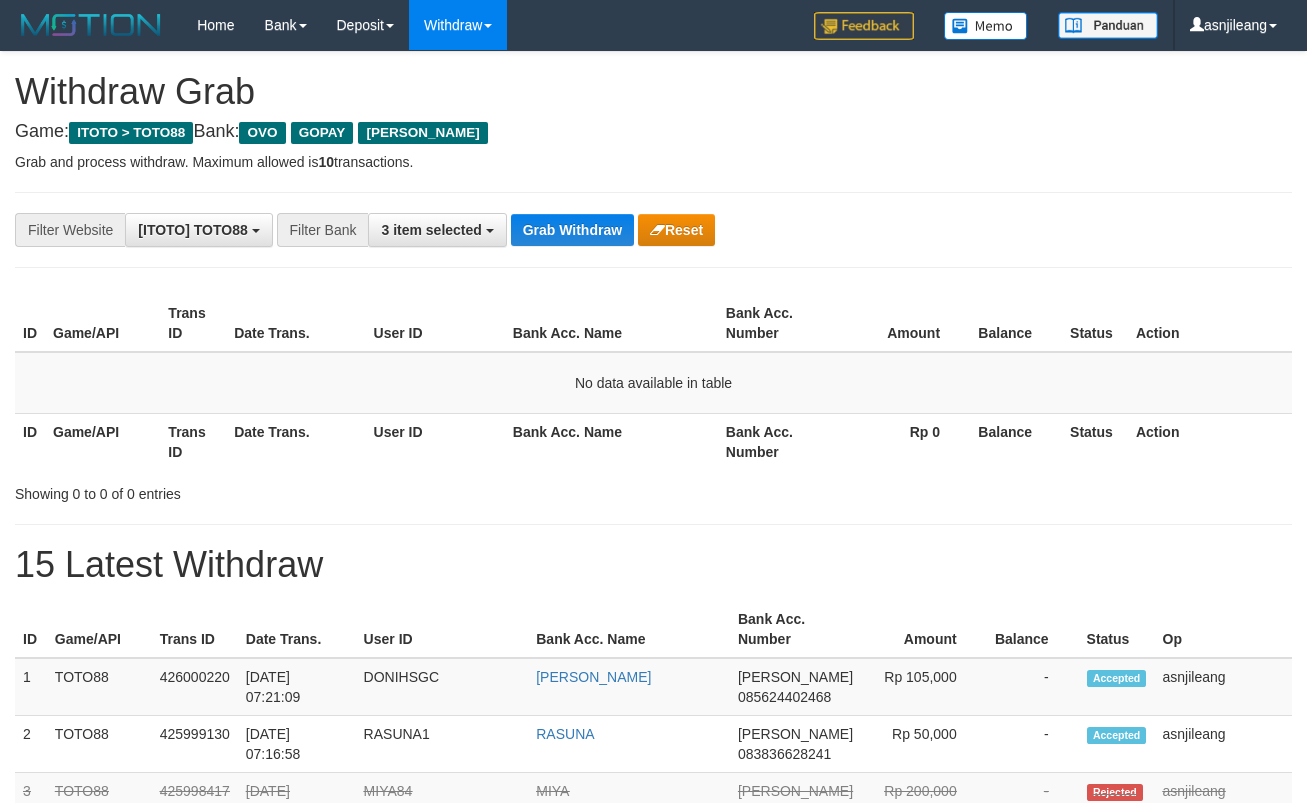 scroll, scrollTop: 0, scrollLeft: 0, axis: both 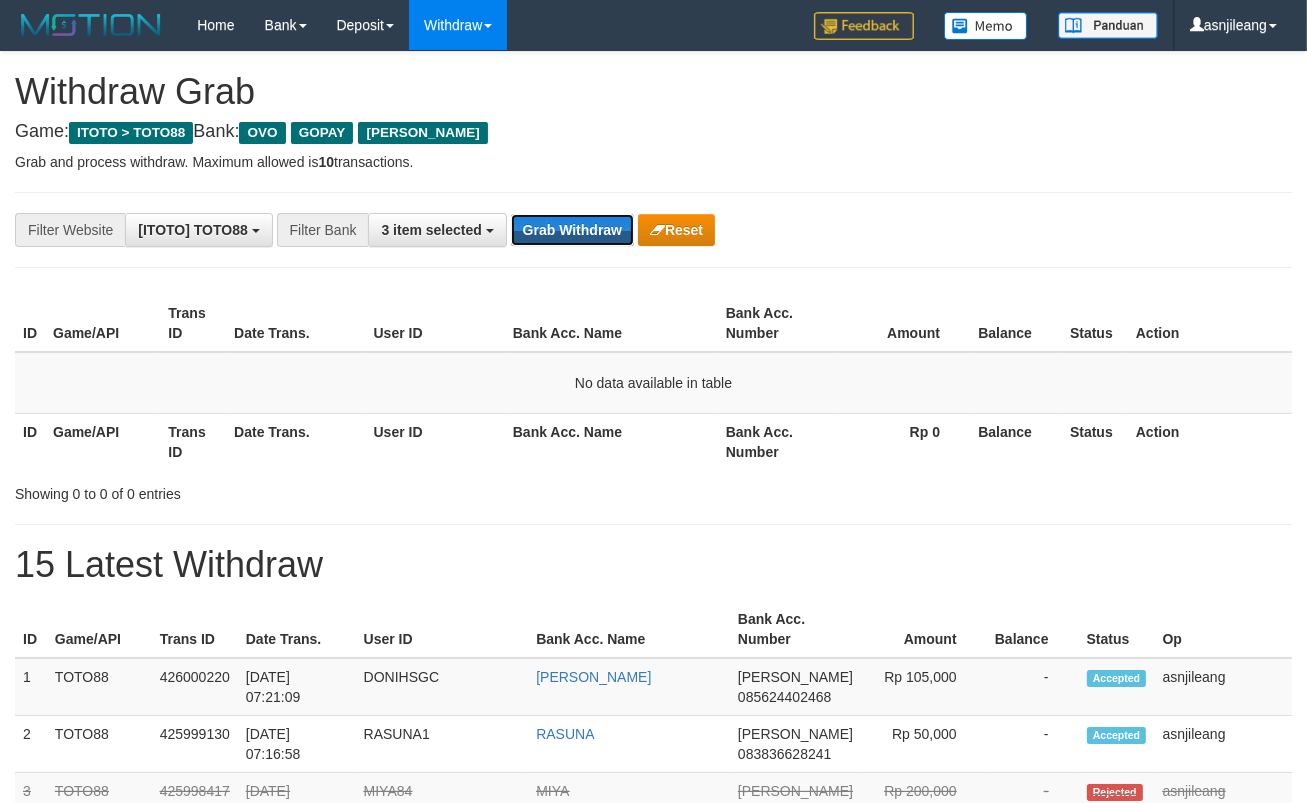 click on "Grab Withdraw" at bounding box center (572, 230) 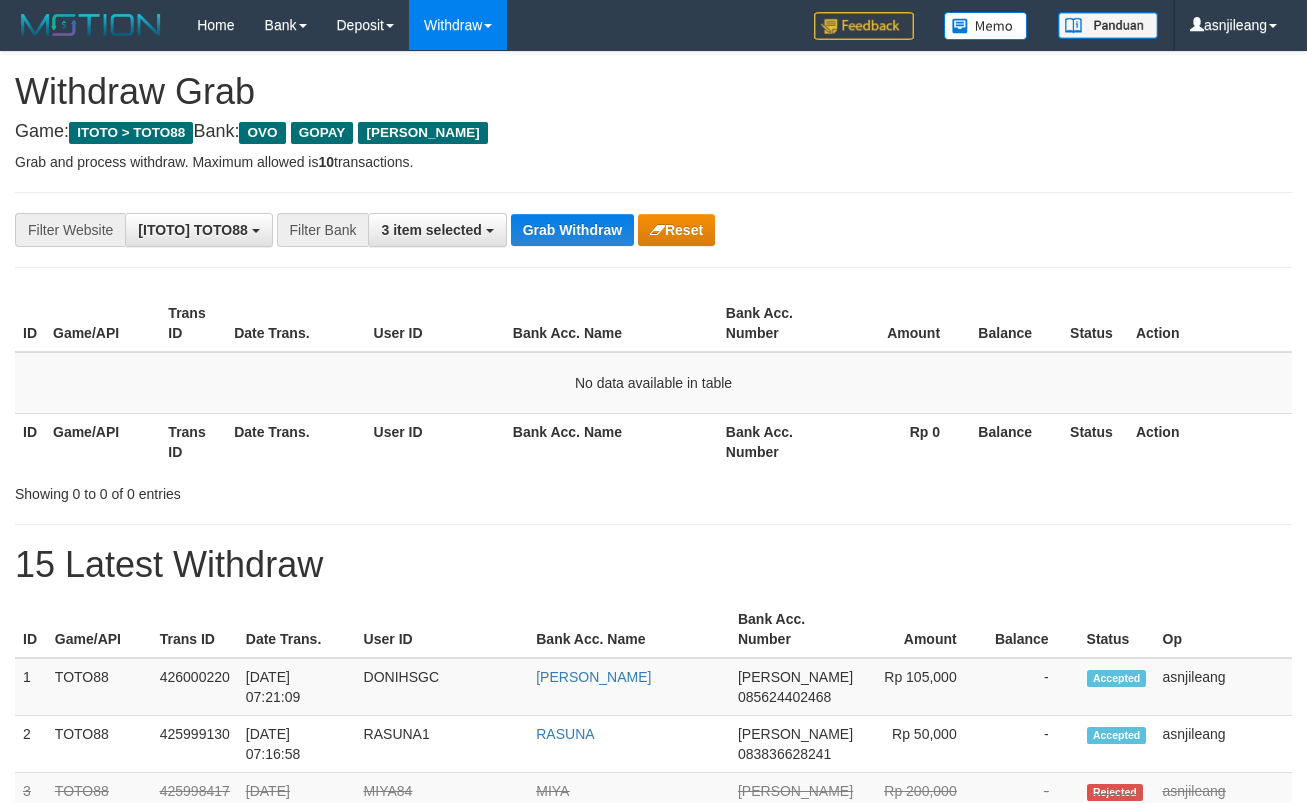 scroll, scrollTop: 0, scrollLeft: 0, axis: both 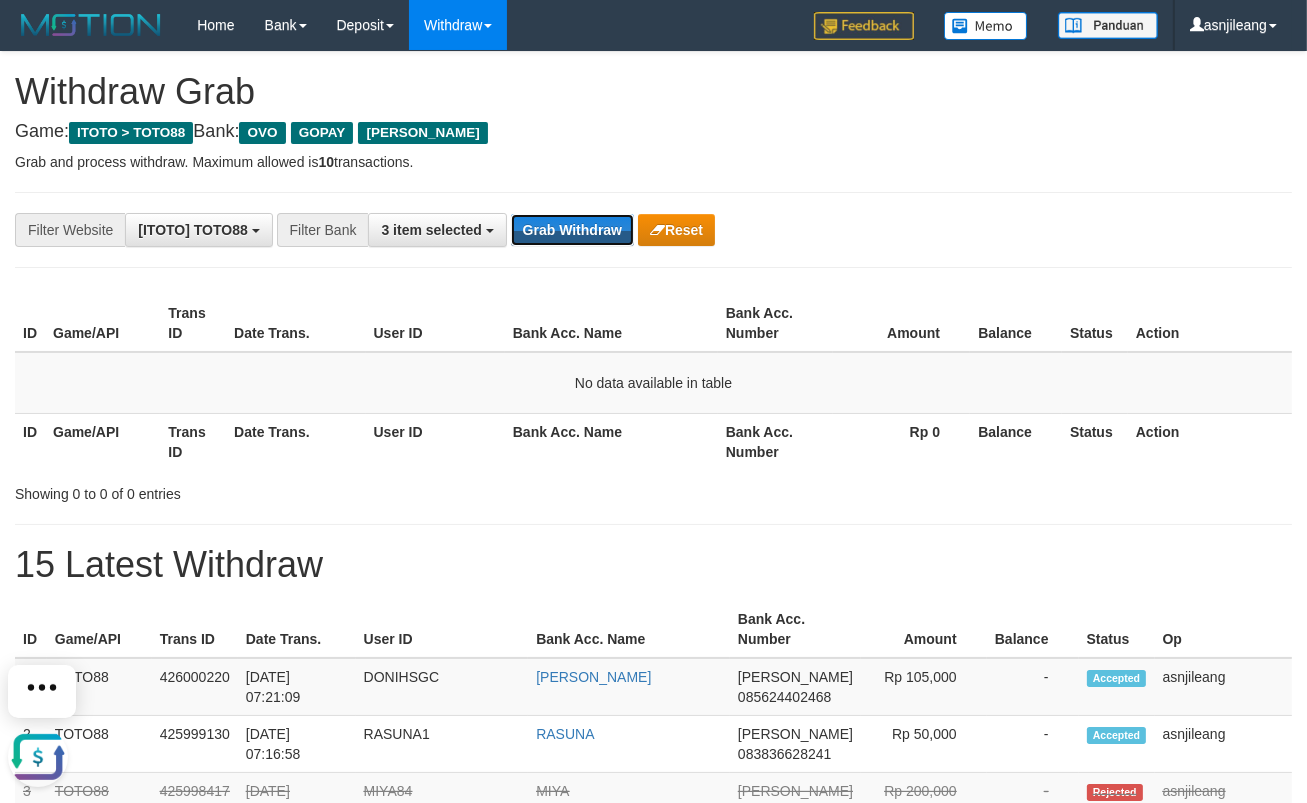 click on "Grab Withdraw" at bounding box center (572, 230) 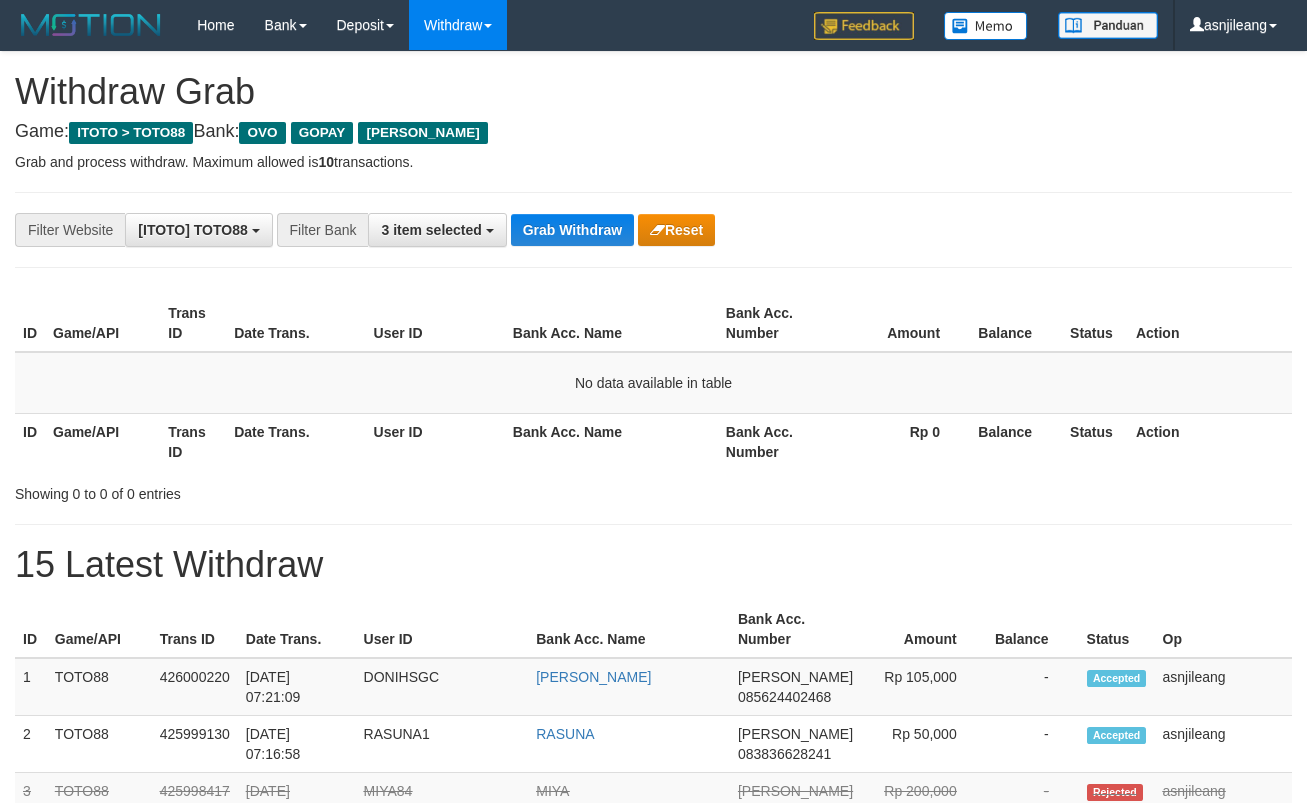scroll, scrollTop: 0, scrollLeft: 0, axis: both 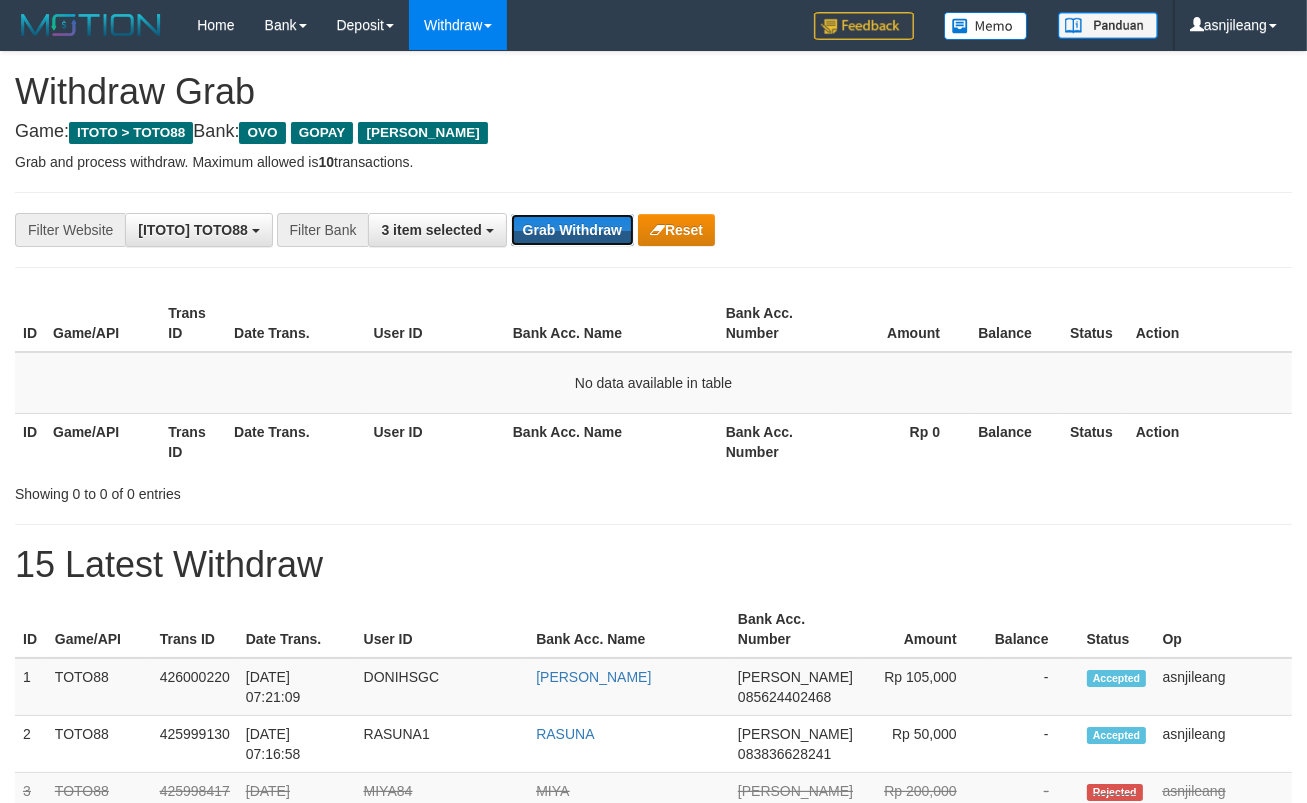 click on "Grab Withdraw" at bounding box center [572, 230] 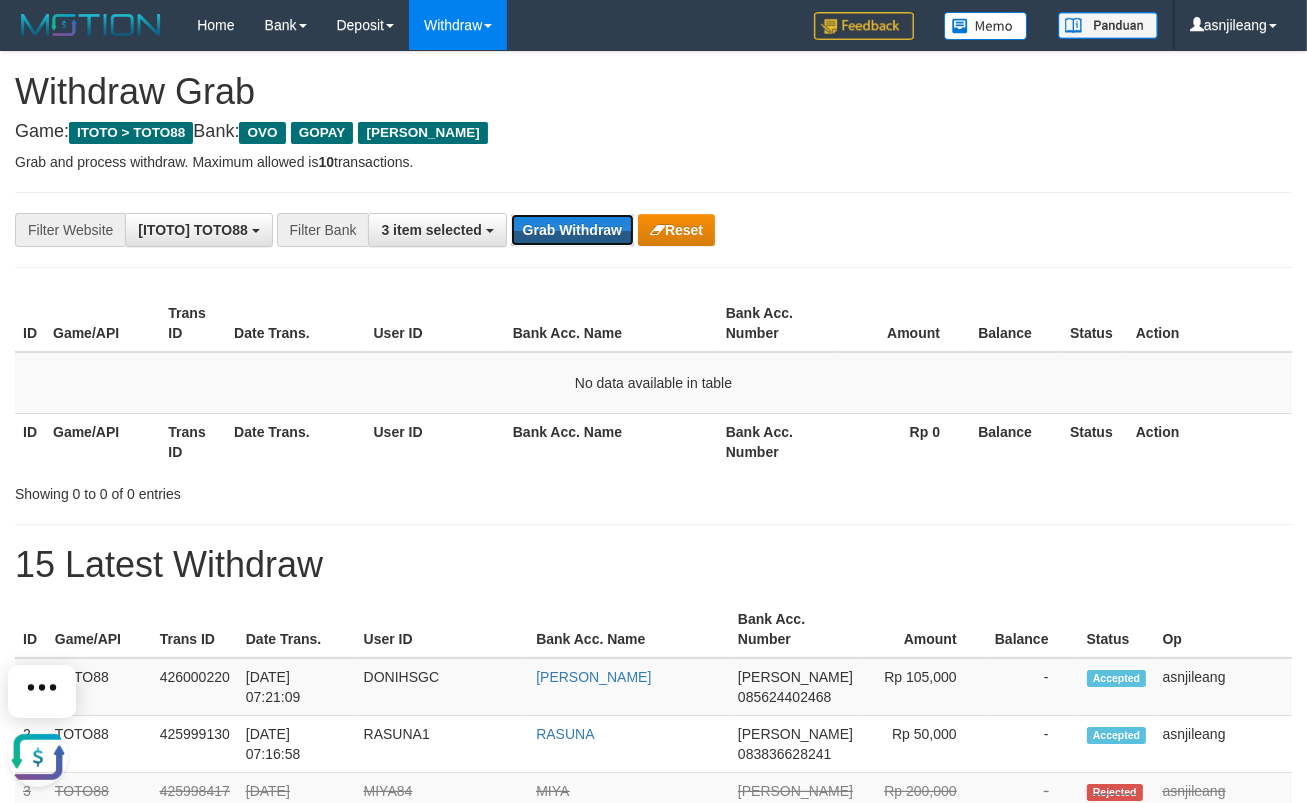 scroll, scrollTop: 0, scrollLeft: 0, axis: both 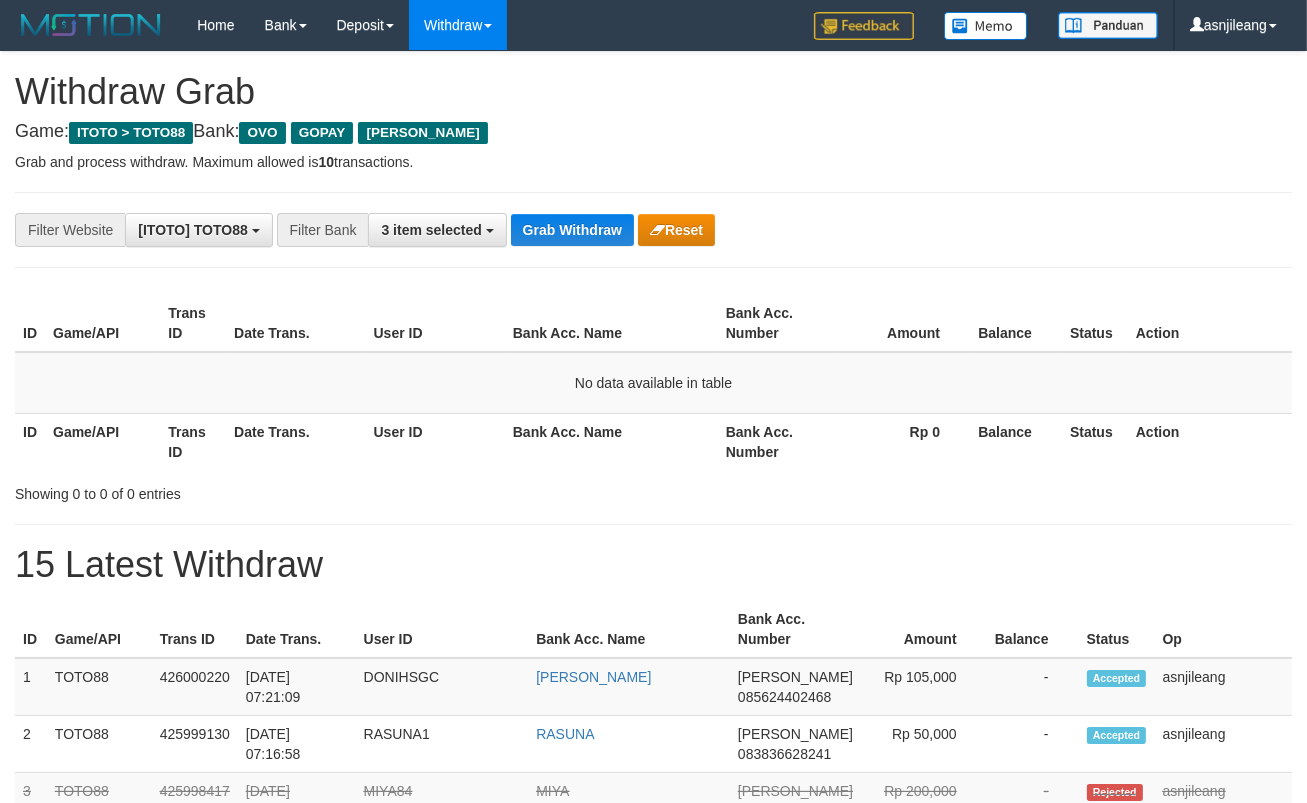 click on "Grab Withdraw" at bounding box center (572, 230) 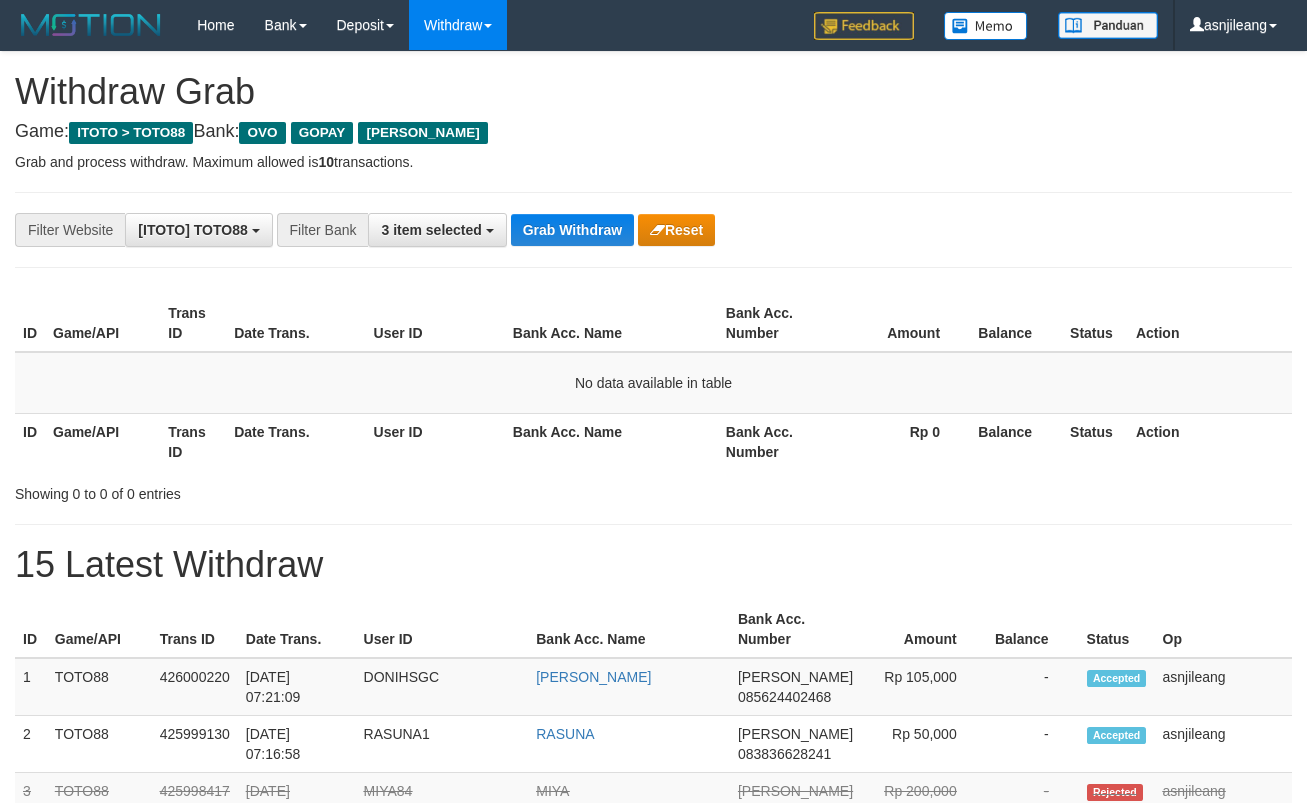 click on "Grab Withdraw" at bounding box center [572, 230] 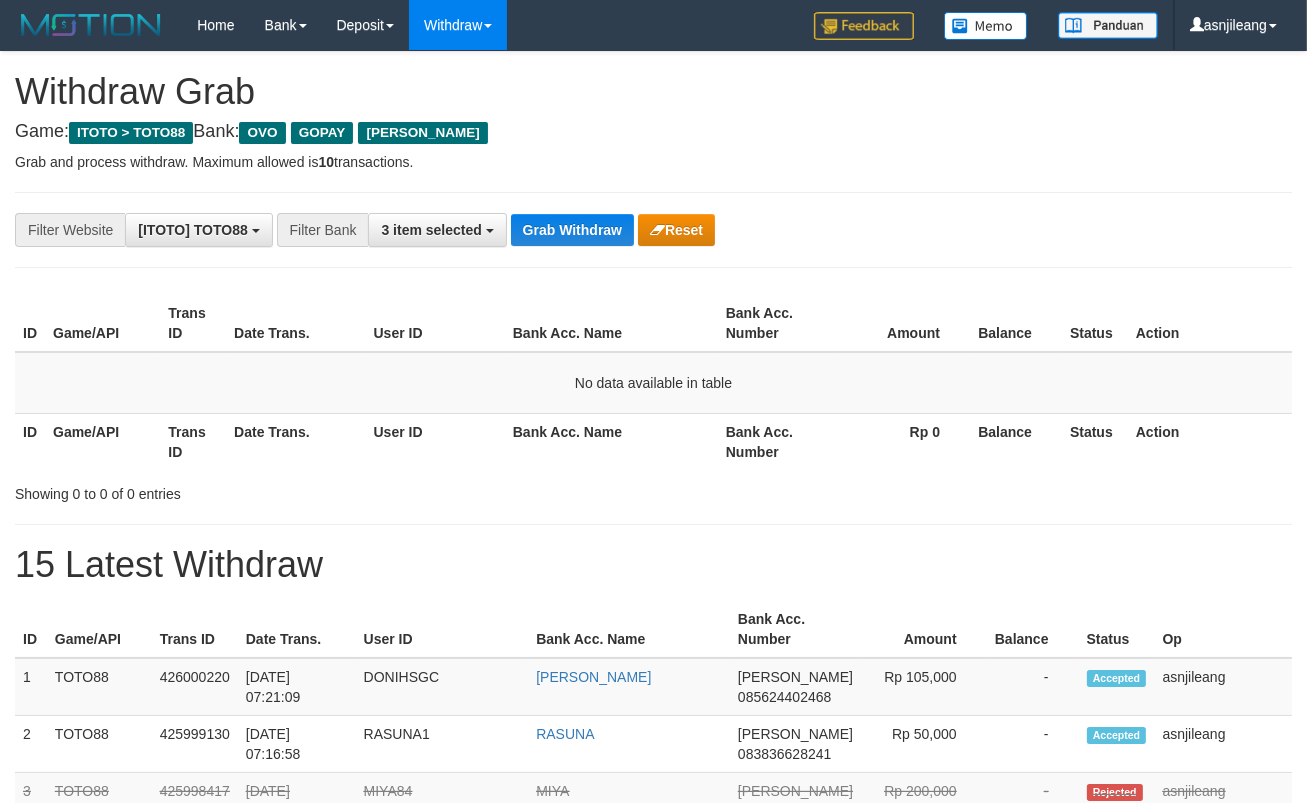 scroll, scrollTop: 17, scrollLeft: 0, axis: vertical 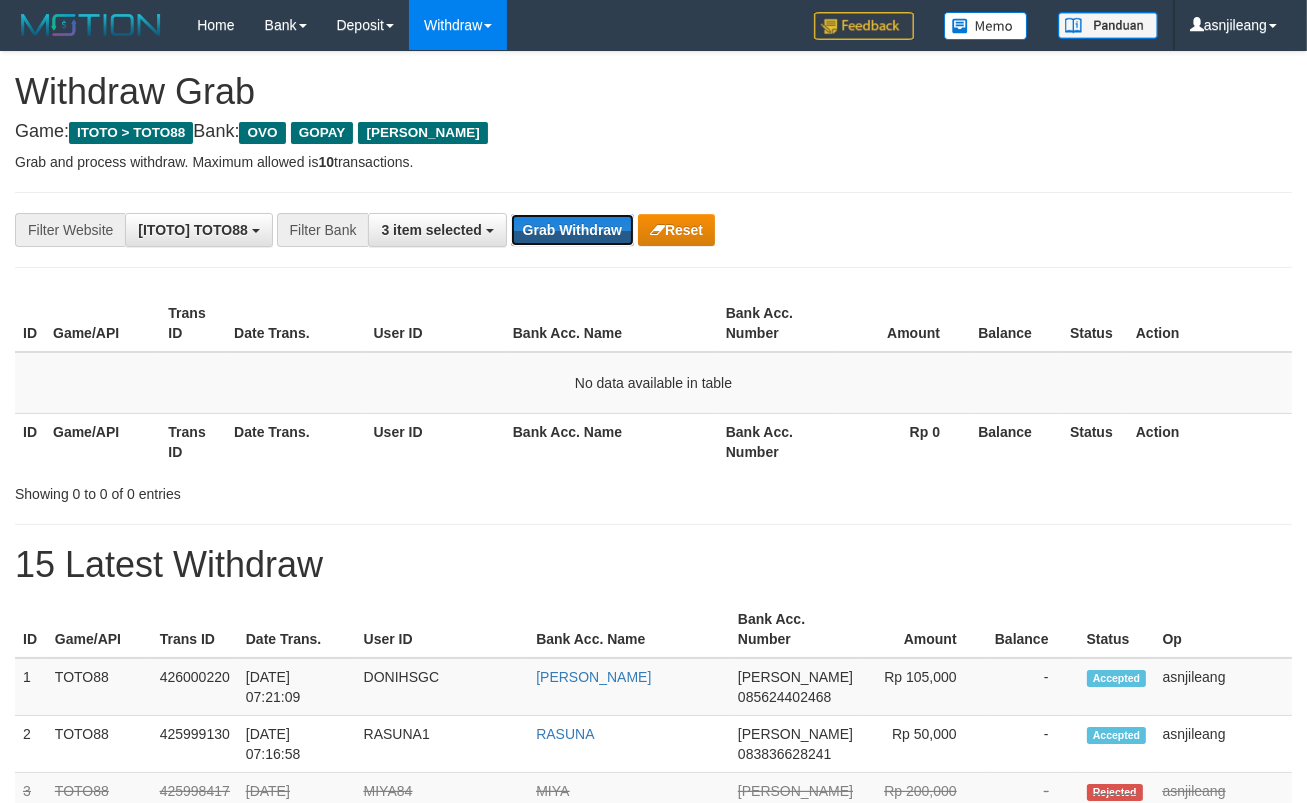 click on "Grab Withdraw" at bounding box center [572, 230] 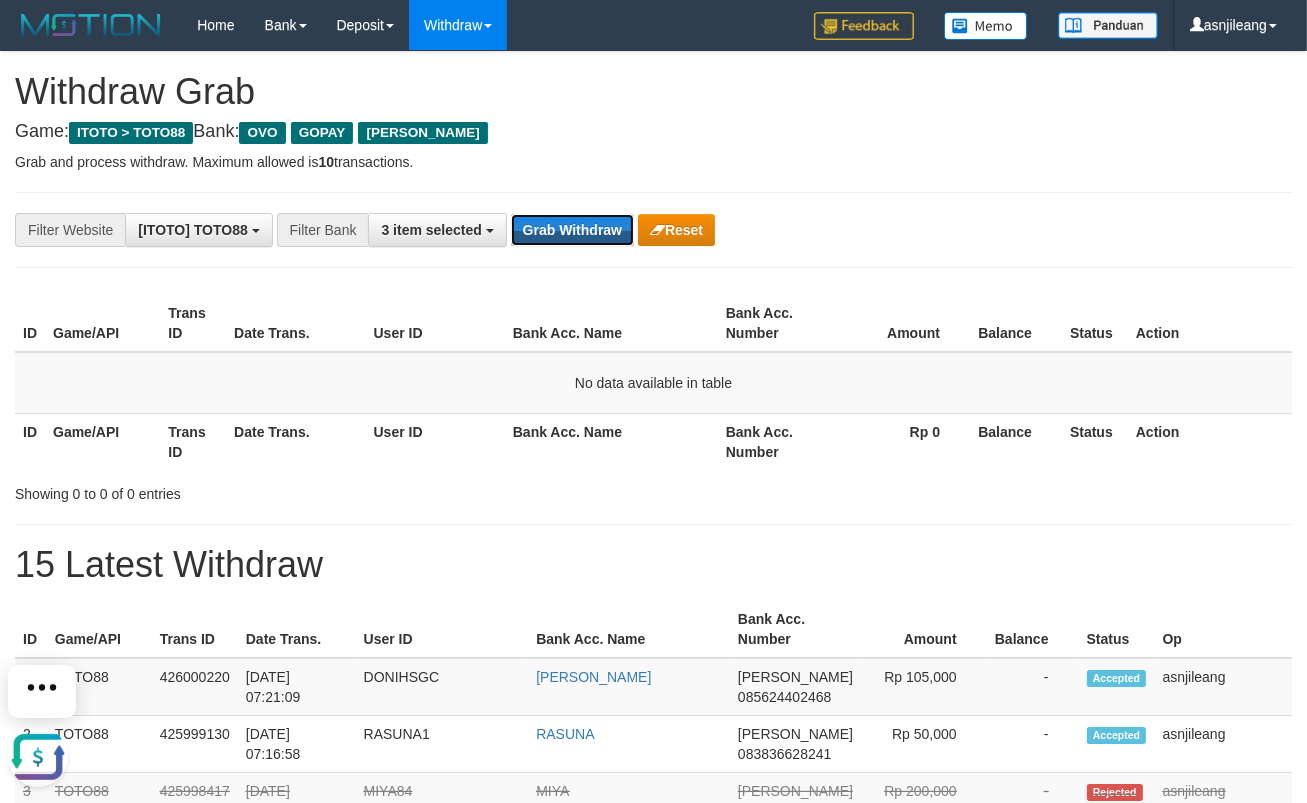 scroll, scrollTop: 0, scrollLeft: 0, axis: both 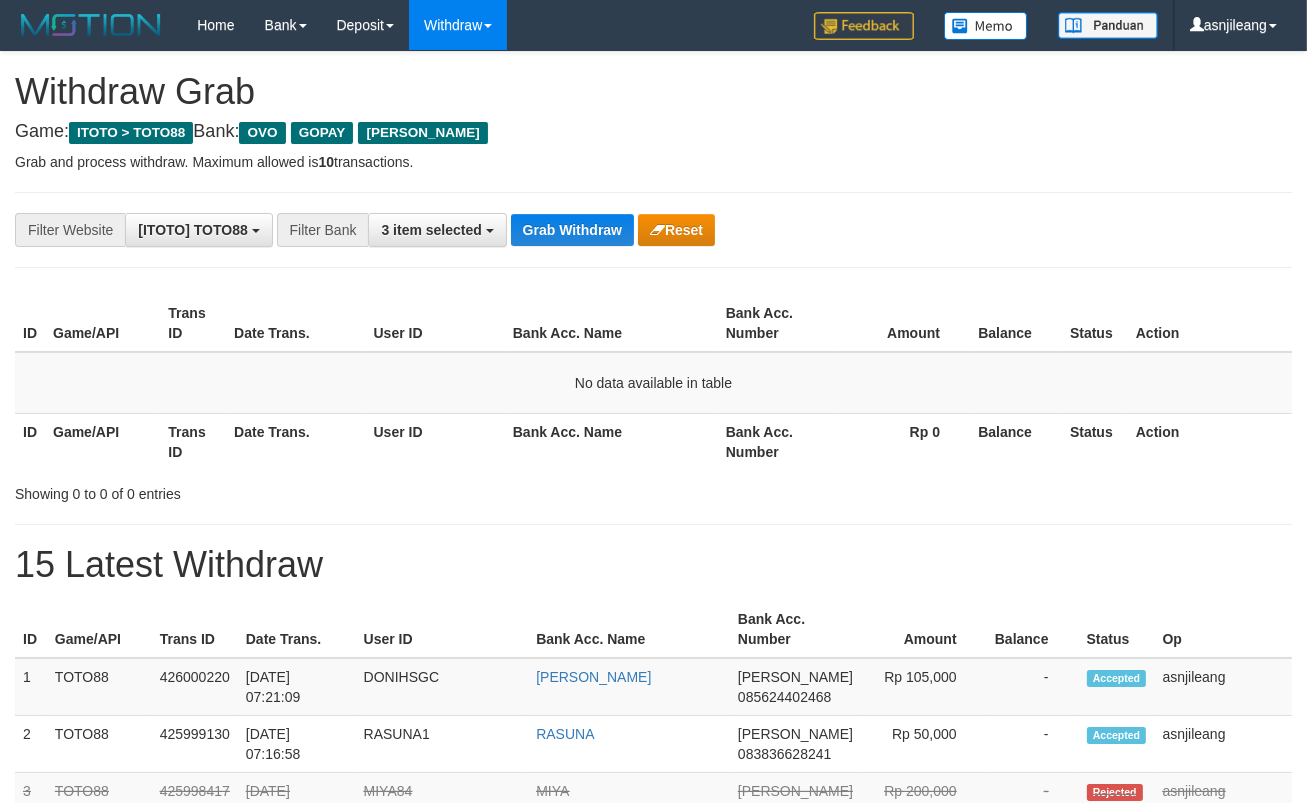 click on "Grab Withdraw" at bounding box center (572, 230) 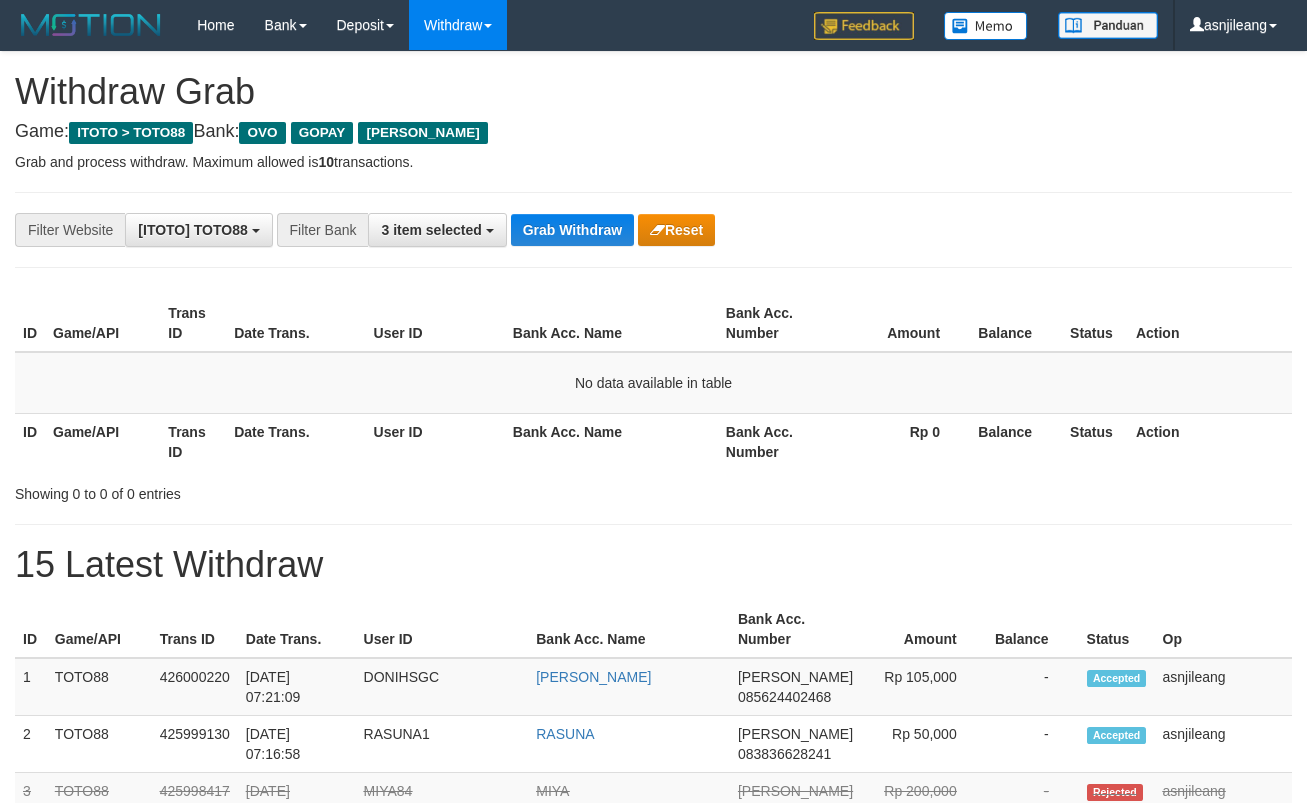 scroll, scrollTop: 0, scrollLeft: 0, axis: both 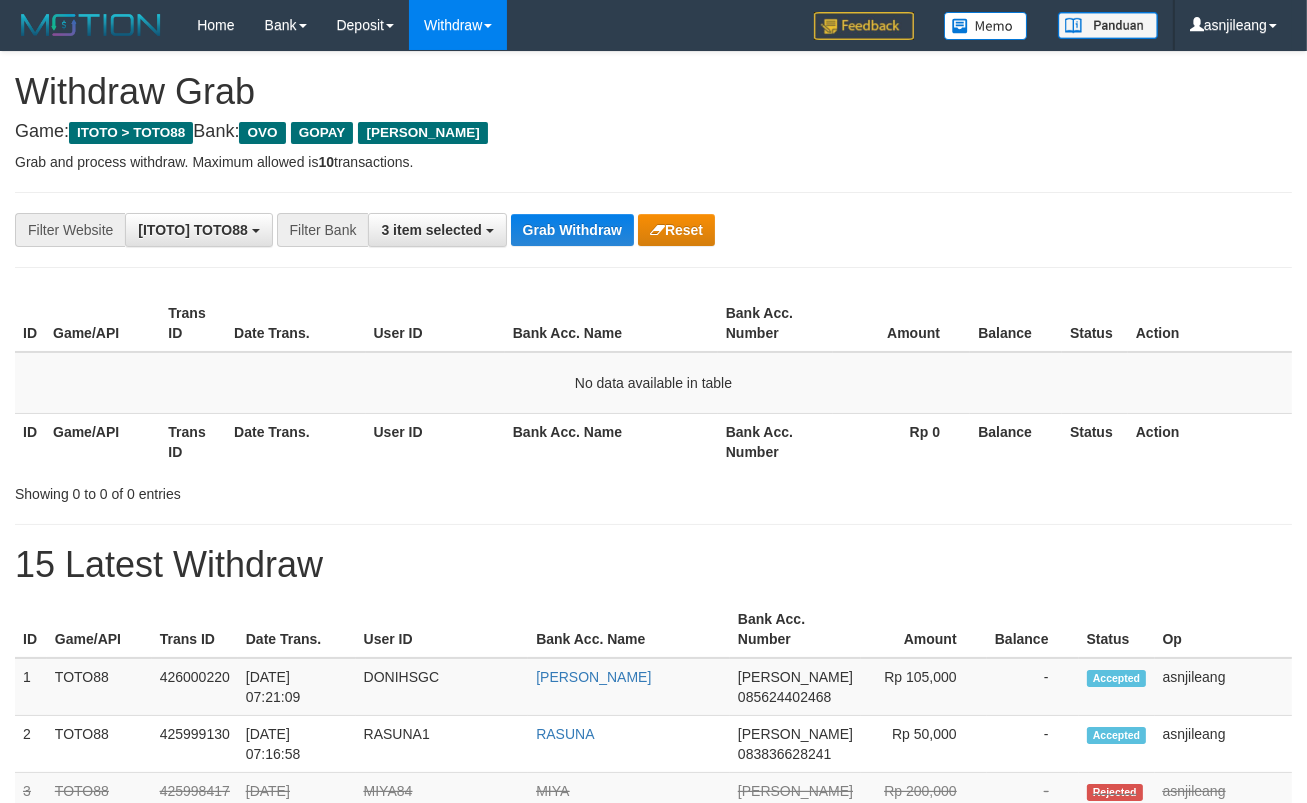click on "Grab Withdraw" at bounding box center [572, 230] 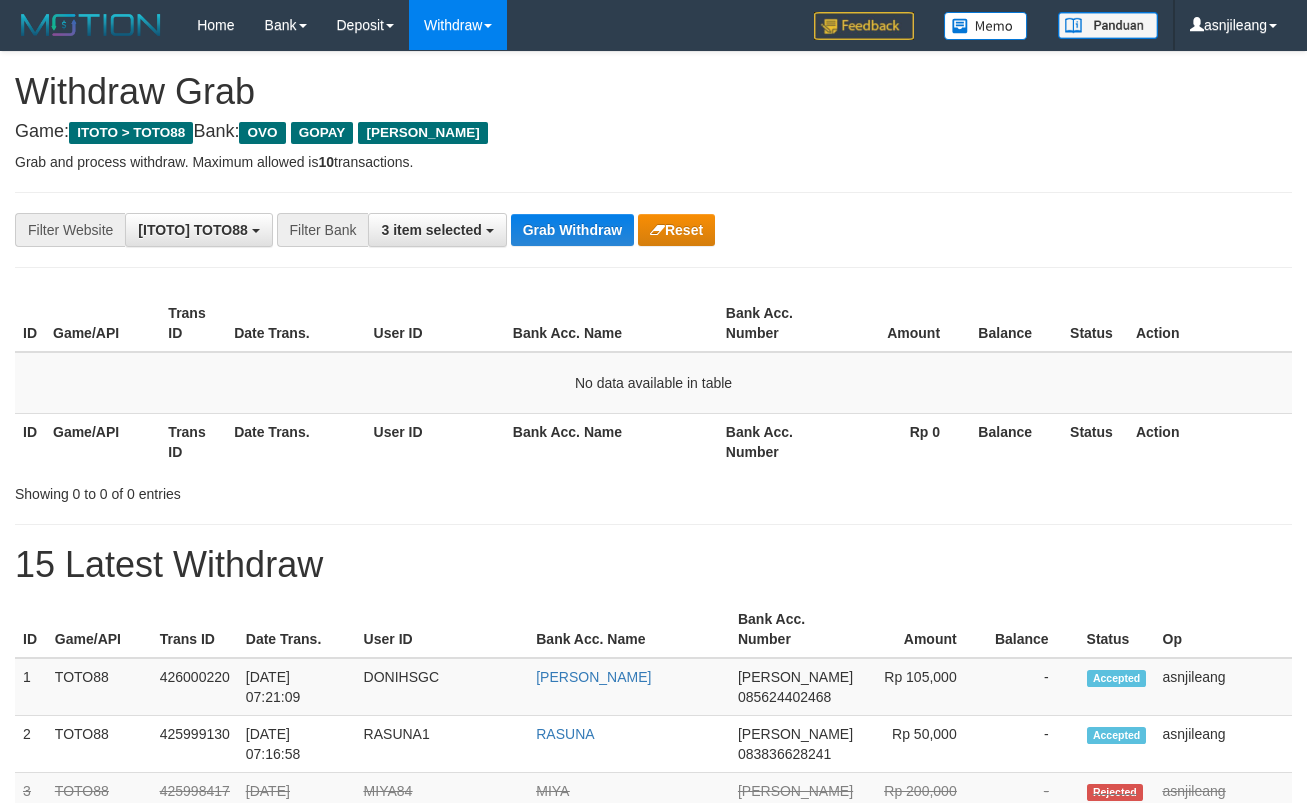 scroll, scrollTop: 0, scrollLeft: 0, axis: both 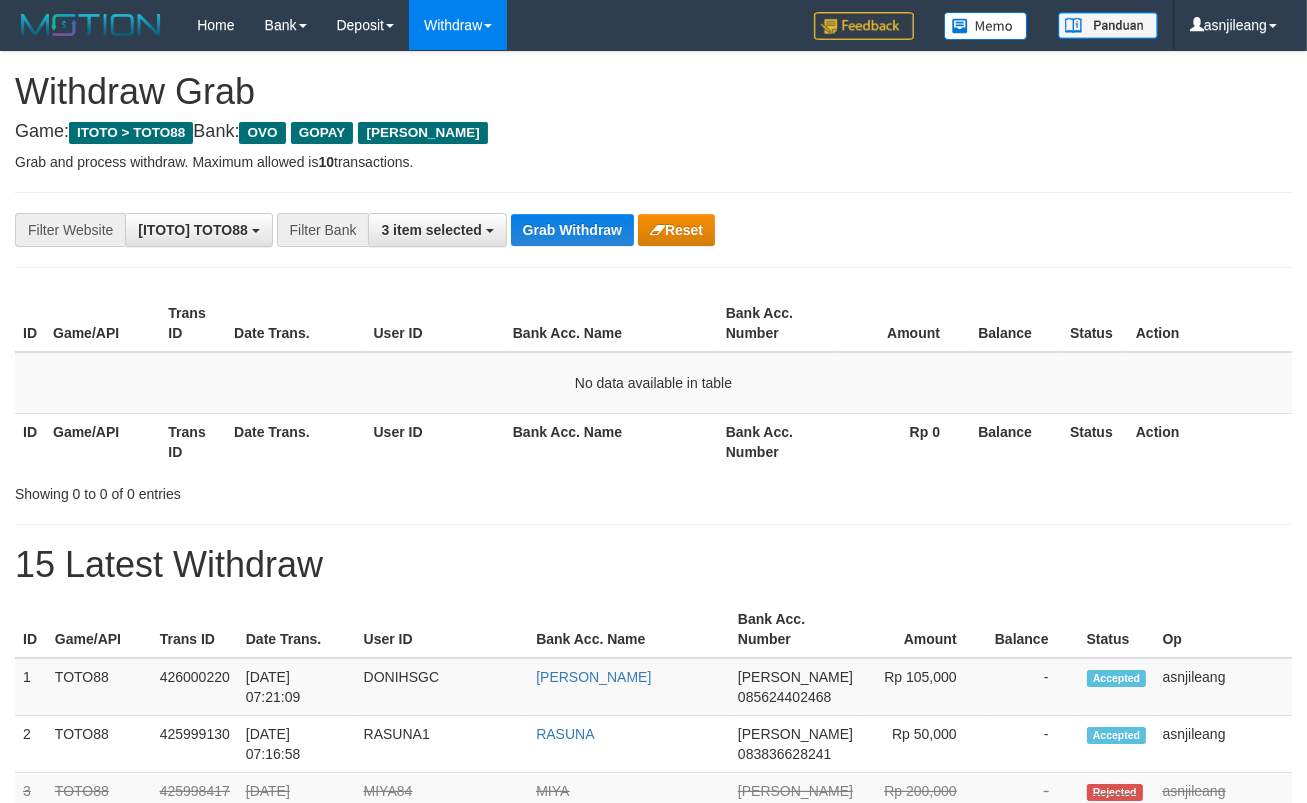 click on "Grab Withdraw" at bounding box center (572, 230) 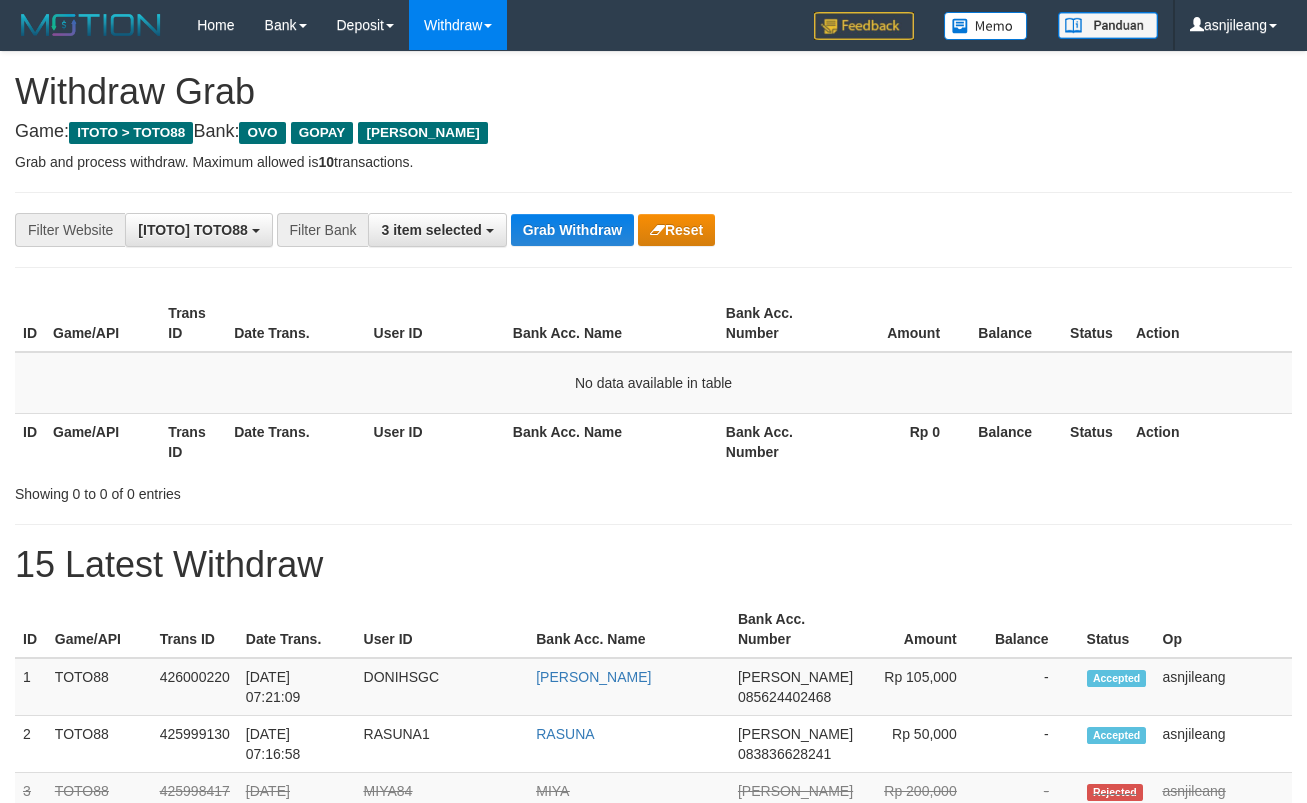 scroll, scrollTop: 0, scrollLeft: 0, axis: both 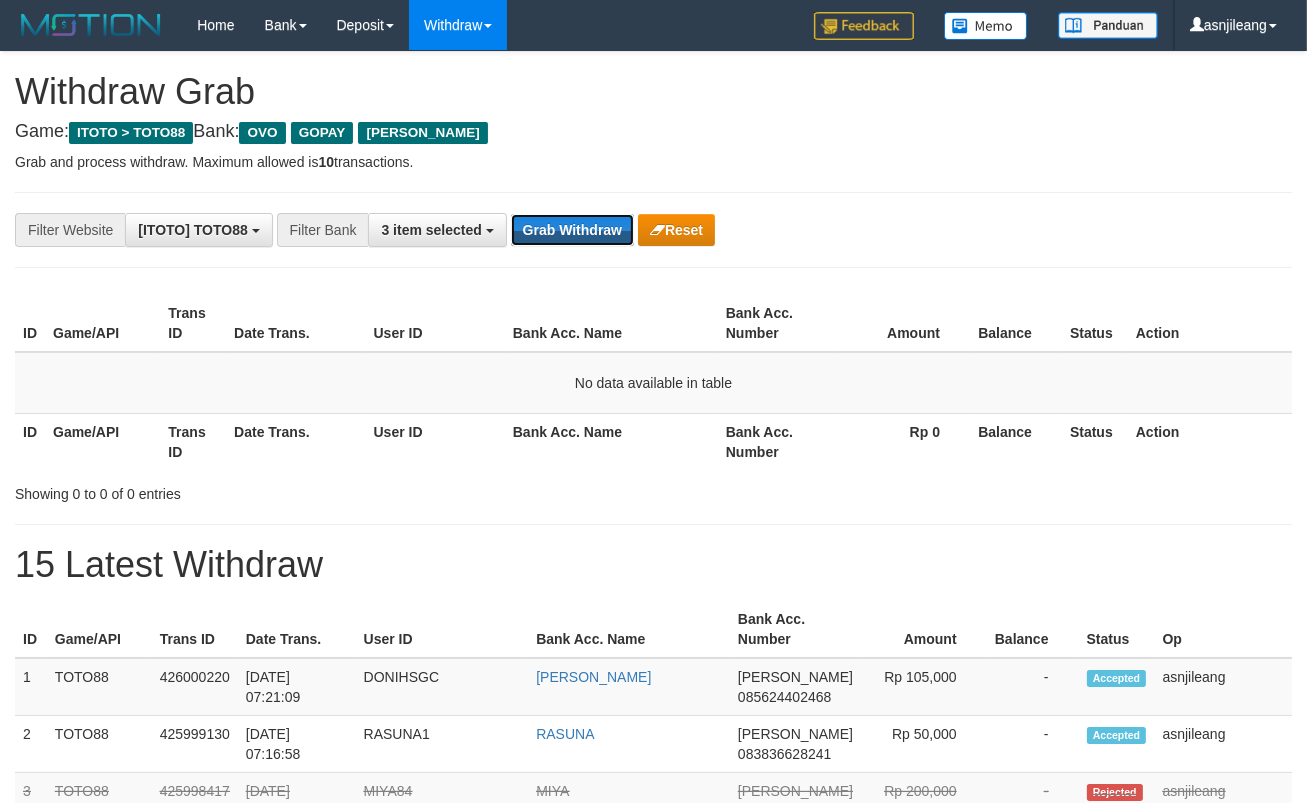 click on "Grab Withdraw" at bounding box center [572, 230] 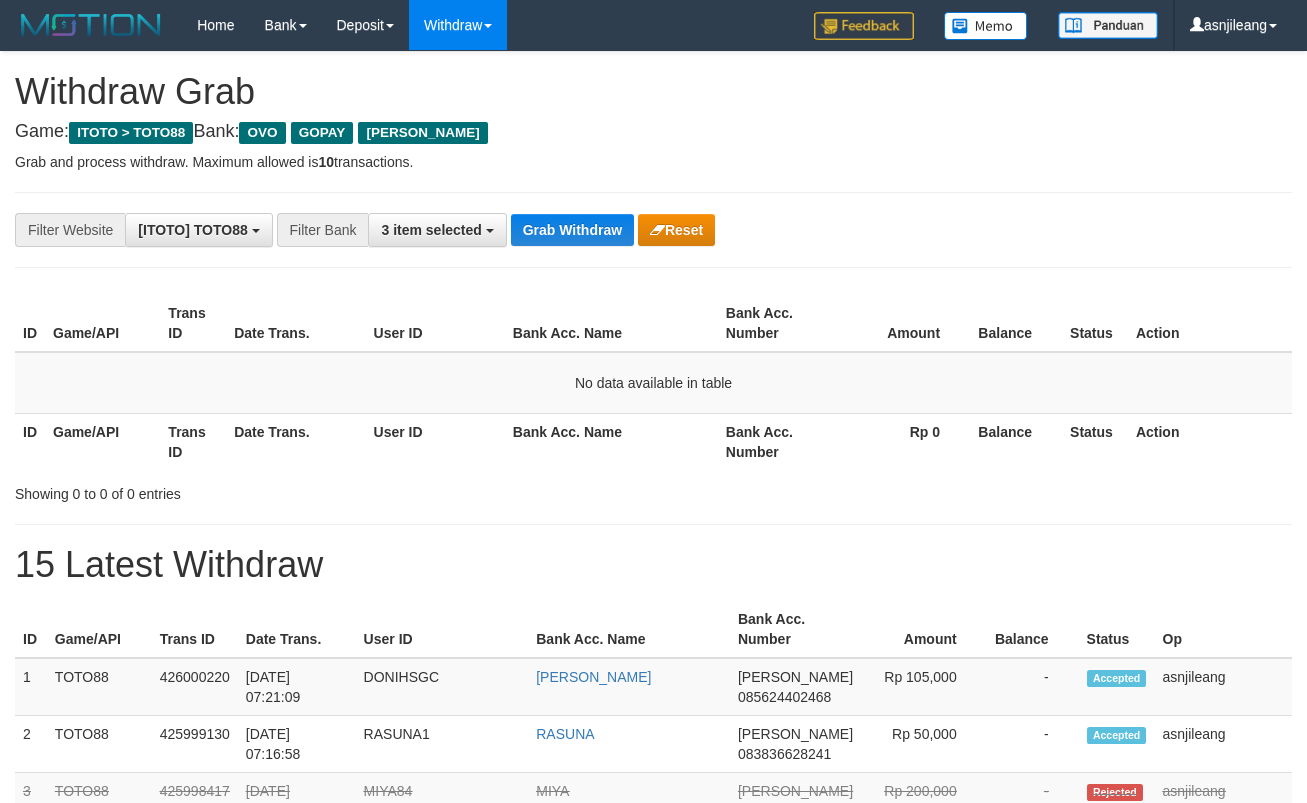 scroll, scrollTop: 0, scrollLeft: 0, axis: both 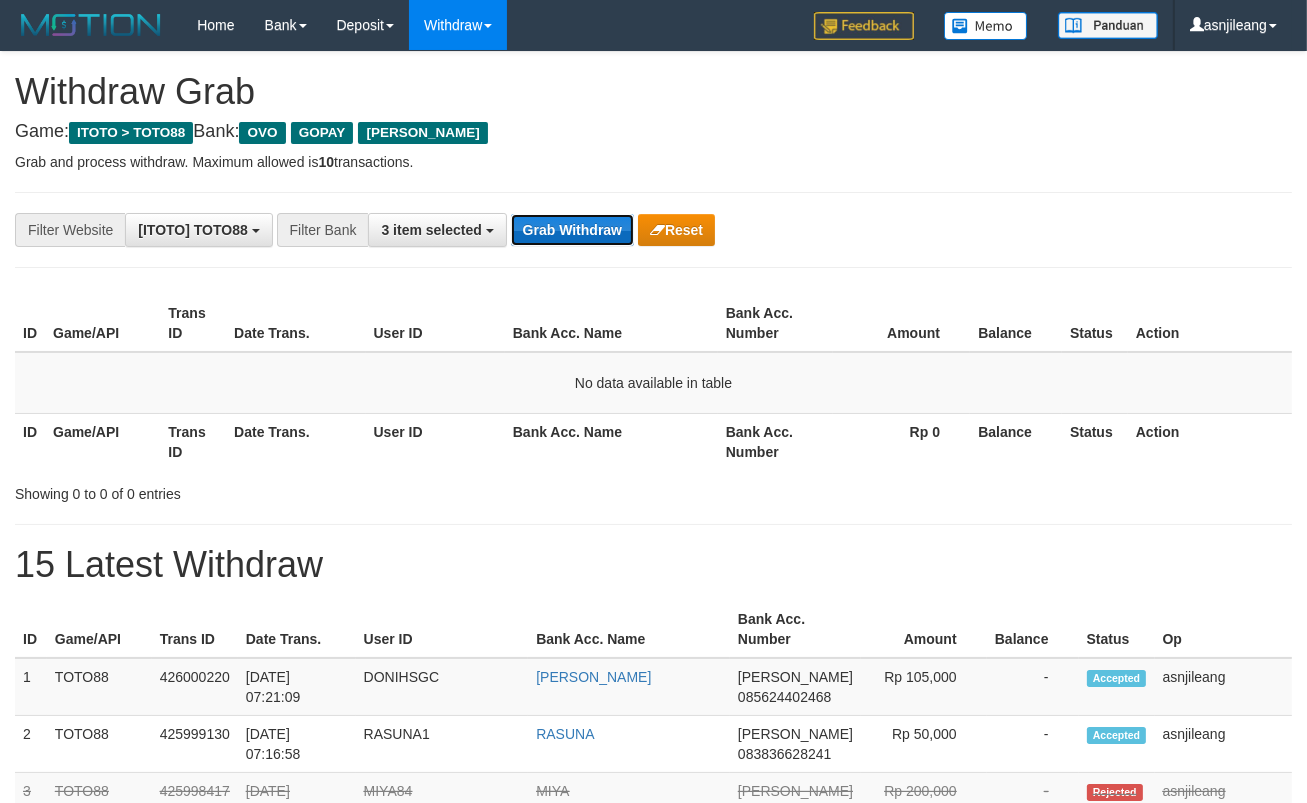 click on "Grab Withdraw" at bounding box center [572, 230] 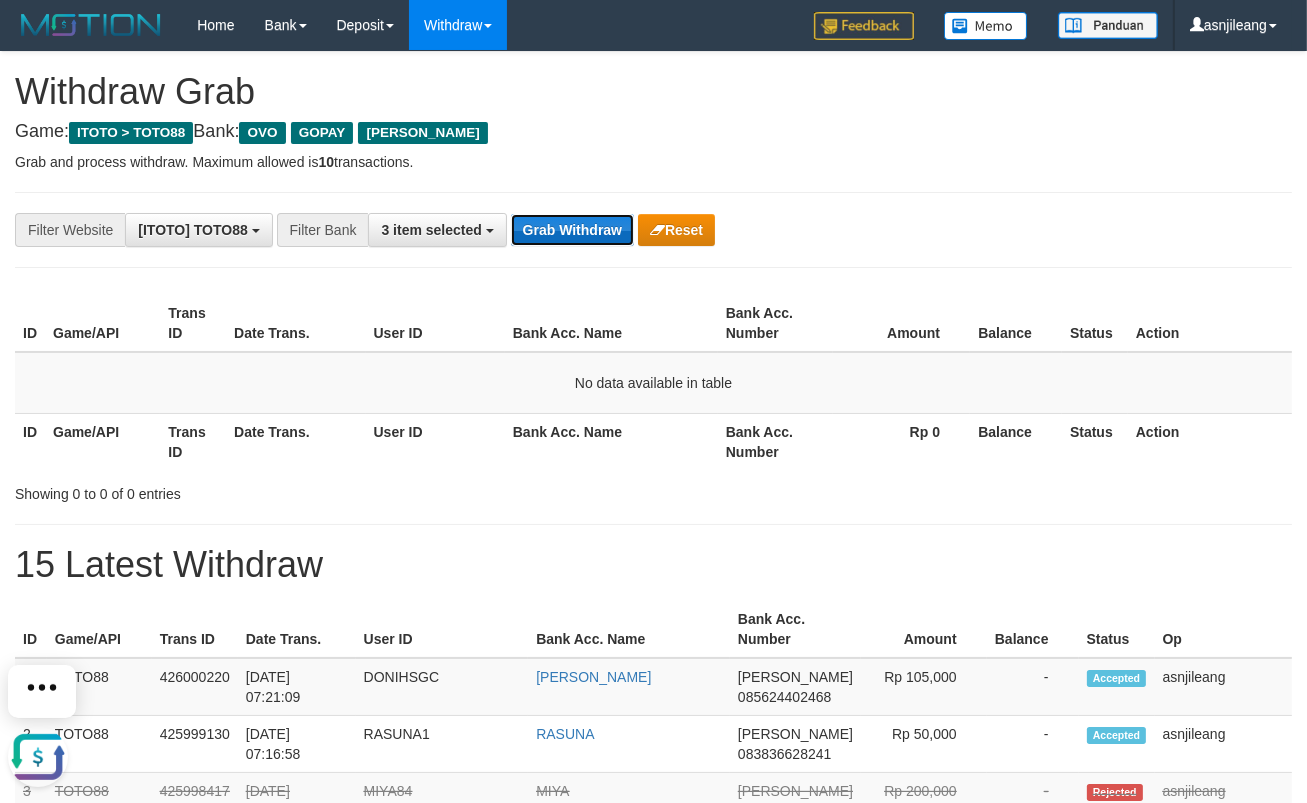 scroll, scrollTop: 0, scrollLeft: 0, axis: both 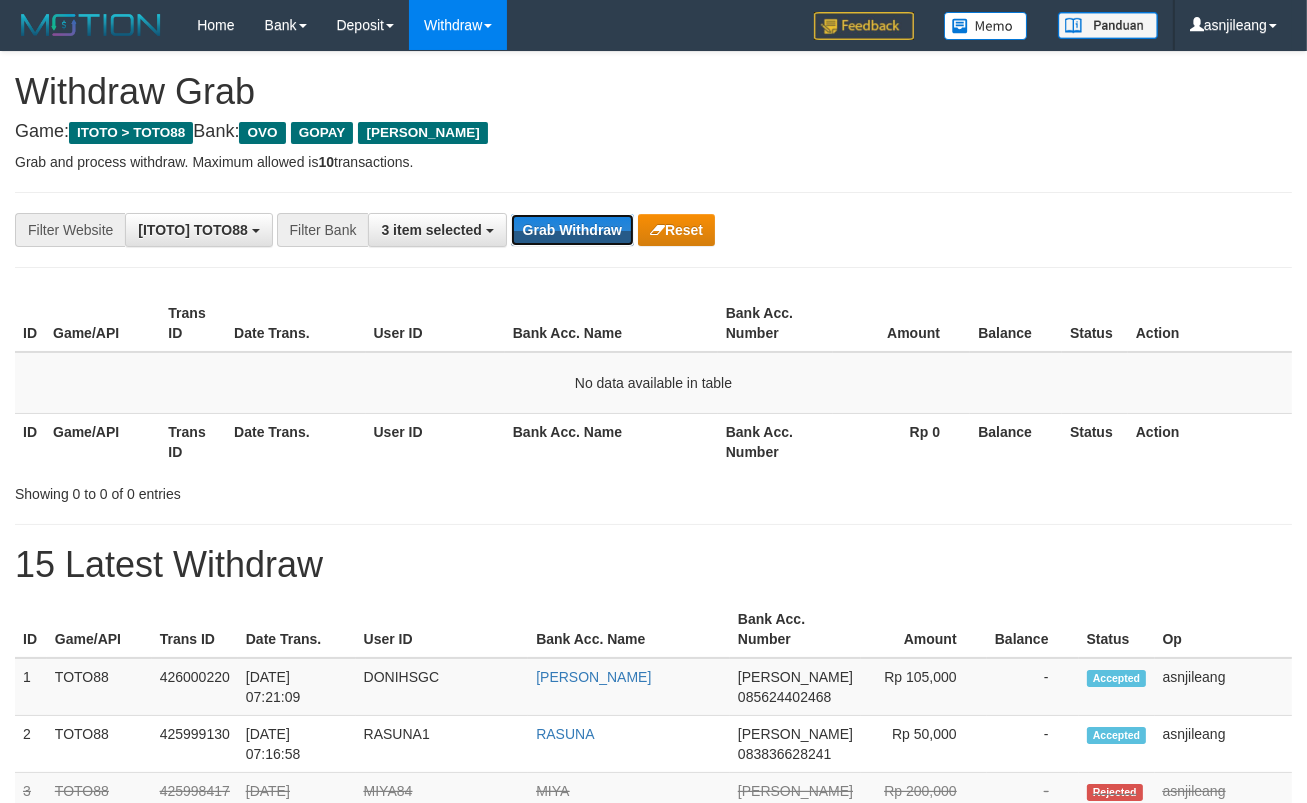 click on "Grab Withdraw" at bounding box center [572, 230] 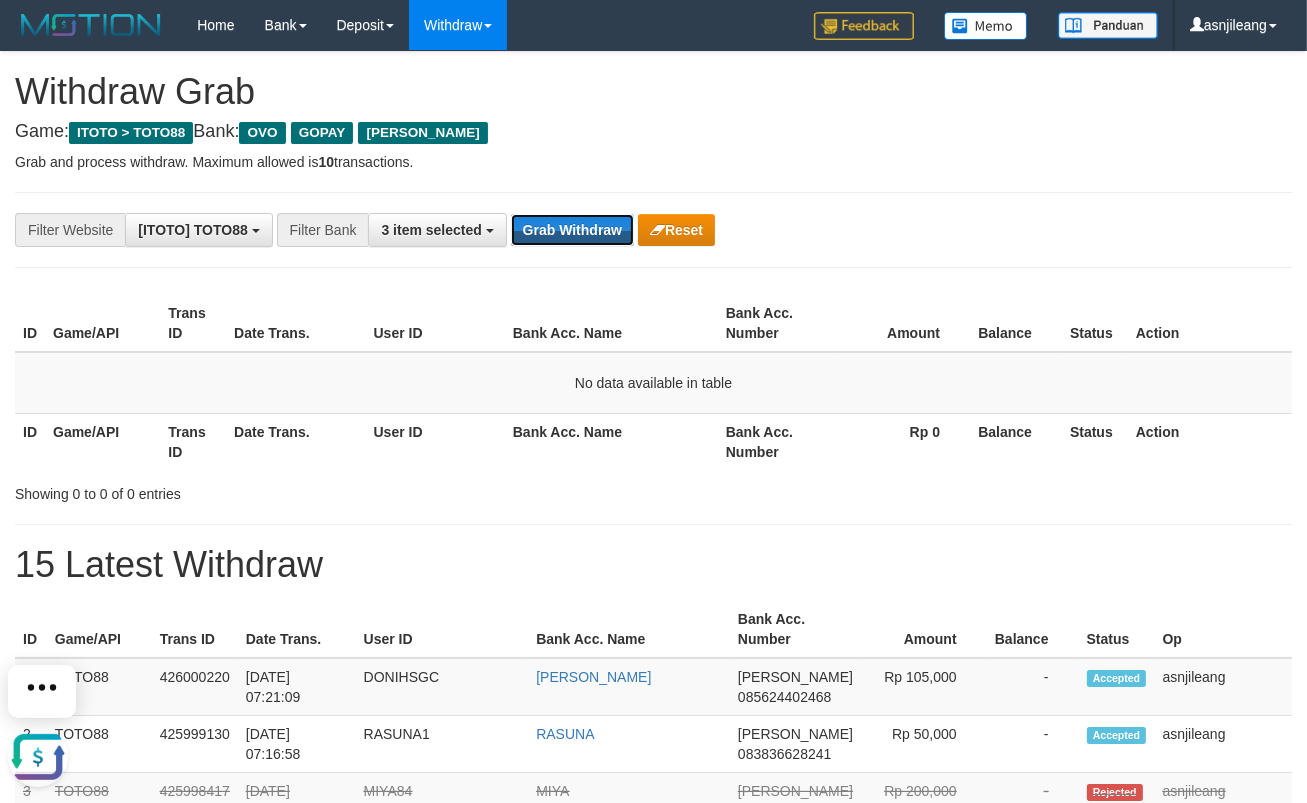 scroll, scrollTop: 0, scrollLeft: 0, axis: both 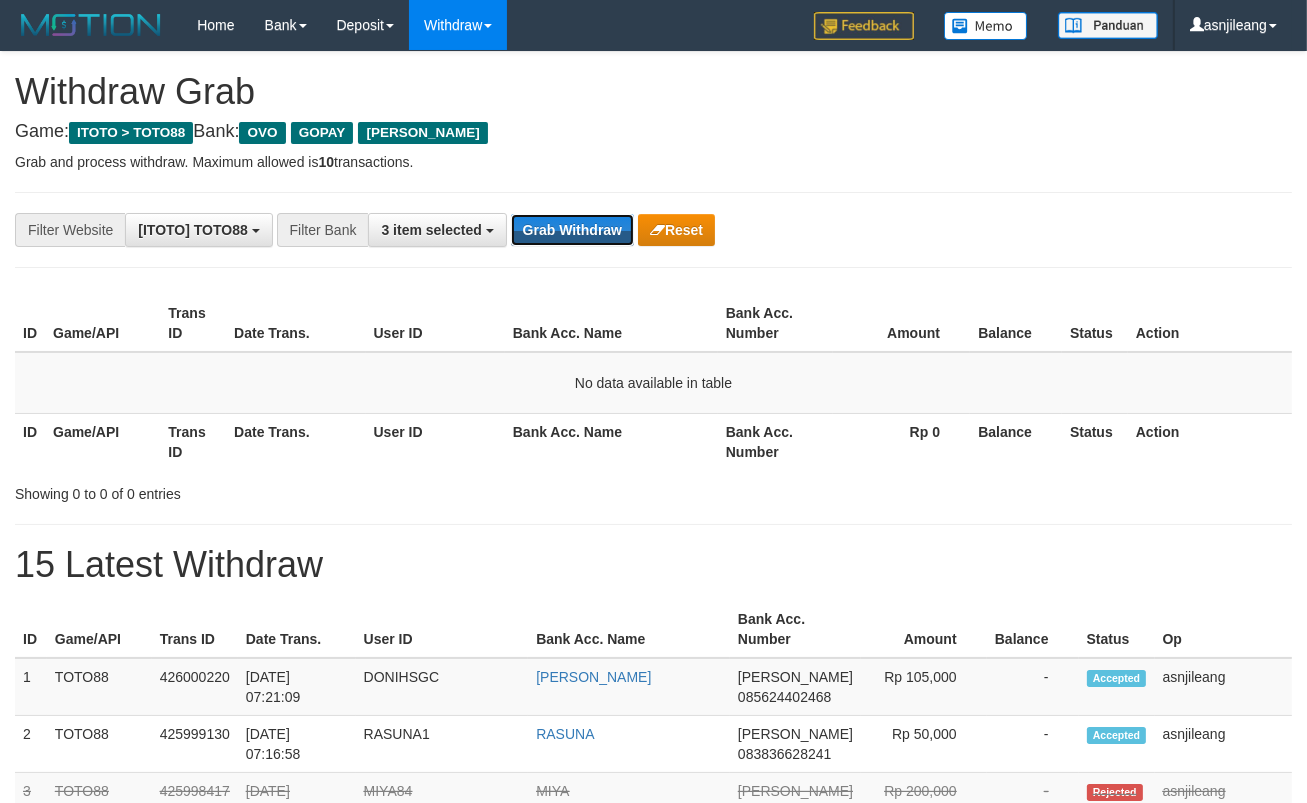 click on "Grab Withdraw" at bounding box center (572, 230) 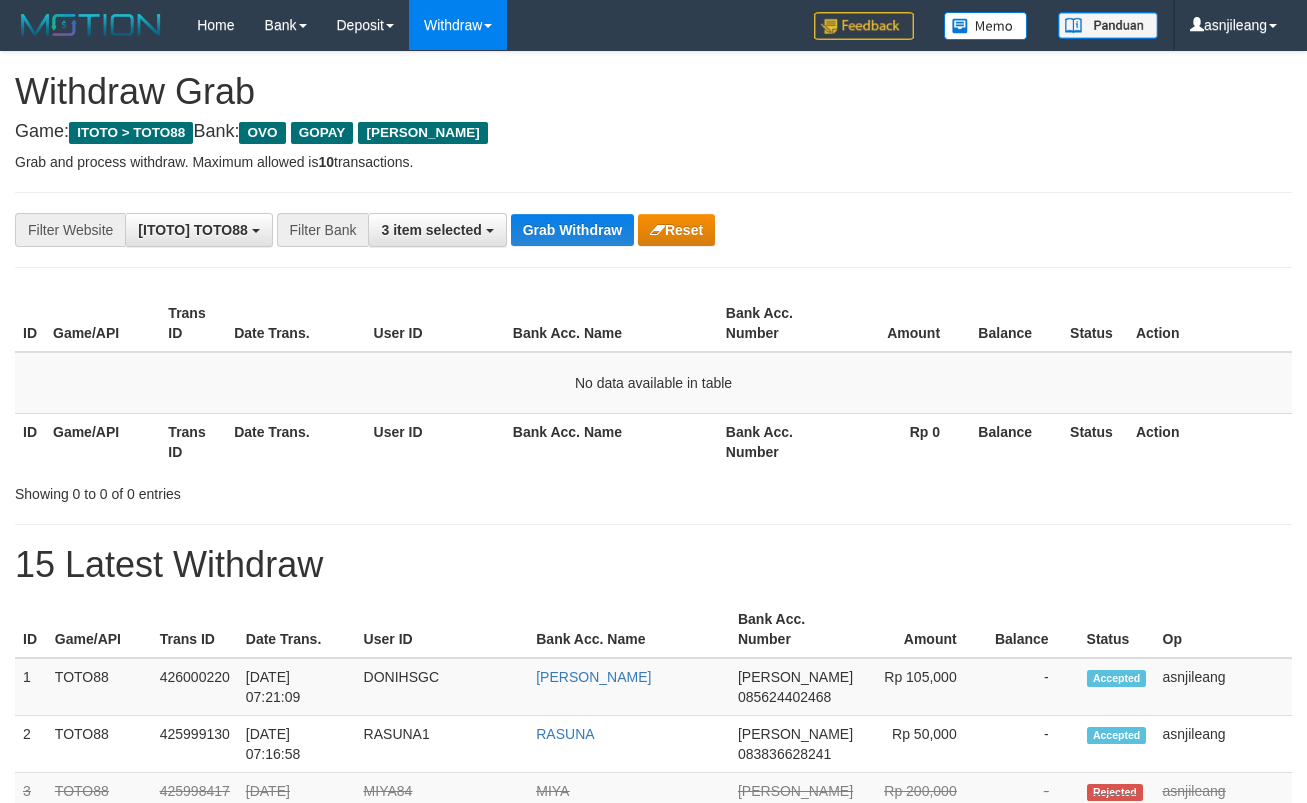 scroll, scrollTop: 0, scrollLeft: 0, axis: both 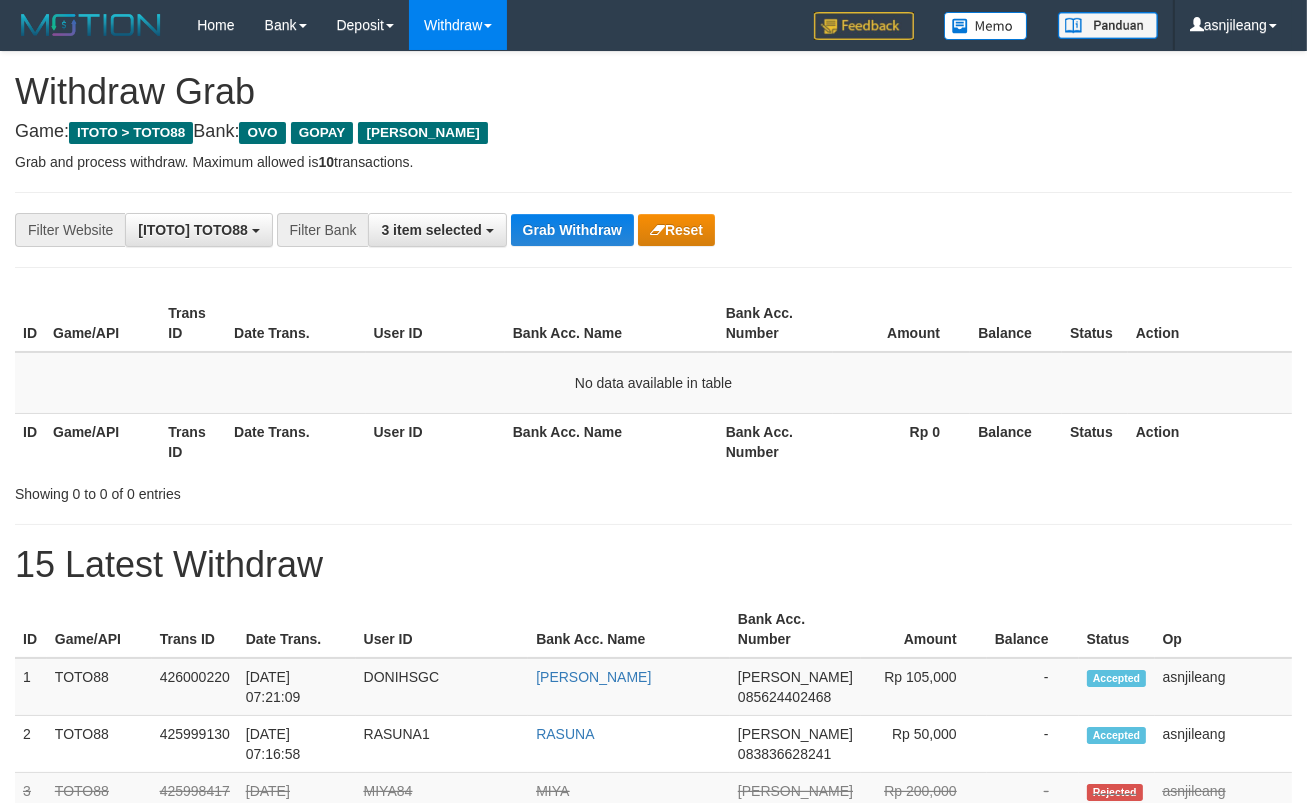 click on "Grab Withdraw" at bounding box center [572, 230] 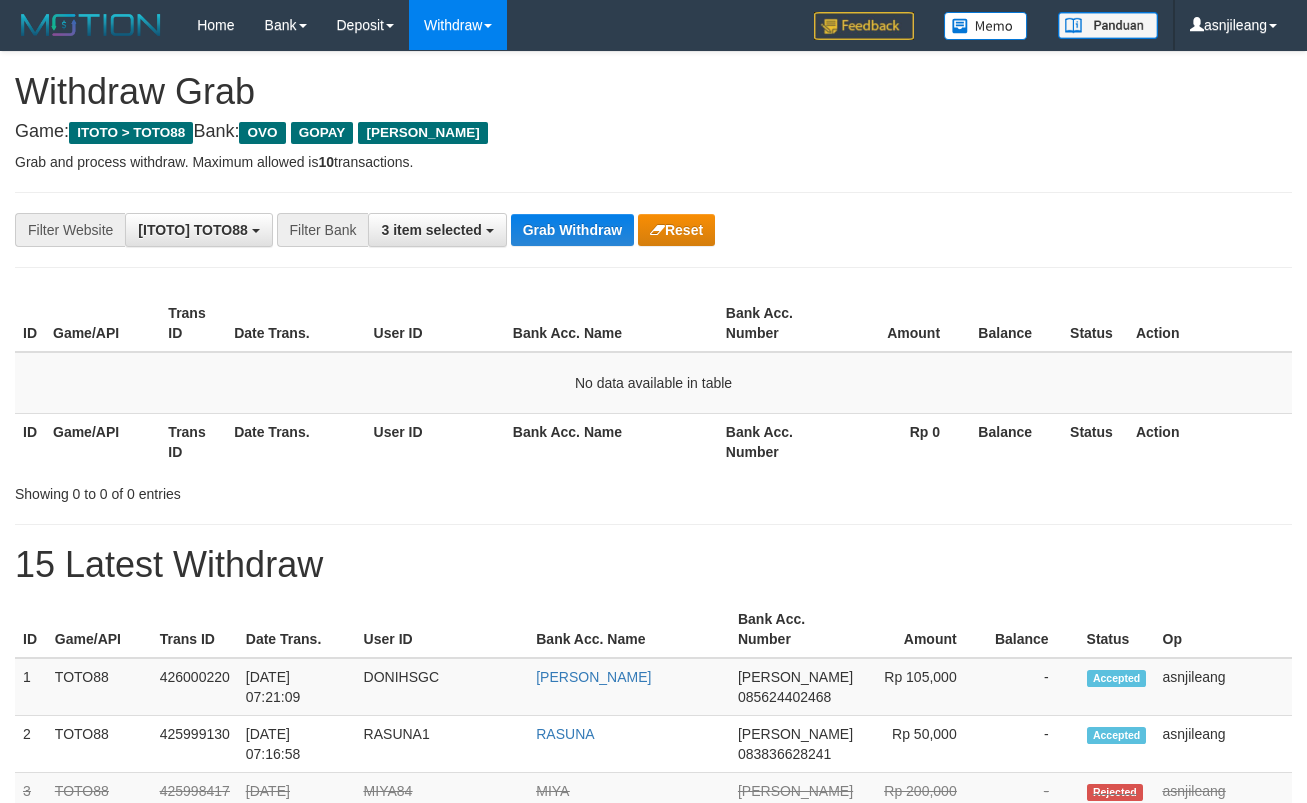 scroll, scrollTop: 0, scrollLeft: 0, axis: both 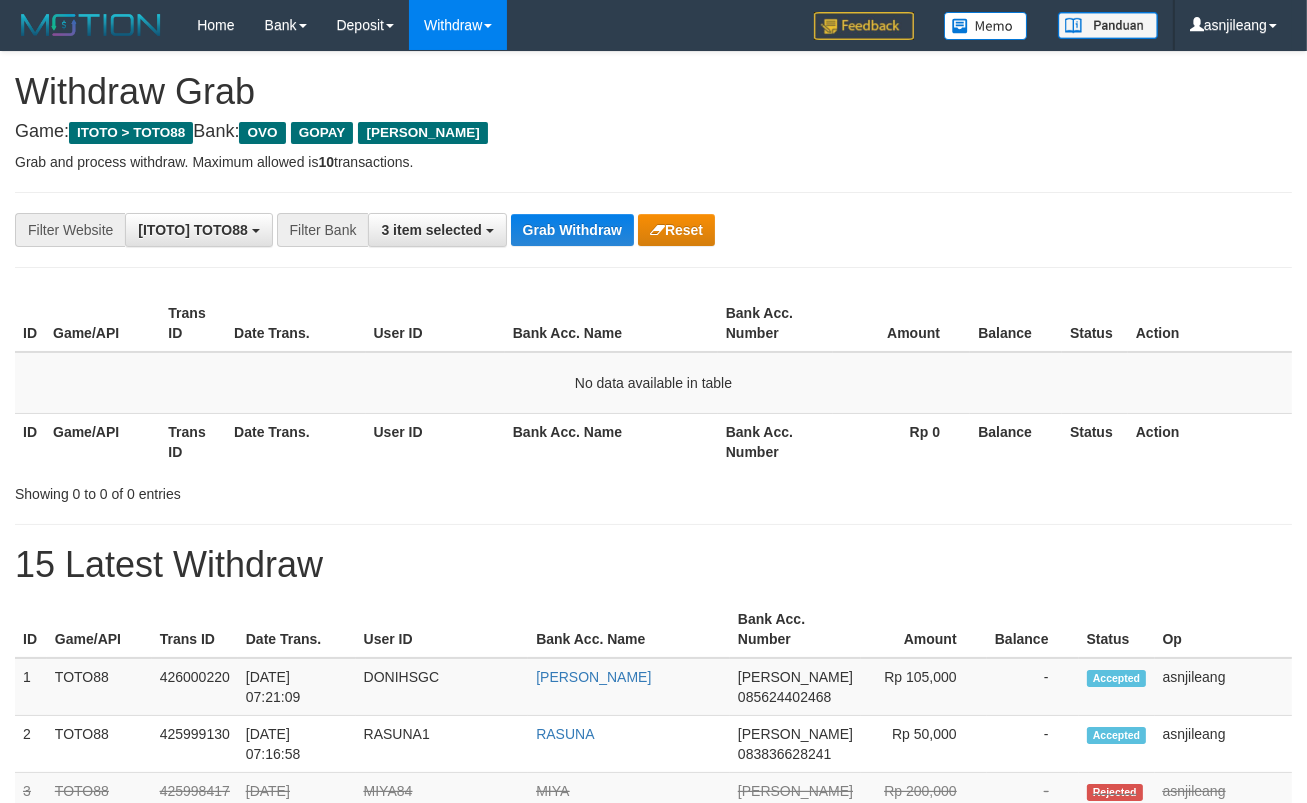 click on "Grab Withdraw" at bounding box center [572, 230] 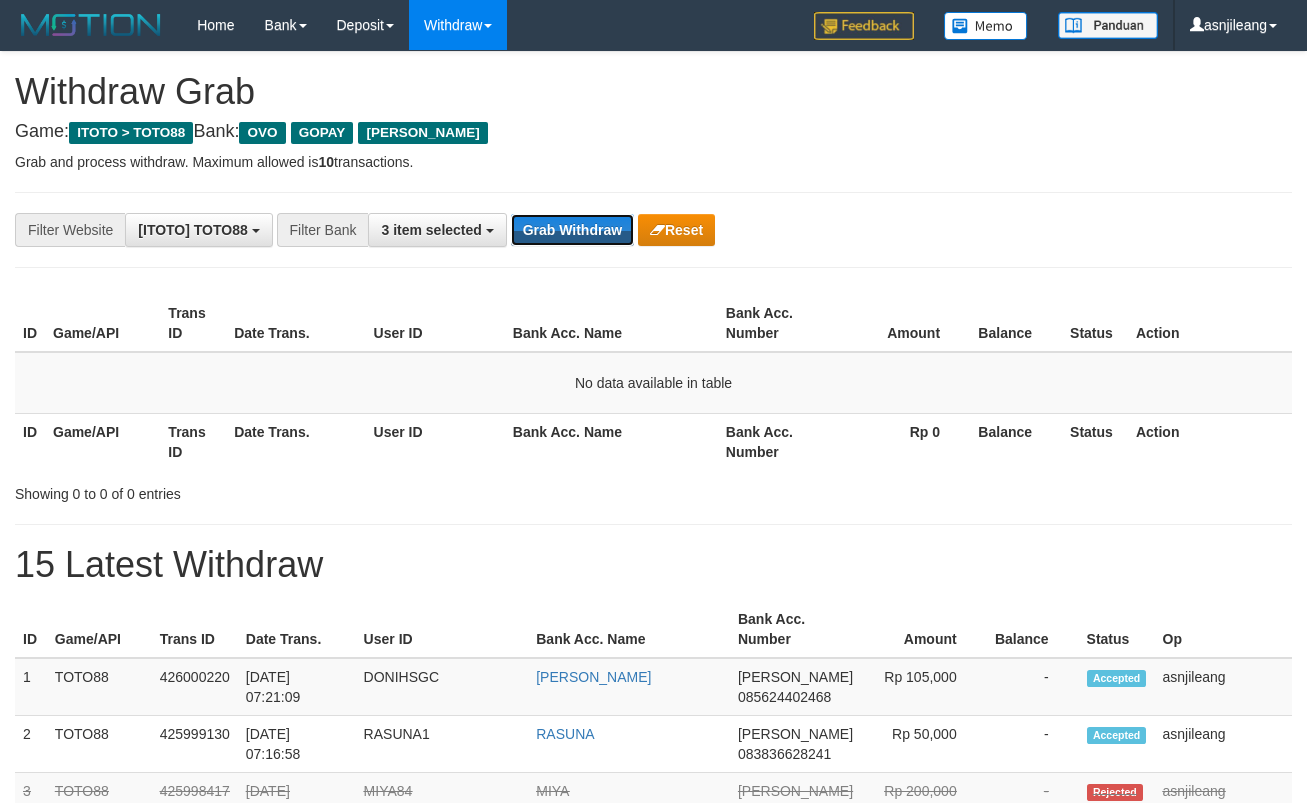 scroll, scrollTop: 0, scrollLeft: 0, axis: both 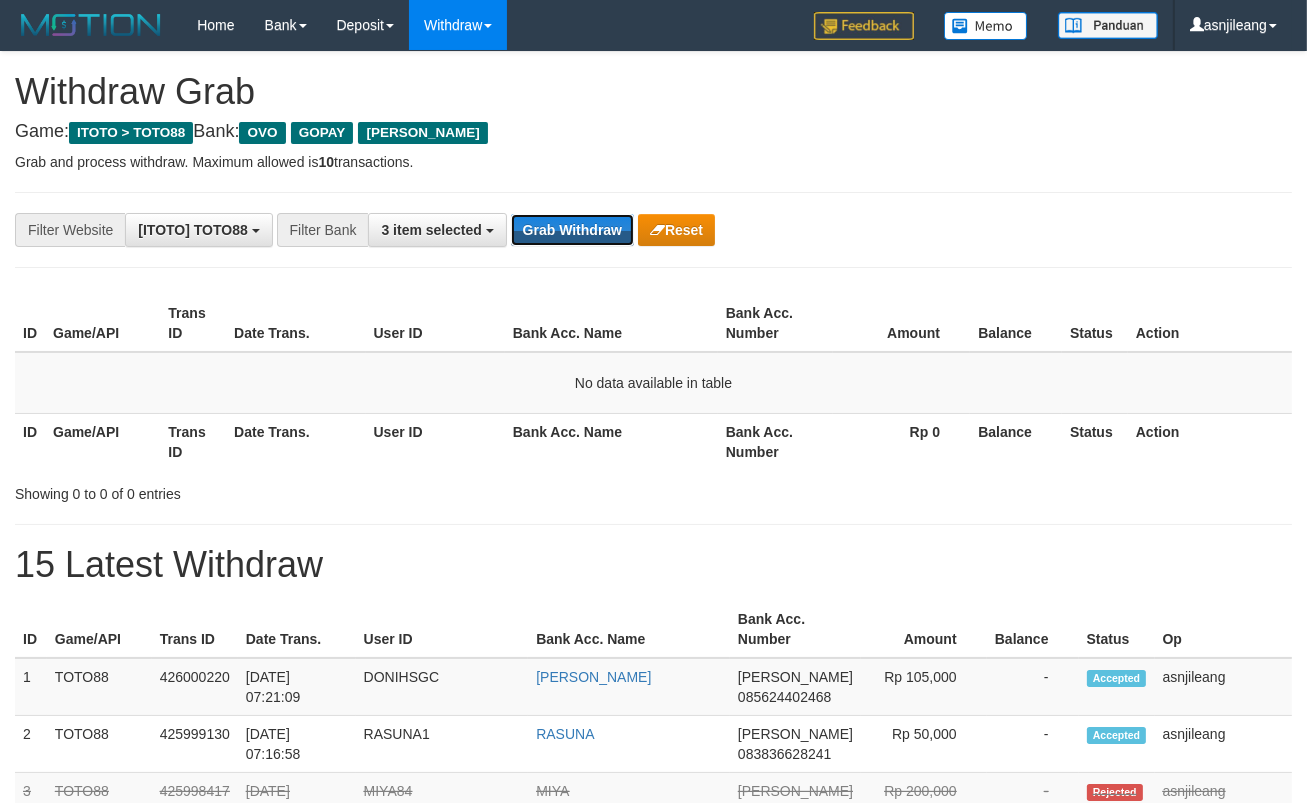 click on "Grab Withdraw" at bounding box center [572, 230] 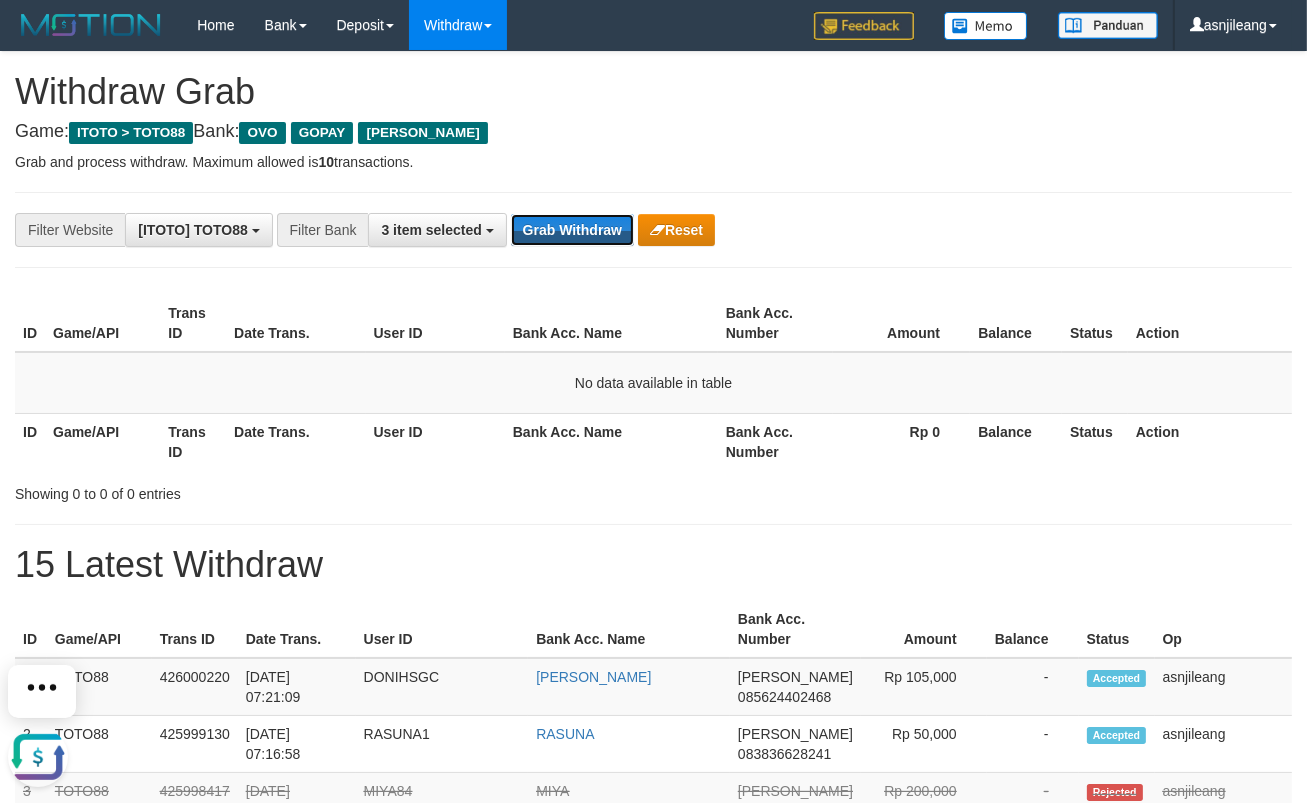 scroll, scrollTop: 0, scrollLeft: 0, axis: both 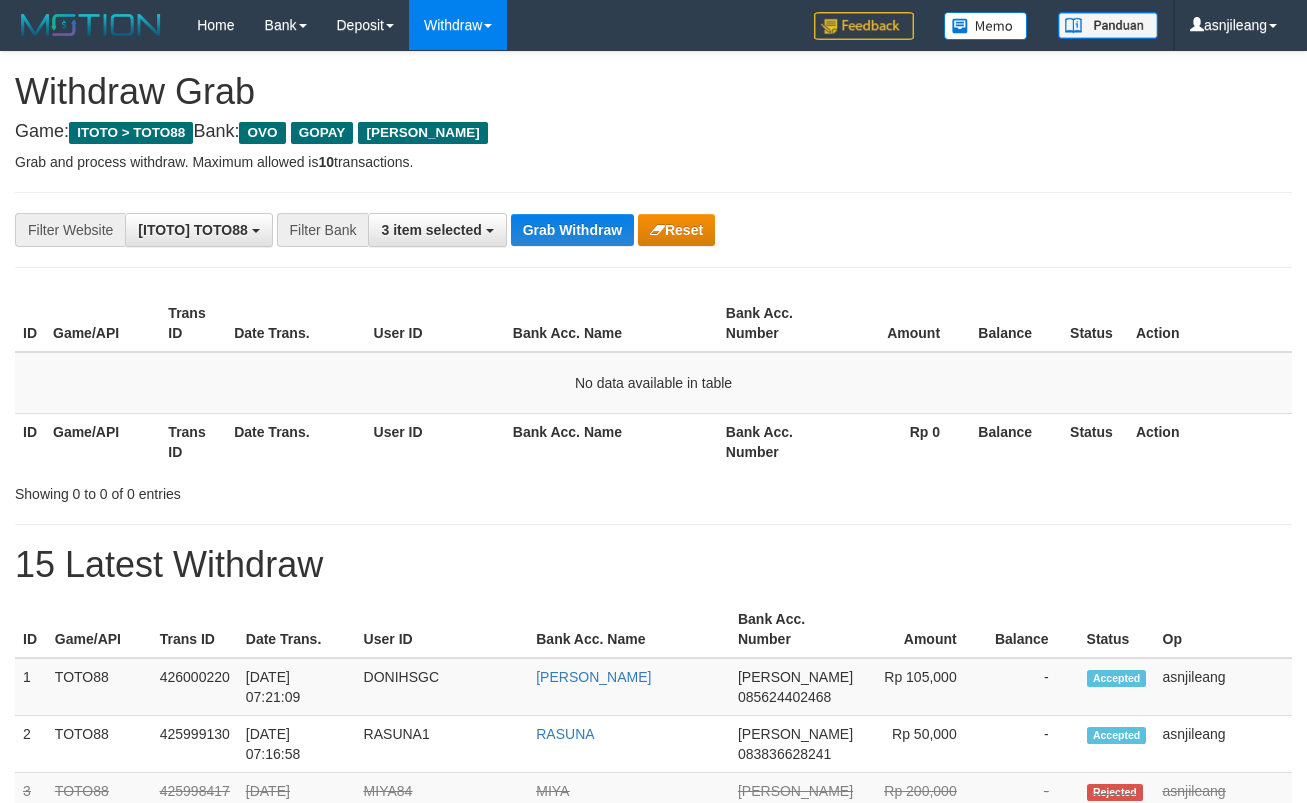 click on "Grab Withdraw" at bounding box center [572, 230] 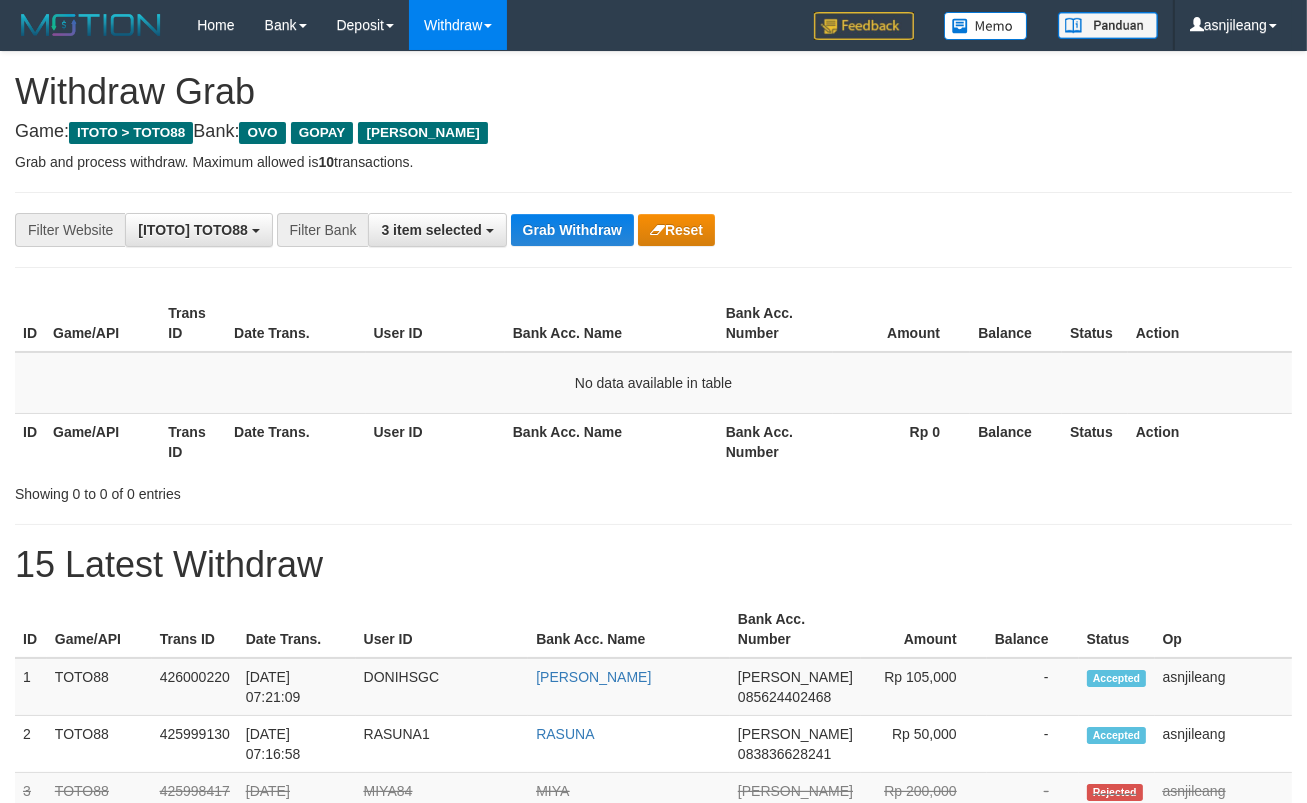 scroll, scrollTop: 17, scrollLeft: 0, axis: vertical 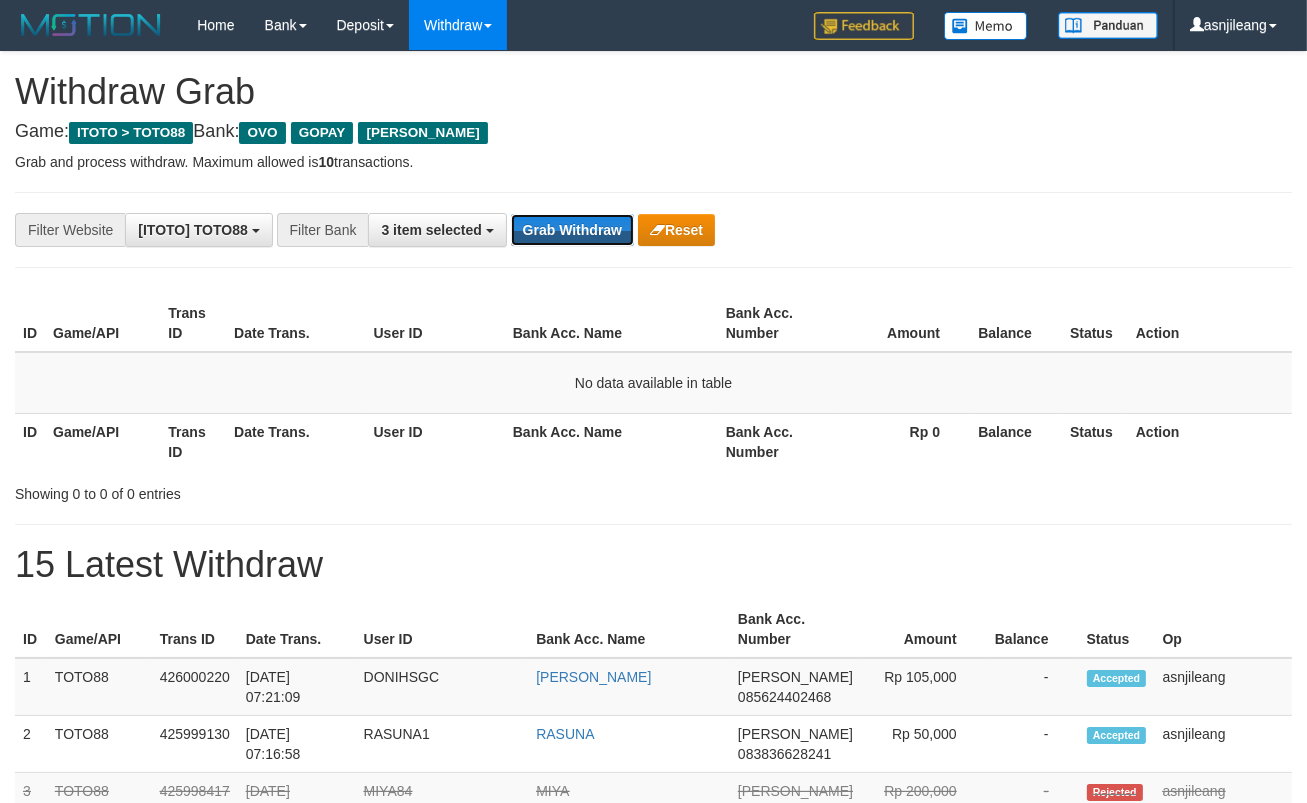 click on "Grab Withdraw" at bounding box center [572, 230] 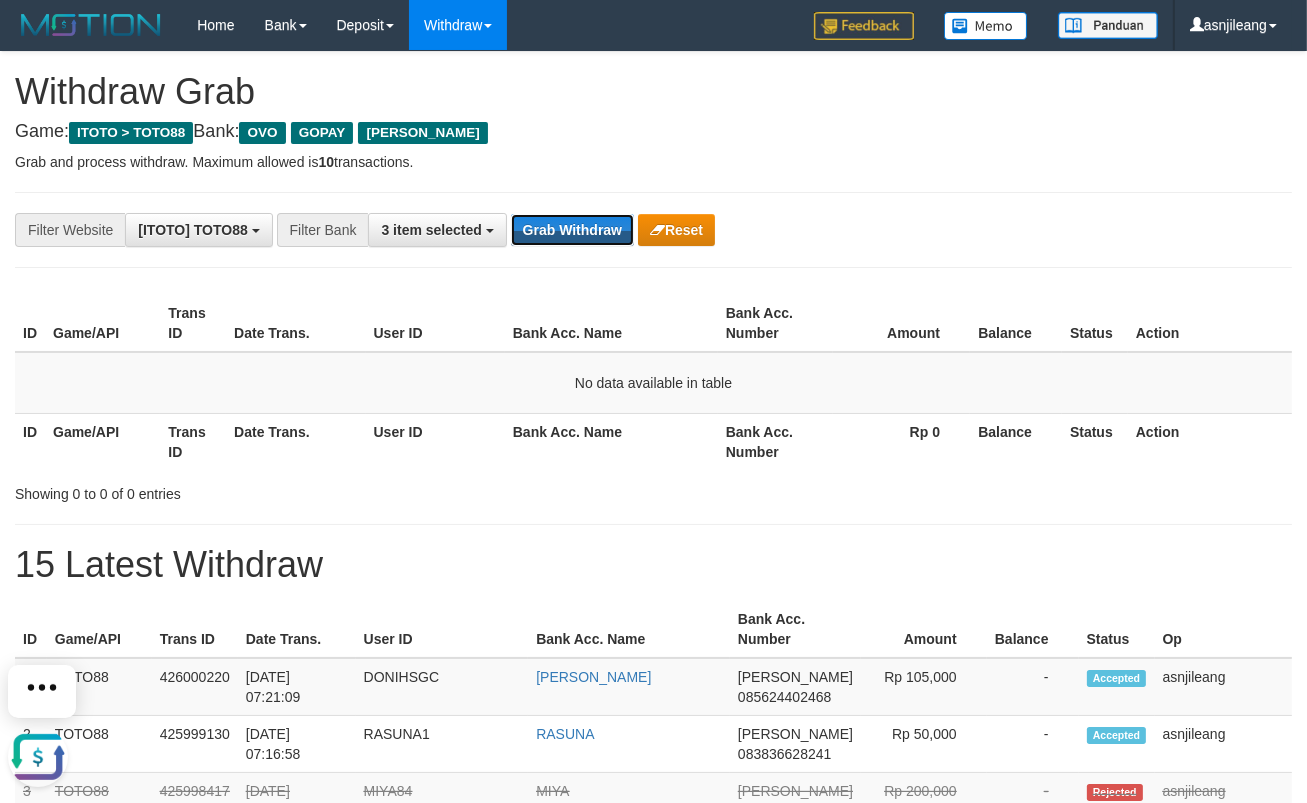 scroll, scrollTop: 0, scrollLeft: 0, axis: both 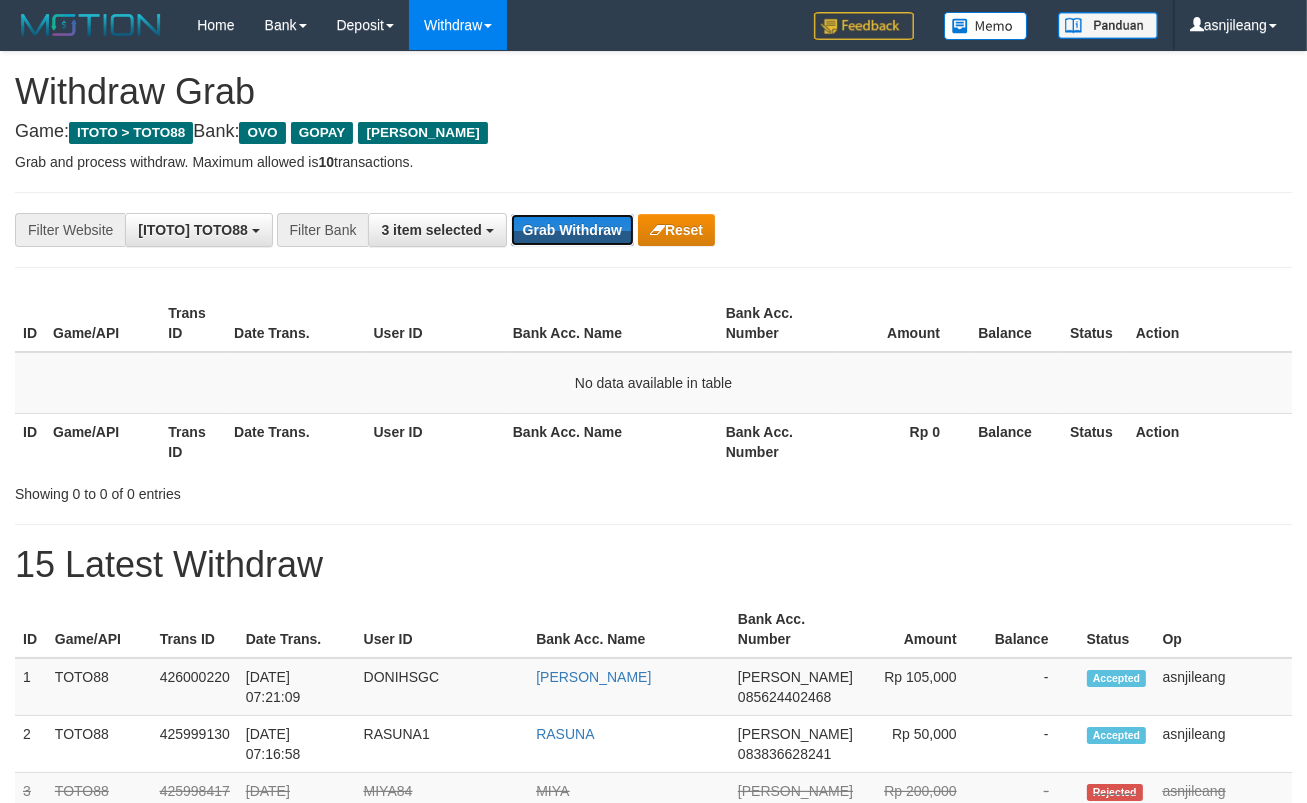 click on "Grab Withdraw" at bounding box center (572, 230) 